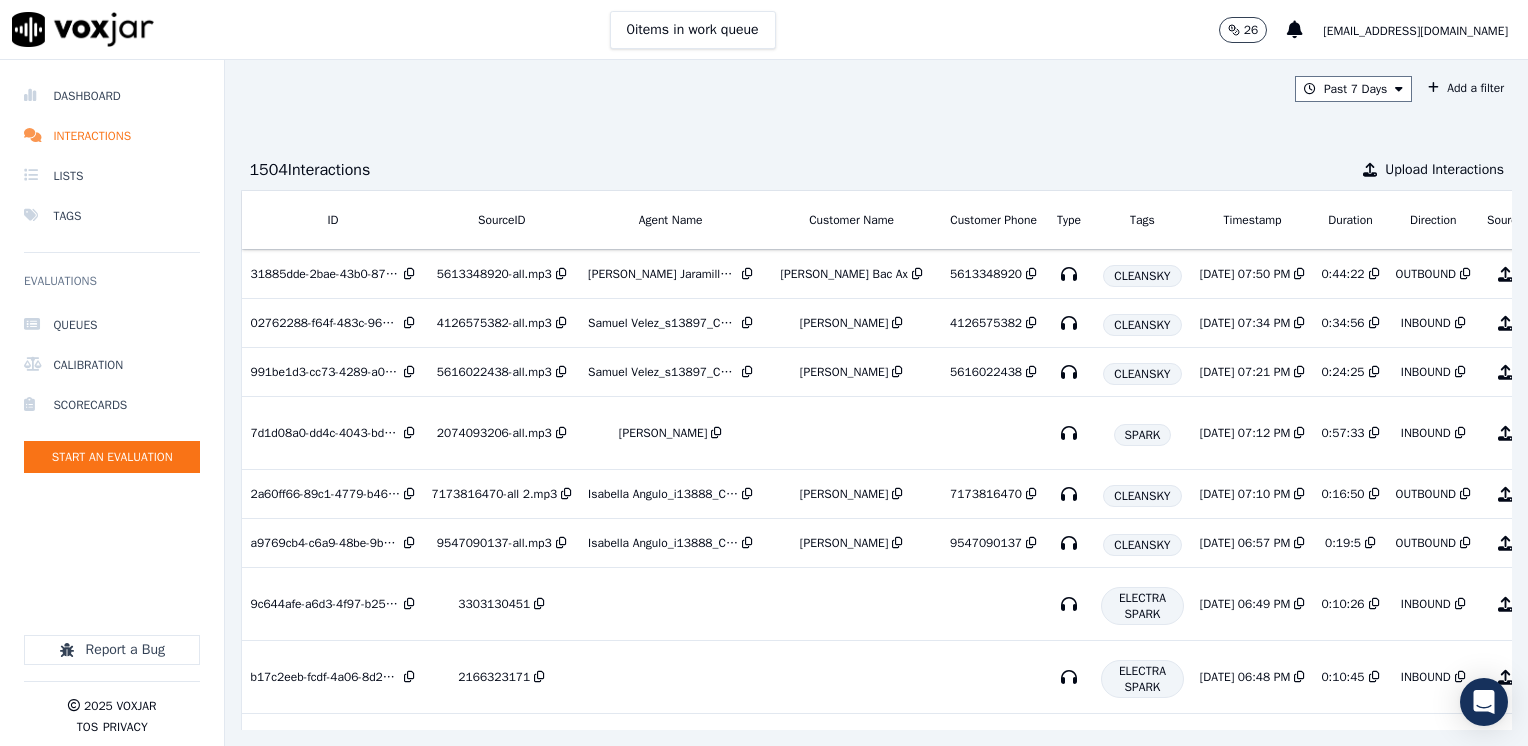 scroll, scrollTop: 0, scrollLeft: 0, axis: both 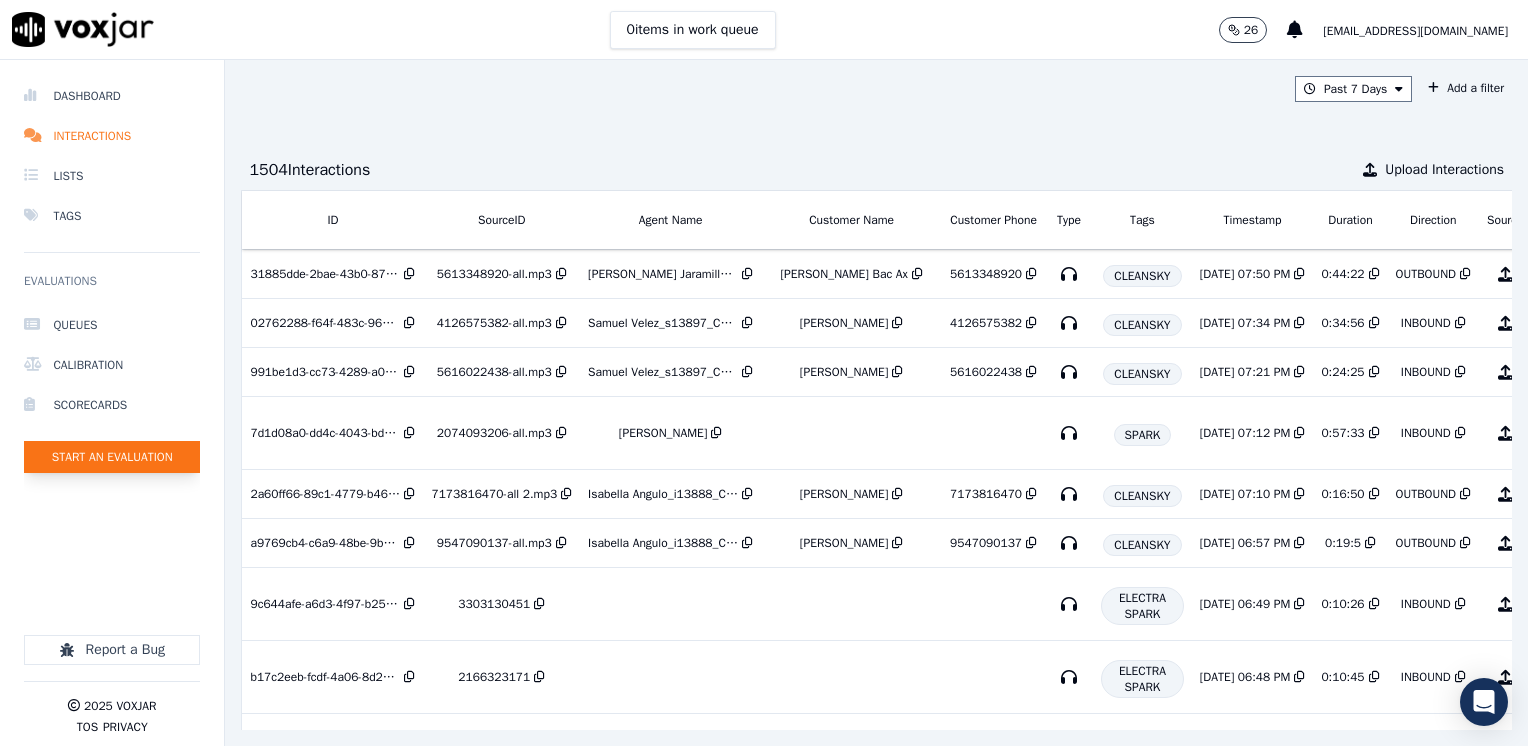 click on "Start an Evaluation" 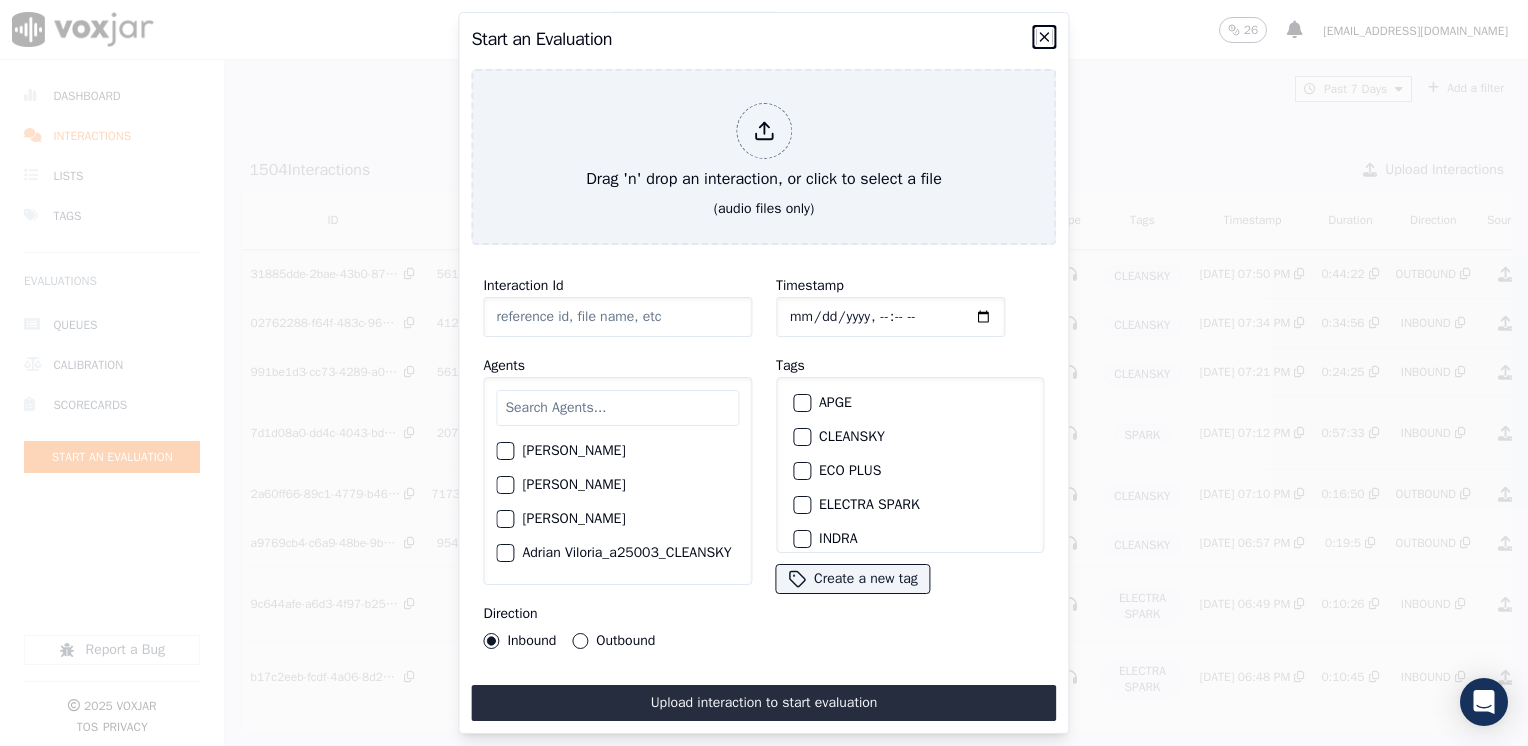 click 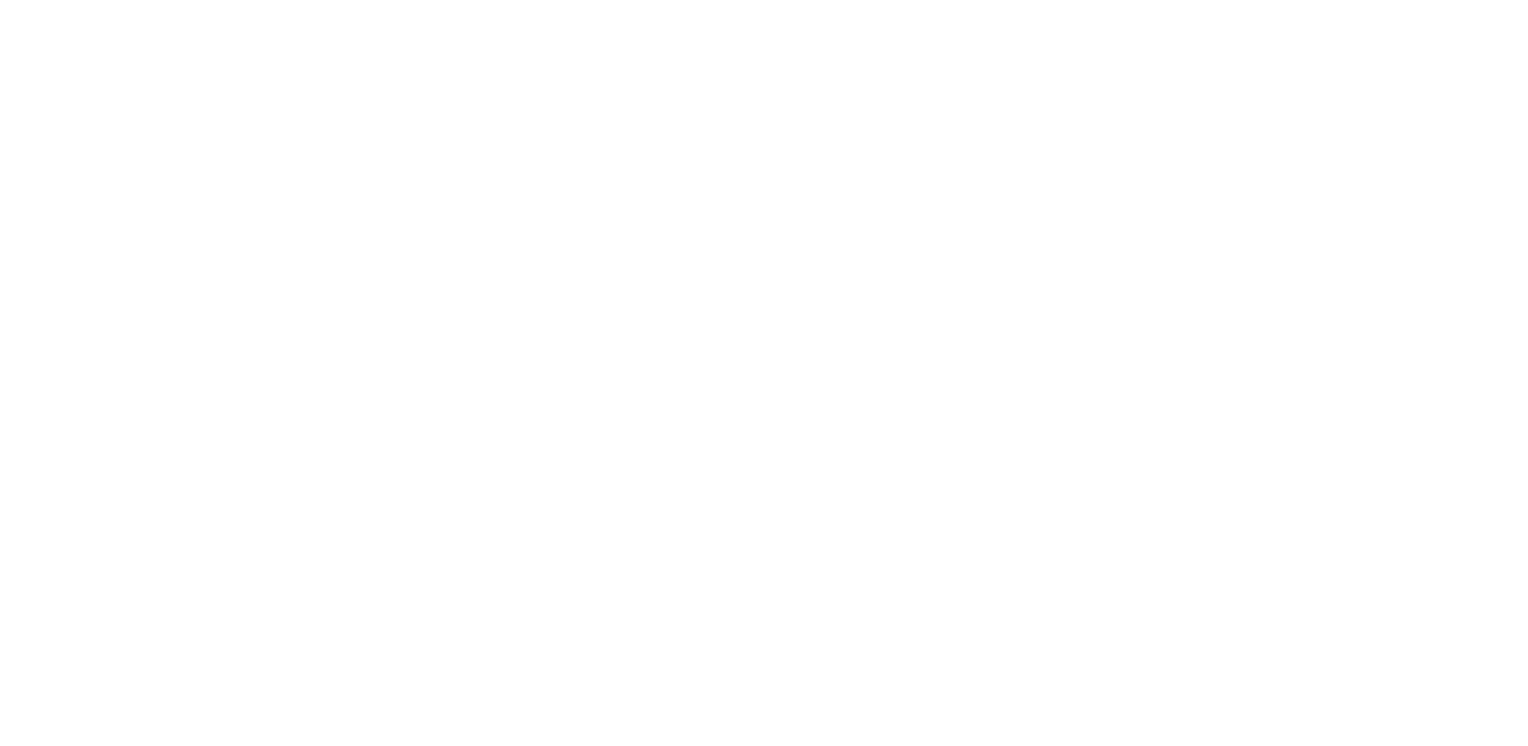 scroll, scrollTop: 0, scrollLeft: 0, axis: both 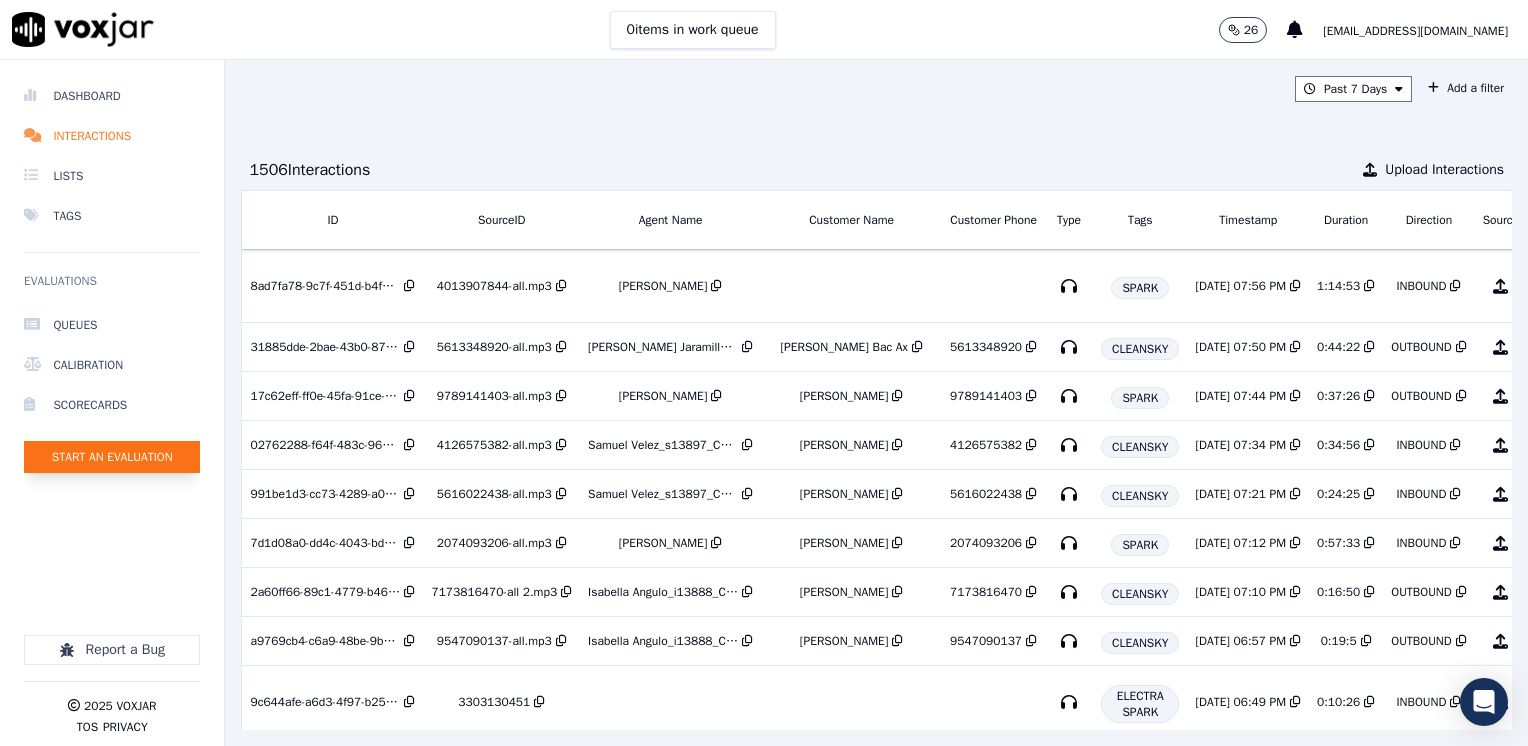 click on "Start an Evaluation" 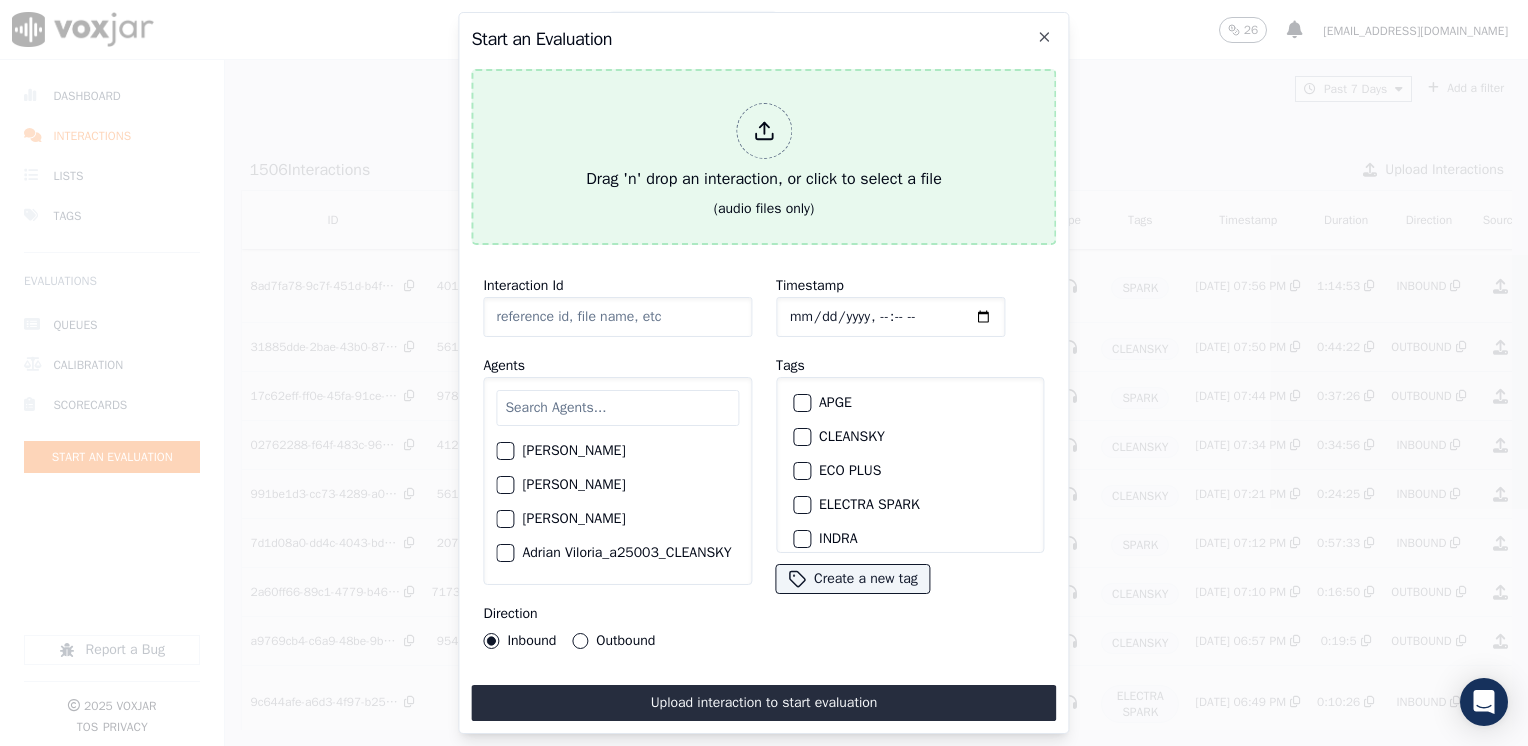 click 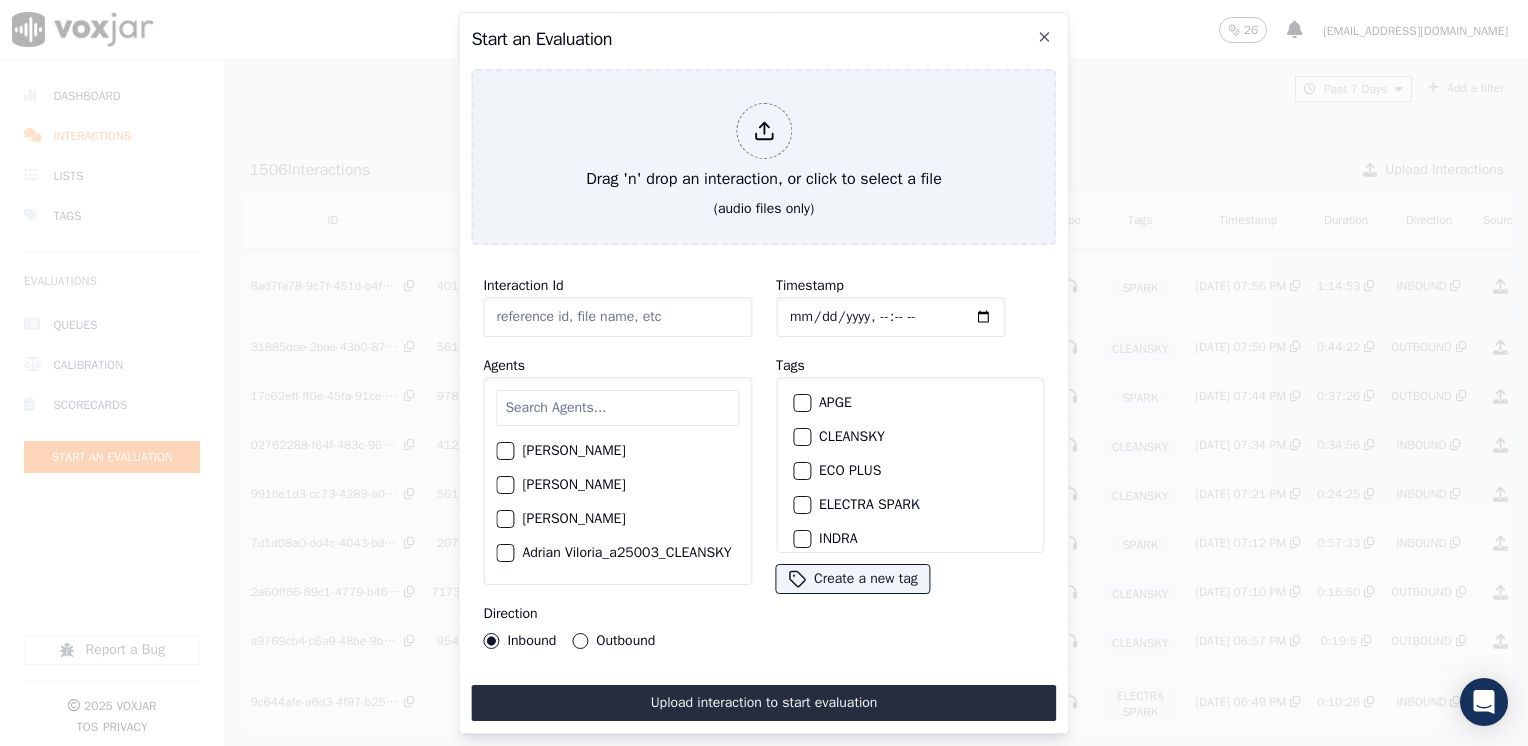 click at bounding box center (617, 408) 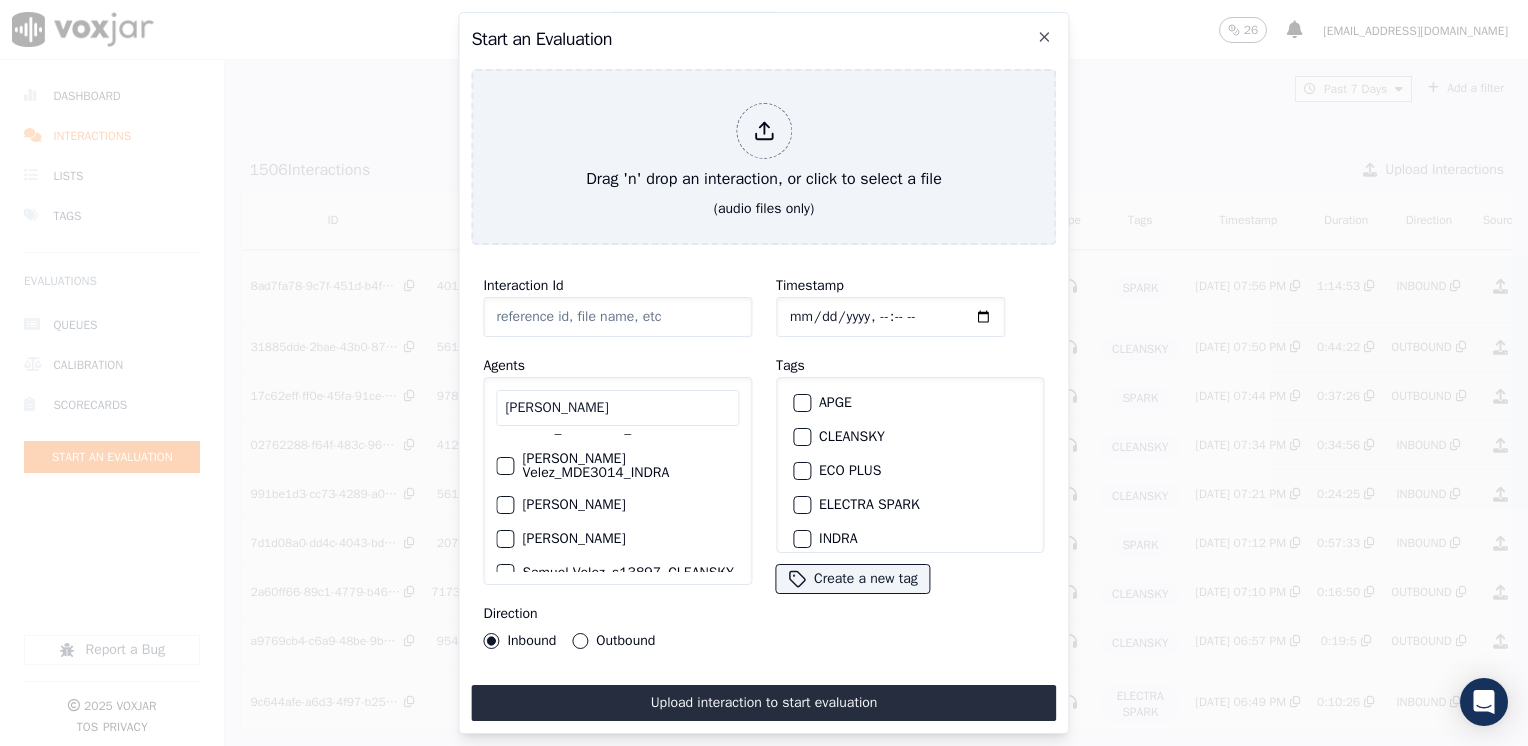 scroll, scrollTop: 100, scrollLeft: 0, axis: vertical 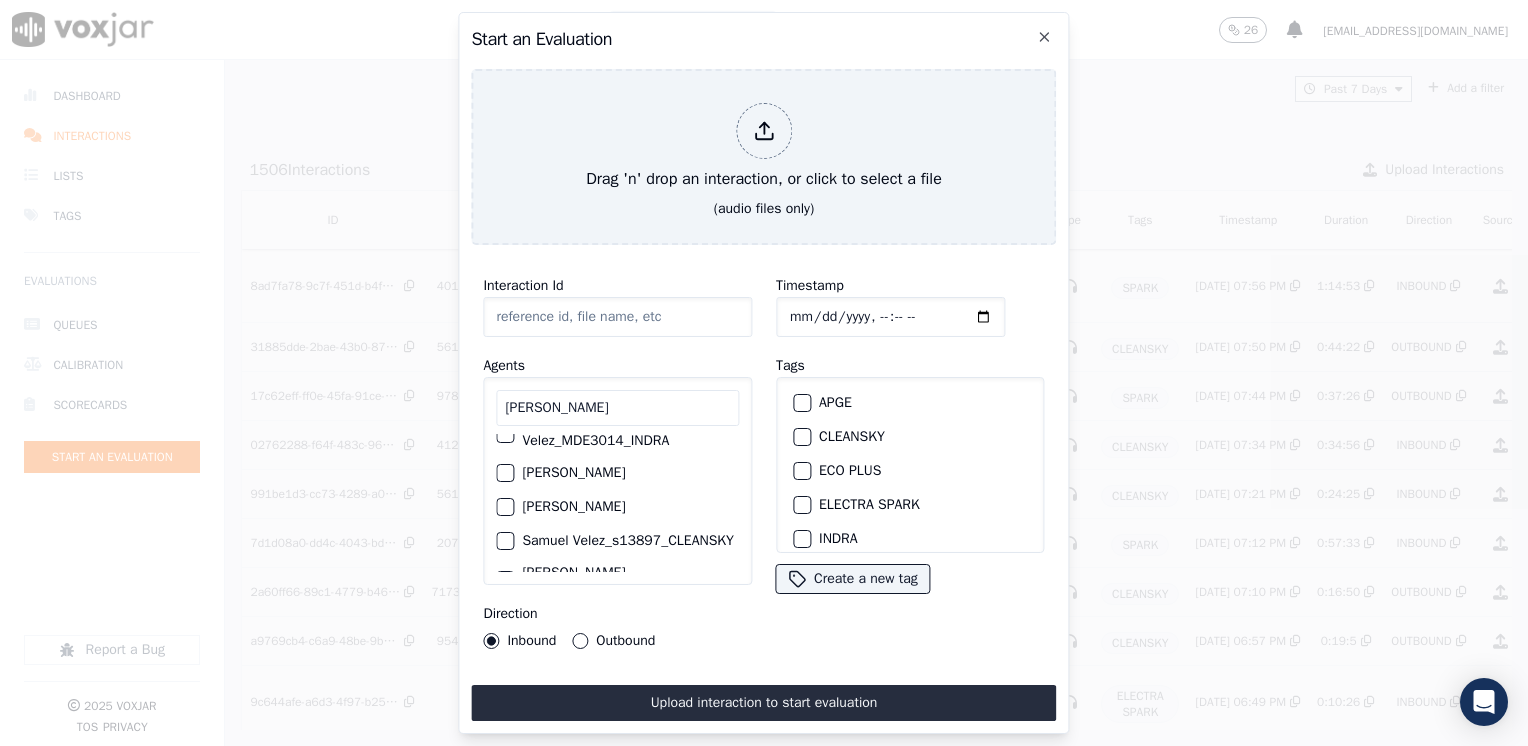 type on "[PERSON_NAME]" 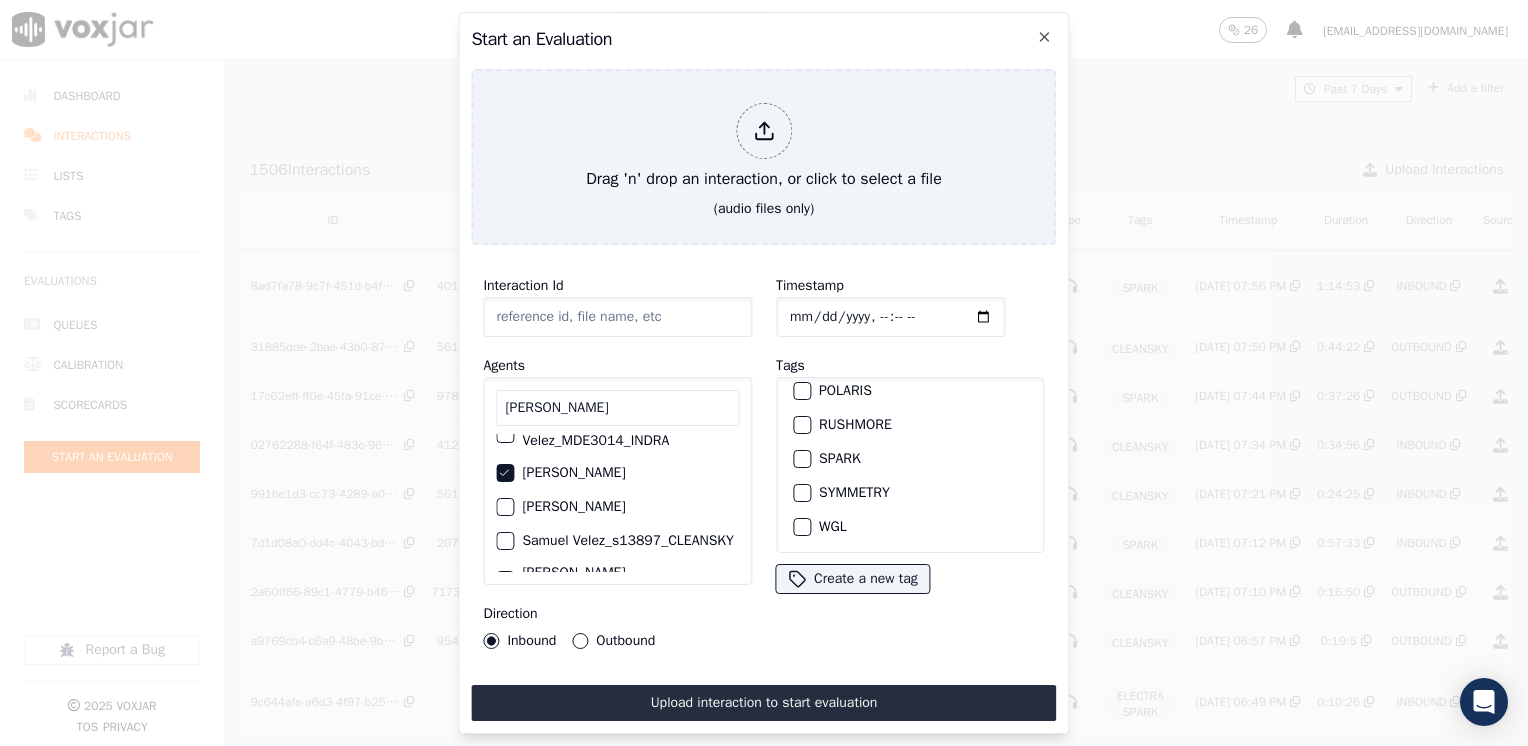 scroll, scrollTop: 293, scrollLeft: 0, axis: vertical 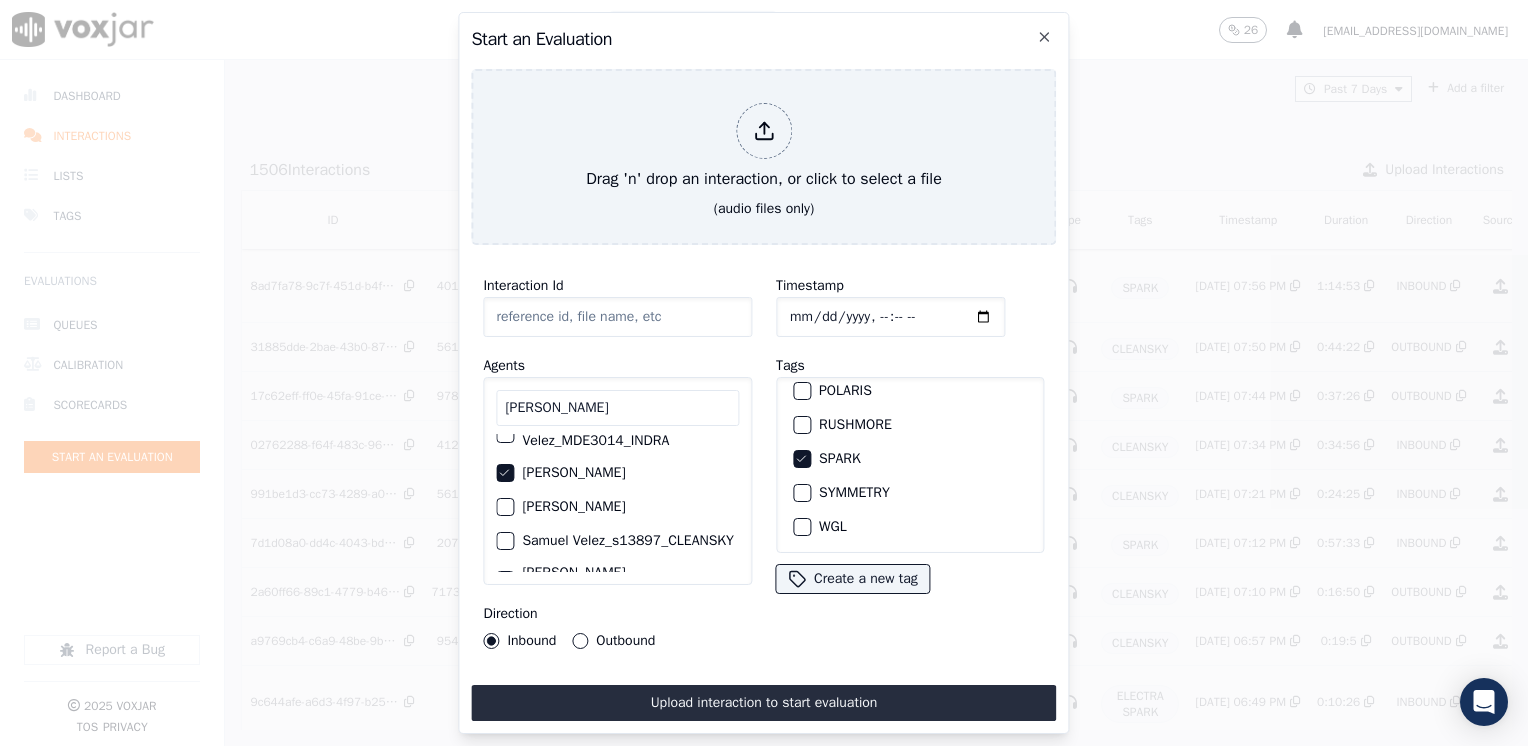 click on "Outbound" at bounding box center [580, 641] 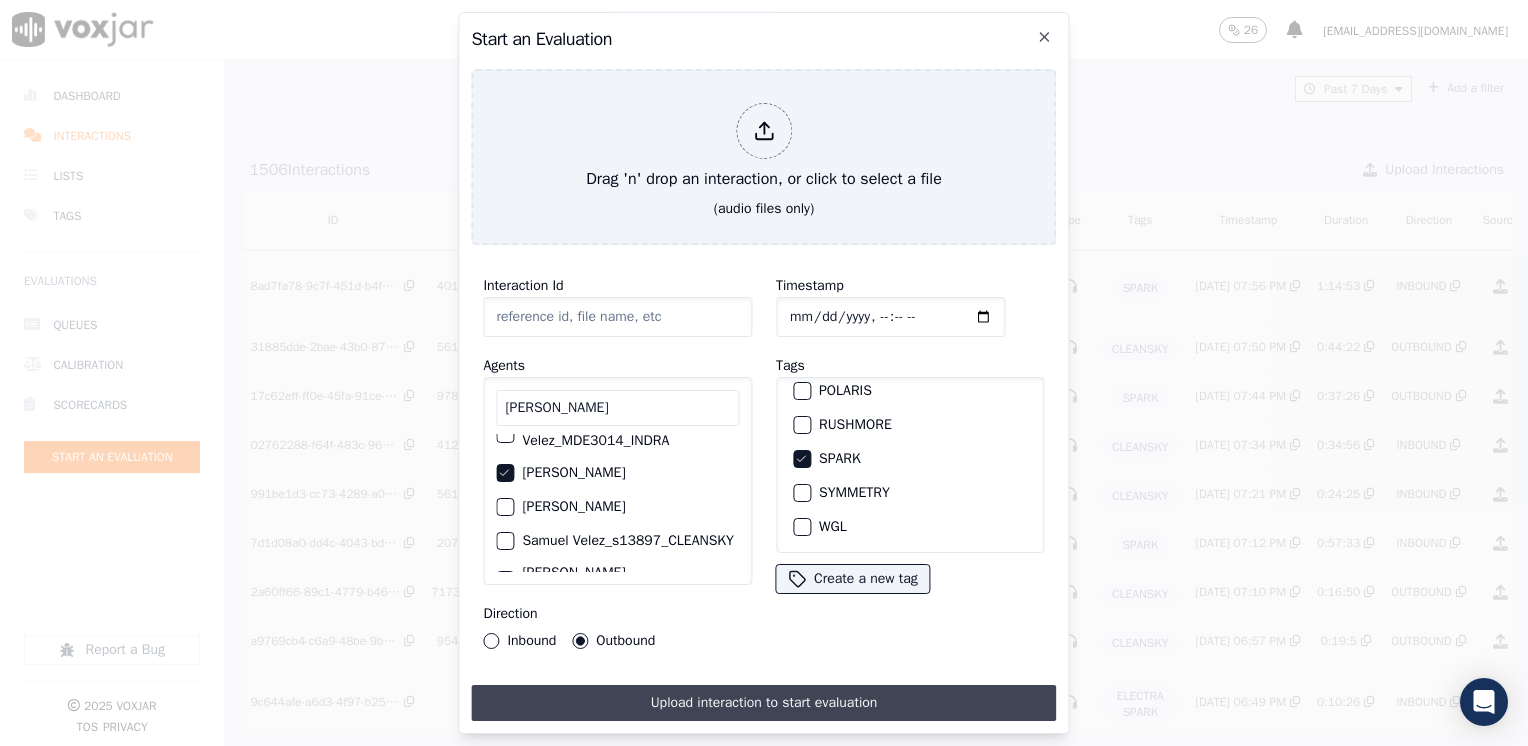 click on "Upload interaction to start evaluation" at bounding box center [763, 703] 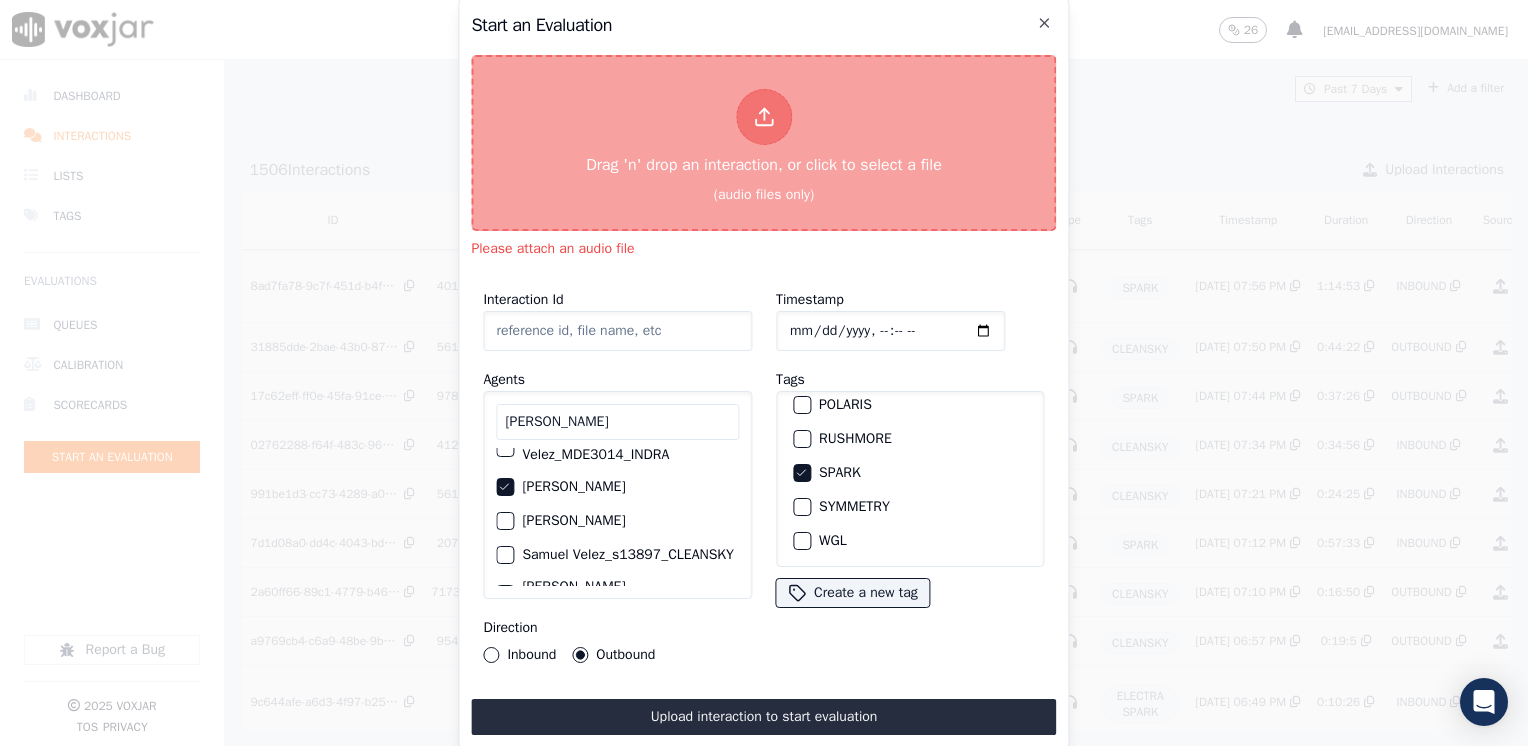 click 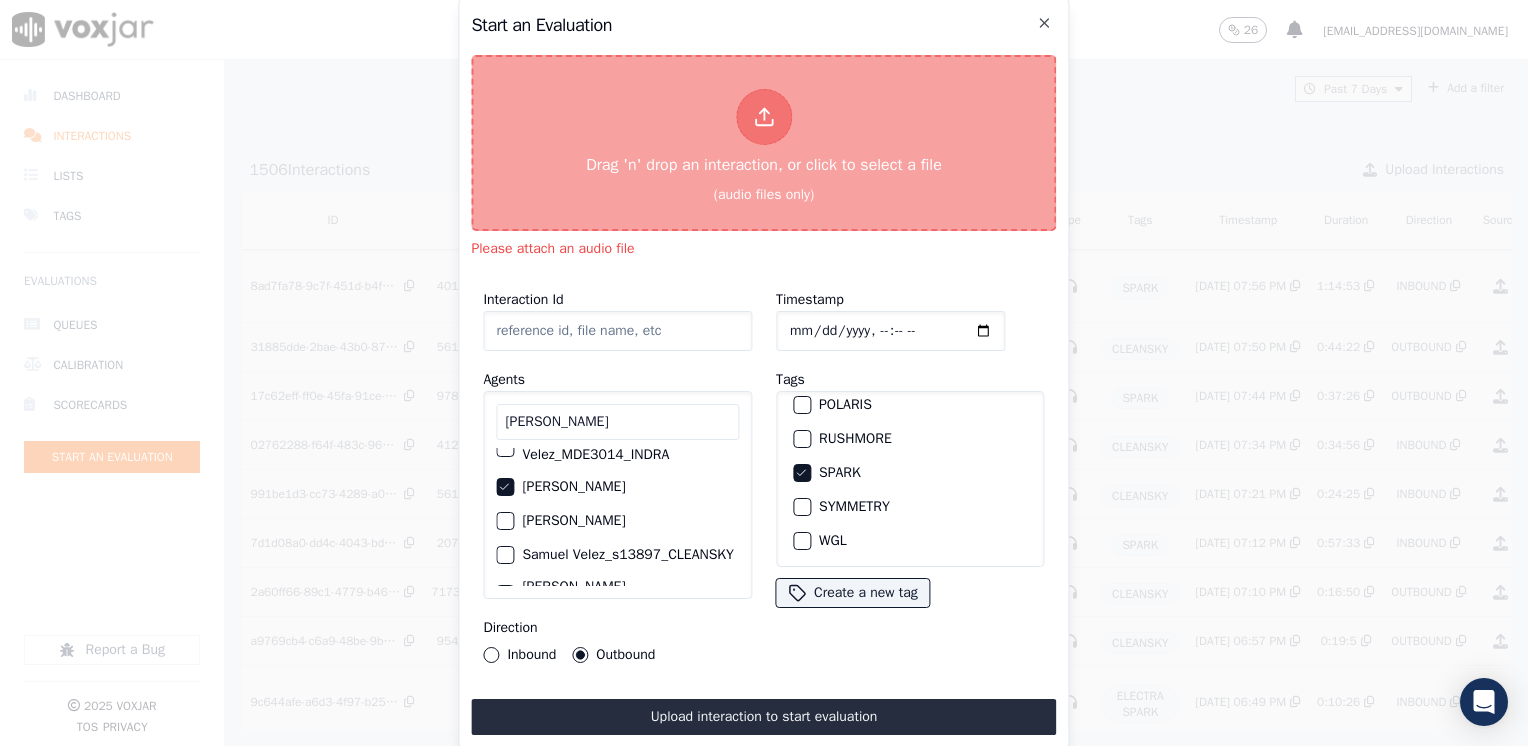 type on "20250708-155821_7173816470-all 2.mp3" 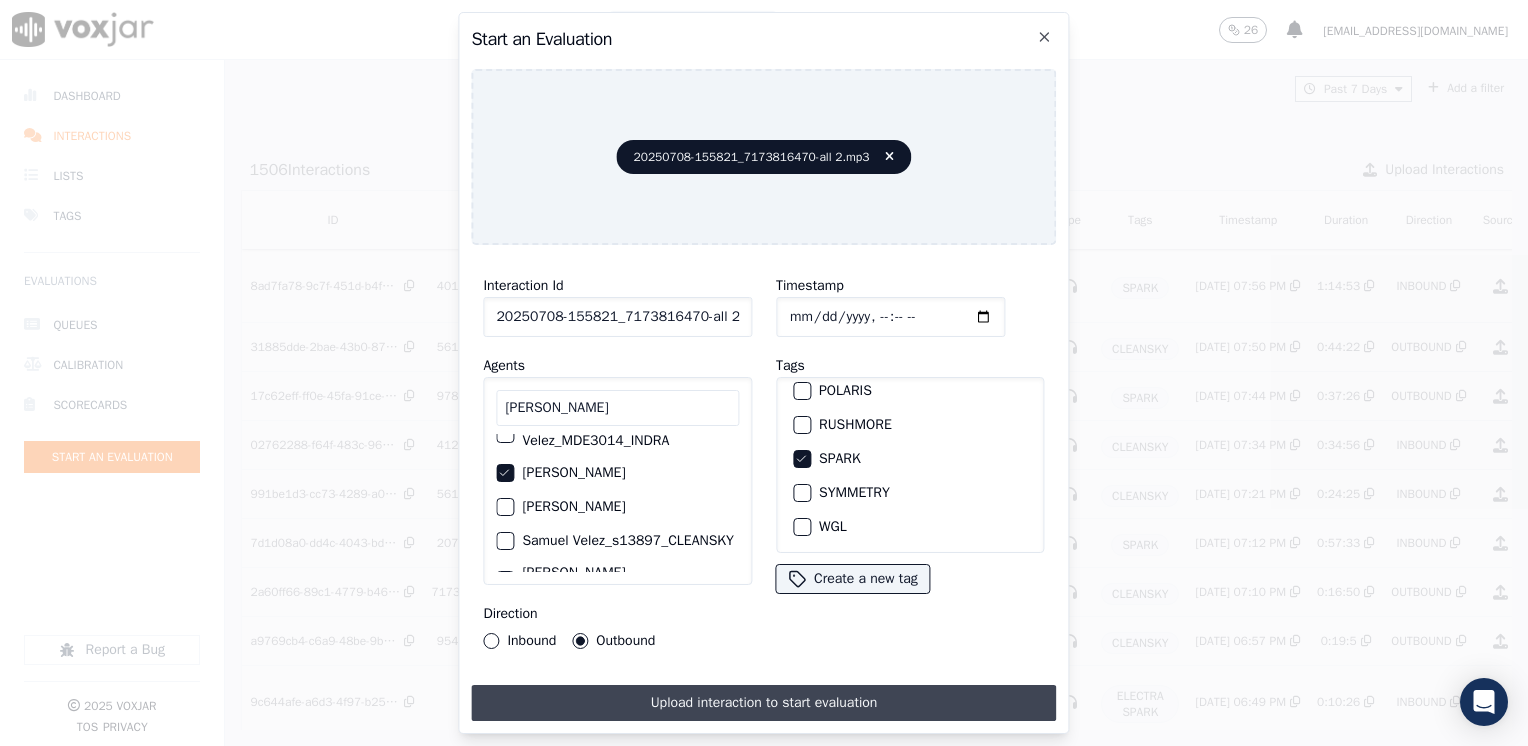 click on "Upload interaction to start evaluation" at bounding box center (763, 703) 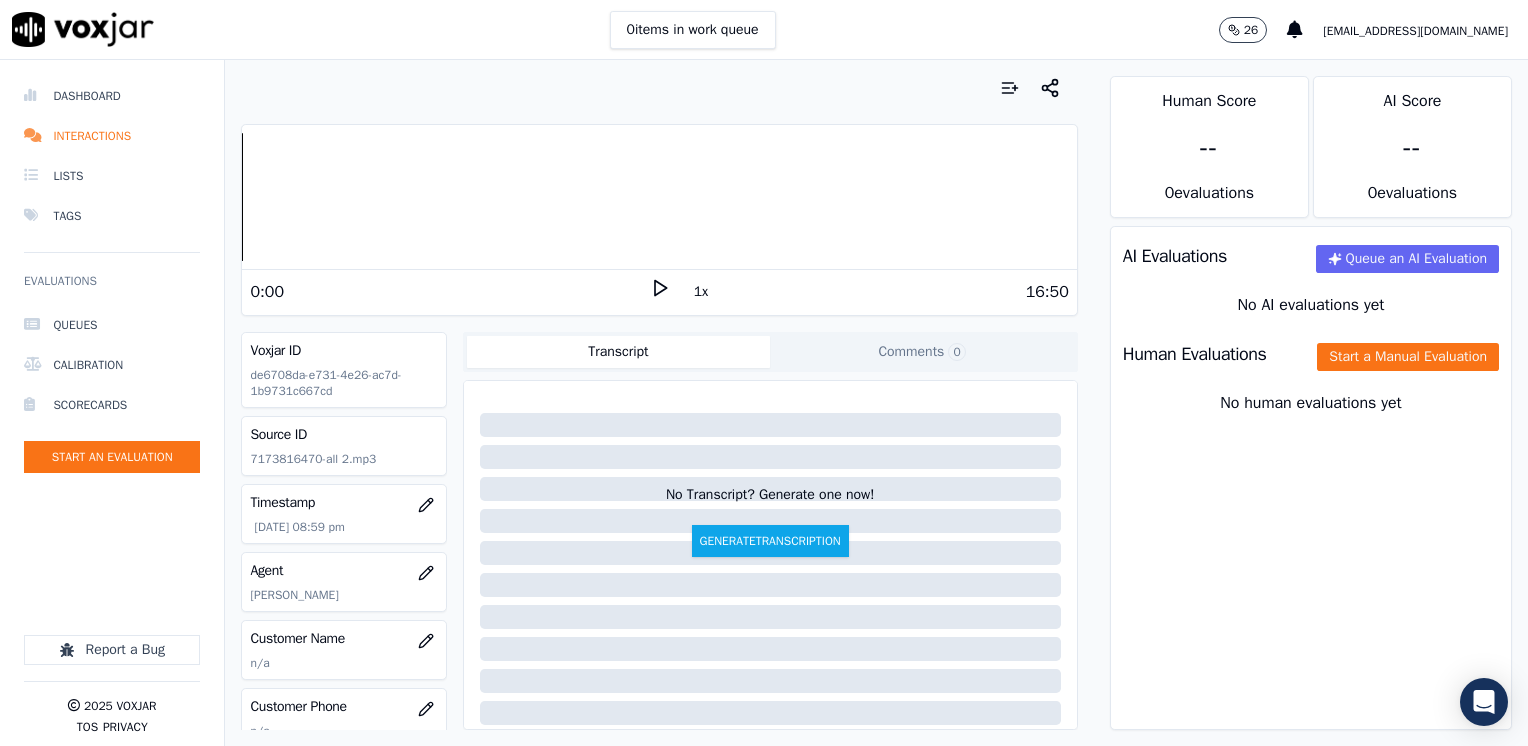 click 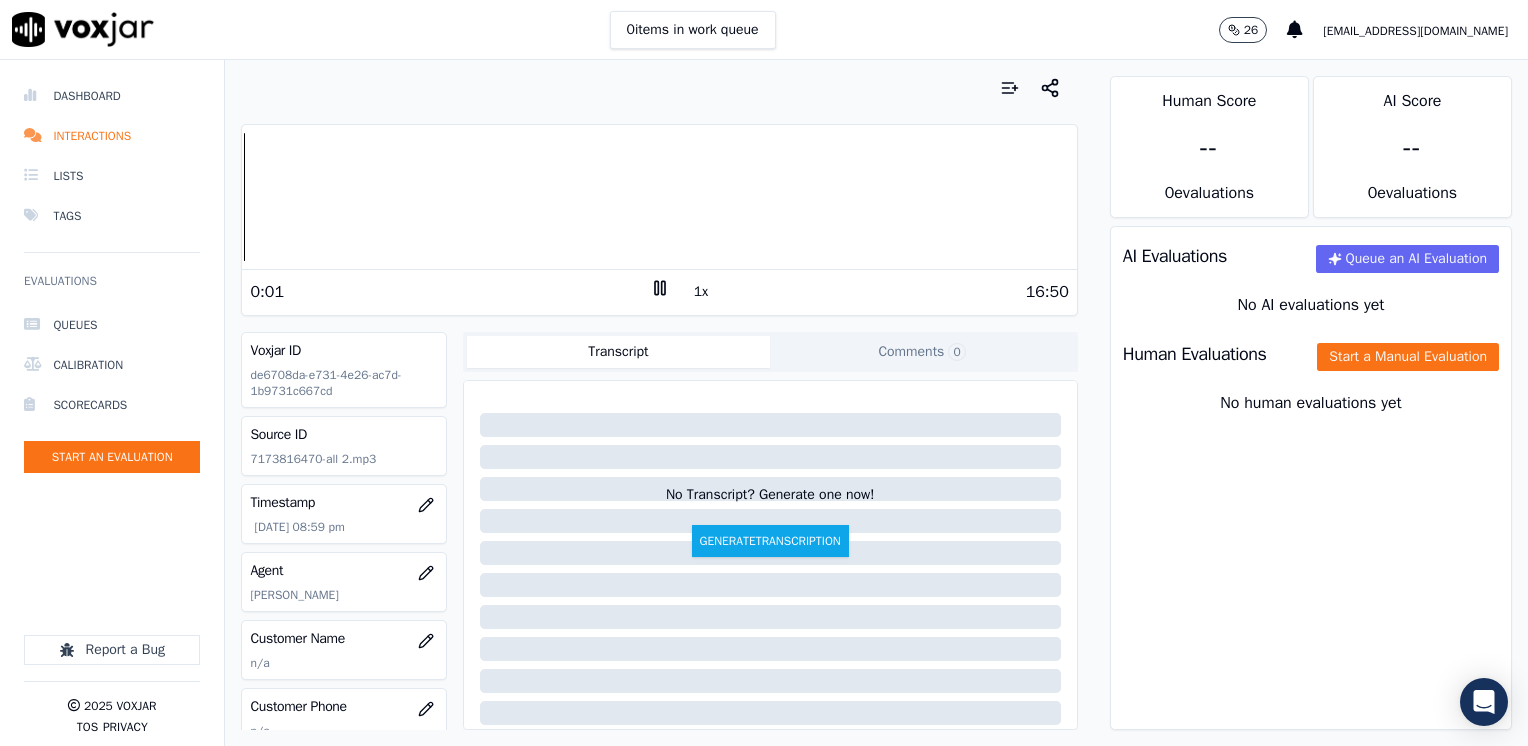 click 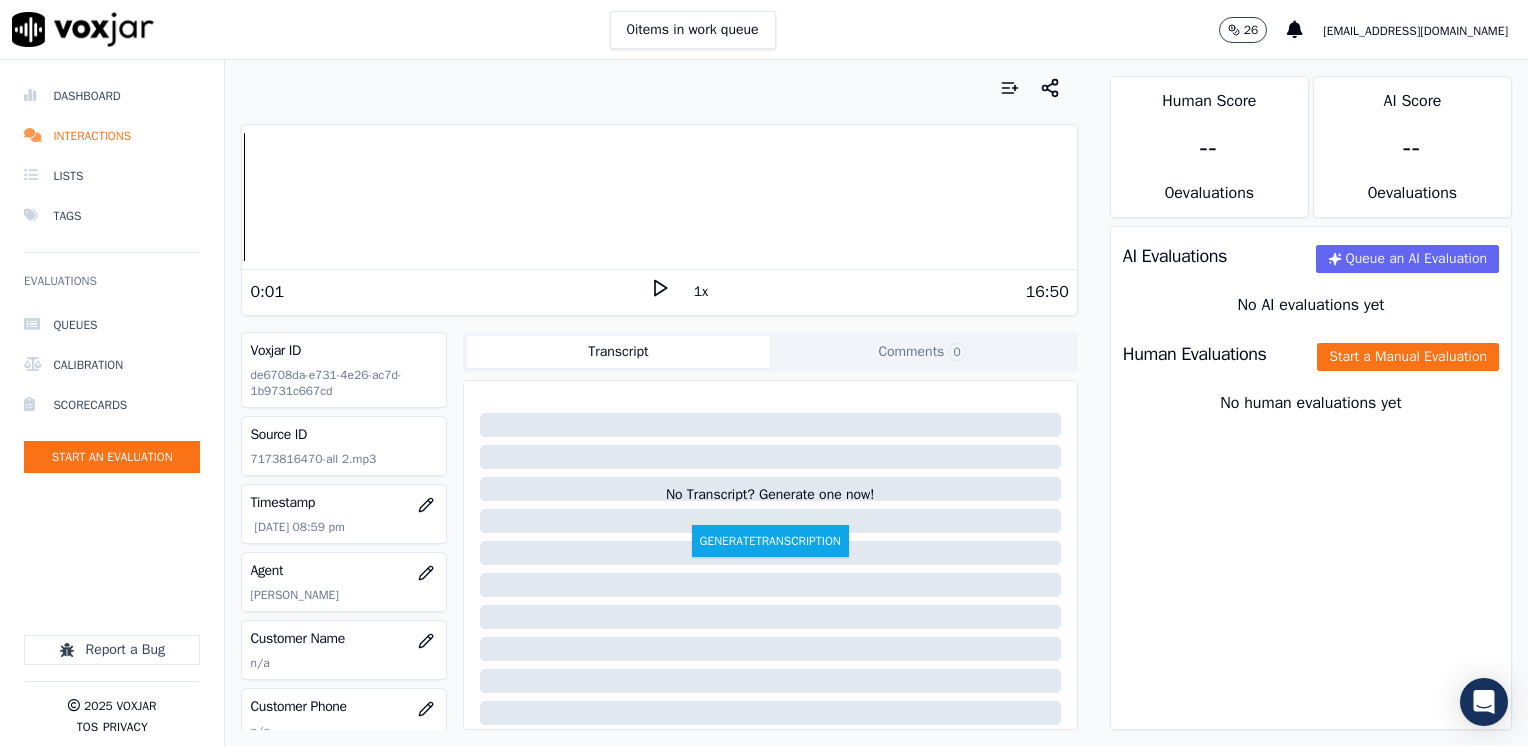 click 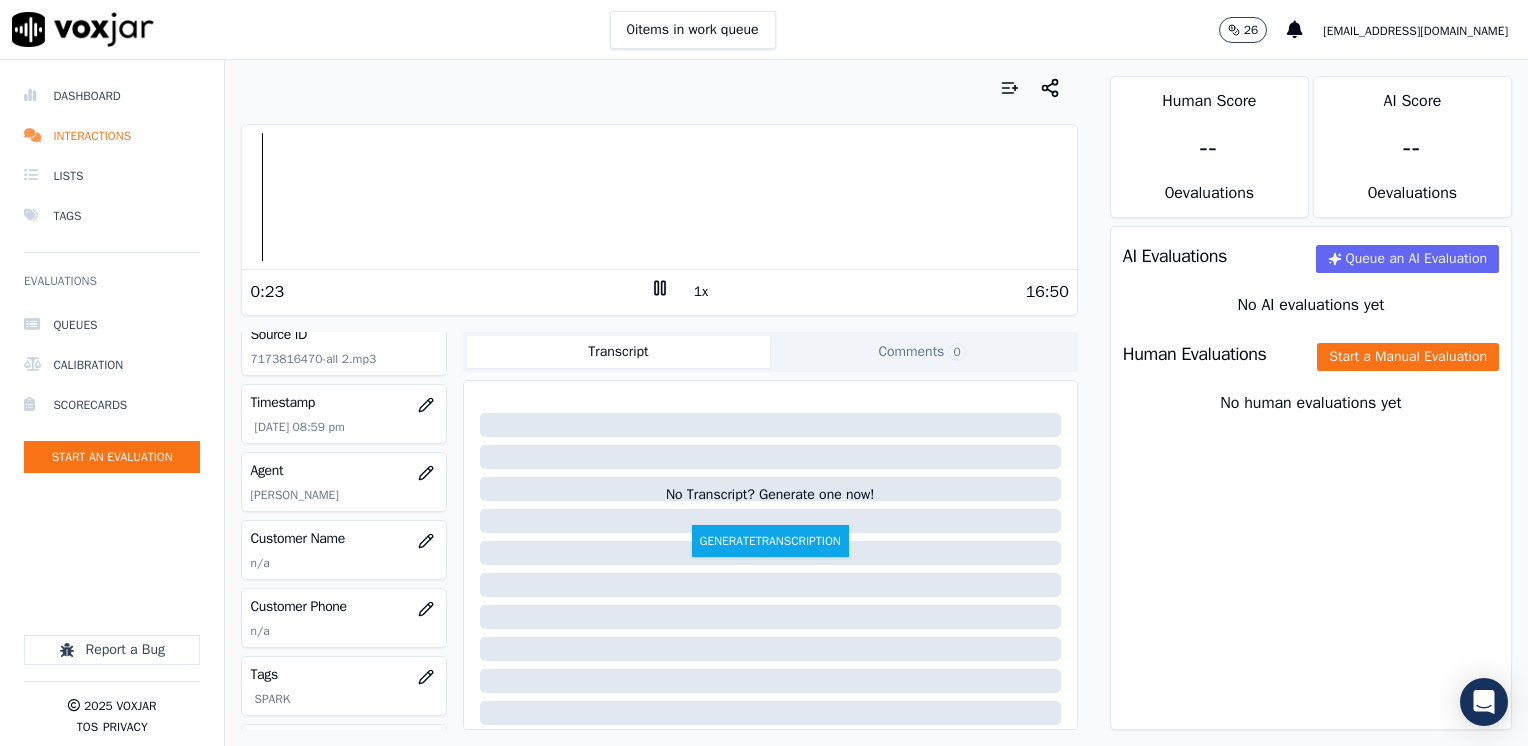 scroll, scrollTop: 0, scrollLeft: 0, axis: both 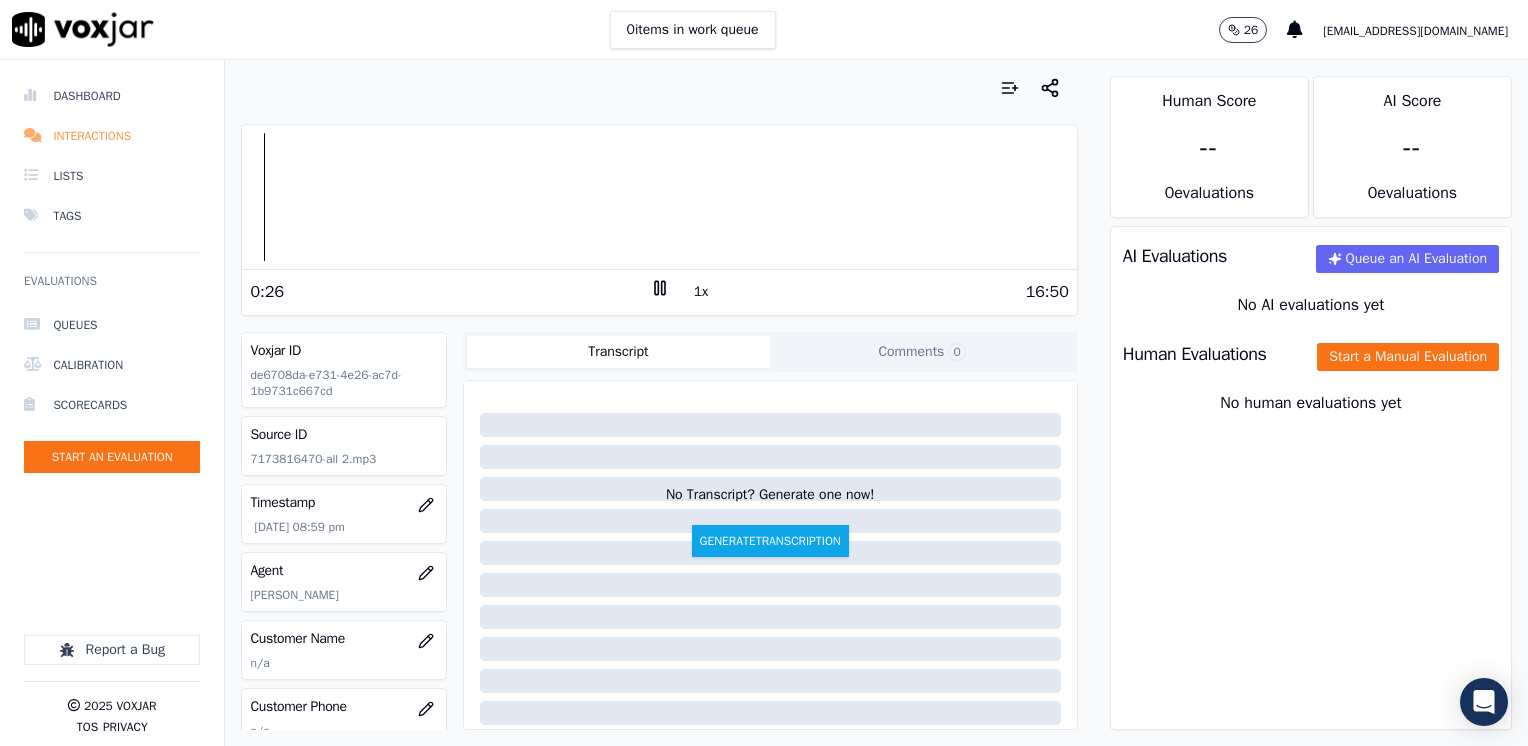 click on "Interactions" at bounding box center [112, 136] 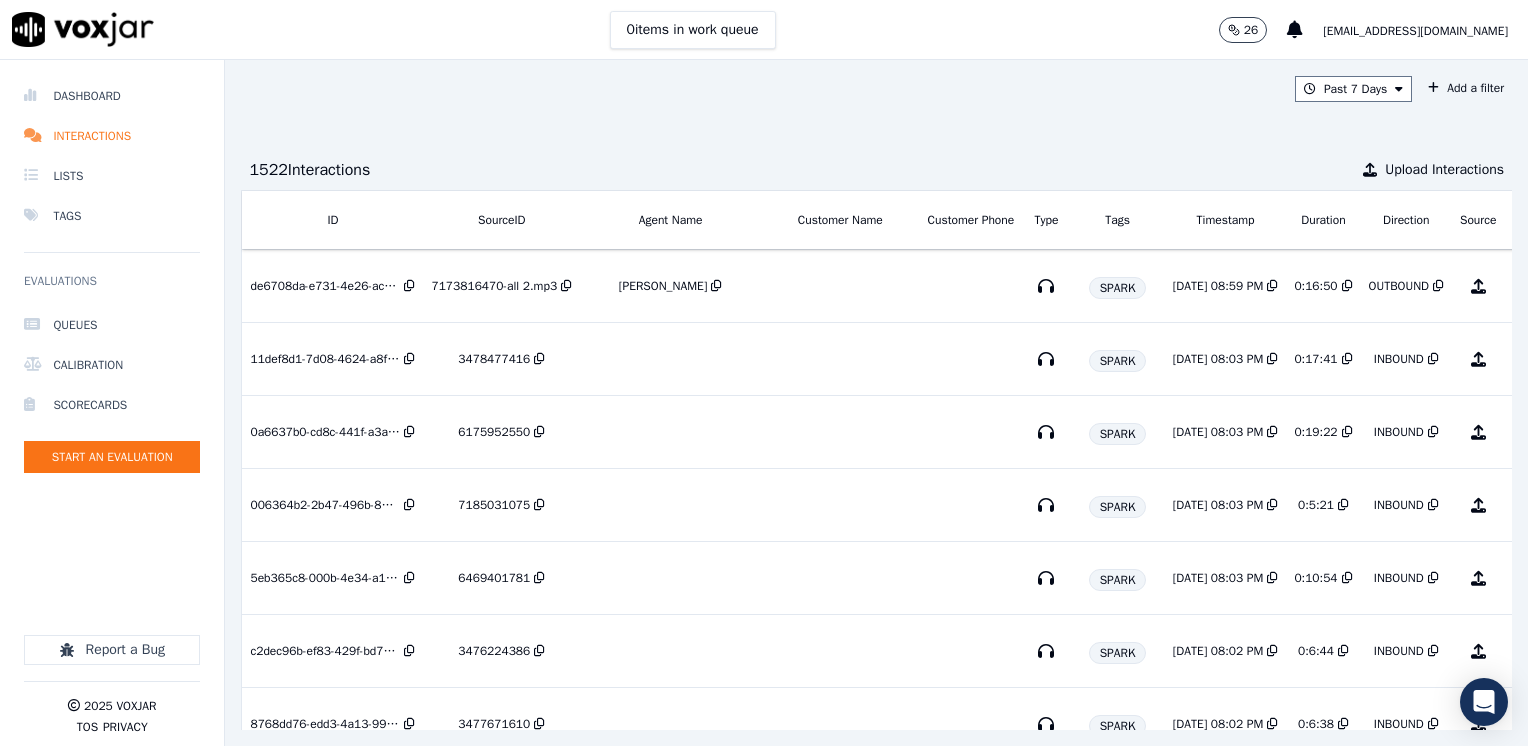 scroll, scrollTop: 0, scrollLeft: 120, axis: horizontal 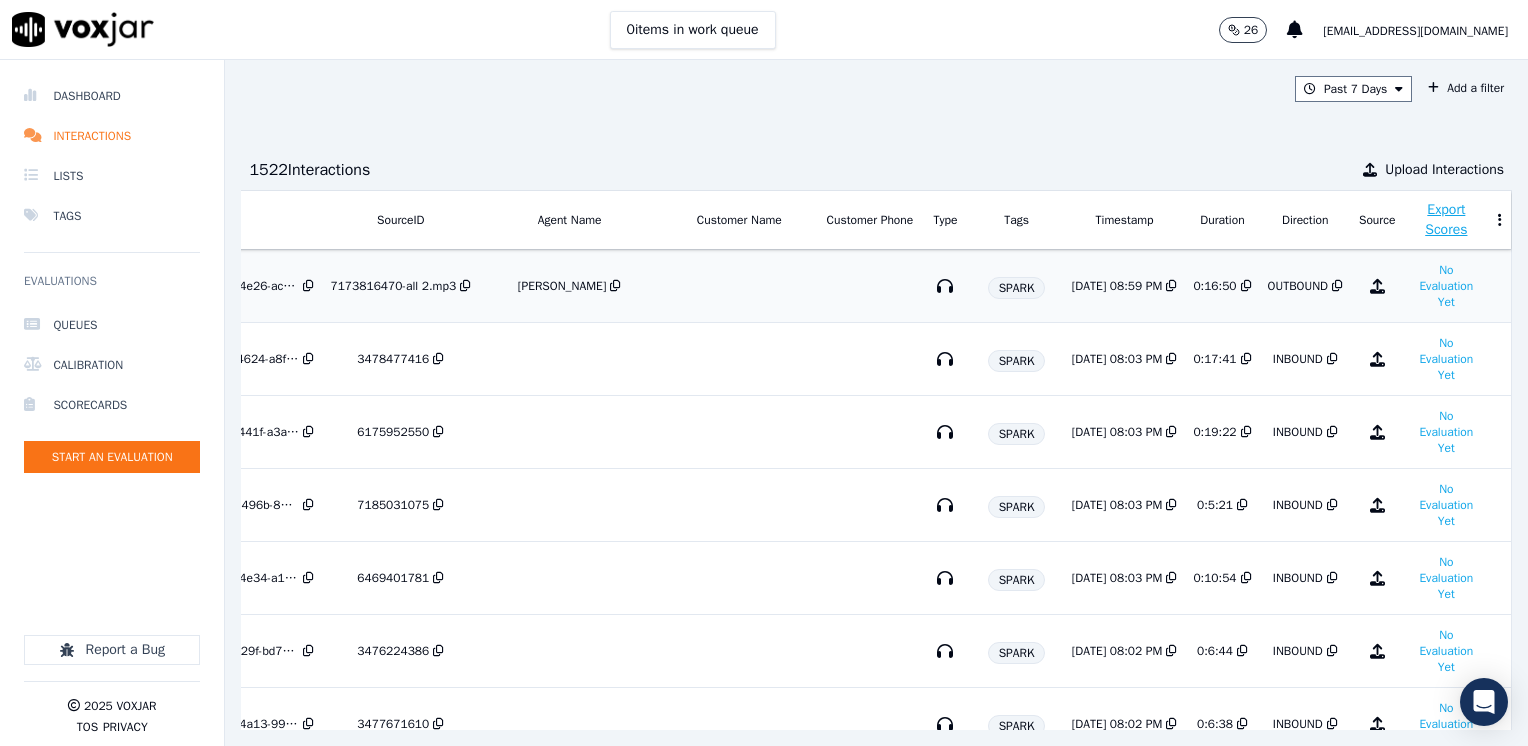 drag, startPoint x: 737, startPoint y: 281, endPoint x: 680, endPoint y: 298, distance: 59.48109 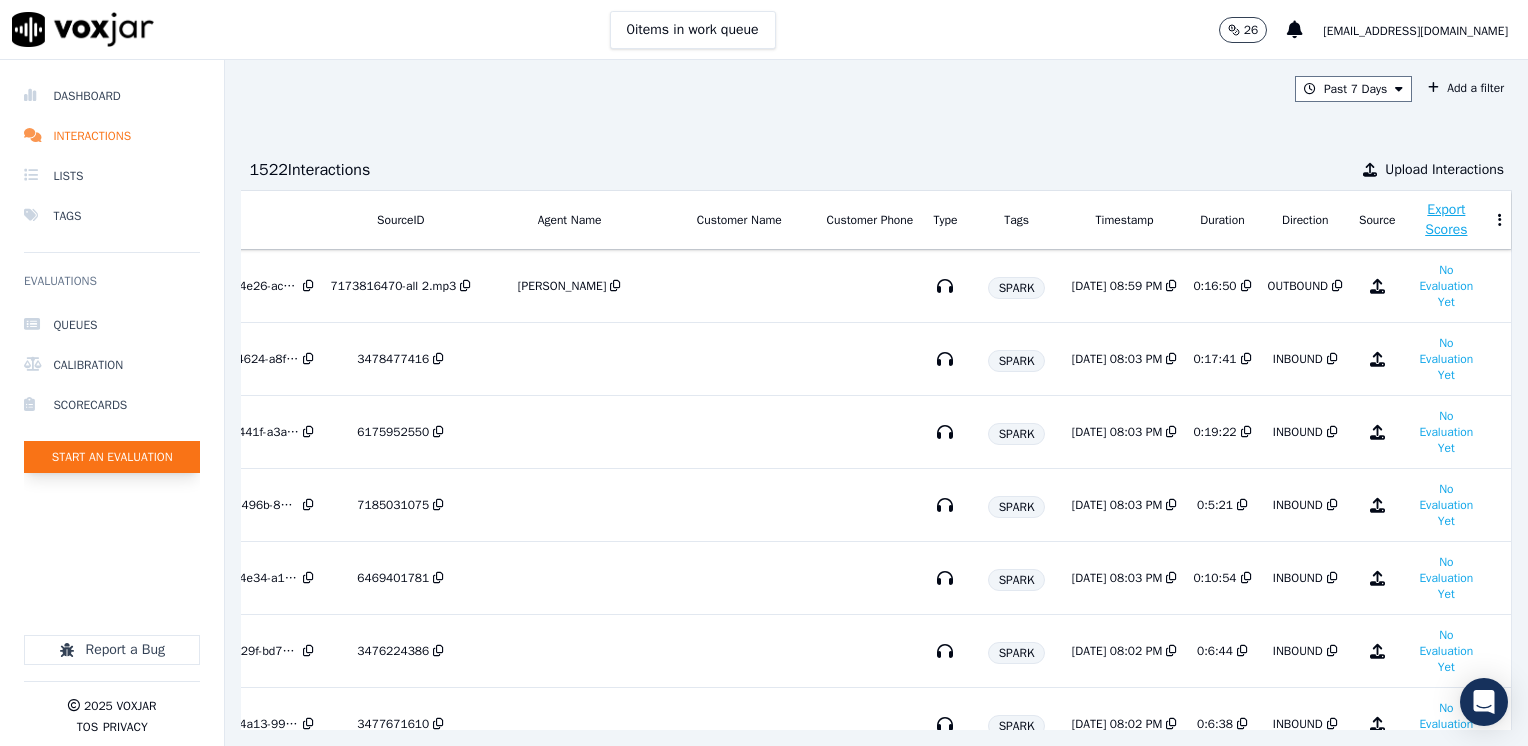 click on "Start an Evaluation" 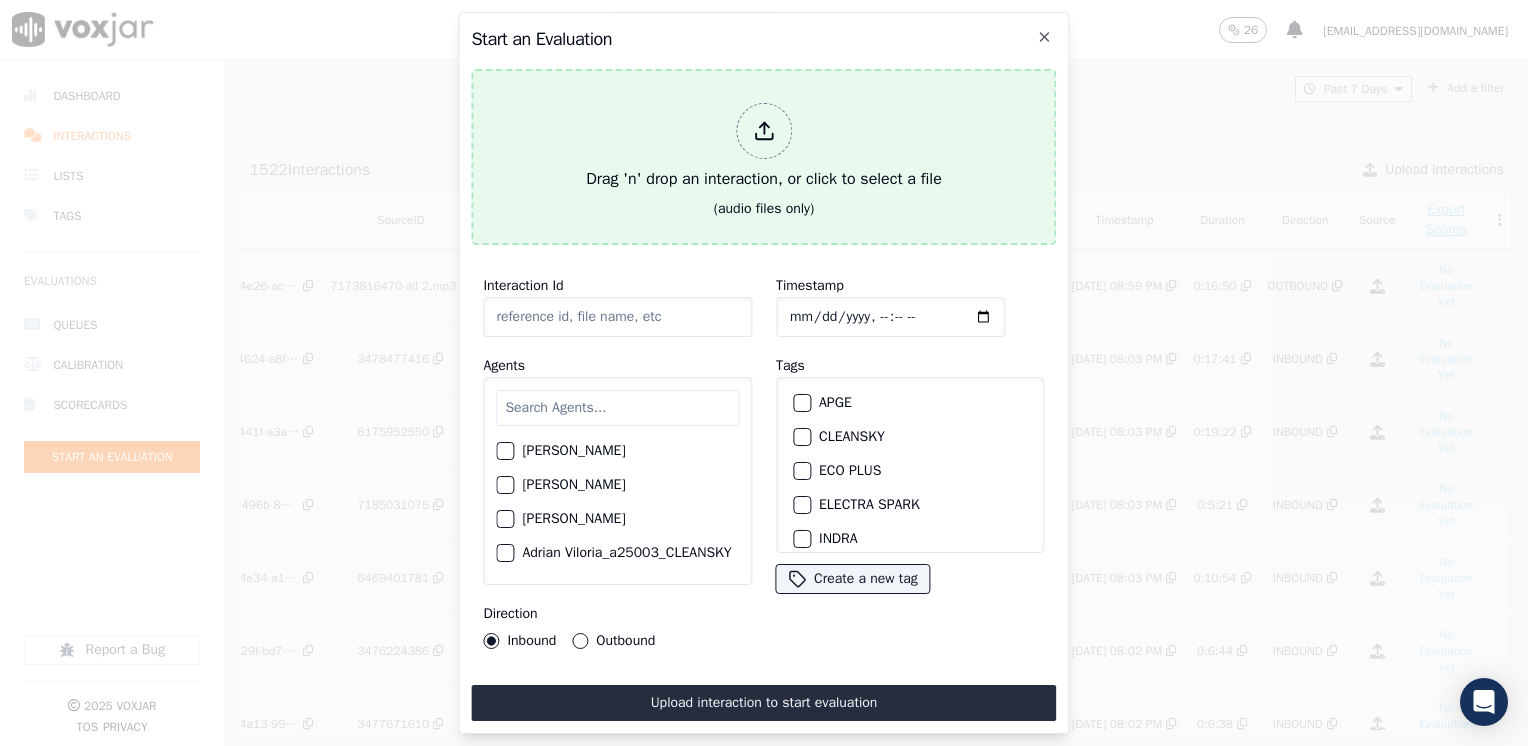 click 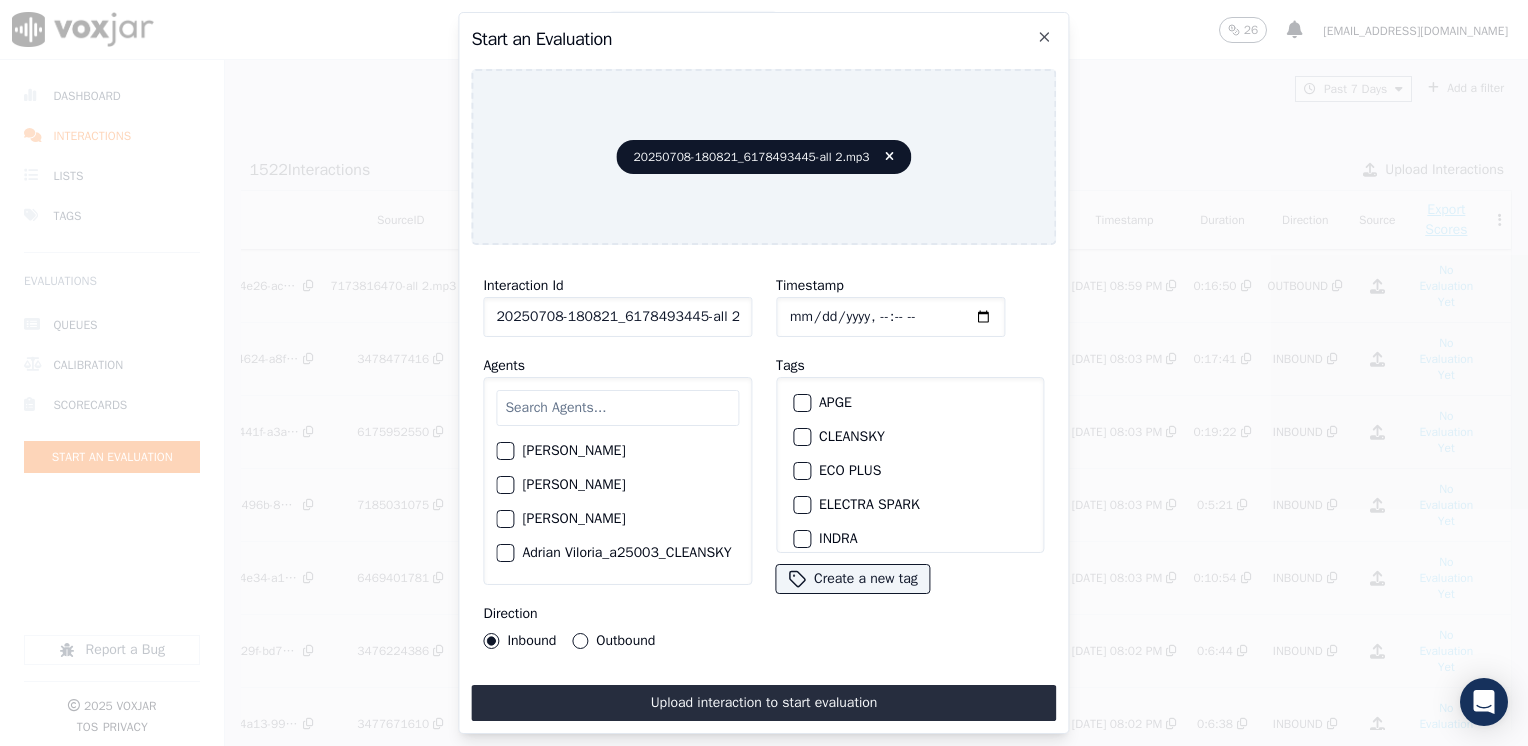 click at bounding box center [617, 408] 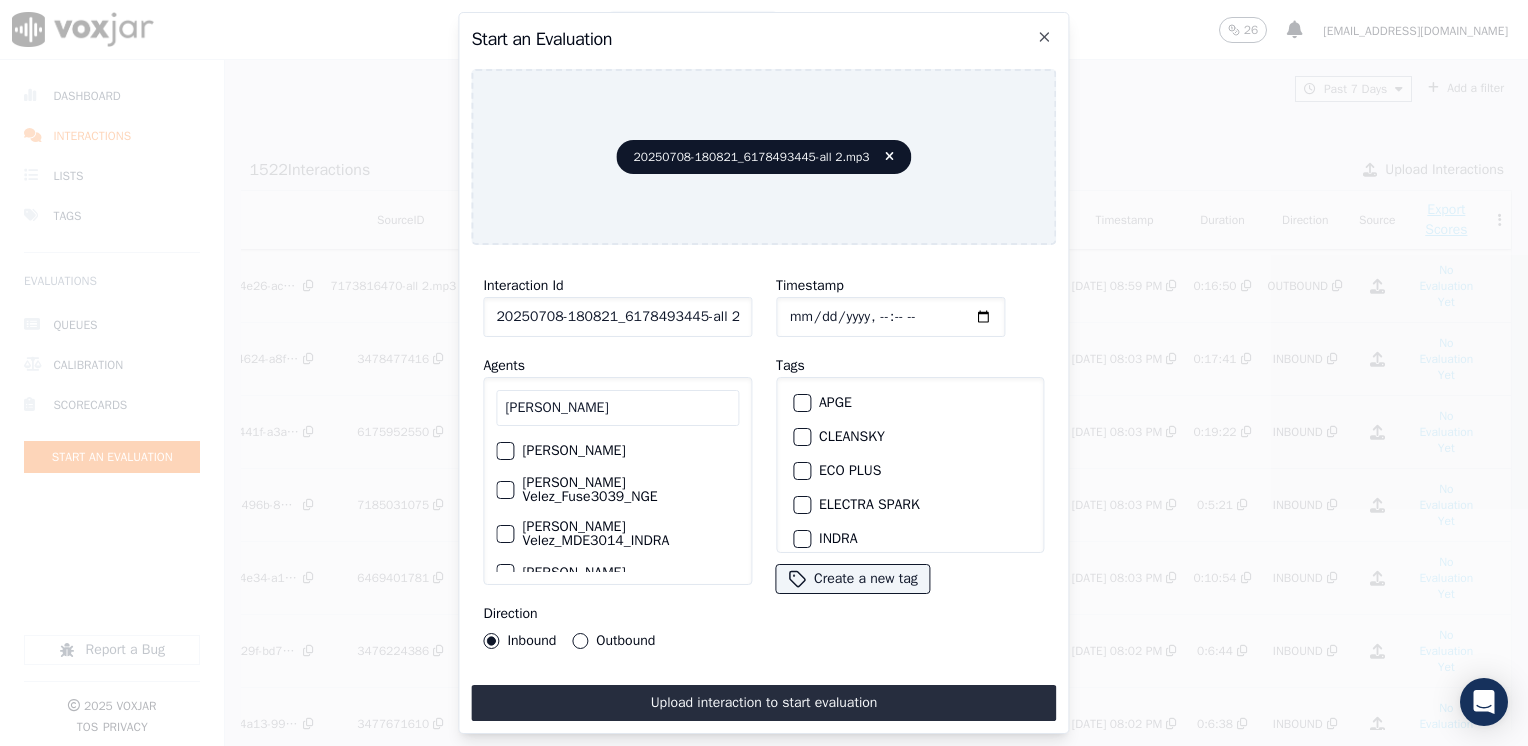 scroll, scrollTop: 100, scrollLeft: 0, axis: vertical 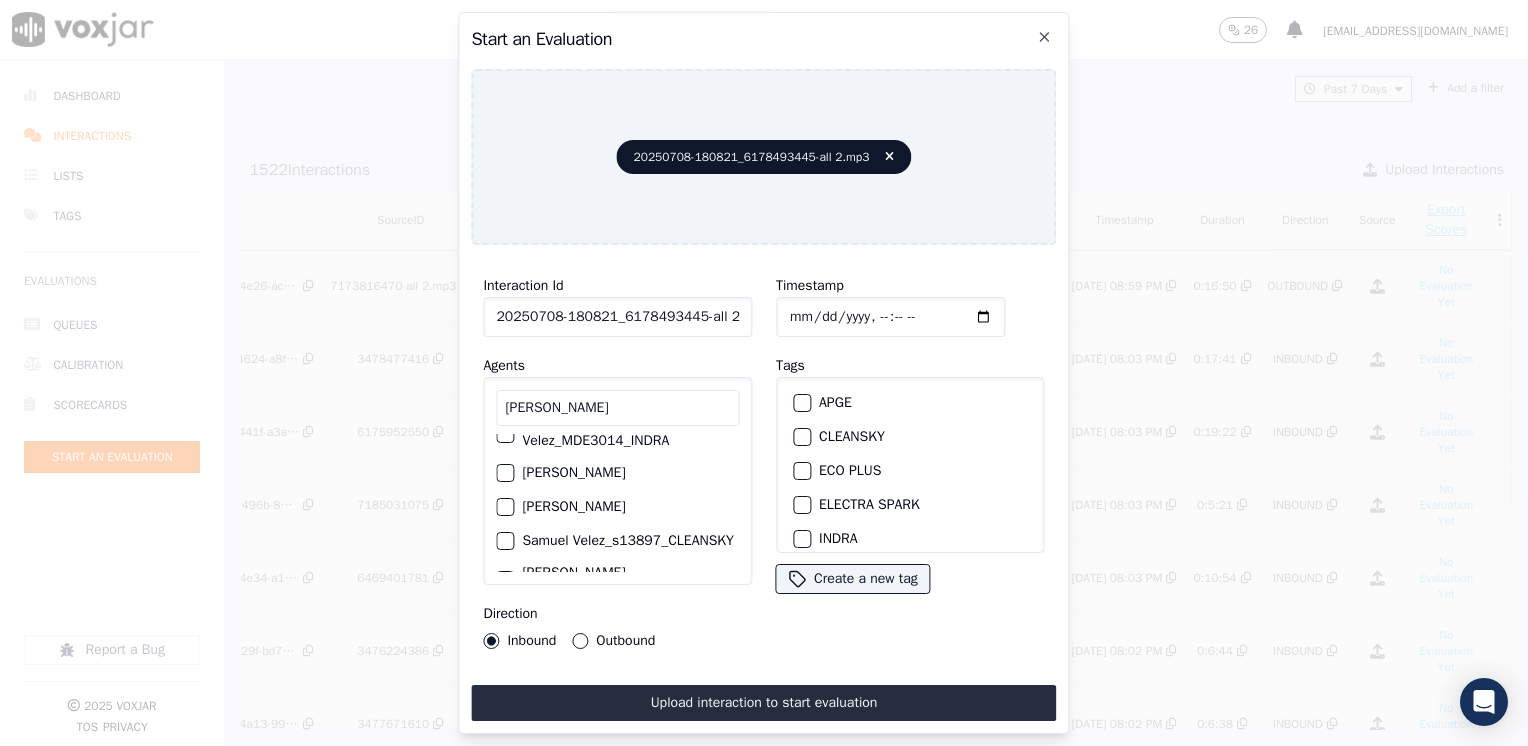 type on "[PERSON_NAME]" 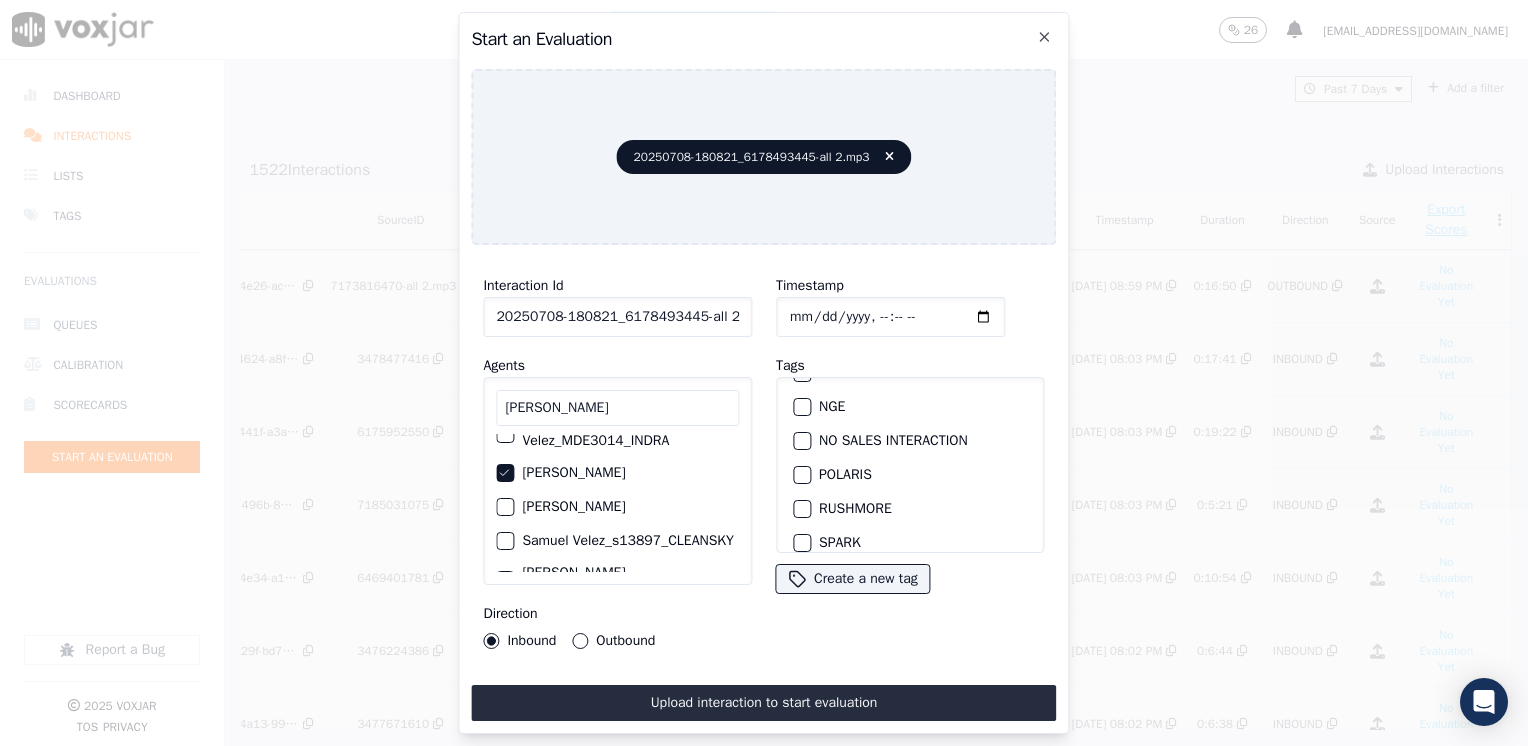scroll, scrollTop: 293, scrollLeft: 0, axis: vertical 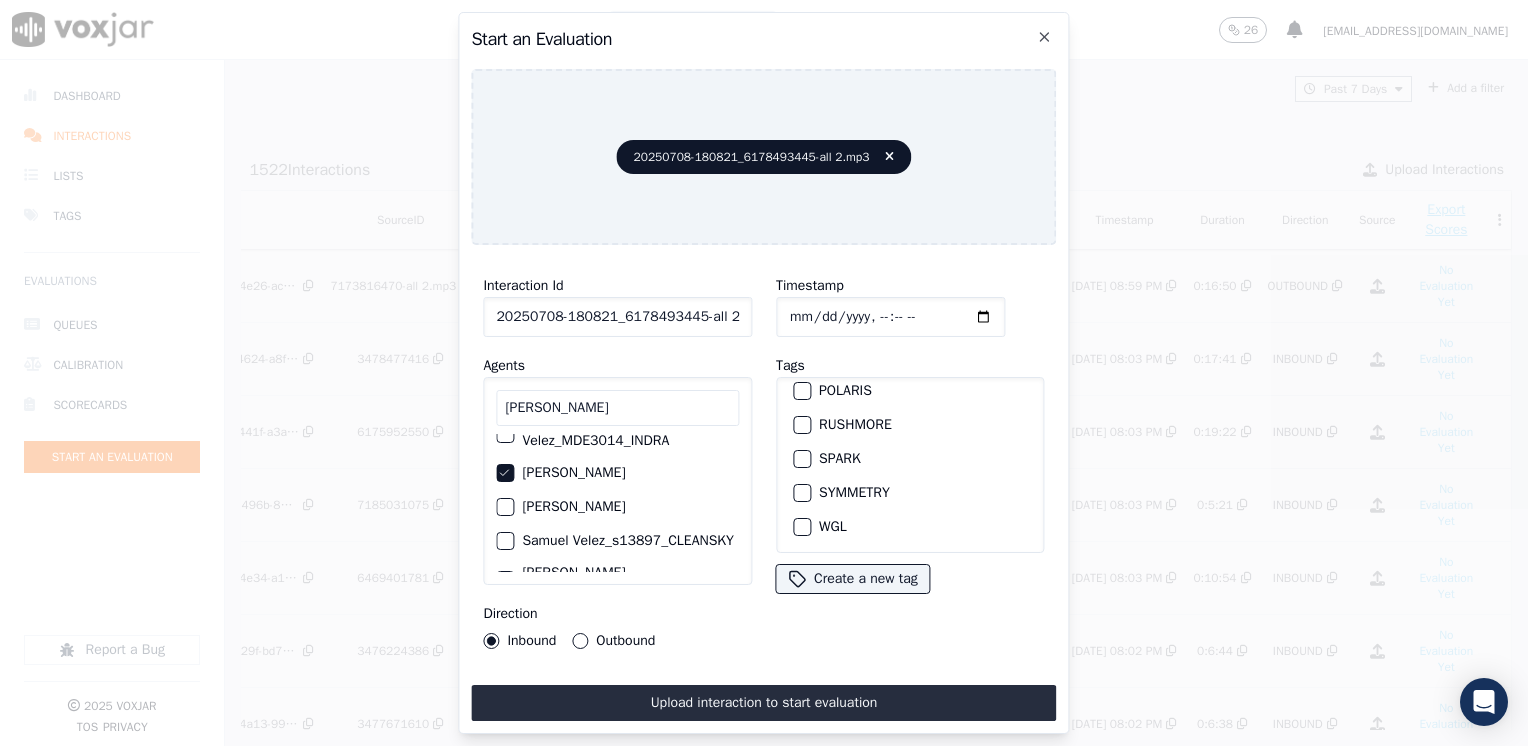 click at bounding box center [801, 459] 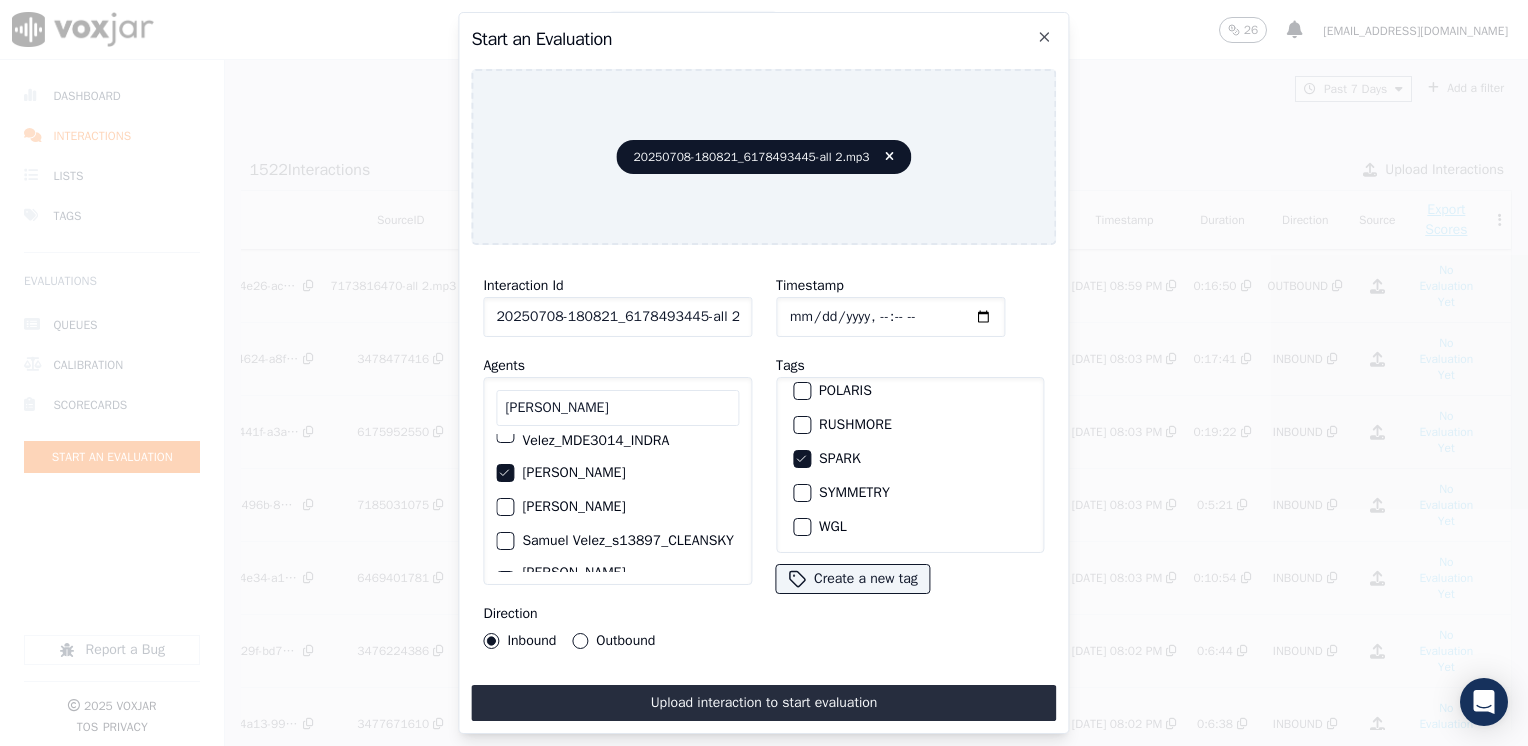 click on "Outbound" at bounding box center (580, 641) 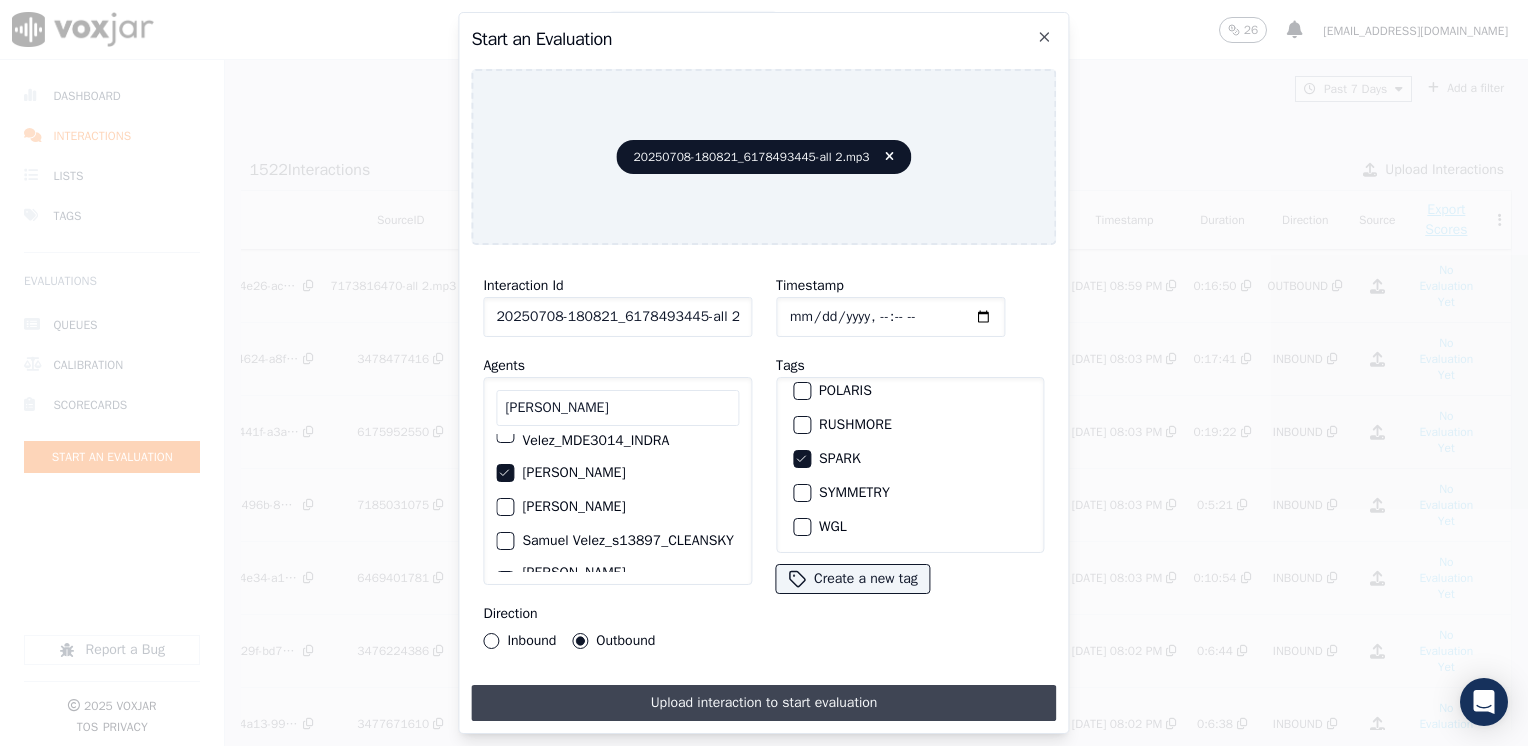click on "Upload interaction to start evaluation" at bounding box center [763, 703] 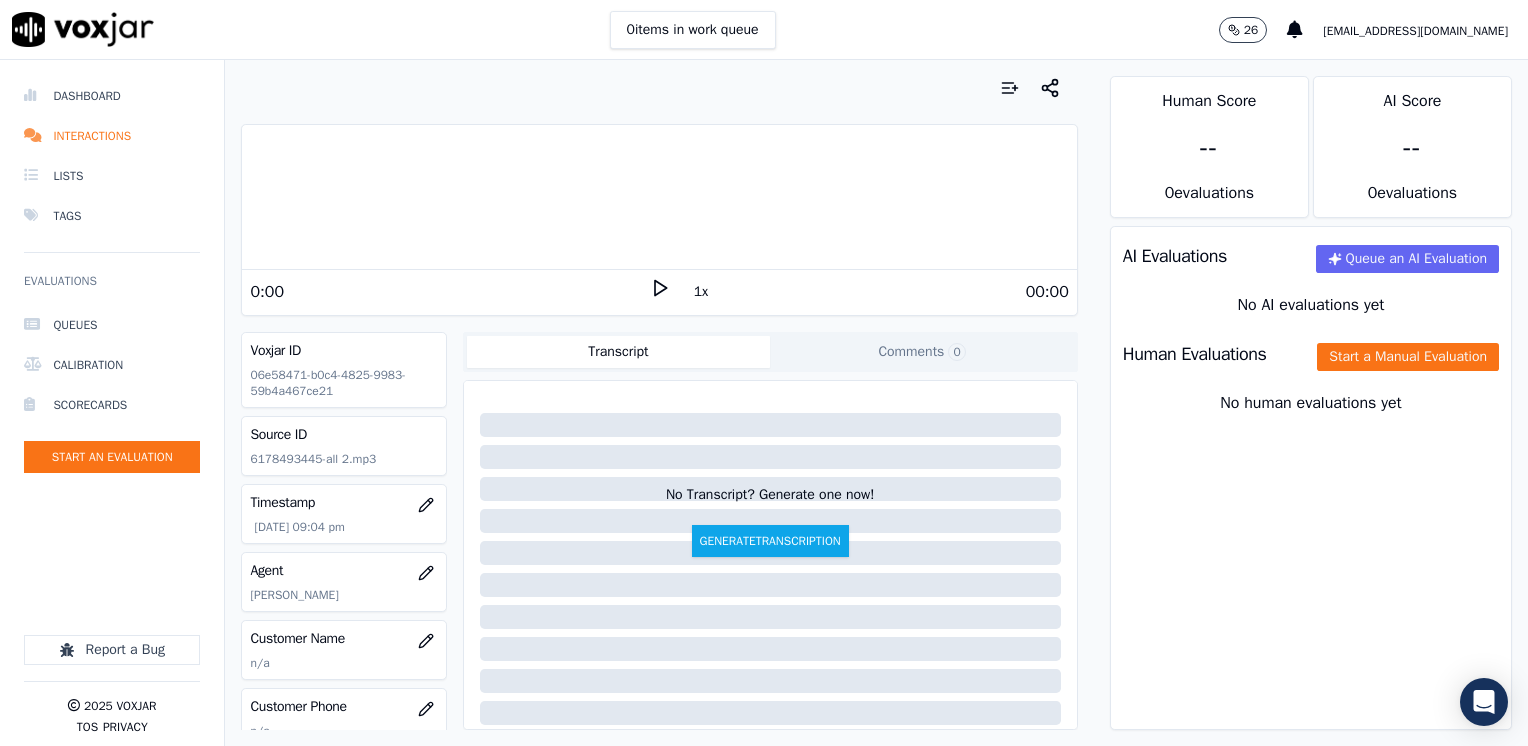 click 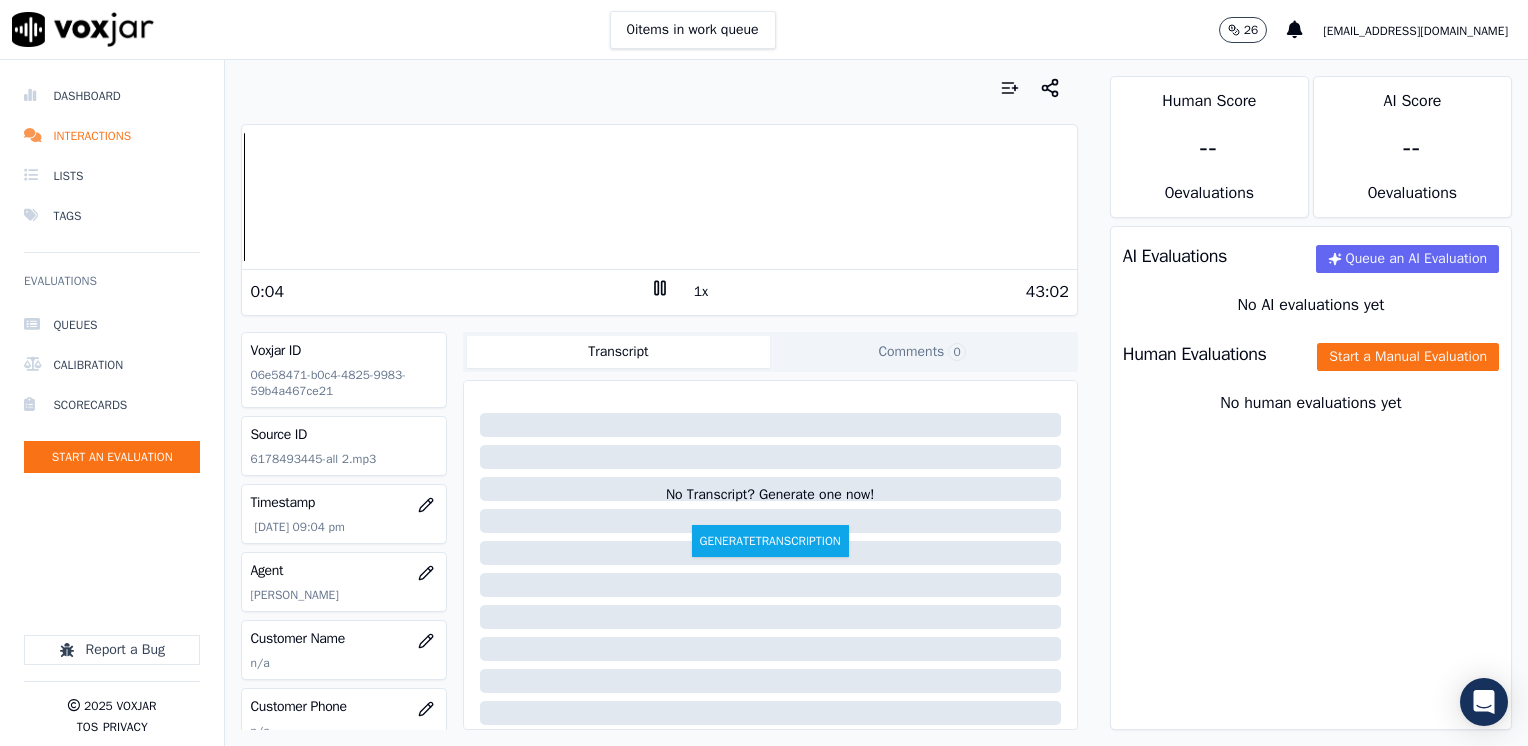click 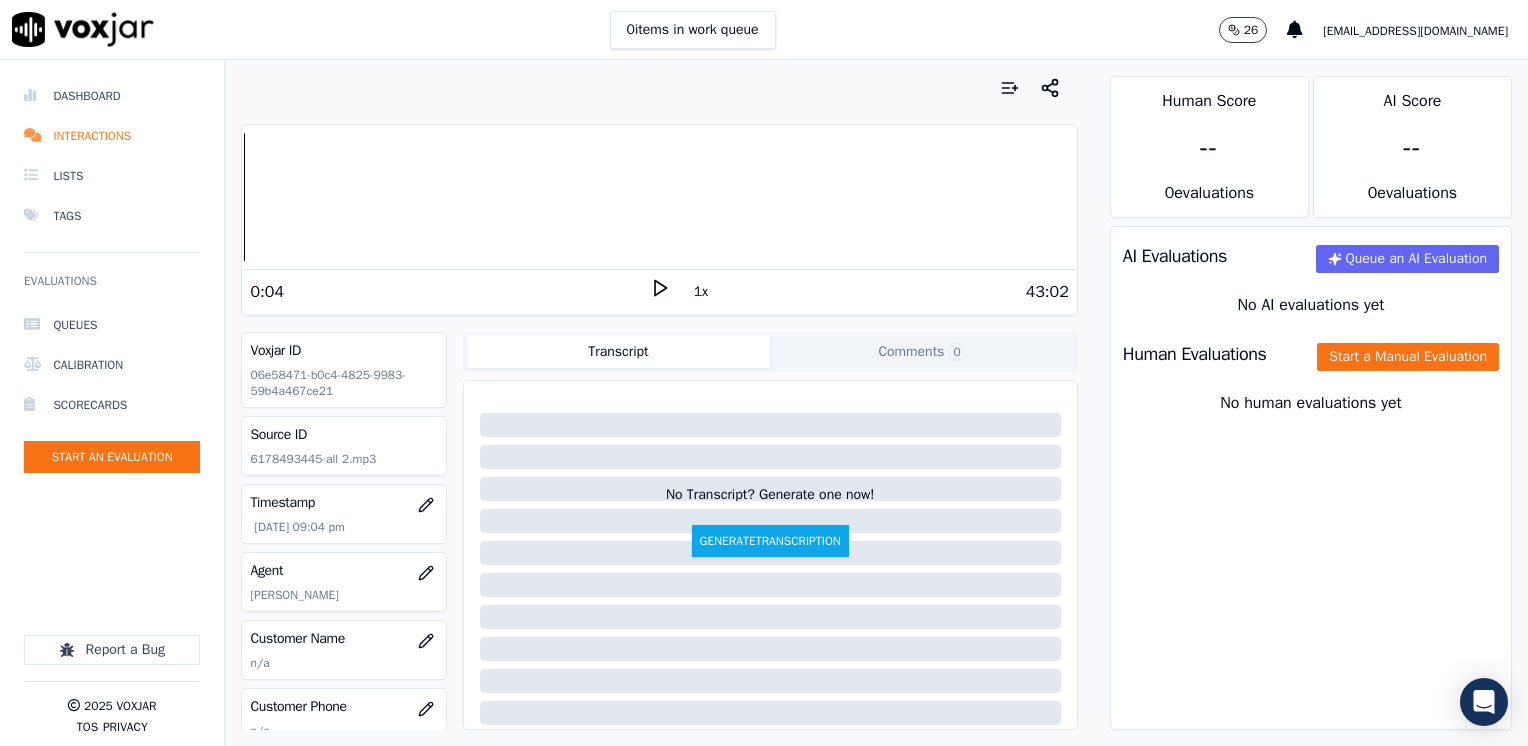 click 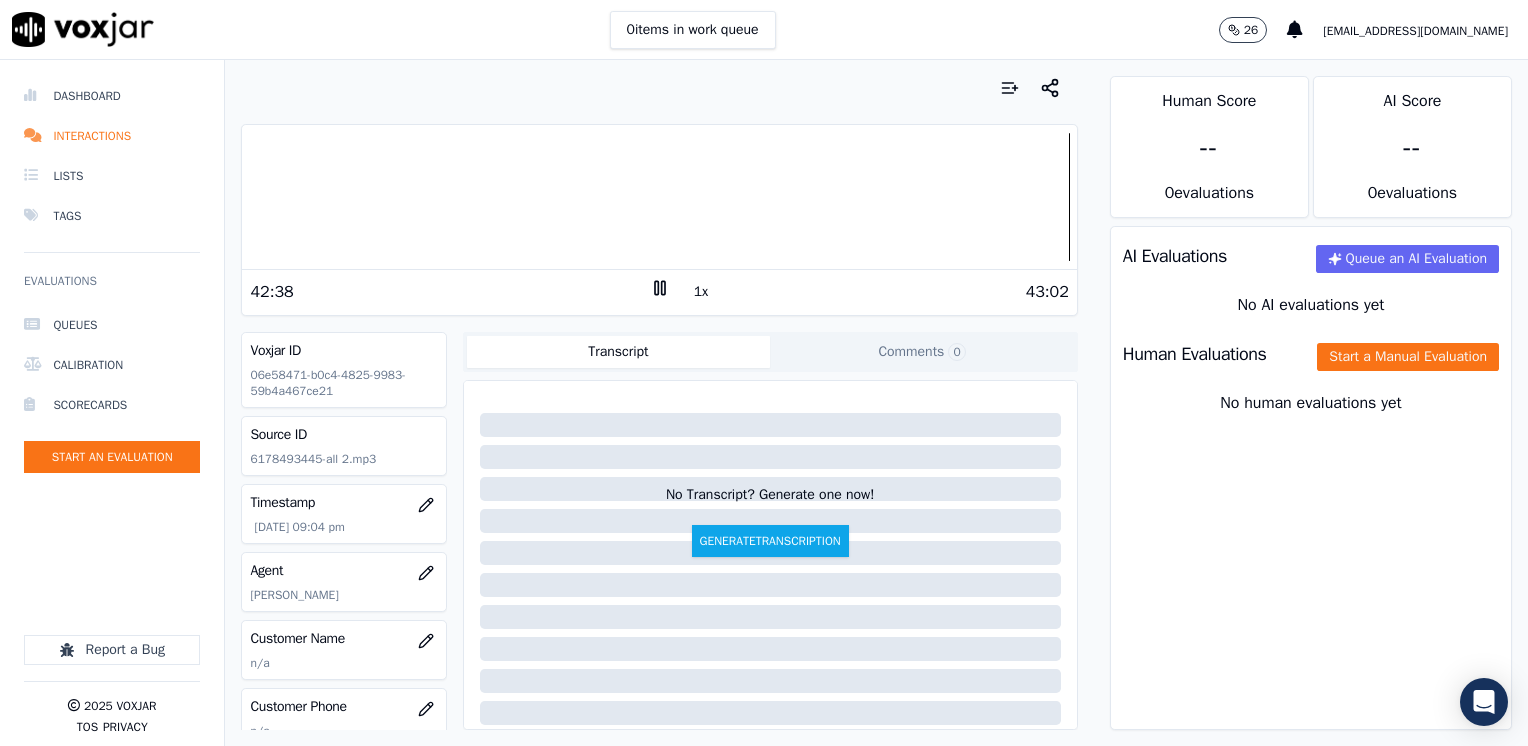 click 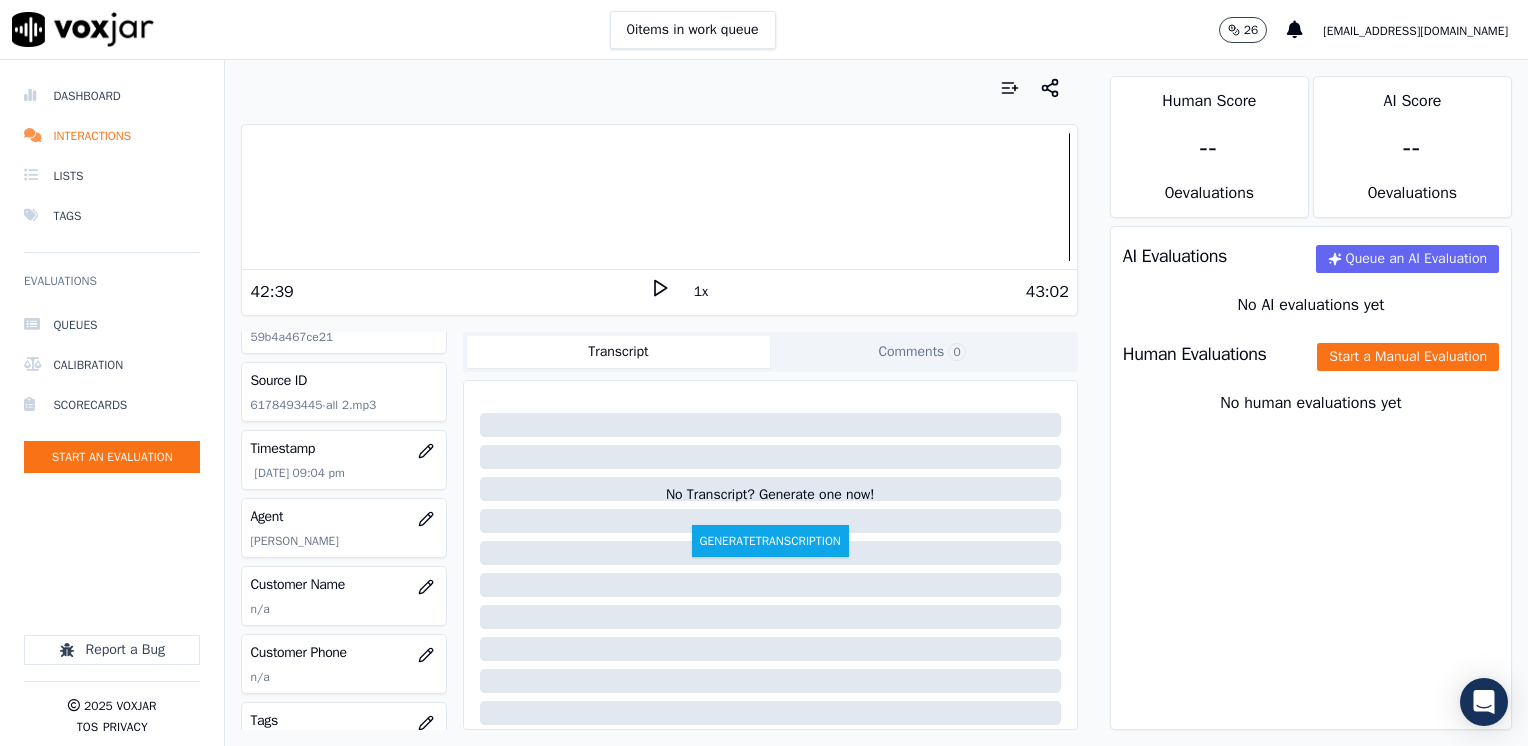 scroll, scrollTop: 100, scrollLeft: 0, axis: vertical 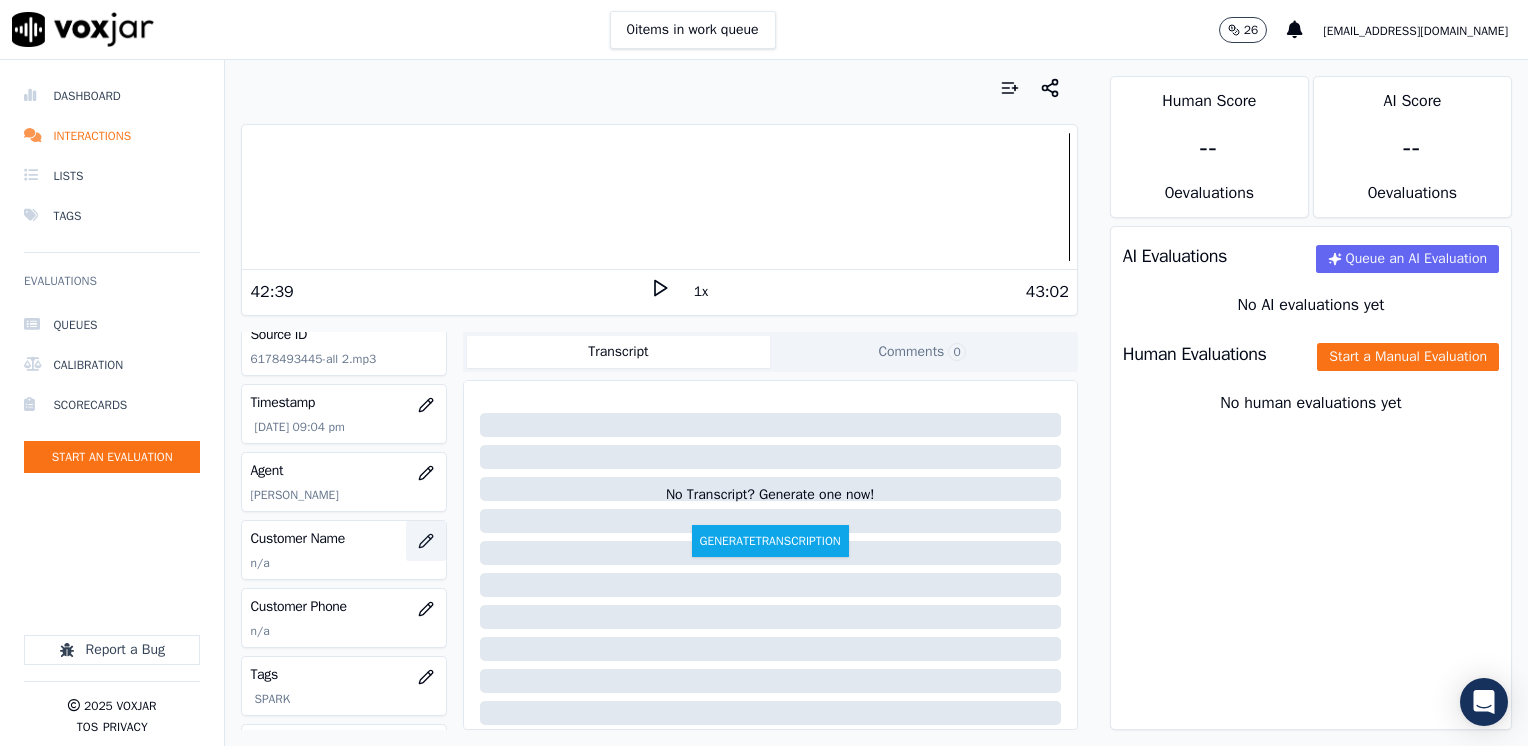 click at bounding box center [426, 541] 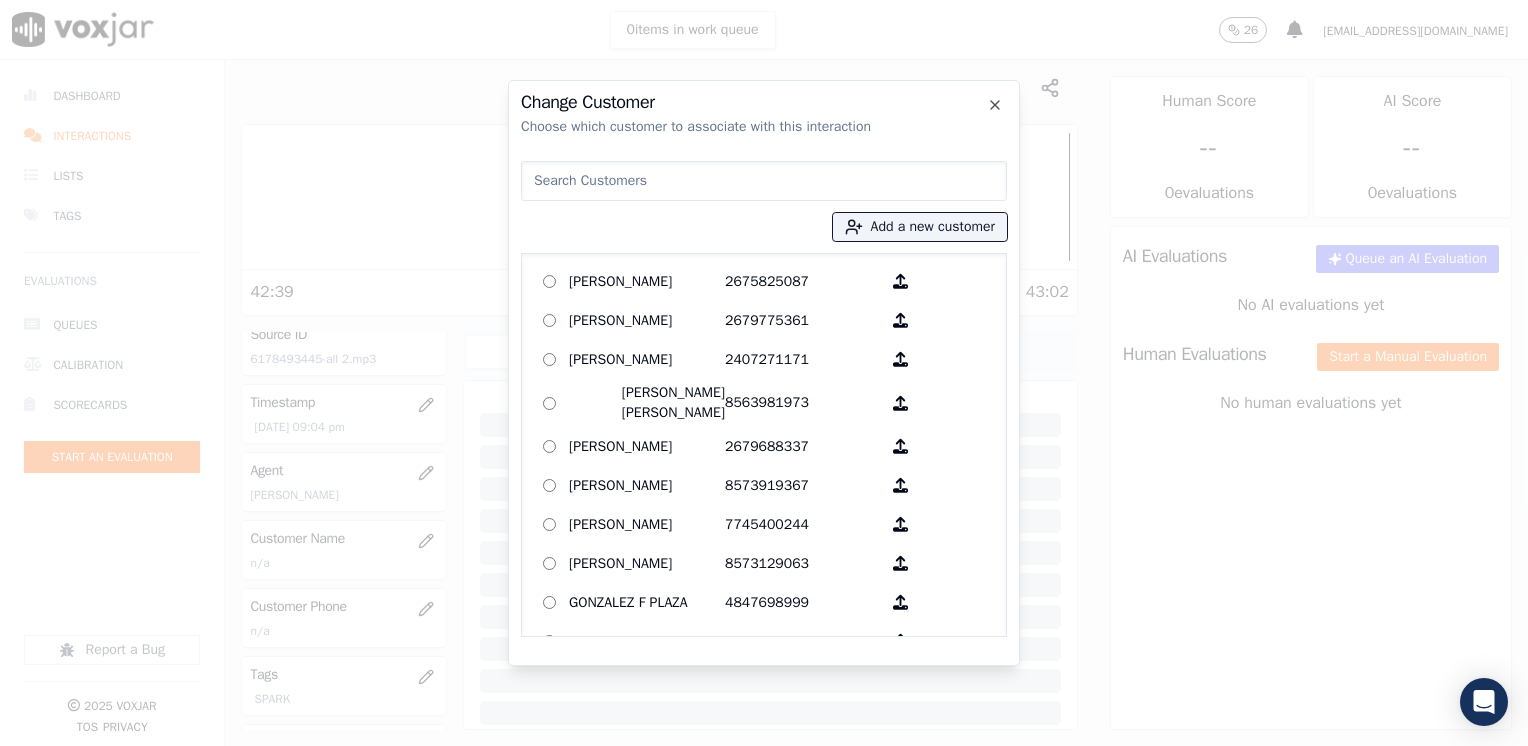 click at bounding box center (764, 181) 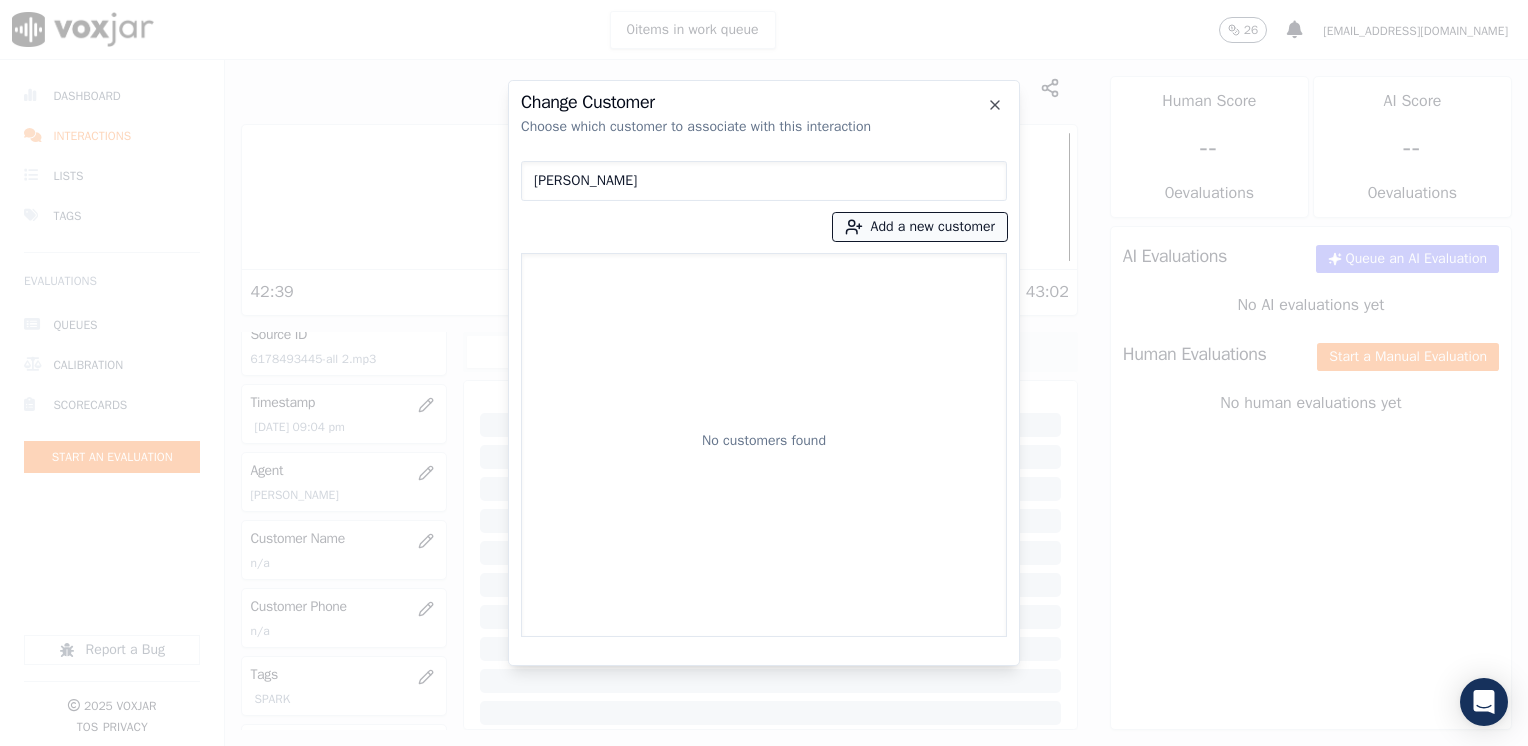 type on "[PERSON_NAME]" 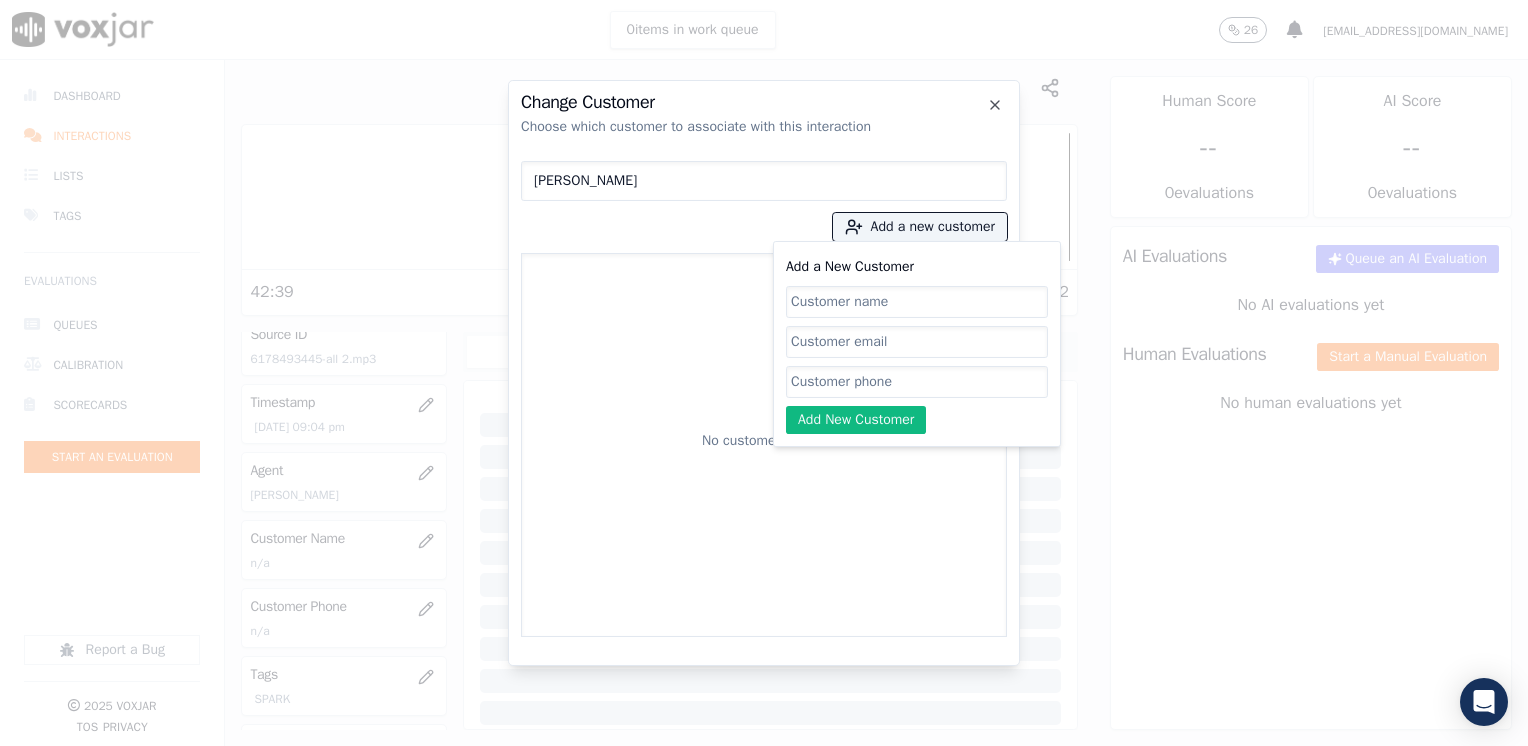 click on "Change Customer   Choose which customer to associate with this interaction   [PERSON_NAME]
Add a new customer   Add a New Customer           Add New Customer       No customers found         Close" at bounding box center (764, 746) 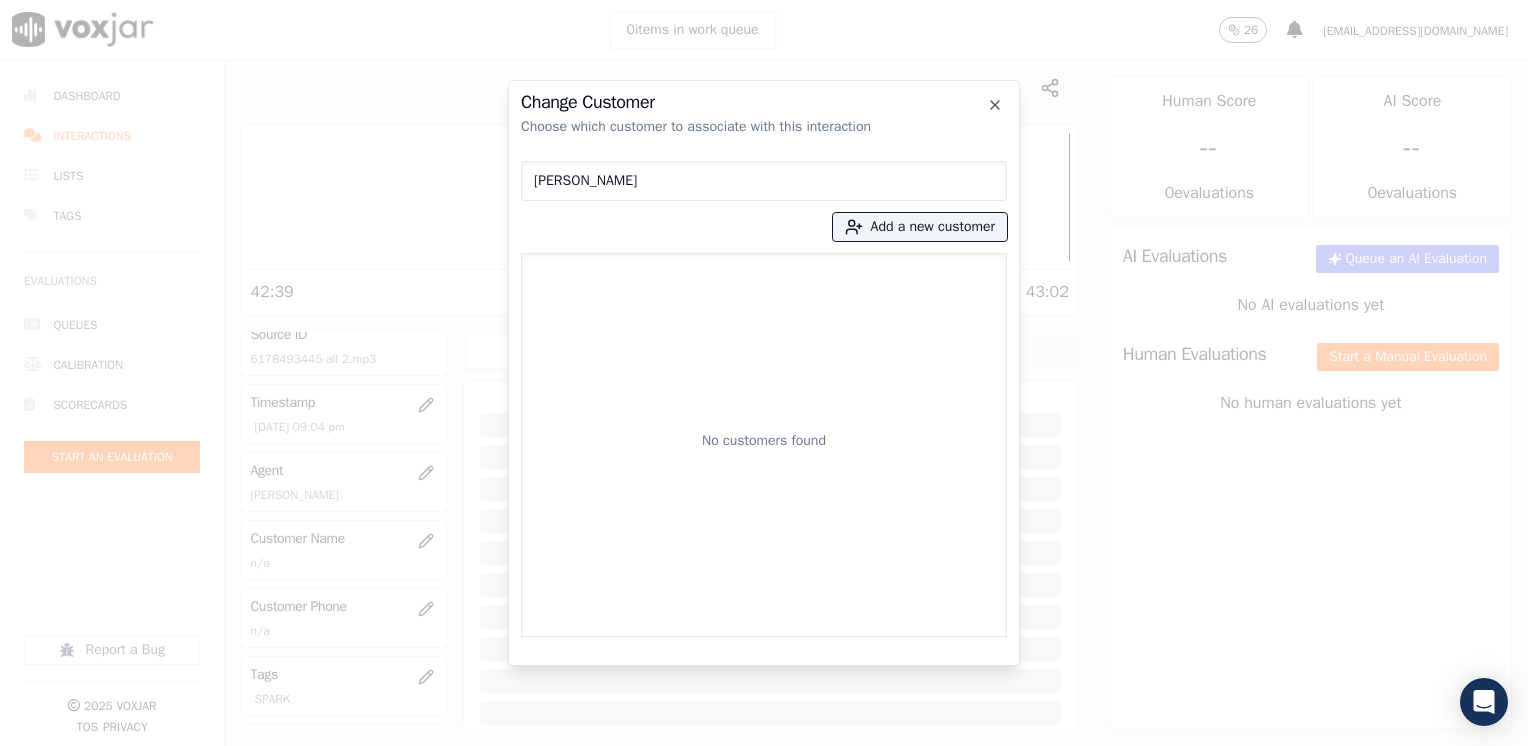 click on "[PERSON_NAME]" at bounding box center (764, 181) 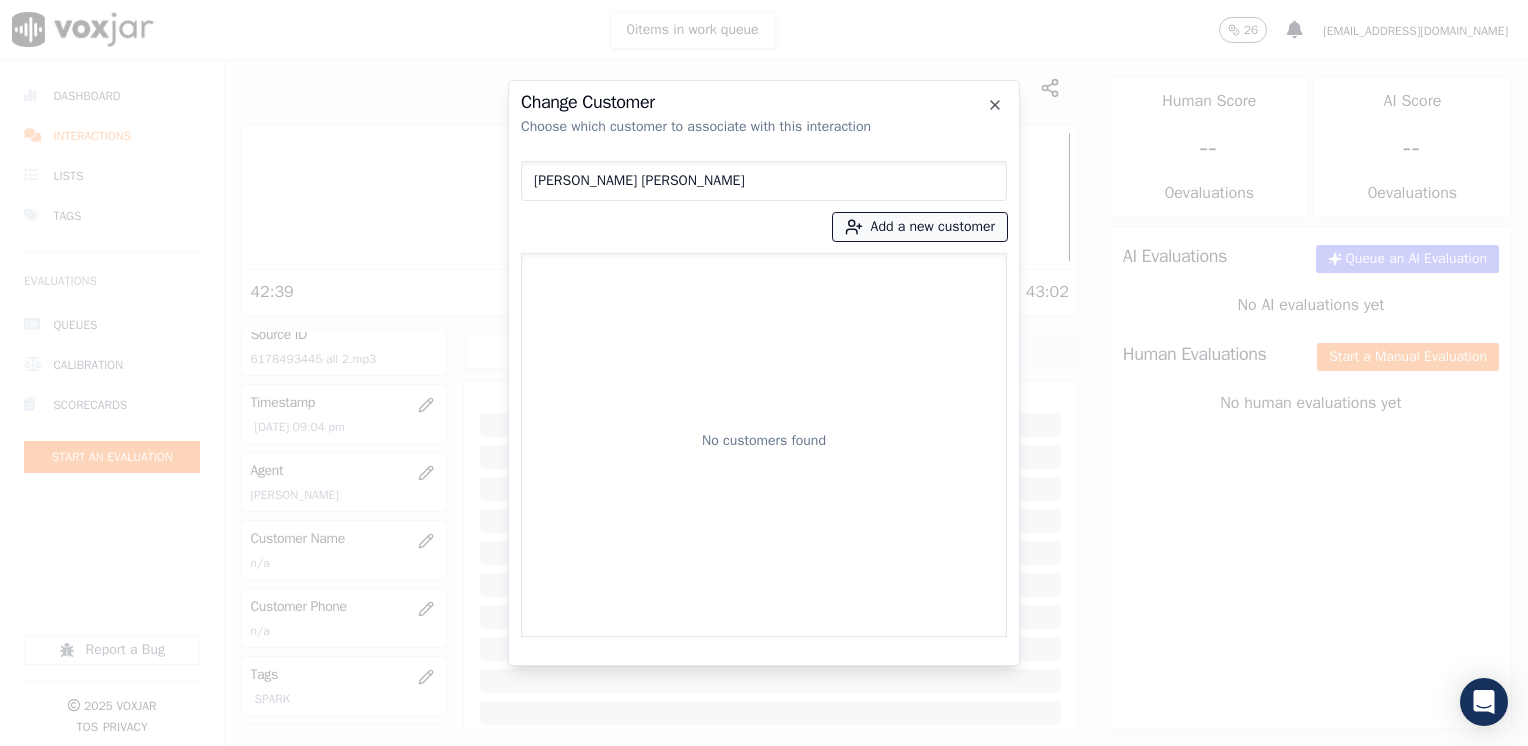 type on "[PERSON_NAME] [PERSON_NAME]" 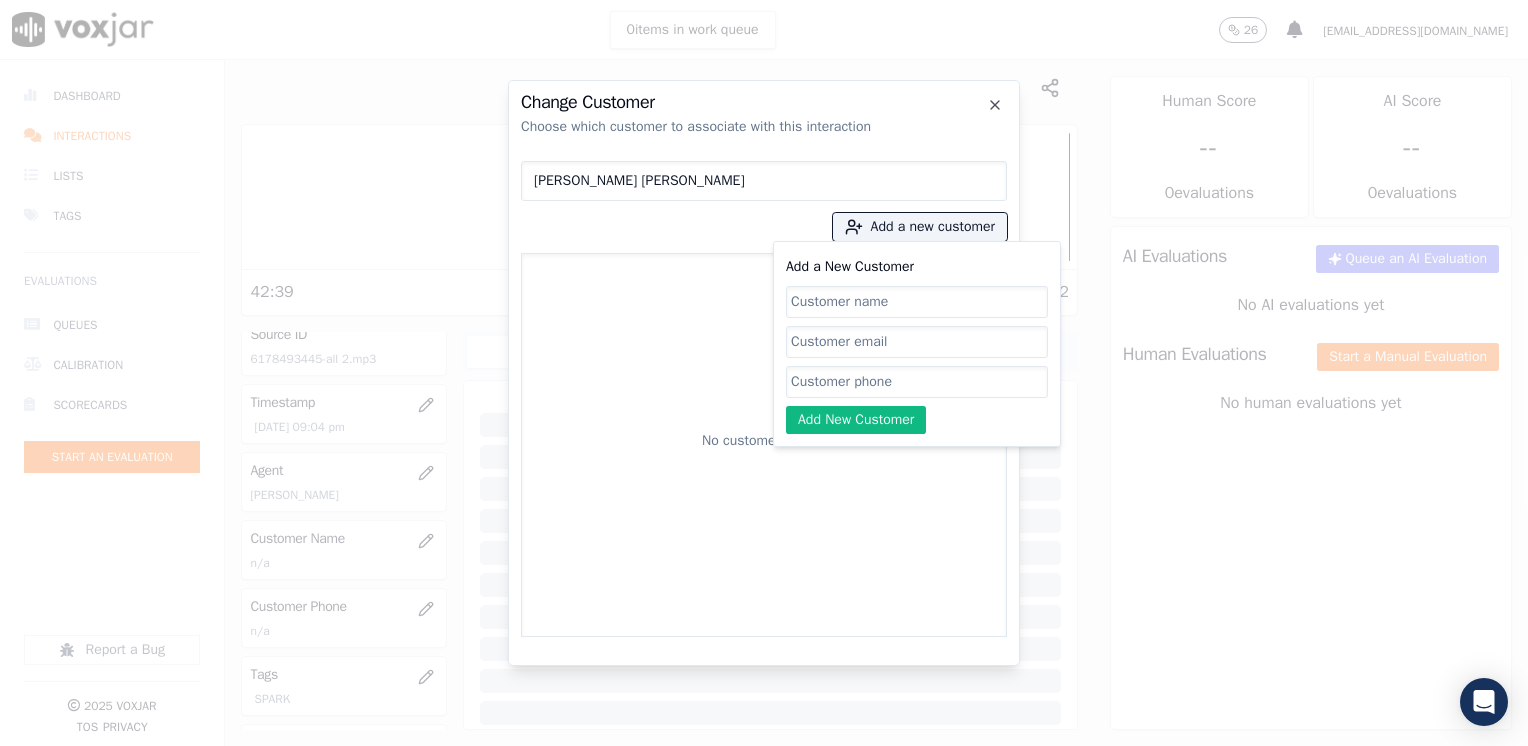 click on "Add a New Customer" 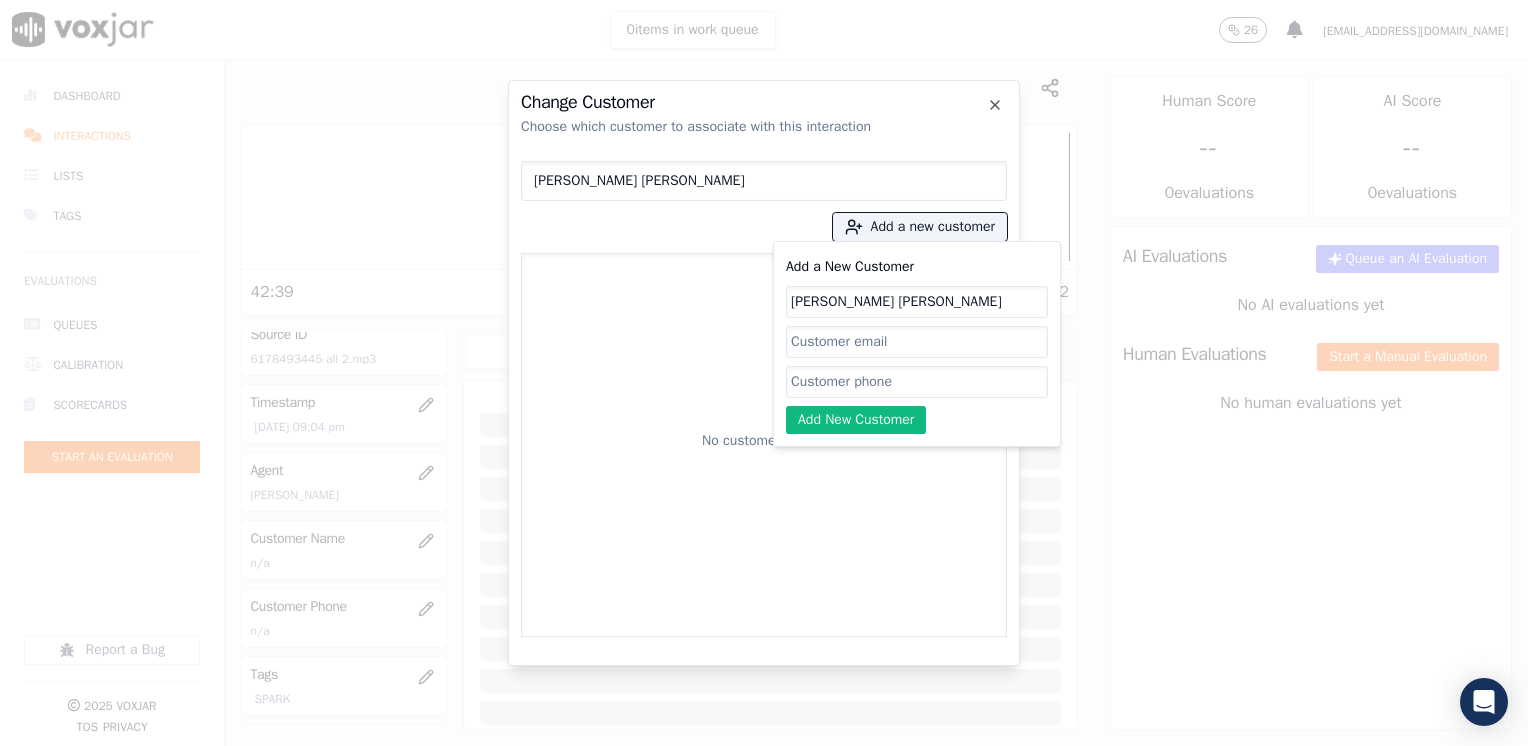 type on "[PERSON_NAME] [PERSON_NAME]" 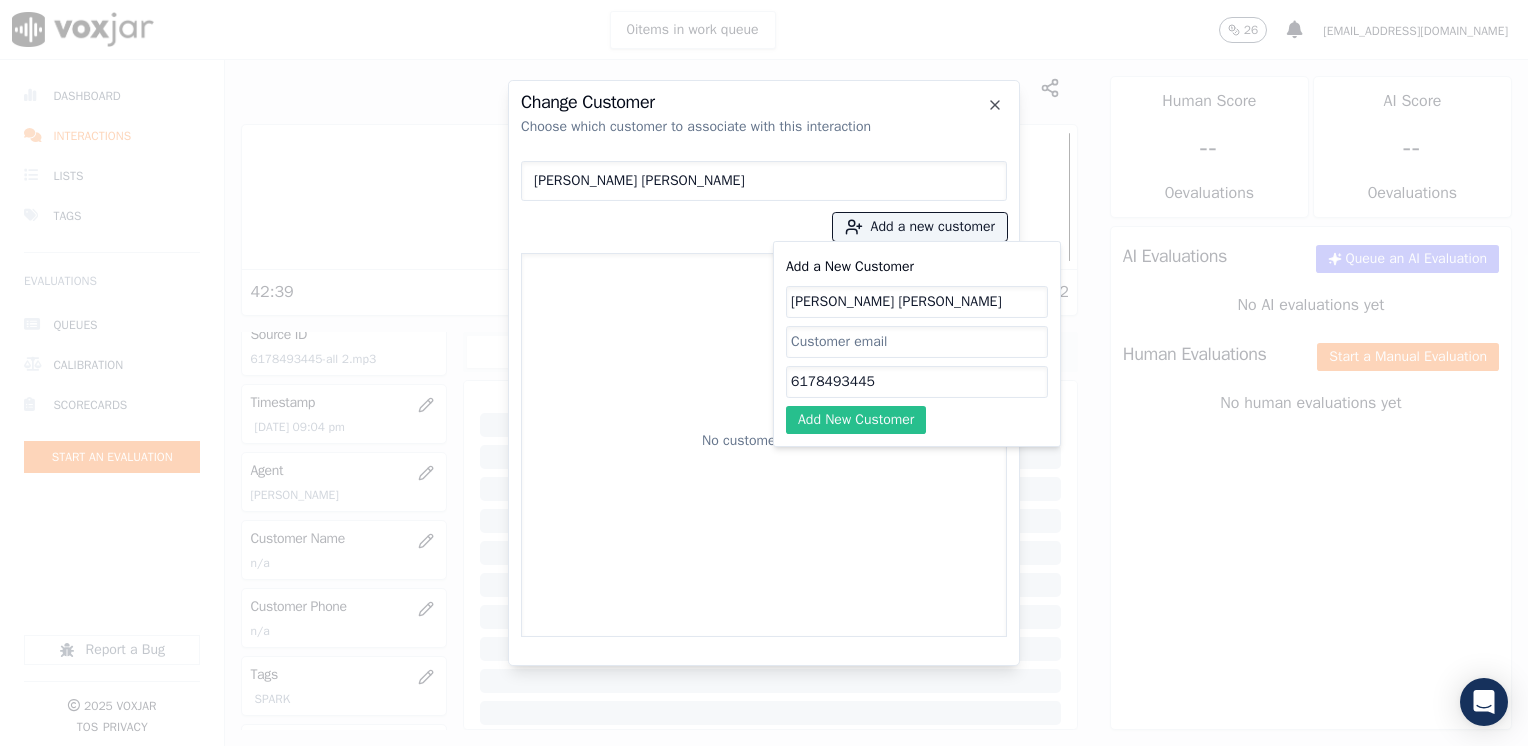 type on "6178493445" 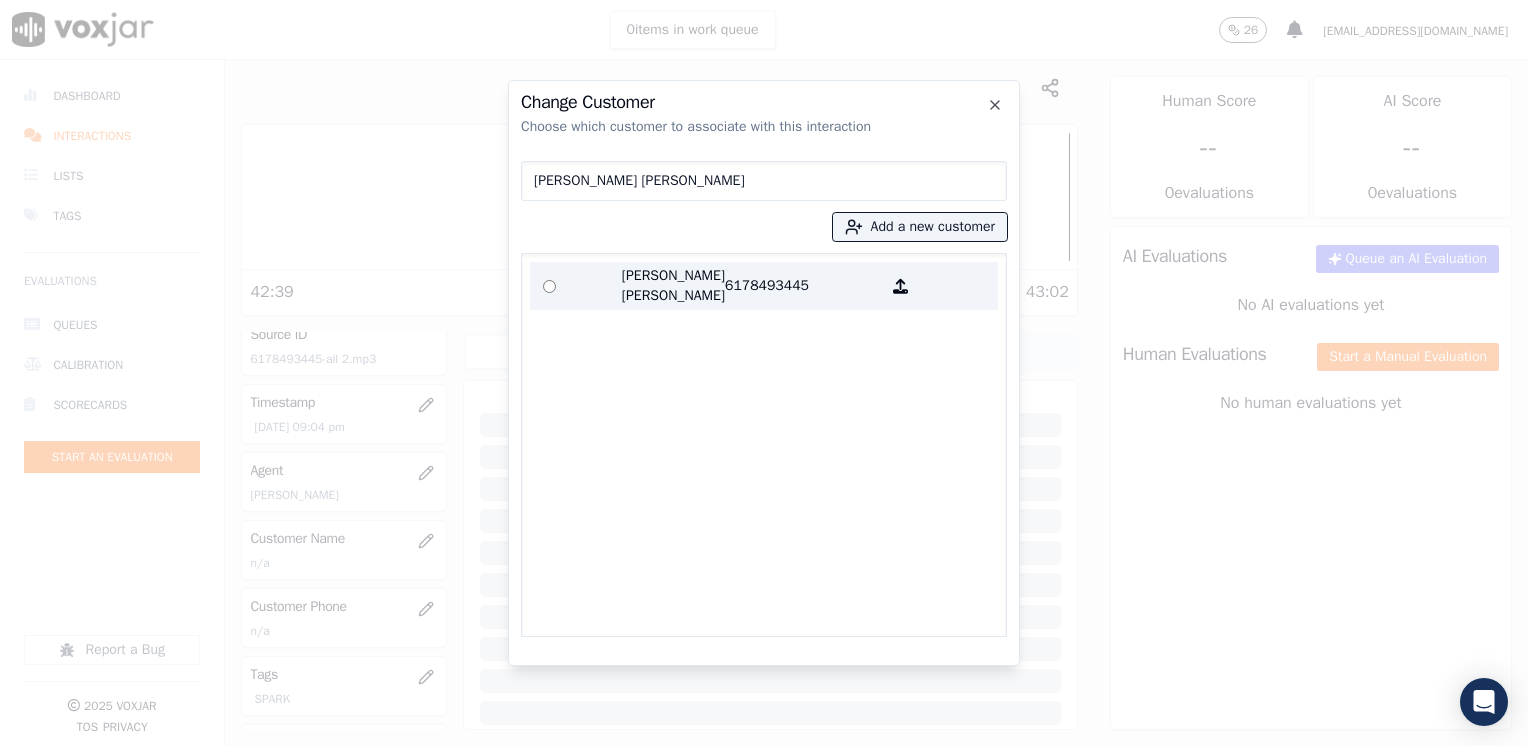 click on "[PERSON_NAME] [PERSON_NAME]" at bounding box center (647, 286) 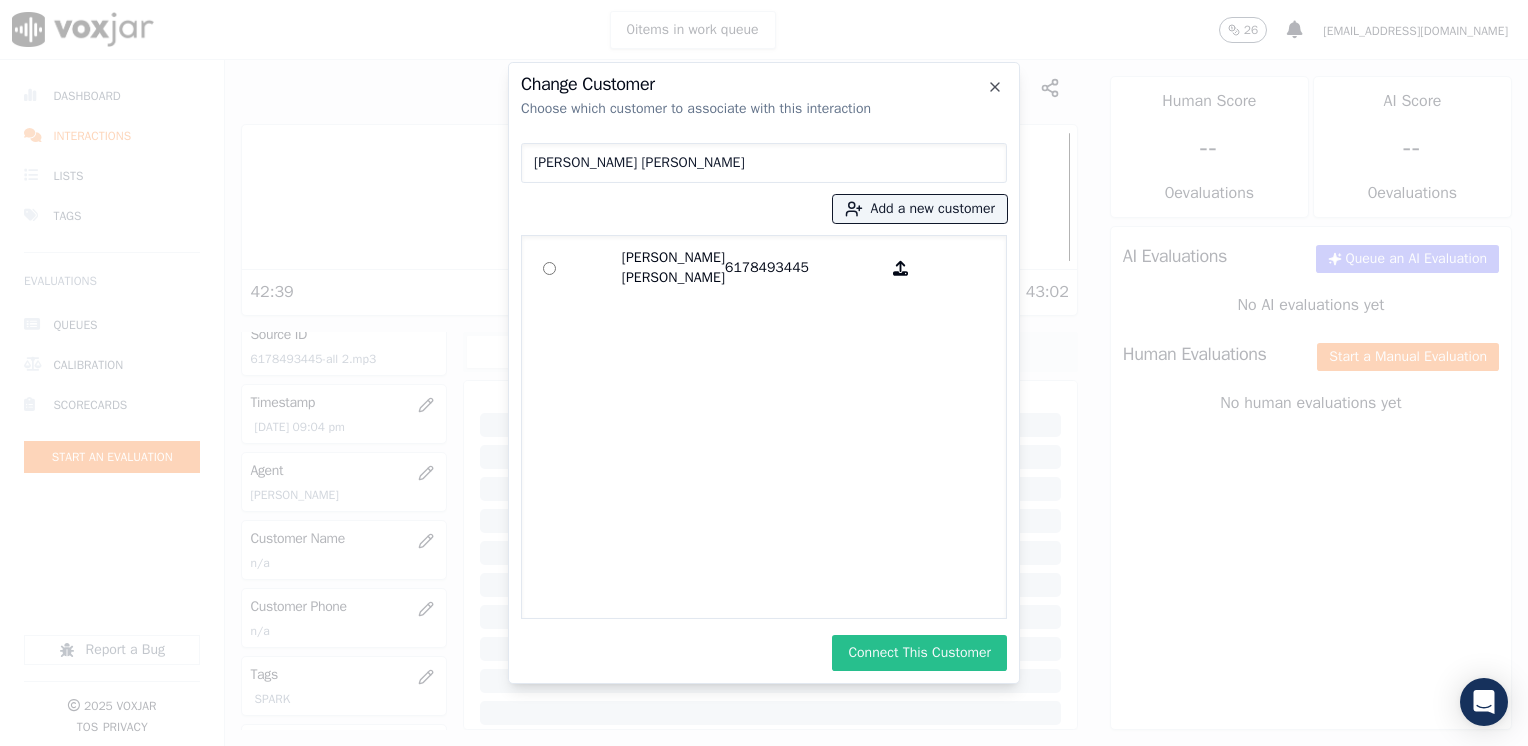 click on "Connect This Customer" at bounding box center [919, 653] 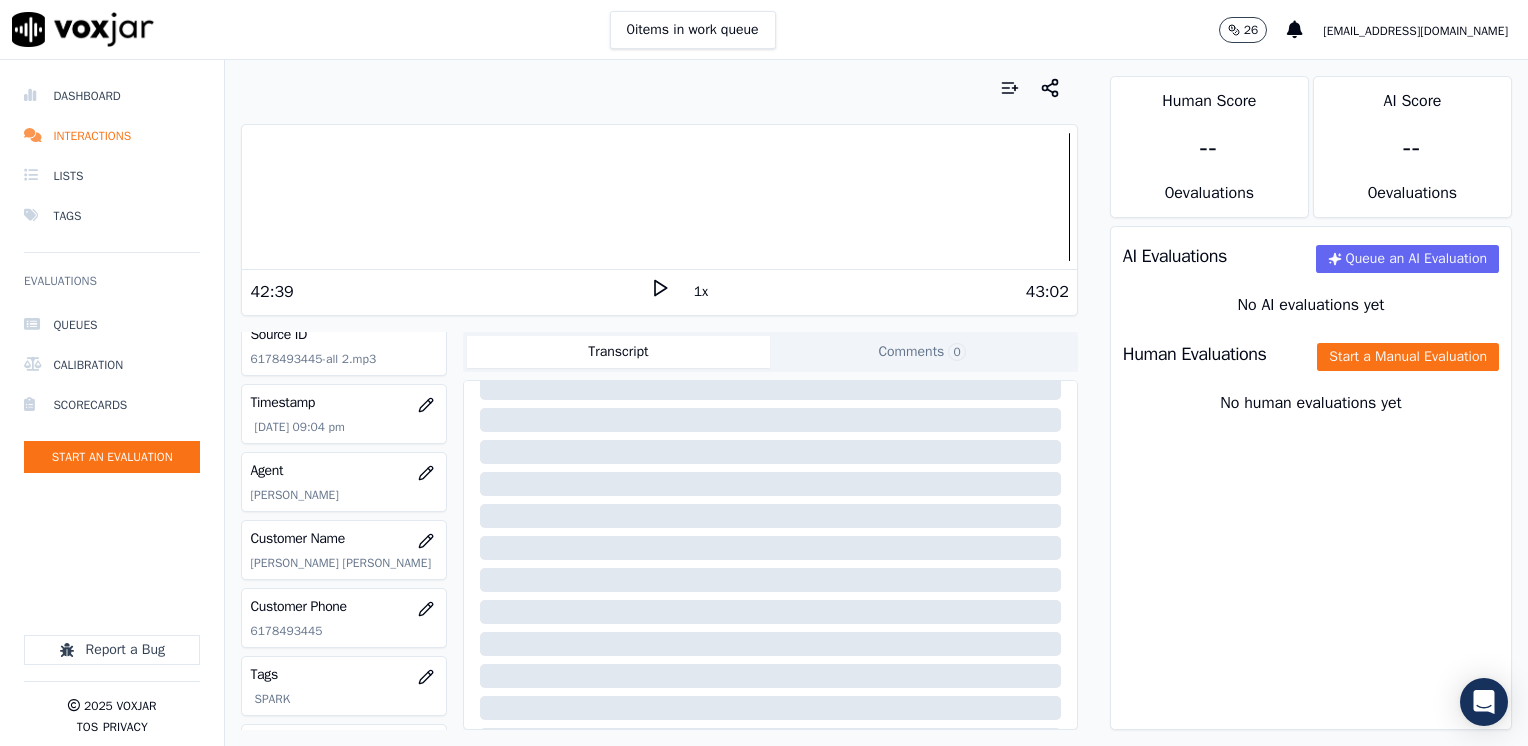 scroll, scrollTop: 200, scrollLeft: 0, axis: vertical 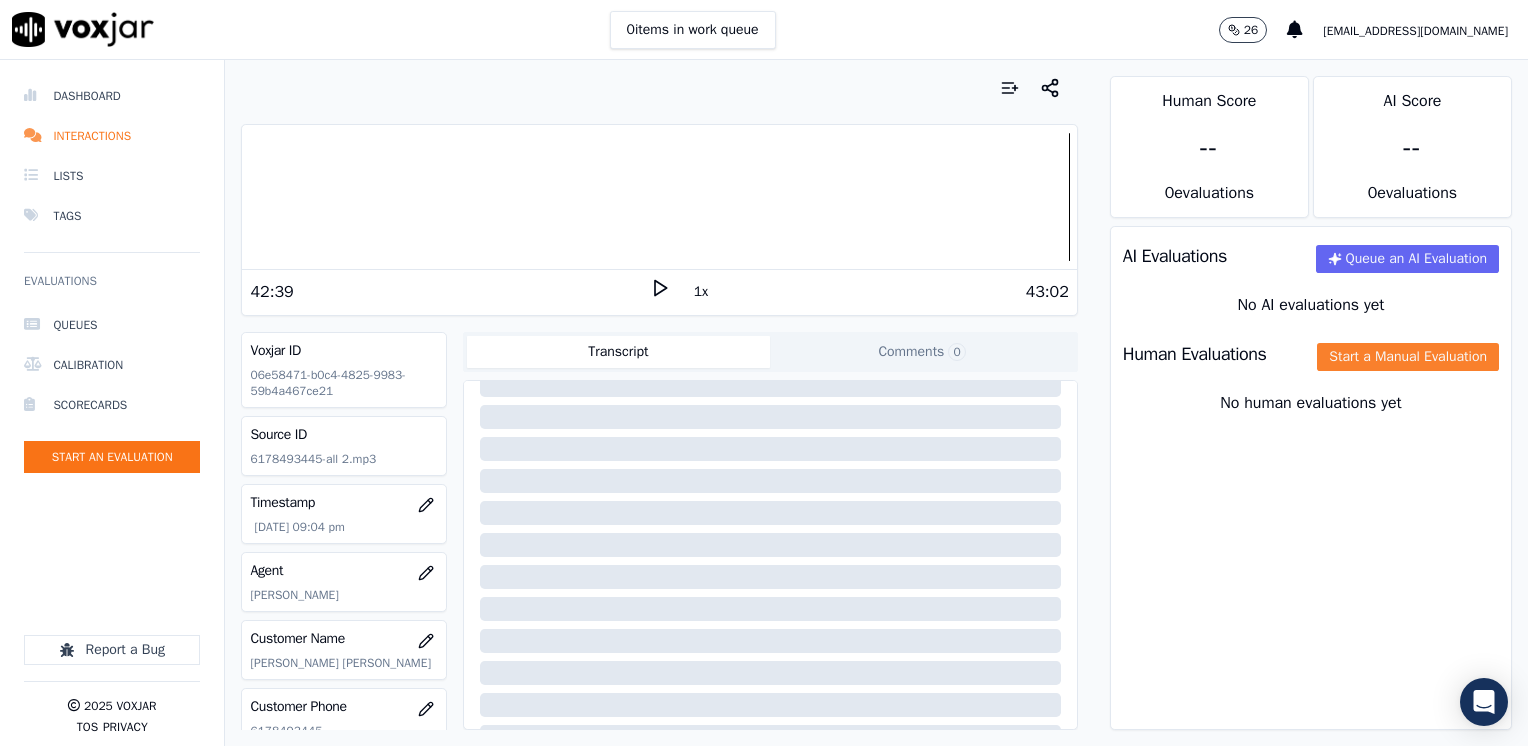 click on "Start a Manual Evaluation" 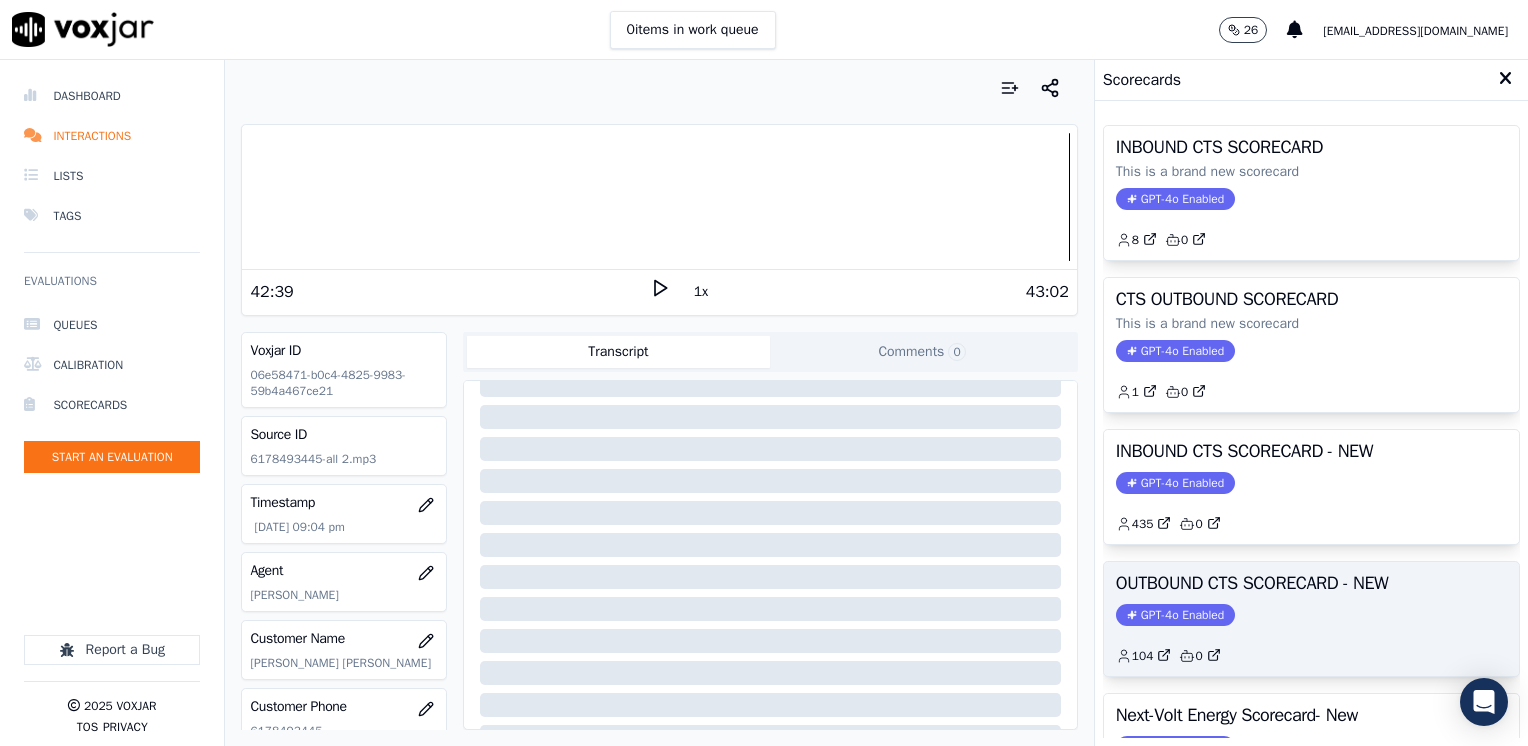 click on "GPT-4o Enabled" at bounding box center [1175, 615] 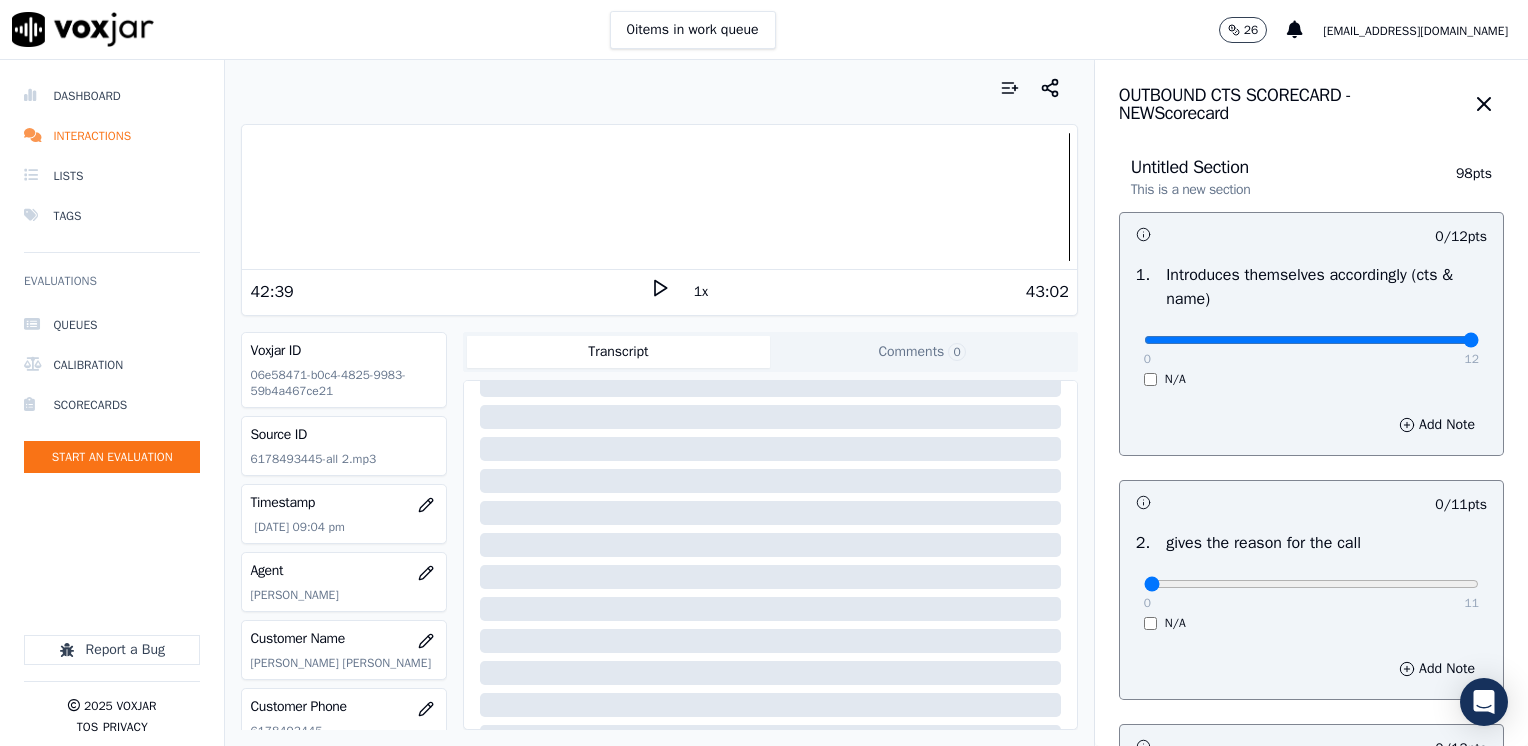 drag, startPoint x: 1132, startPoint y: 348, endPoint x: 1531, endPoint y: 337, distance: 399.1516 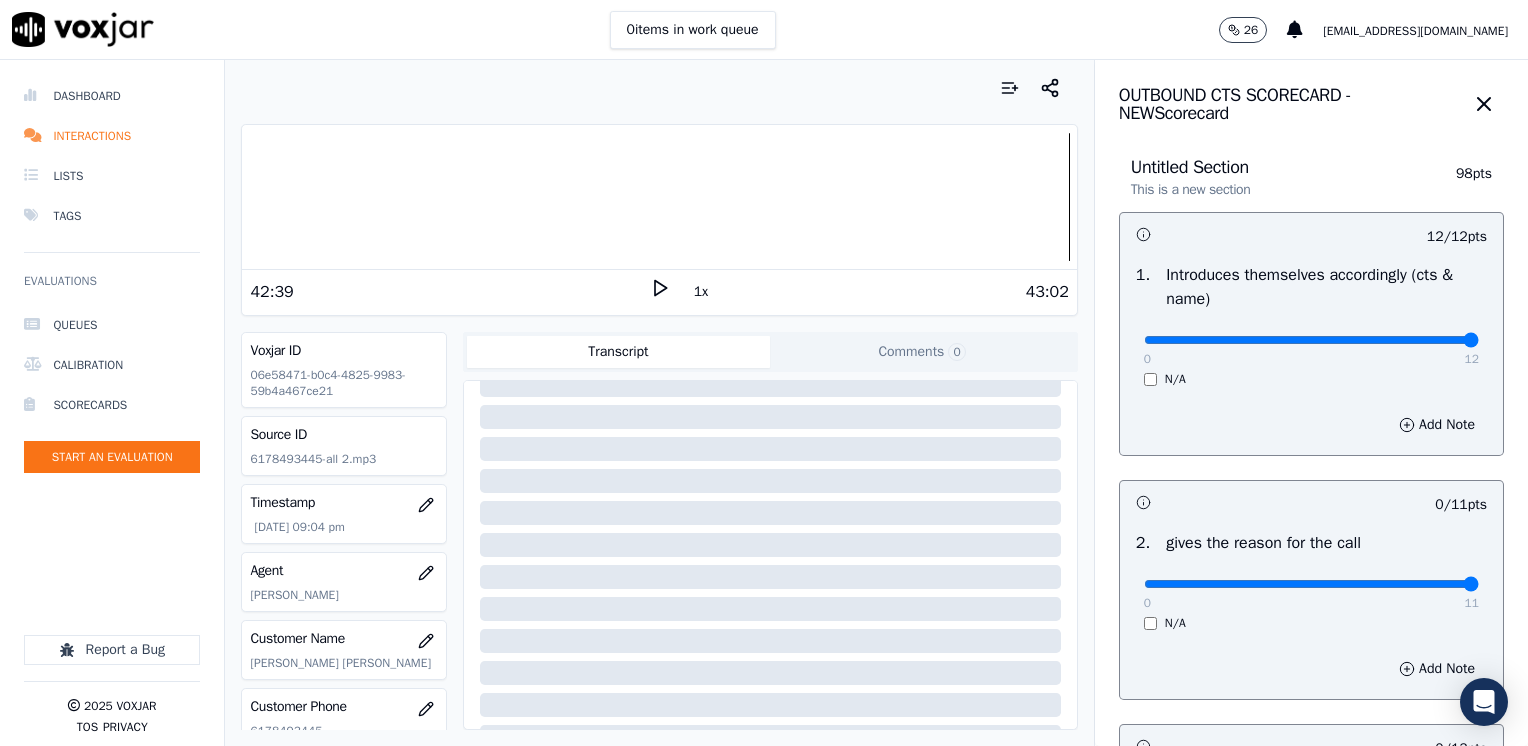 drag, startPoint x: 1123, startPoint y: 582, endPoint x: 1531, endPoint y: 575, distance: 408.06006 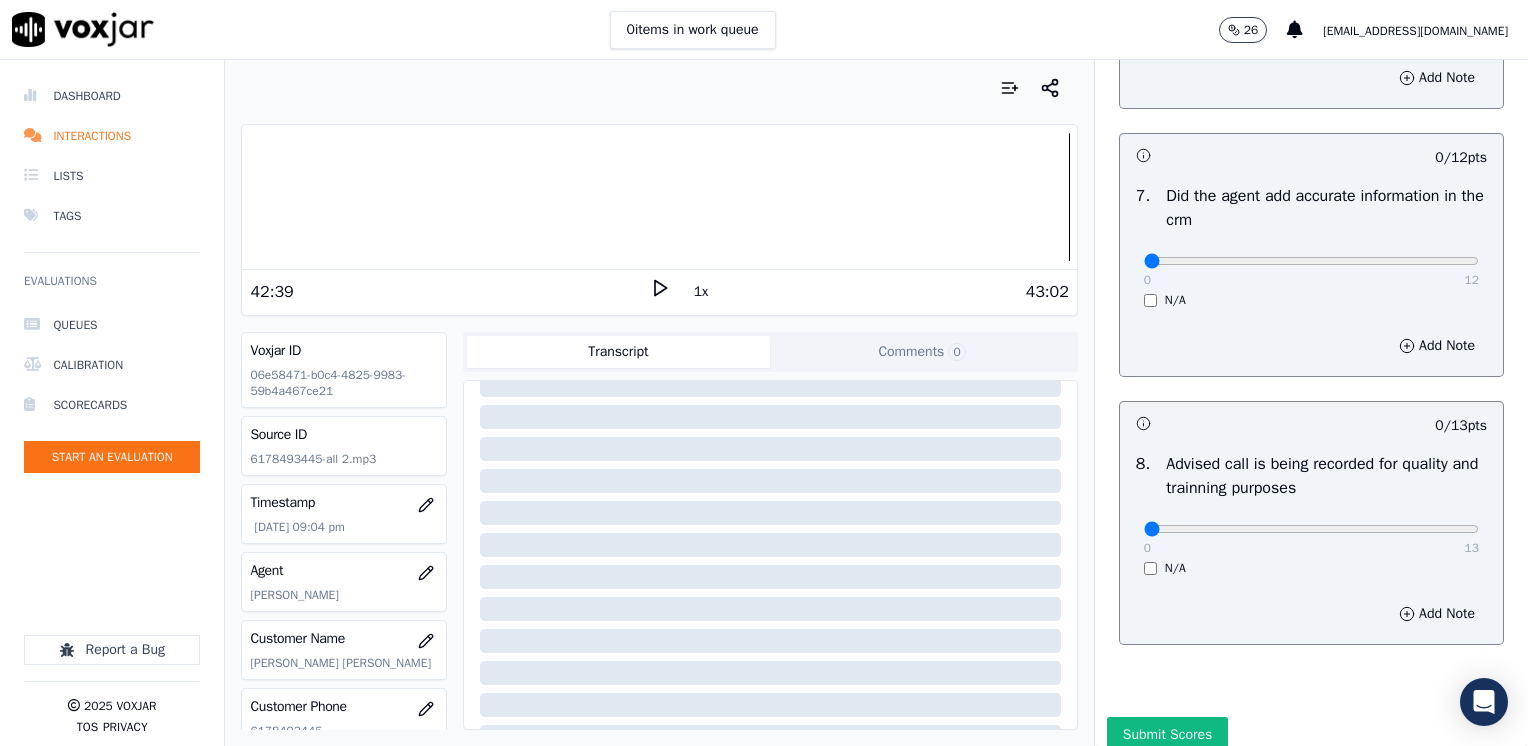 scroll, scrollTop: 1748, scrollLeft: 0, axis: vertical 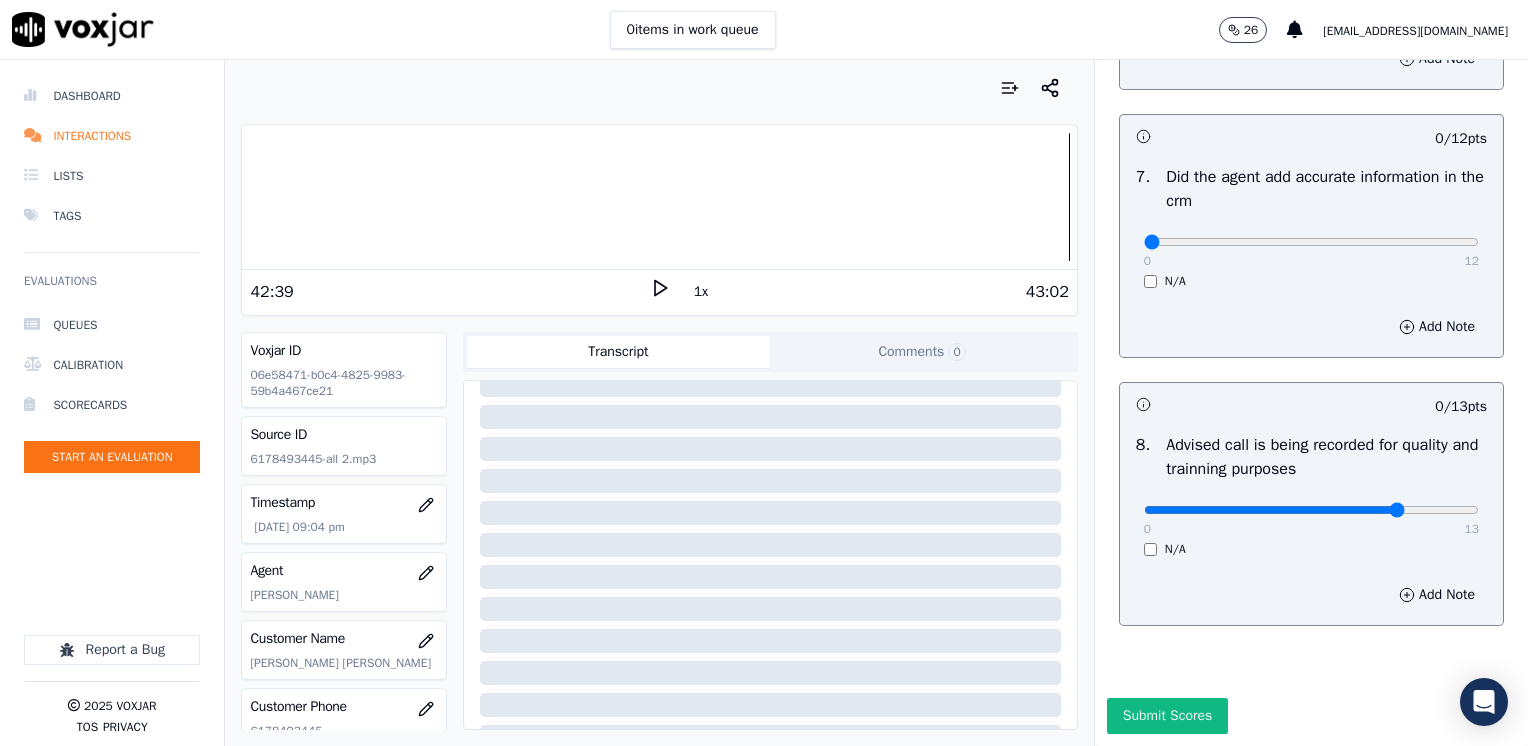 type on "10" 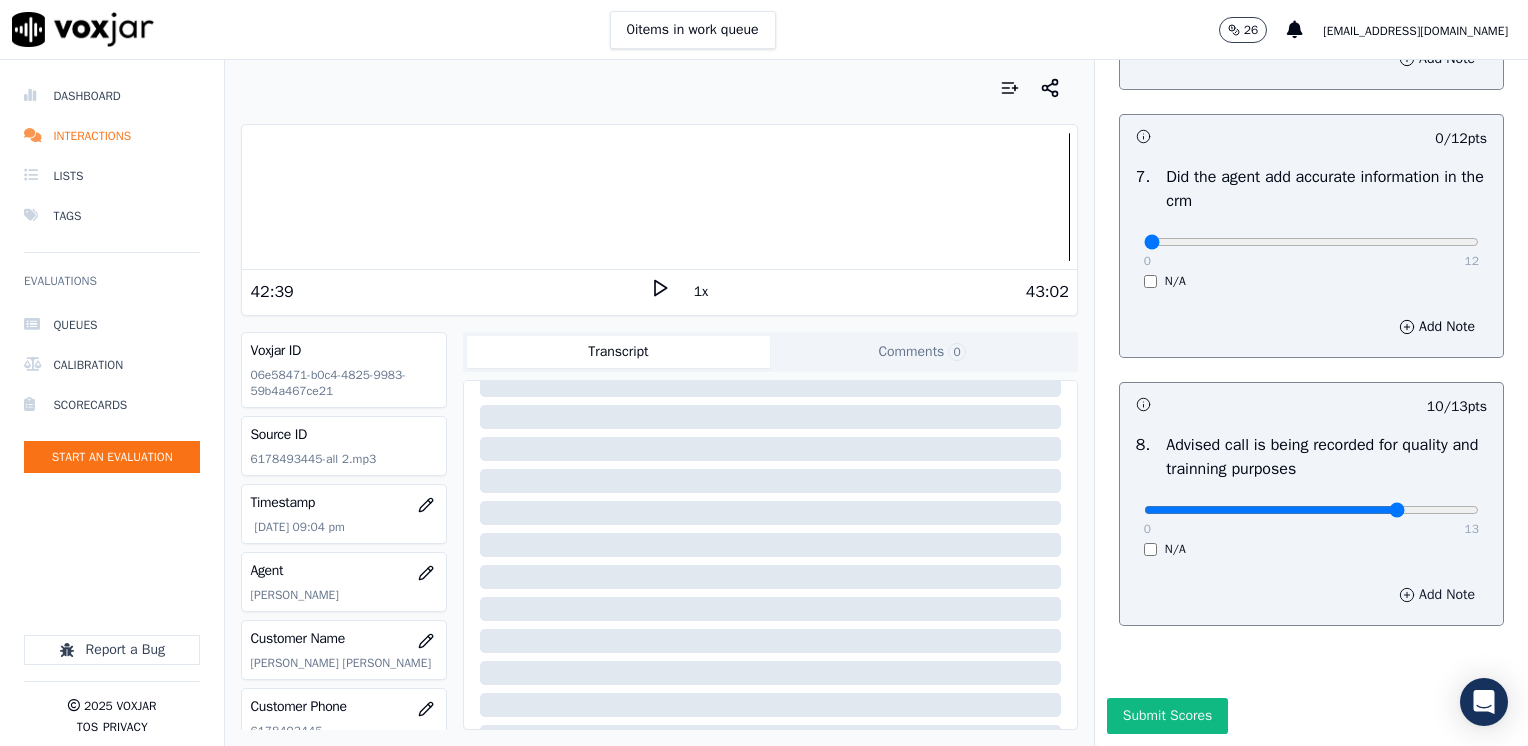 click on "Add Note" at bounding box center [1437, 595] 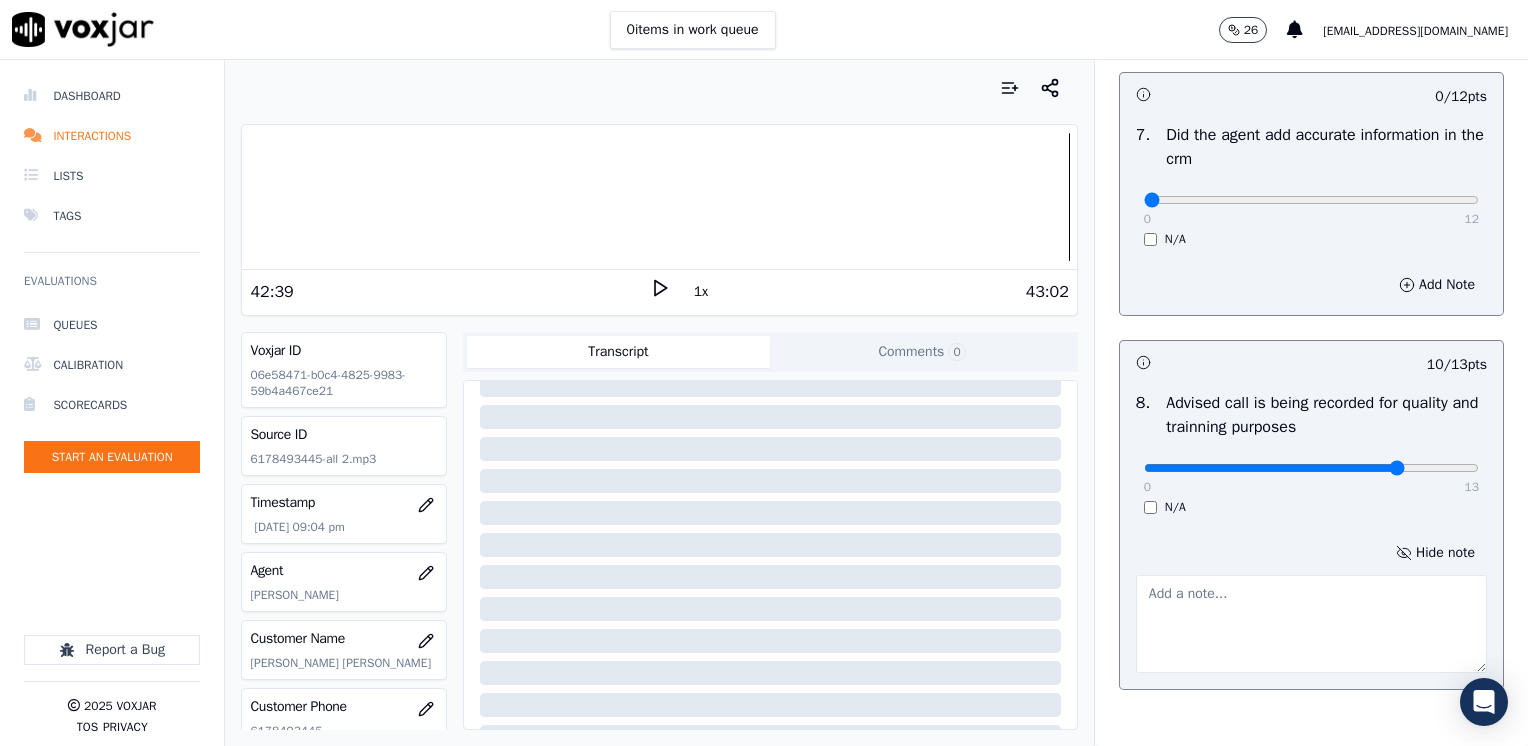 click at bounding box center (1311, 624) 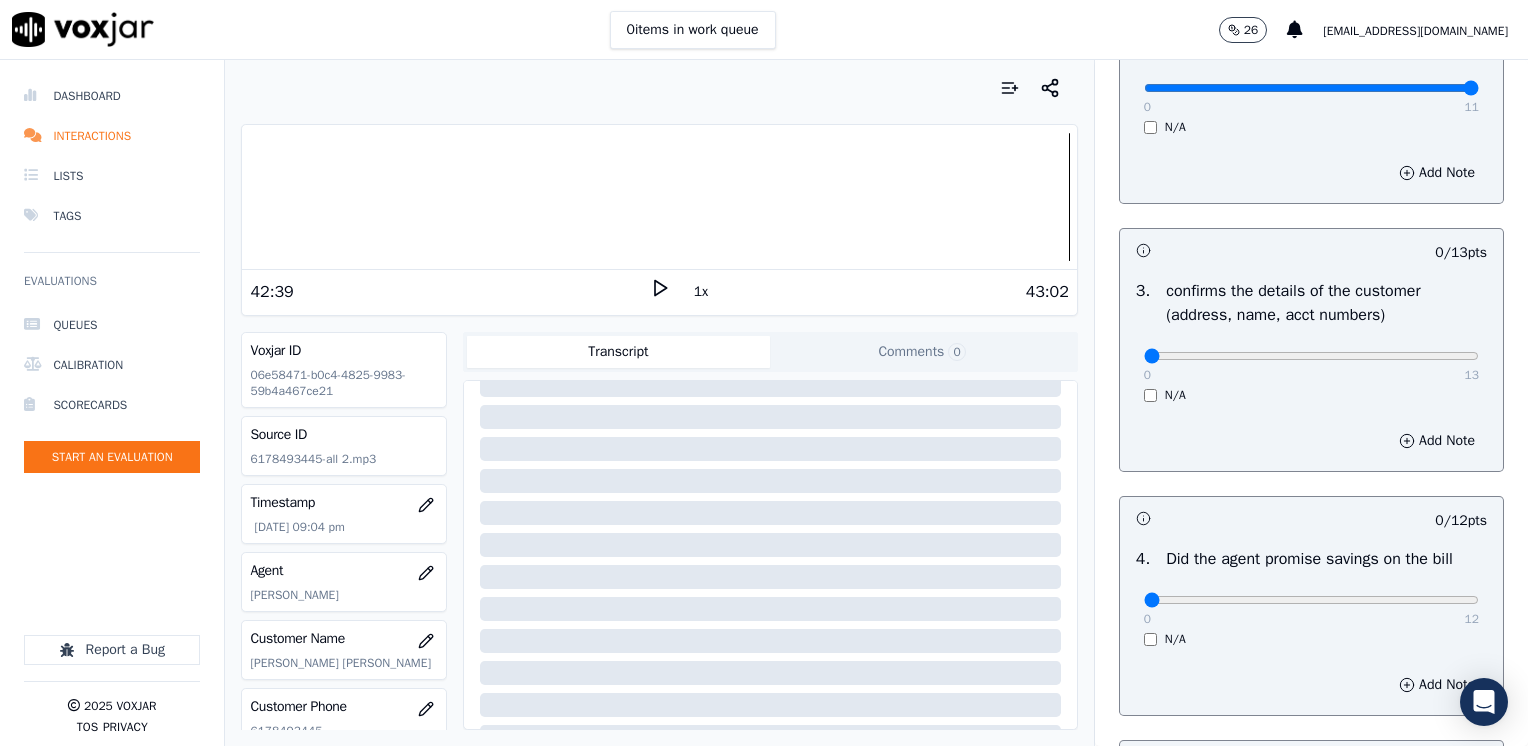 scroll, scrollTop: 500, scrollLeft: 0, axis: vertical 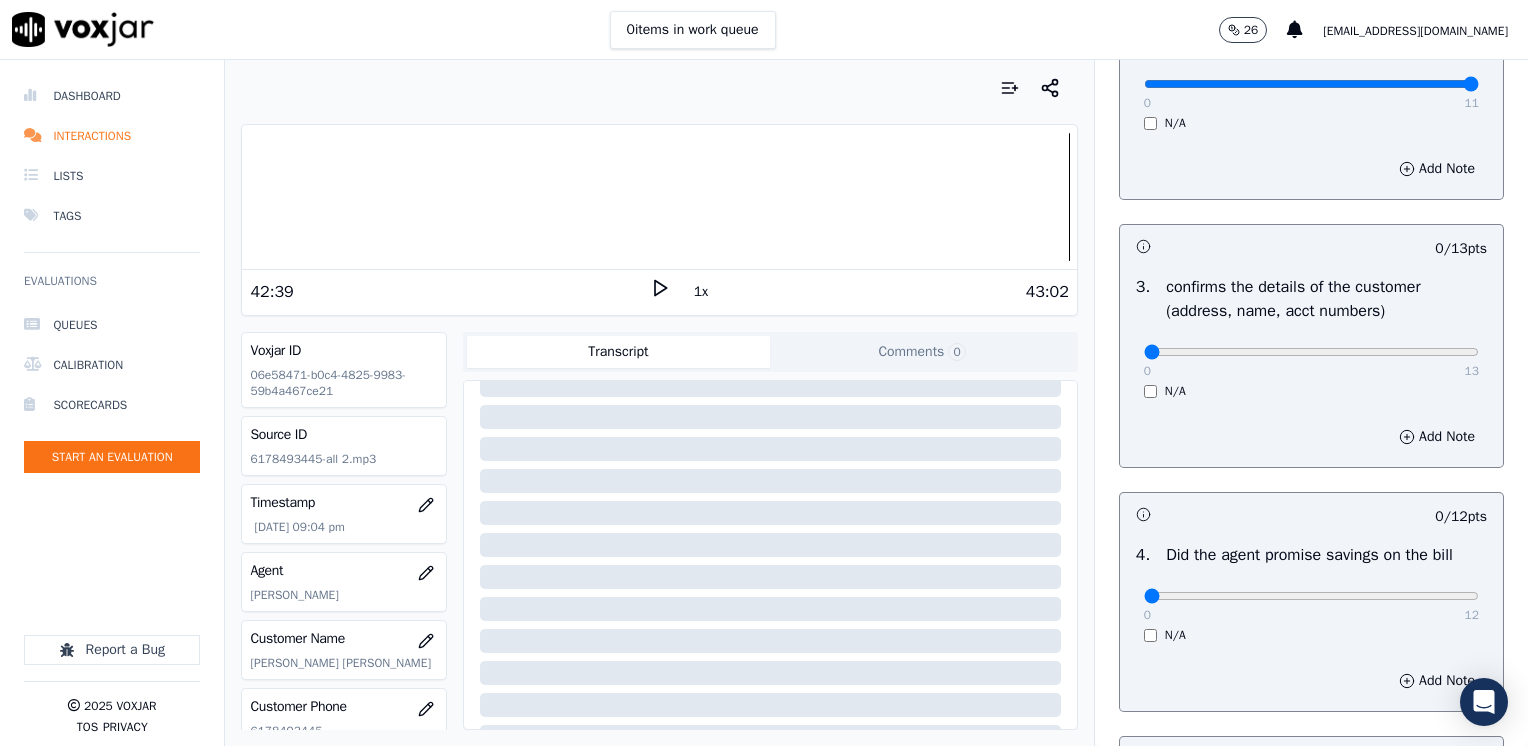 type on "Does not state the call is being recorded for quality purposes at the very beginning of the call" 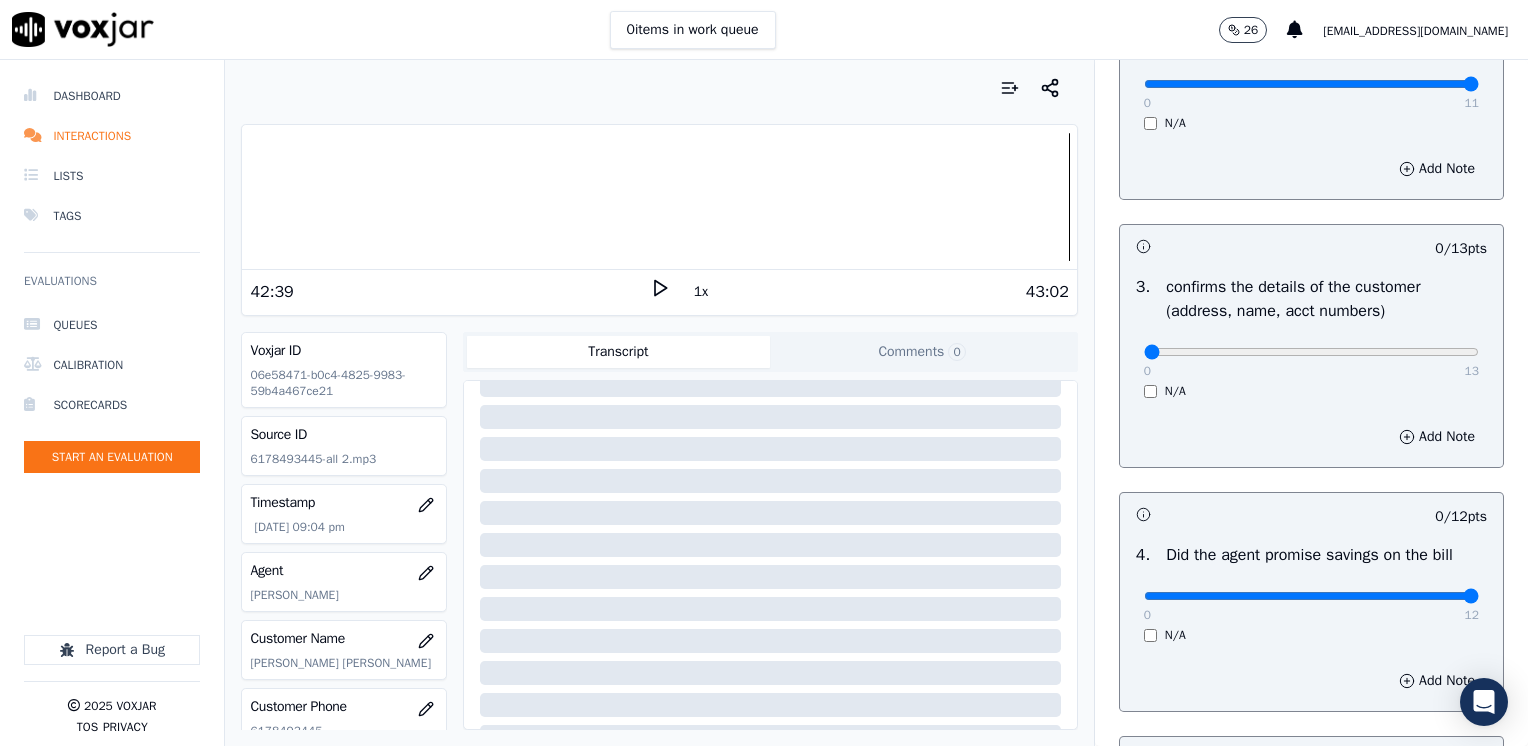 drag, startPoint x: 1132, startPoint y: 598, endPoint x: 1531, endPoint y: 596, distance: 399.005 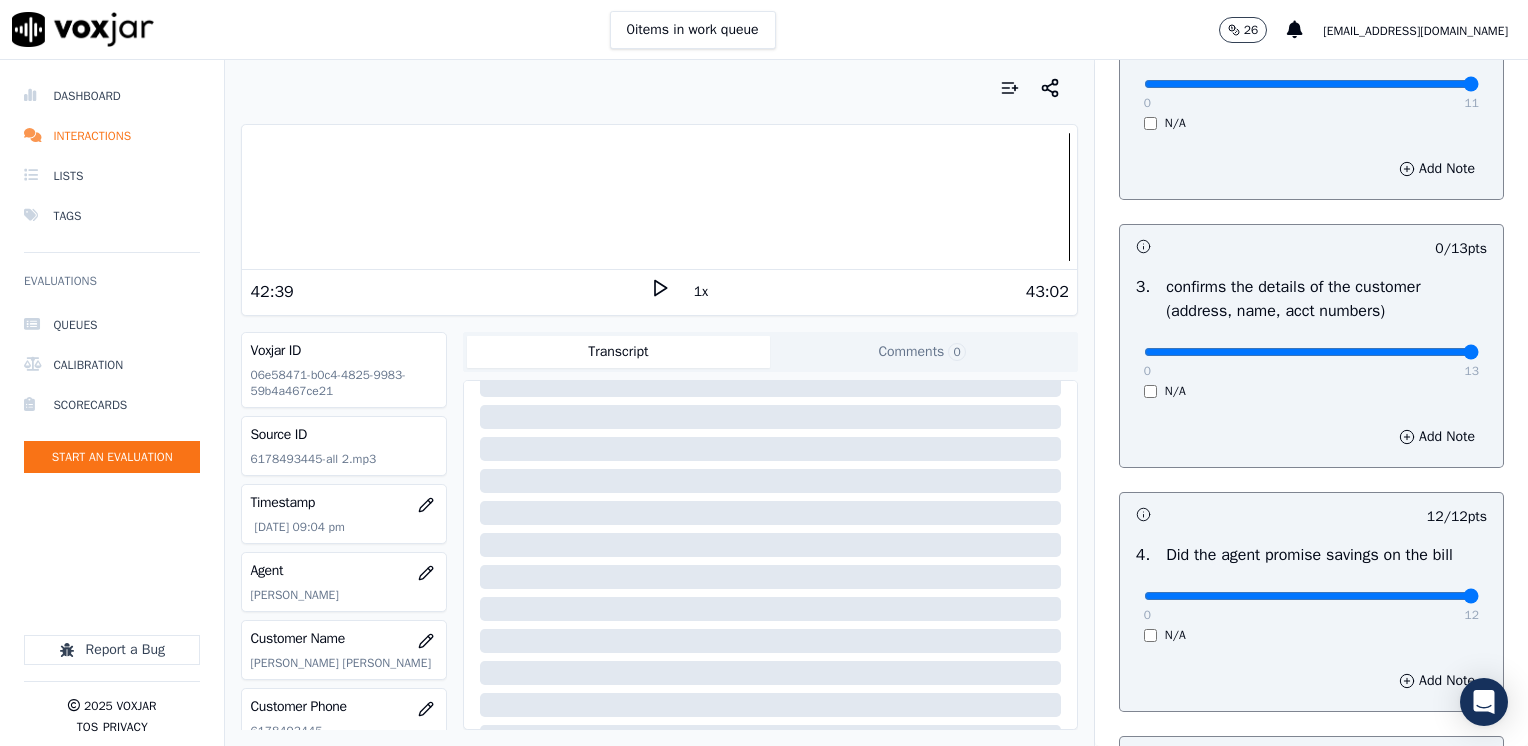 drag, startPoint x: 1134, startPoint y: 350, endPoint x: 1531, endPoint y: 338, distance: 397.1813 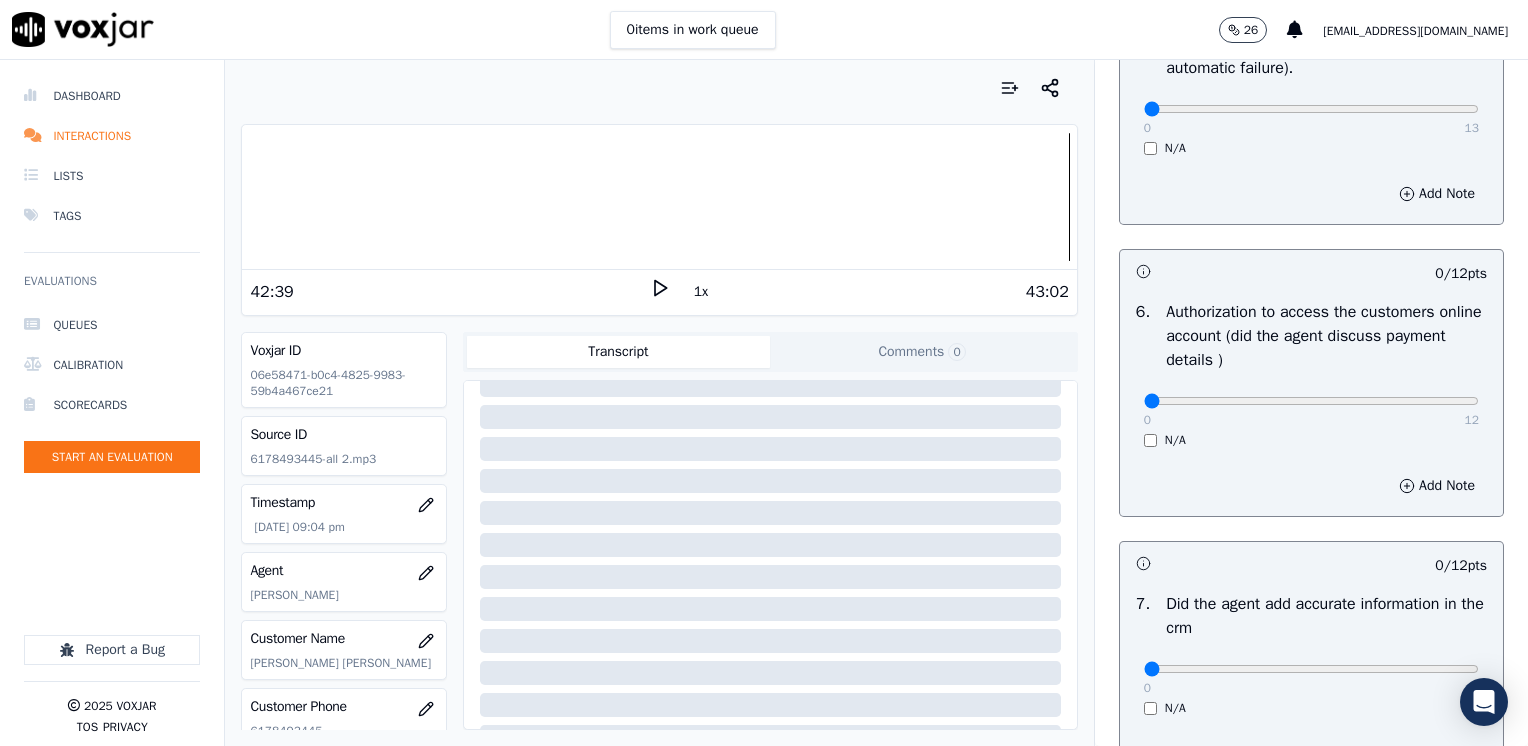 scroll, scrollTop: 1300, scrollLeft: 0, axis: vertical 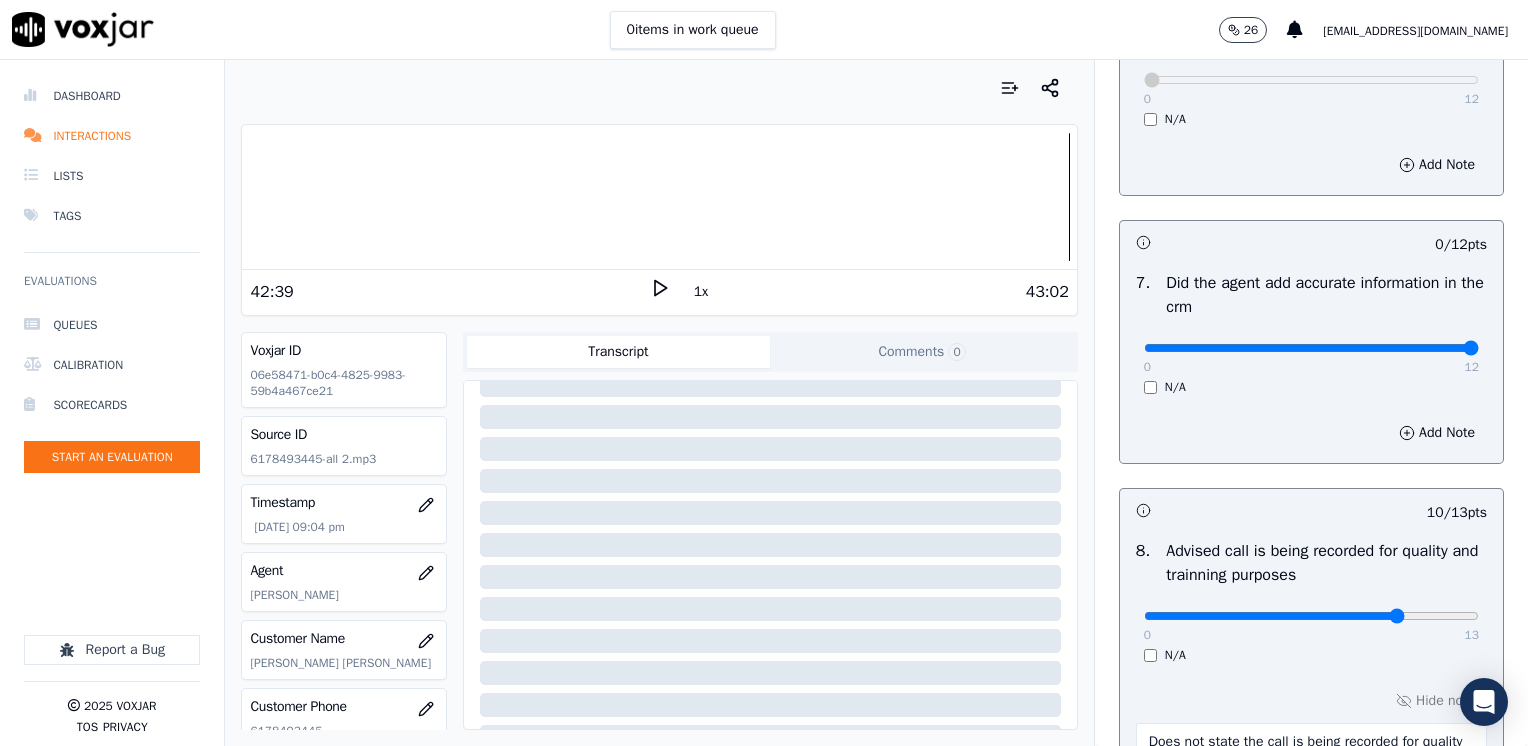 drag, startPoint x: 1124, startPoint y: 347, endPoint x: 1502, endPoint y: 338, distance: 378.10712 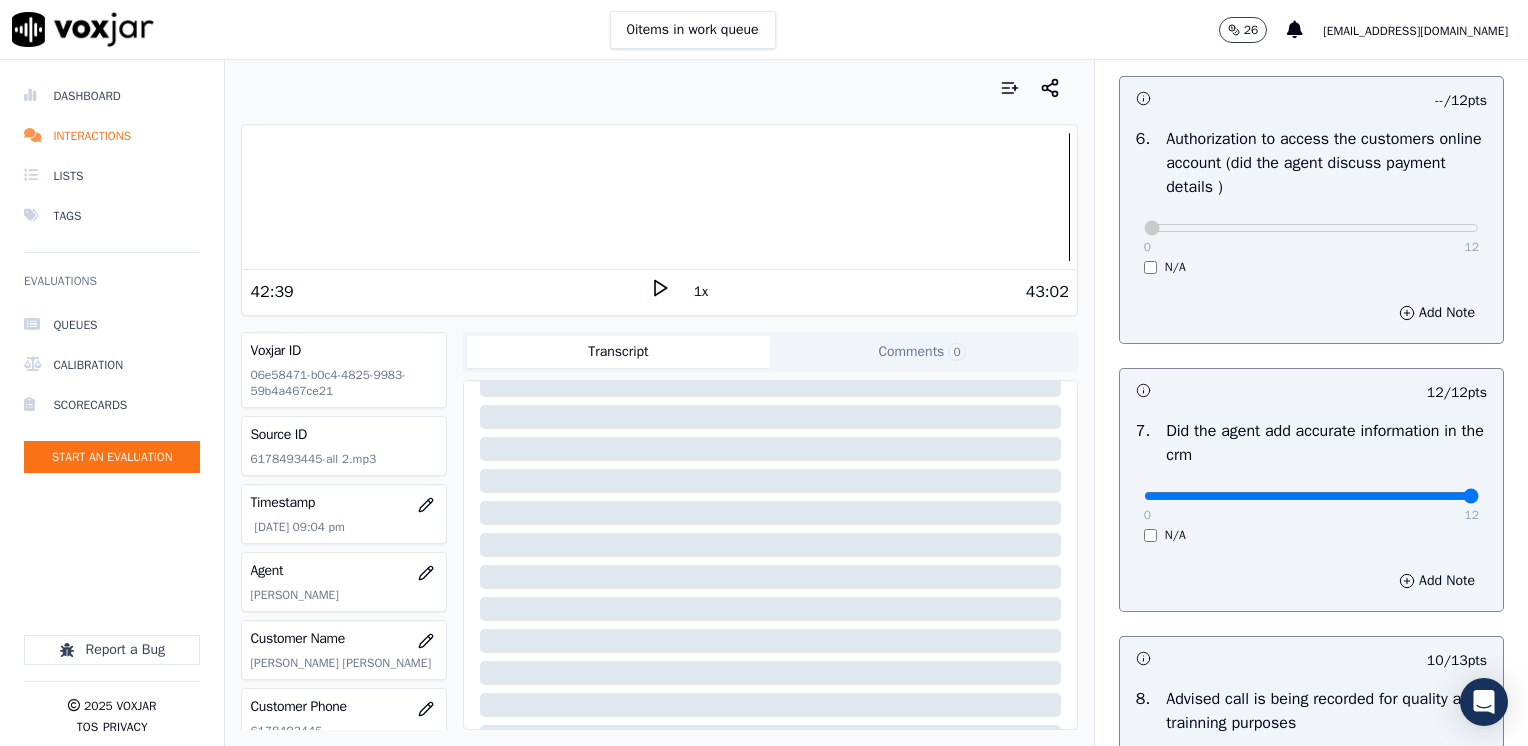 scroll, scrollTop: 1400, scrollLeft: 0, axis: vertical 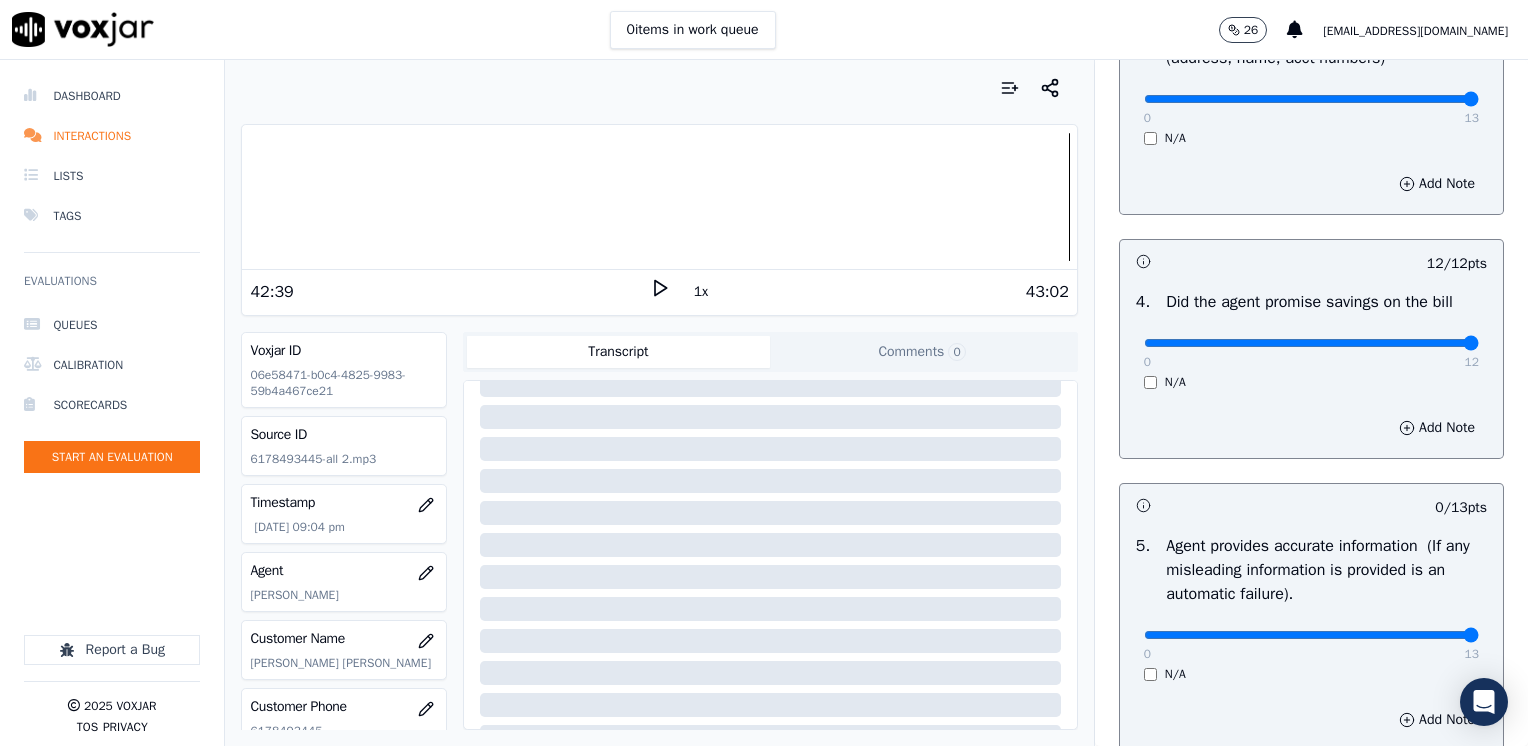 drag, startPoint x: 1136, startPoint y: 635, endPoint x: 1496, endPoint y: 587, distance: 363.1859 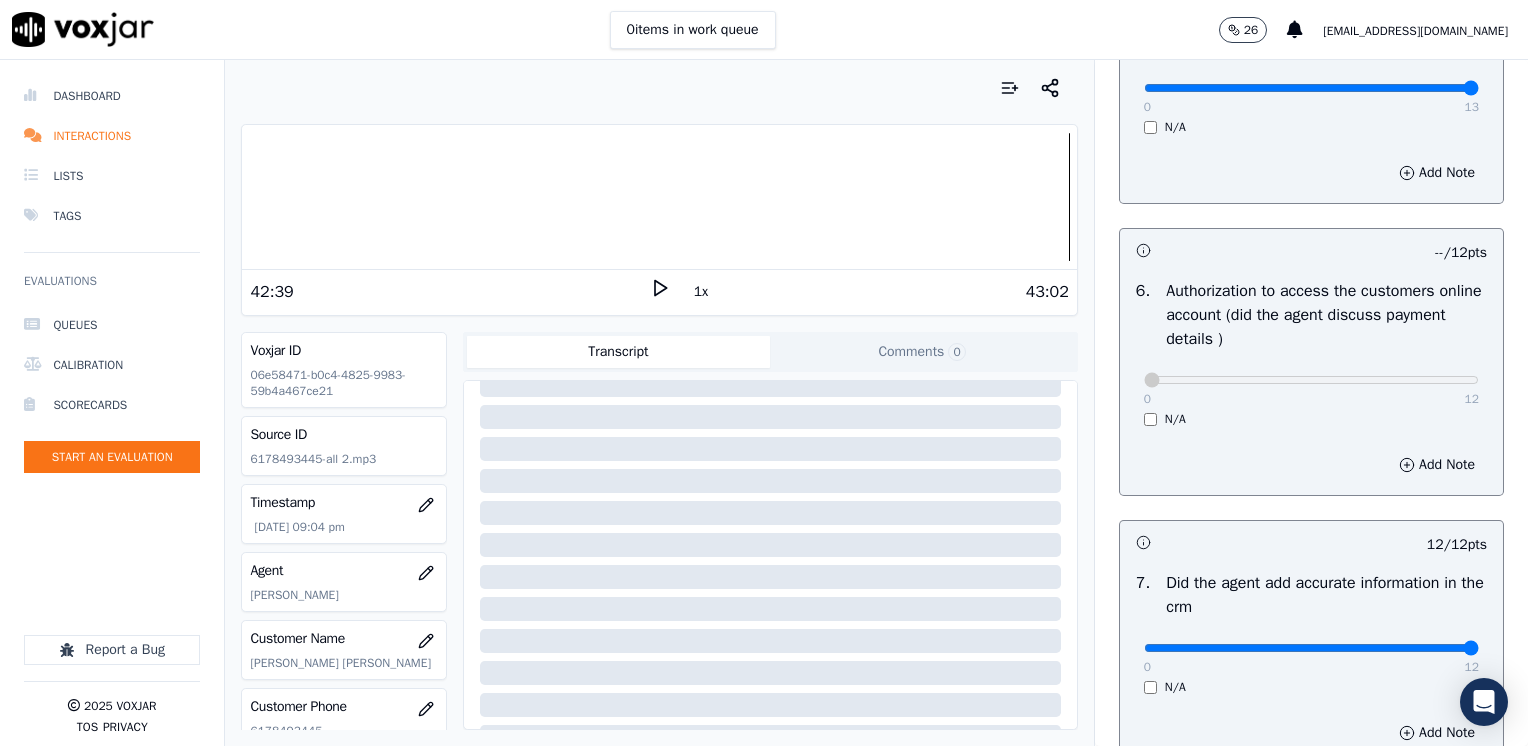 scroll, scrollTop: 1853, scrollLeft: 0, axis: vertical 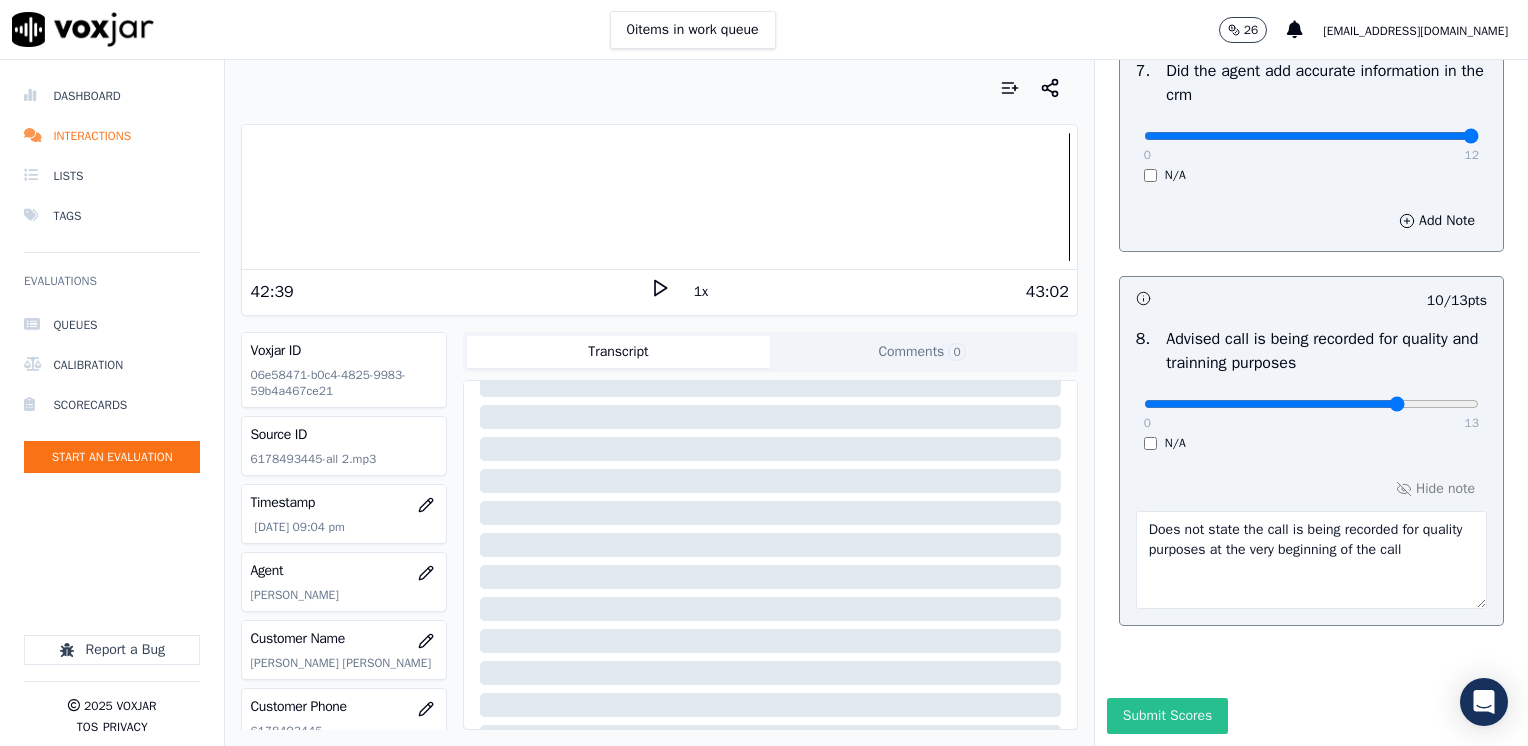click on "Submit Scores" at bounding box center (1167, 716) 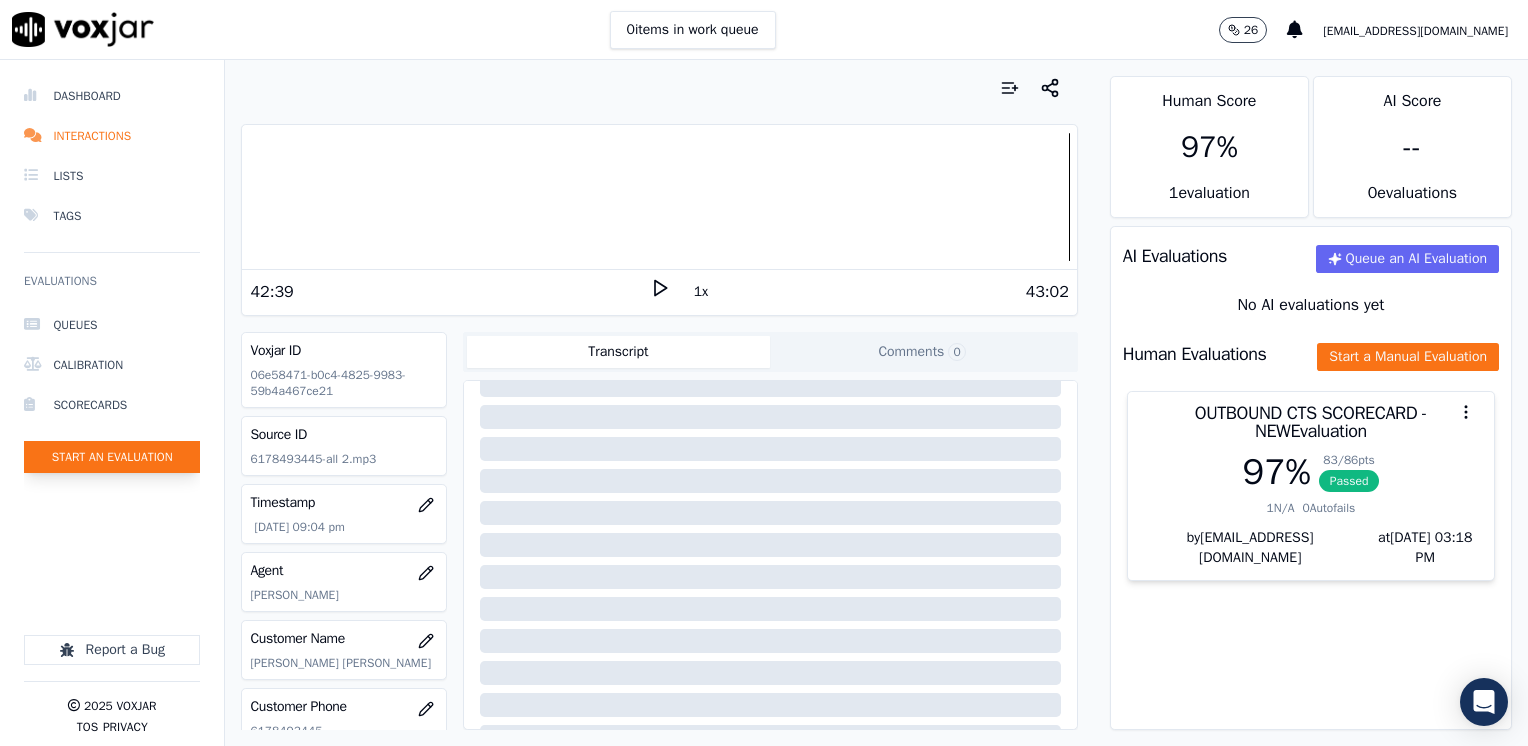 click on "Start an Evaluation" 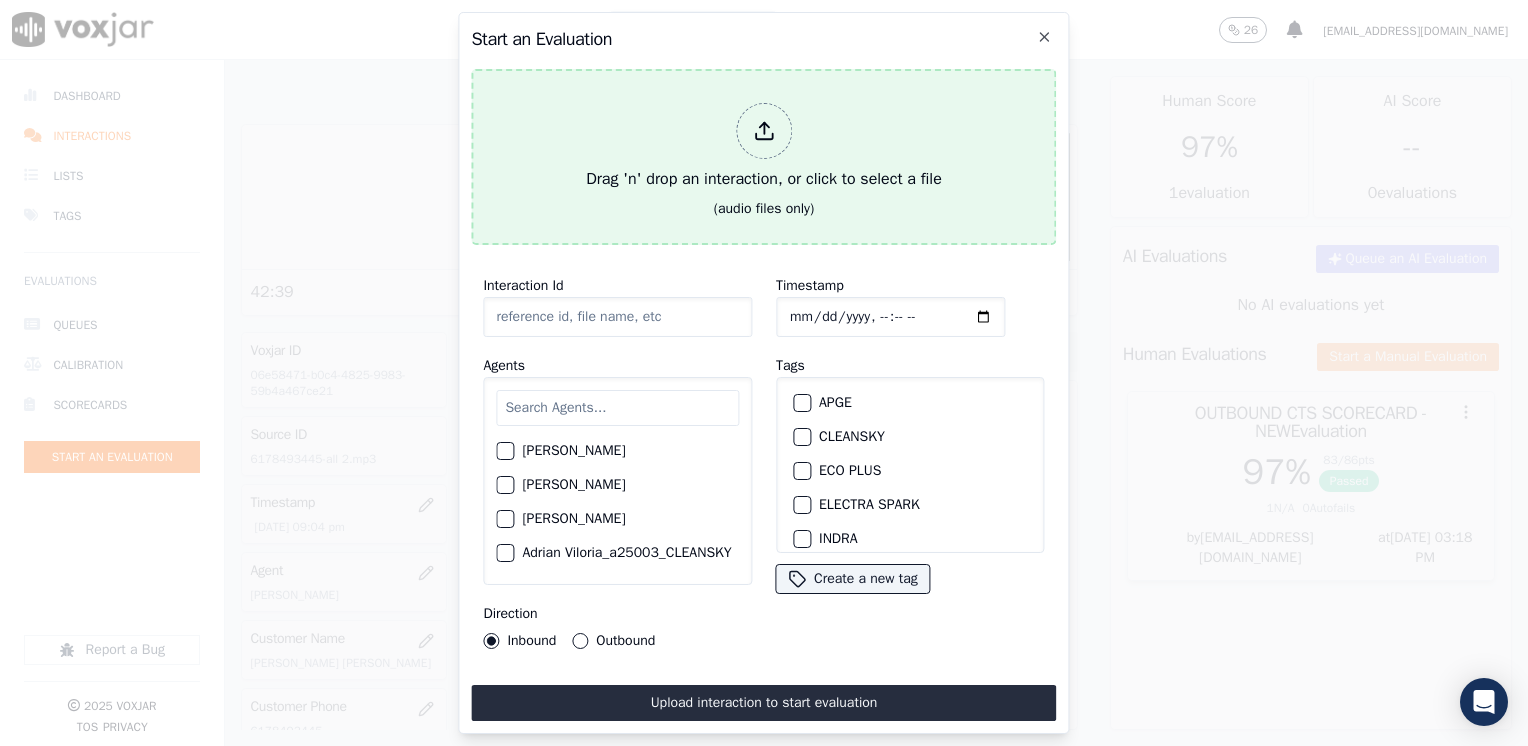 click 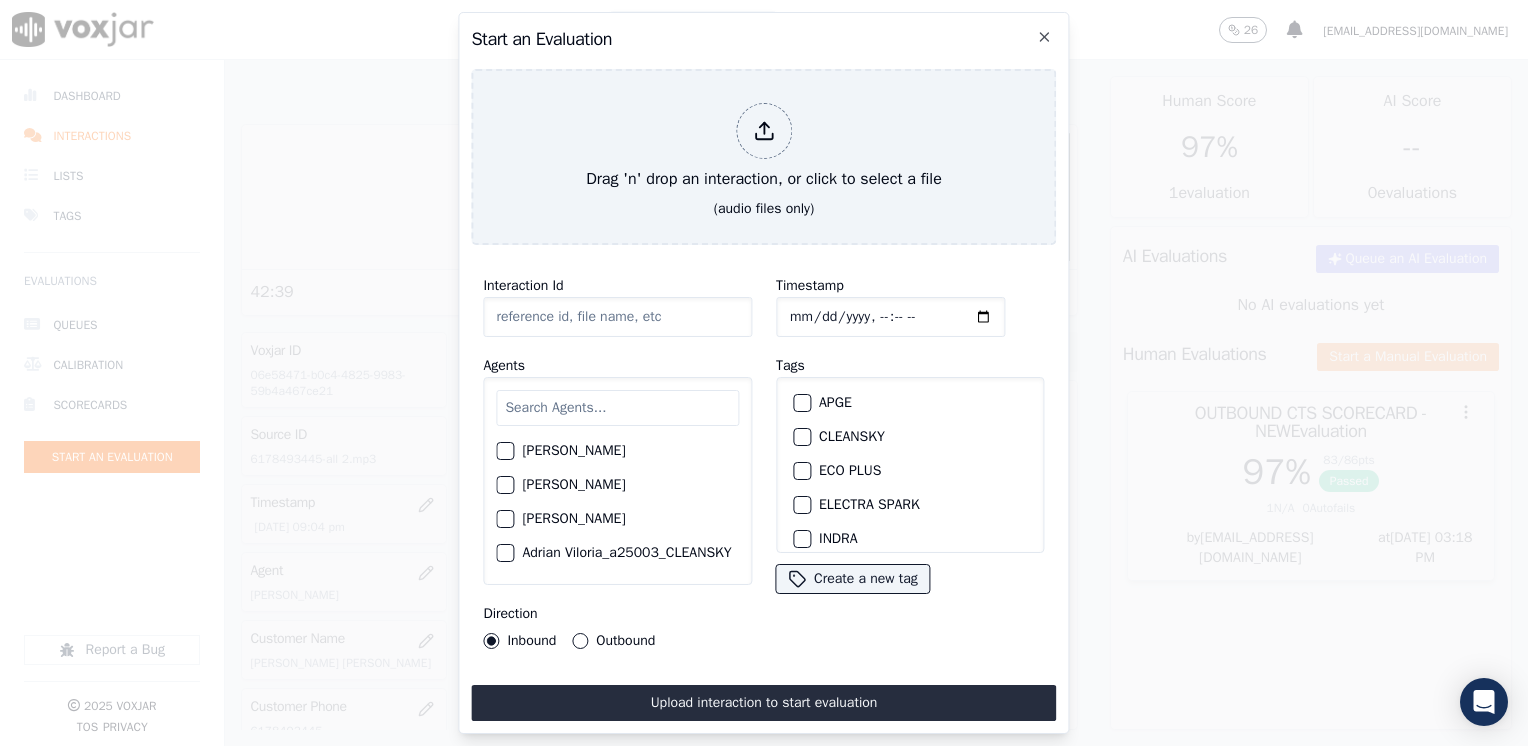 click at bounding box center (617, 408) 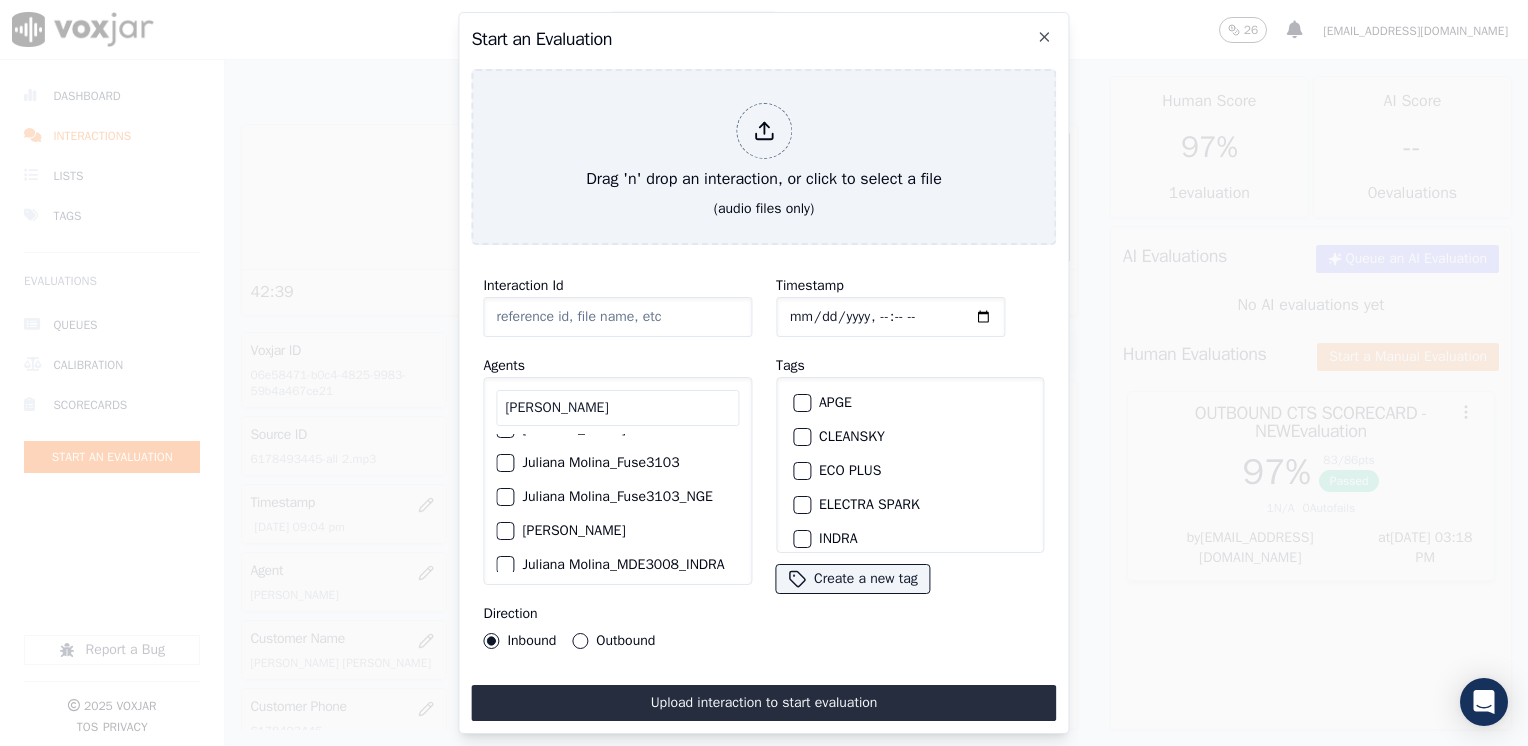 scroll, scrollTop: 100, scrollLeft: 0, axis: vertical 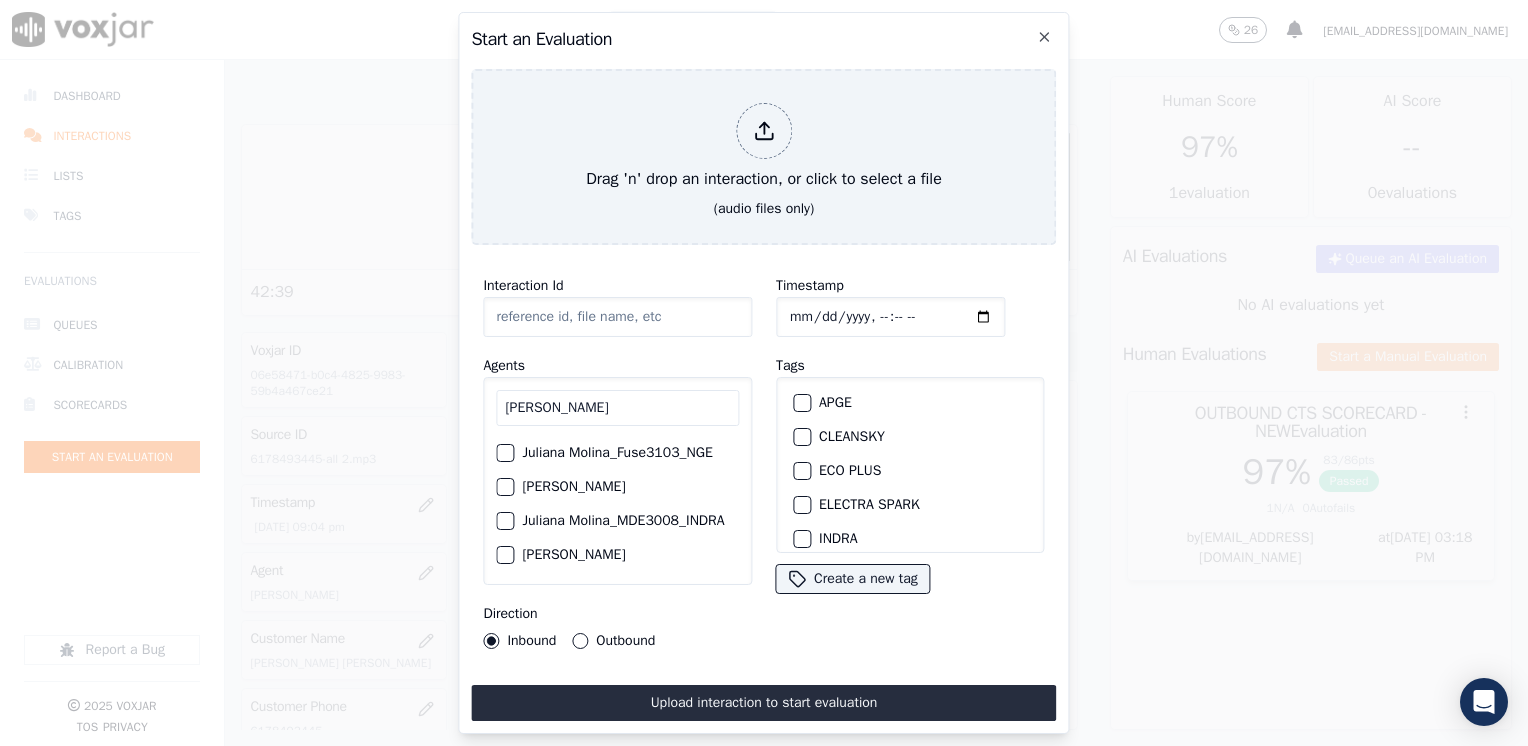 type on "[PERSON_NAME]" 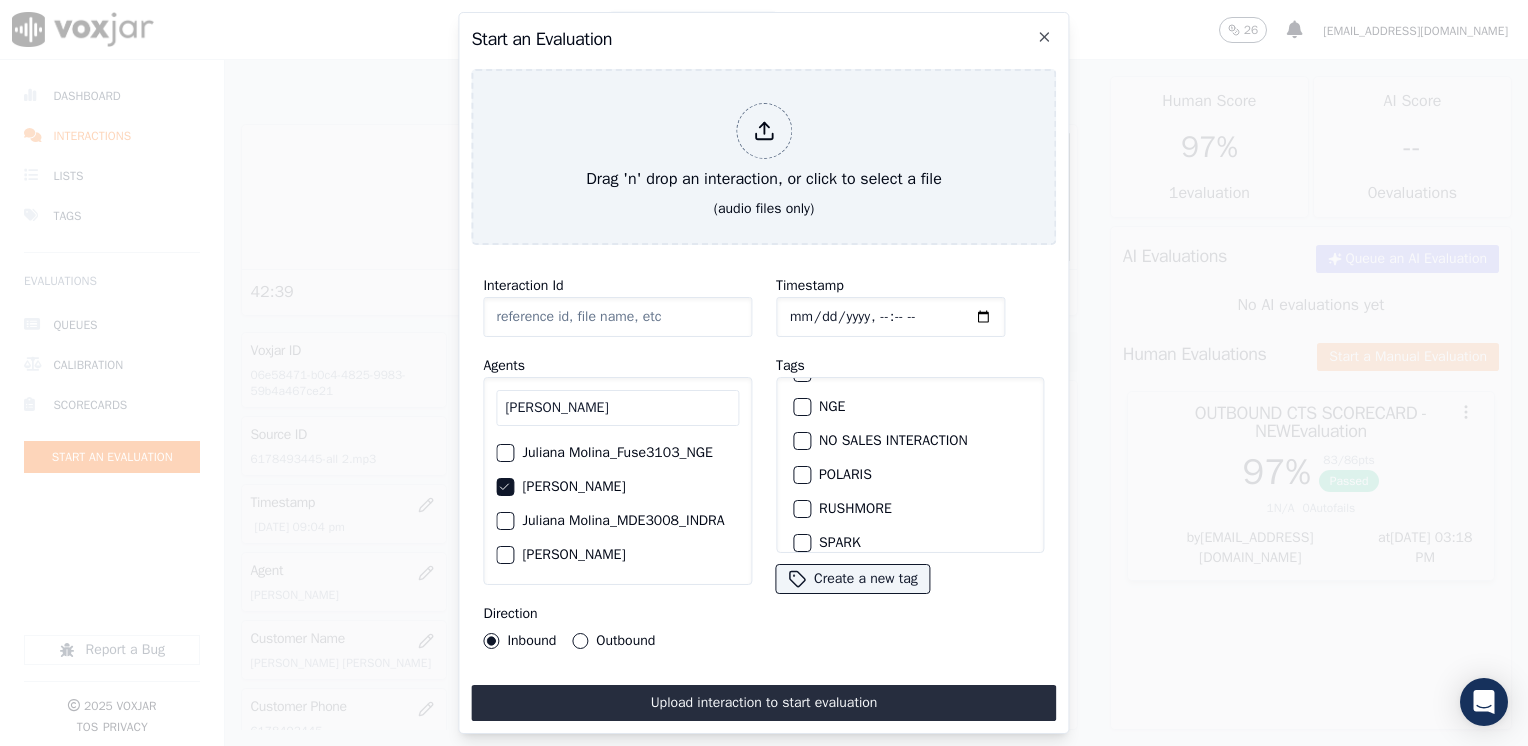 scroll, scrollTop: 293, scrollLeft: 0, axis: vertical 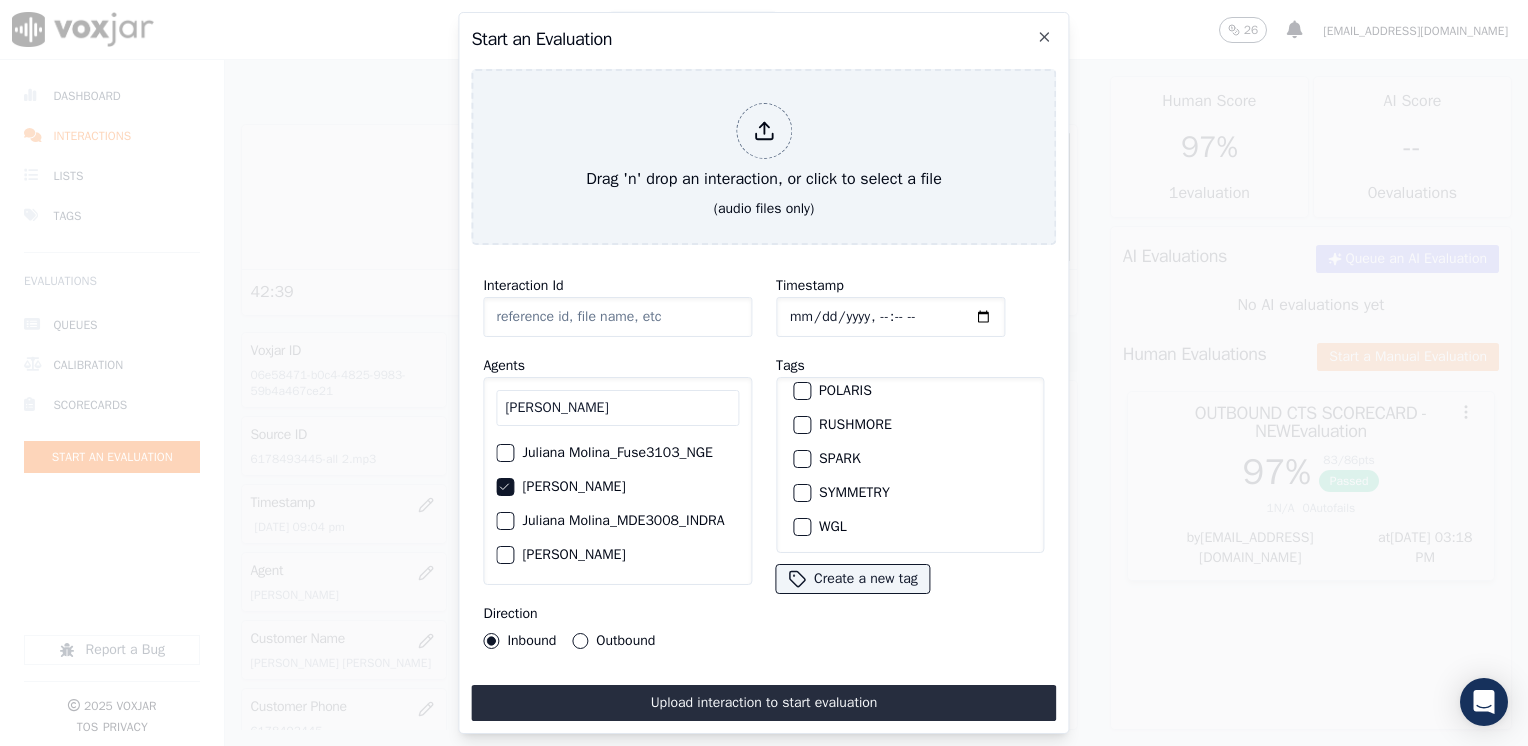 click at bounding box center [801, 459] 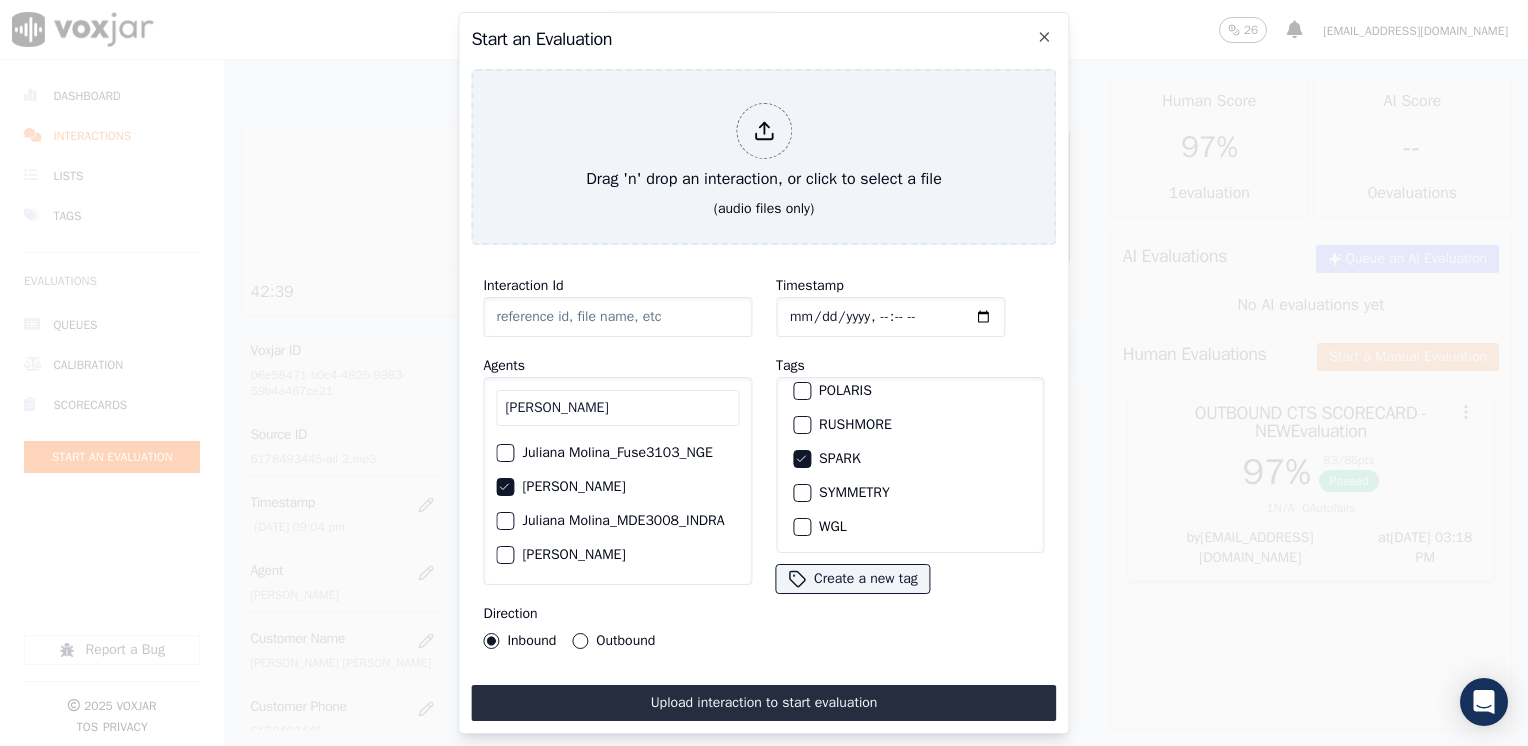 click on "Outbound" at bounding box center (580, 641) 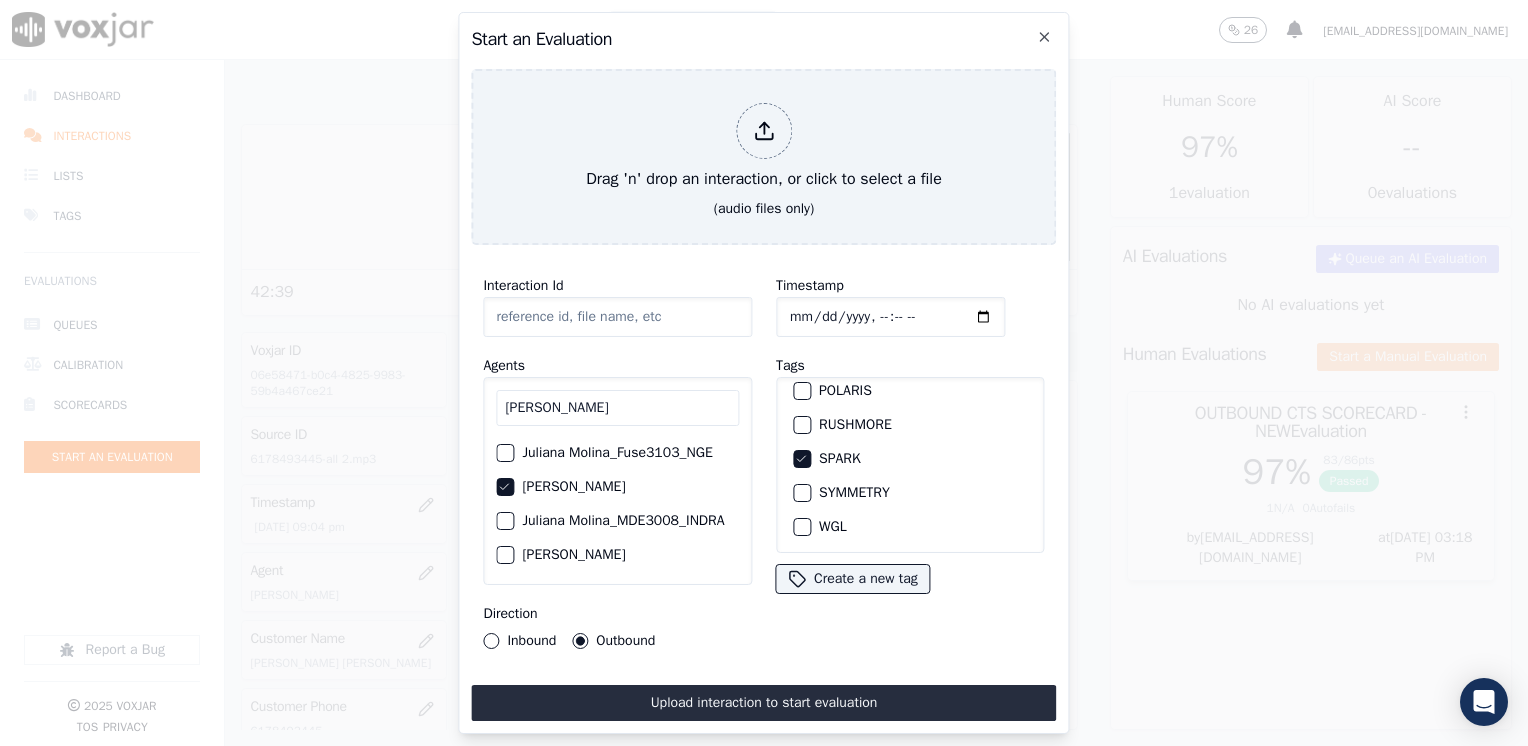 click on "Timestamp" 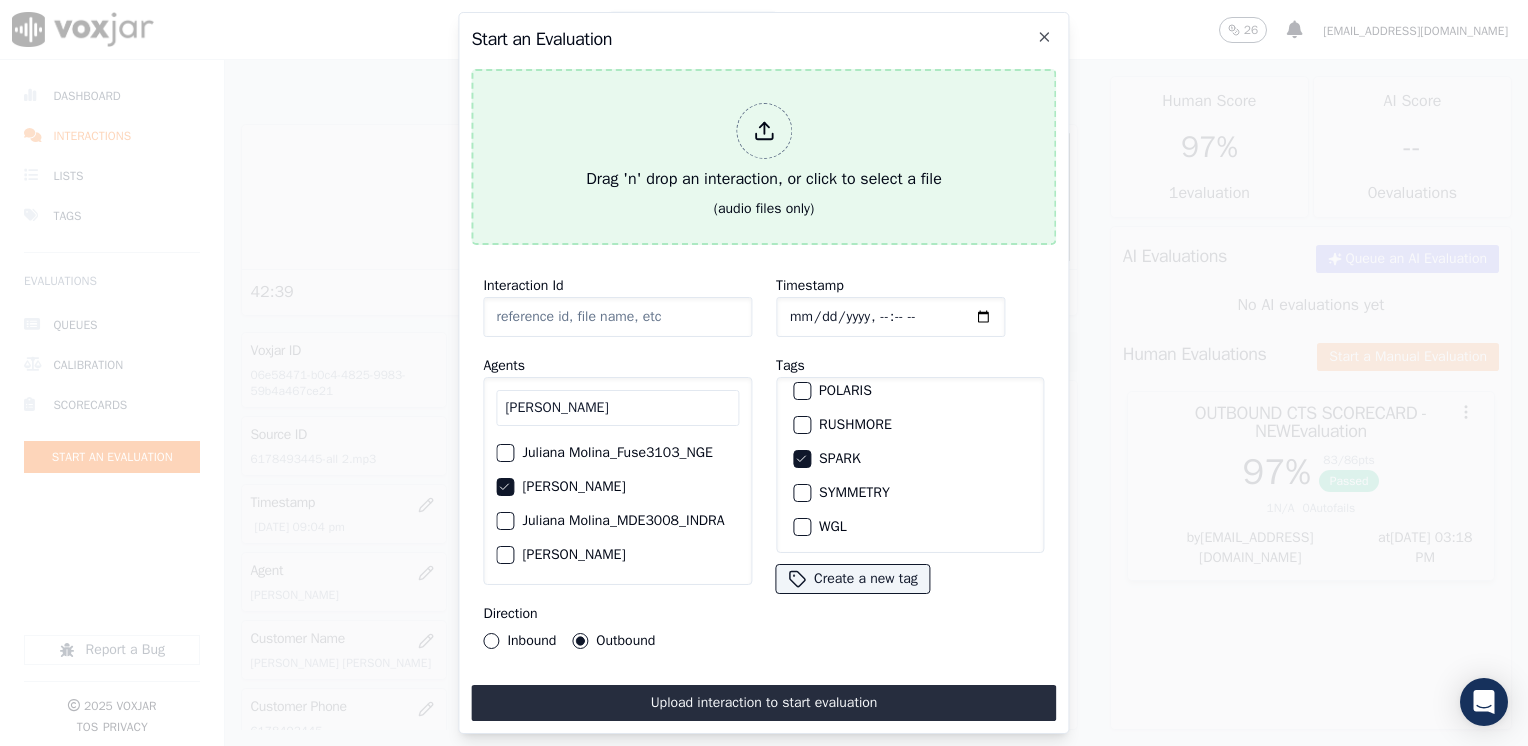 click 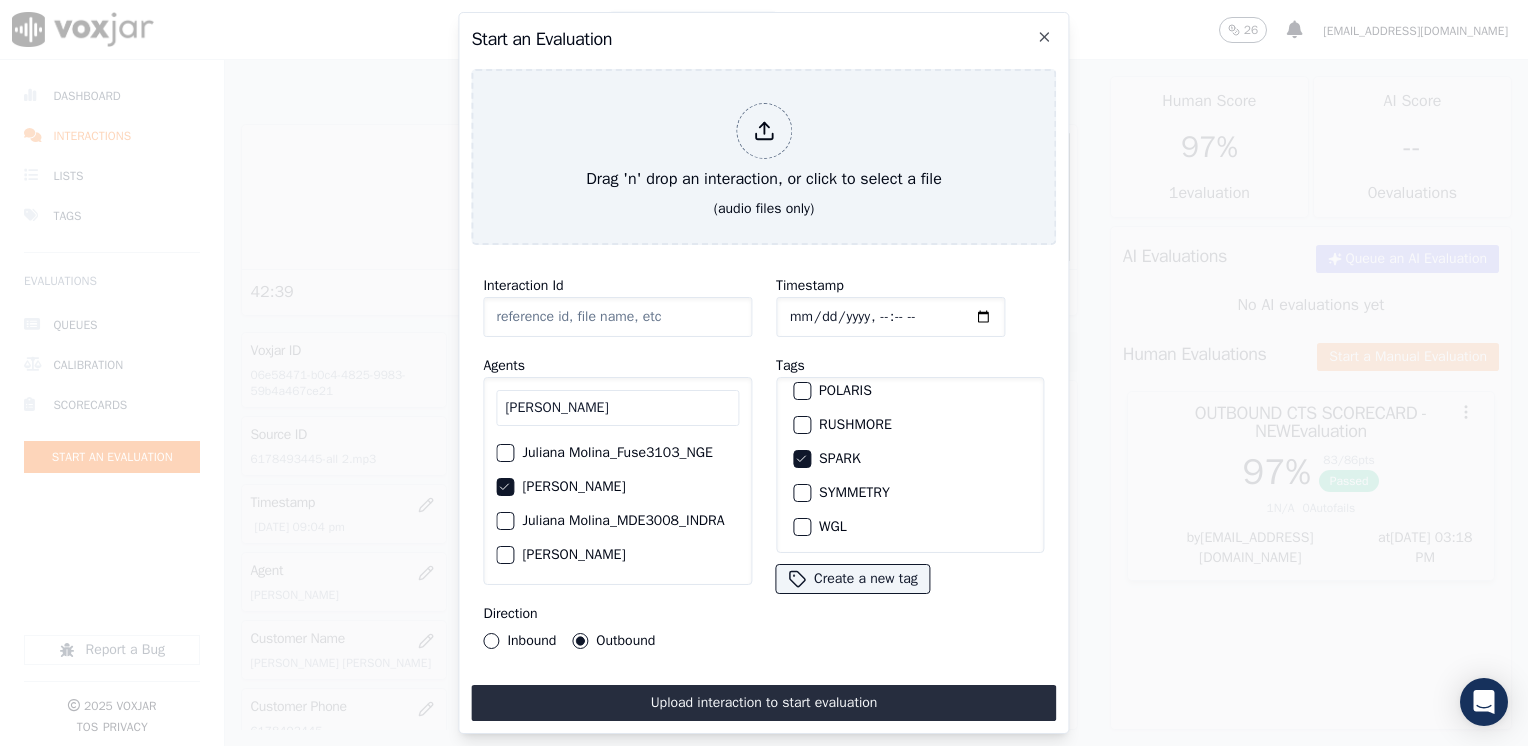 type on "20250708-152914_7185031075-all 2.mp3" 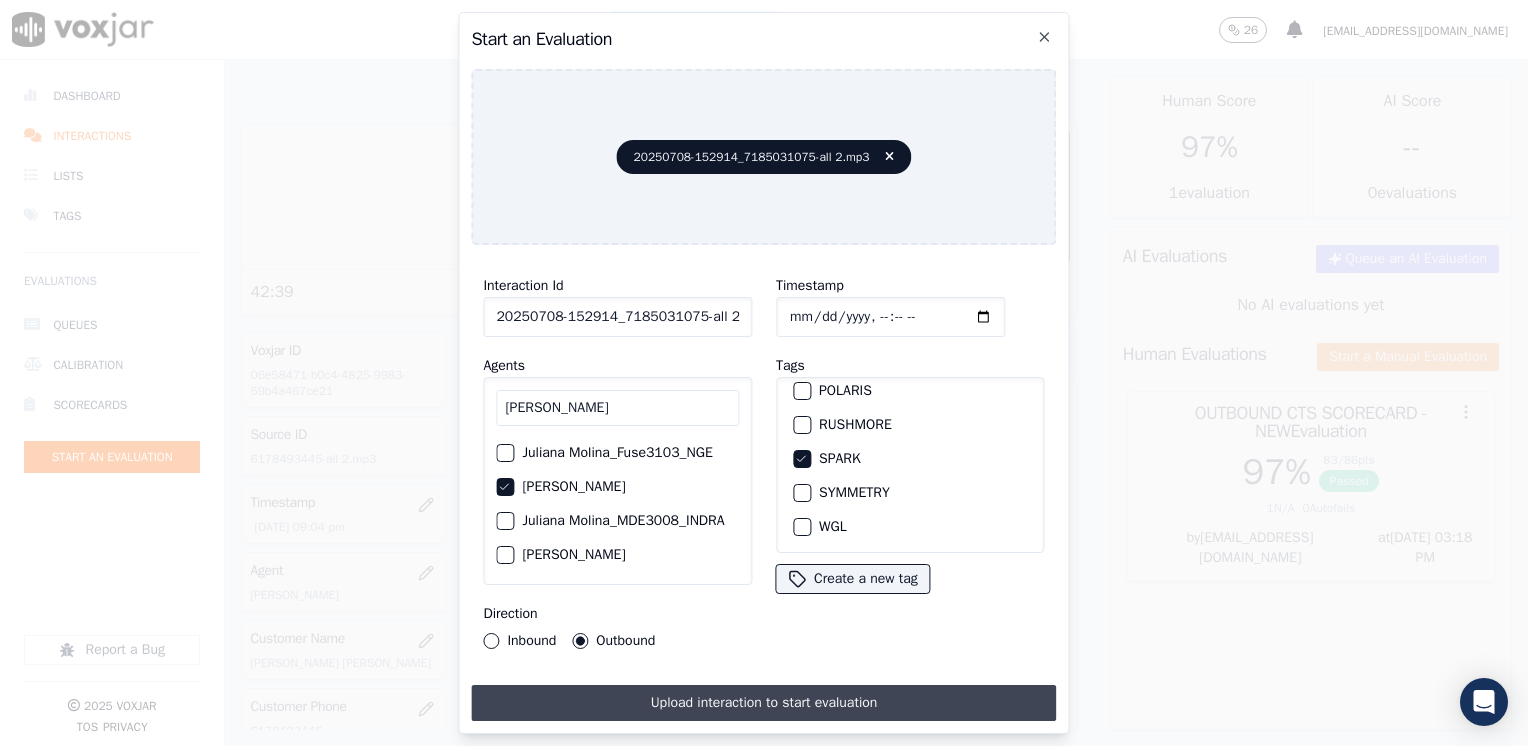click on "Upload interaction to start evaluation" at bounding box center [763, 703] 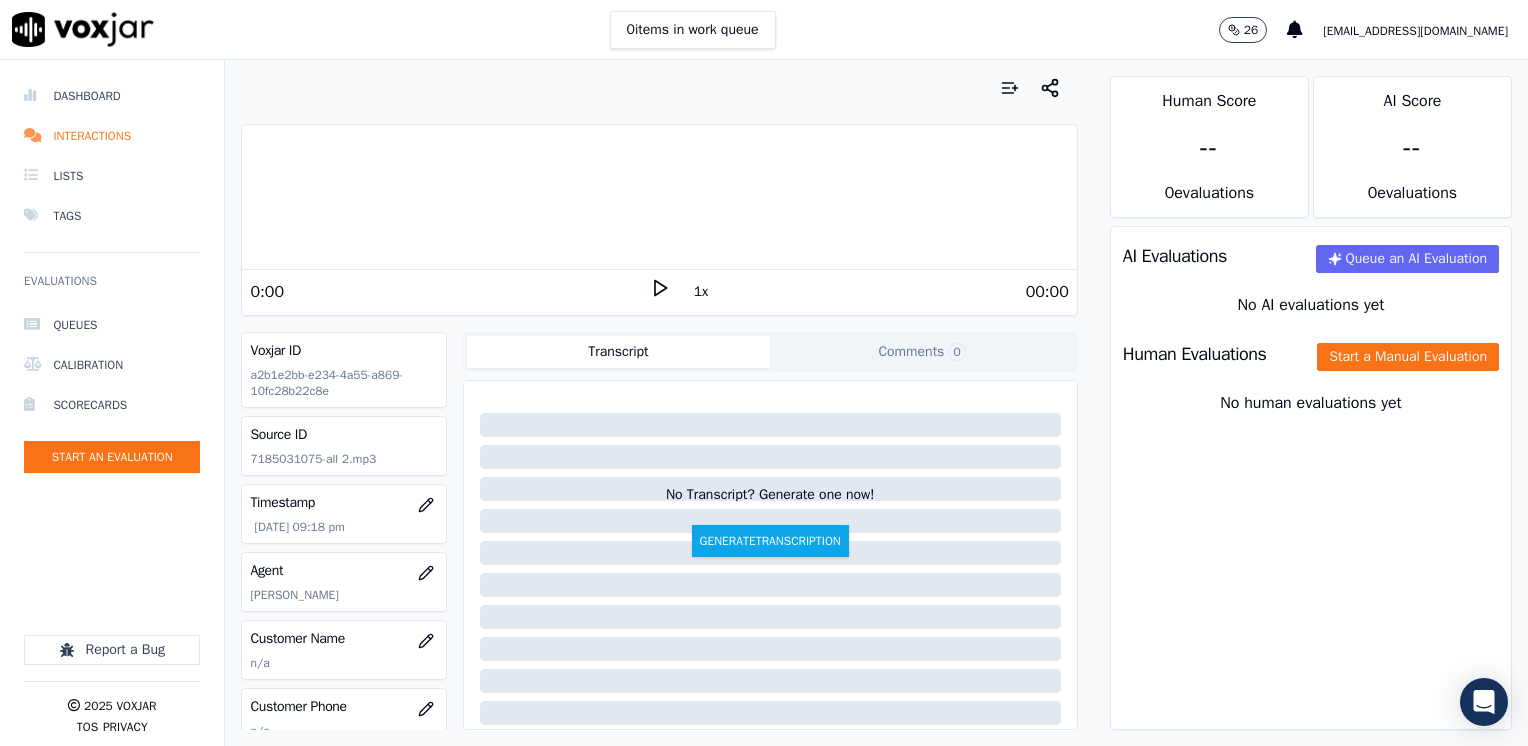 click 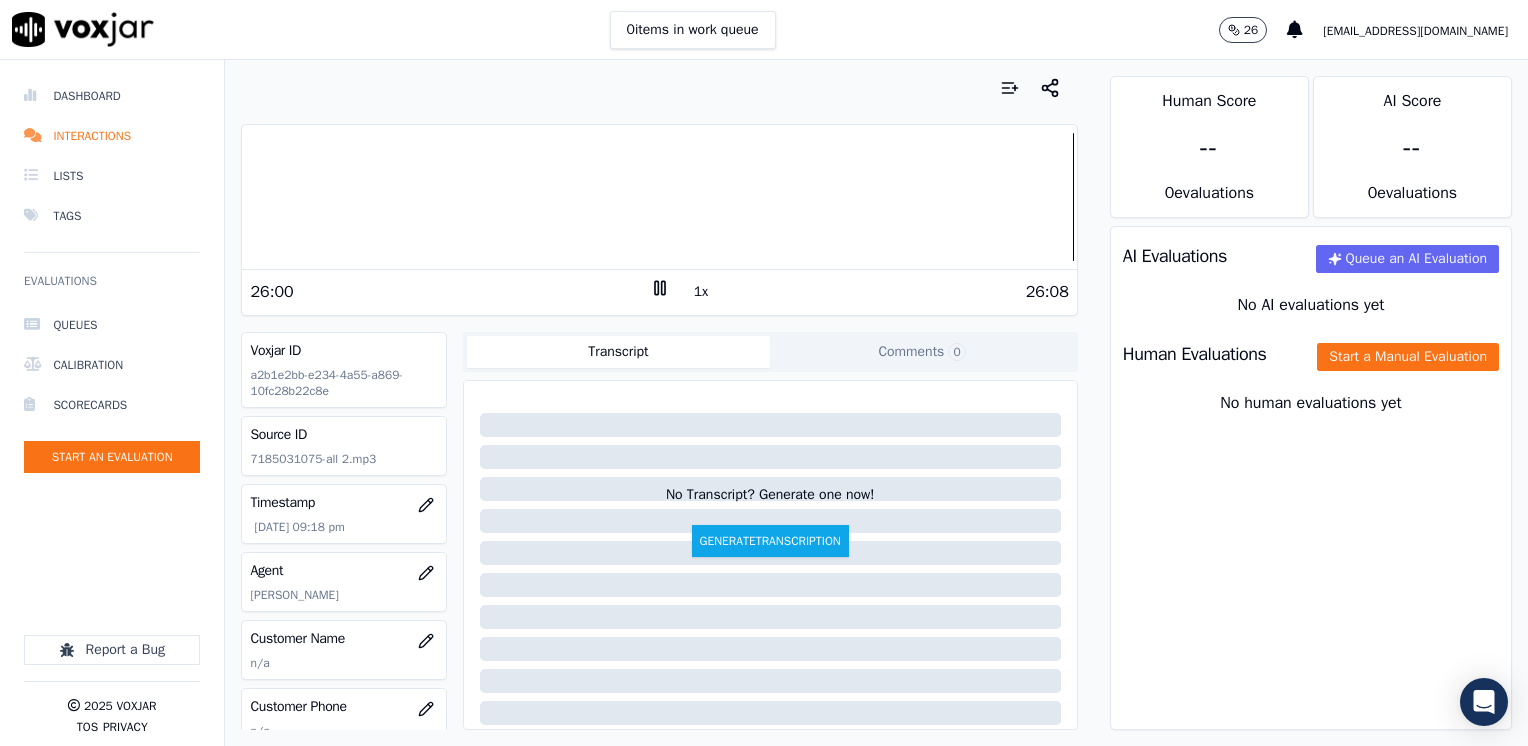 click 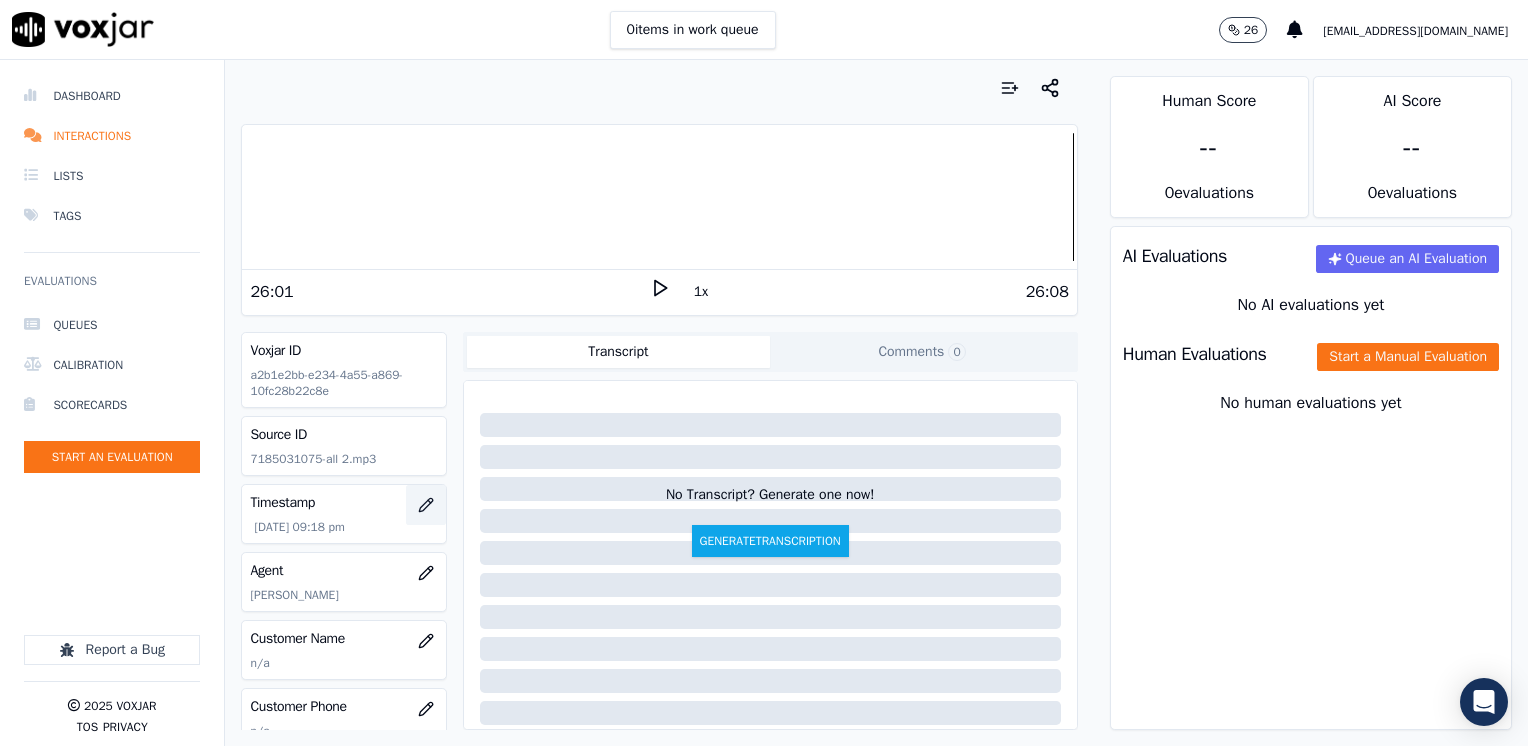 scroll, scrollTop: 200, scrollLeft: 0, axis: vertical 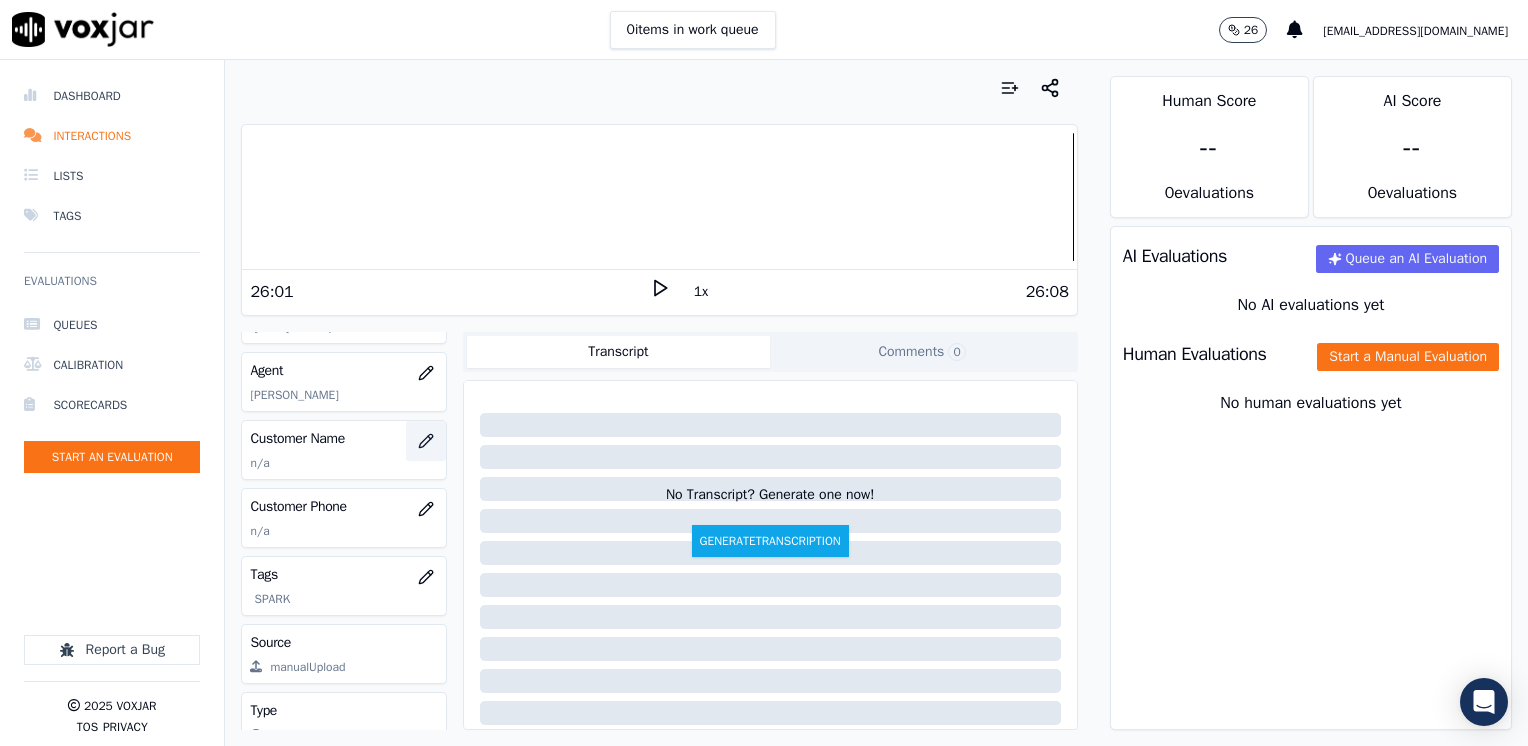 click 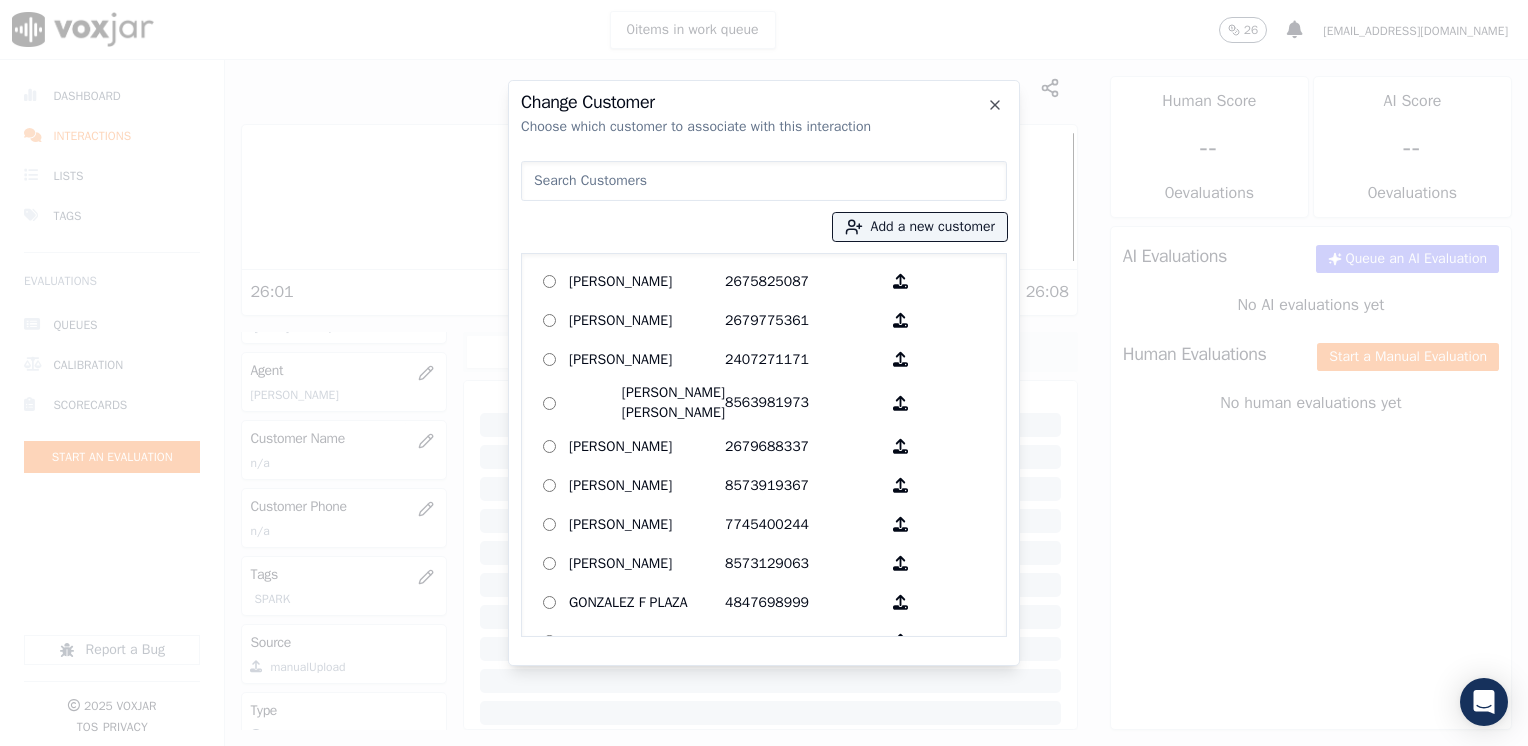 click at bounding box center (764, 181) 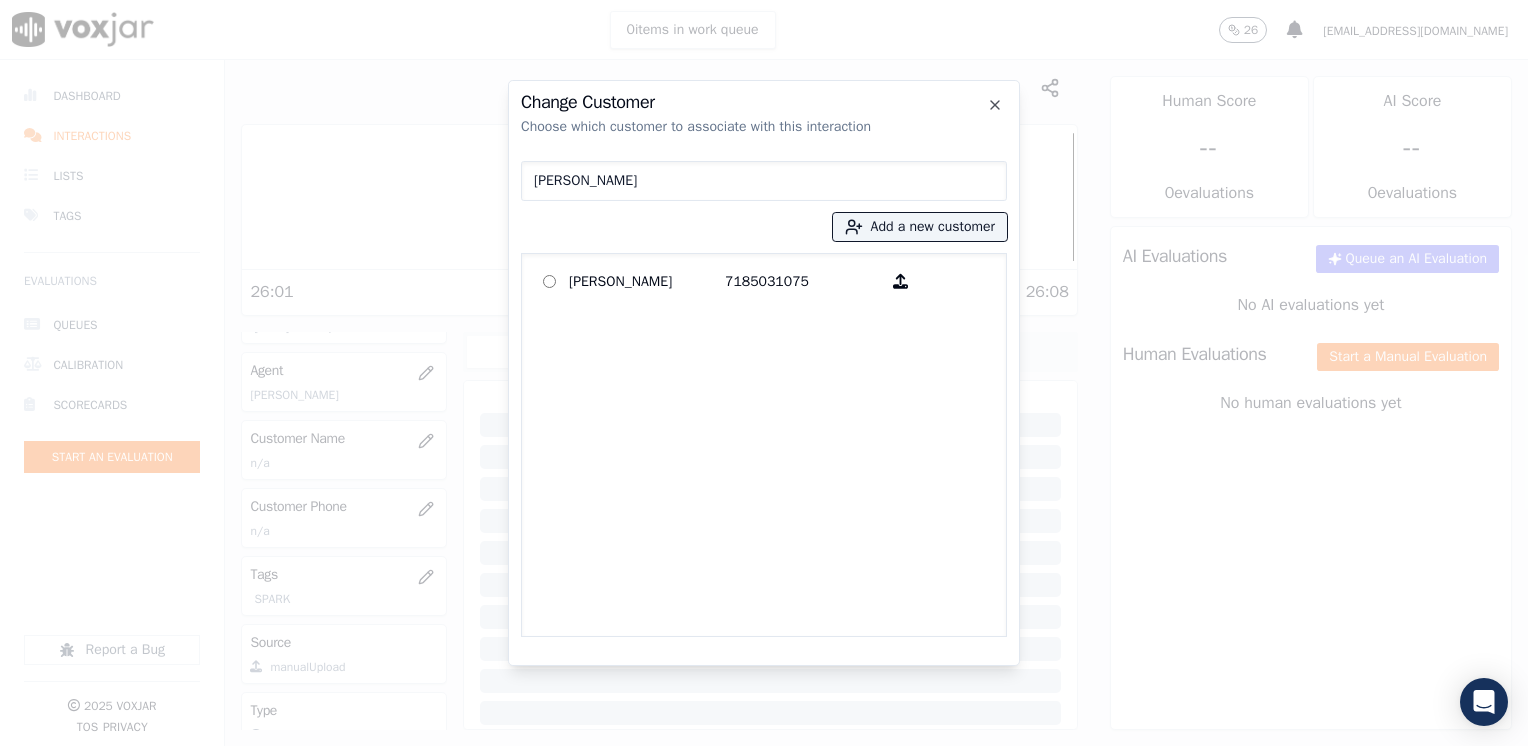 type on "[PERSON_NAME]" 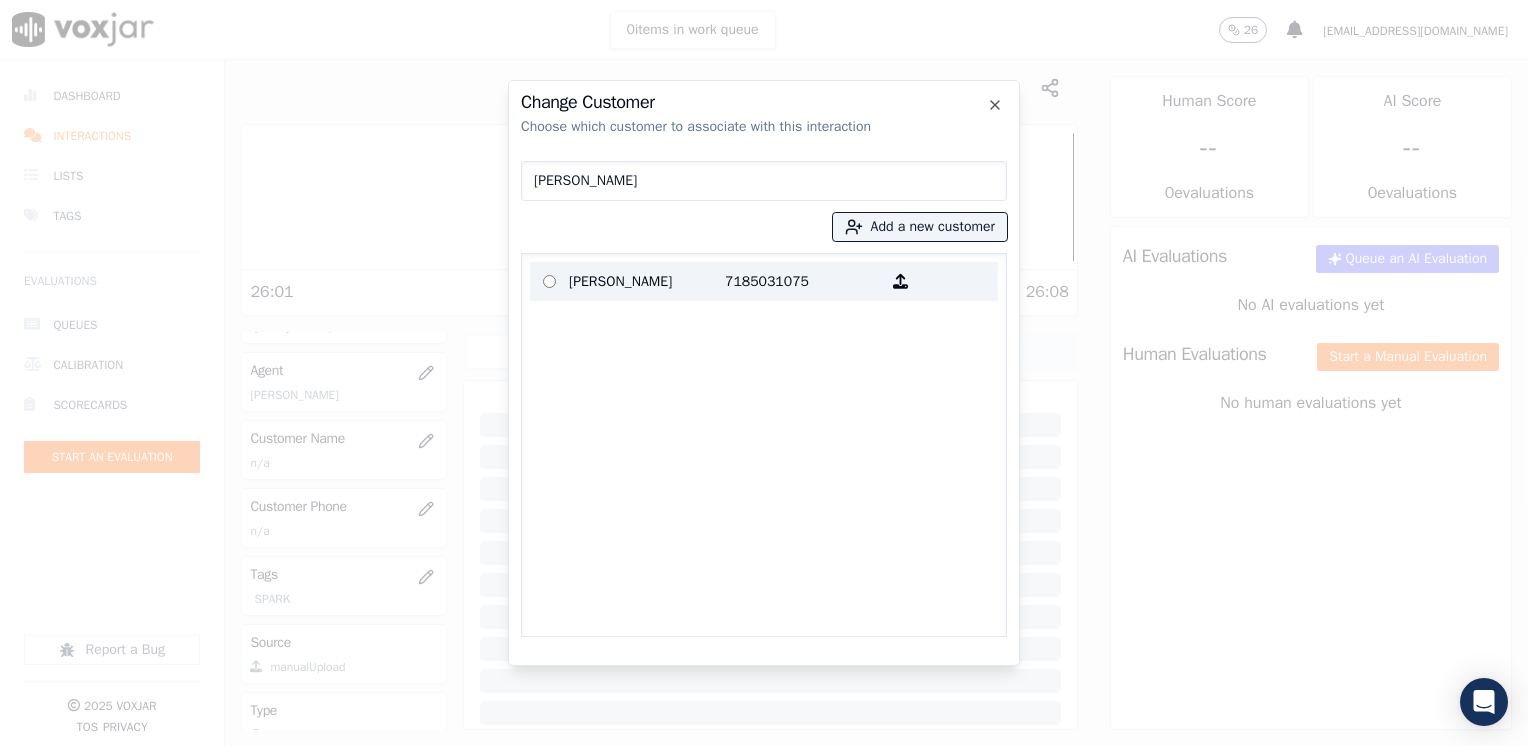 click on "[PERSON_NAME]" at bounding box center [647, 281] 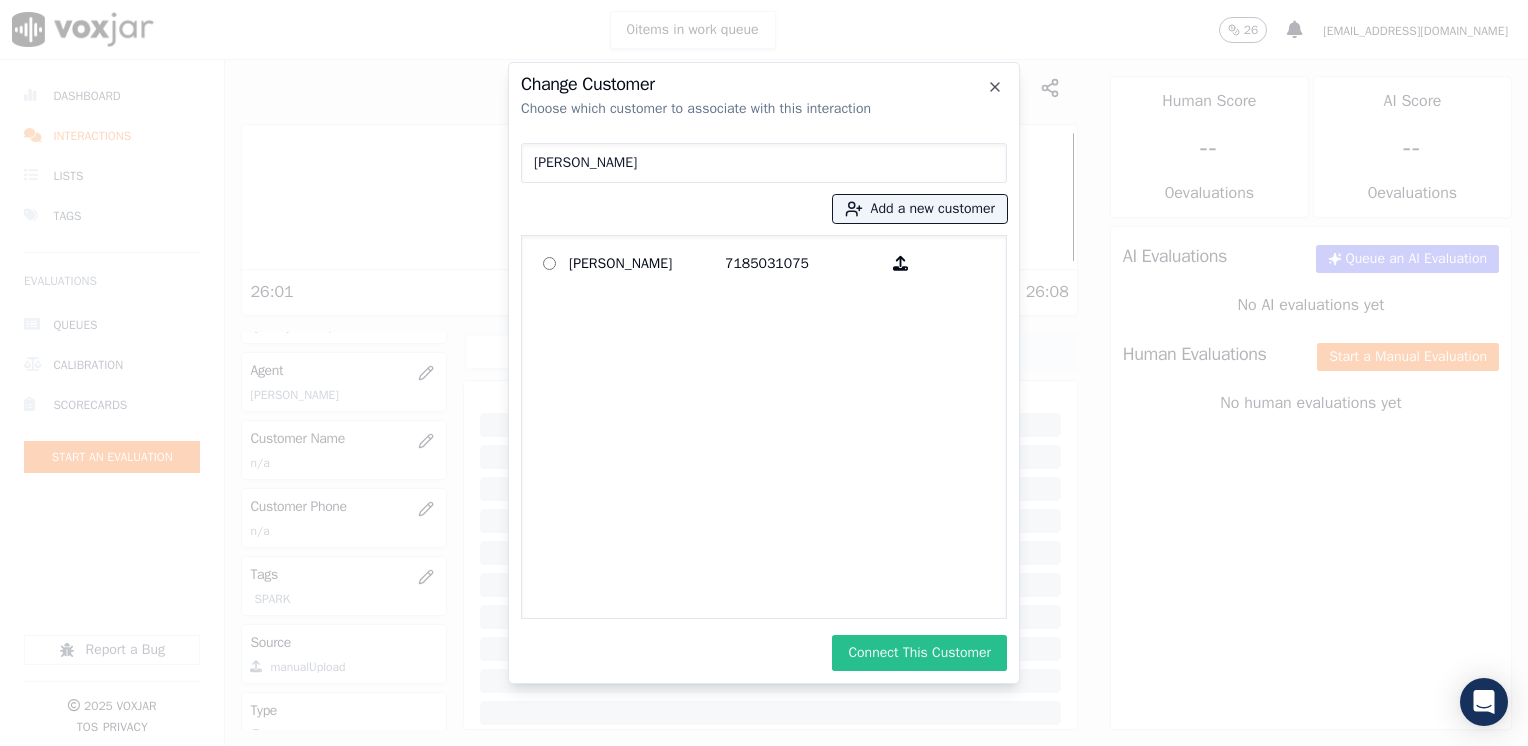 click on "Connect This Customer" at bounding box center (919, 653) 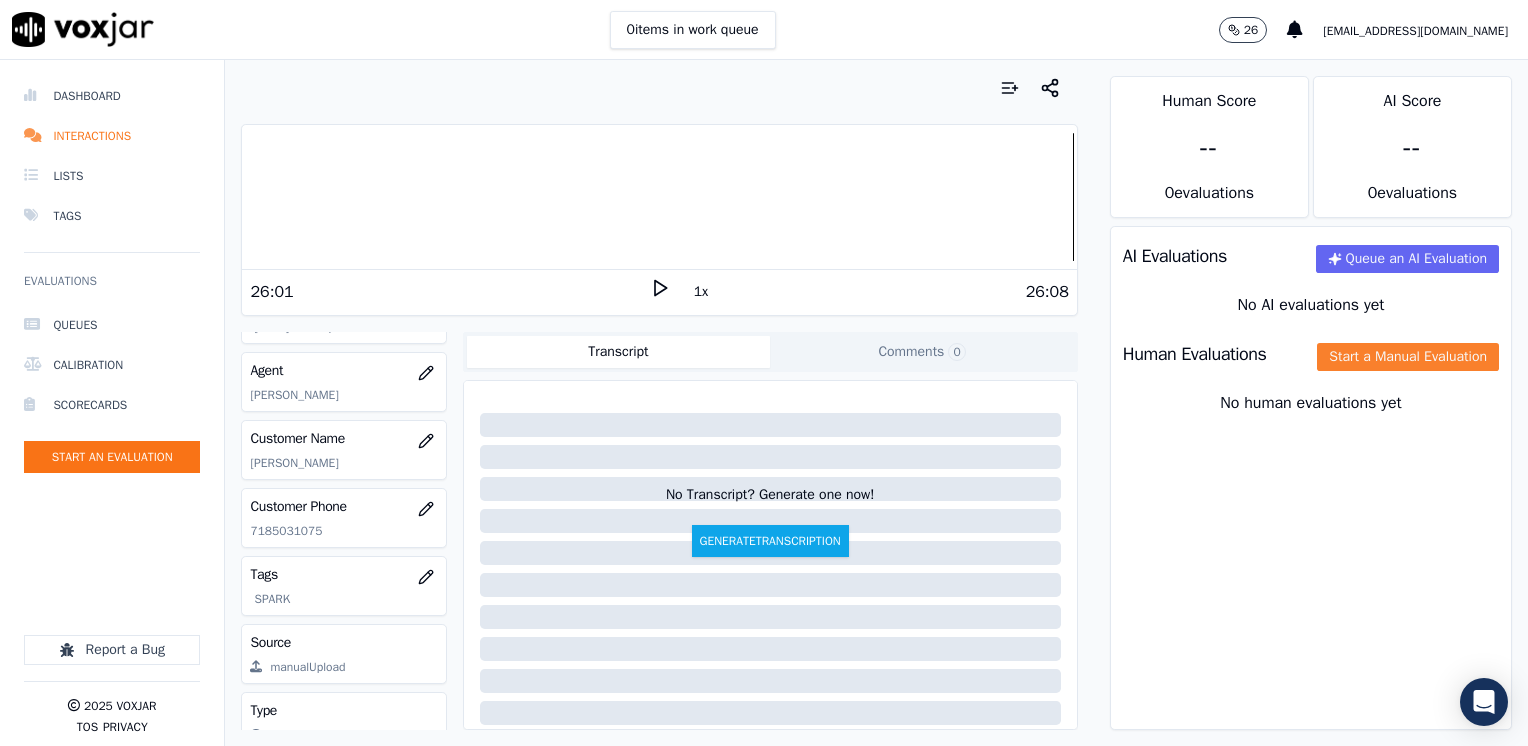 click on "Start a Manual Evaluation" 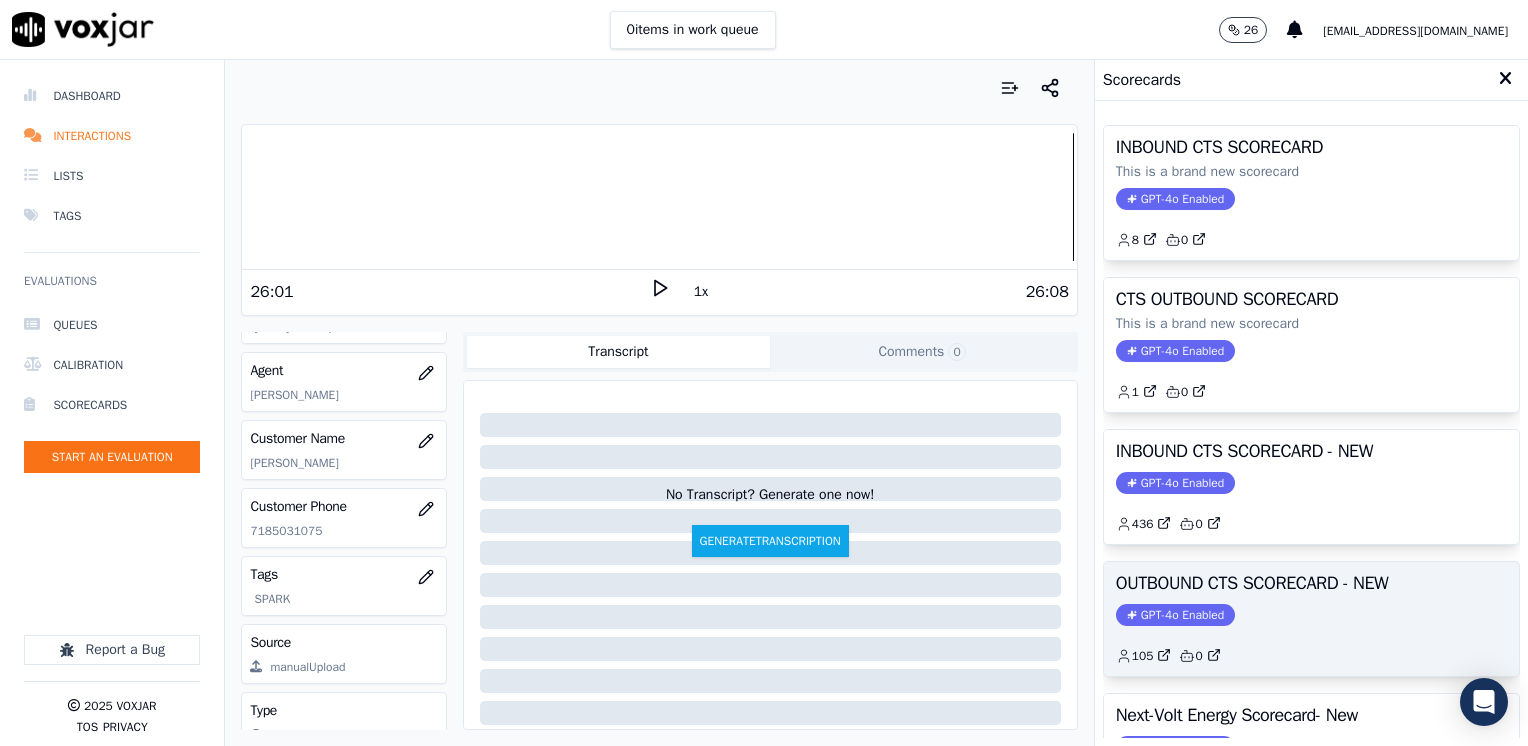 click on "GPT-4o Enabled" at bounding box center (1175, 615) 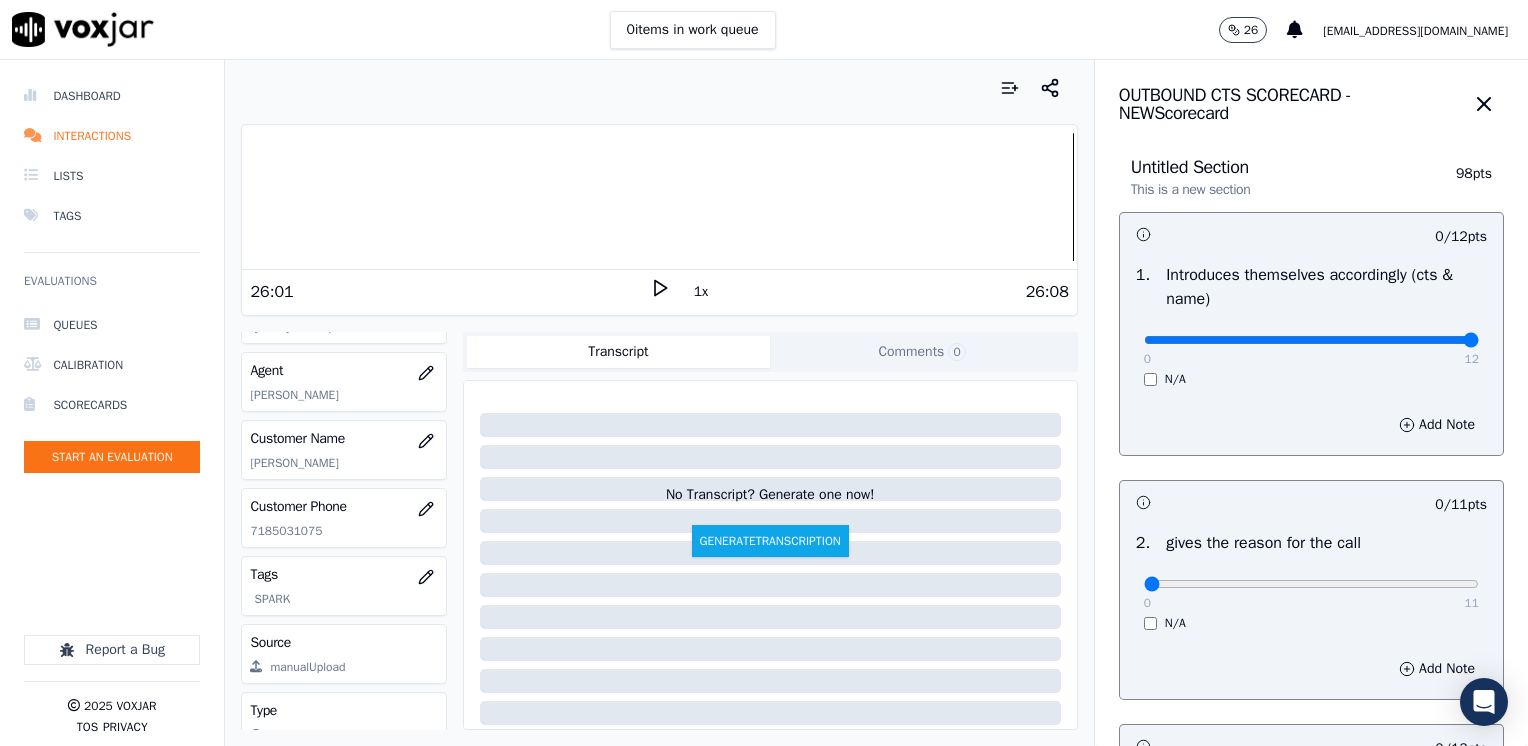 drag, startPoint x: 1132, startPoint y: 342, endPoint x: 1531, endPoint y: 343, distance: 399.00125 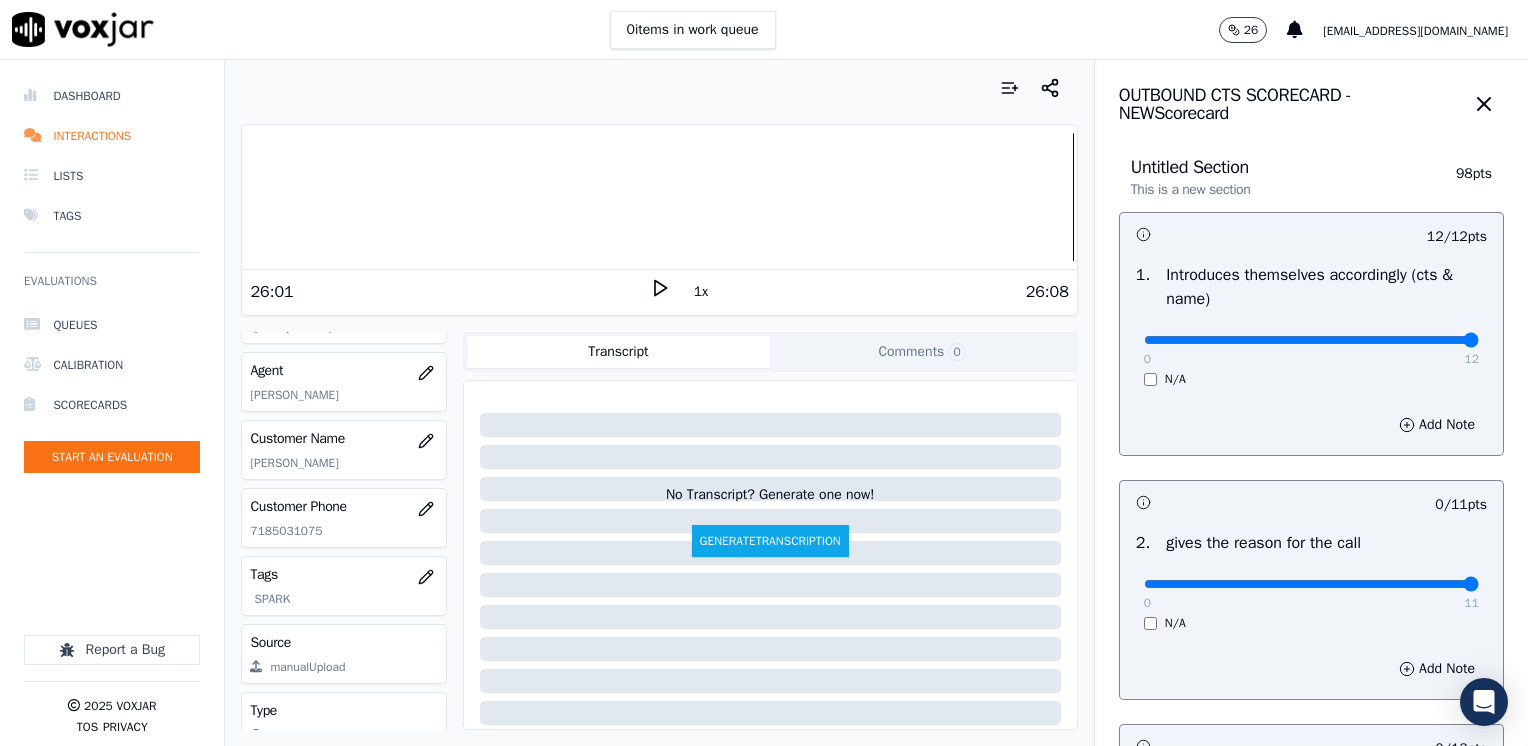 drag, startPoint x: 1124, startPoint y: 578, endPoint x: 1531, endPoint y: 570, distance: 407.0786 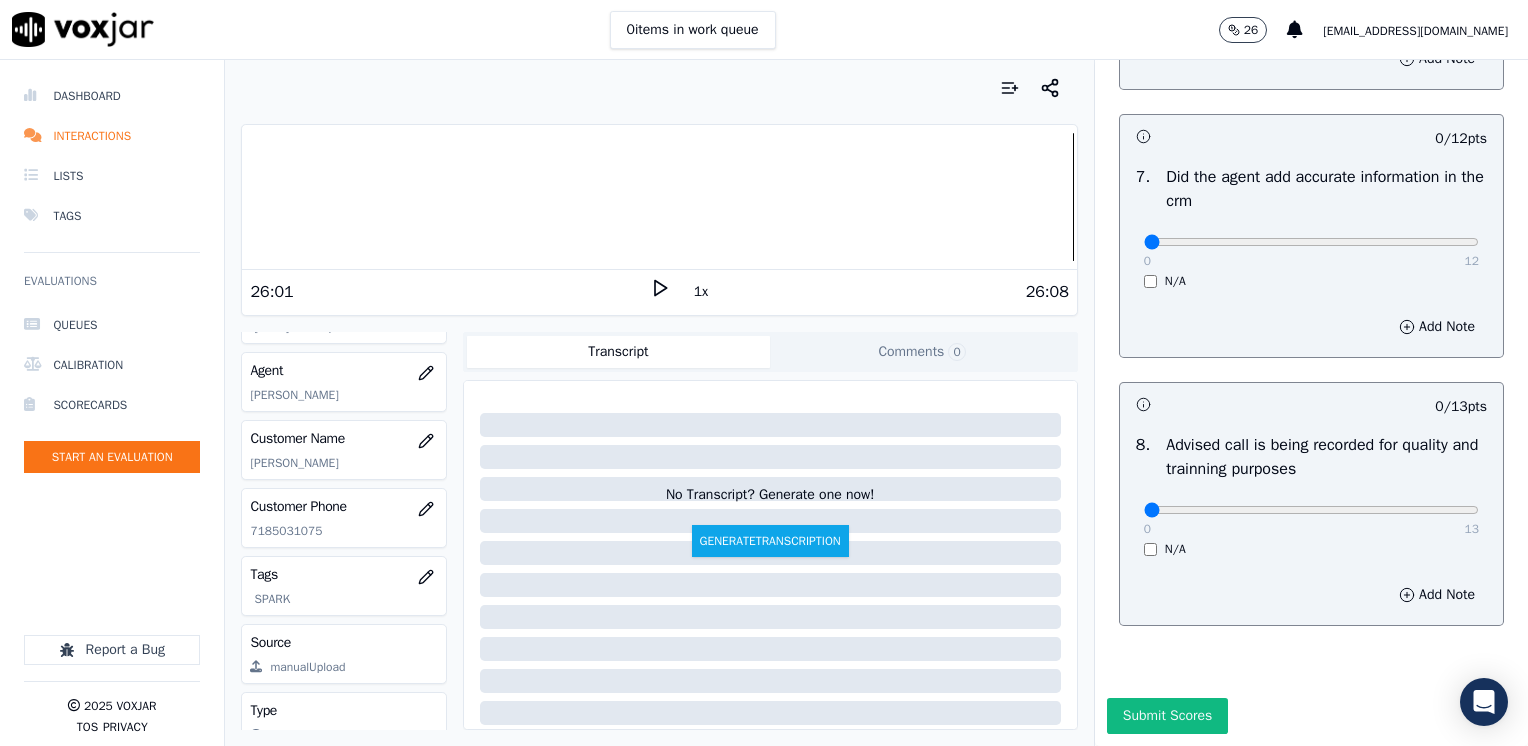scroll, scrollTop: 1748, scrollLeft: 0, axis: vertical 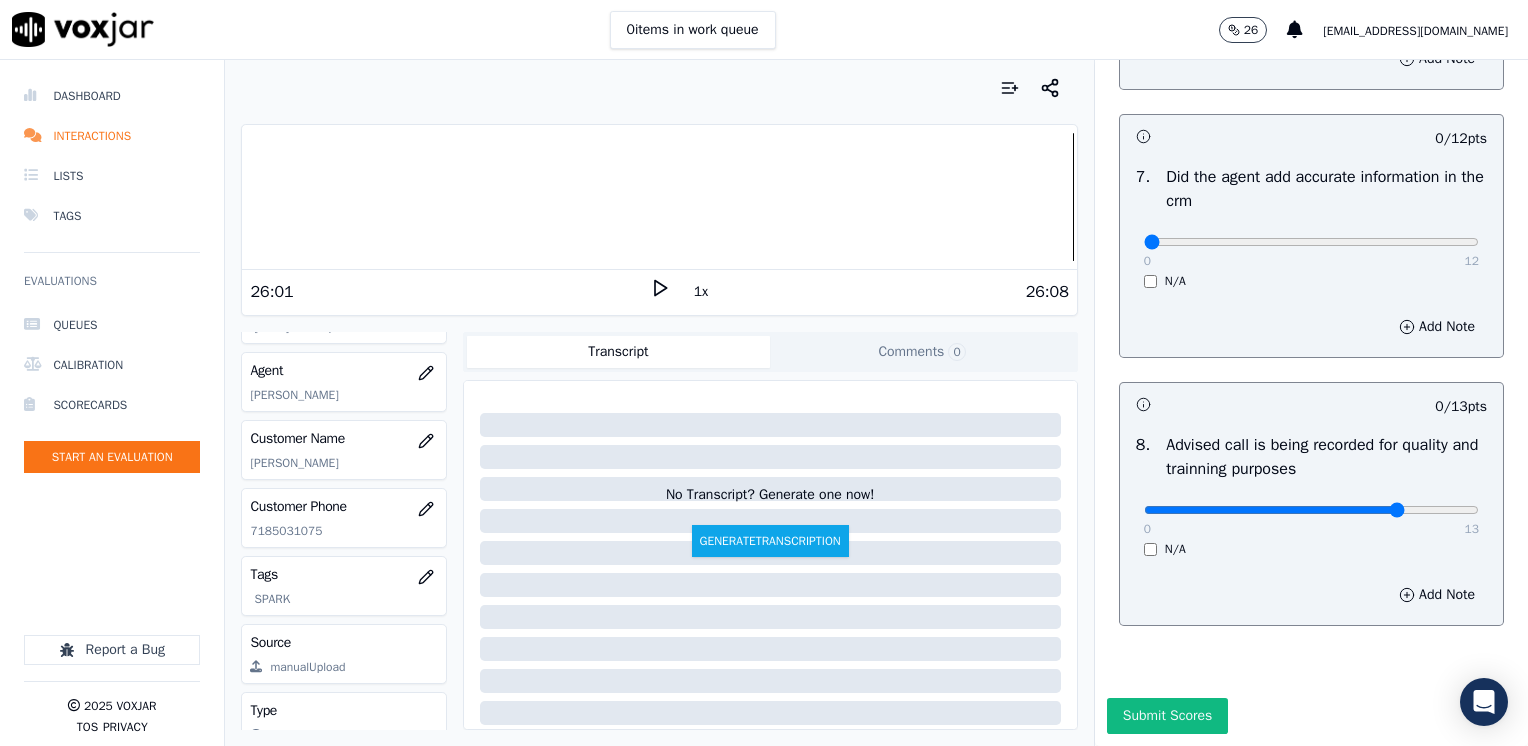 type on "10" 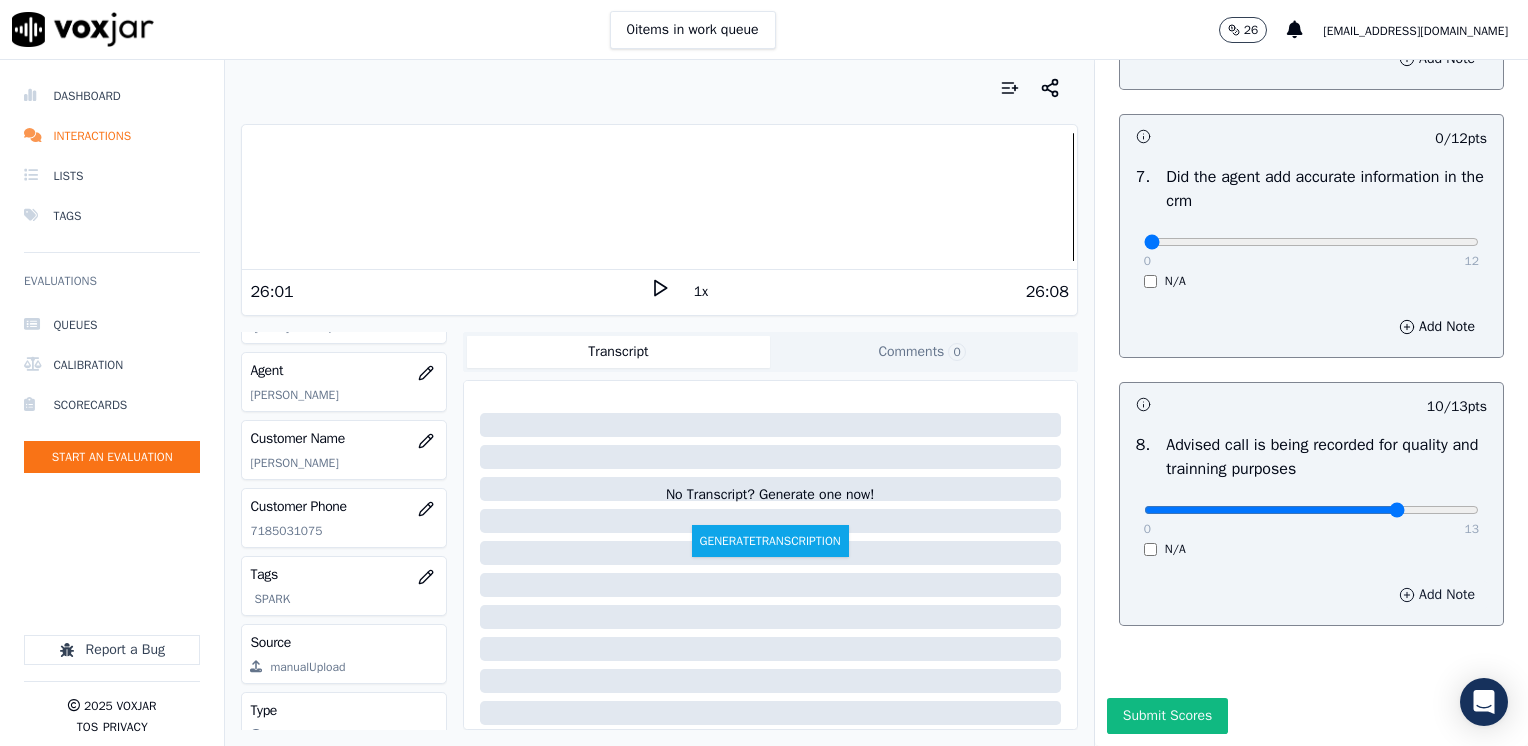 click on "Add Note" at bounding box center [1437, 595] 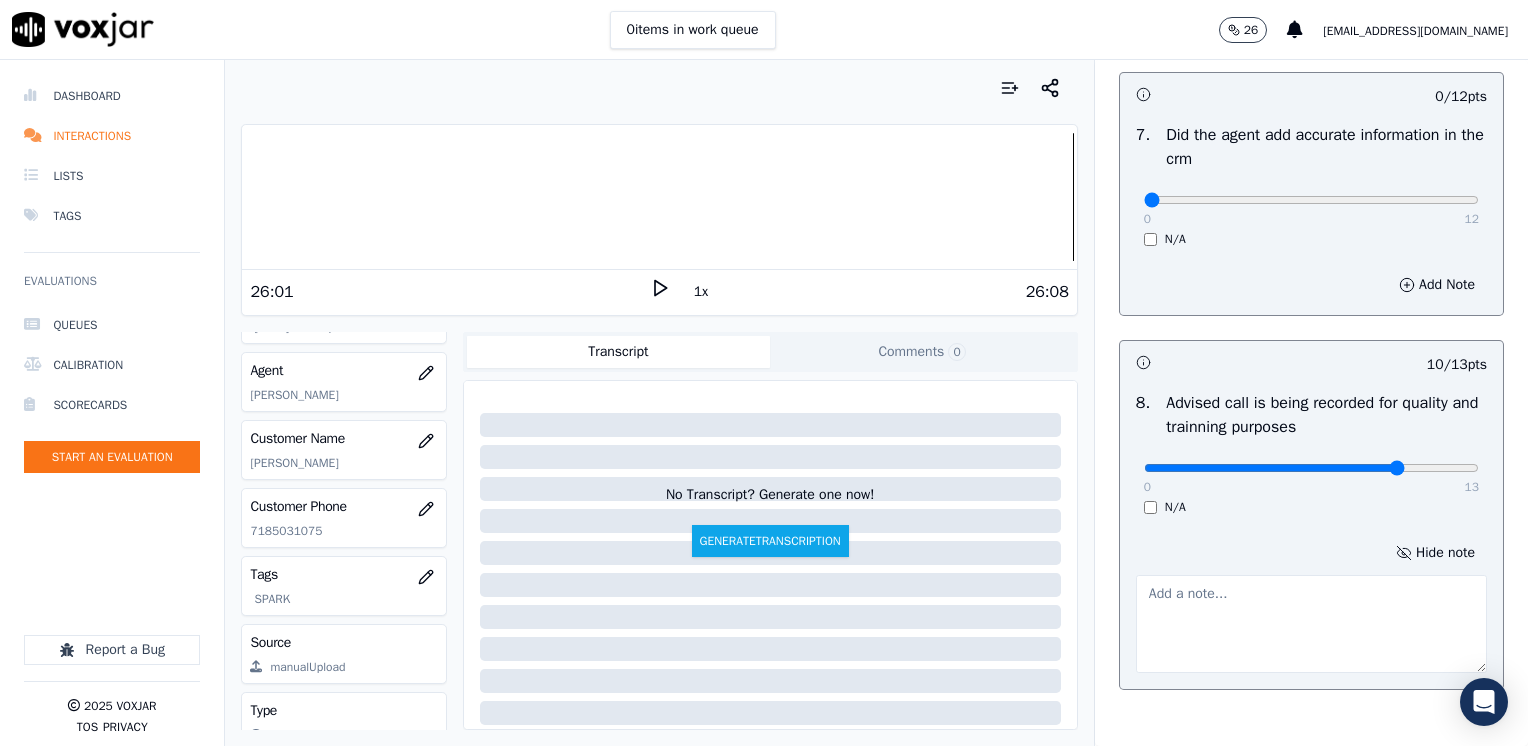 click at bounding box center (1311, 624) 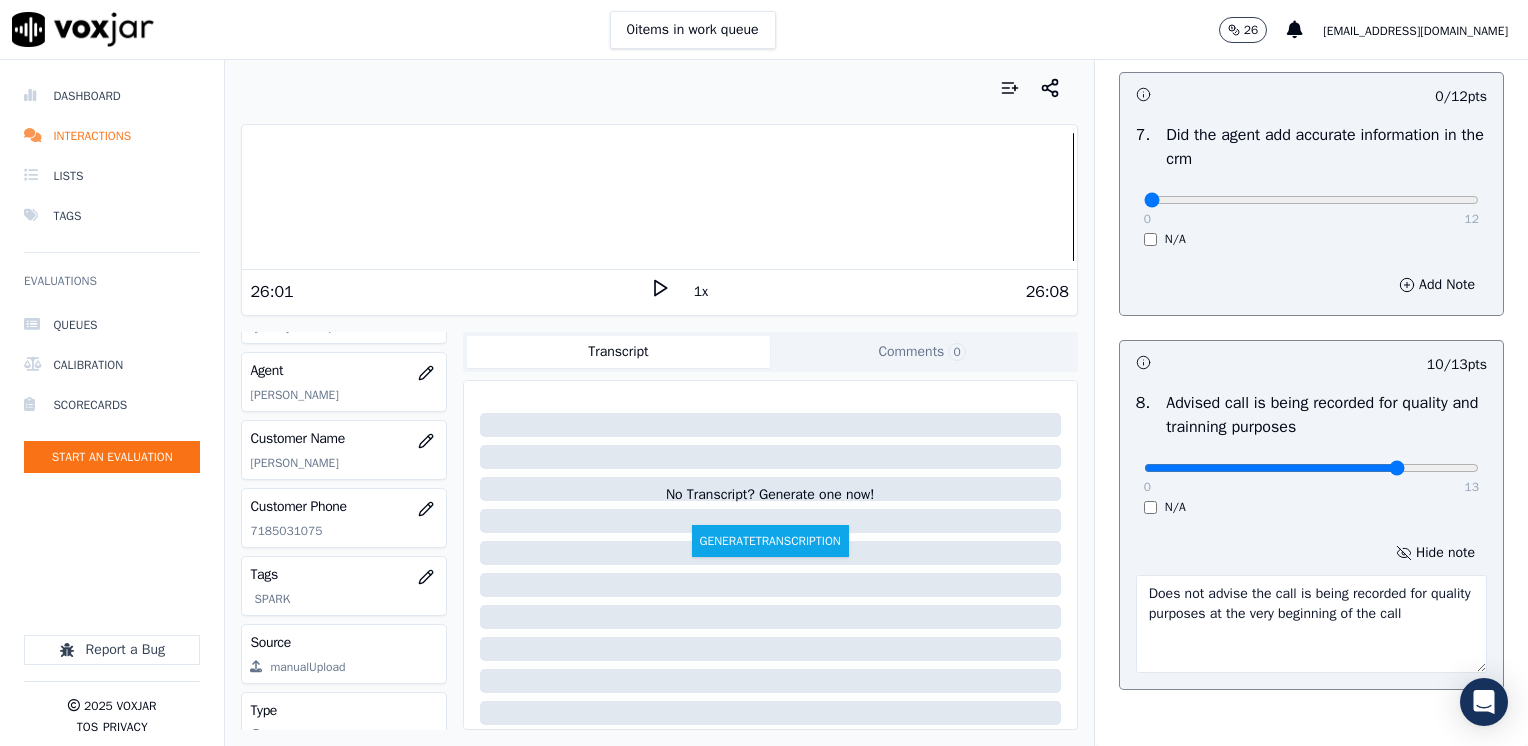 type on "Does not advise the call is being recorded for quality purposes at the very beginning of the call" 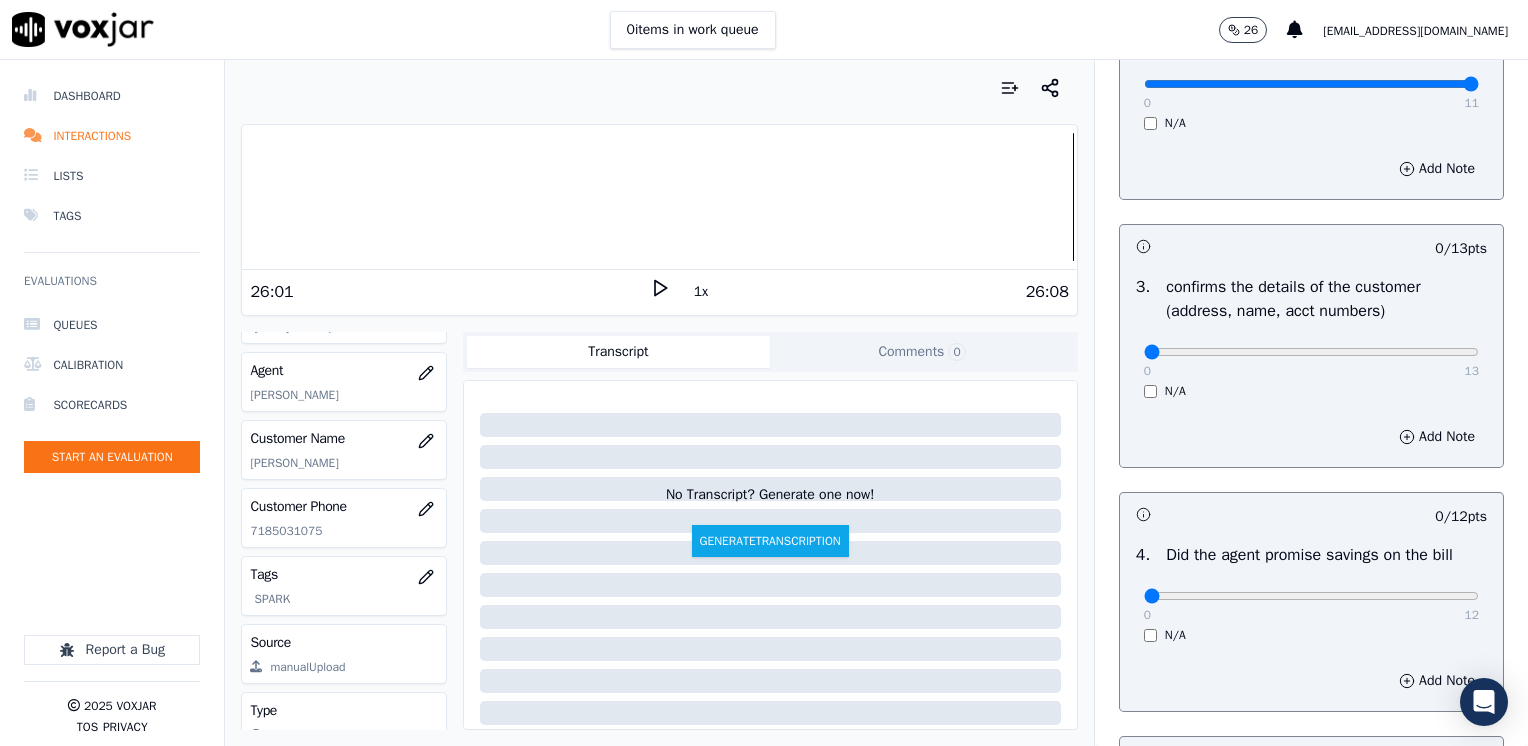 scroll, scrollTop: 700, scrollLeft: 0, axis: vertical 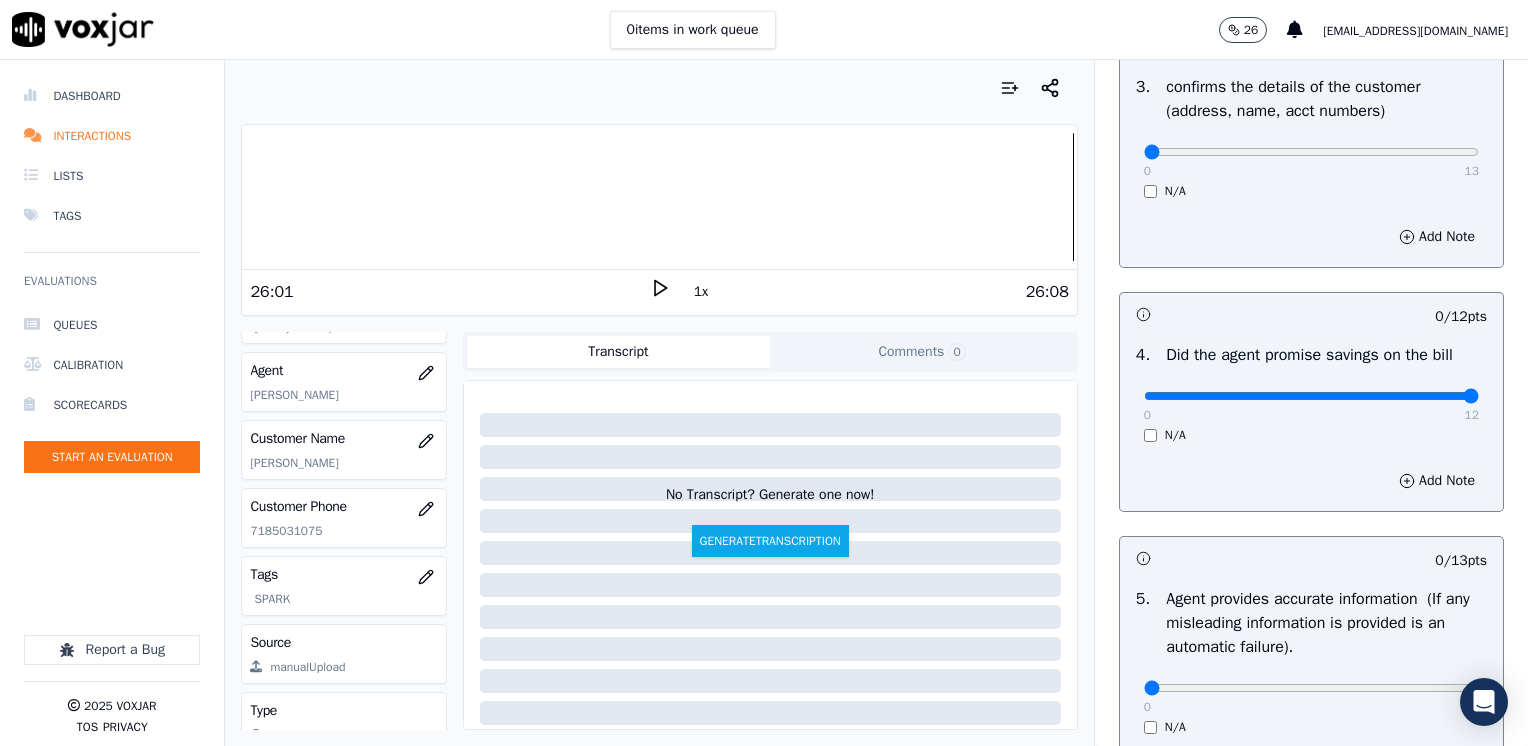 drag, startPoint x: 1136, startPoint y: 397, endPoint x: 1531, endPoint y: 447, distance: 398.15198 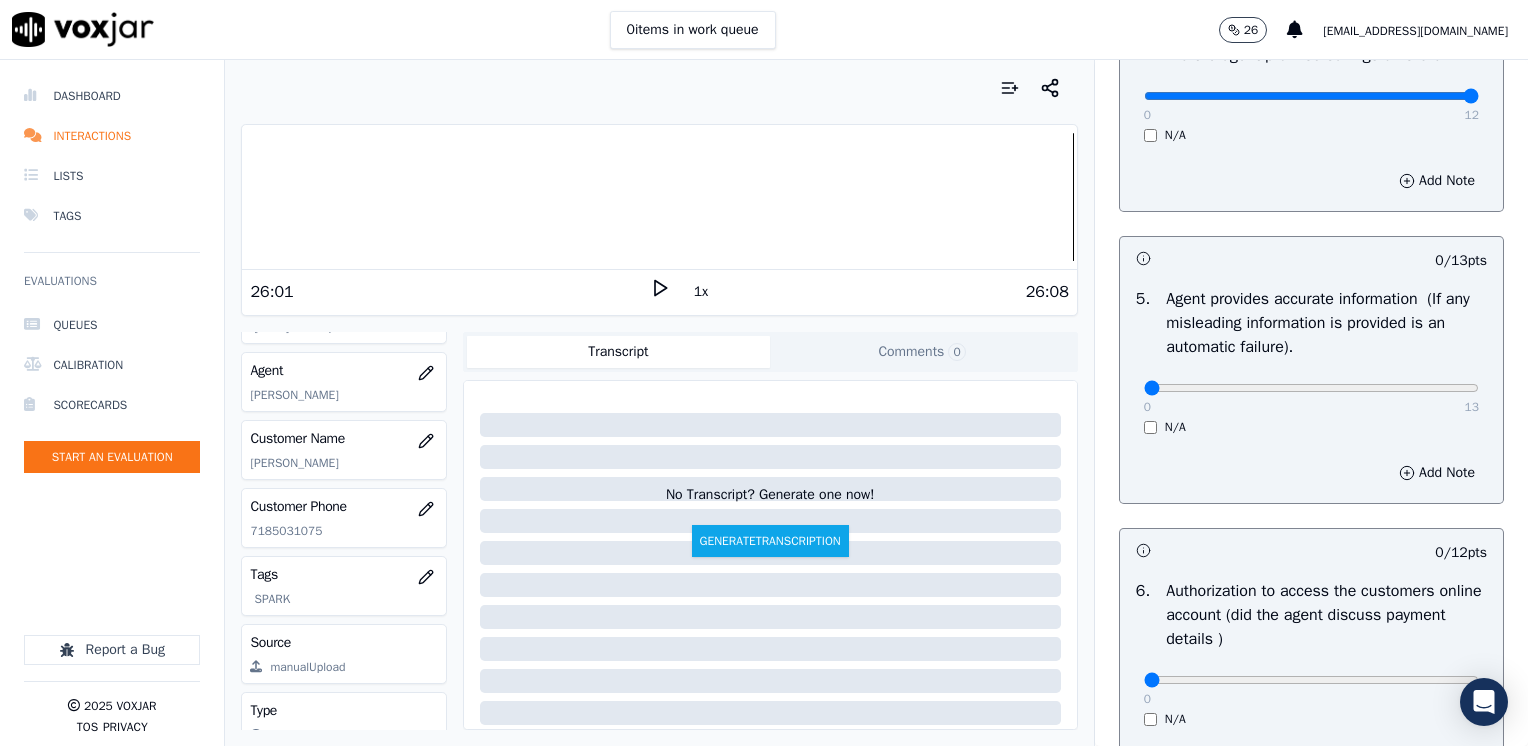 scroll, scrollTop: 1200, scrollLeft: 0, axis: vertical 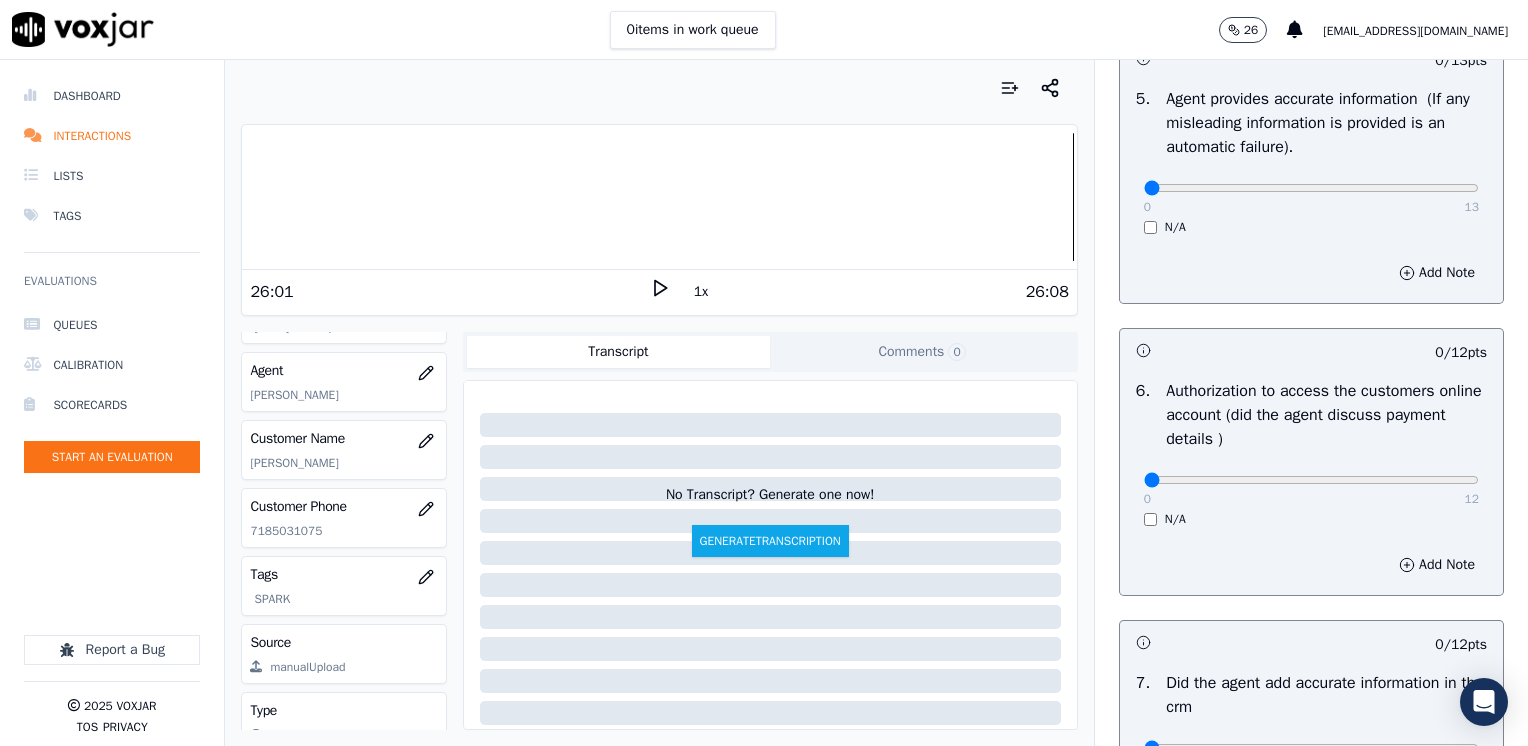 click on "N/A" at bounding box center [1311, 519] 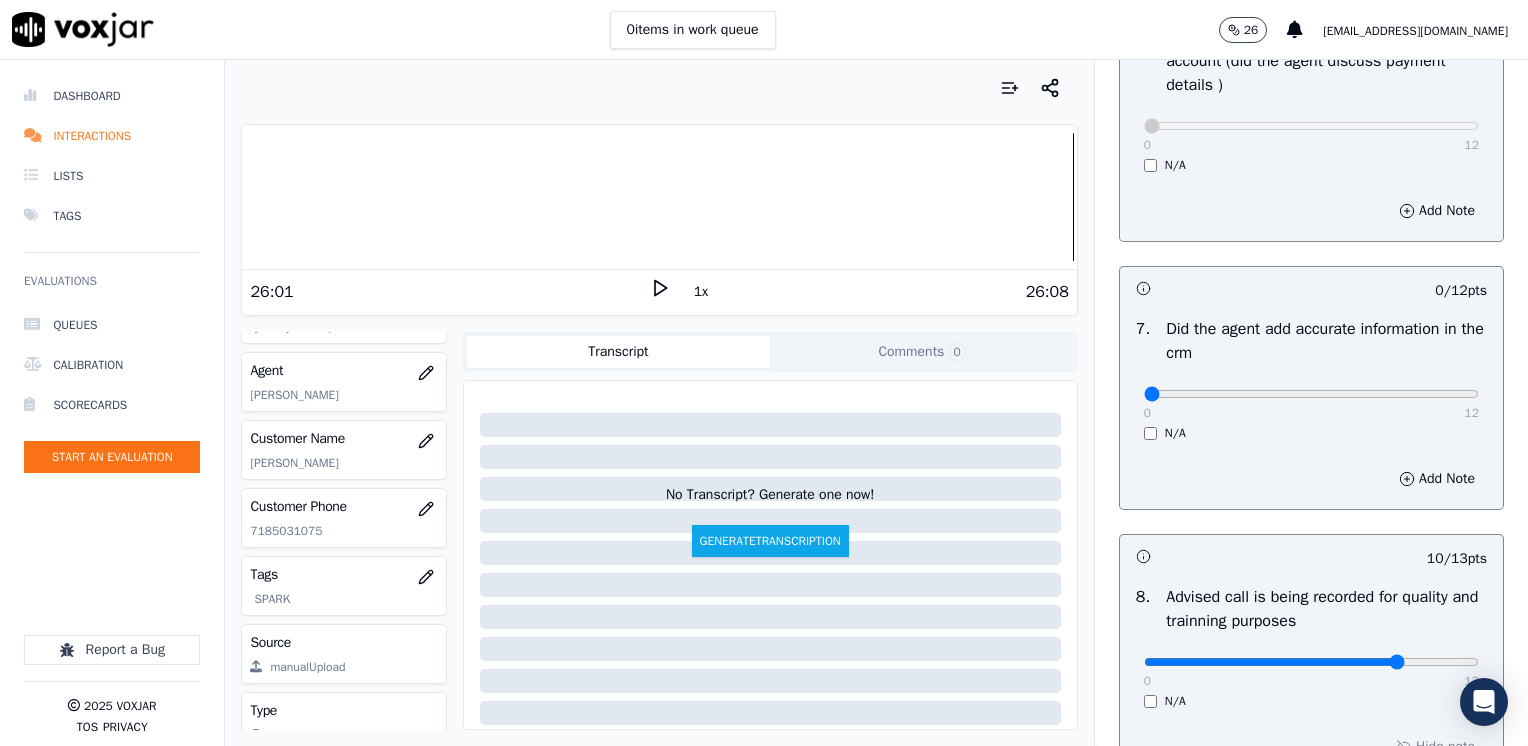 scroll, scrollTop: 1553, scrollLeft: 0, axis: vertical 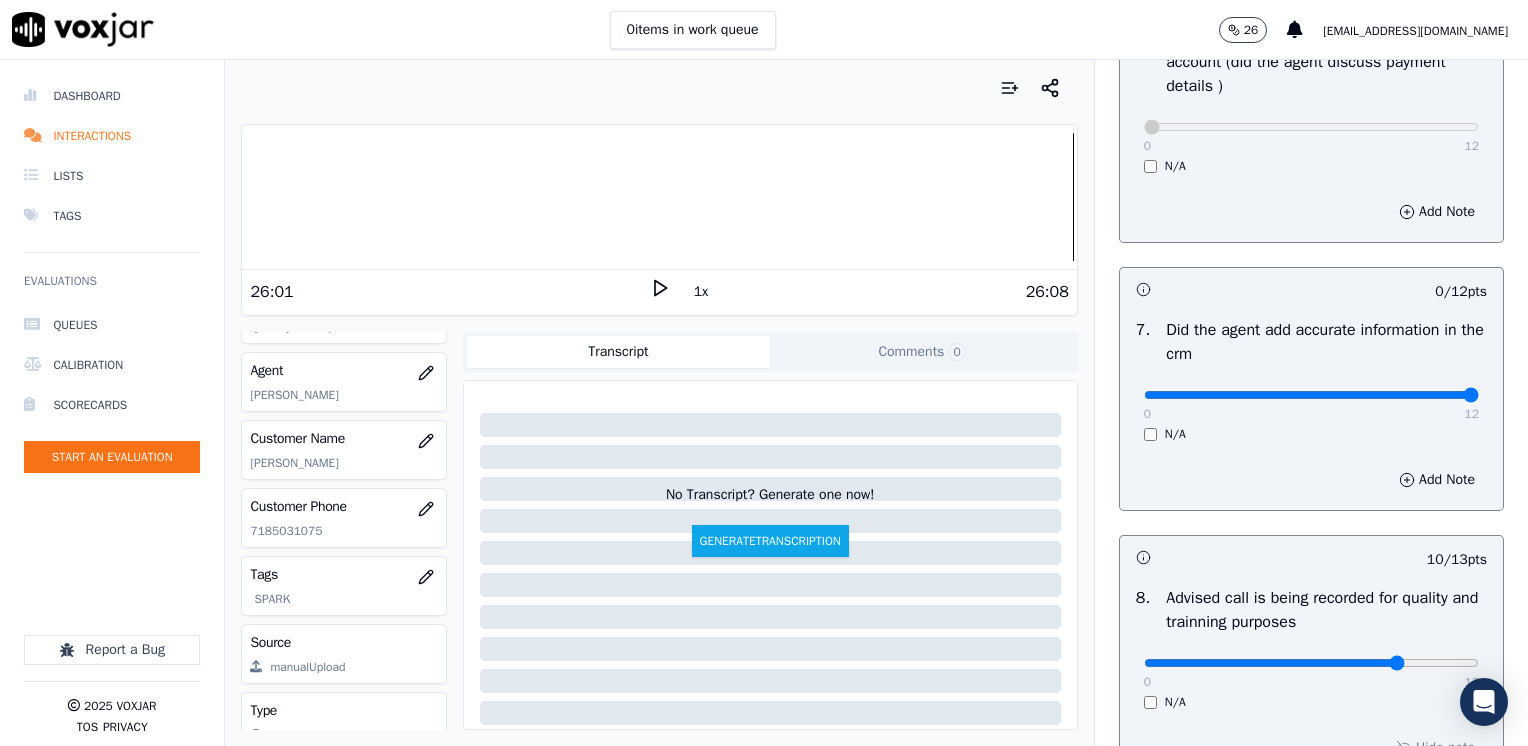 drag, startPoint x: 1481, startPoint y: 424, endPoint x: 1531, endPoint y: 436, distance: 51.41984 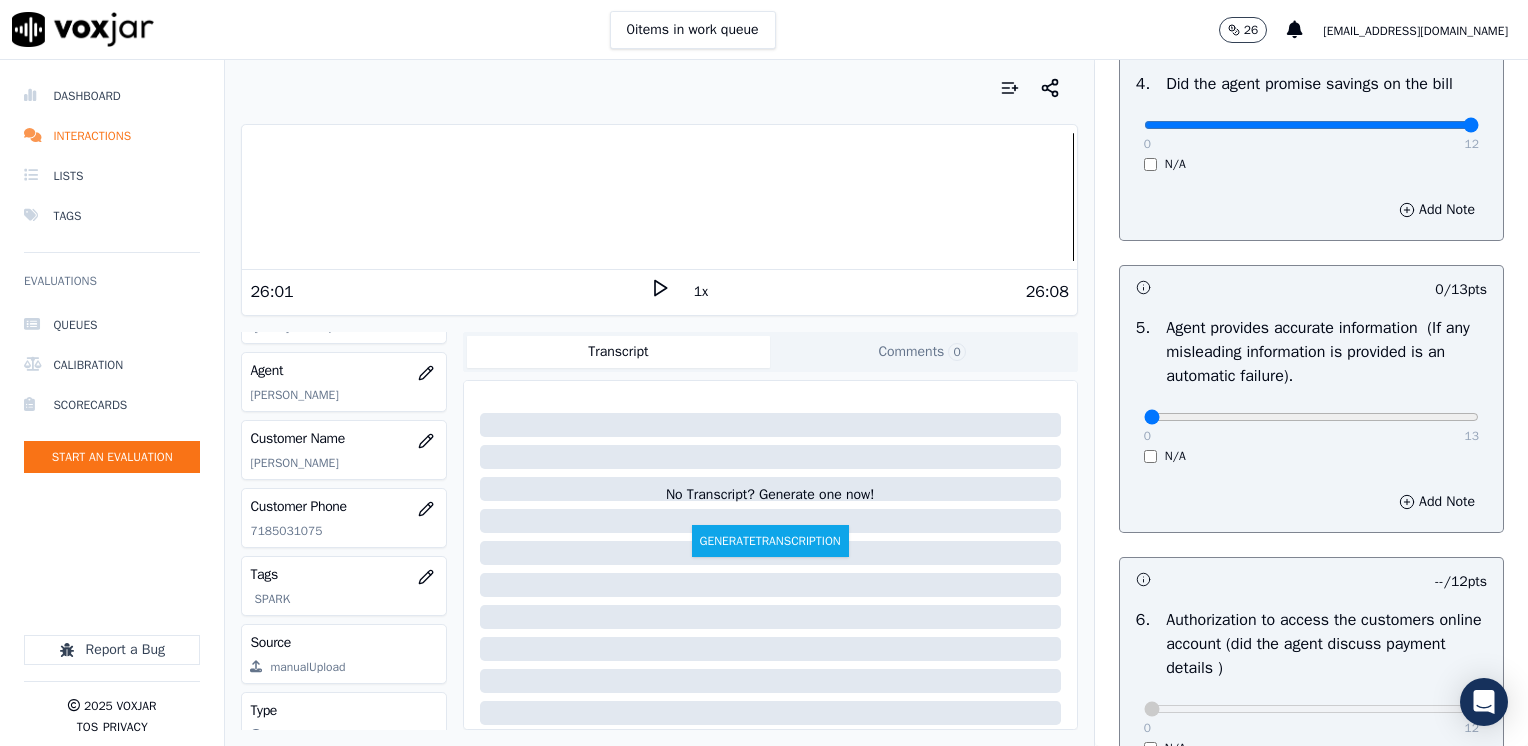 scroll, scrollTop: 953, scrollLeft: 0, axis: vertical 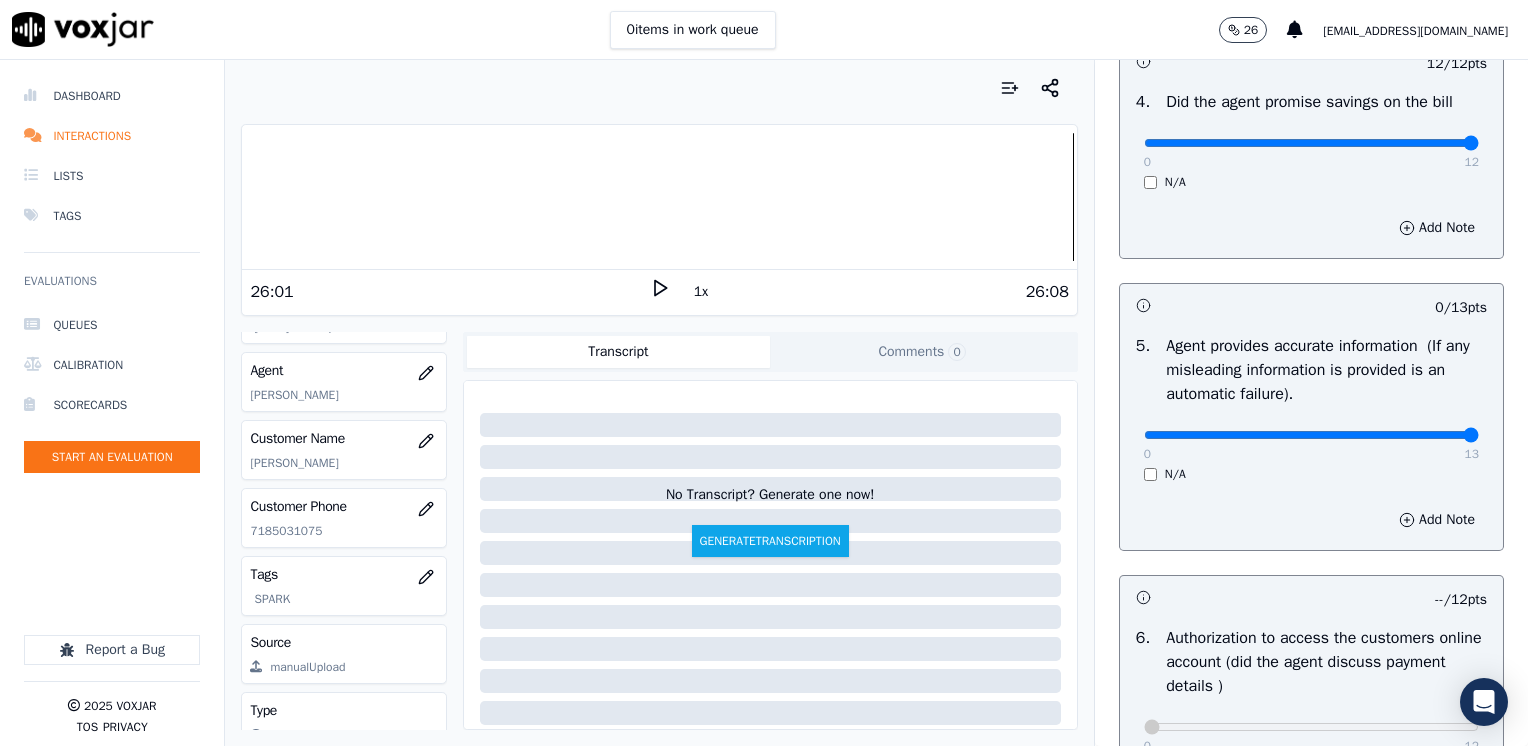 drag, startPoint x: 1128, startPoint y: 429, endPoint x: 1531, endPoint y: 460, distance: 404.19055 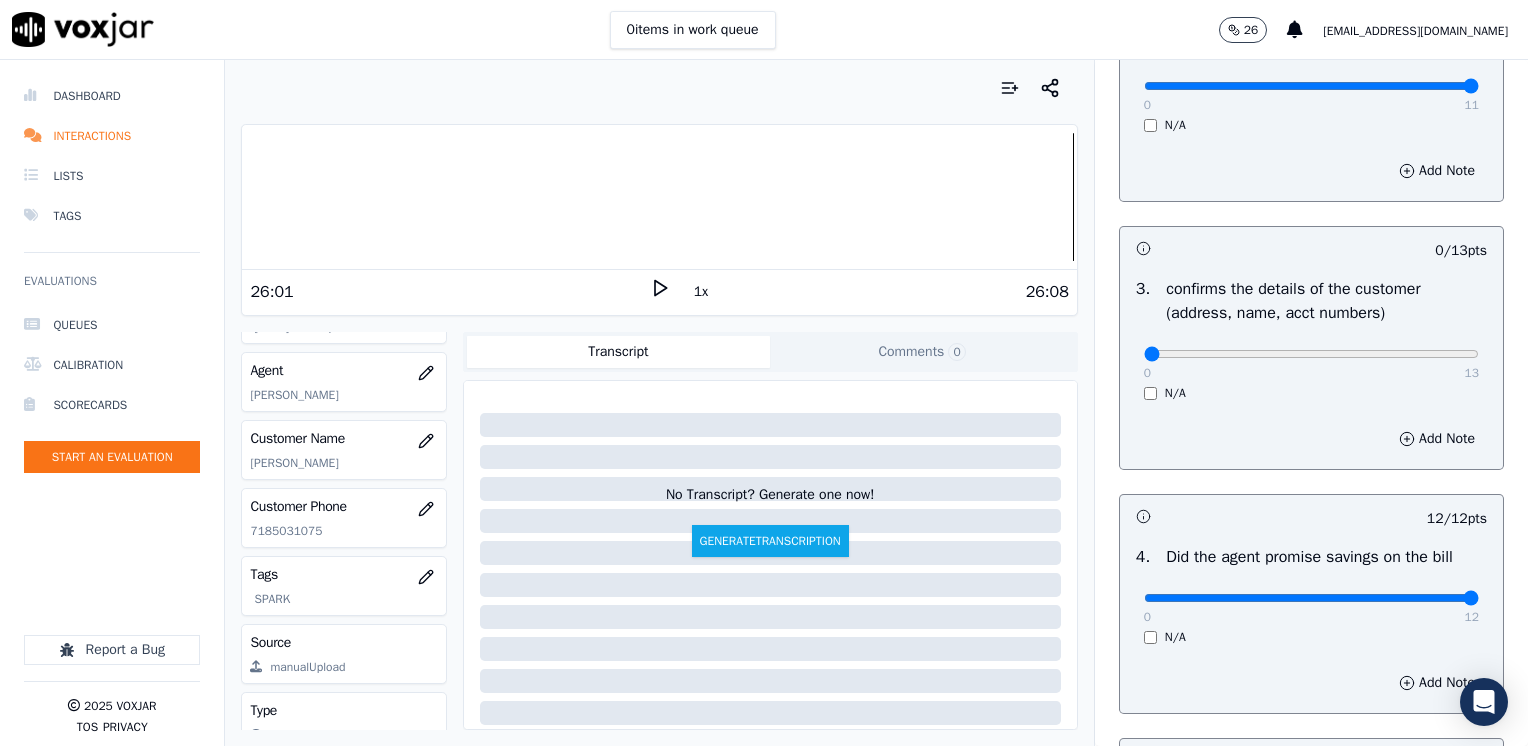 scroll, scrollTop: 453, scrollLeft: 0, axis: vertical 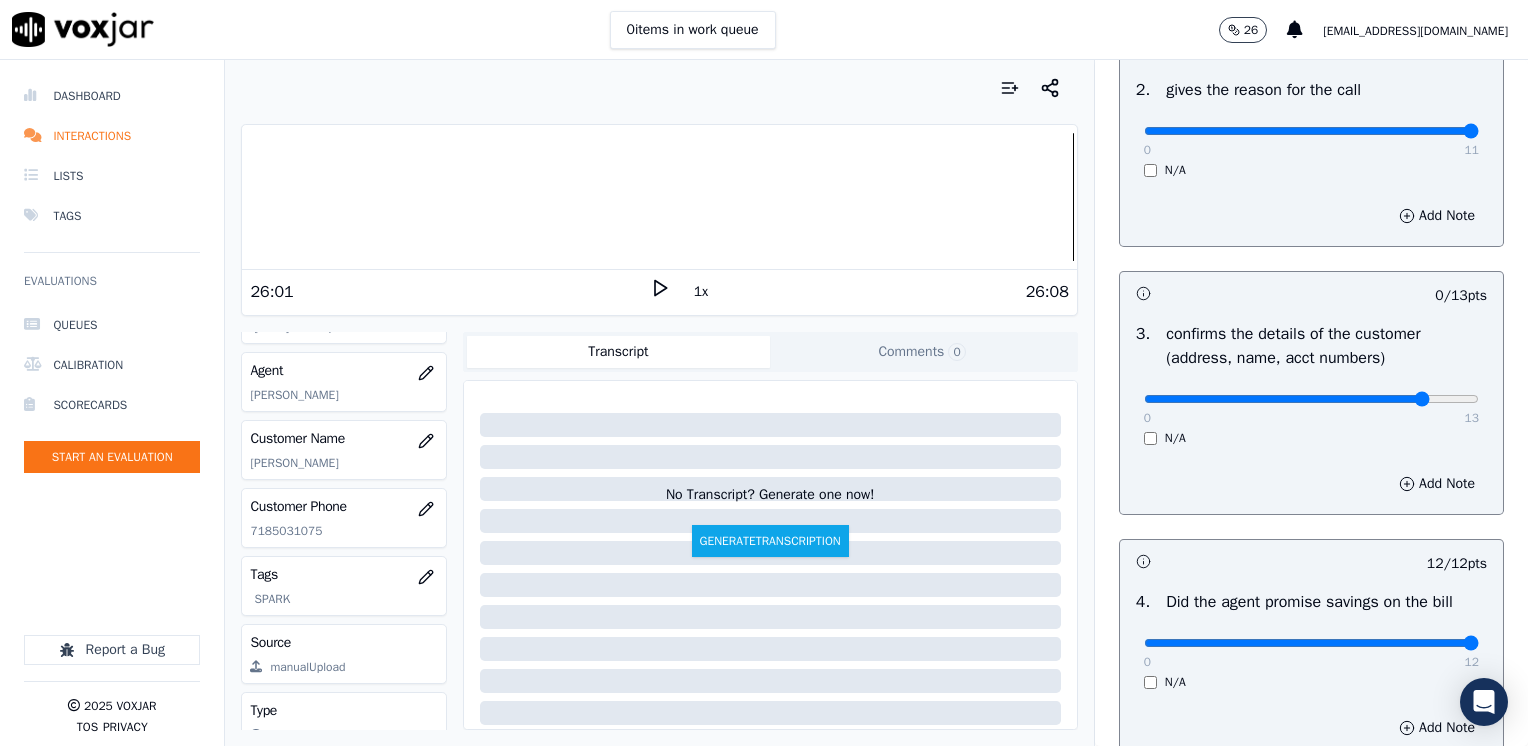 type on "11" 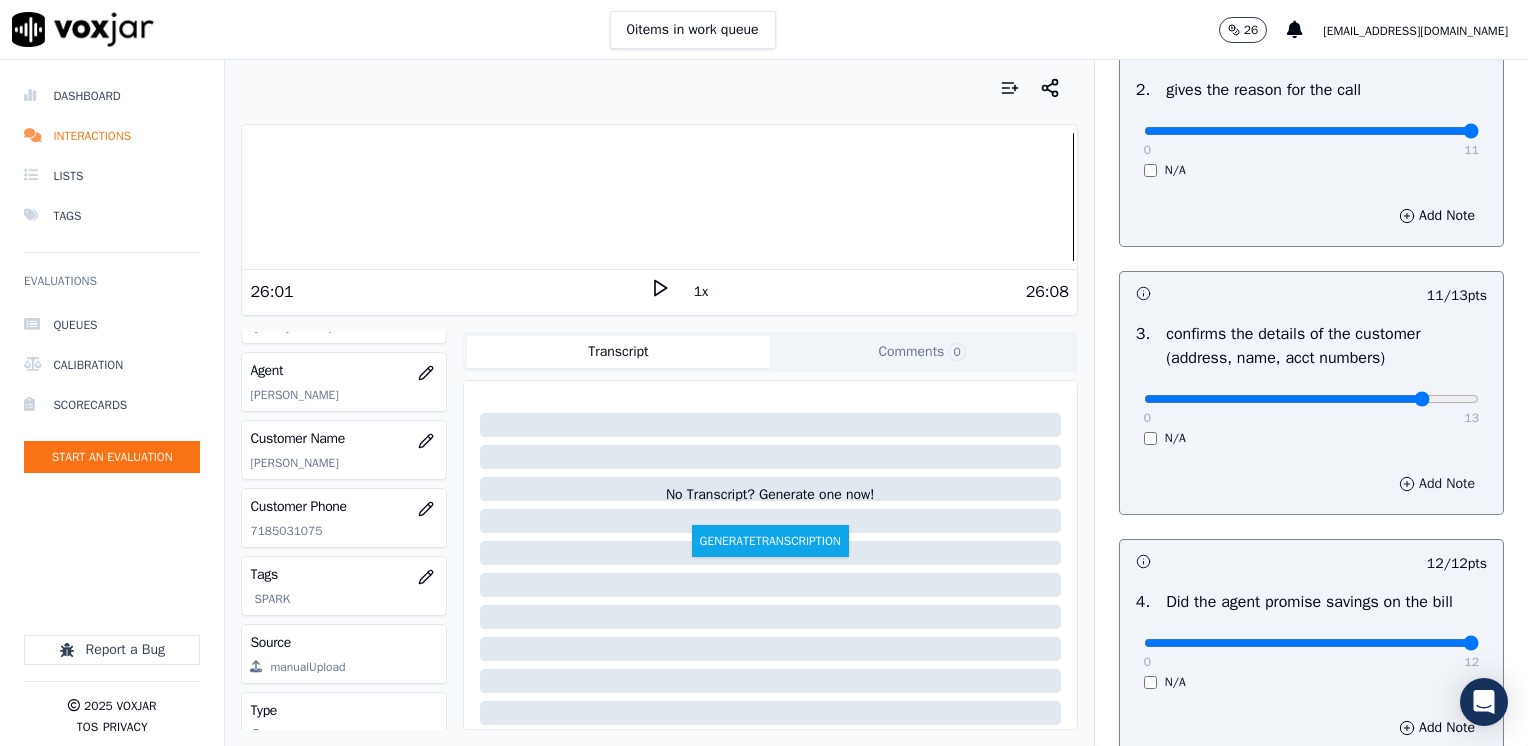 click on "Add Note" at bounding box center [1437, 484] 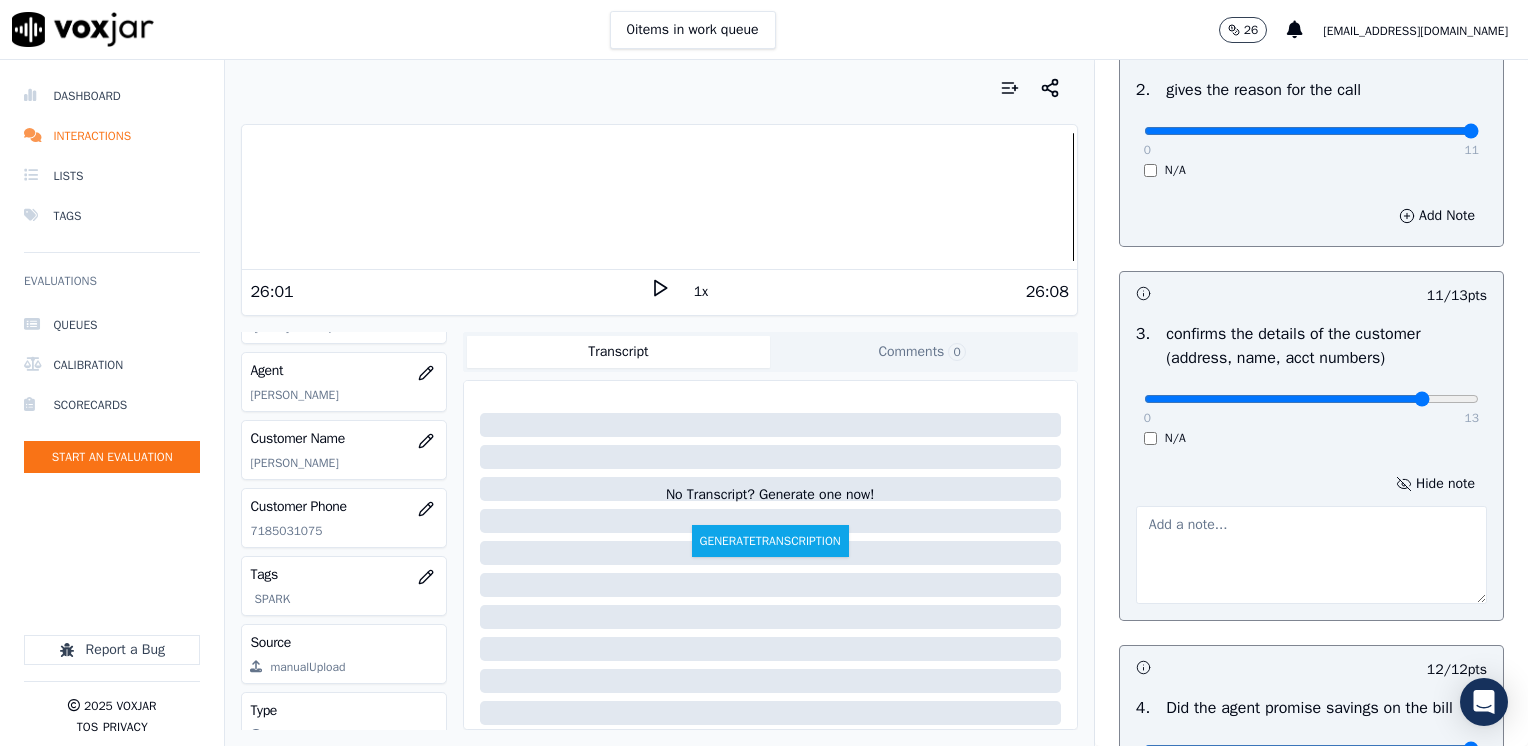 click at bounding box center (1311, 555) 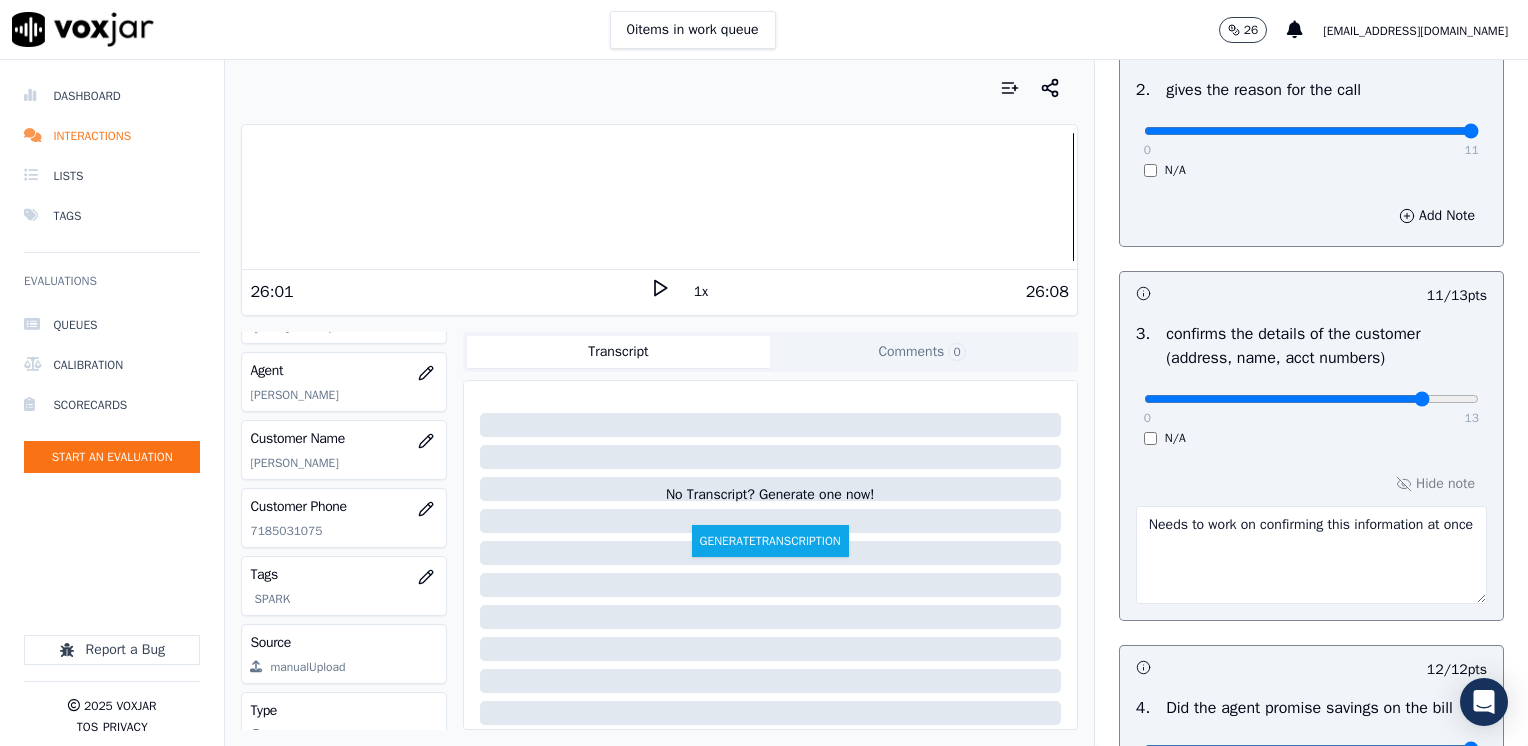 click on "Needs to work on confirming this information at once" at bounding box center (1311, 555) 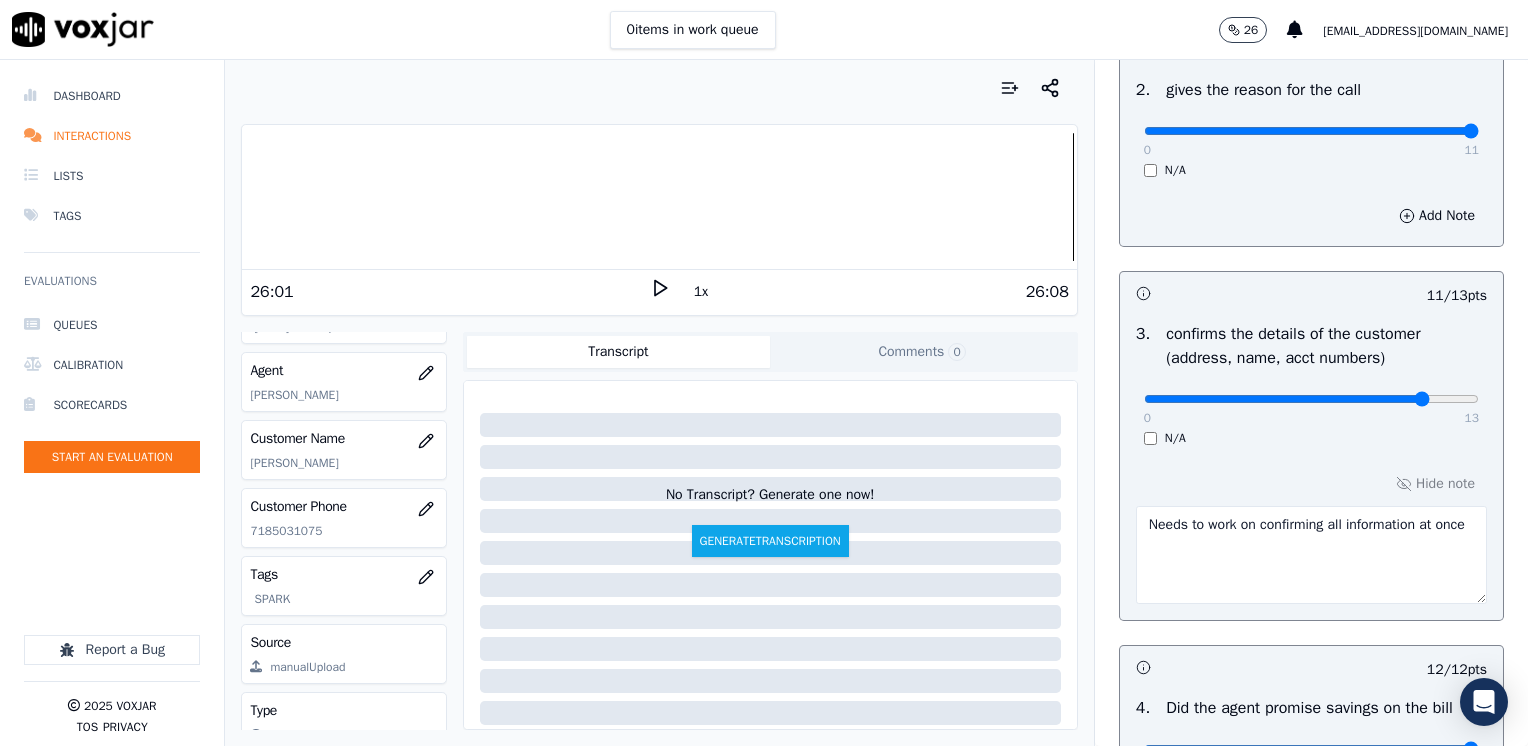drag, startPoint x: 1331, startPoint y: 521, endPoint x: 1356, endPoint y: 589, distance: 72.44998 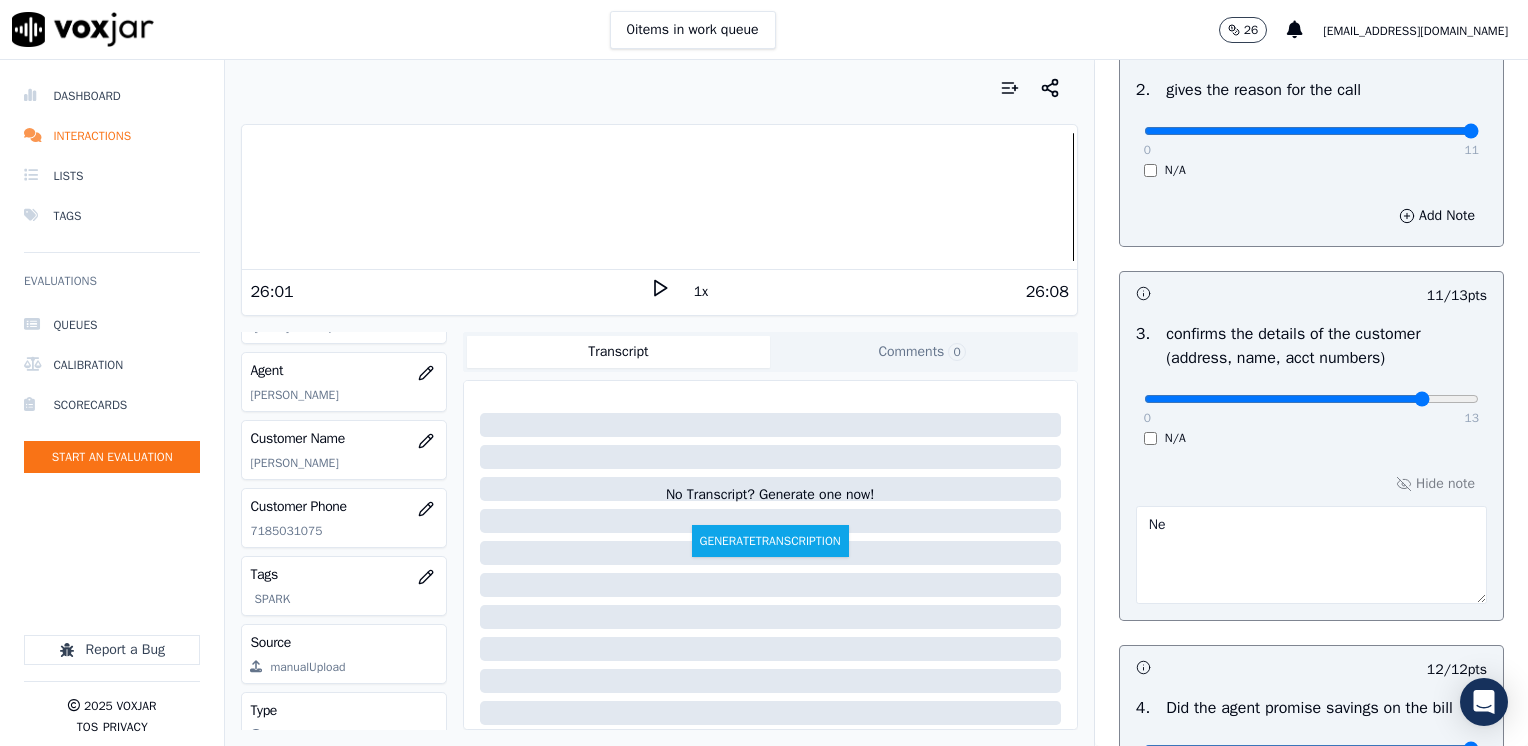 type on "N" 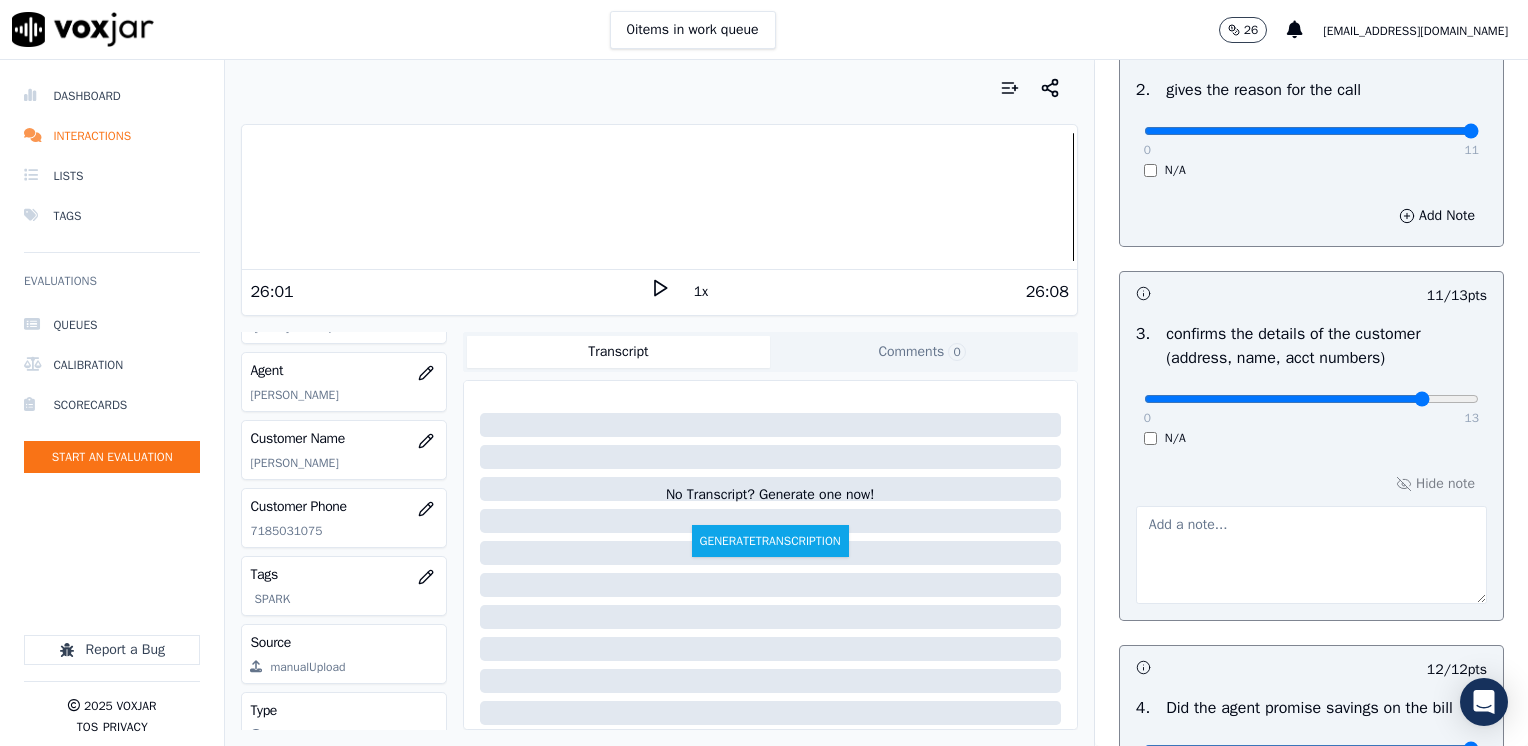type 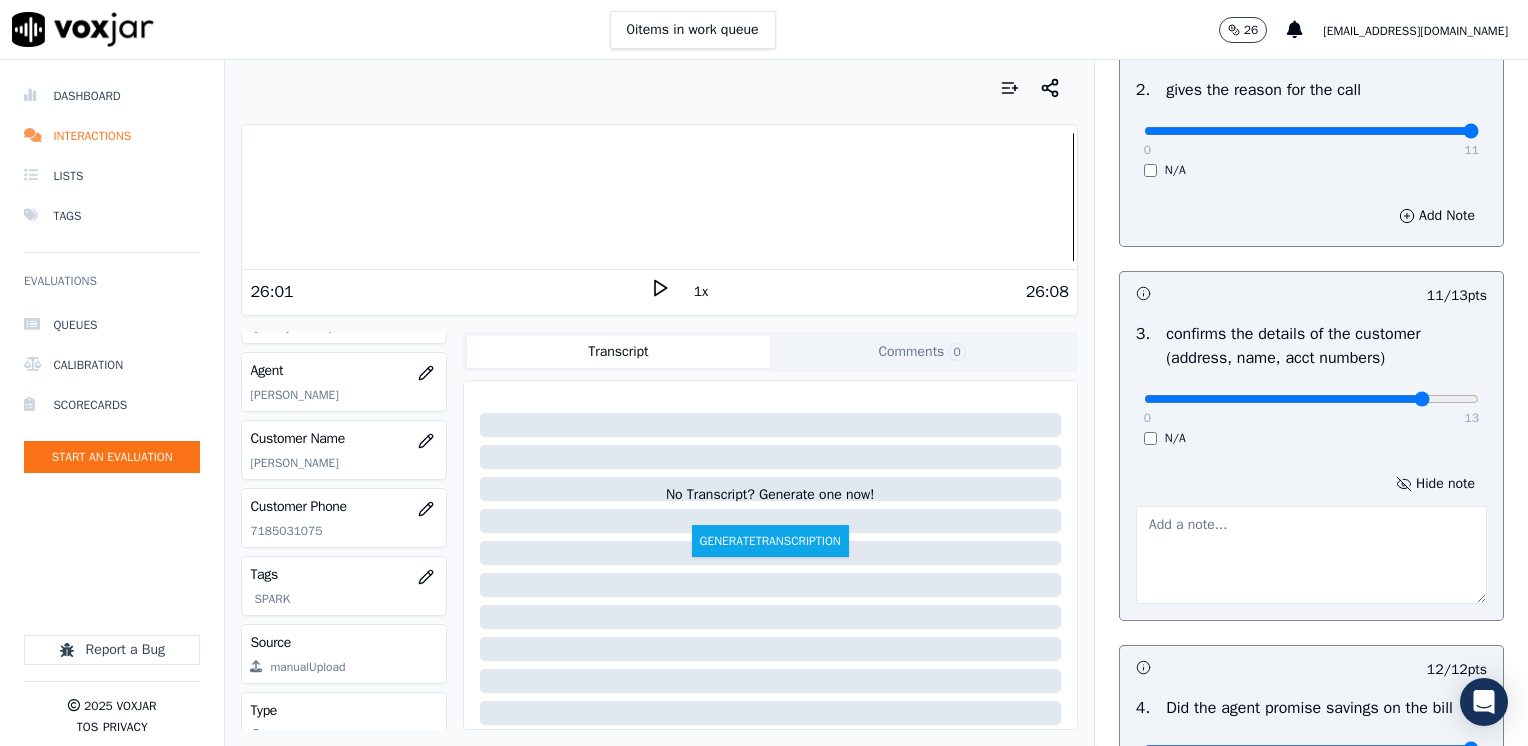 click on "Hide note" at bounding box center (1311, 537) 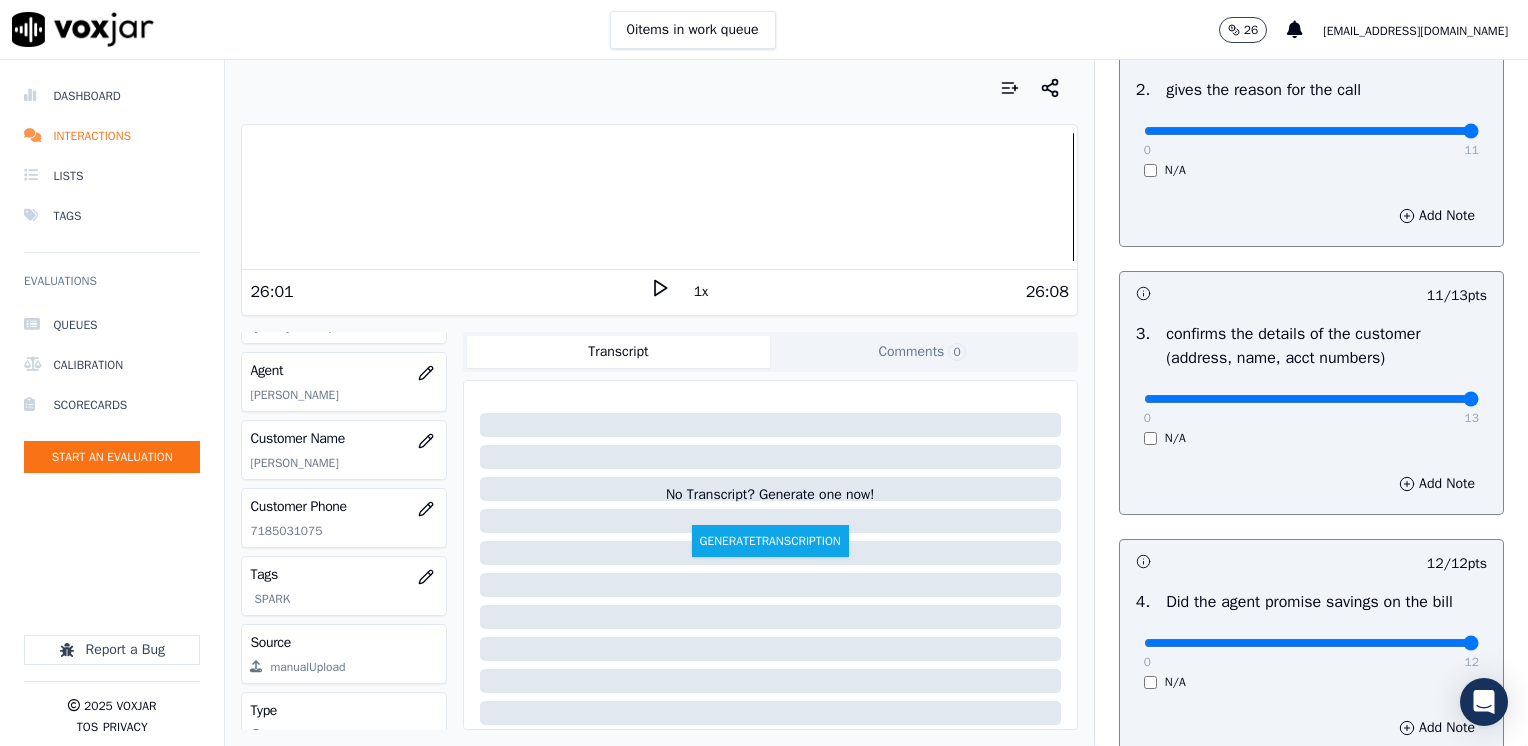 drag, startPoint x: 1391, startPoint y: 398, endPoint x: 1376, endPoint y: 328, distance: 71.5891 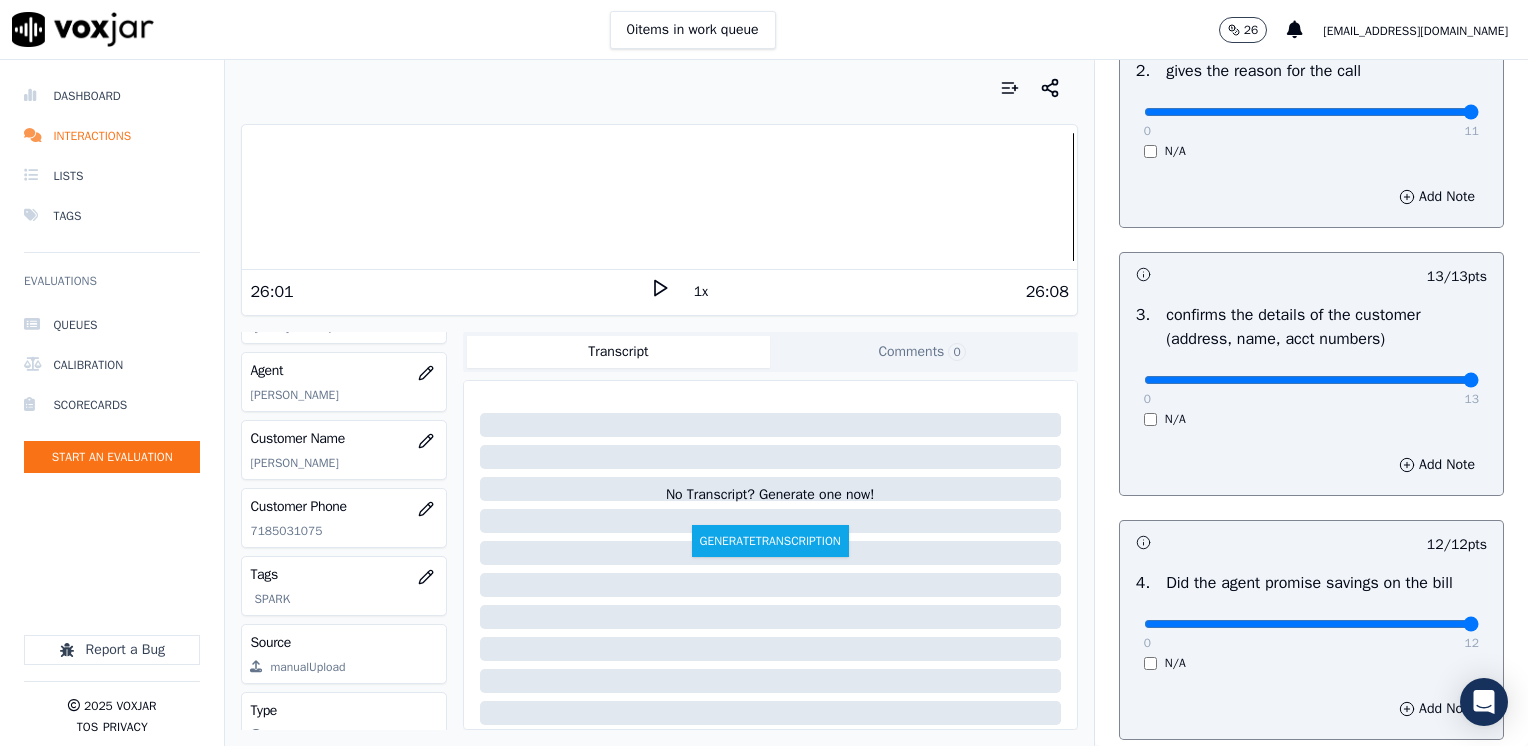 scroll, scrollTop: 353, scrollLeft: 0, axis: vertical 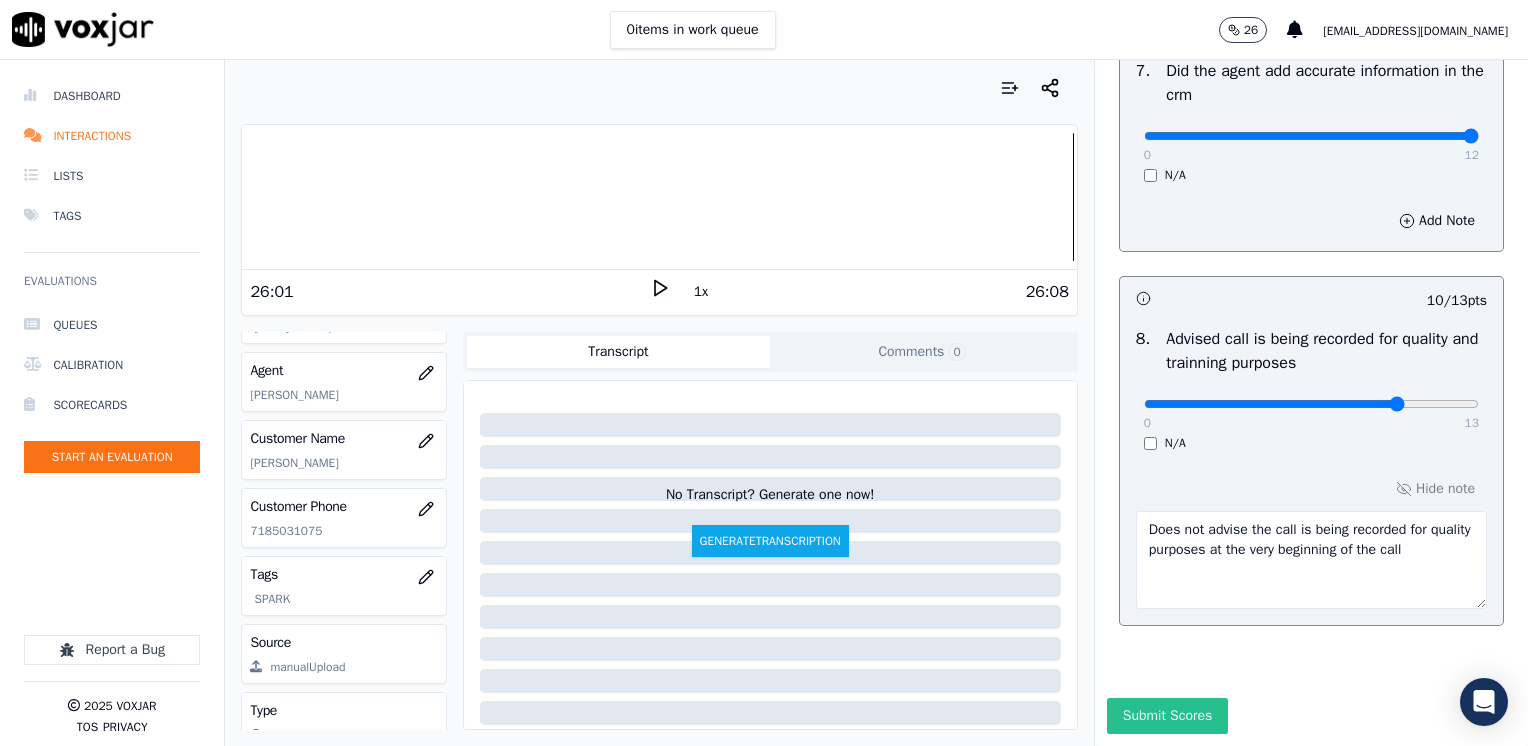 click on "Submit Scores" at bounding box center [1167, 716] 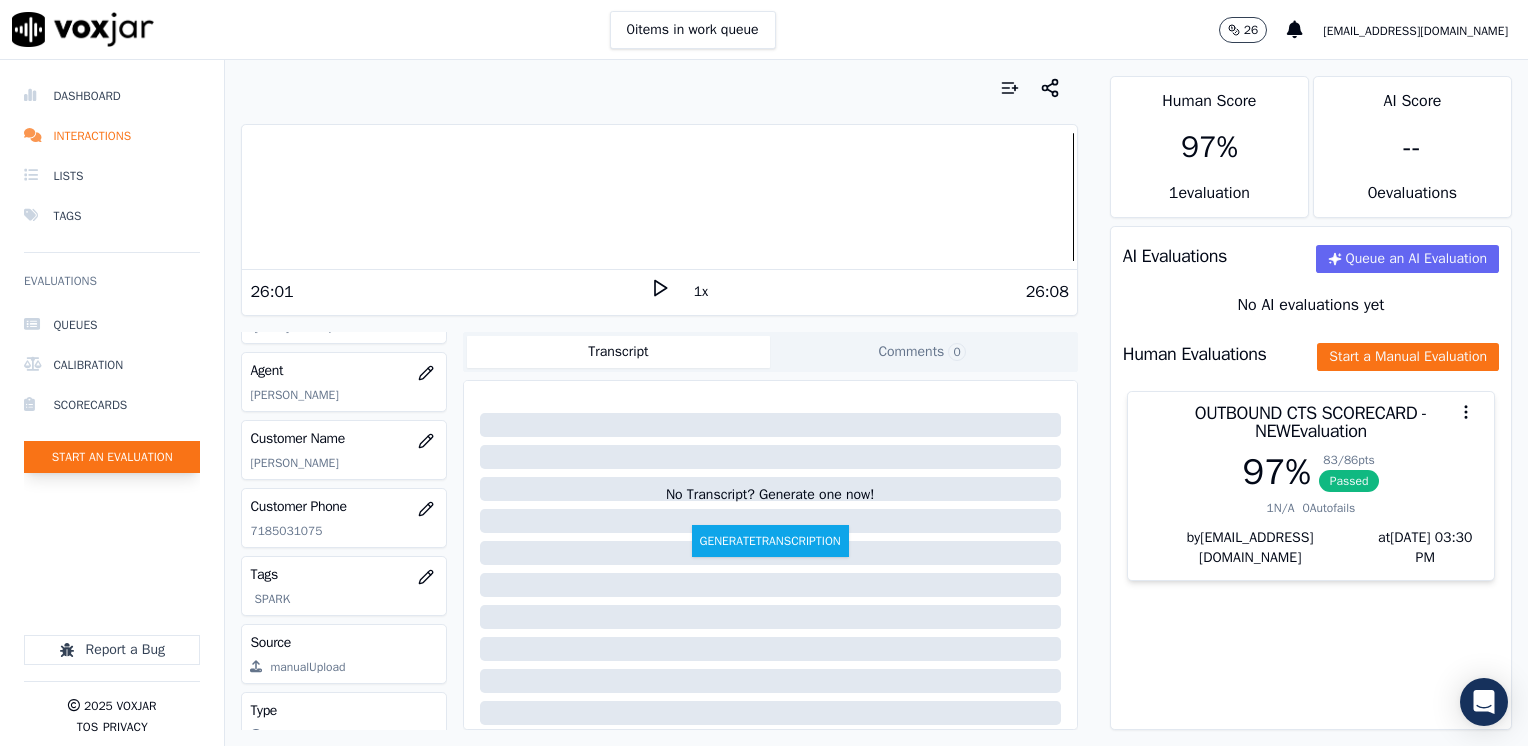 click on "Start an Evaluation" 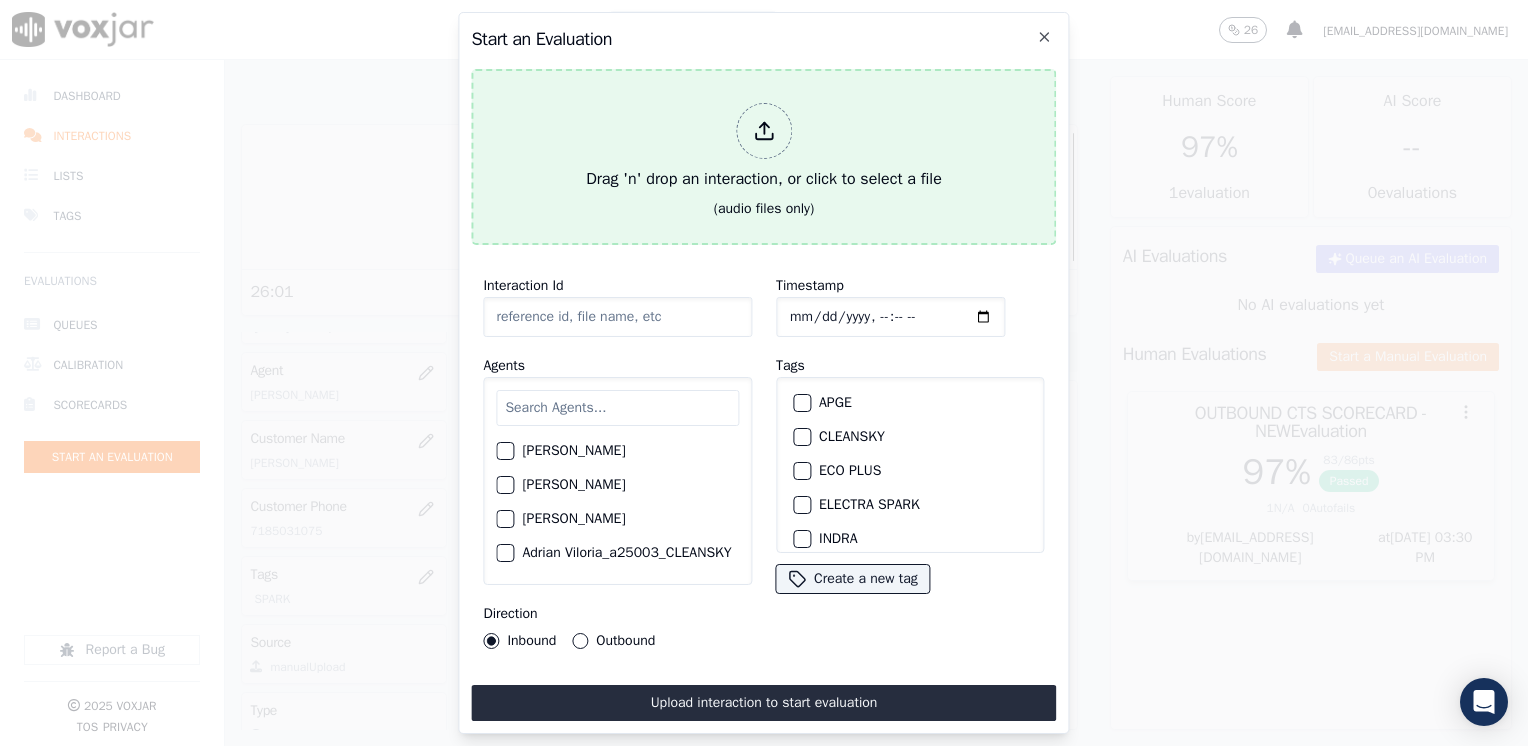 click 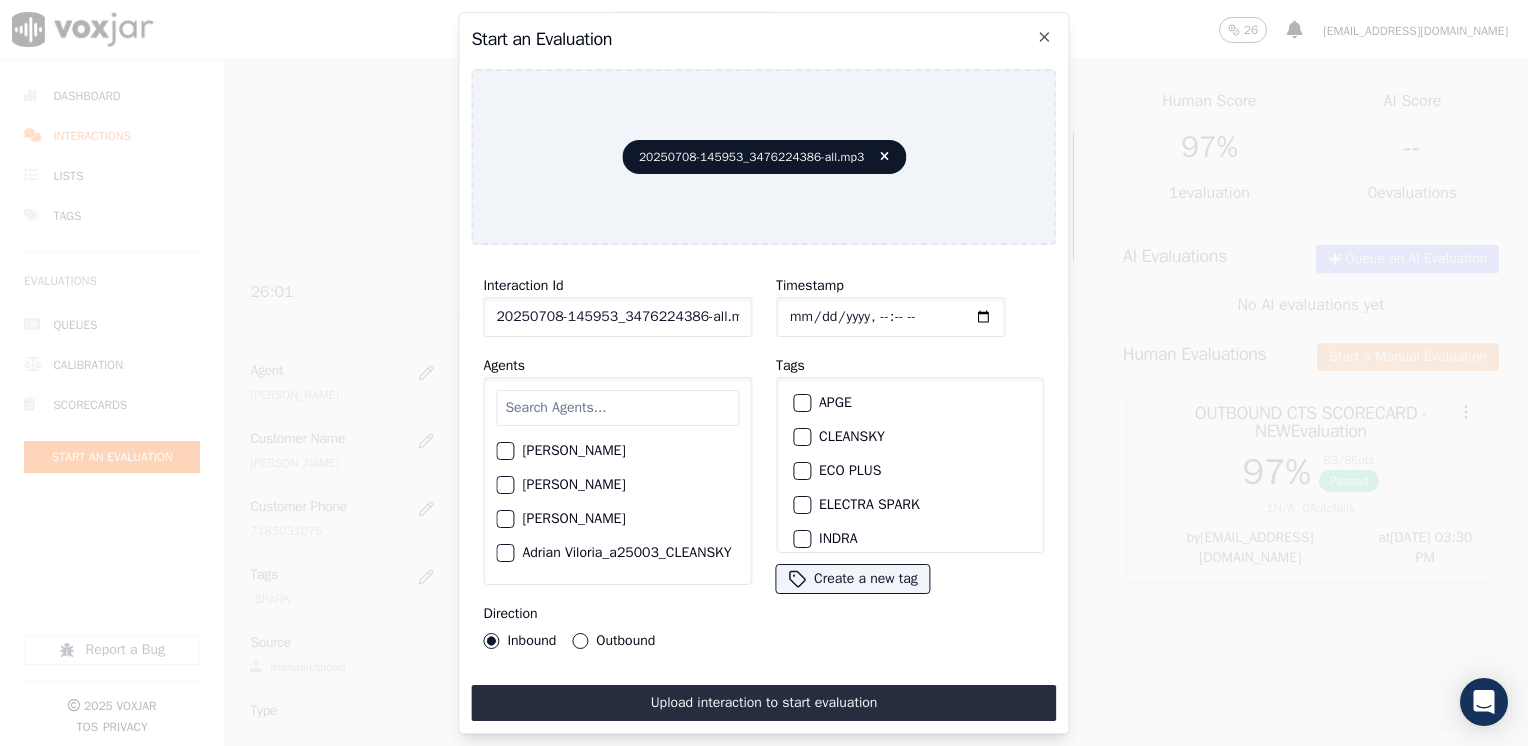 click at bounding box center (617, 408) 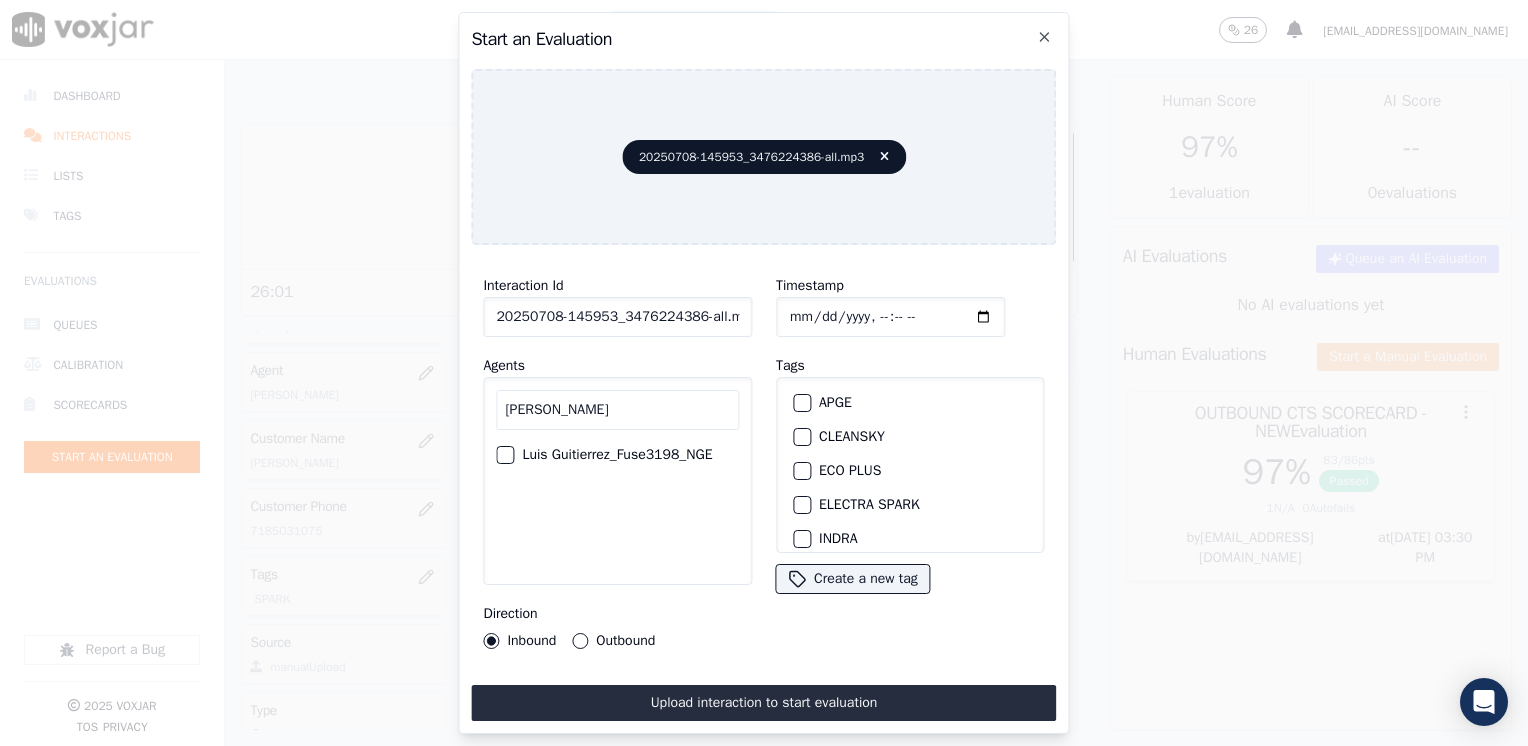 type on "[PERSON_NAME]" 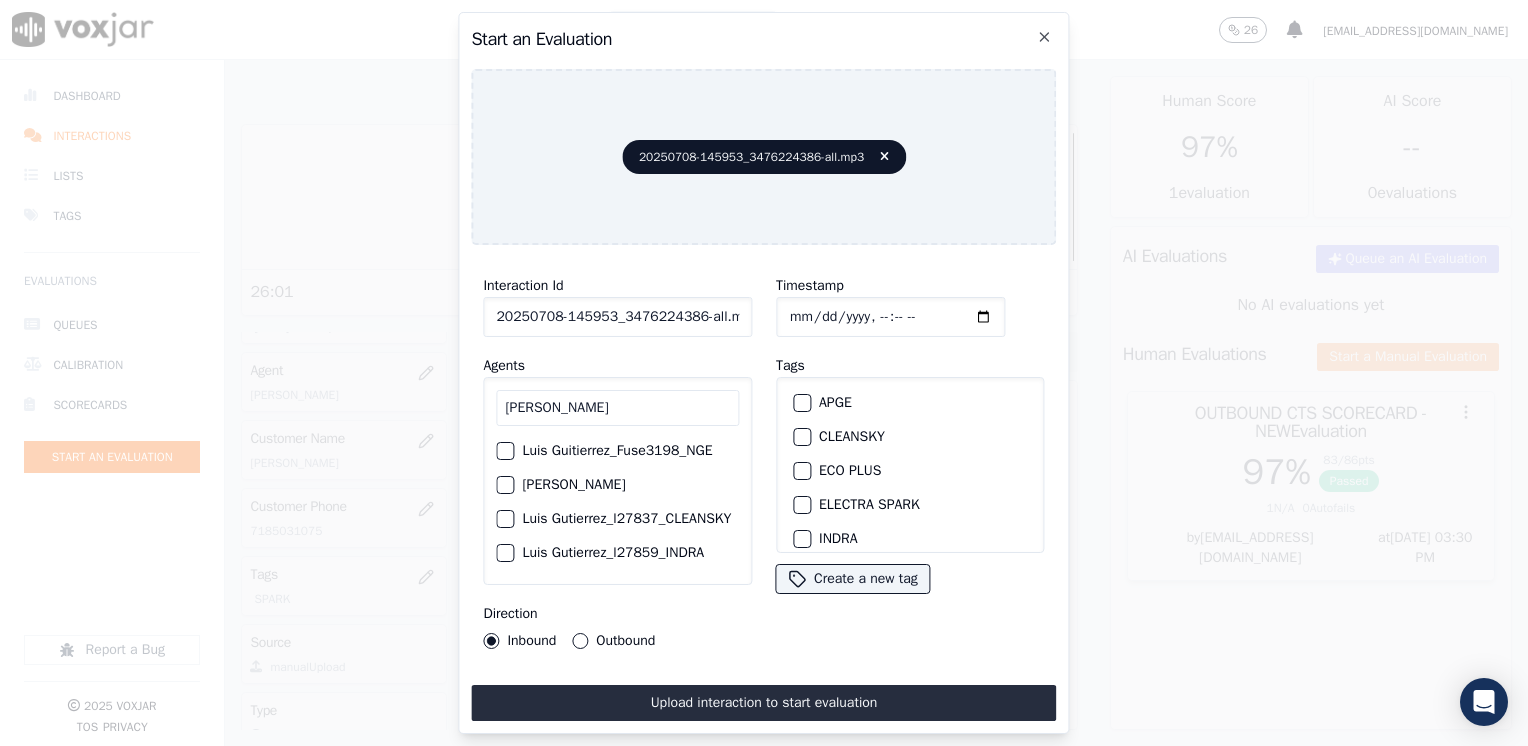 type on "[PERSON_NAME]" 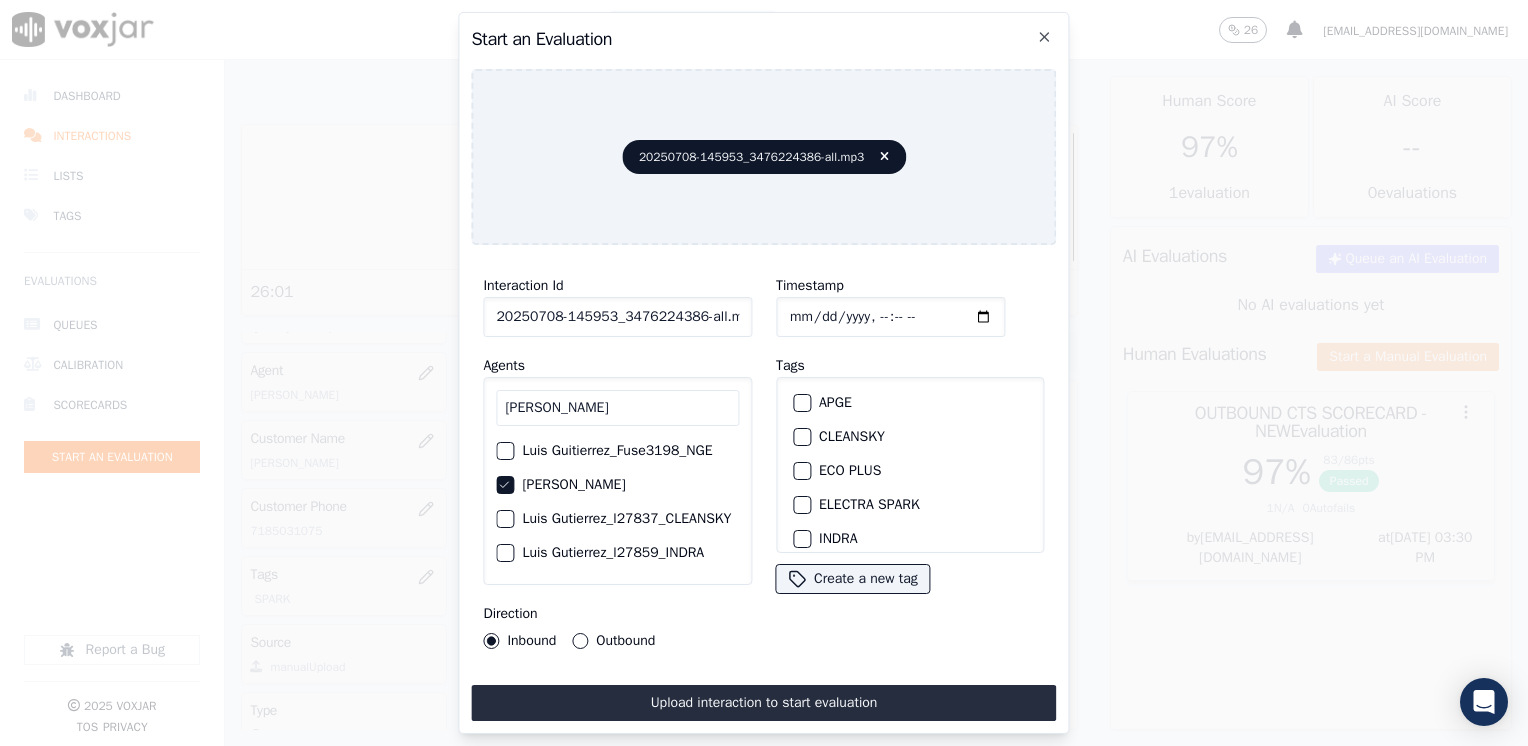 scroll, scrollTop: 100, scrollLeft: 0, axis: vertical 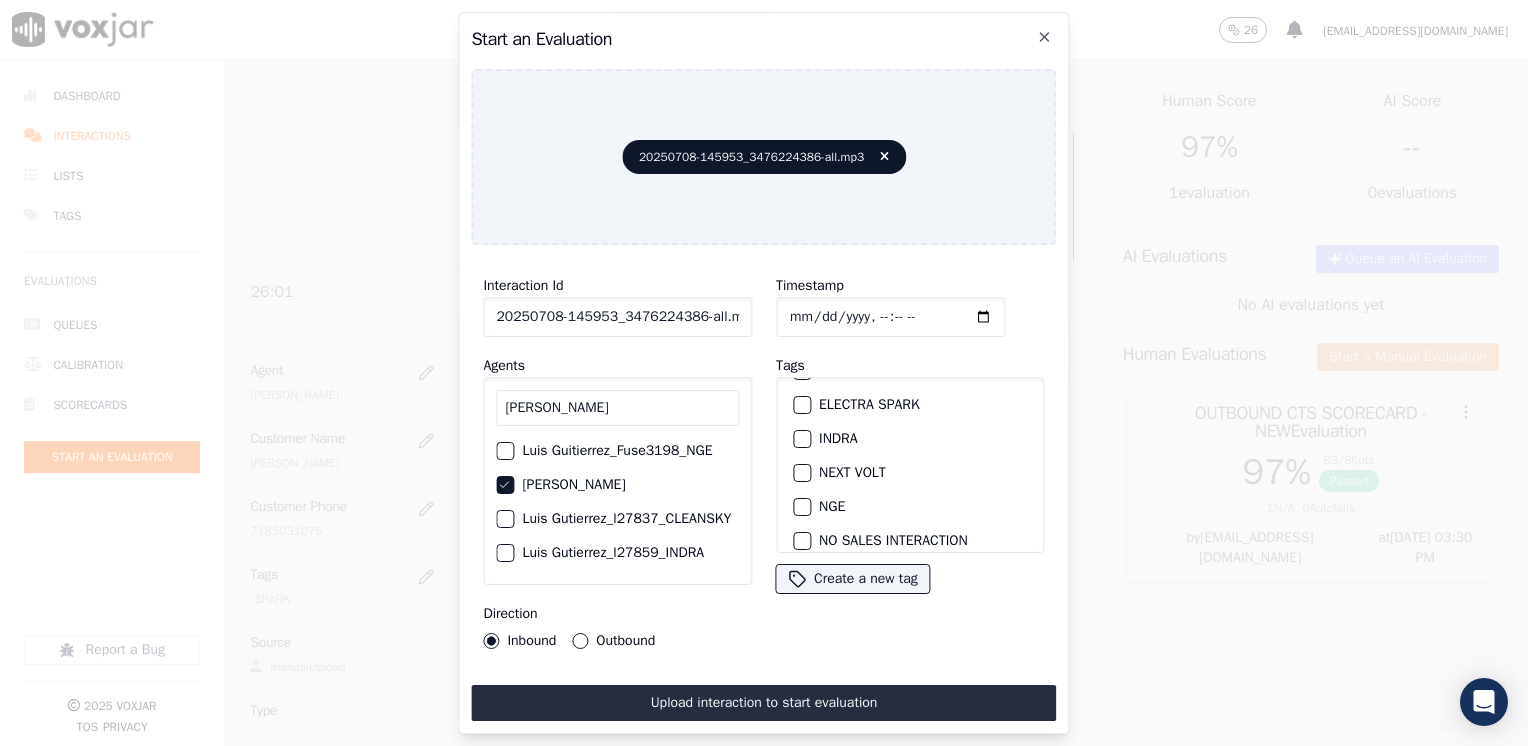 click at bounding box center [801, 507] 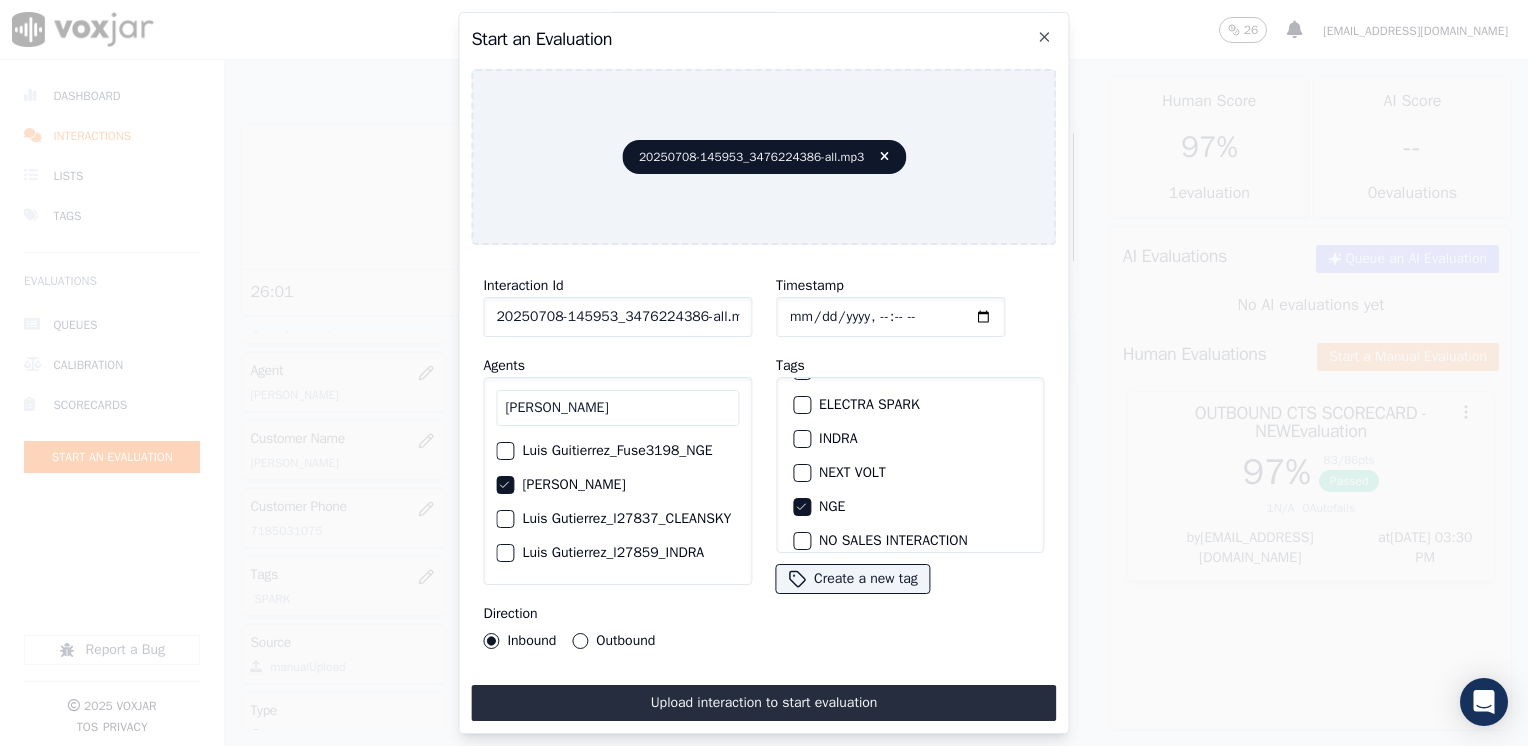click on "Outbound" at bounding box center (580, 641) 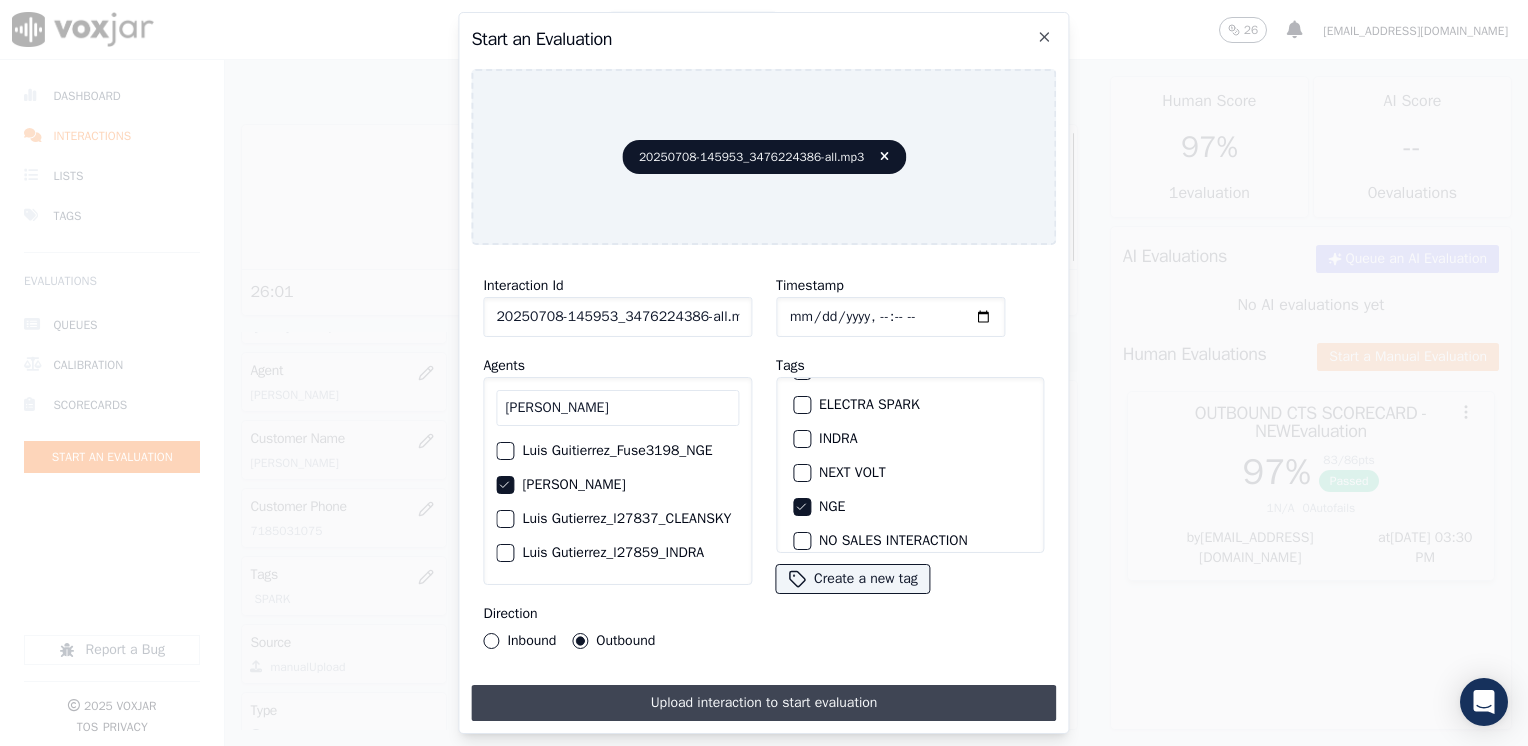 click on "Upload interaction to start evaluation" at bounding box center [763, 703] 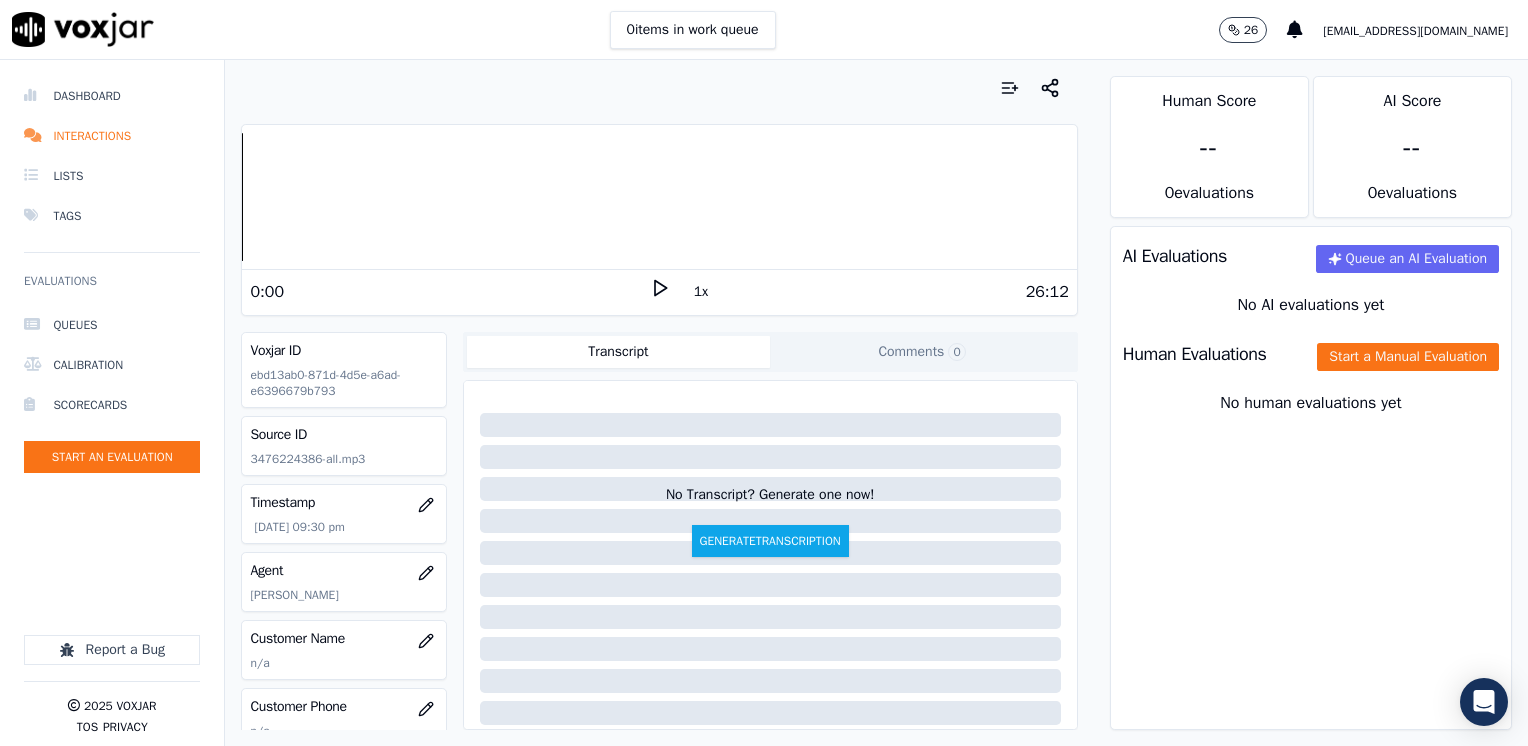 click 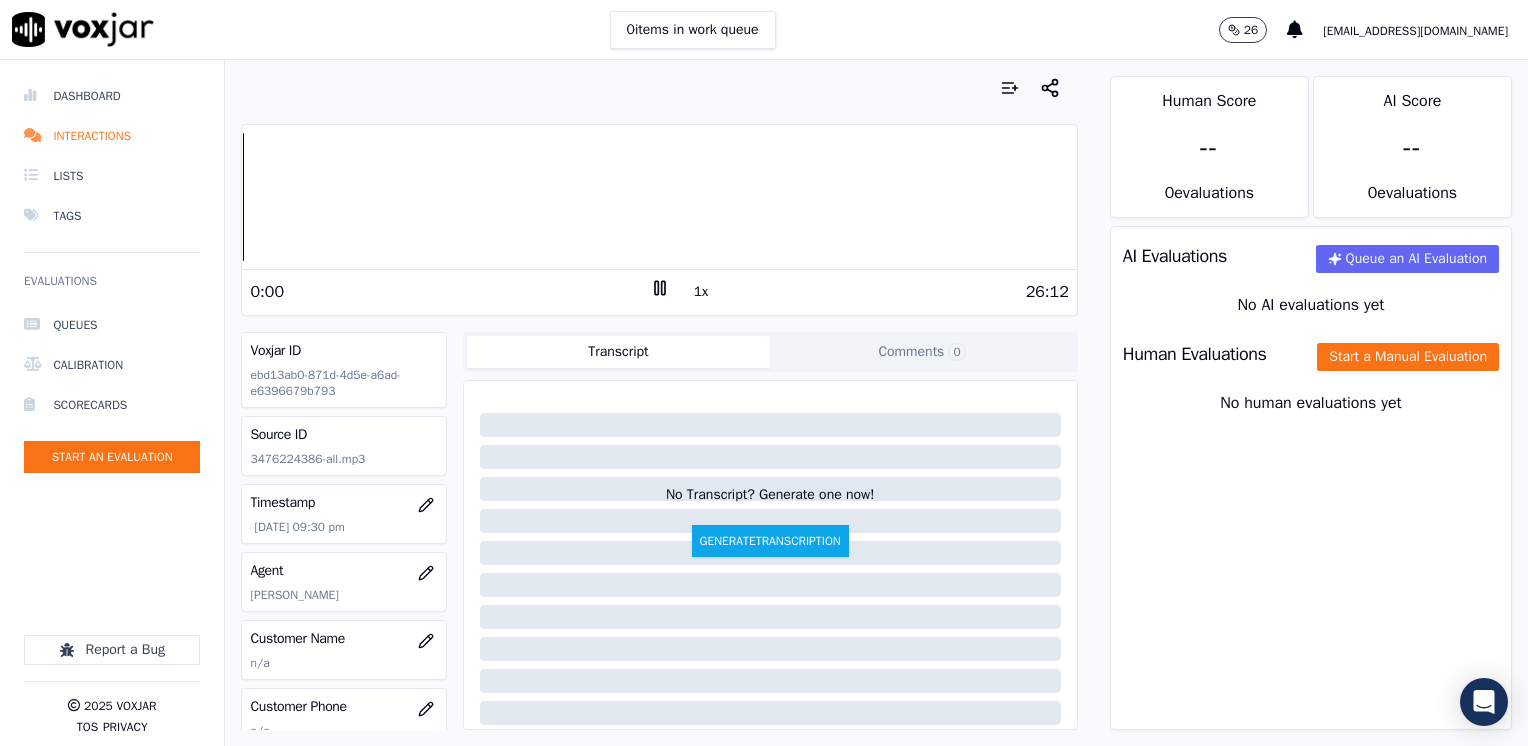 click 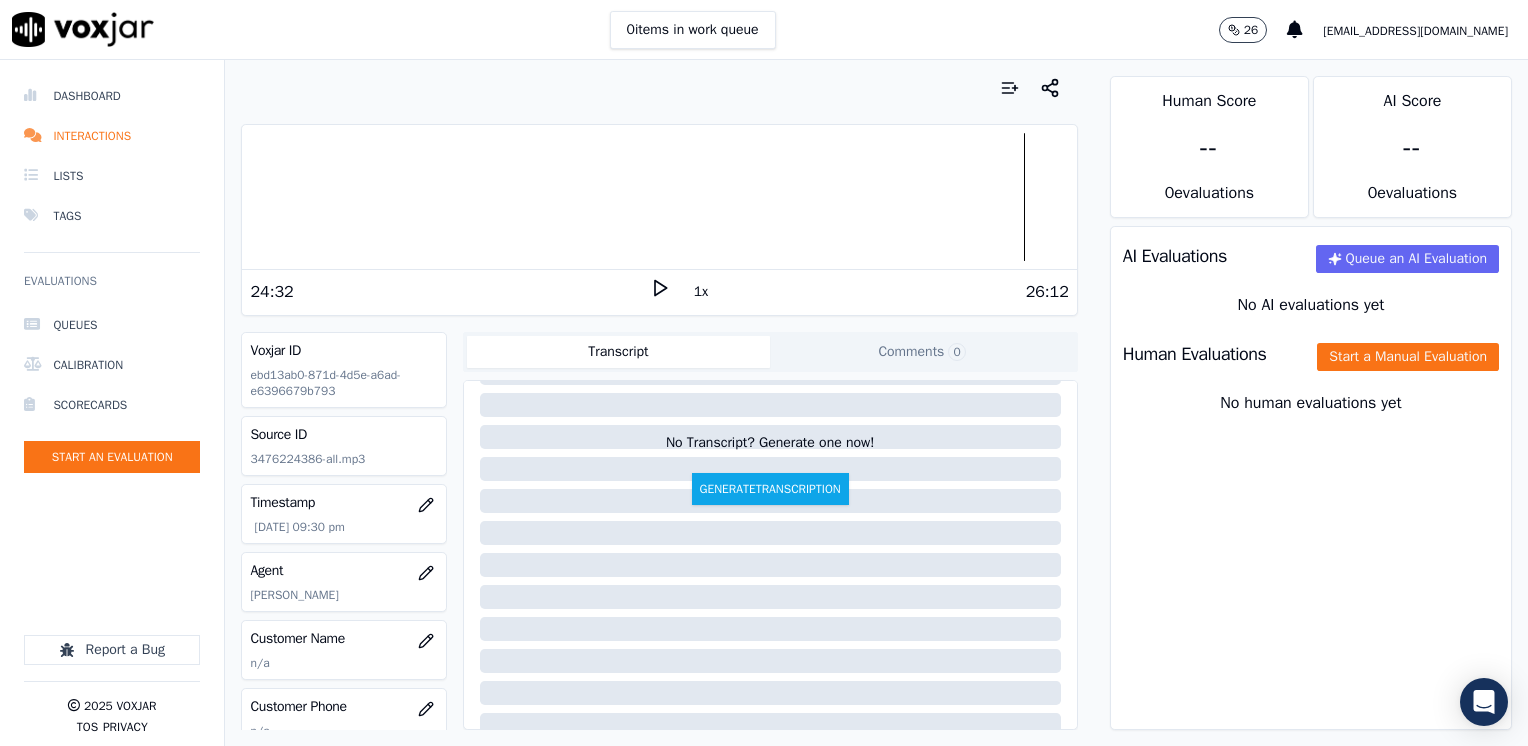 scroll, scrollTop: 100, scrollLeft: 0, axis: vertical 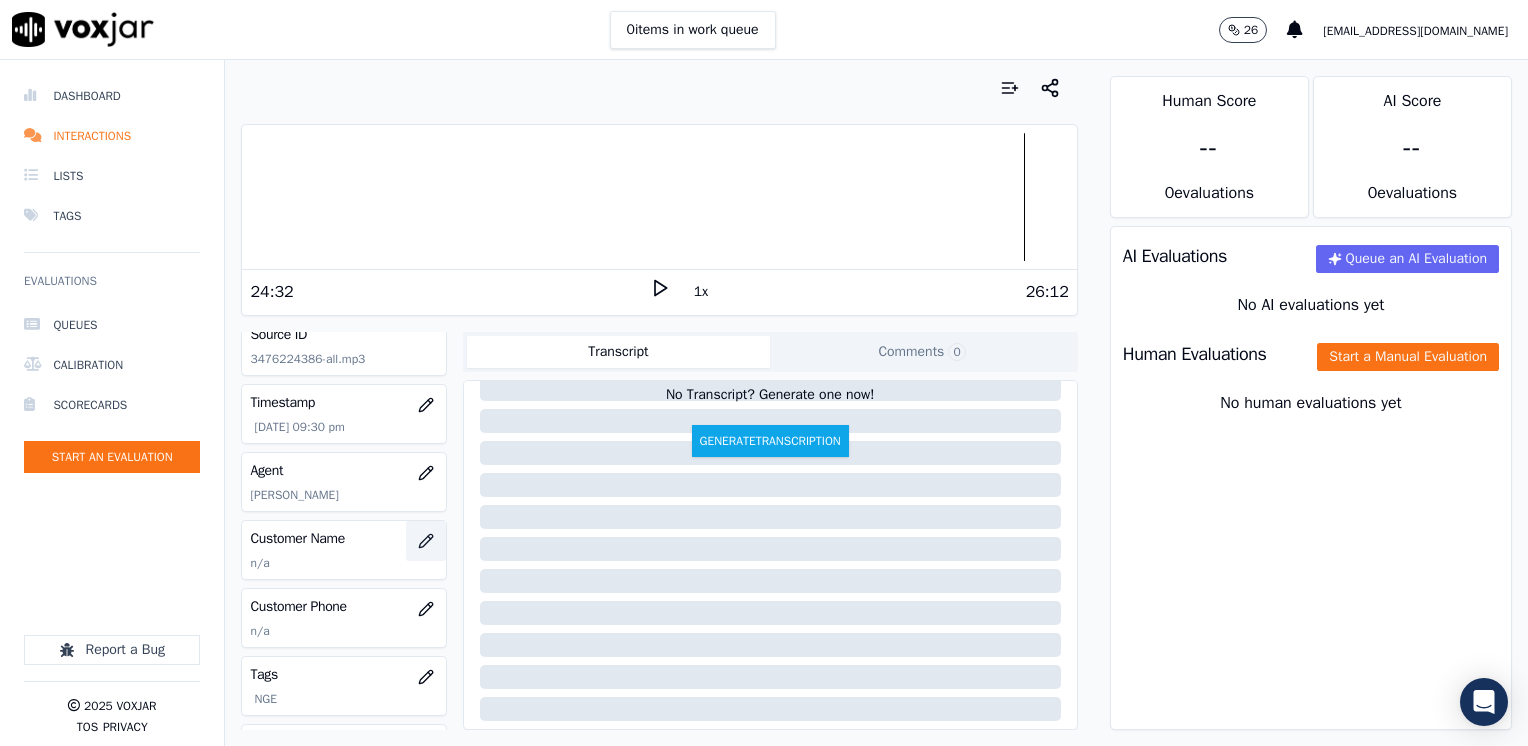 click 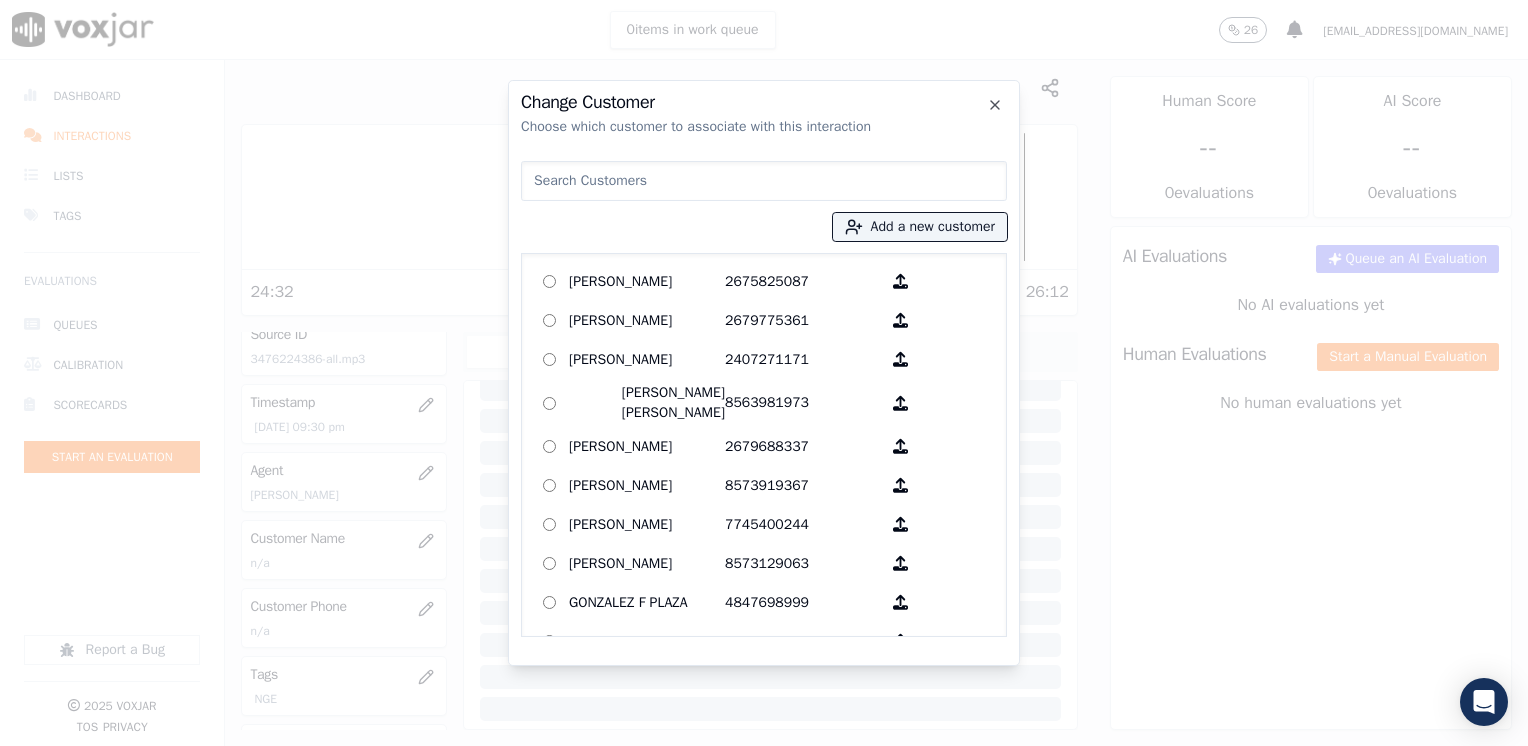 click at bounding box center (764, 181) 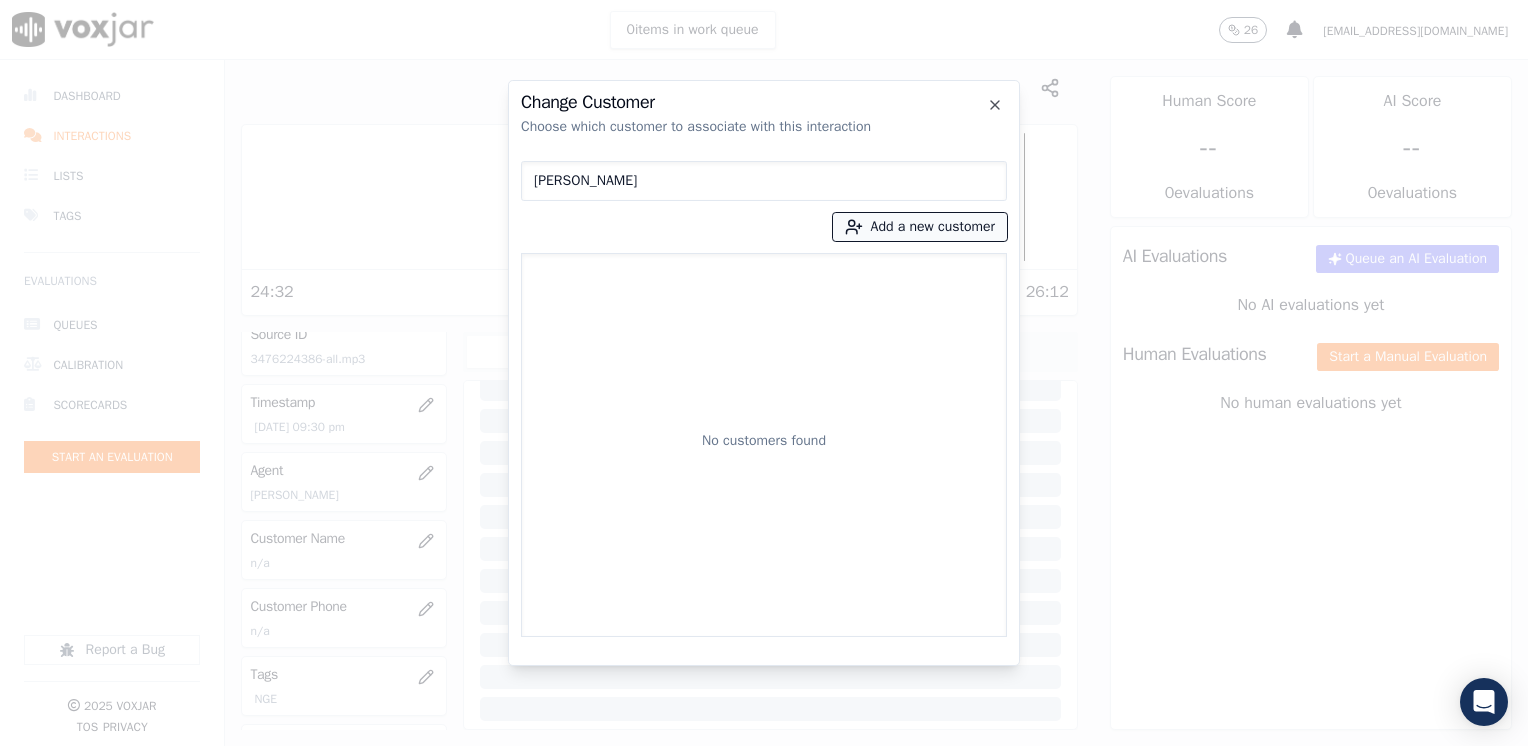 type on "[PERSON_NAME]" 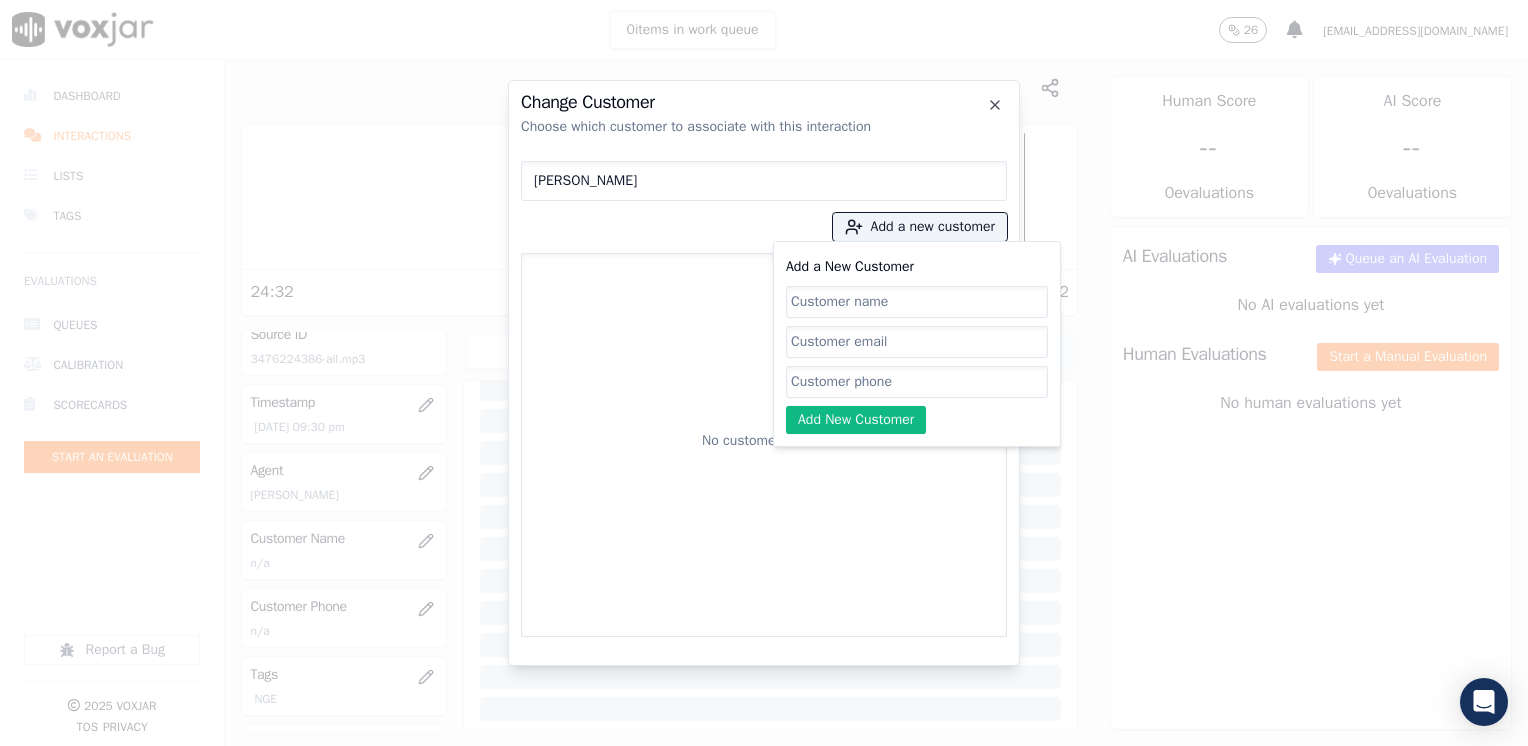 click on "Add a New Customer" 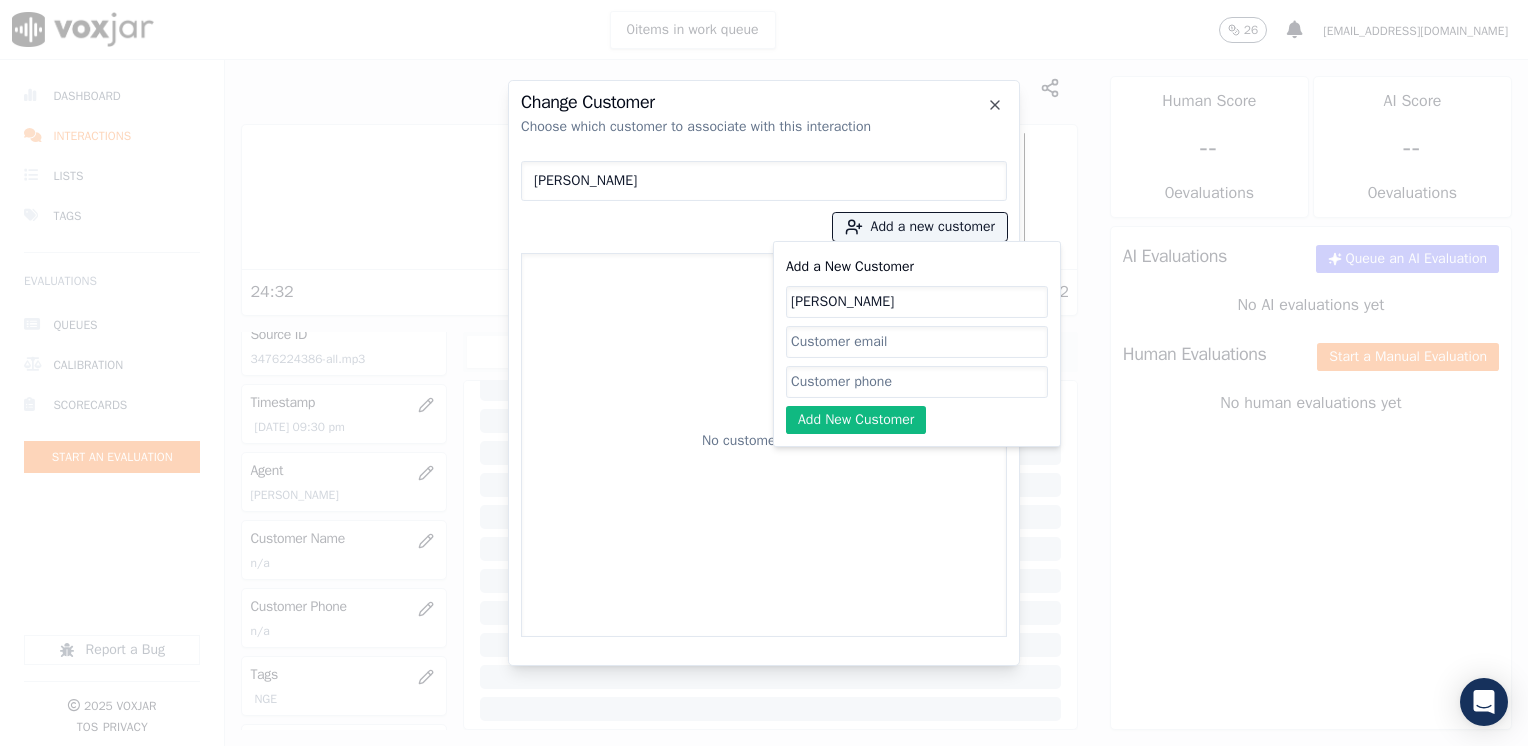 type on "[PERSON_NAME]" 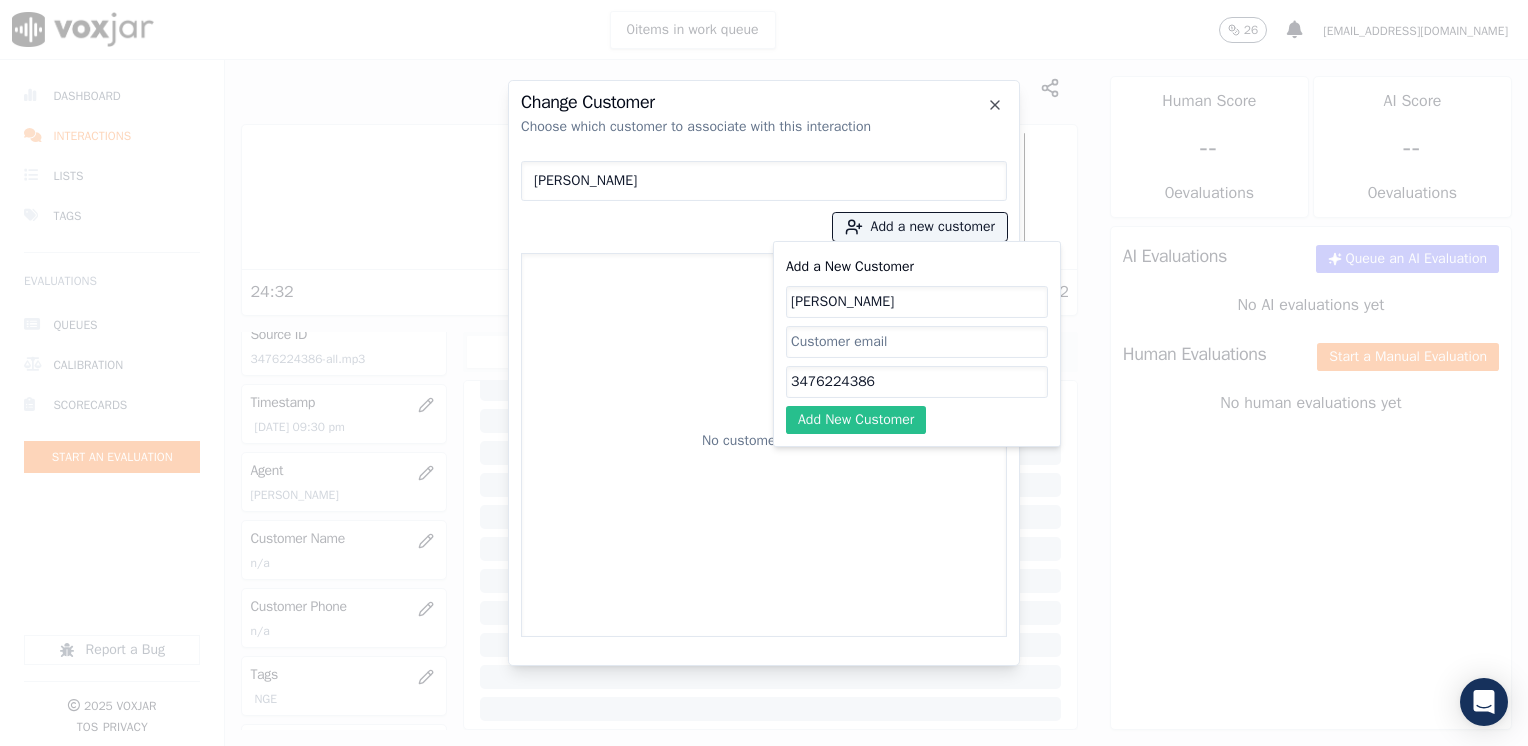 type on "3476224386" 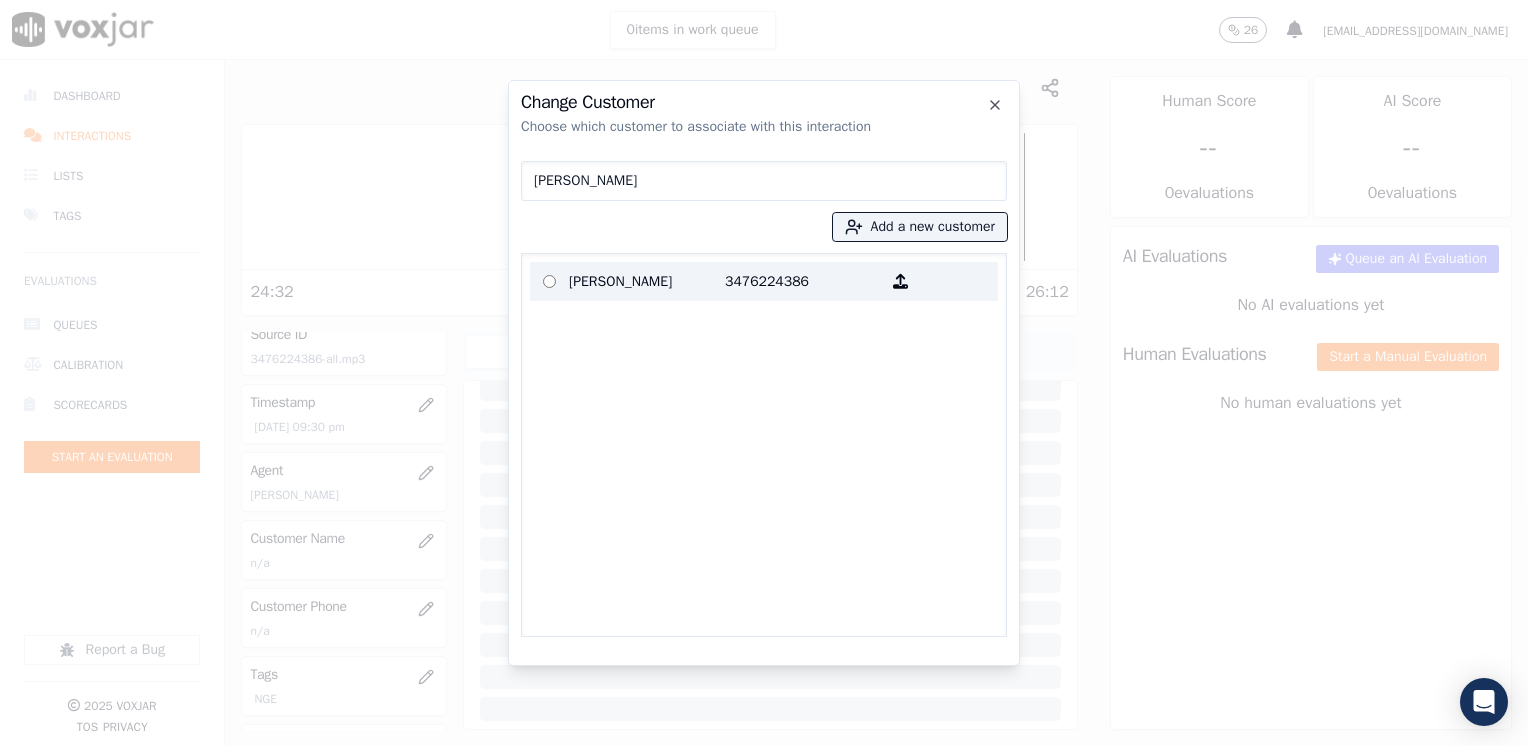 click on "3476224386" at bounding box center (803, 281) 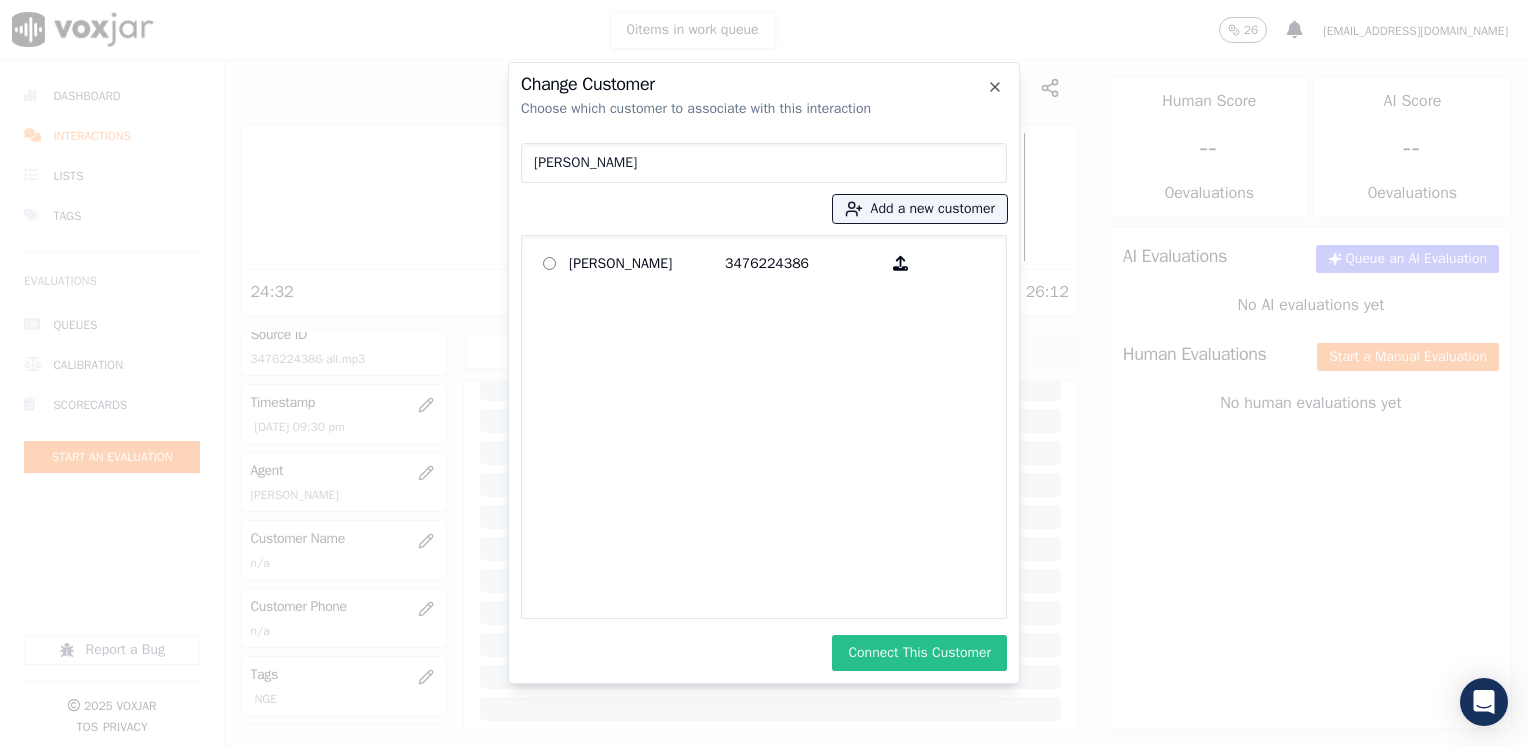 click on "Connect This Customer" at bounding box center (919, 653) 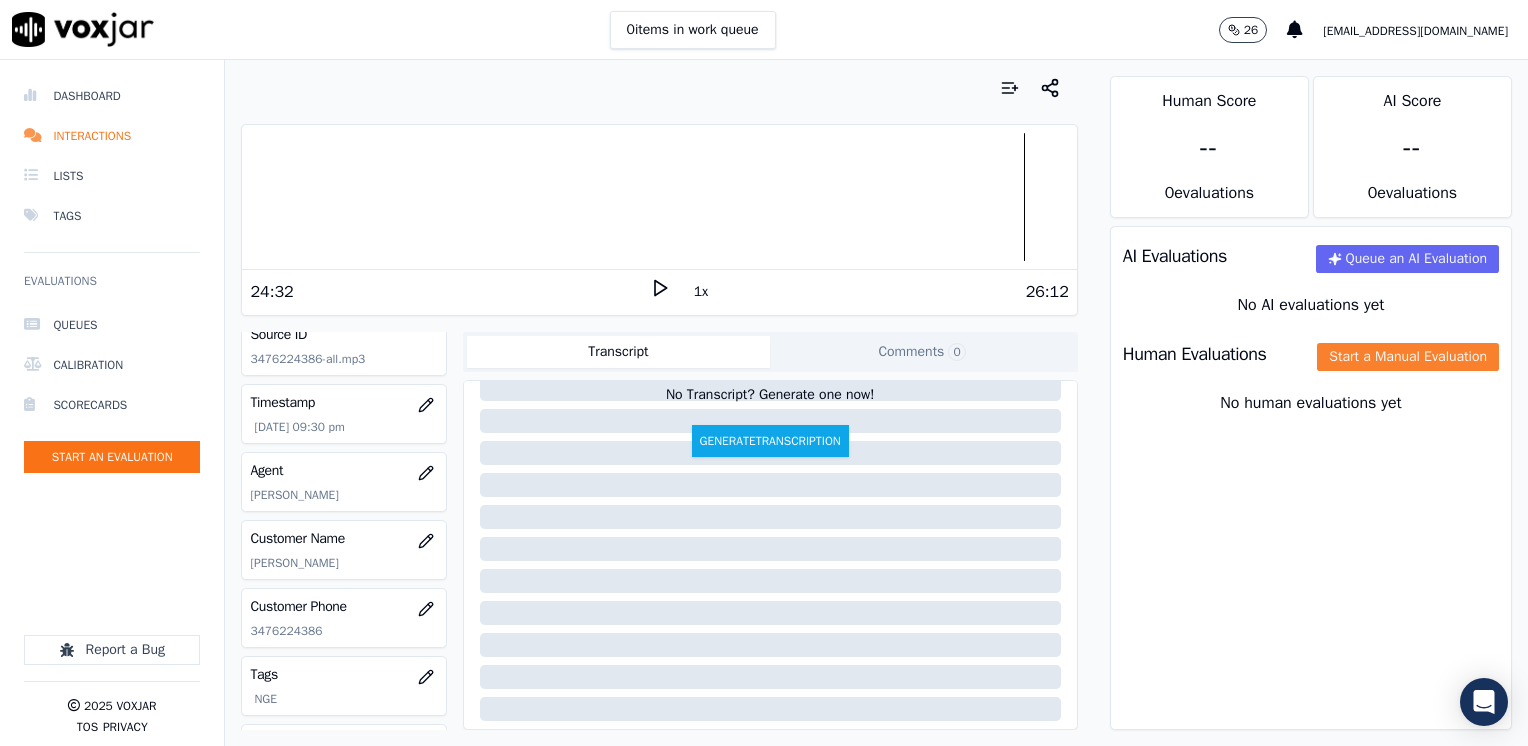 click on "Start a Manual Evaluation" 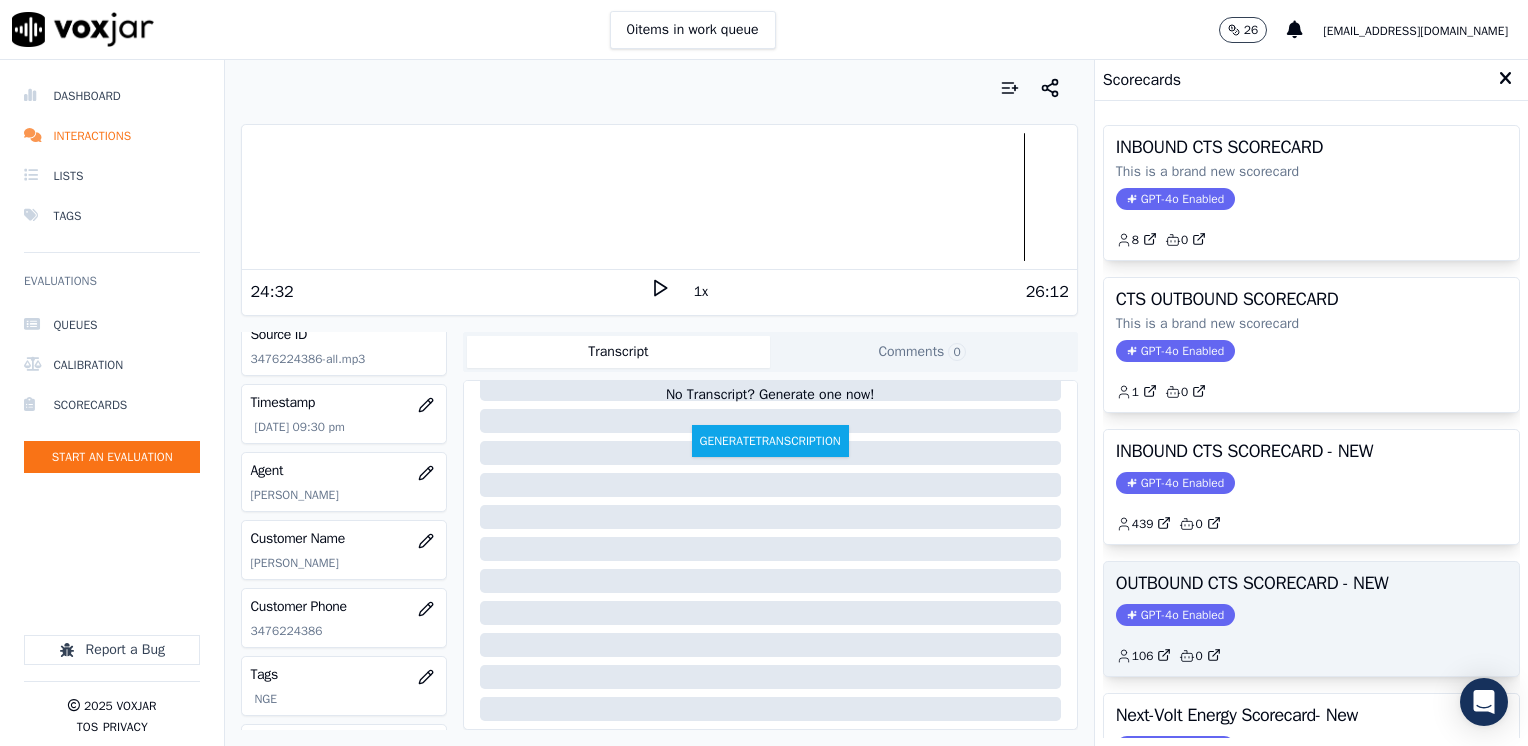 click on "GPT-4o Enabled" at bounding box center (1175, 615) 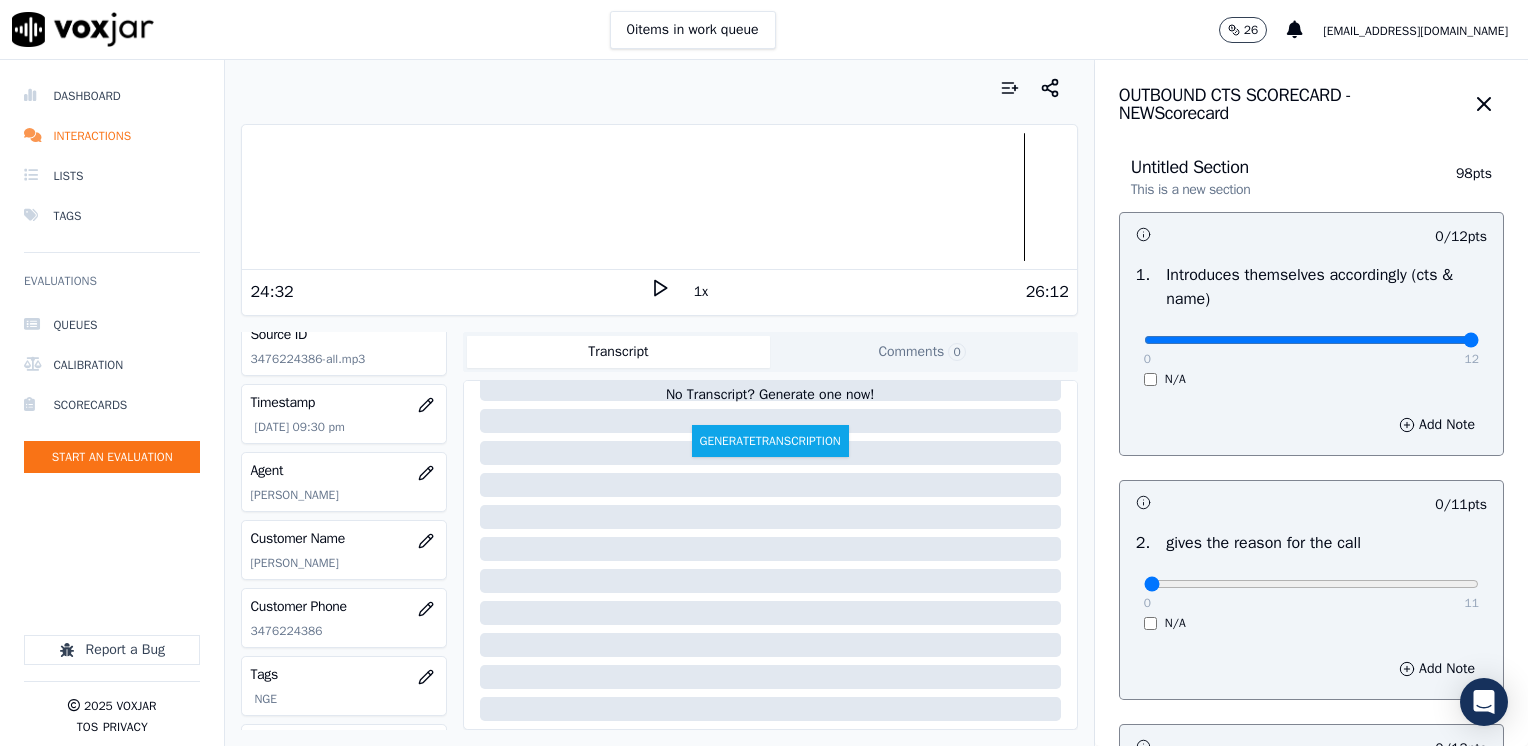 drag, startPoint x: 1142, startPoint y: 334, endPoint x: 1527, endPoint y: 276, distance: 389.34433 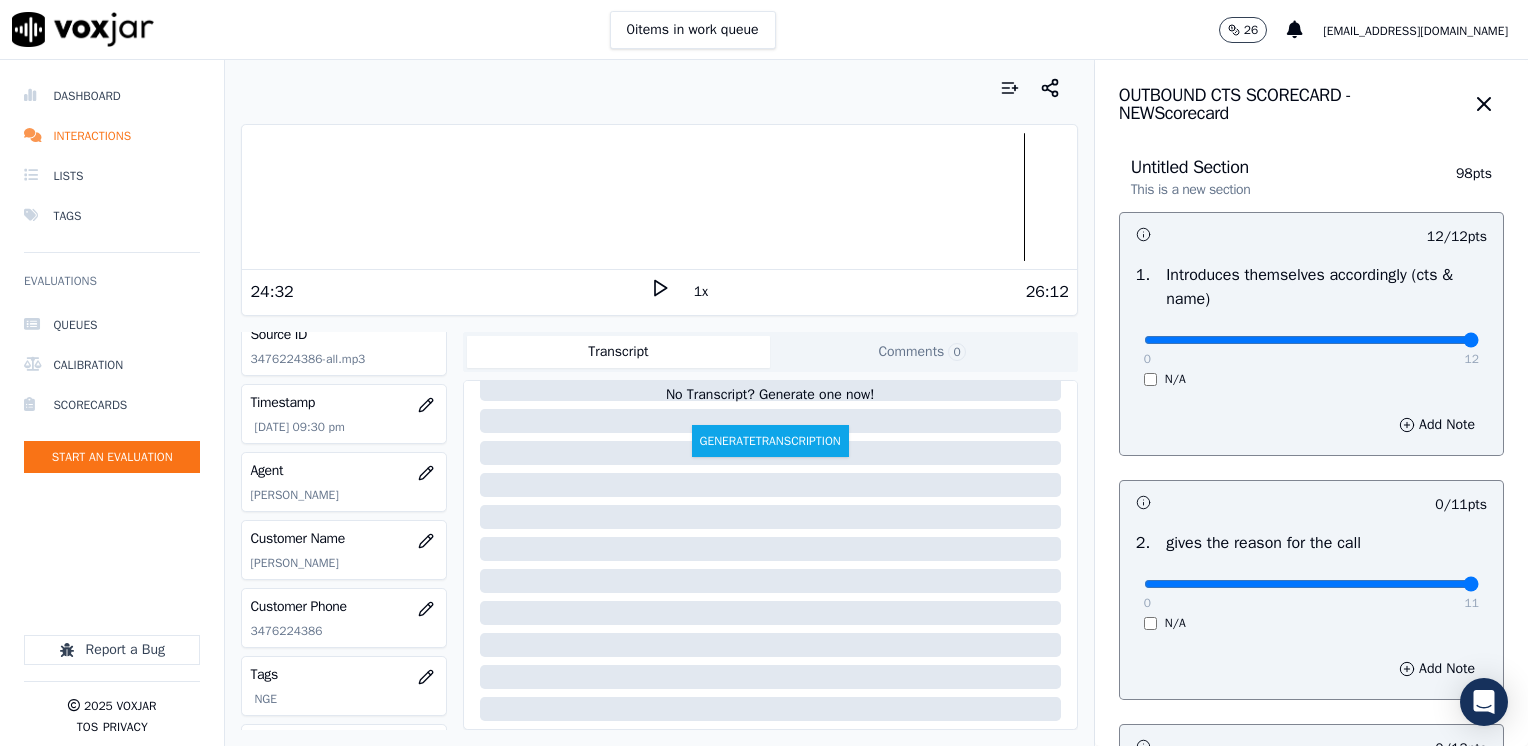 drag, startPoint x: 1130, startPoint y: 591, endPoint x: 1527, endPoint y: 571, distance: 397.50345 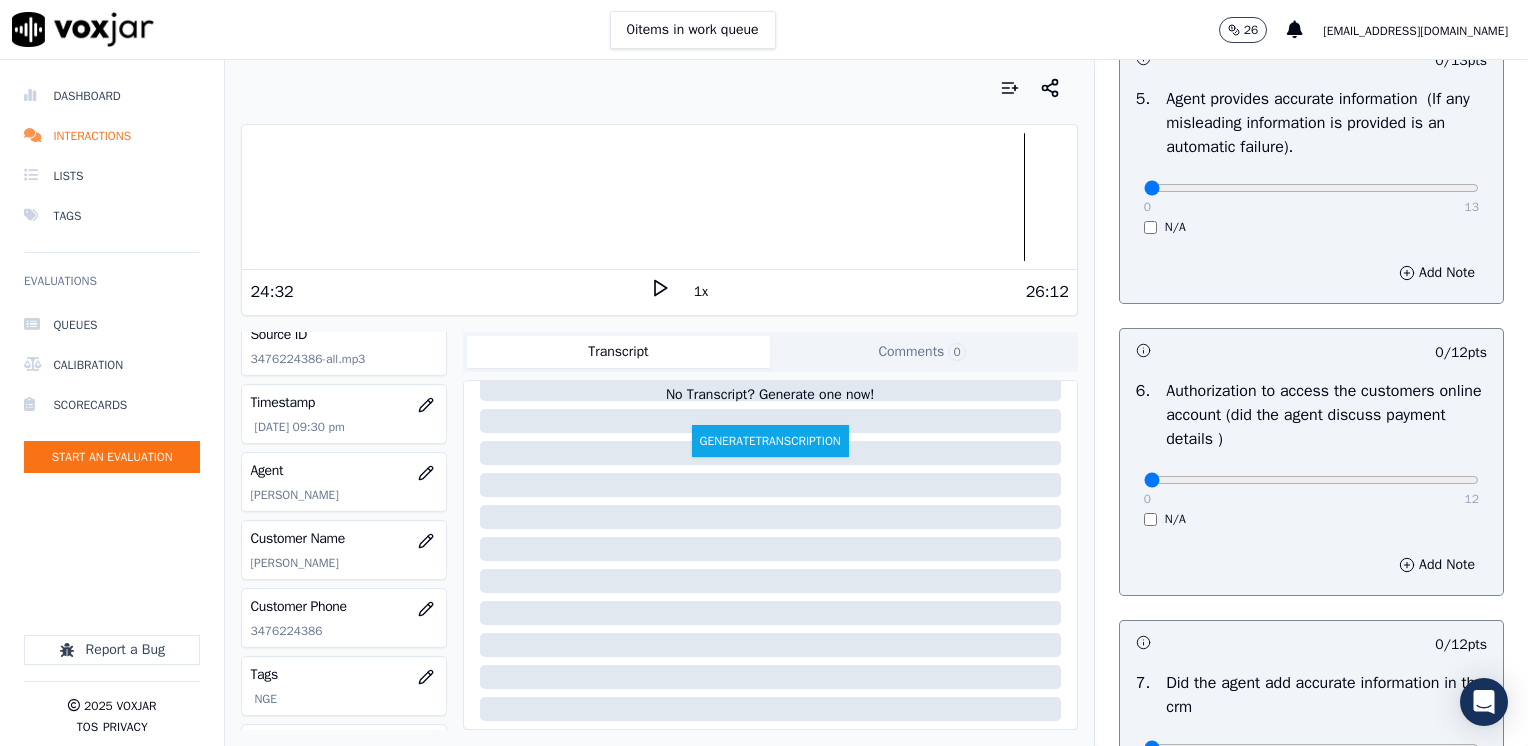 scroll, scrollTop: 1700, scrollLeft: 0, axis: vertical 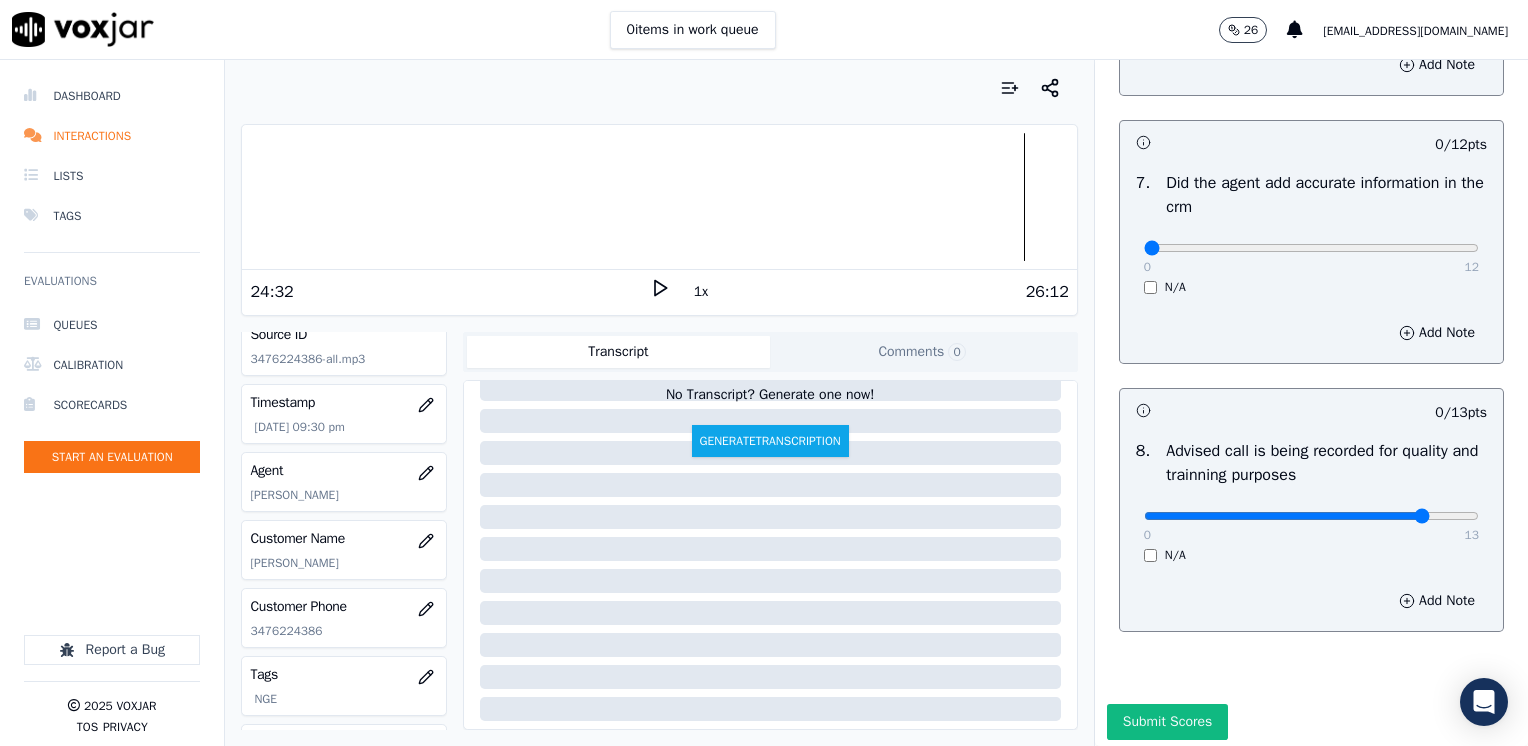 click at bounding box center (1311, -1360) 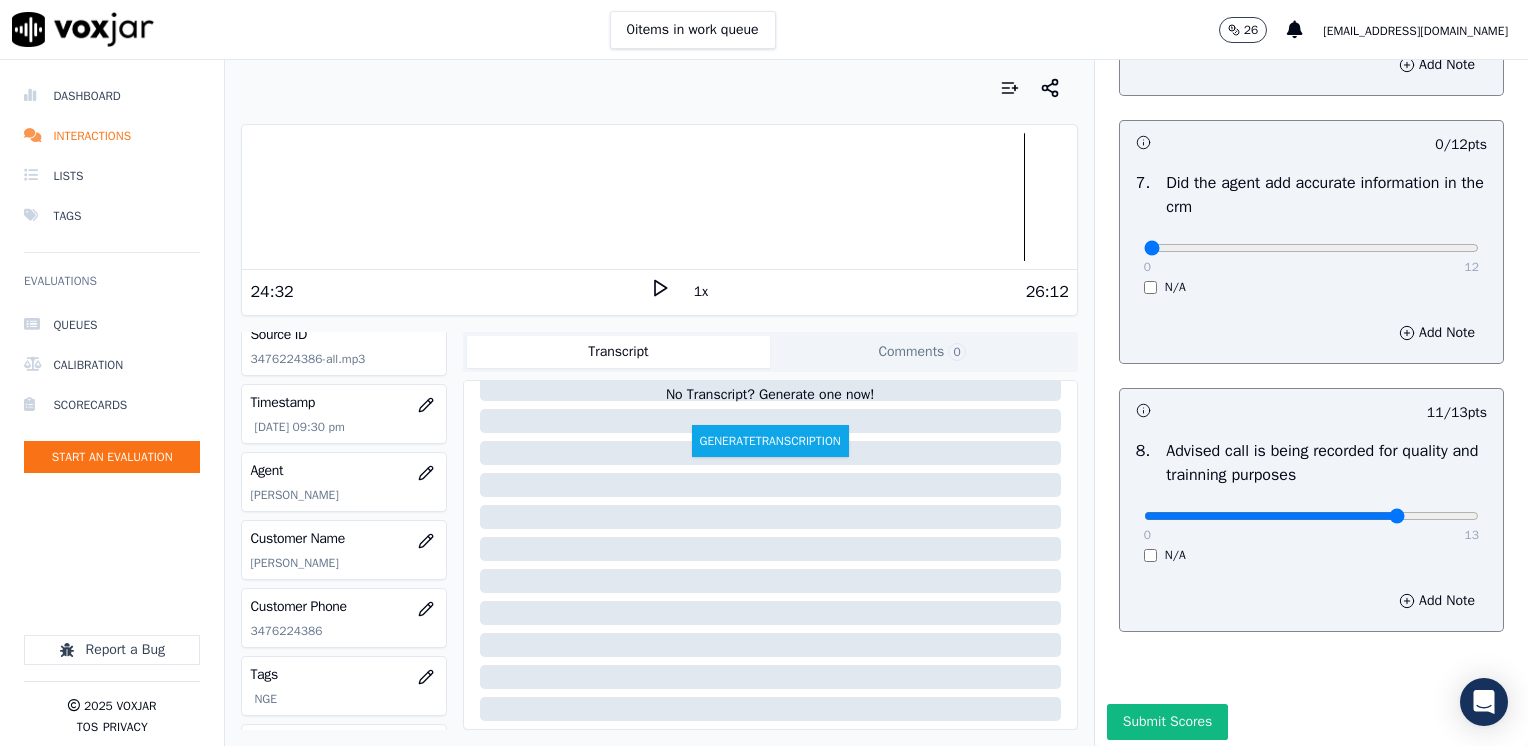 type on "10" 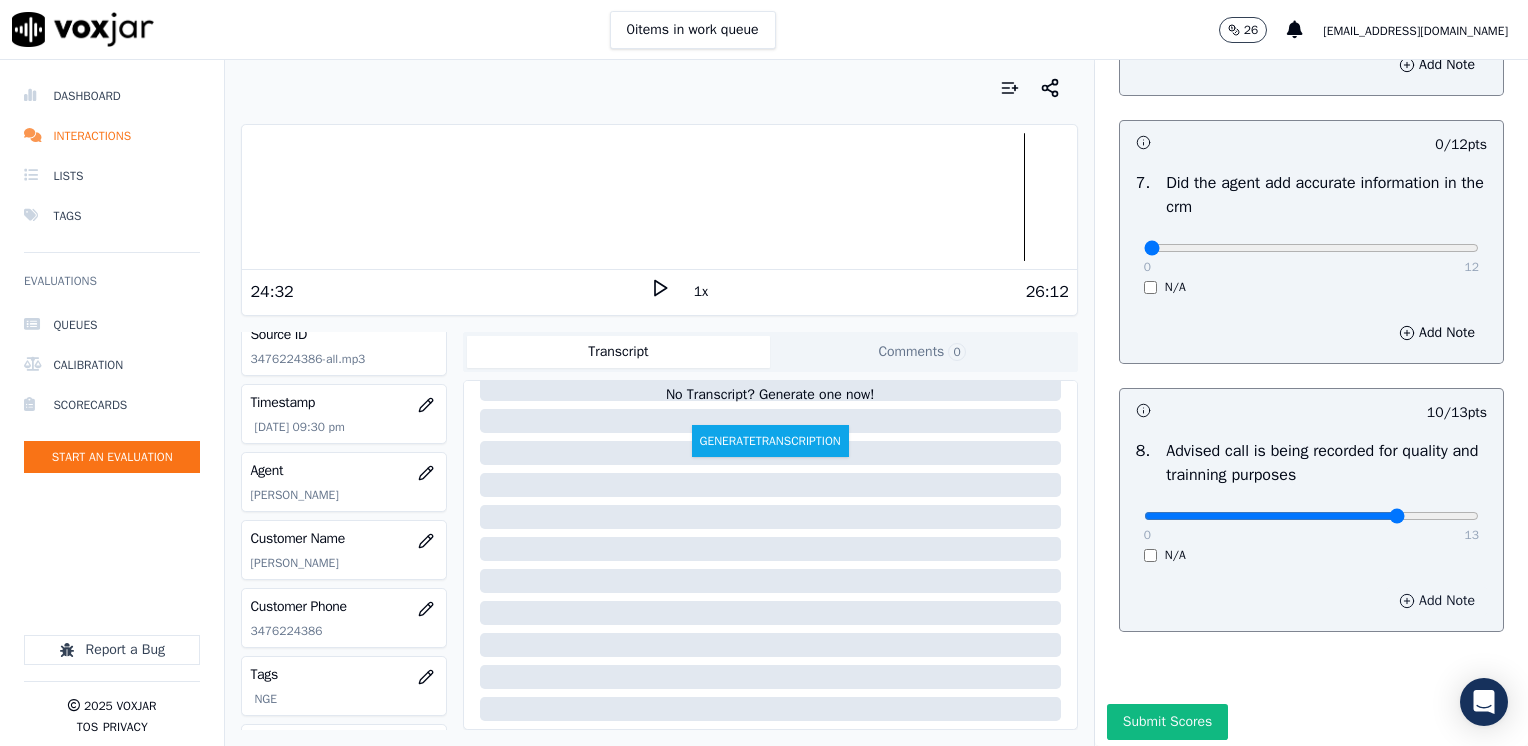 click on "Add Note" at bounding box center [1437, 601] 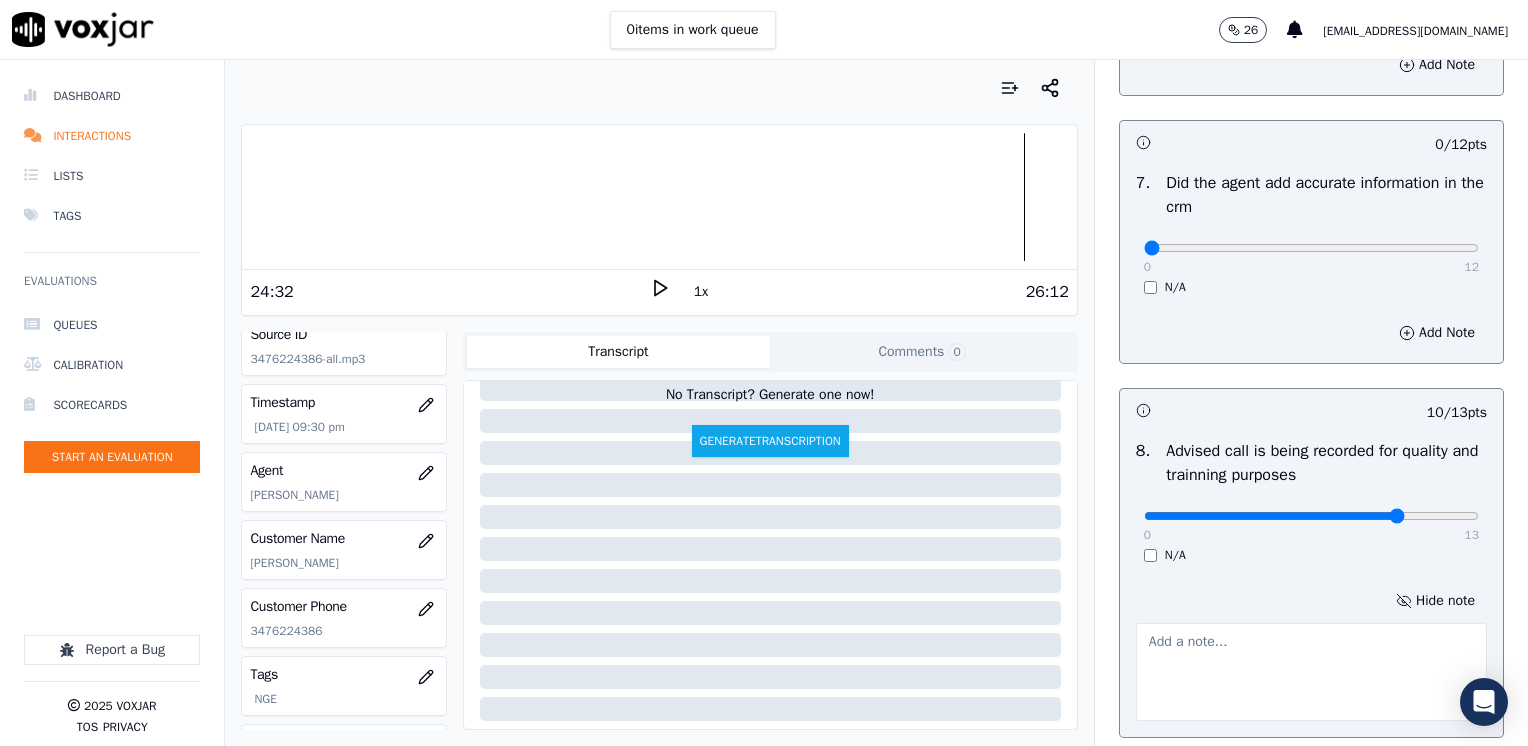 click at bounding box center [1311, 672] 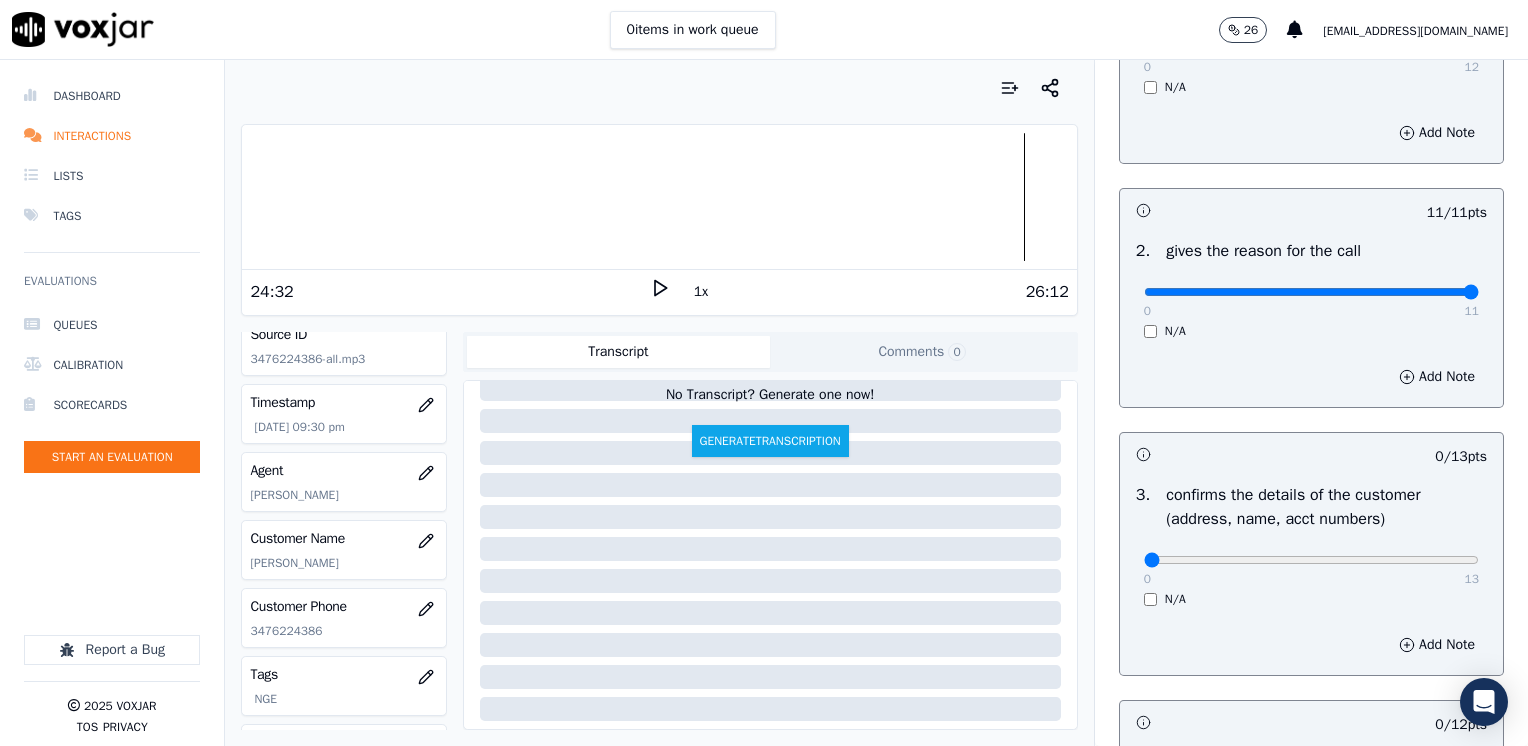 scroll, scrollTop: 300, scrollLeft: 0, axis: vertical 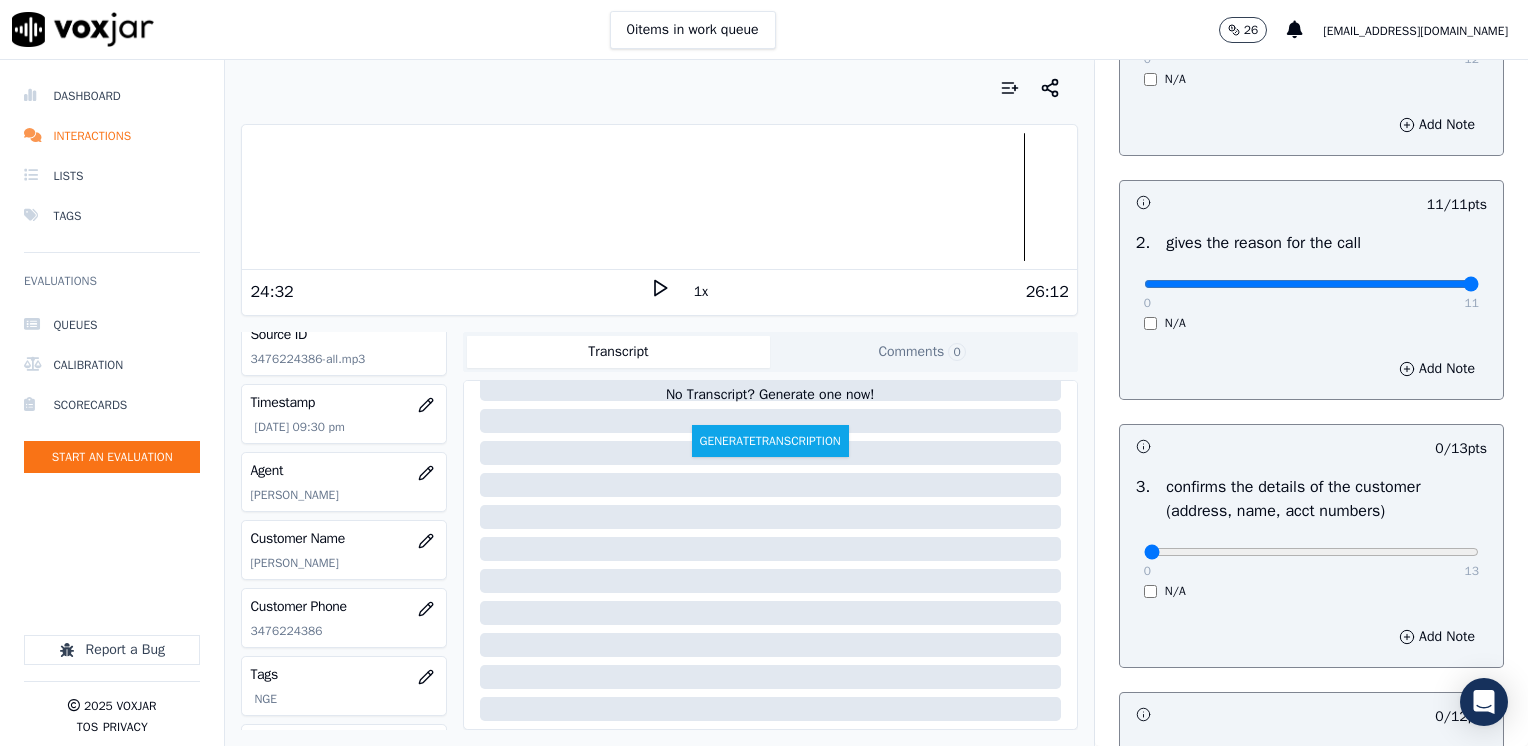 type on "Does not advise the call is being recorded for quality purposes at the very beginning of the call" 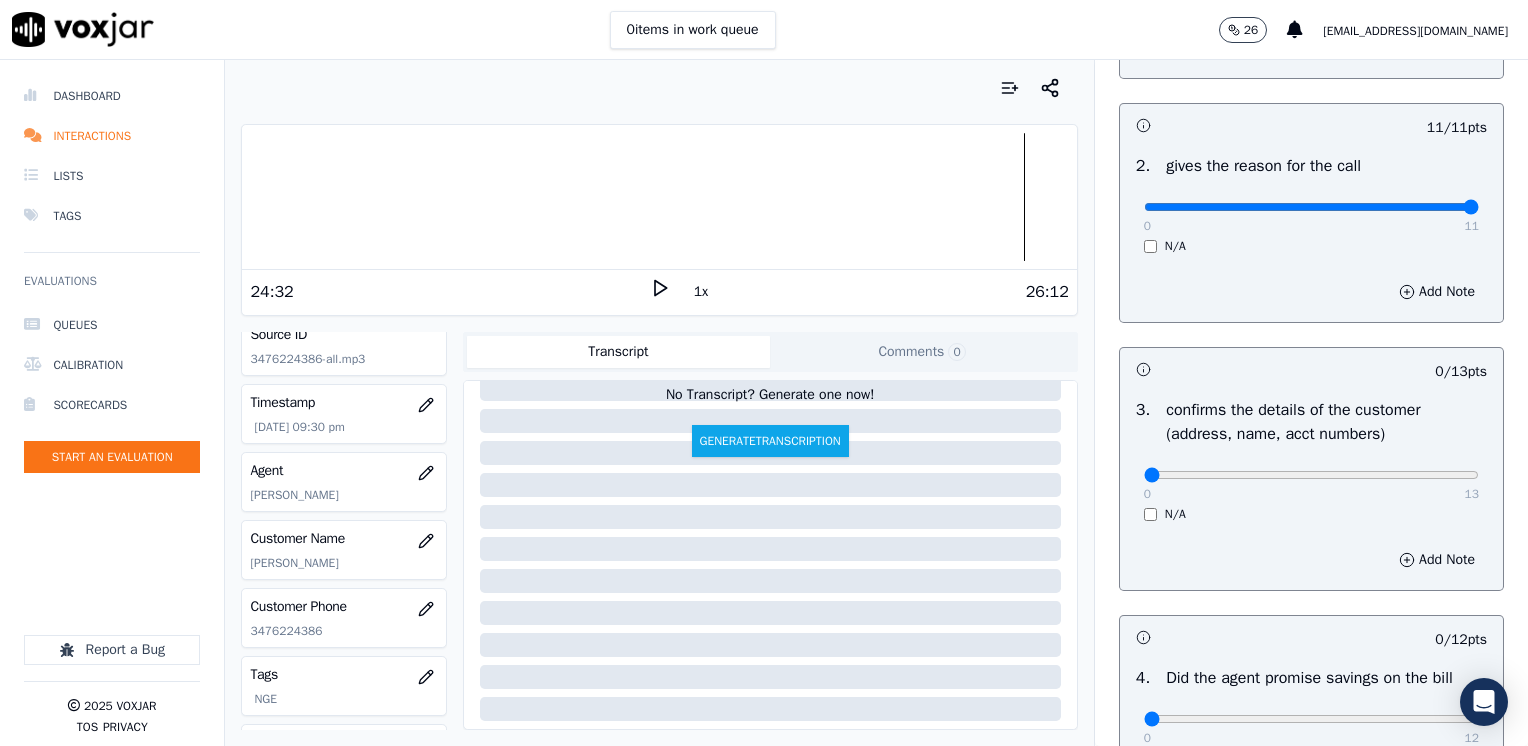 scroll, scrollTop: 500, scrollLeft: 0, axis: vertical 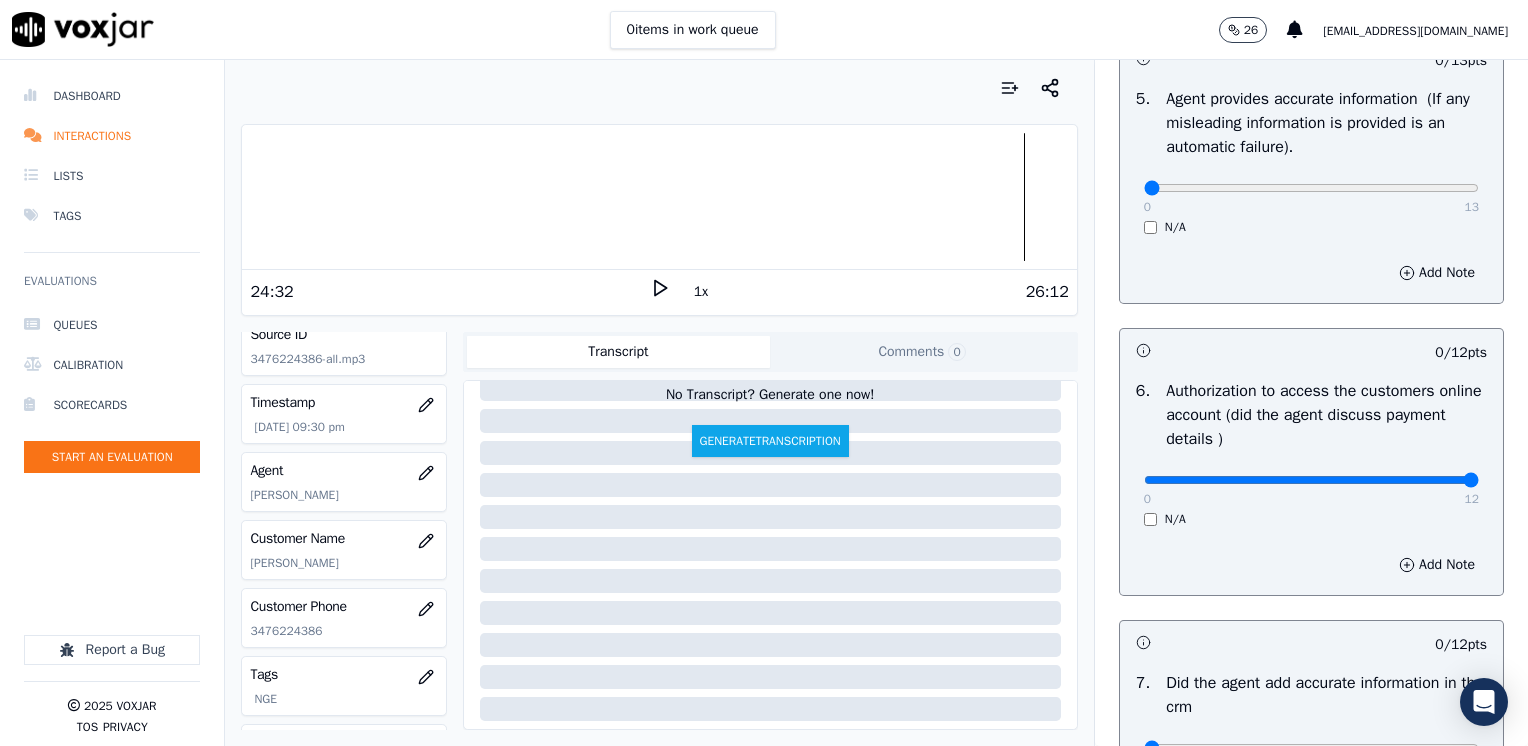 drag, startPoint x: 1132, startPoint y: 478, endPoint x: 1531, endPoint y: 478, distance: 399 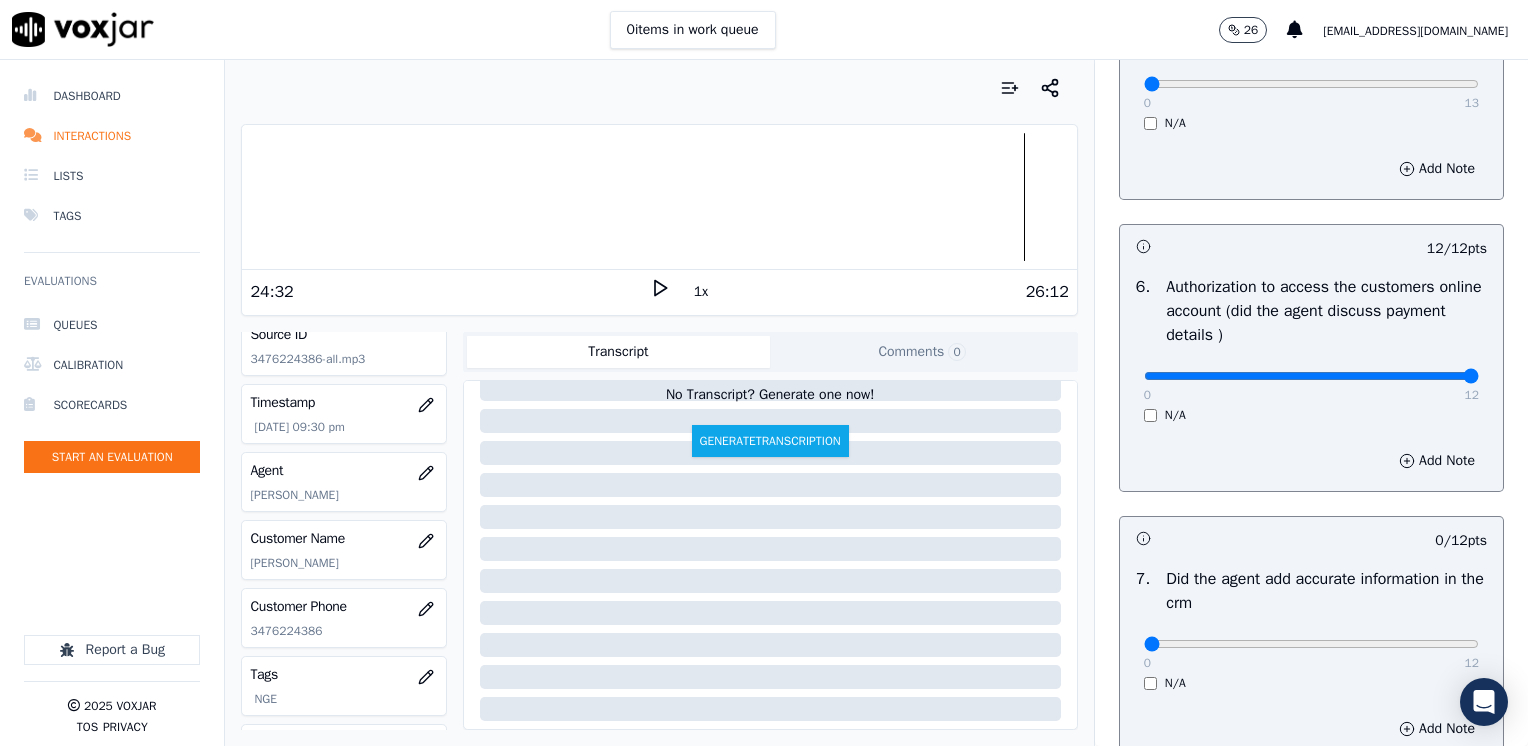 scroll, scrollTop: 1600, scrollLeft: 0, axis: vertical 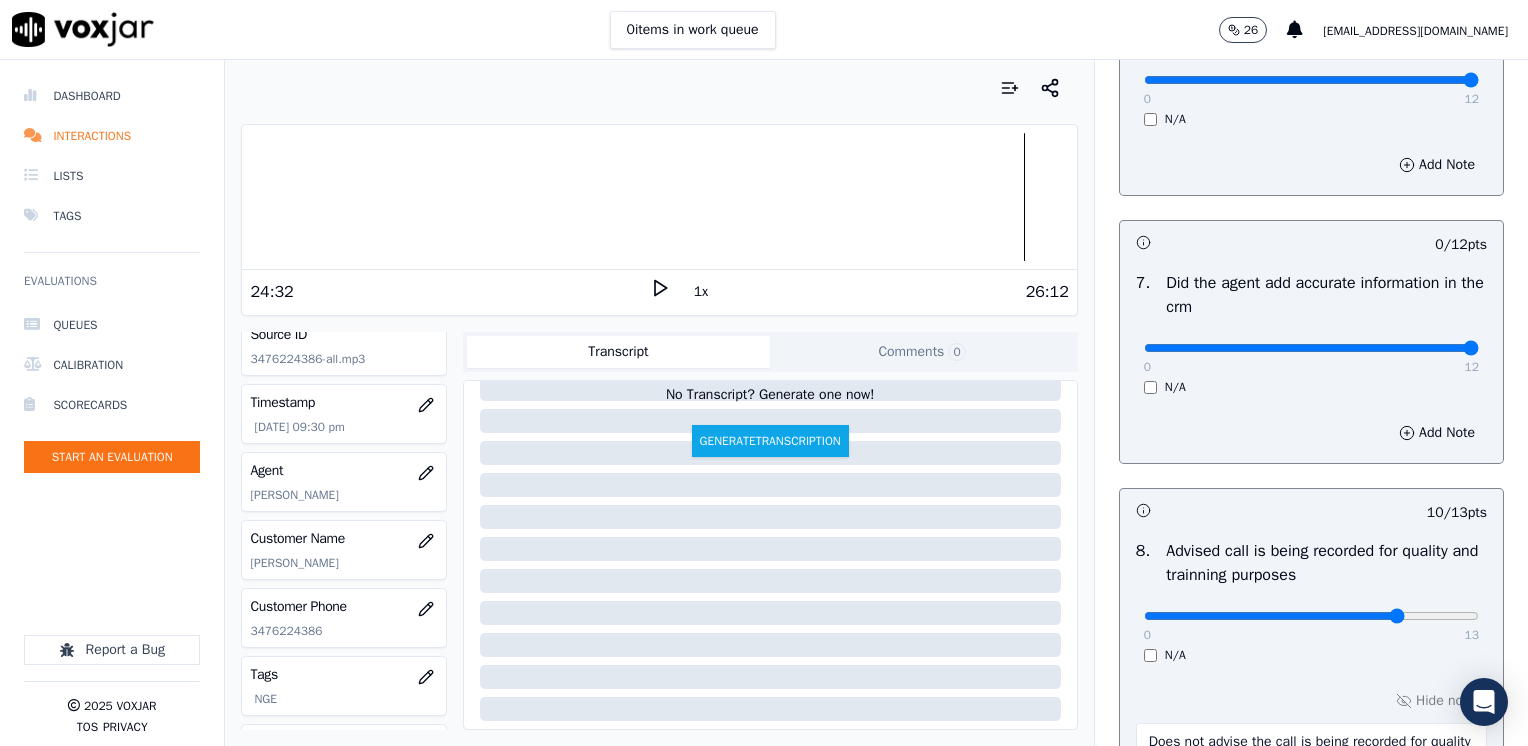 drag, startPoint x: 1132, startPoint y: 343, endPoint x: 1531, endPoint y: 372, distance: 400.0525 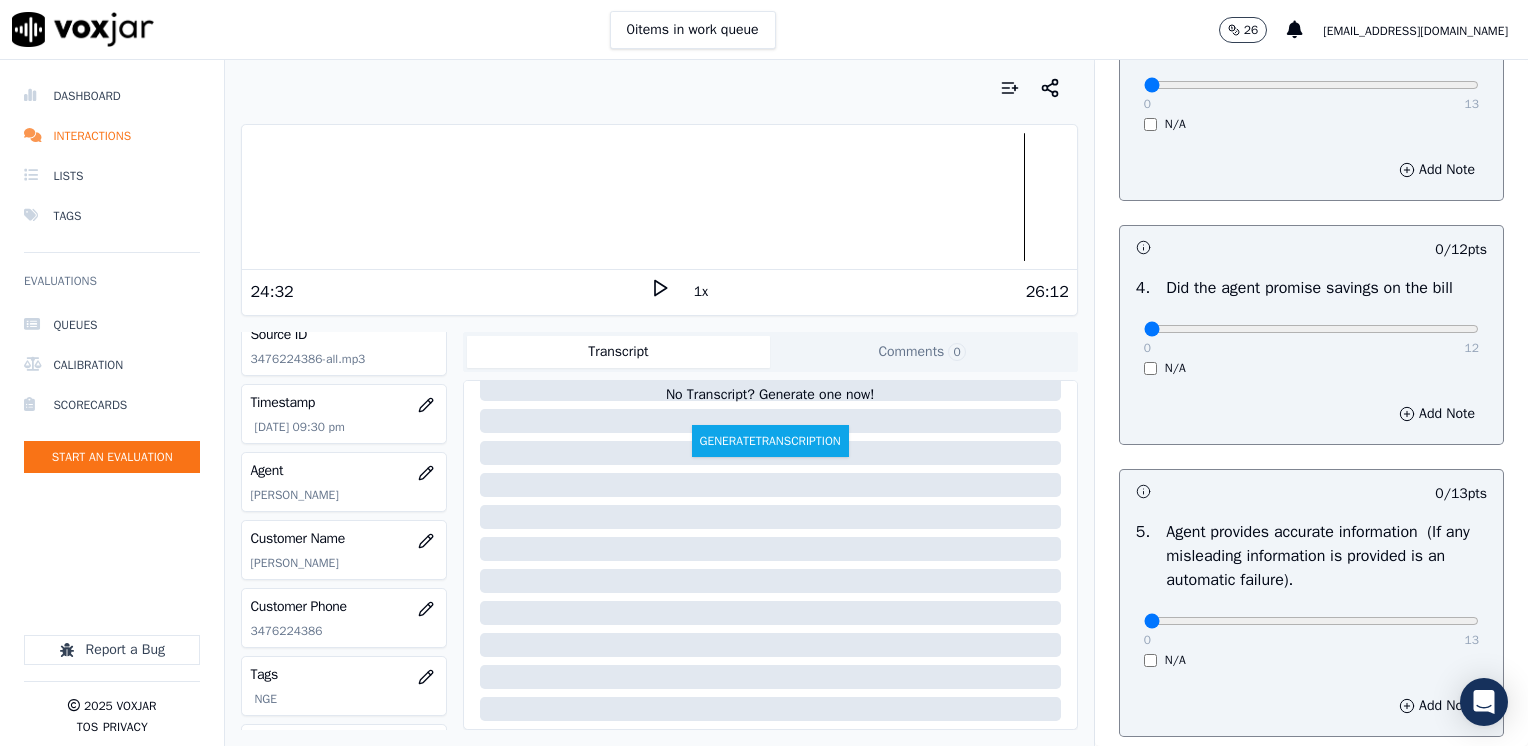 scroll, scrollTop: 753, scrollLeft: 0, axis: vertical 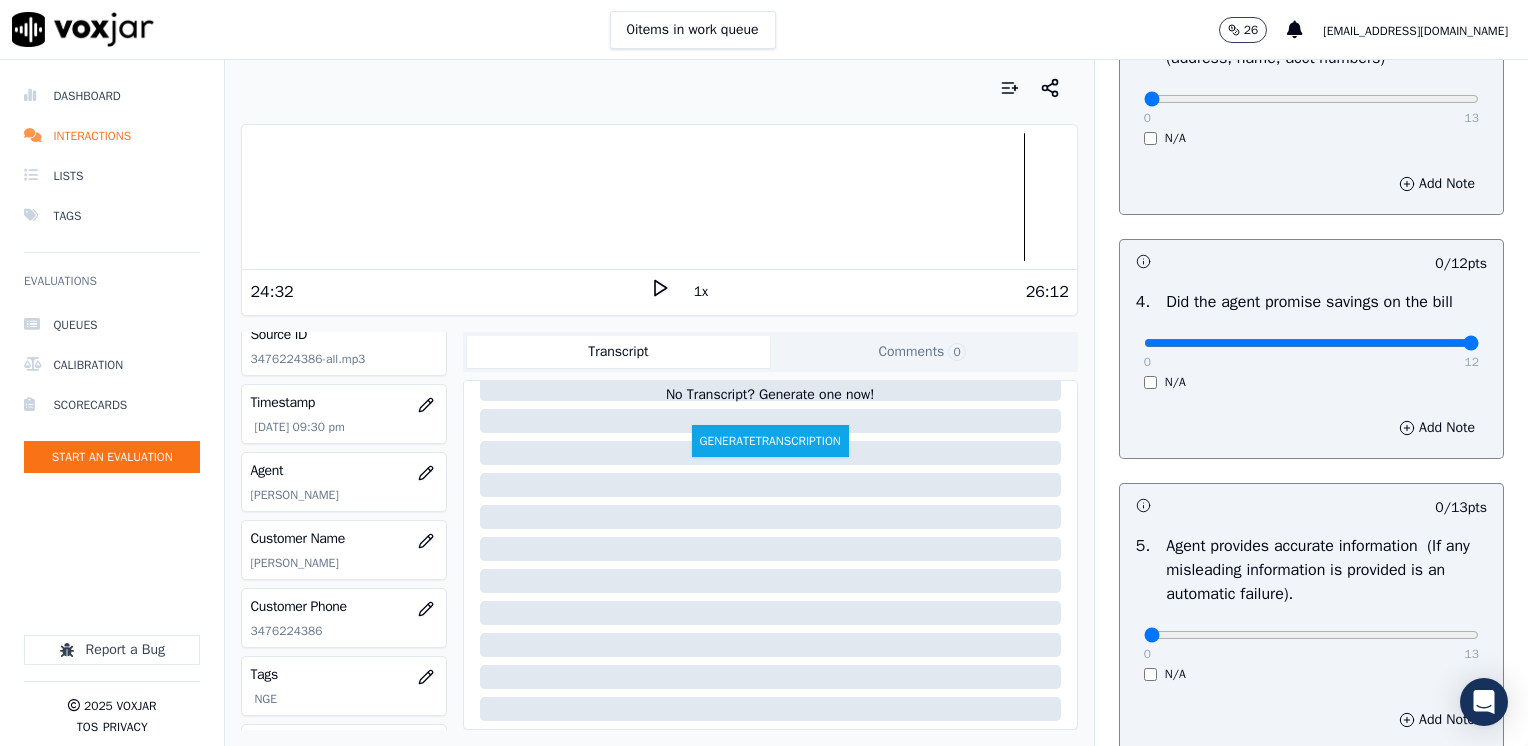 drag, startPoint x: 1127, startPoint y: 346, endPoint x: 1522, endPoint y: 330, distance: 395.3239 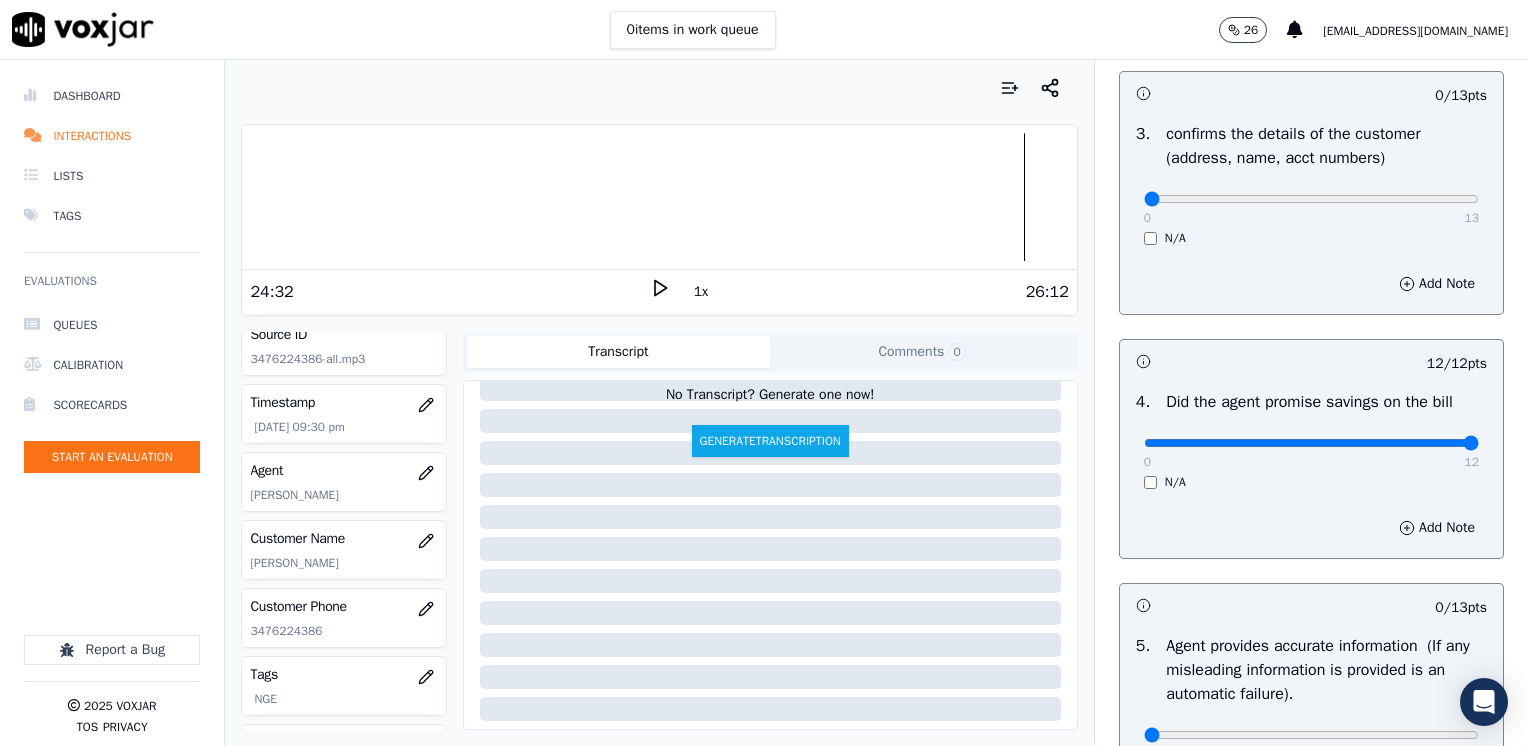 scroll, scrollTop: 1053, scrollLeft: 0, axis: vertical 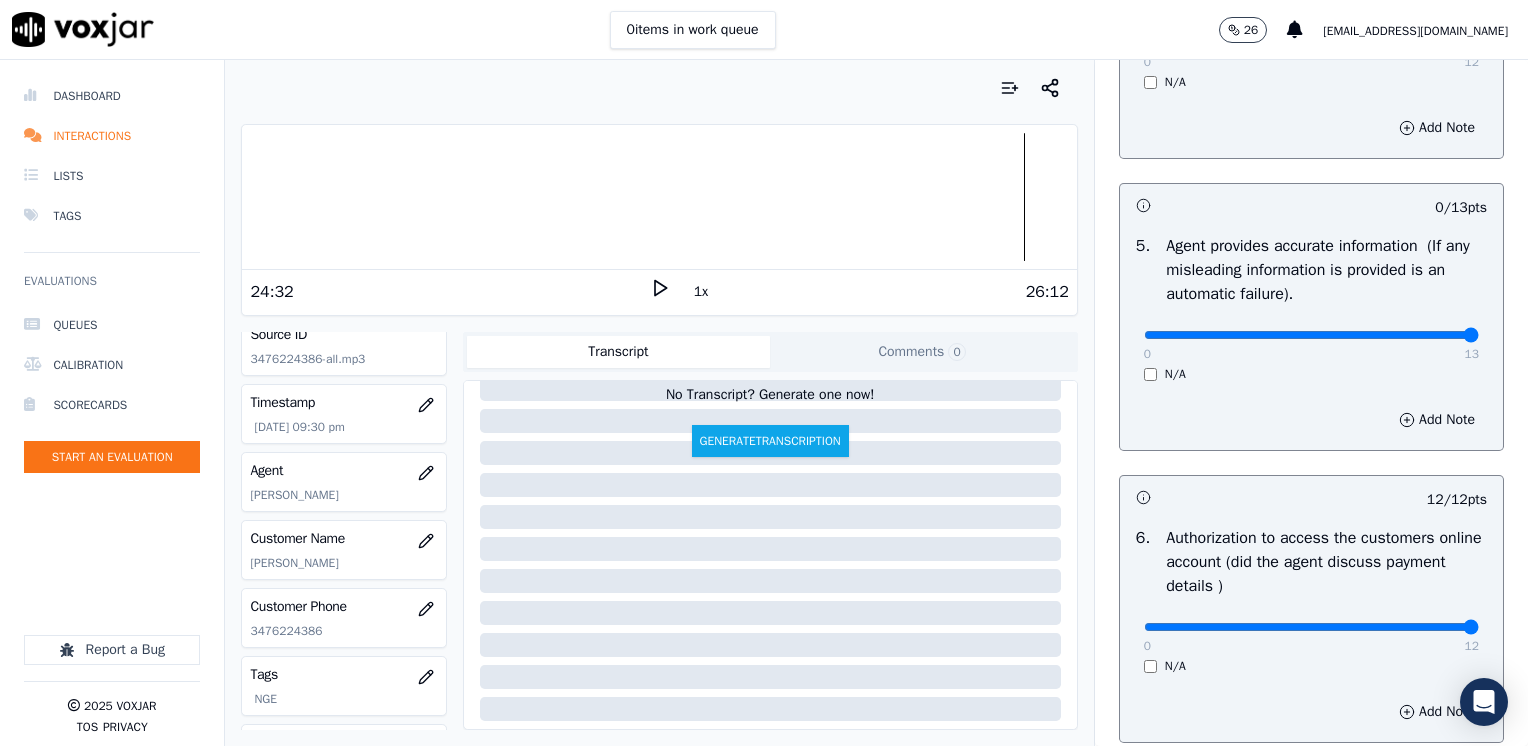 drag, startPoint x: 1135, startPoint y: 330, endPoint x: 1448, endPoint y: 340, distance: 313.1597 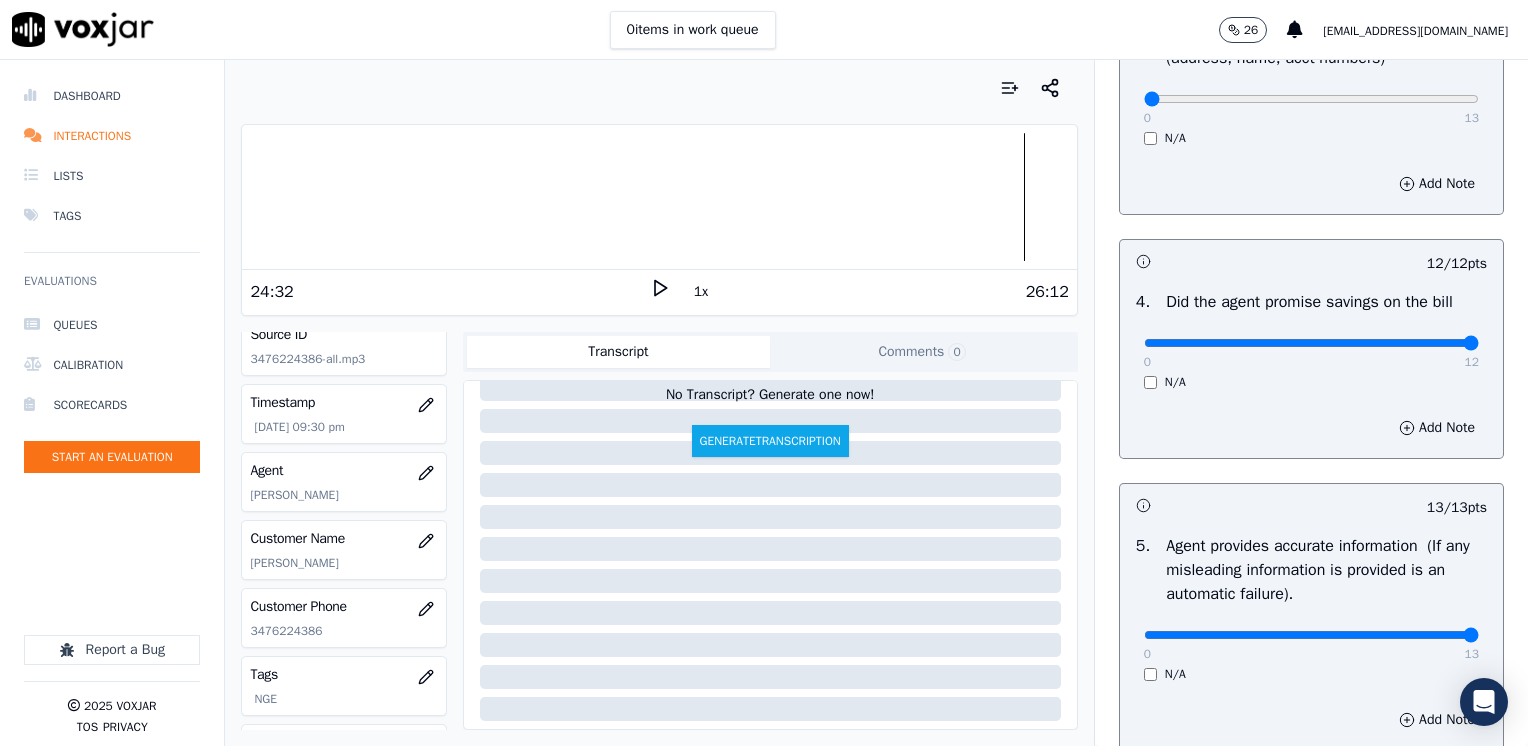 scroll, scrollTop: 353, scrollLeft: 0, axis: vertical 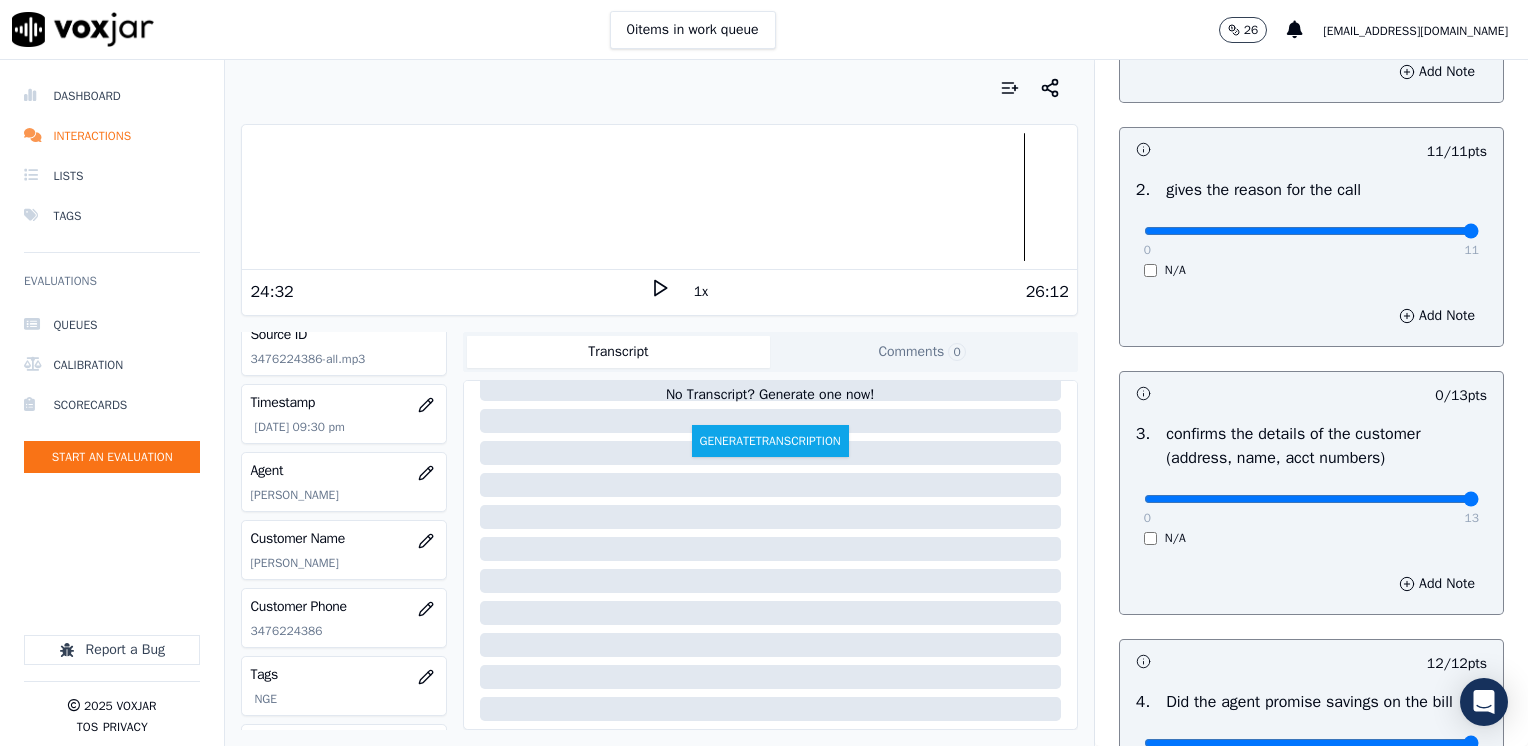 drag, startPoint x: 1137, startPoint y: 496, endPoint x: 1531, endPoint y: 489, distance: 394.06216 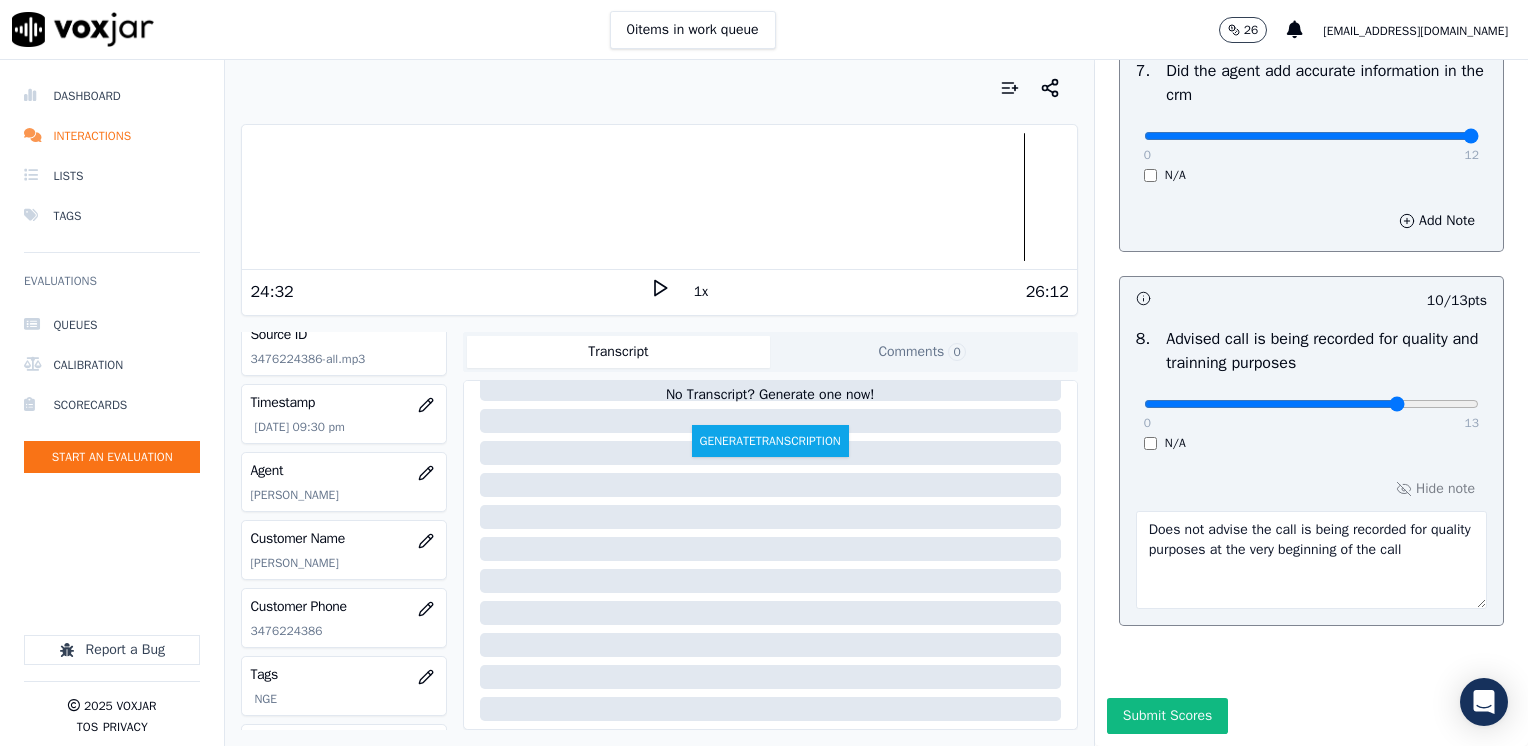 scroll, scrollTop: 1853, scrollLeft: 0, axis: vertical 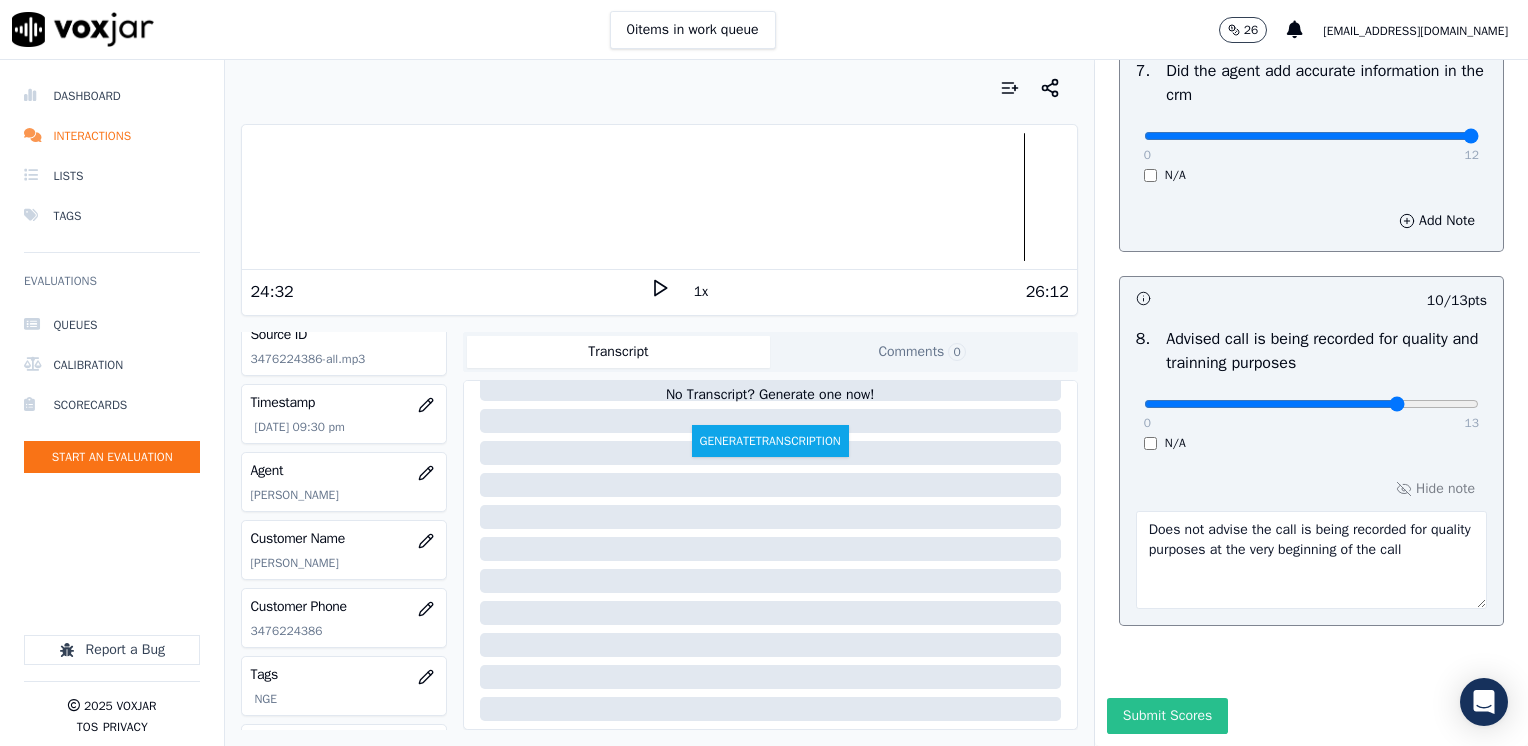 click on "Submit Scores" at bounding box center [1167, 716] 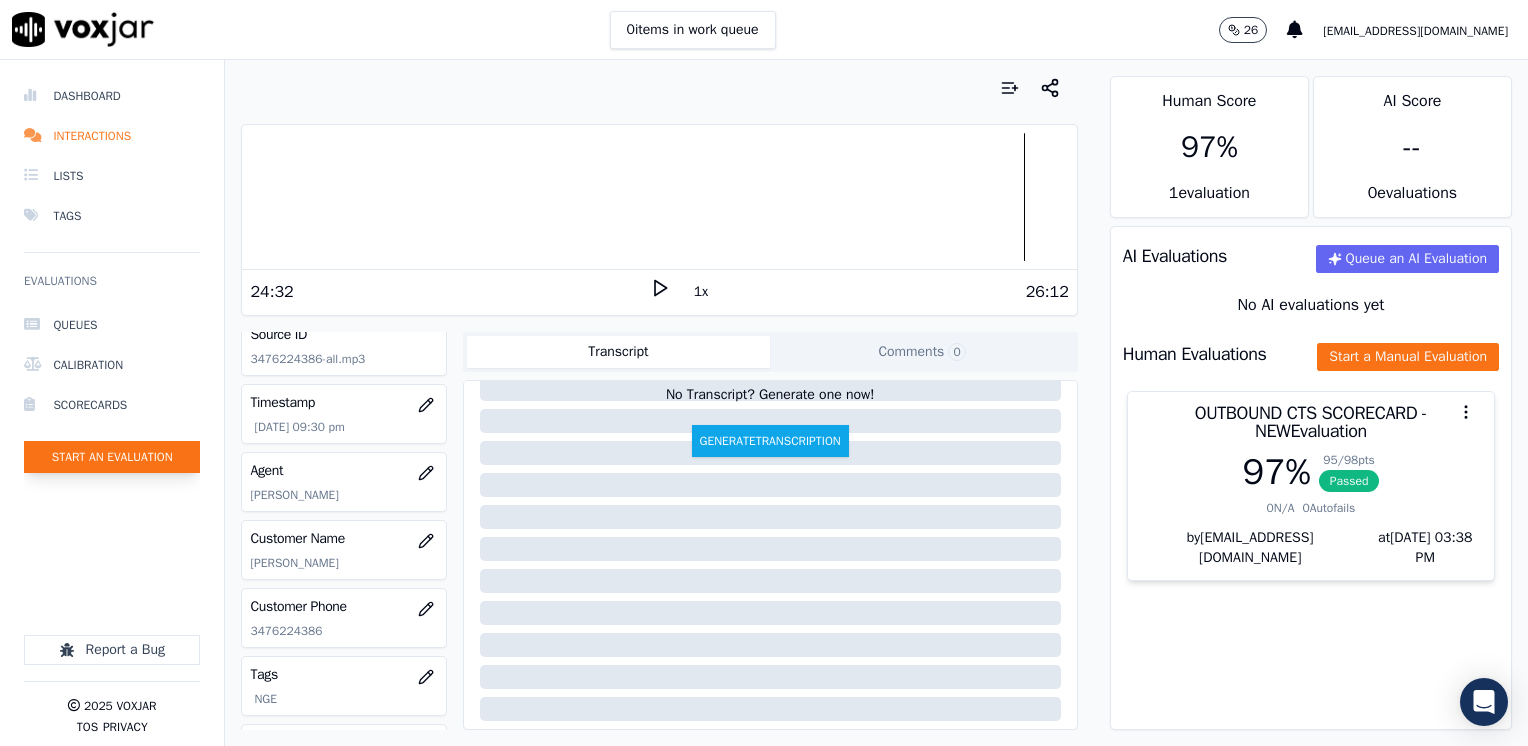 click on "Start an Evaluation" 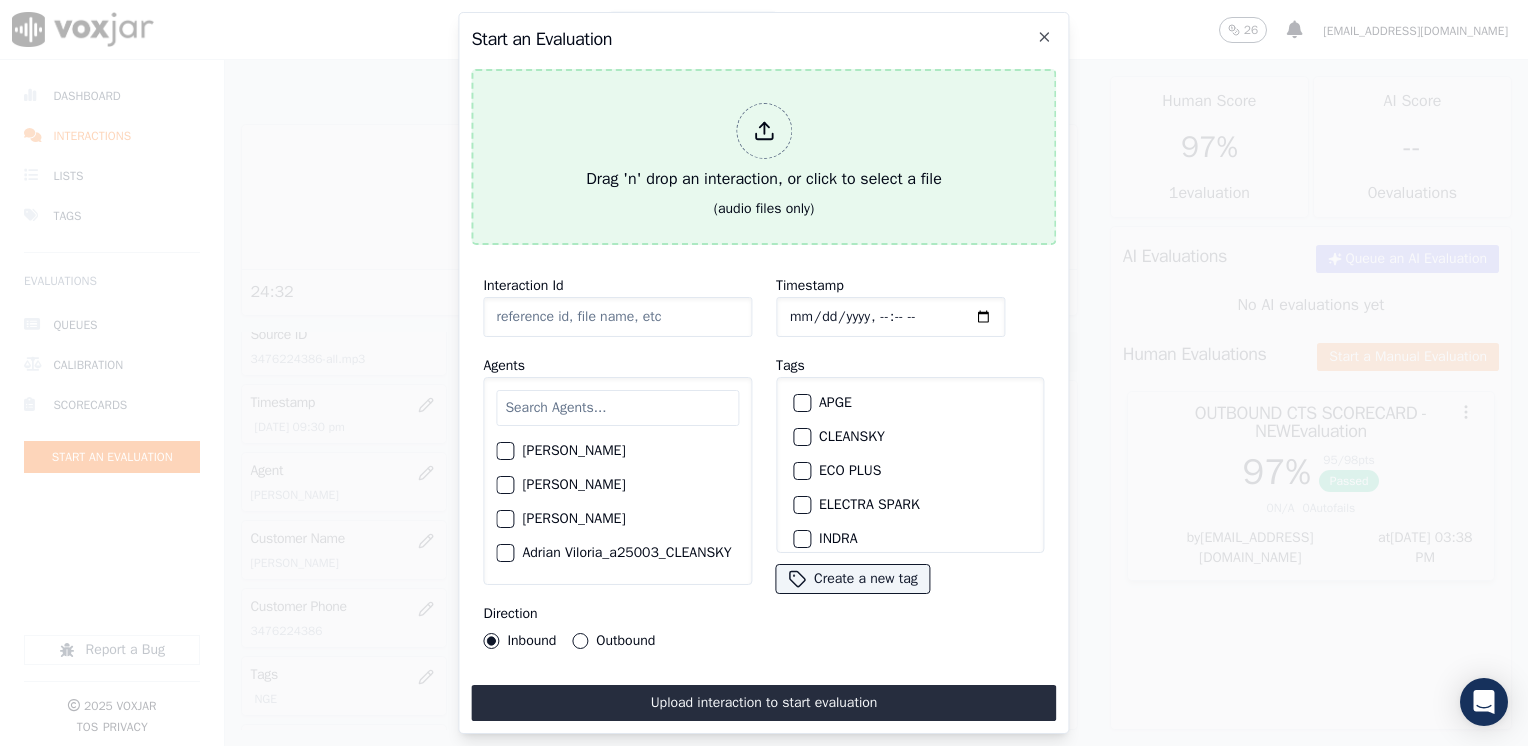 click at bounding box center [764, 131] 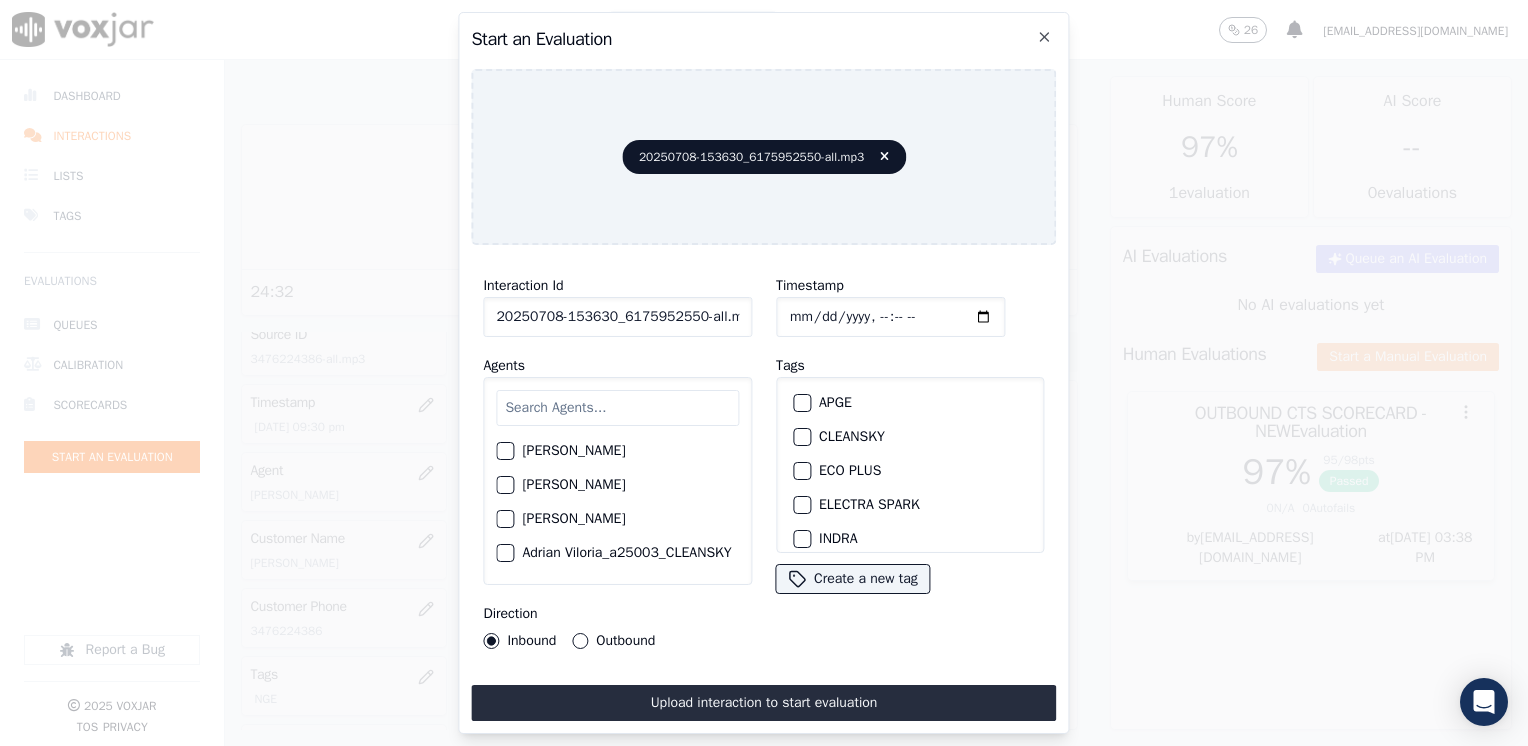 click at bounding box center (617, 408) 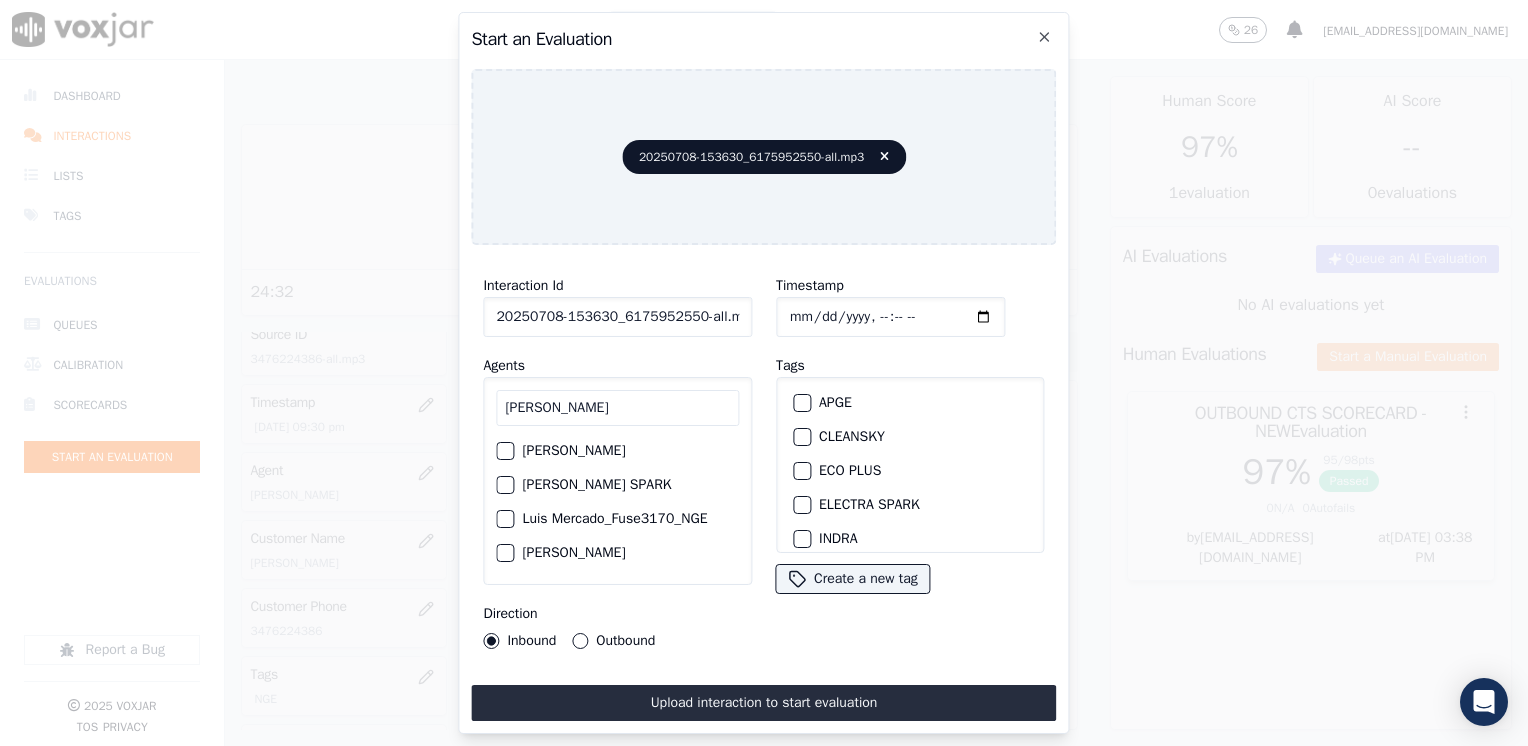 scroll, scrollTop: 100, scrollLeft: 0, axis: vertical 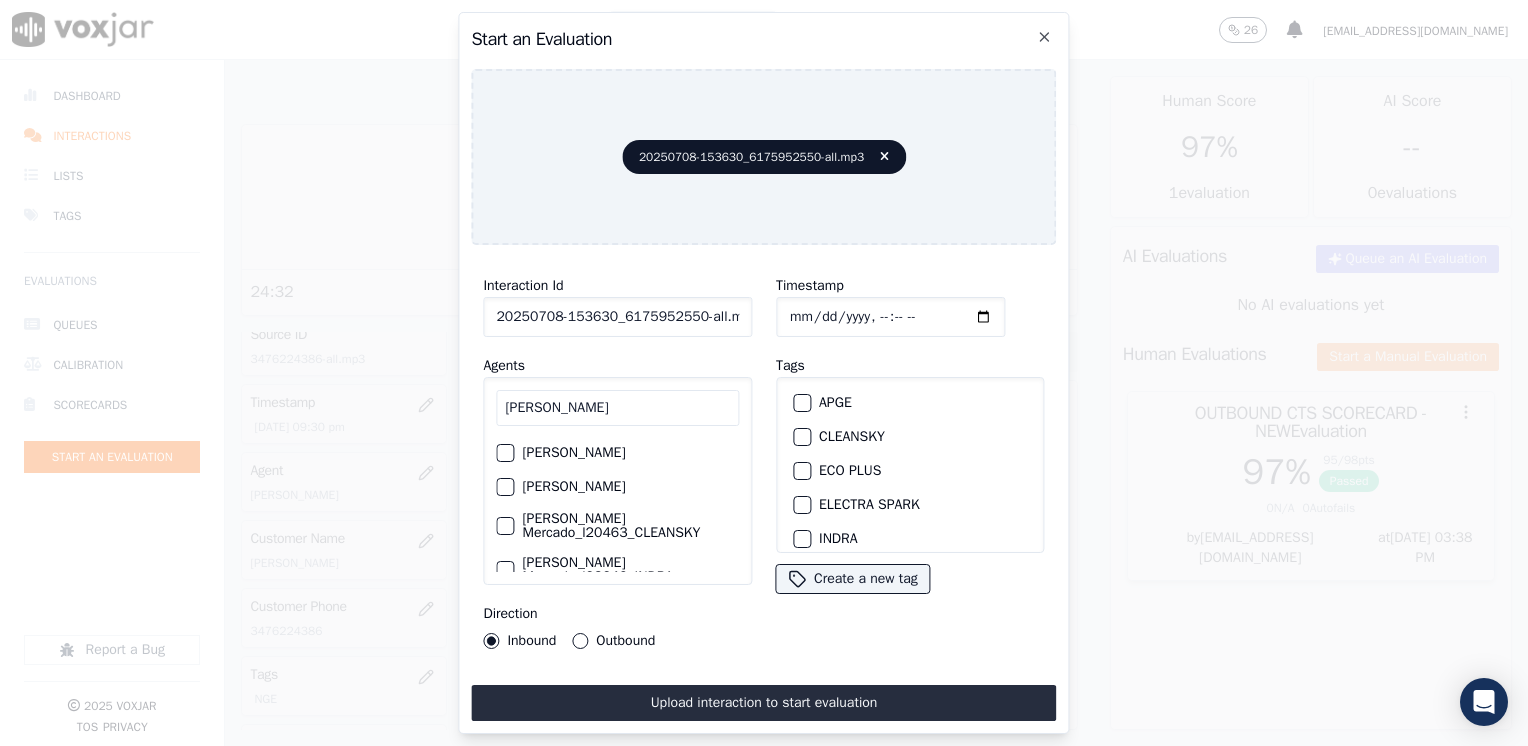 type on "[PERSON_NAME]" 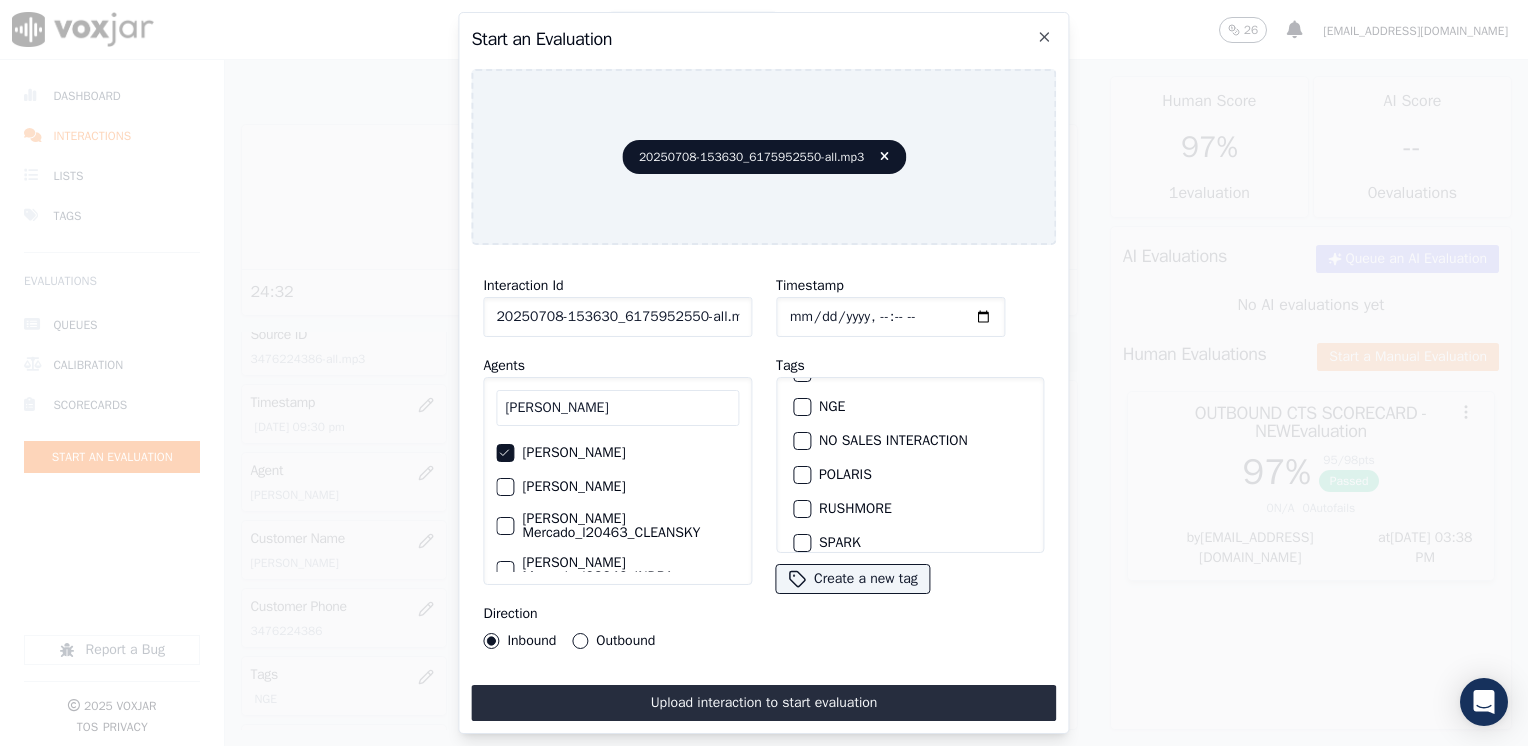 scroll, scrollTop: 293, scrollLeft: 0, axis: vertical 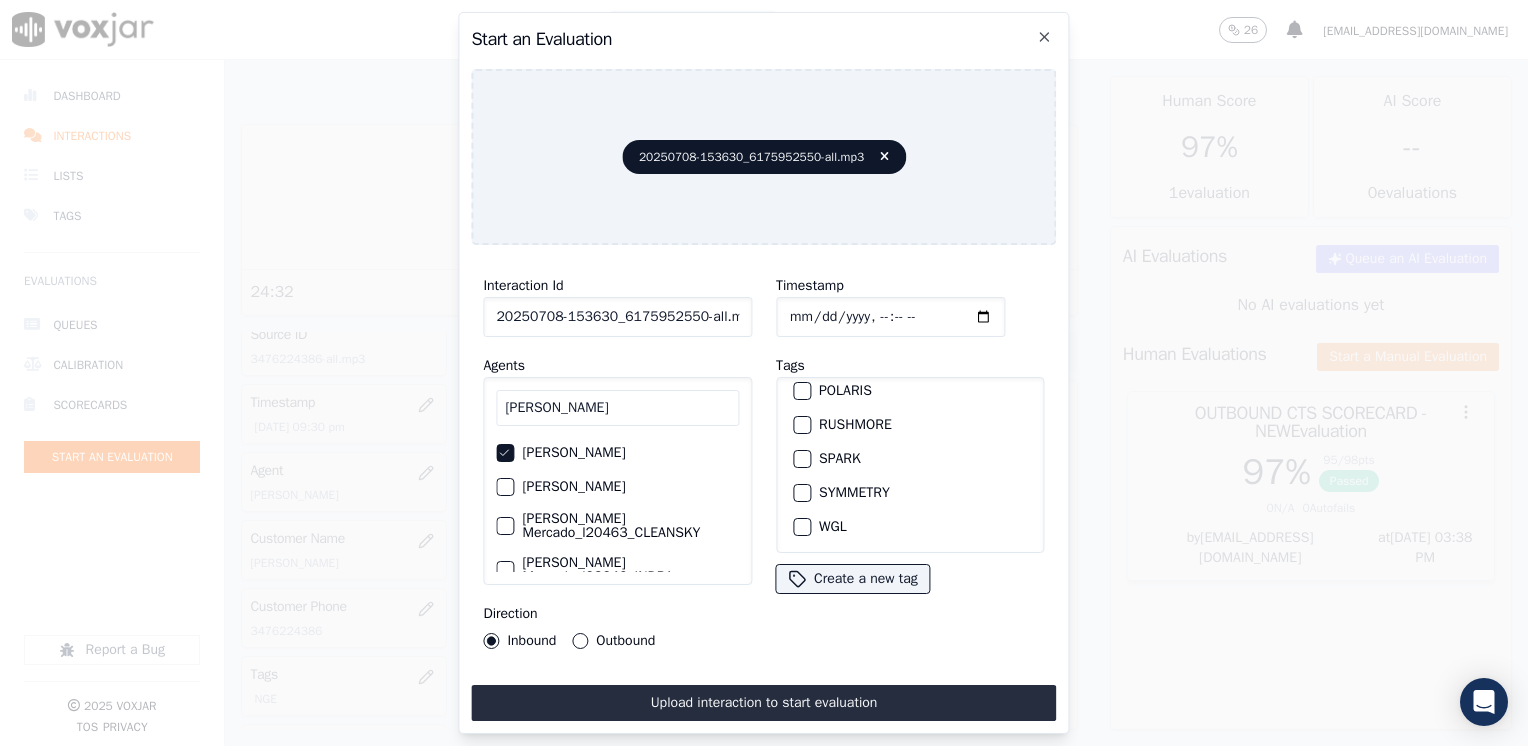 click on "SPARK" at bounding box center (802, 459) 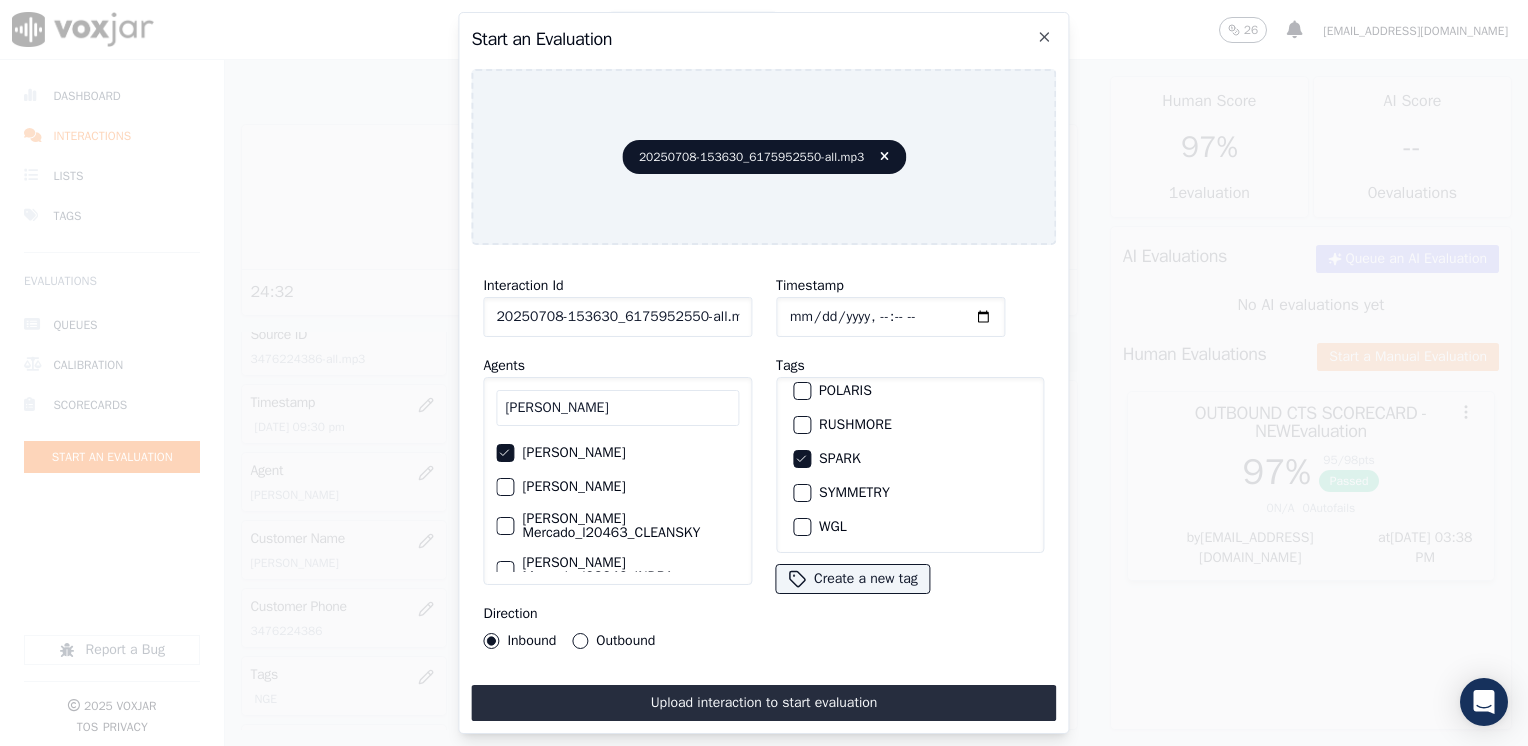 click on "Inbound     Outbound" at bounding box center (569, 641) 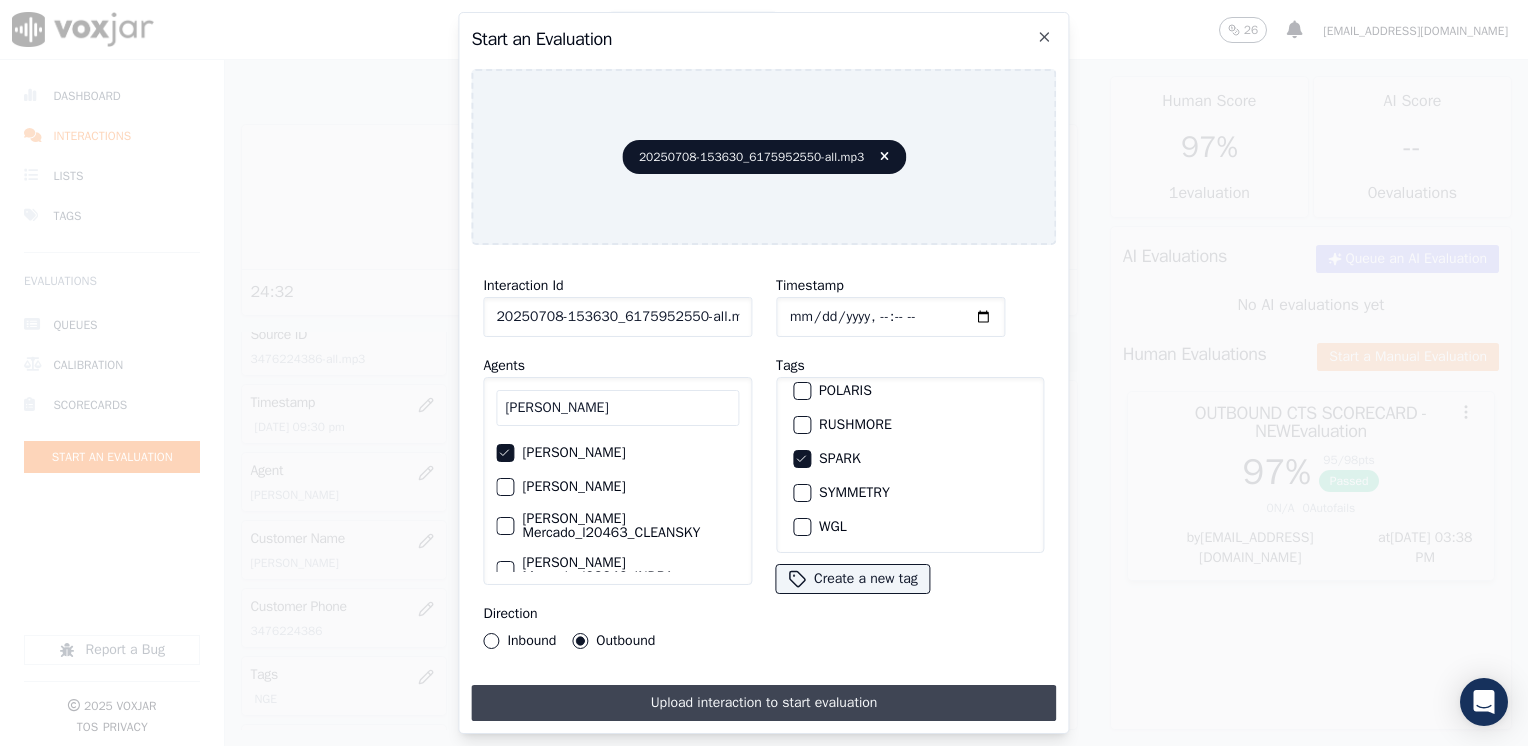 click on "Upload interaction to start evaluation" at bounding box center [763, 703] 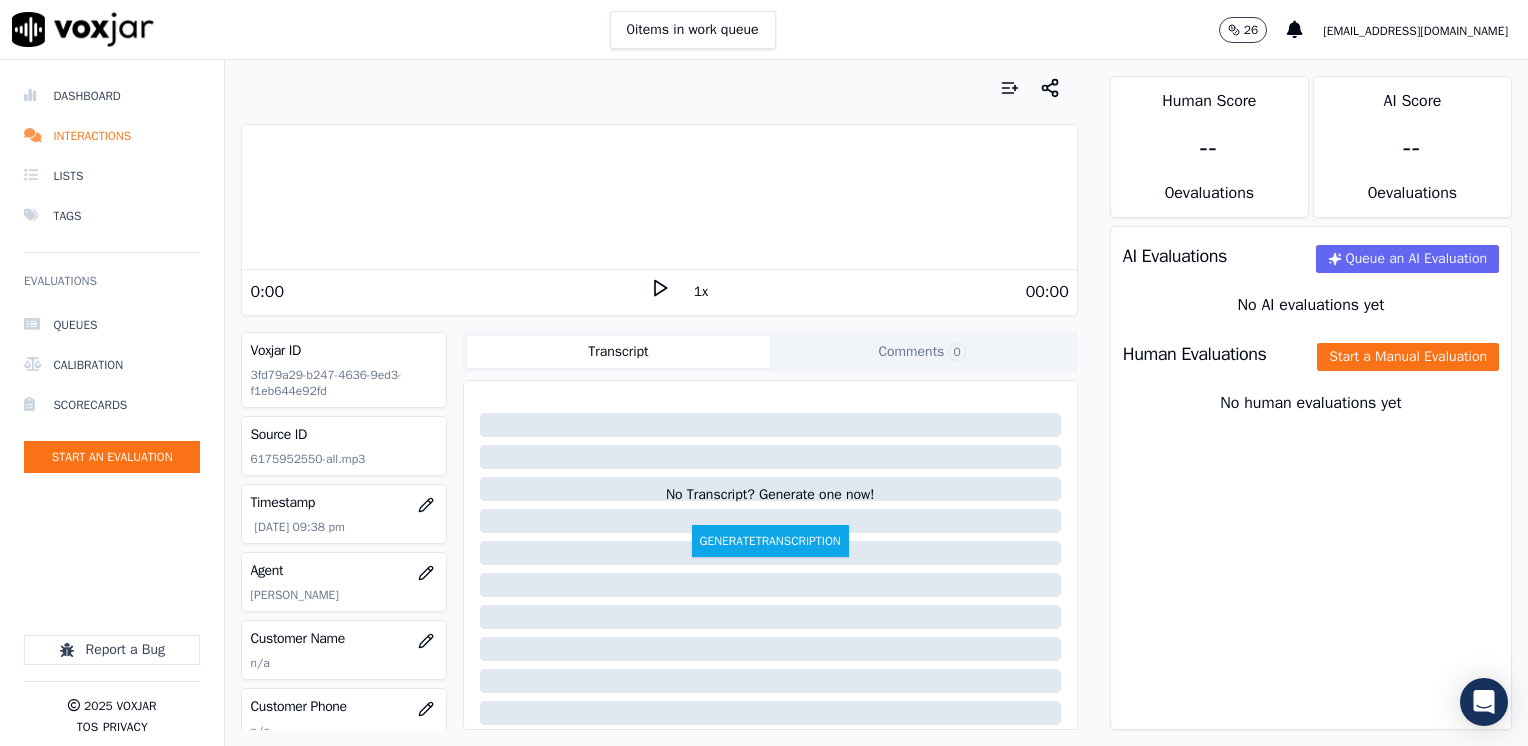 click 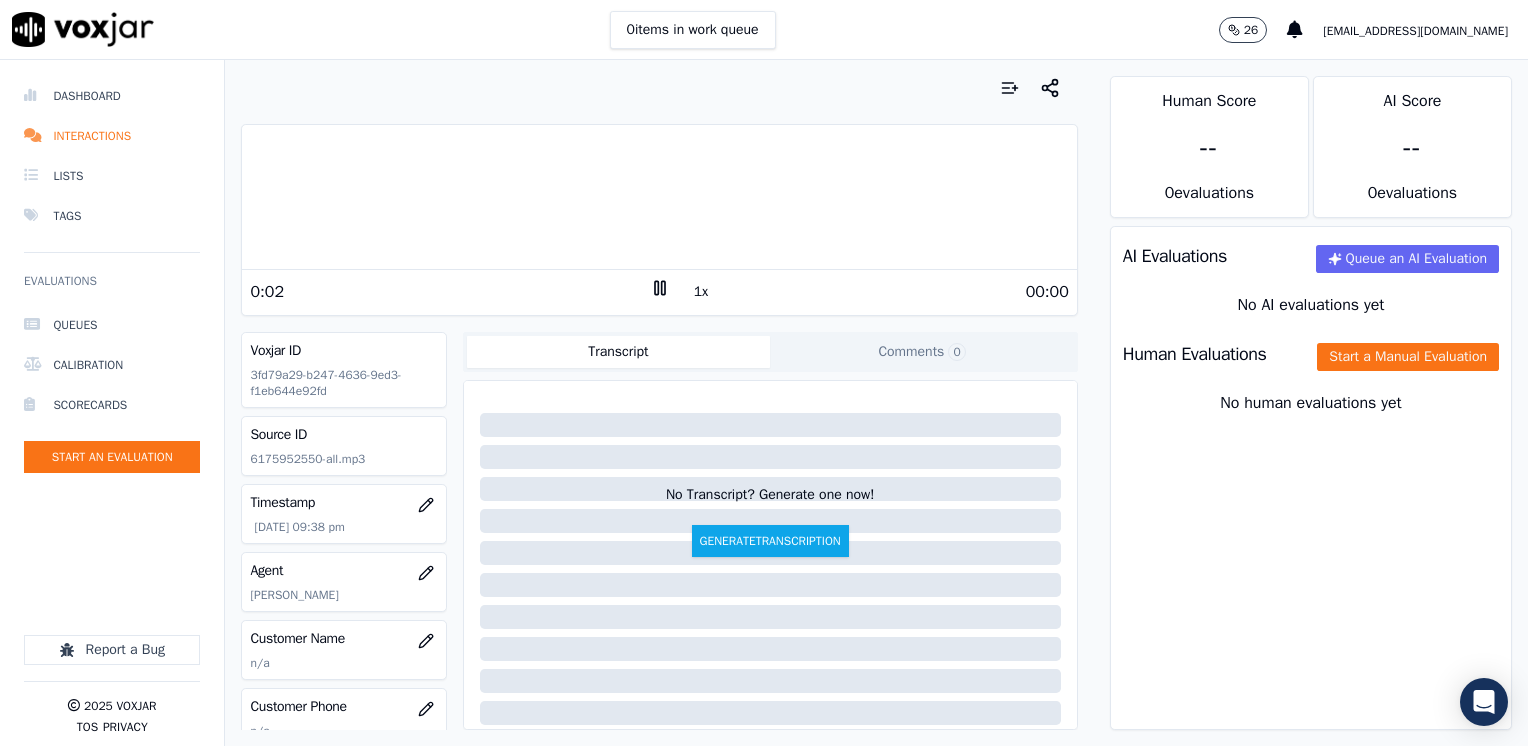 click 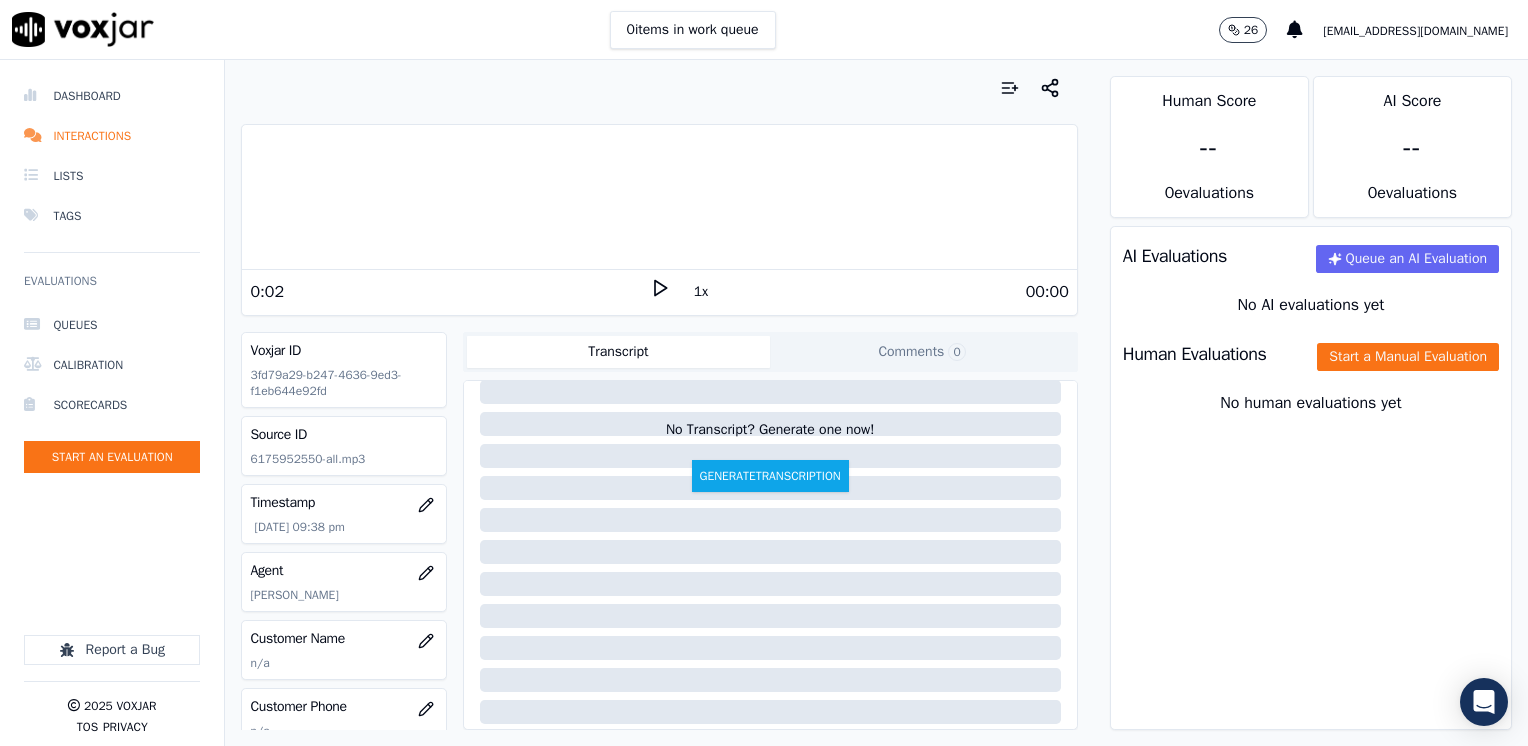 scroll, scrollTop: 100, scrollLeft: 0, axis: vertical 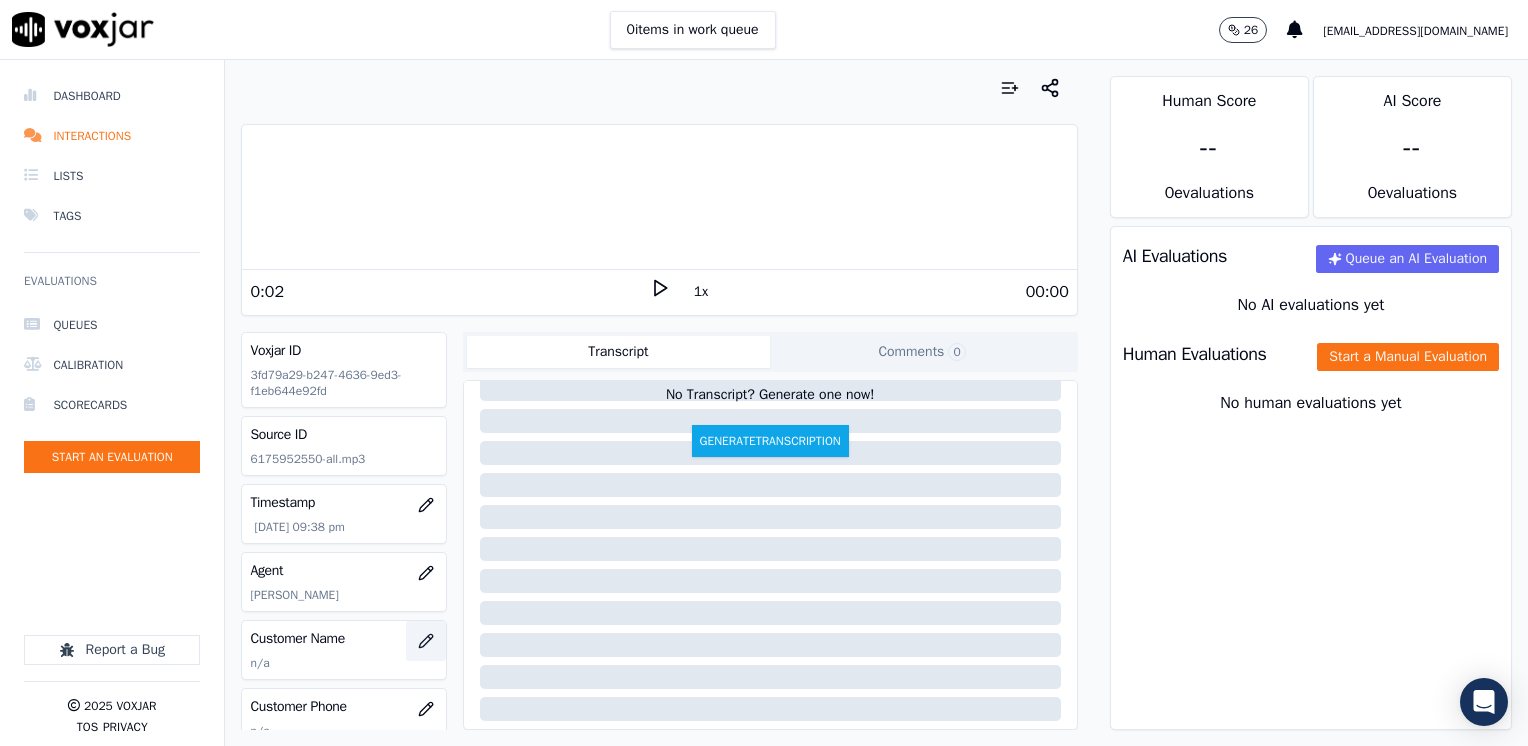 click 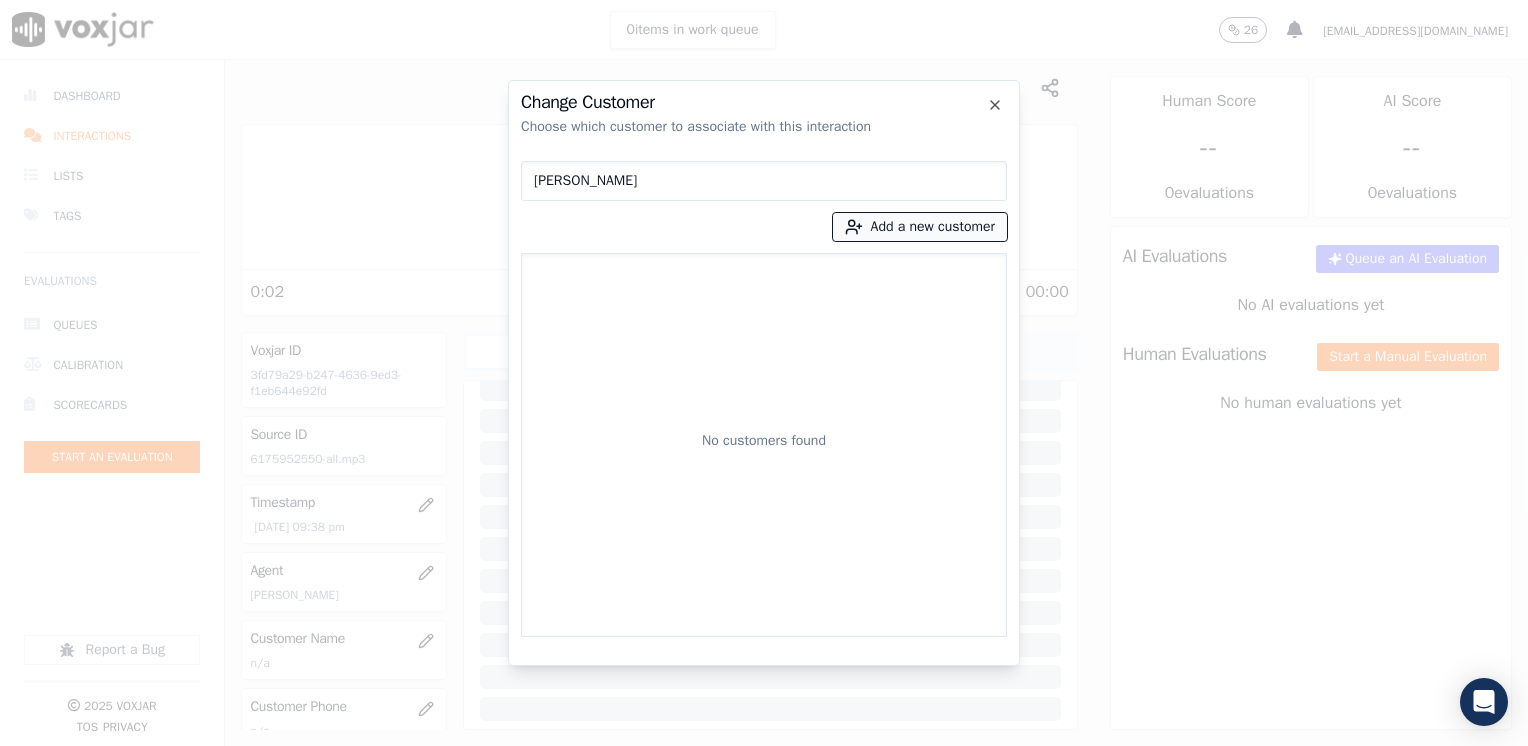 click on "Add a new customer" at bounding box center (920, 227) 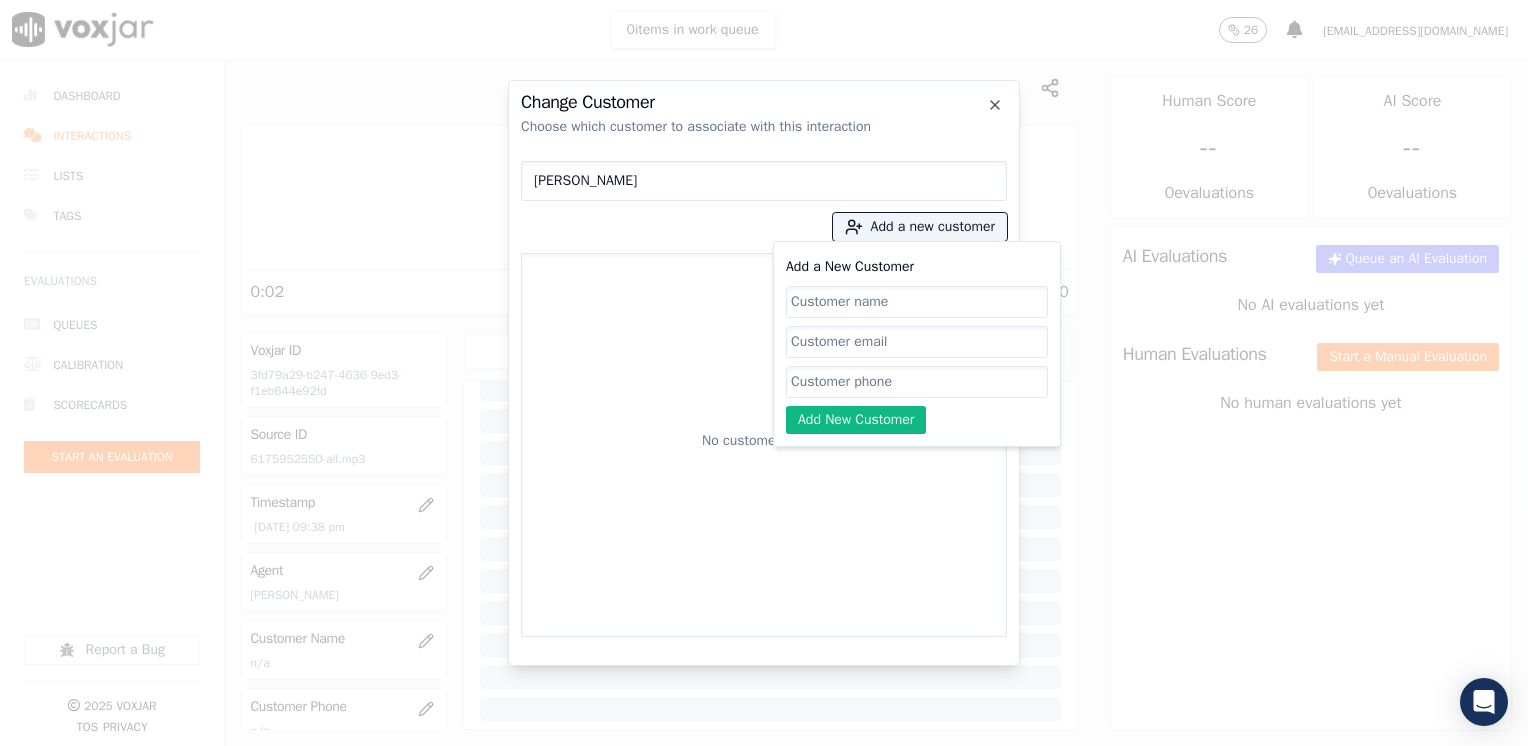 click on "Change Customer   Choose which customer to associate with this interaction   [PERSON_NAME]
Add a new customer   Add a New Customer           Add New Customer       No customers found         Close" at bounding box center [764, 746] 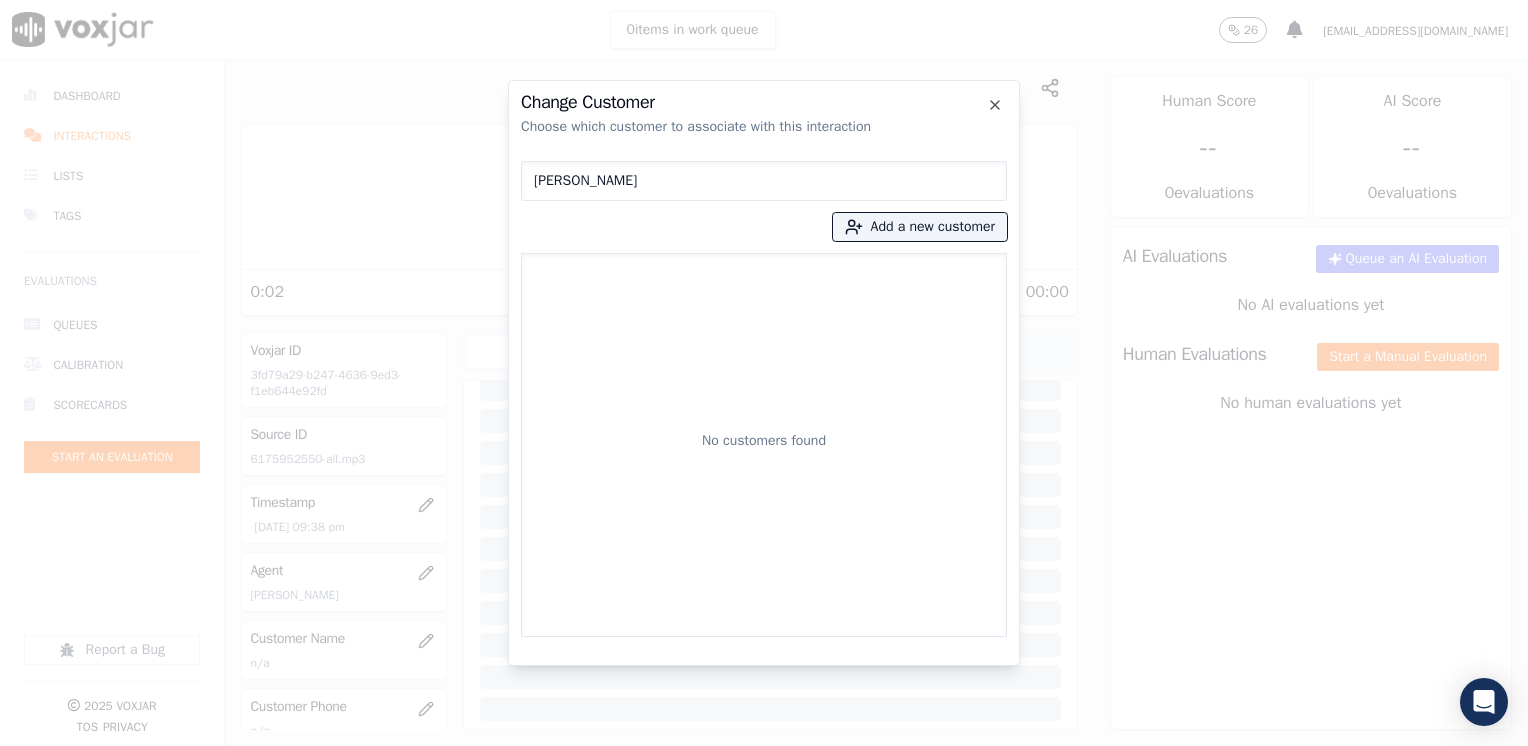 drag, startPoint x: 644, startPoint y: 174, endPoint x: 451, endPoint y: 158, distance: 193.66208 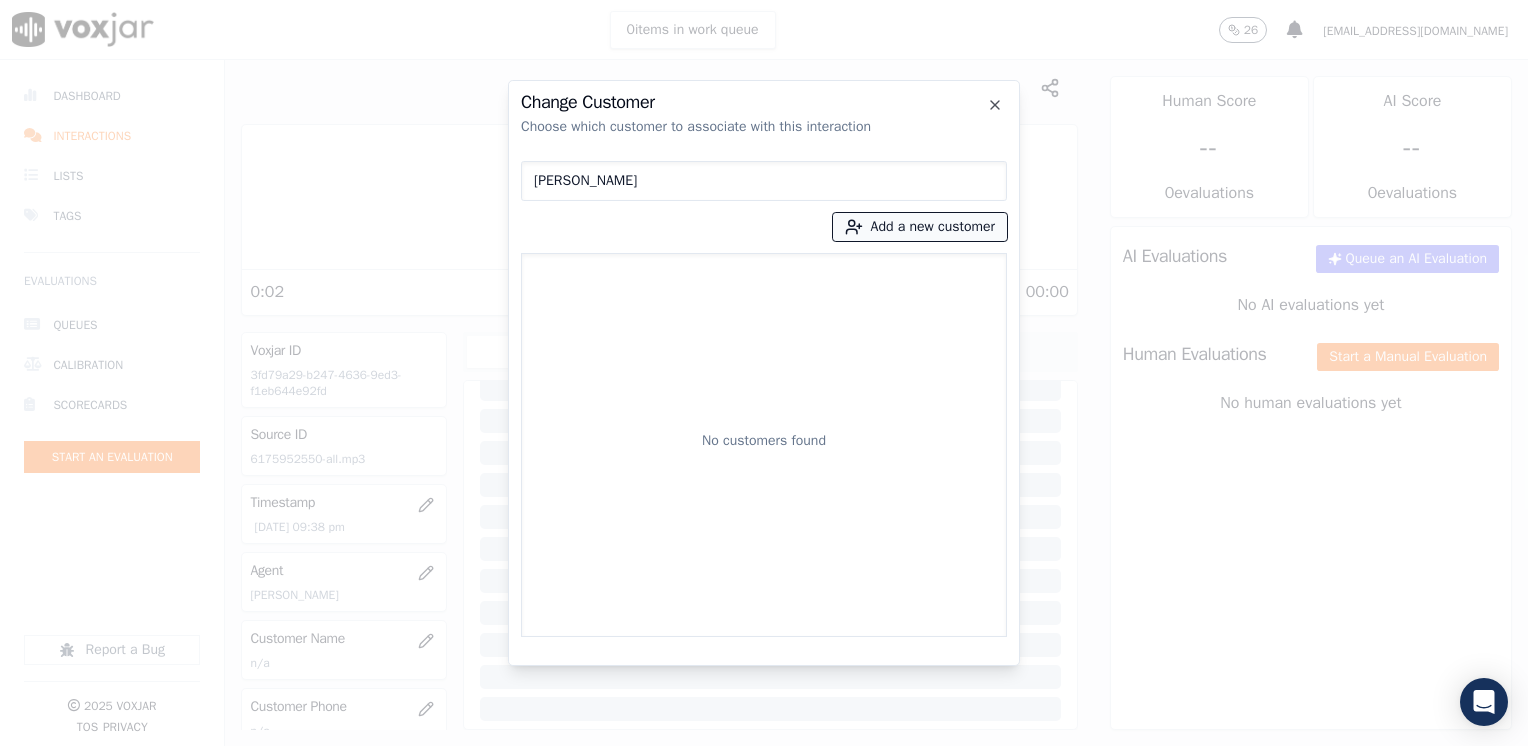 type on "[PERSON_NAME]" 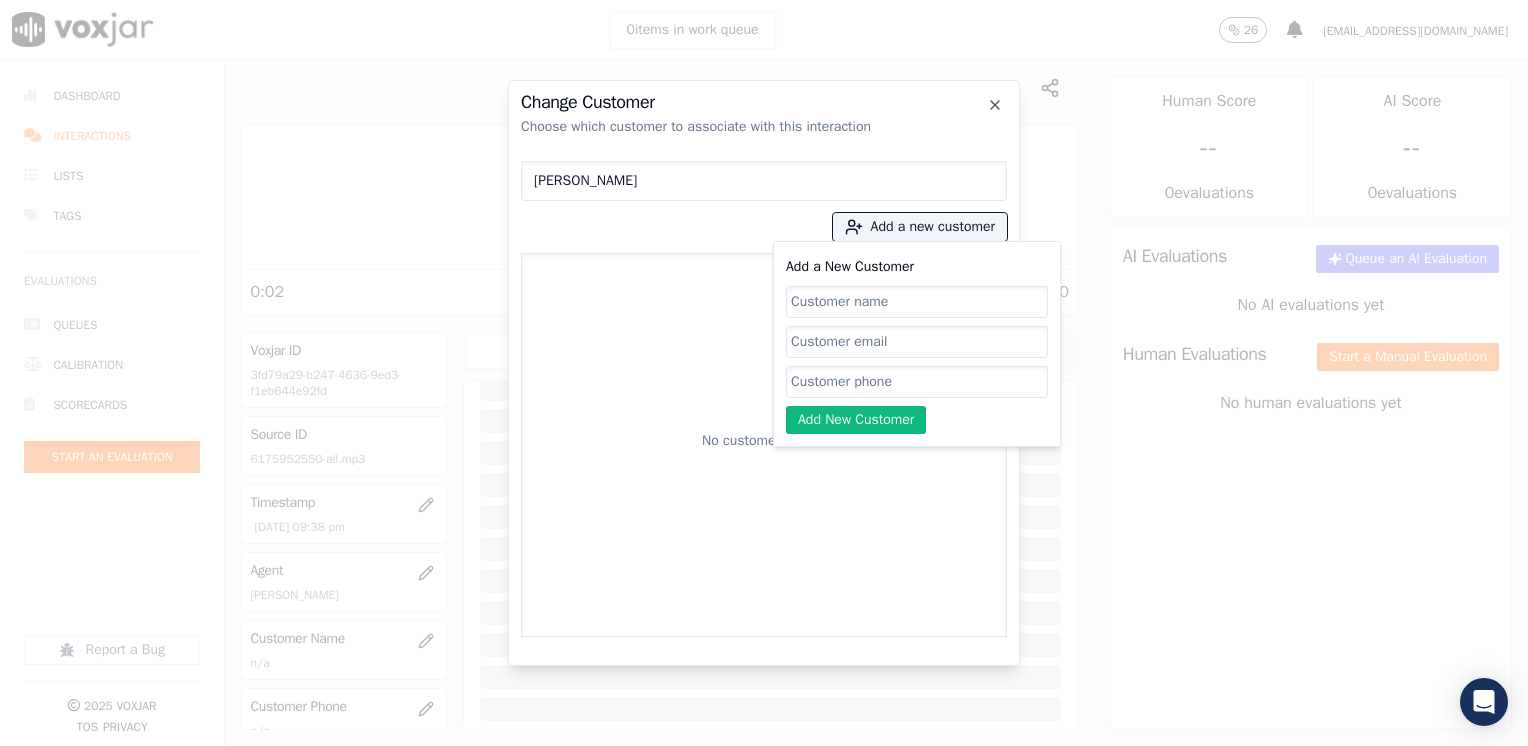 click on "Add a New Customer" 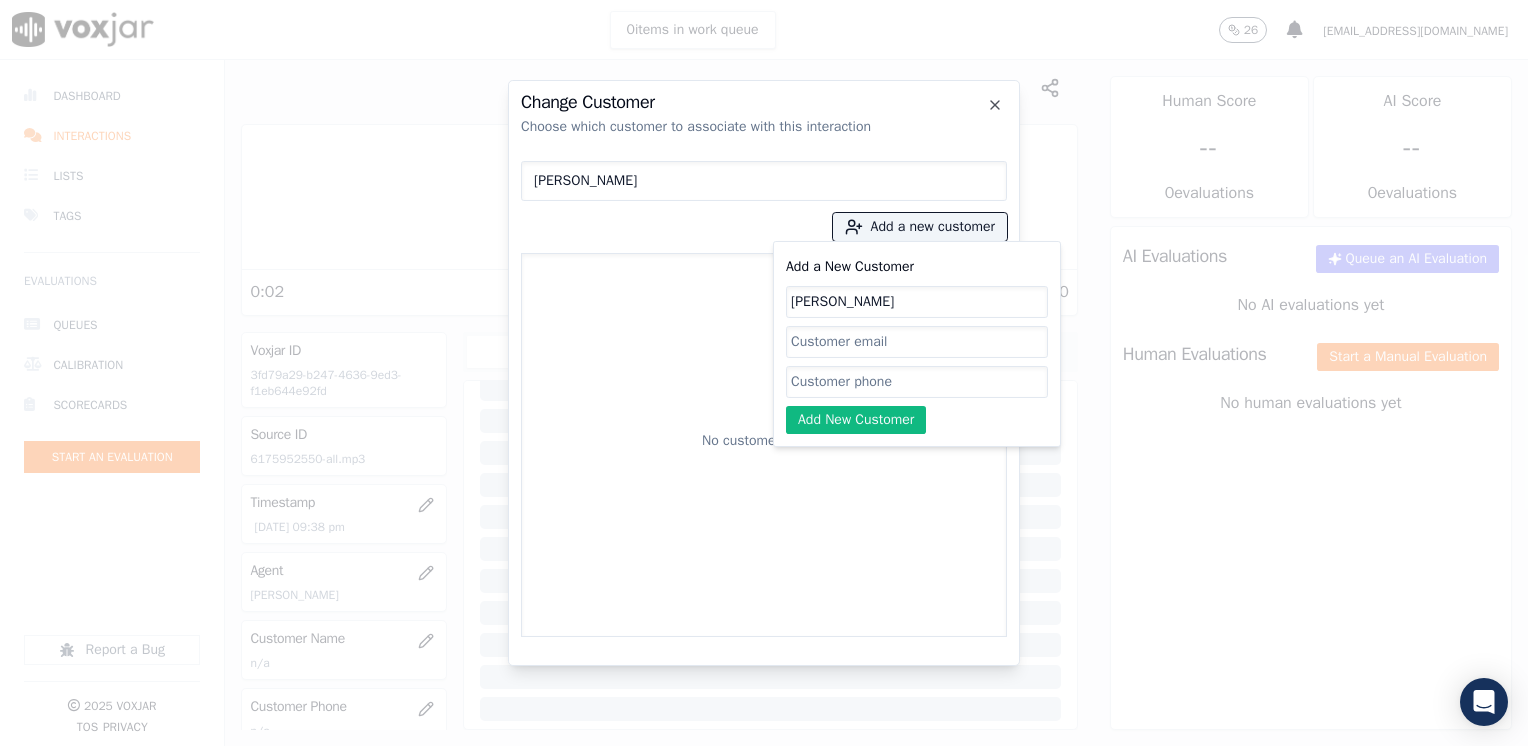 type on "[PERSON_NAME]" 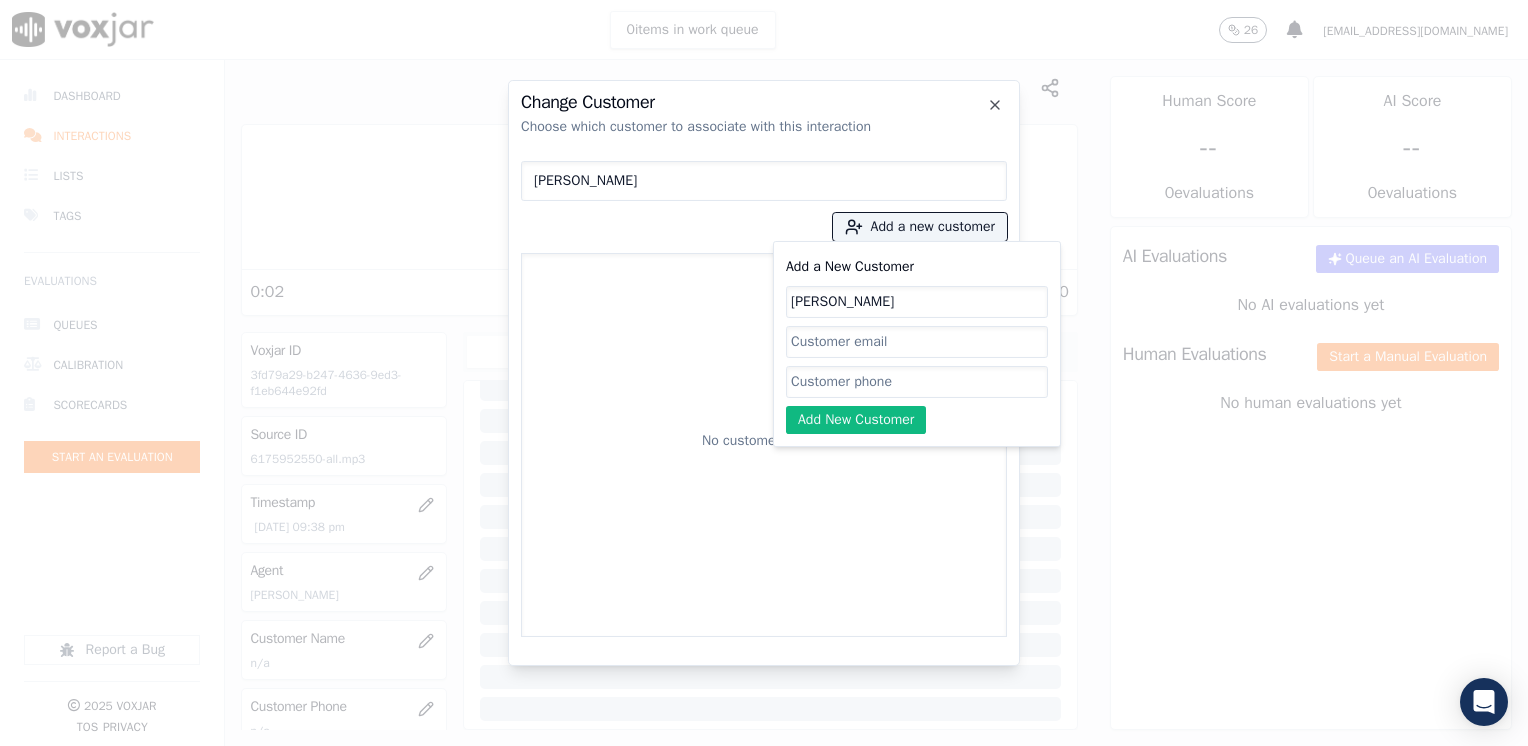 click on "Add a New Customer" 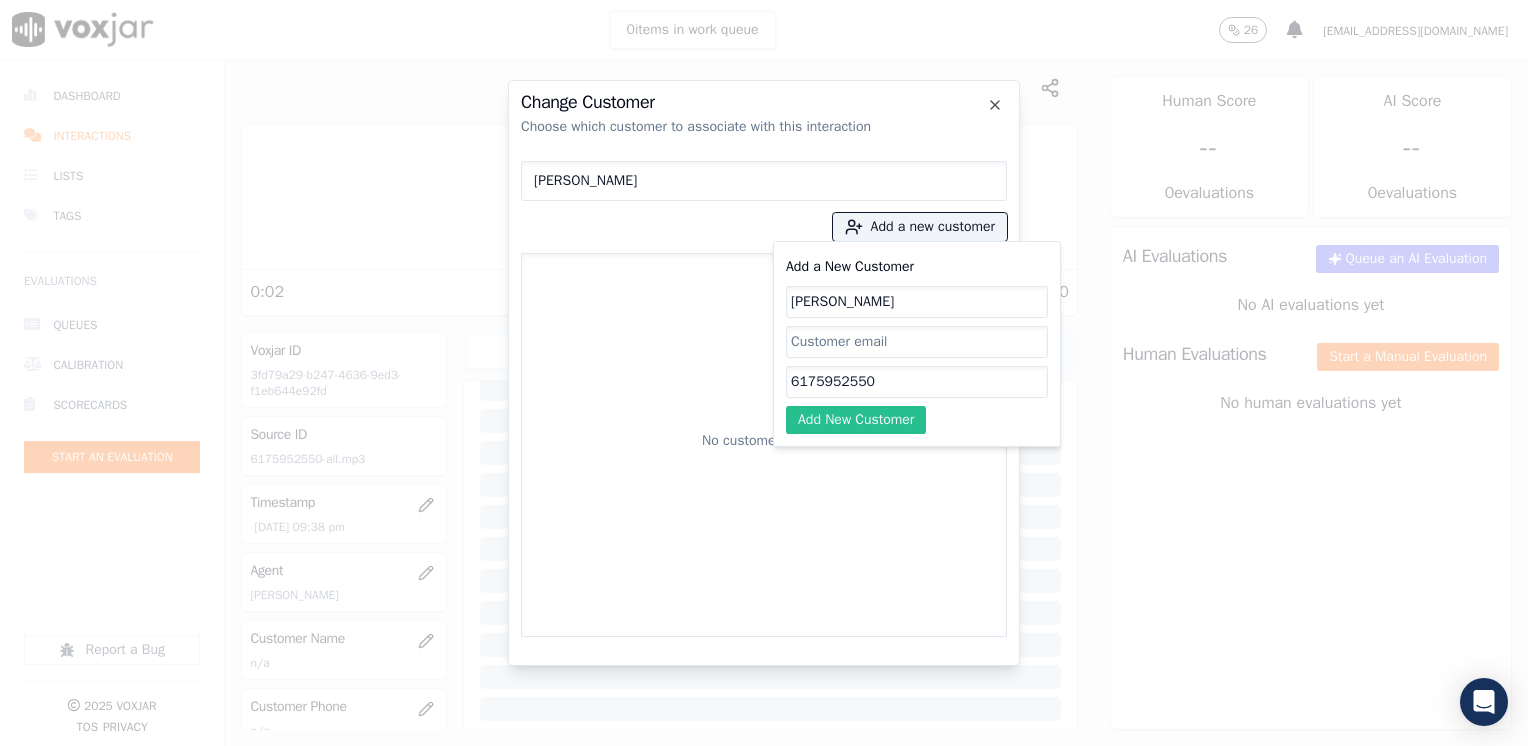type on "6175952550" 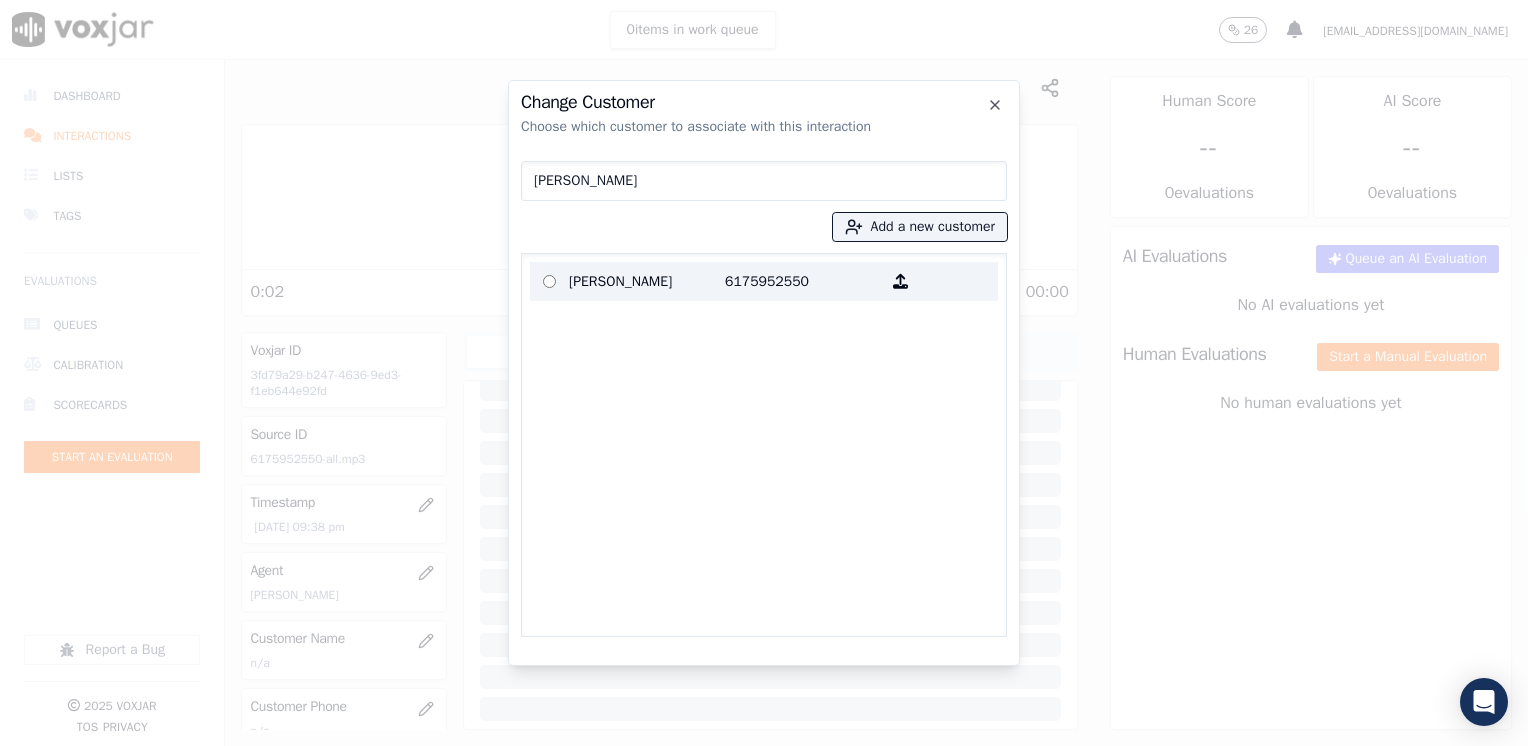 click on "6175952550" at bounding box center (803, 281) 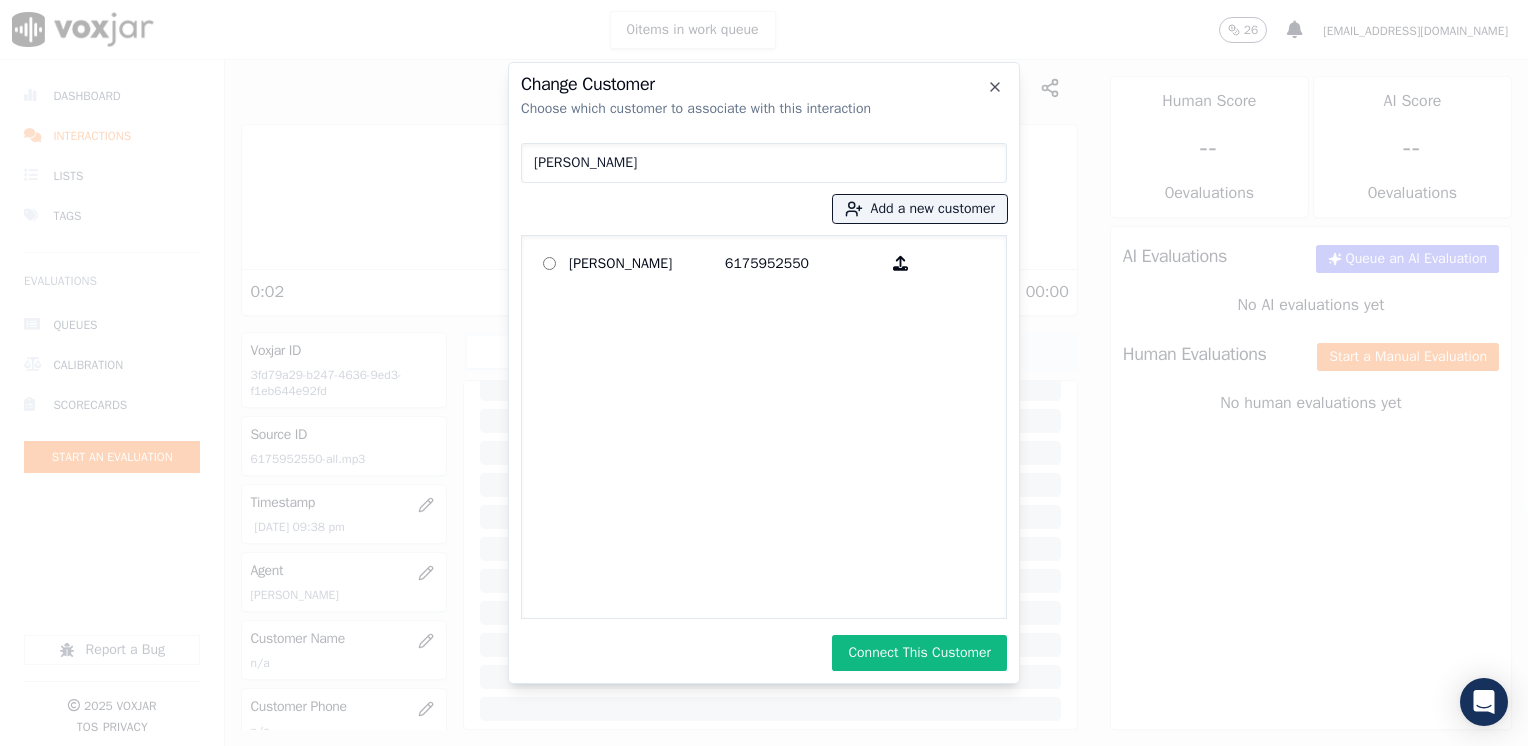 click on "Connect This Customer" at bounding box center [919, 653] 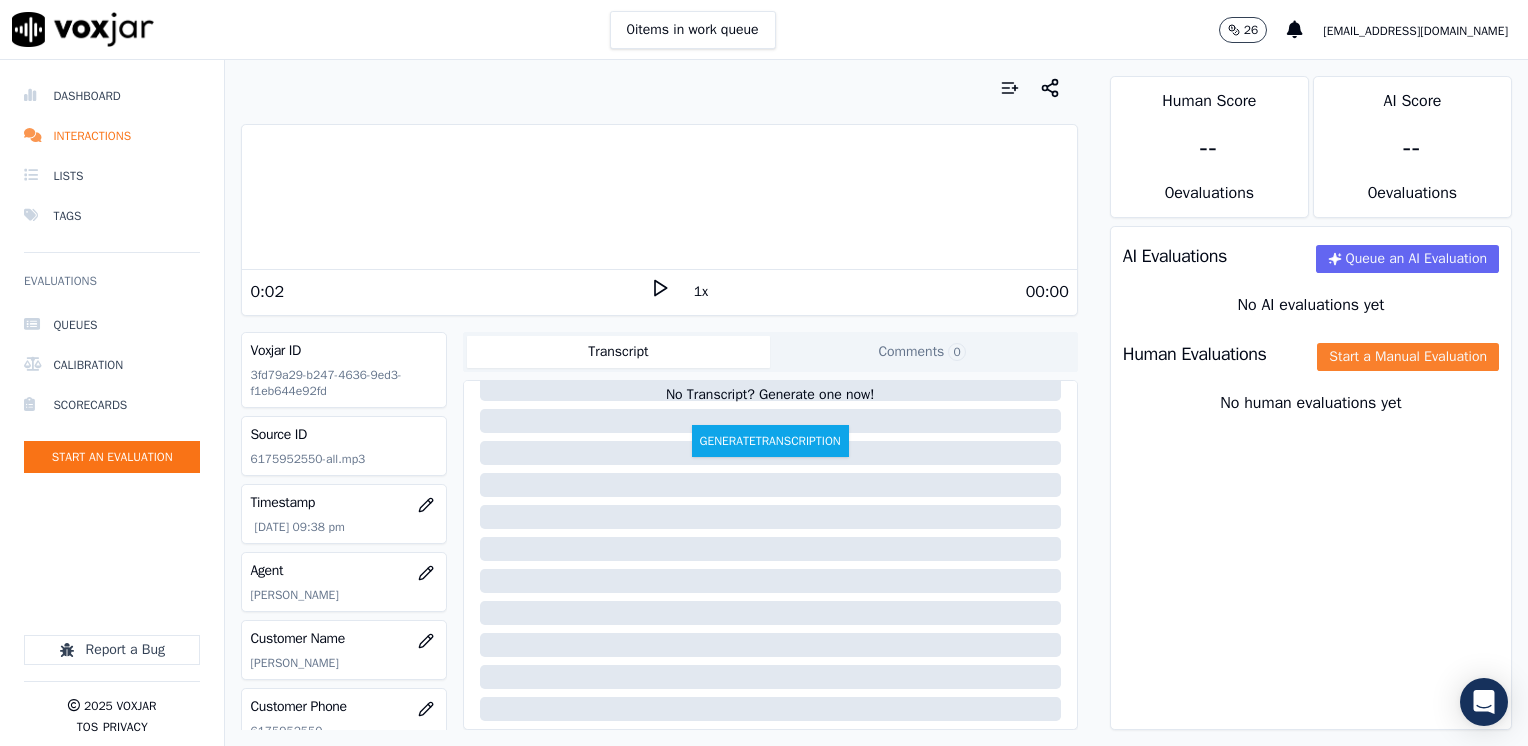 click on "Start a Manual Evaluation" 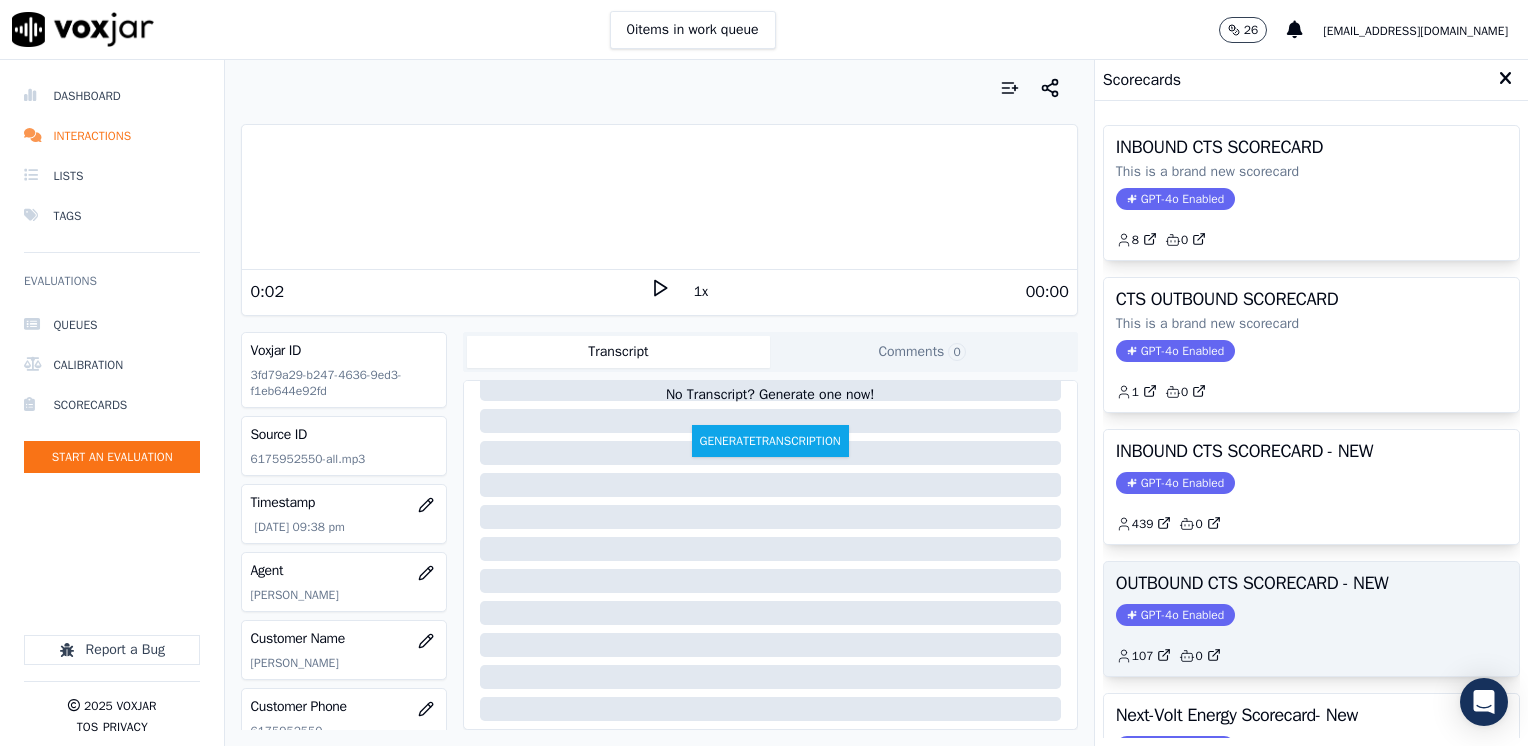 click on "GPT-4o Enabled" at bounding box center [1175, 615] 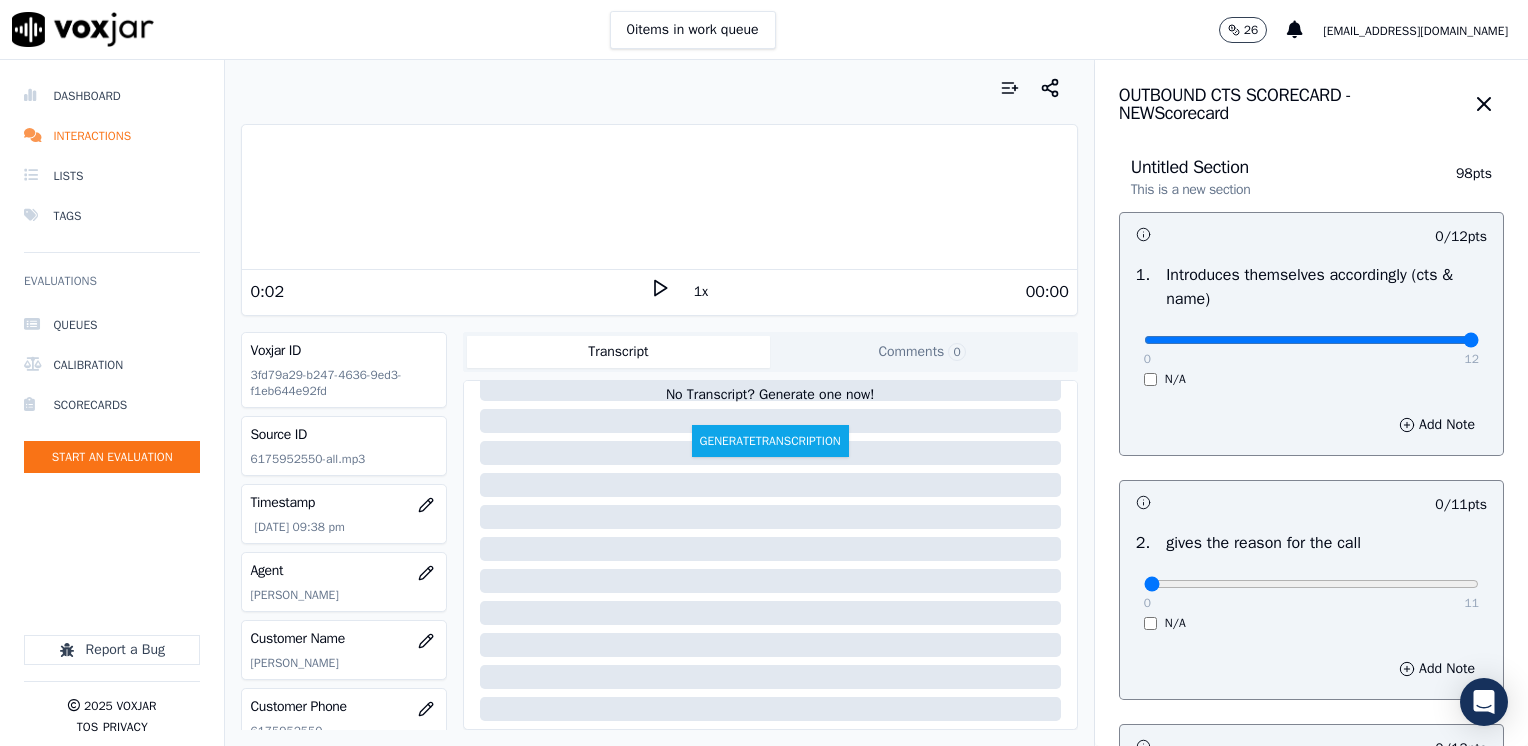 drag, startPoint x: 1134, startPoint y: 342, endPoint x: 1531, endPoint y: 342, distance: 397 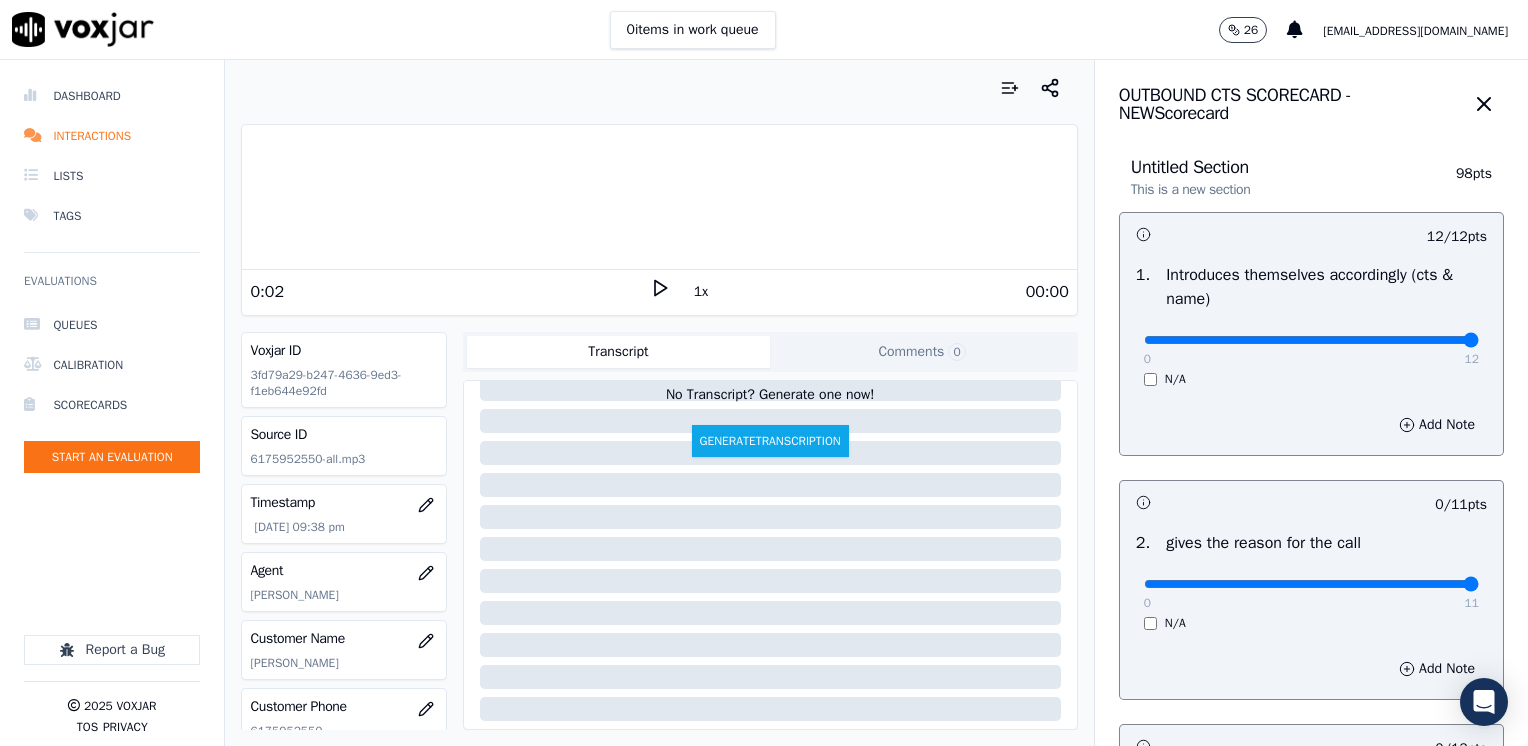 drag, startPoint x: 1132, startPoint y: 586, endPoint x: 1527, endPoint y: 565, distance: 395.55783 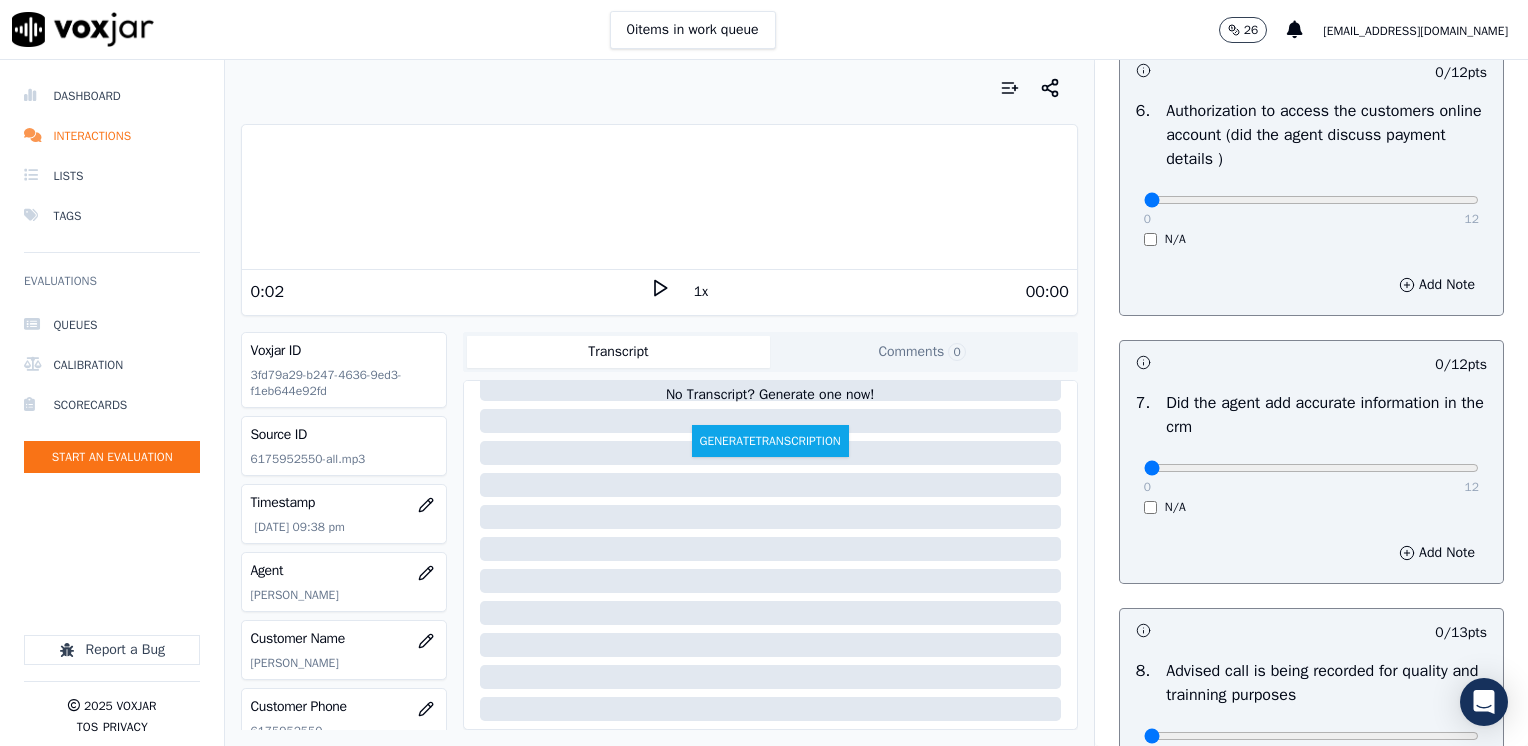 scroll, scrollTop: 1600, scrollLeft: 0, axis: vertical 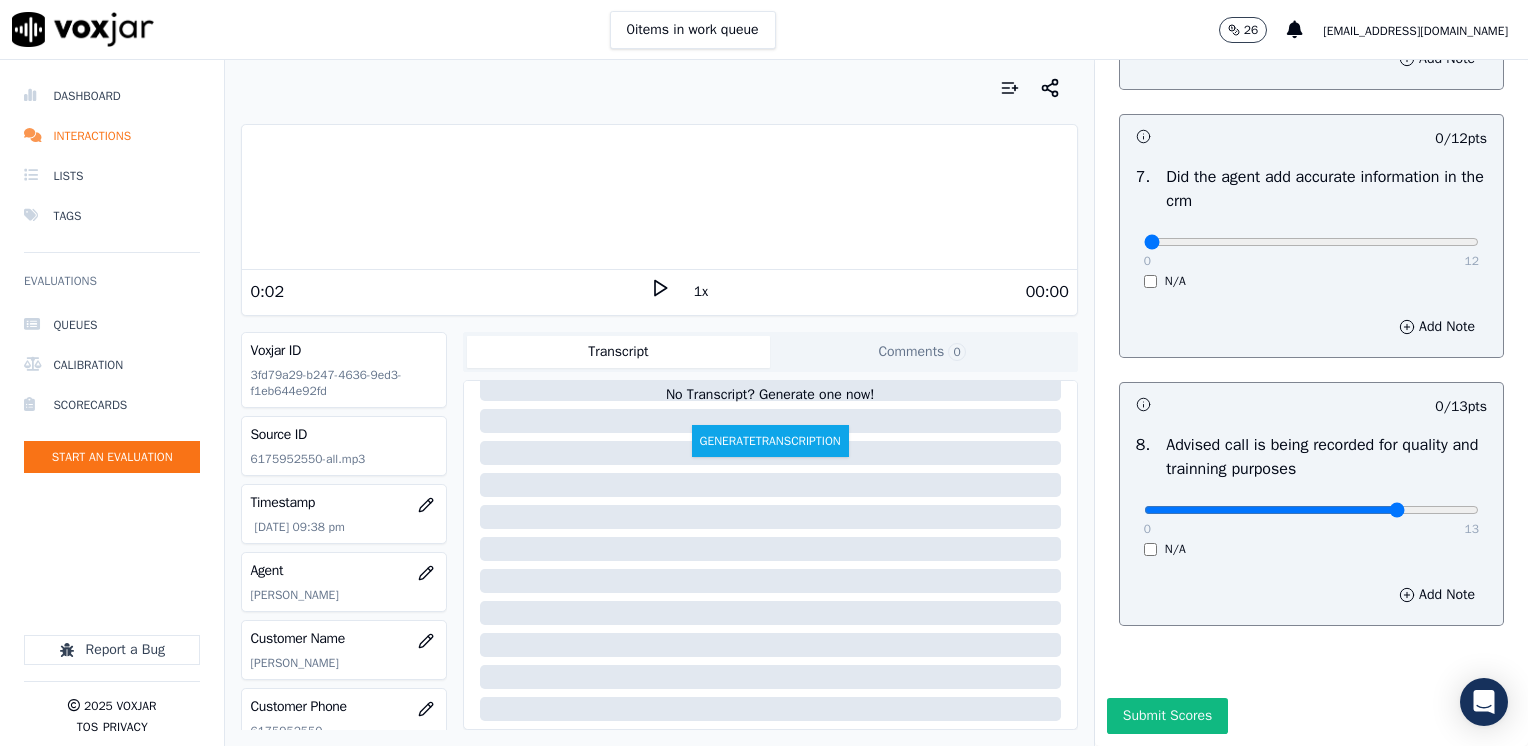 type on "10" 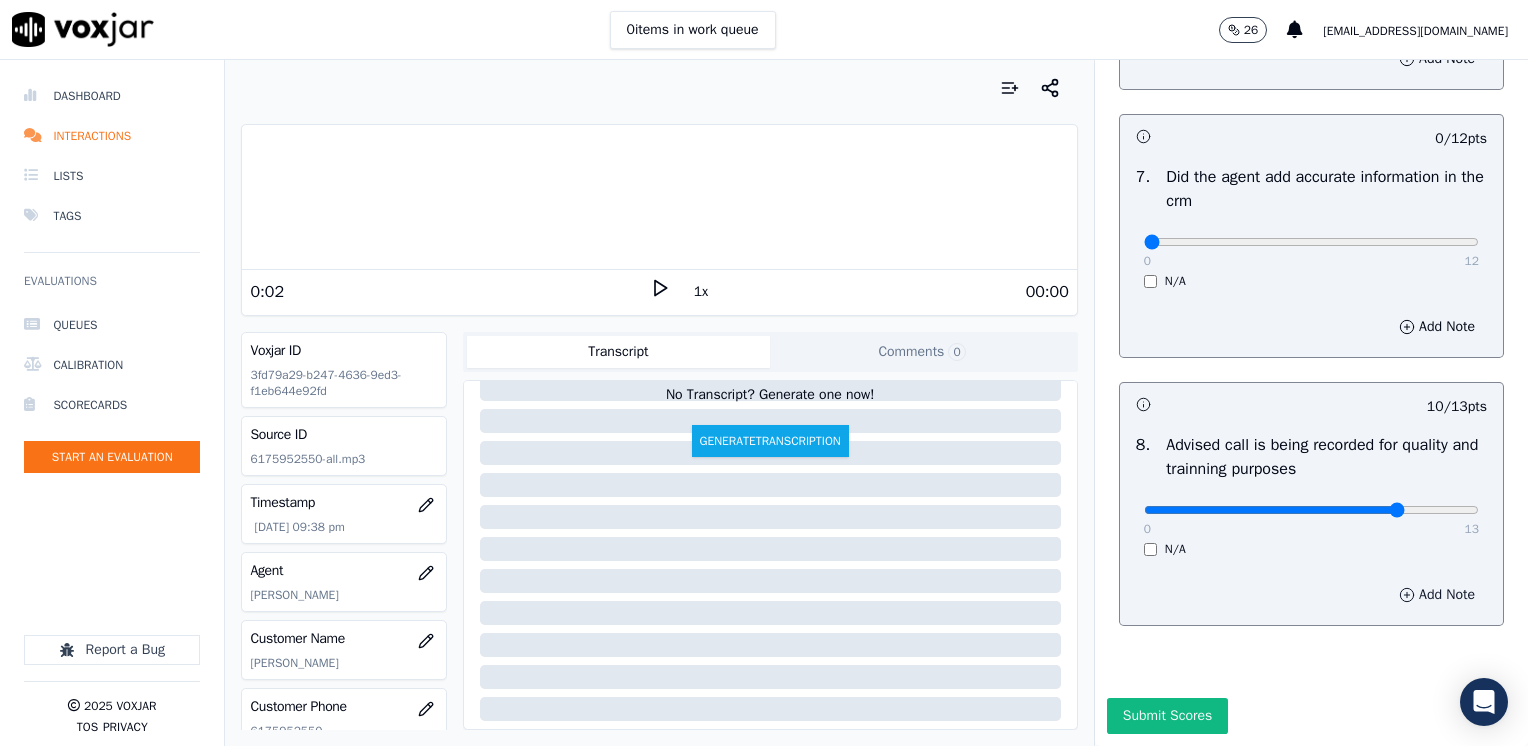 click on "Add Note" at bounding box center (1437, 595) 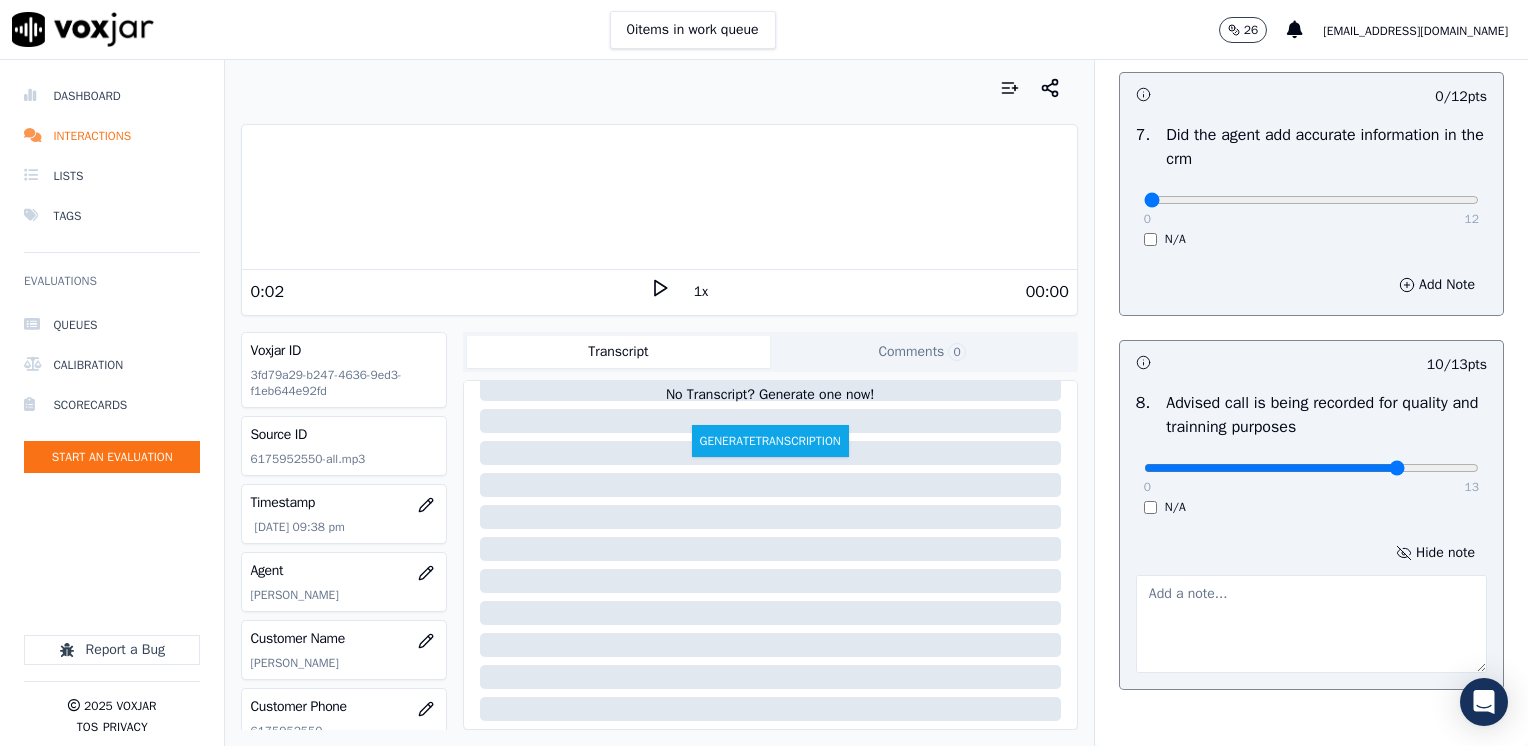 click at bounding box center (1311, 624) 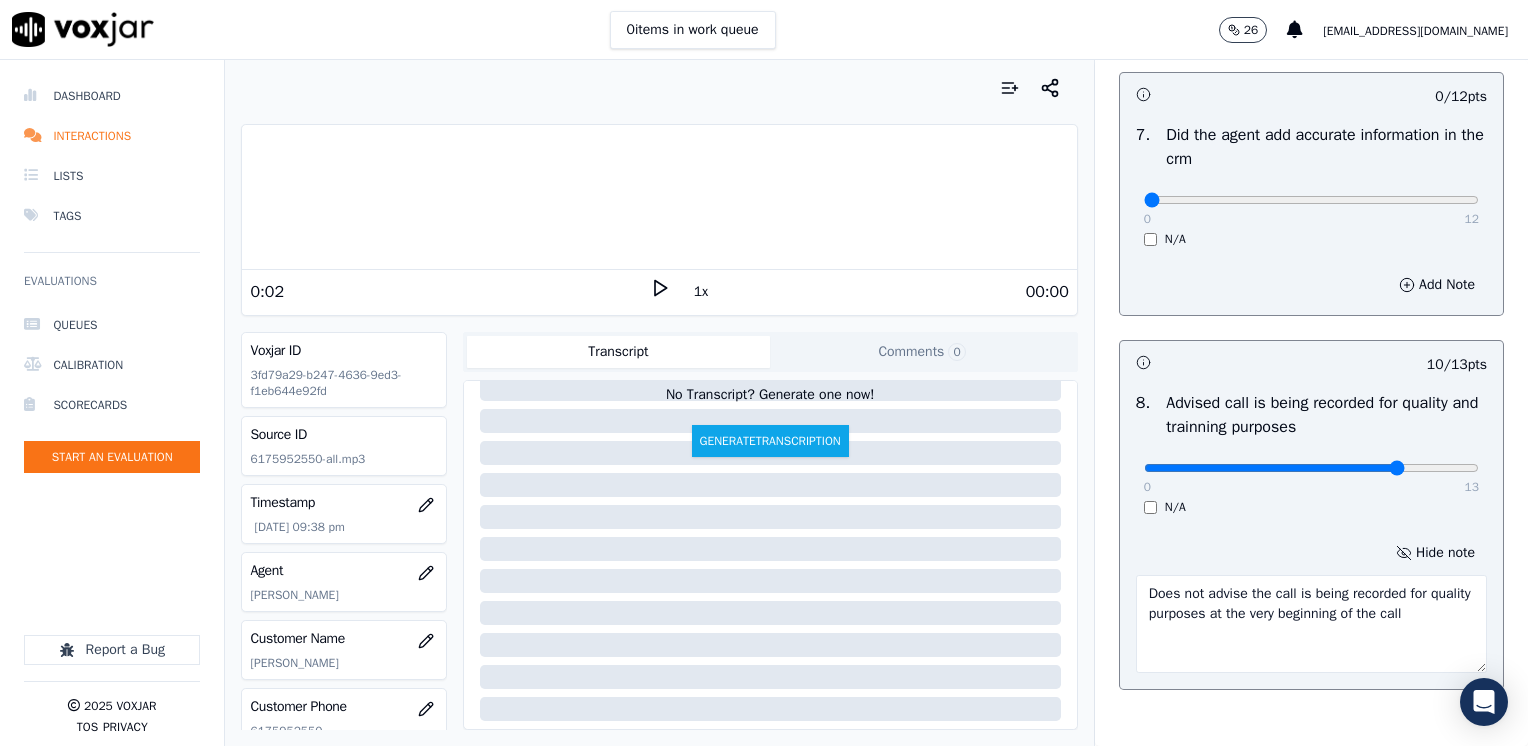type on "Does not advise the call is being recorded for quality purposes at the very beginning of the call" 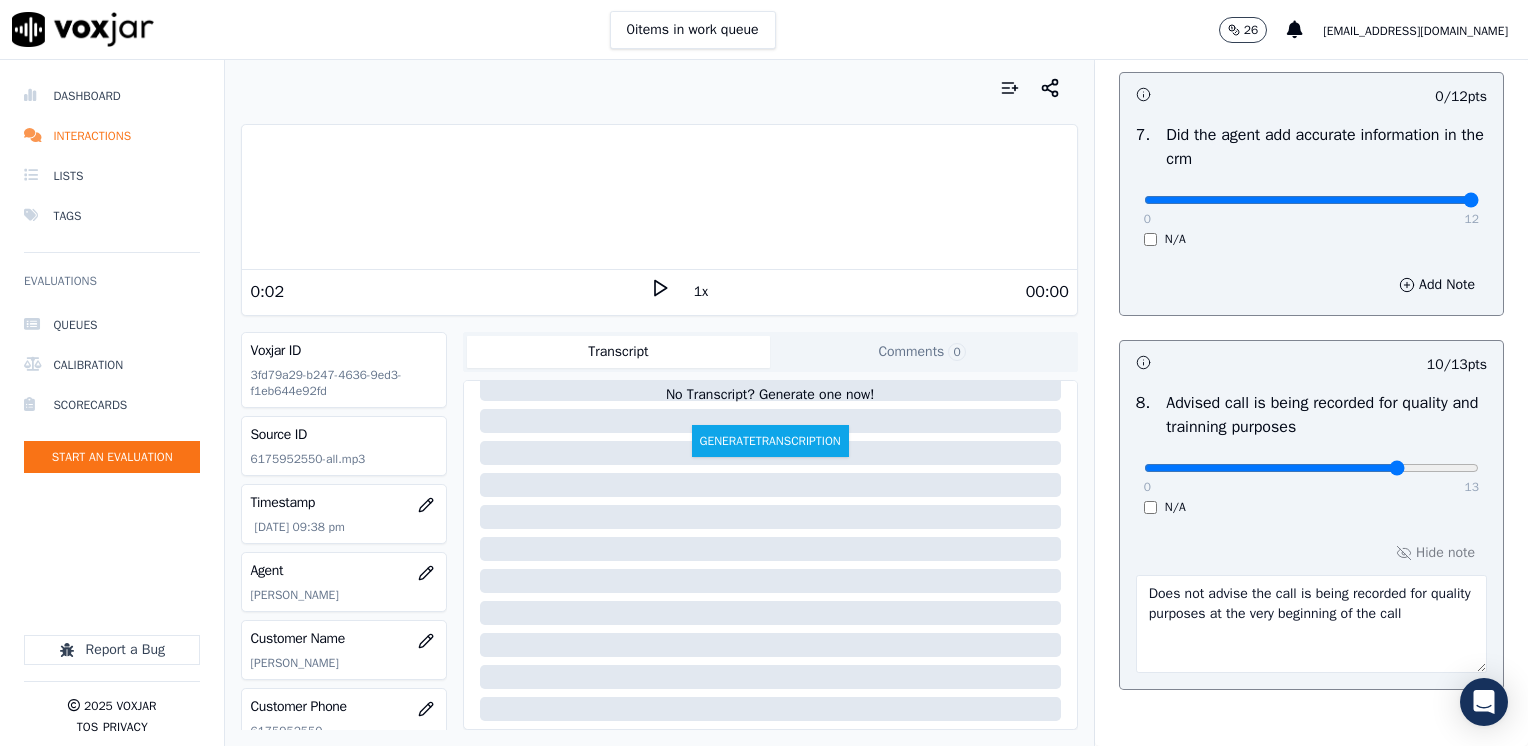 drag, startPoint x: 1132, startPoint y: 197, endPoint x: 1527, endPoint y: 215, distance: 395.4099 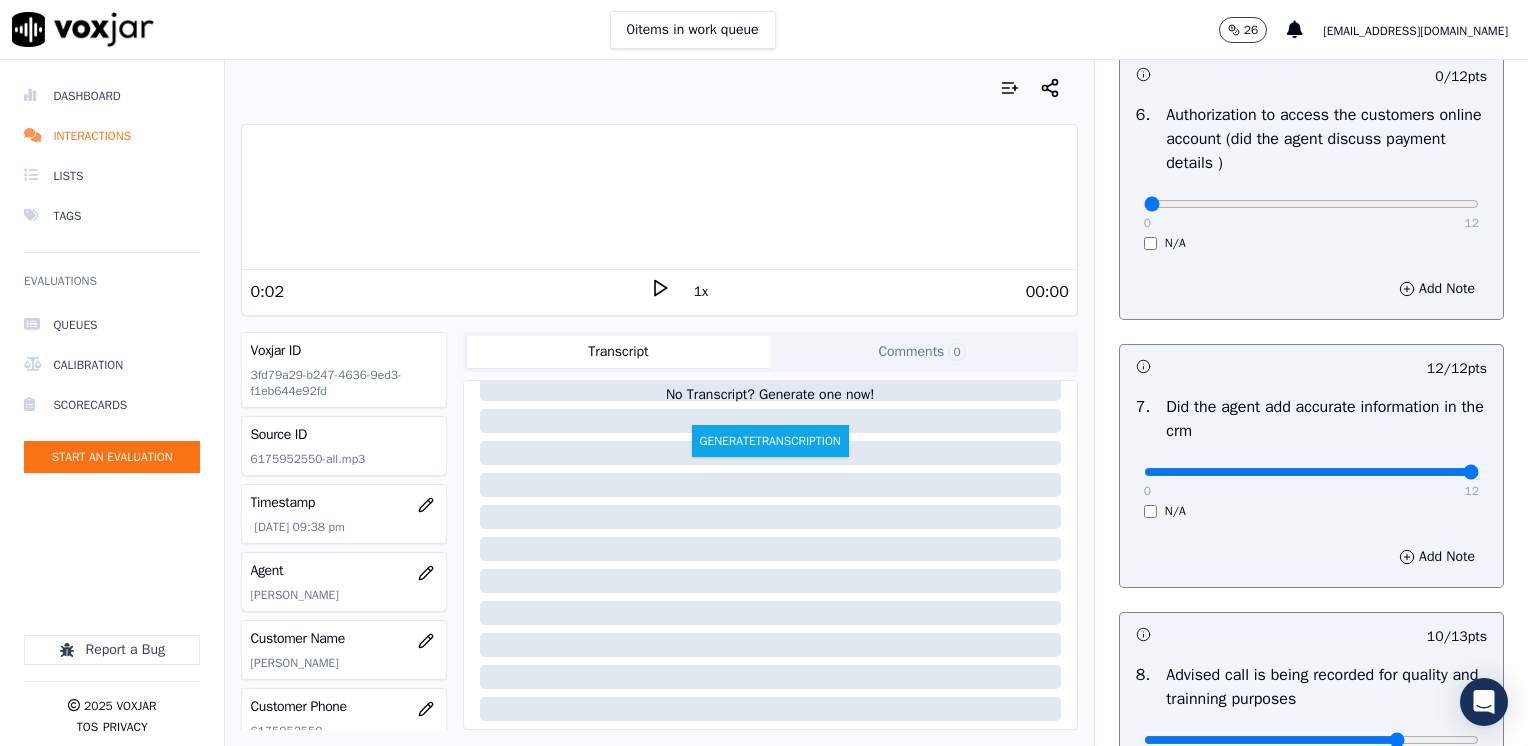 scroll, scrollTop: 1148, scrollLeft: 0, axis: vertical 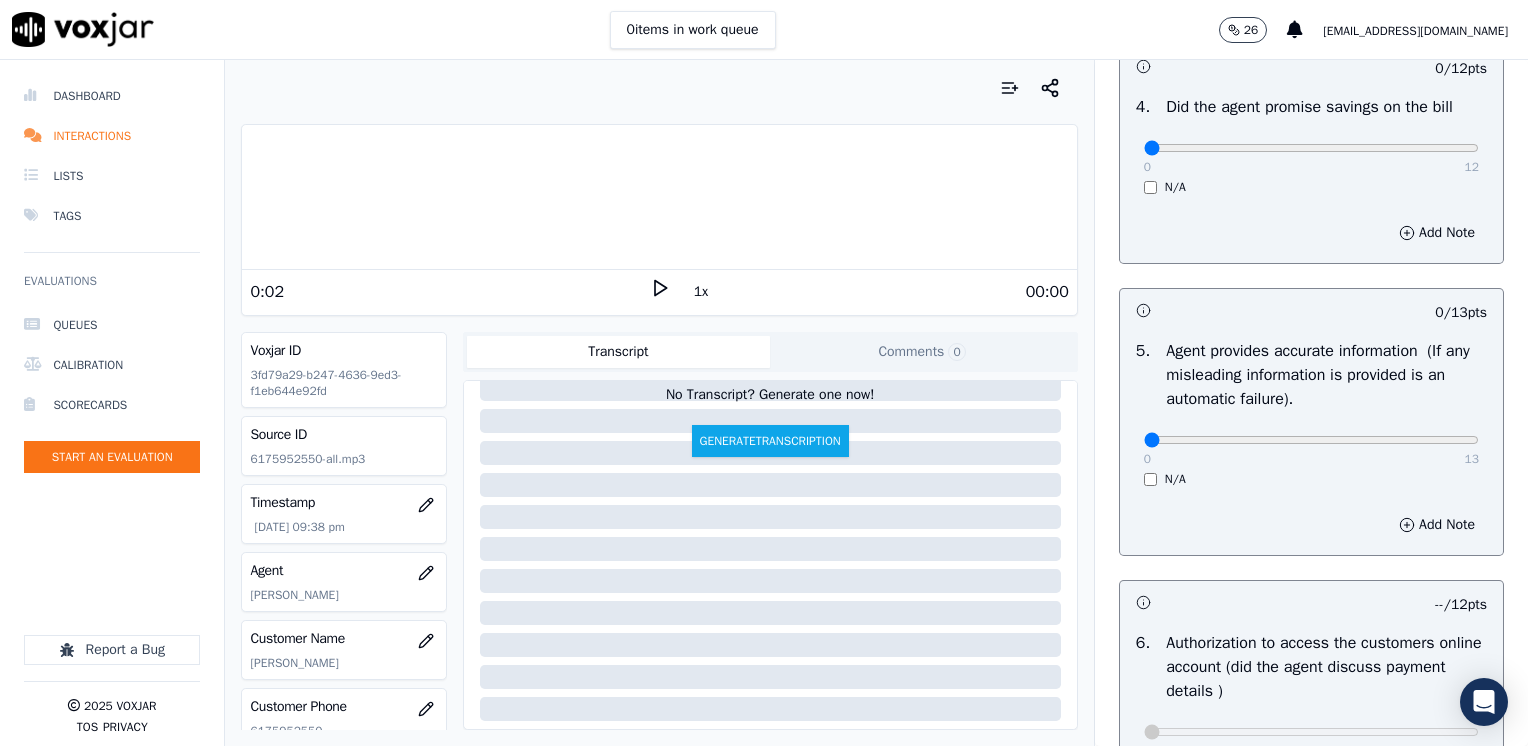 drag, startPoint x: 1121, startPoint y: 439, endPoint x: 1190, endPoint y: 434, distance: 69.18092 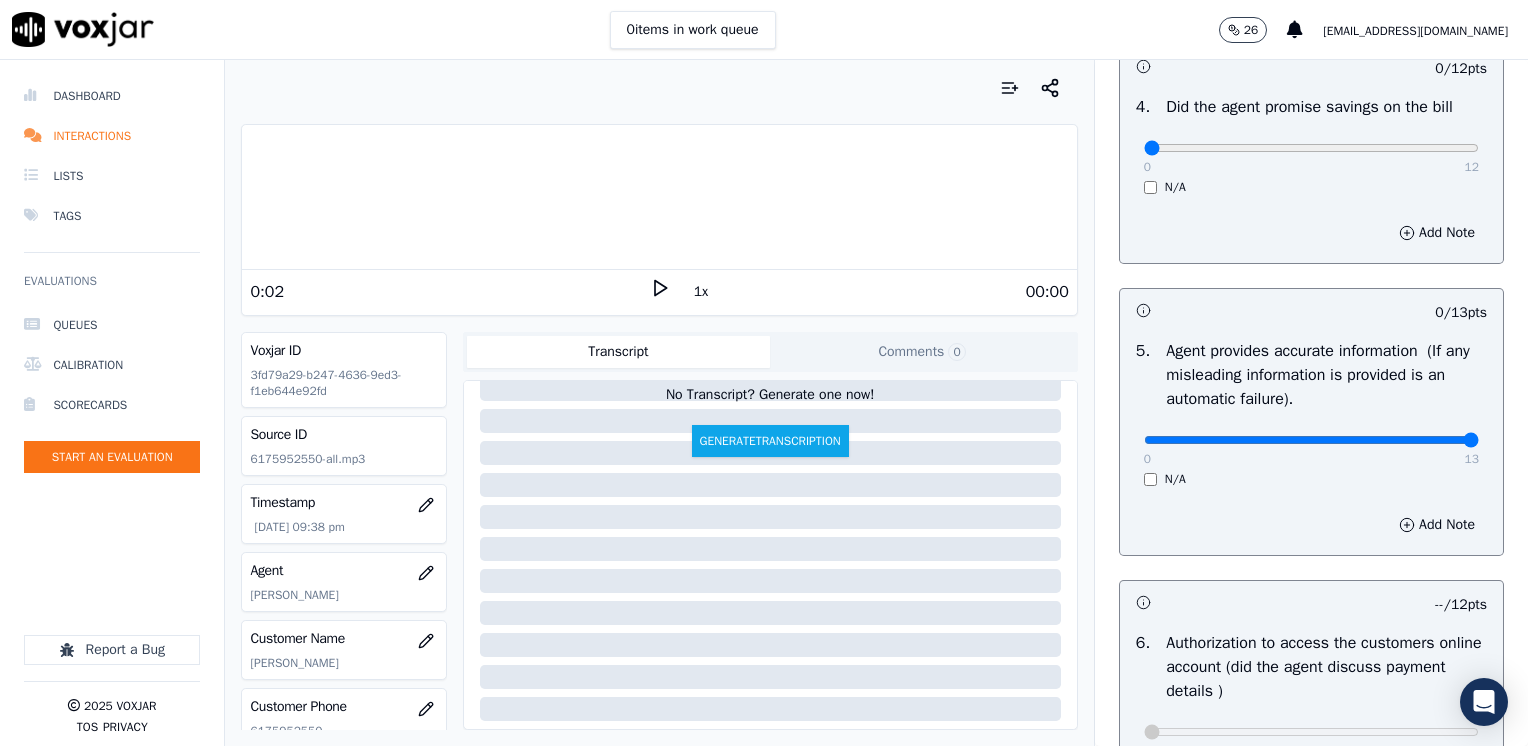 drag, startPoint x: 1133, startPoint y: 439, endPoint x: 1527, endPoint y: 478, distance: 395.9255 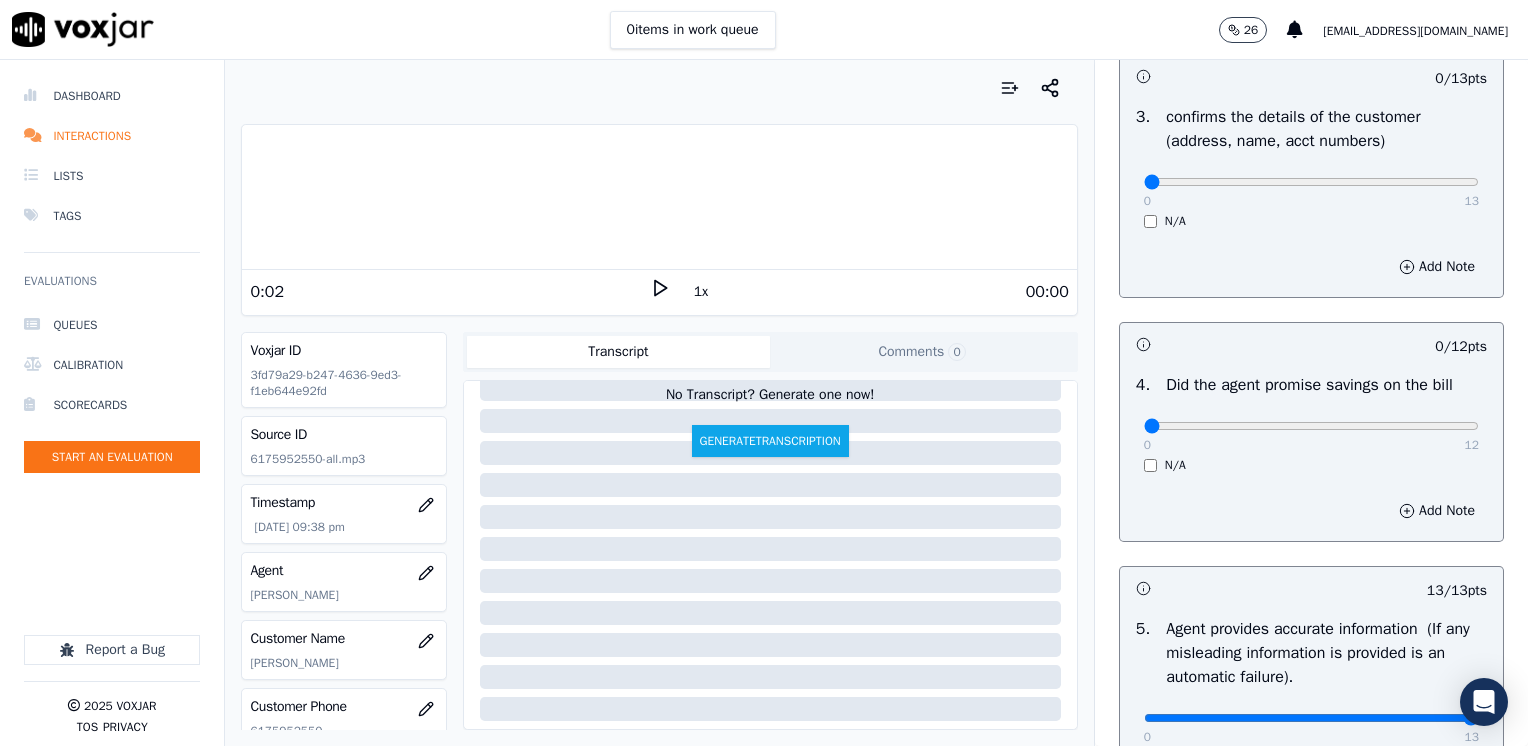 scroll, scrollTop: 648, scrollLeft: 0, axis: vertical 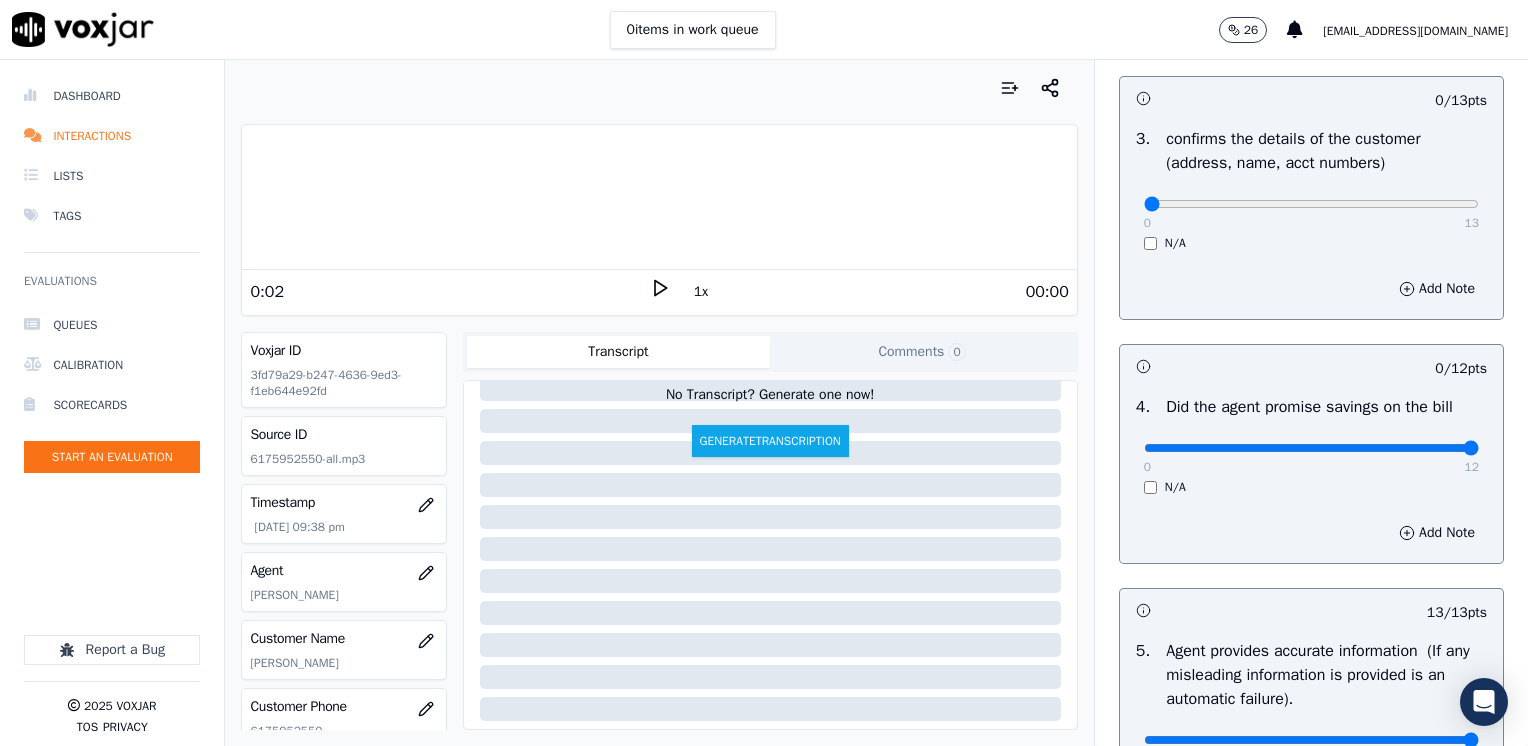 drag, startPoint x: 1132, startPoint y: 449, endPoint x: 1531, endPoint y: 440, distance: 399.1015 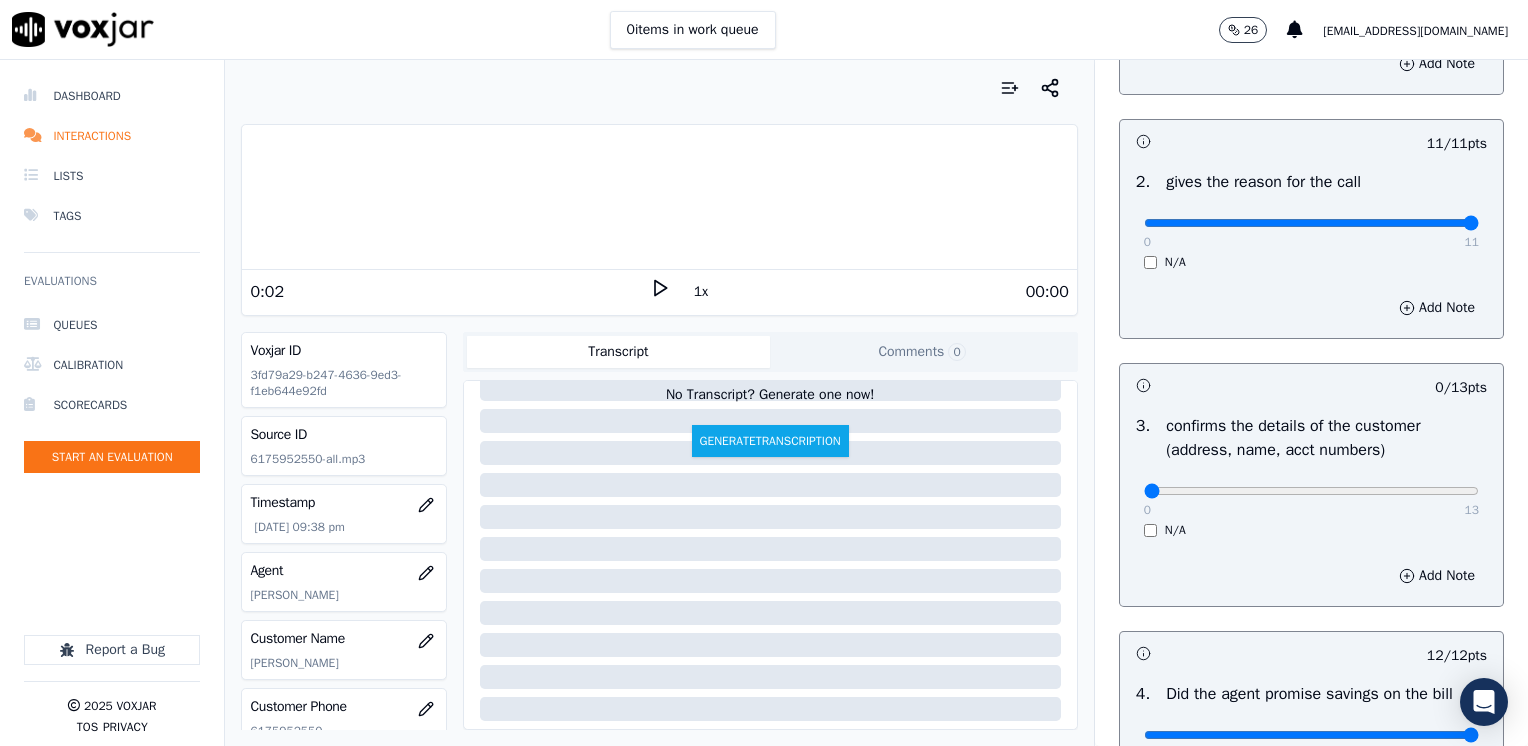scroll, scrollTop: 348, scrollLeft: 0, axis: vertical 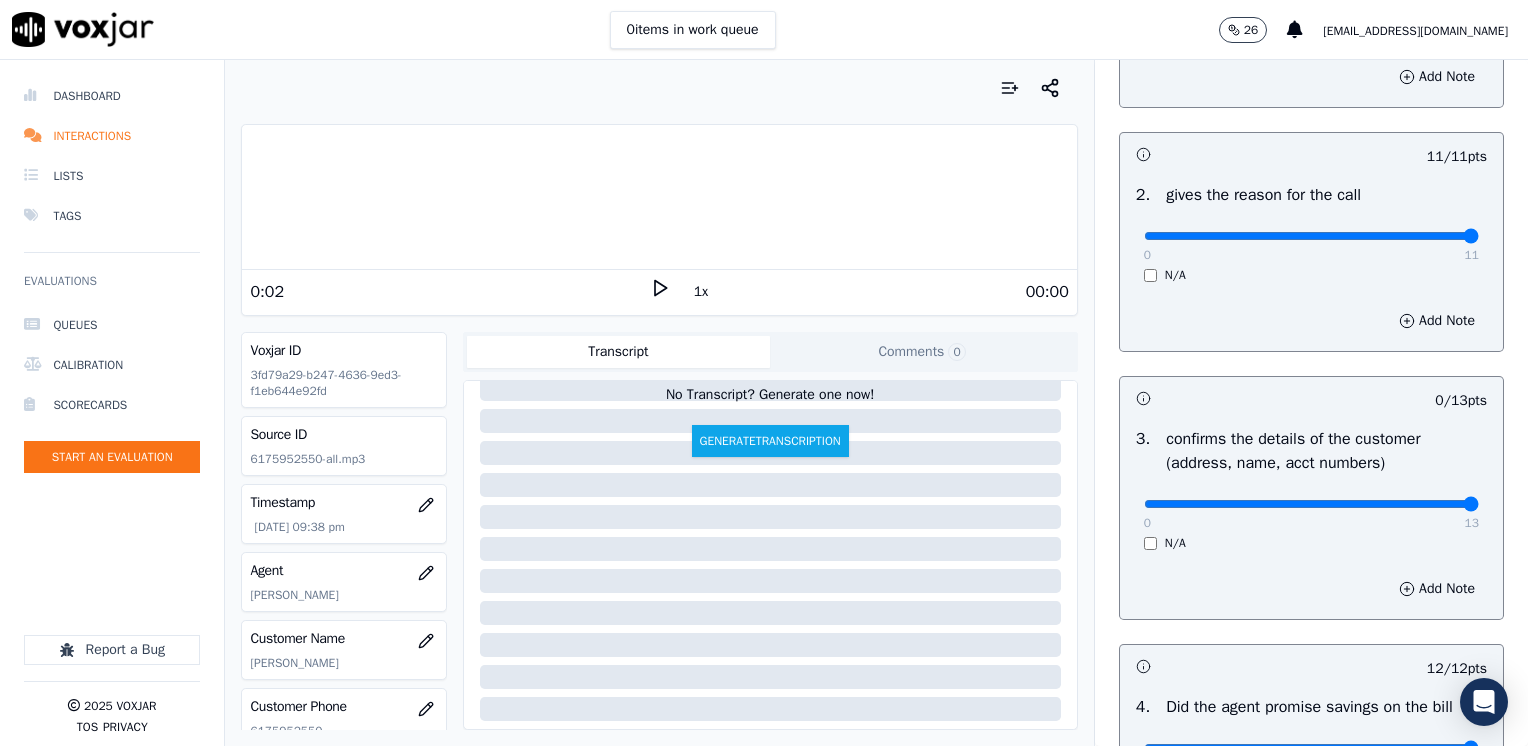 drag, startPoint x: 1128, startPoint y: 503, endPoint x: 1531, endPoint y: 503, distance: 403 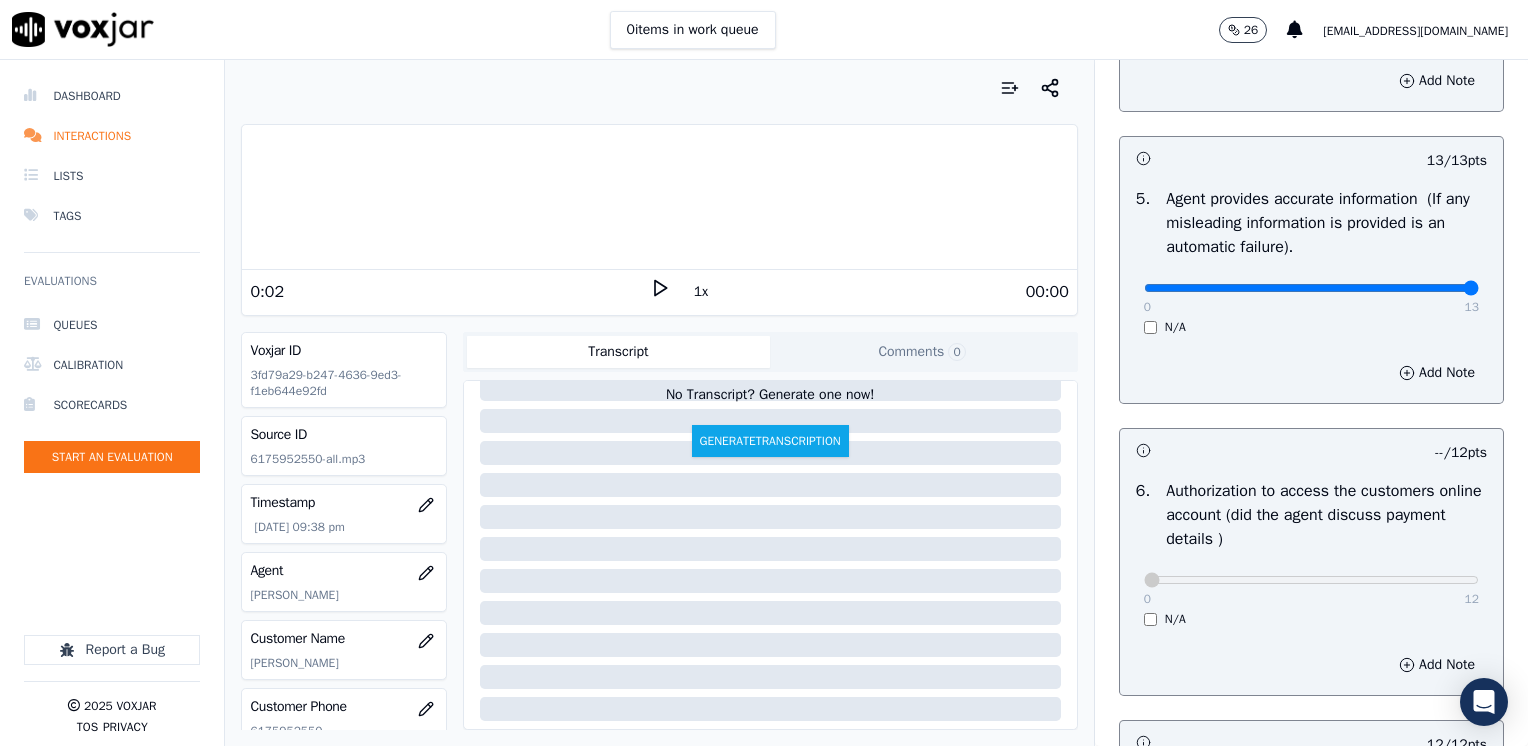 scroll, scrollTop: 1700, scrollLeft: 0, axis: vertical 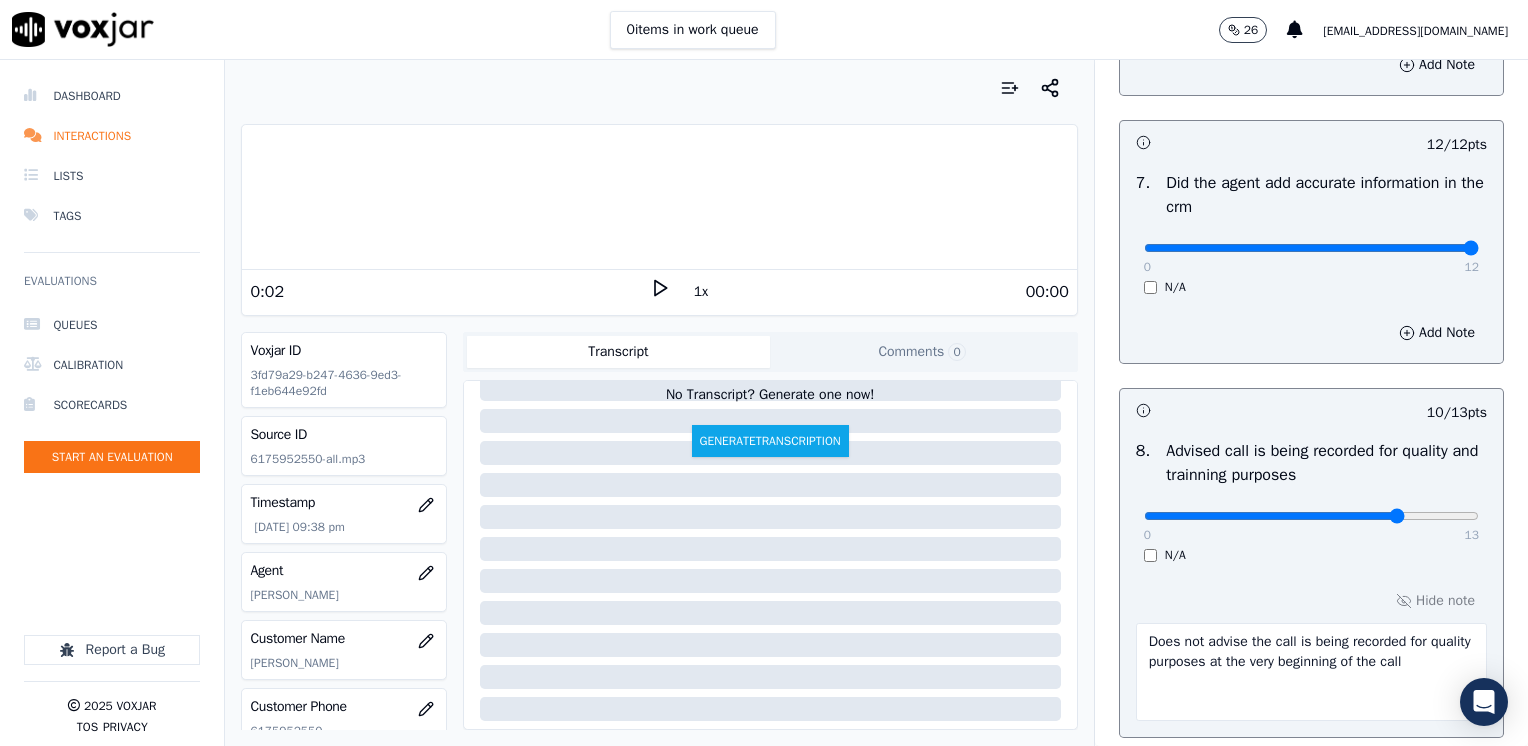 click 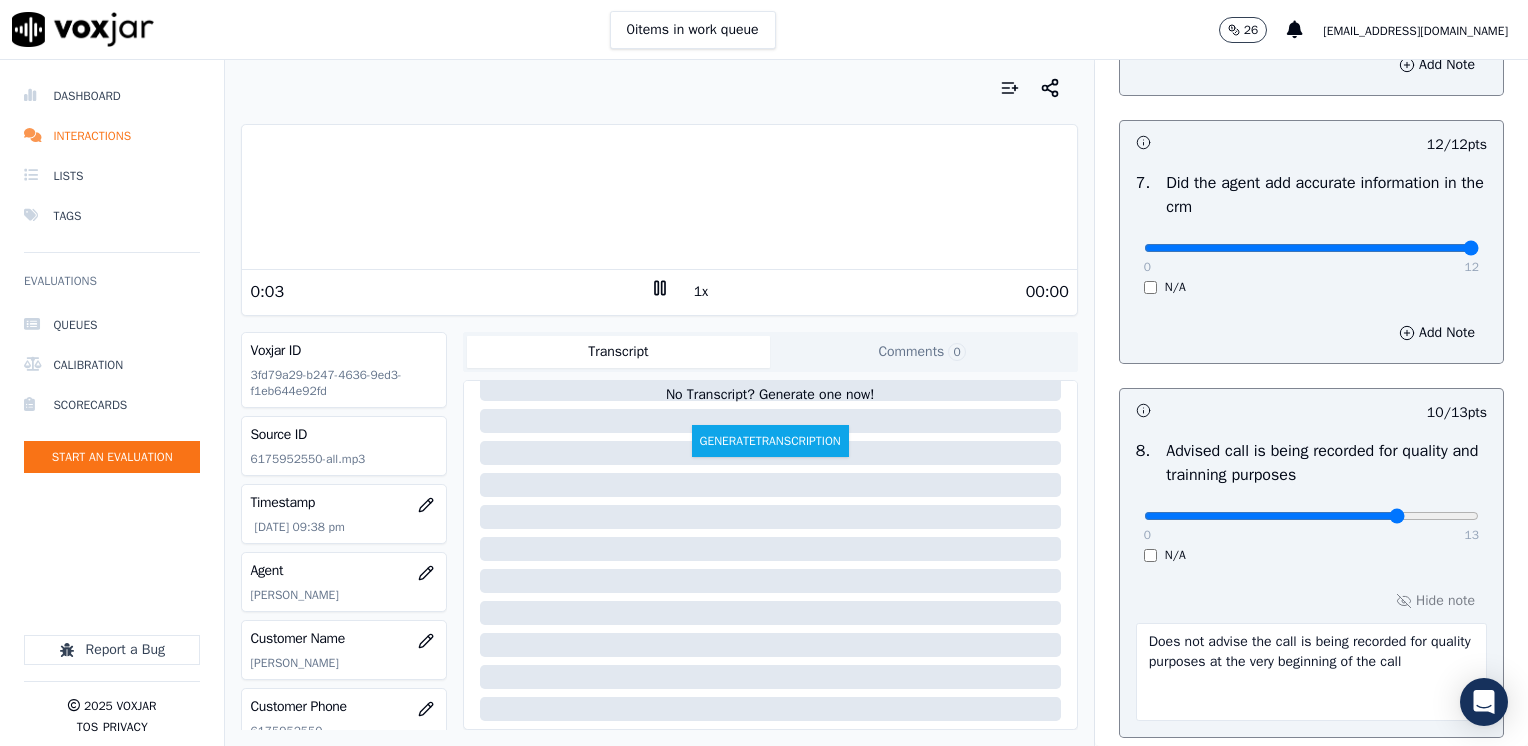 click 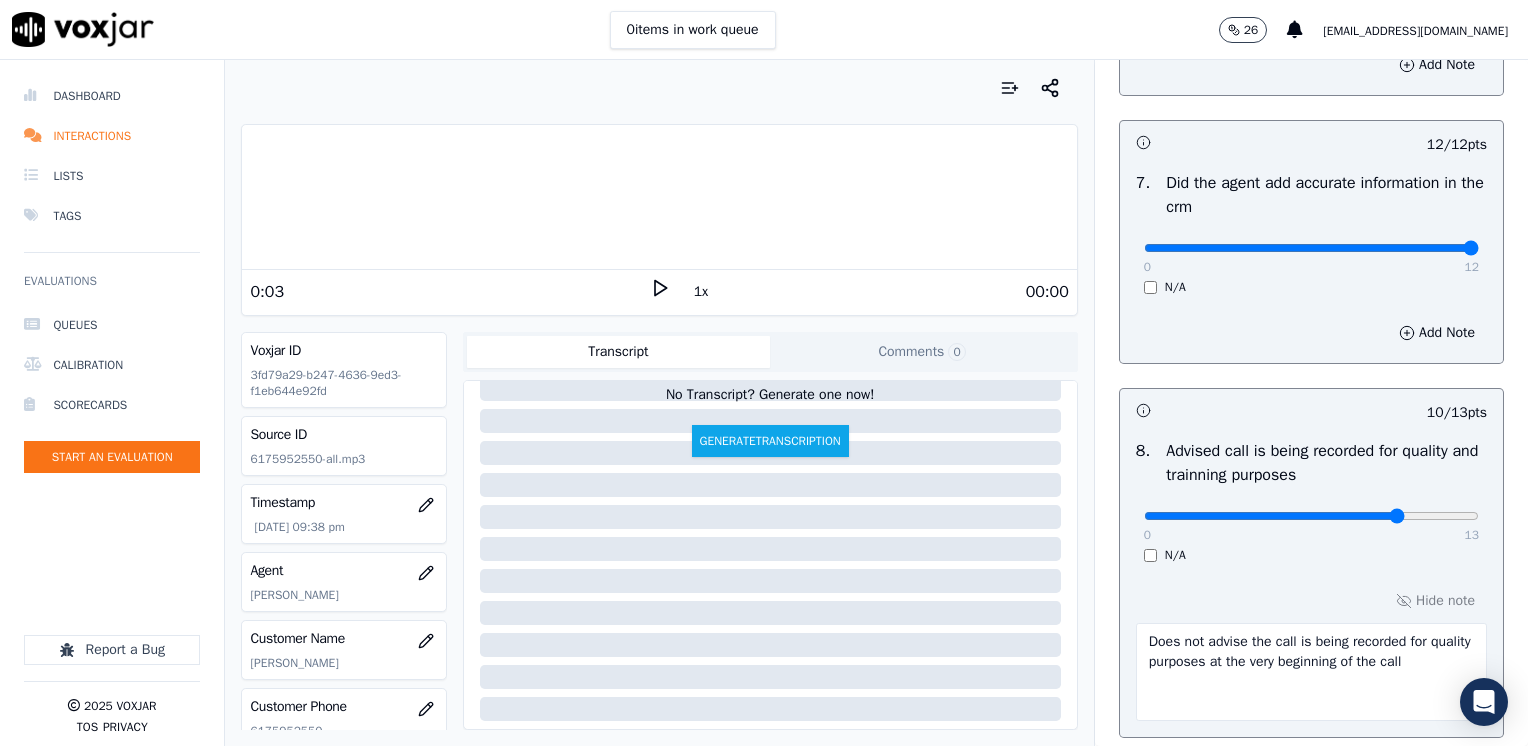 click at bounding box center (659, 197) 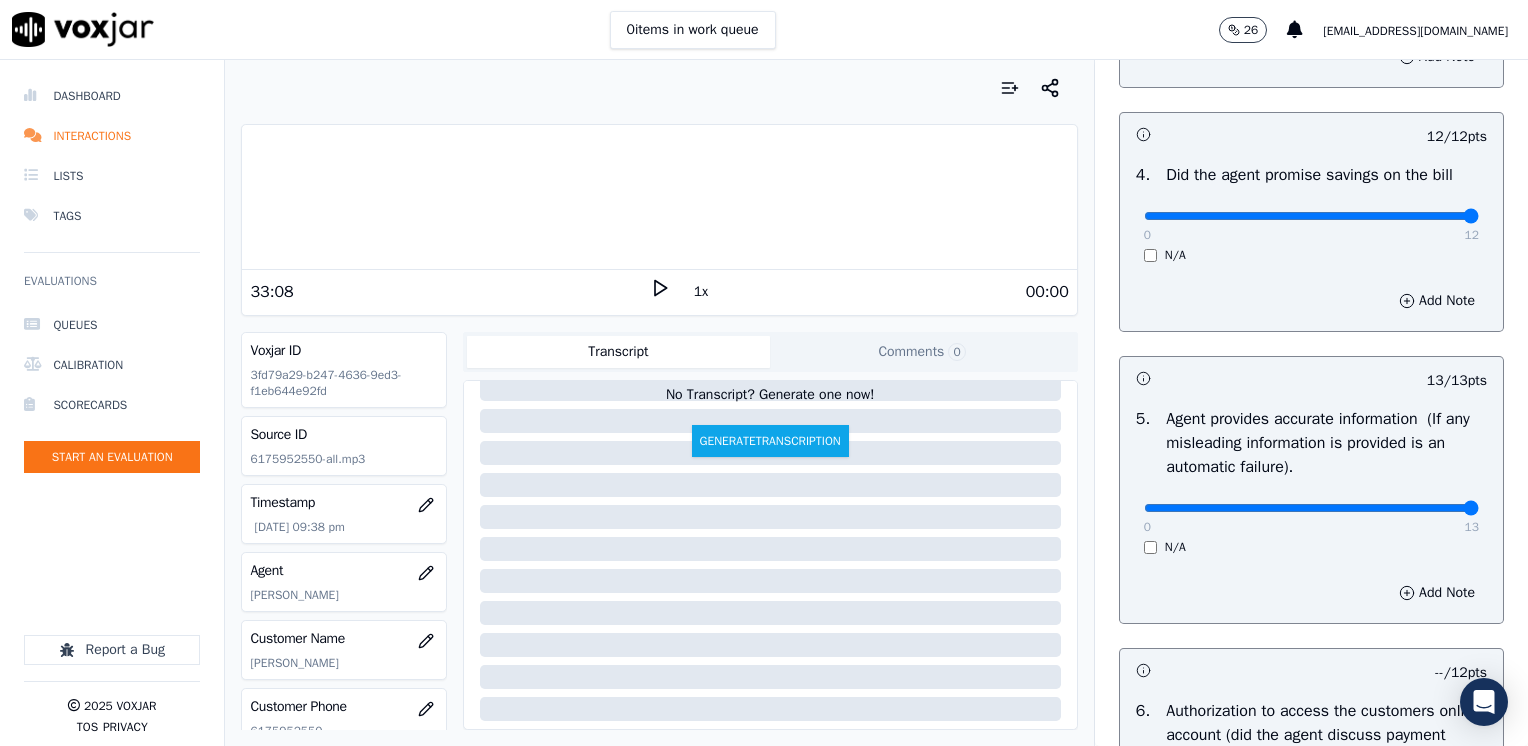 scroll, scrollTop: 900, scrollLeft: 0, axis: vertical 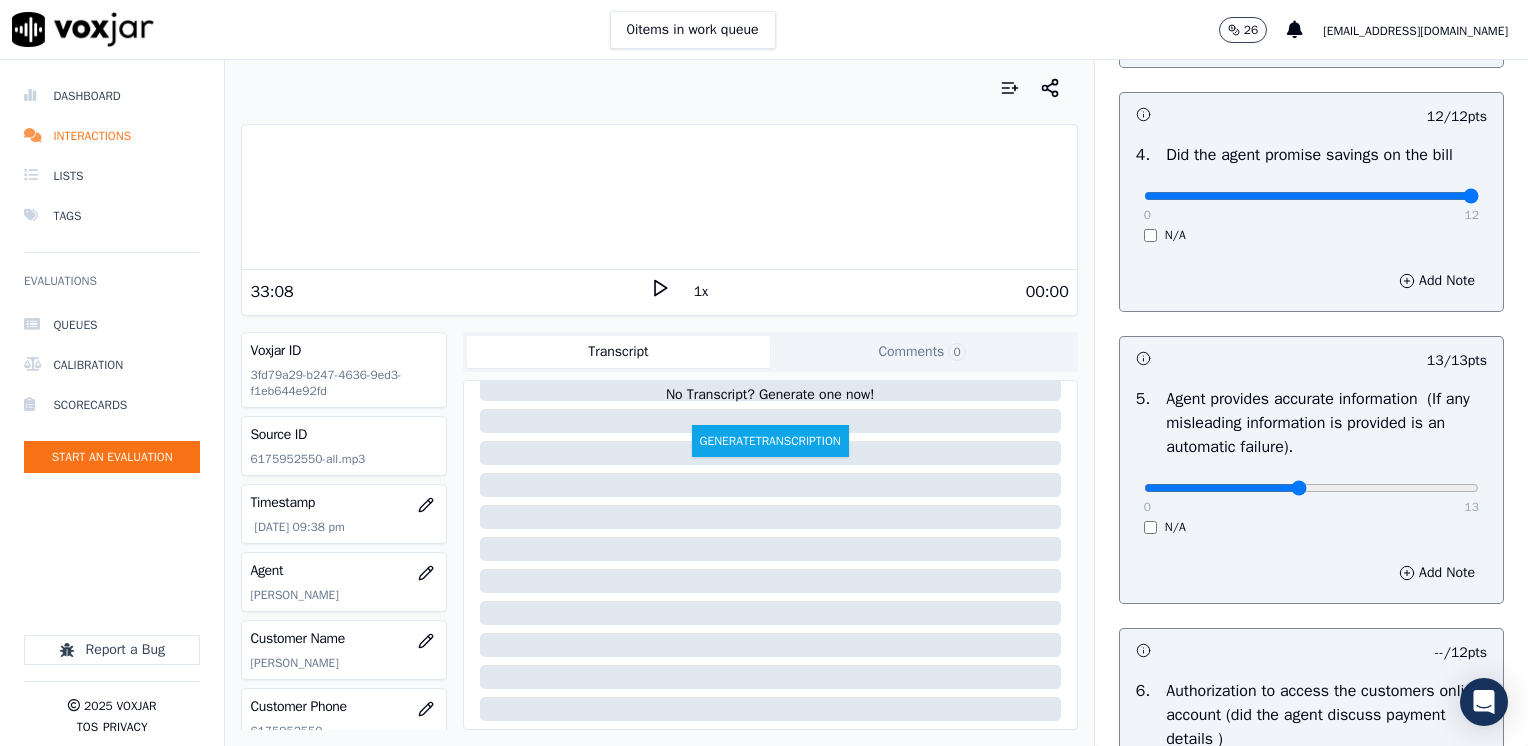 type on "6" 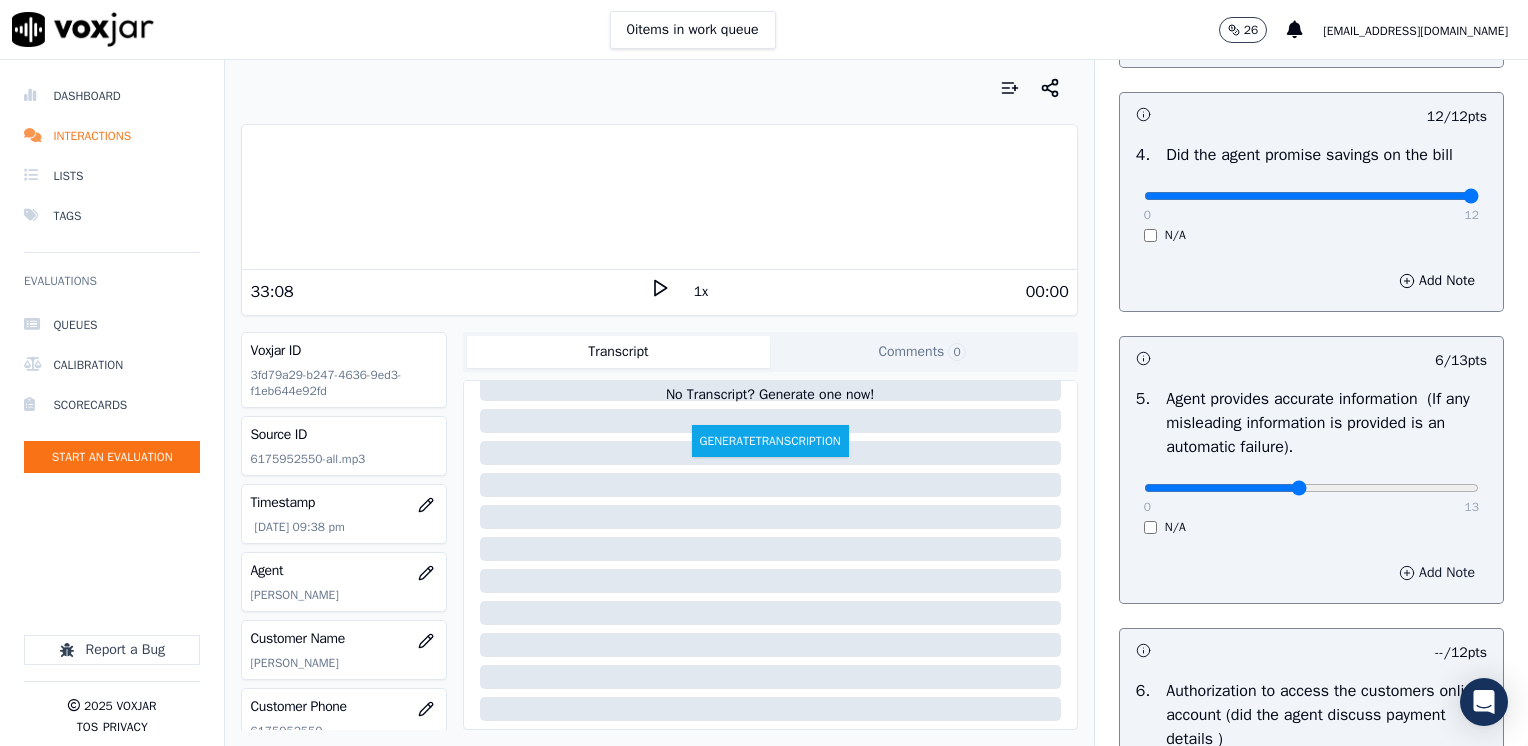 click on "Add Note" at bounding box center [1437, 573] 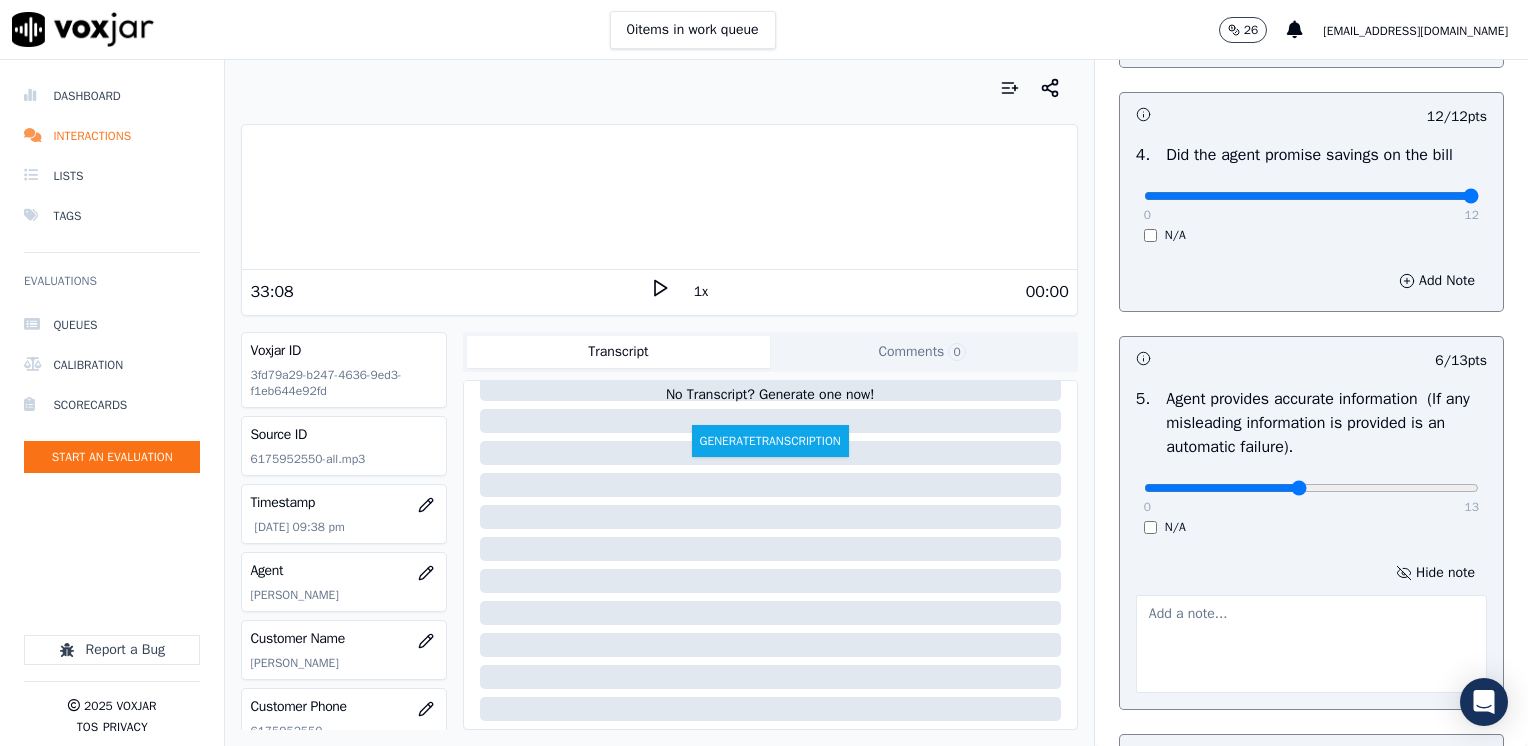 drag, startPoint x: 1232, startPoint y: 591, endPoint x: 1164, endPoint y: 654, distance: 92.69843 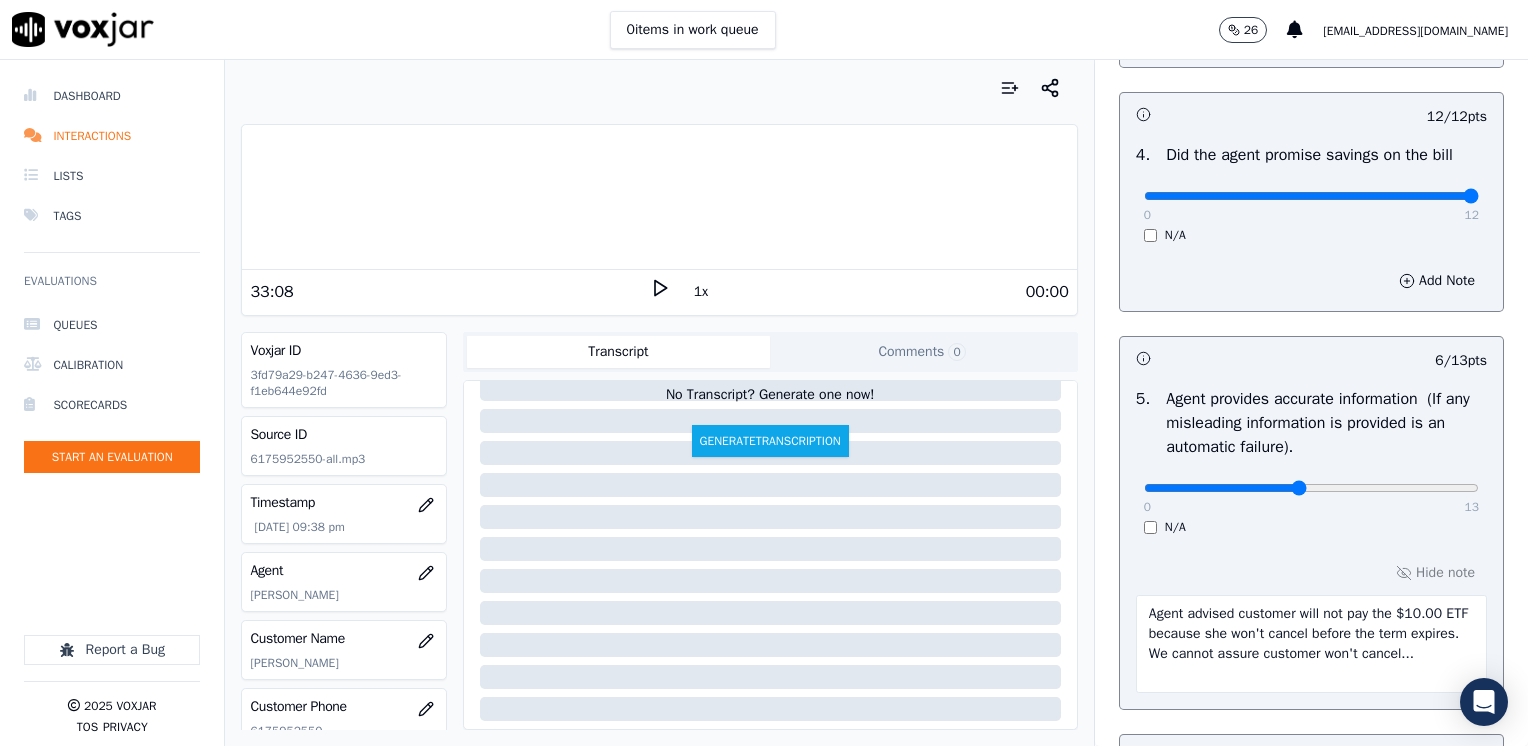 click on "Agent advised customer will not pay the $10.00 ETF because she won't cancel before the term expires. We cannot assure customer won't cancel..." at bounding box center (1311, 644) 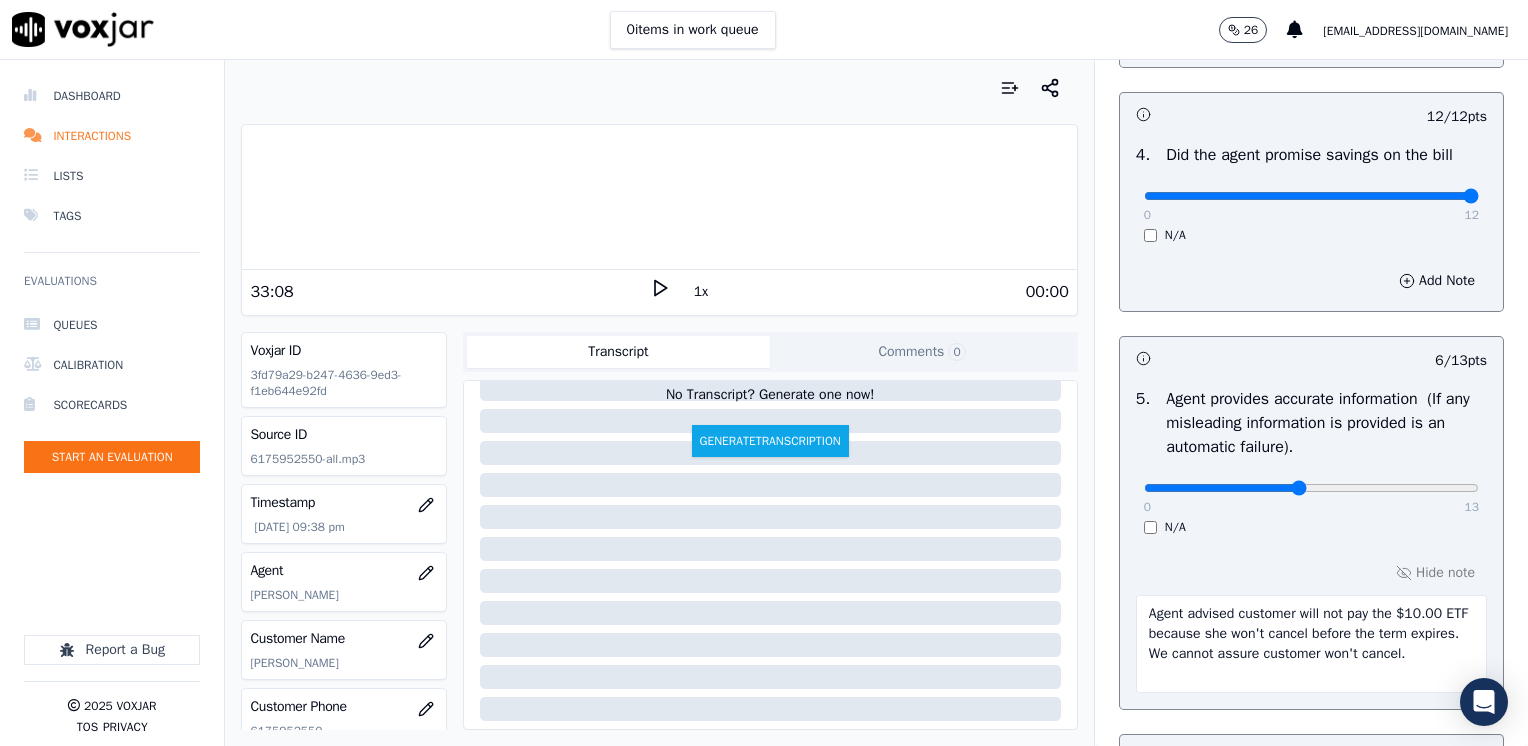 type on "Agent advised customer will not pay the $10.00 ETF because she won't cancel before the term expires. We cannot assure customer won't cancel." 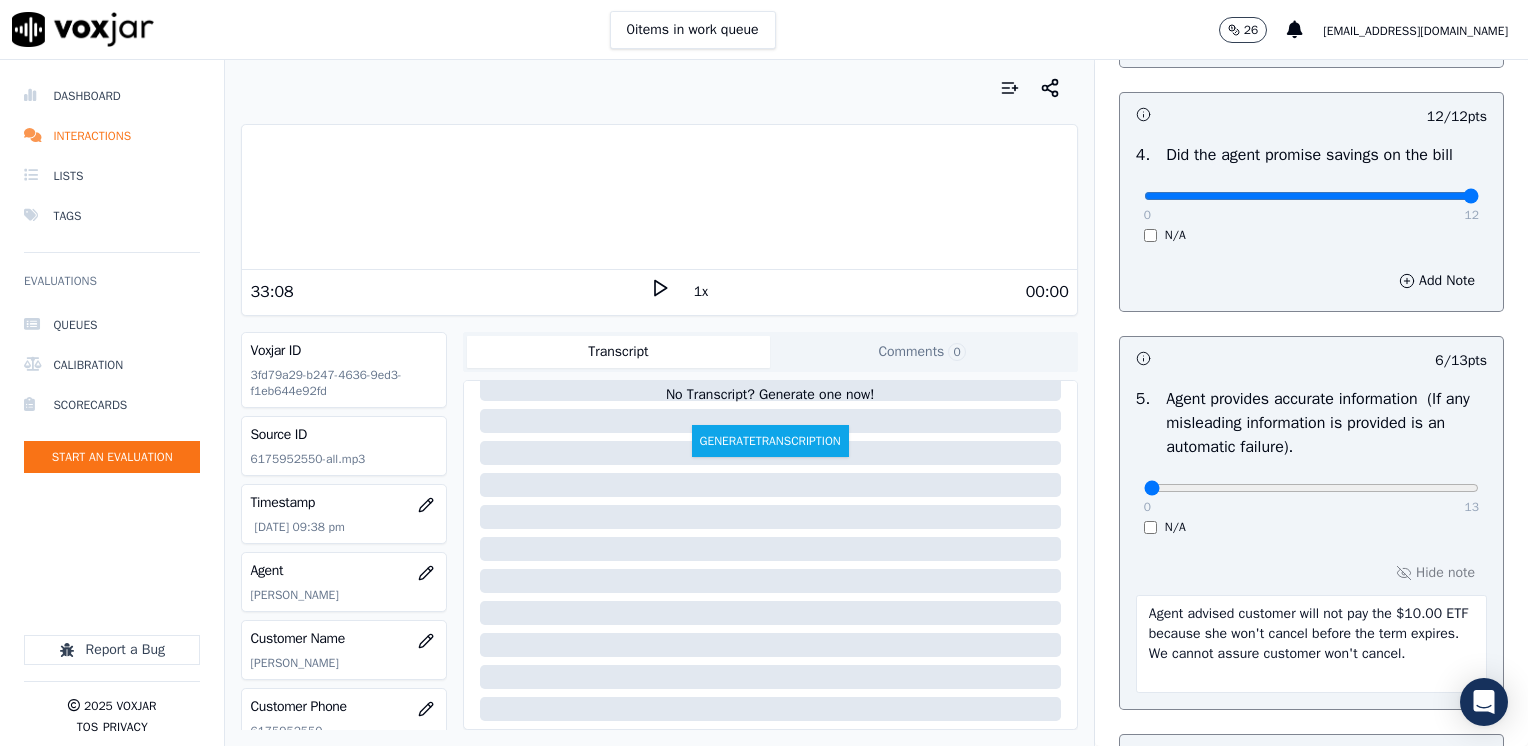 type on "0" 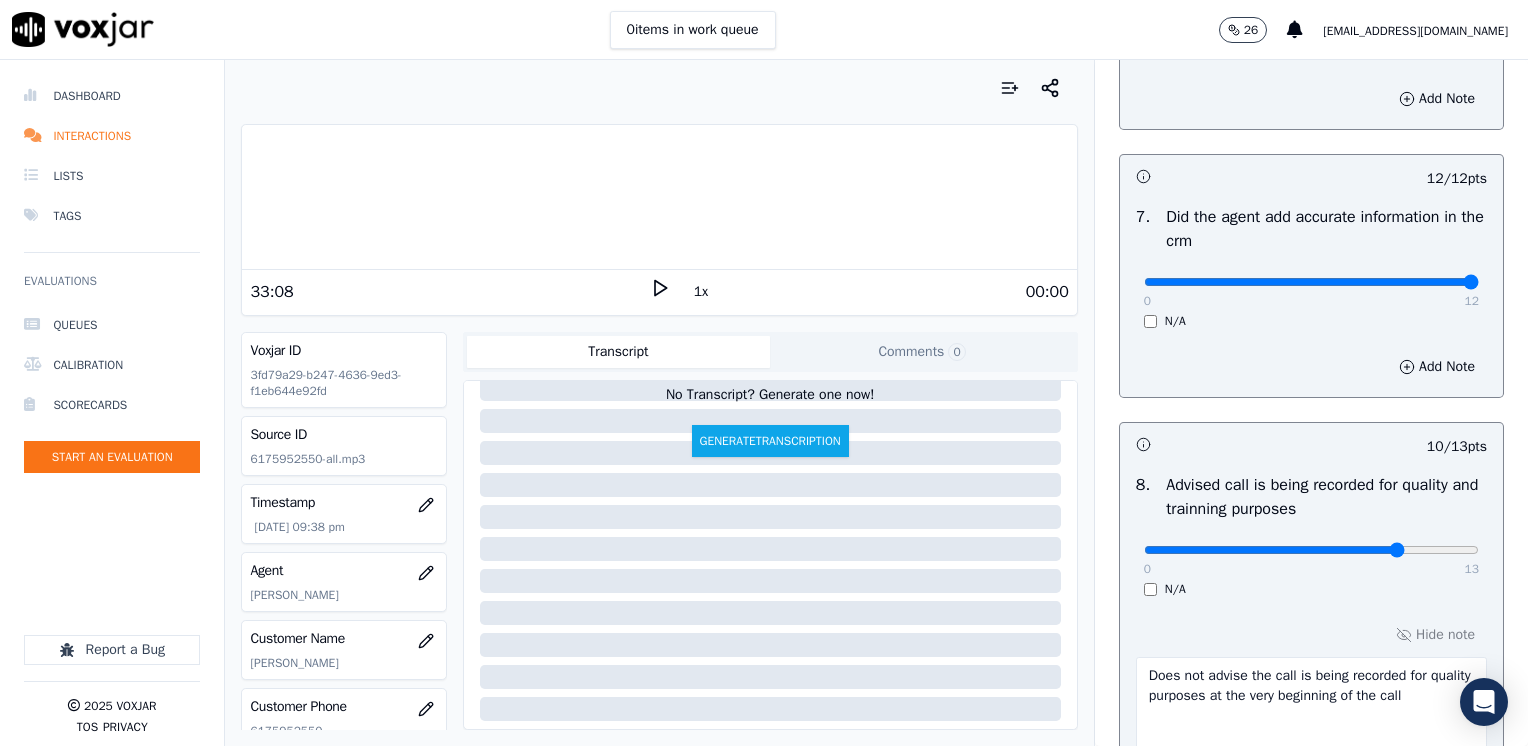 scroll, scrollTop: 1959, scrollLeft: 0, axis: vertical 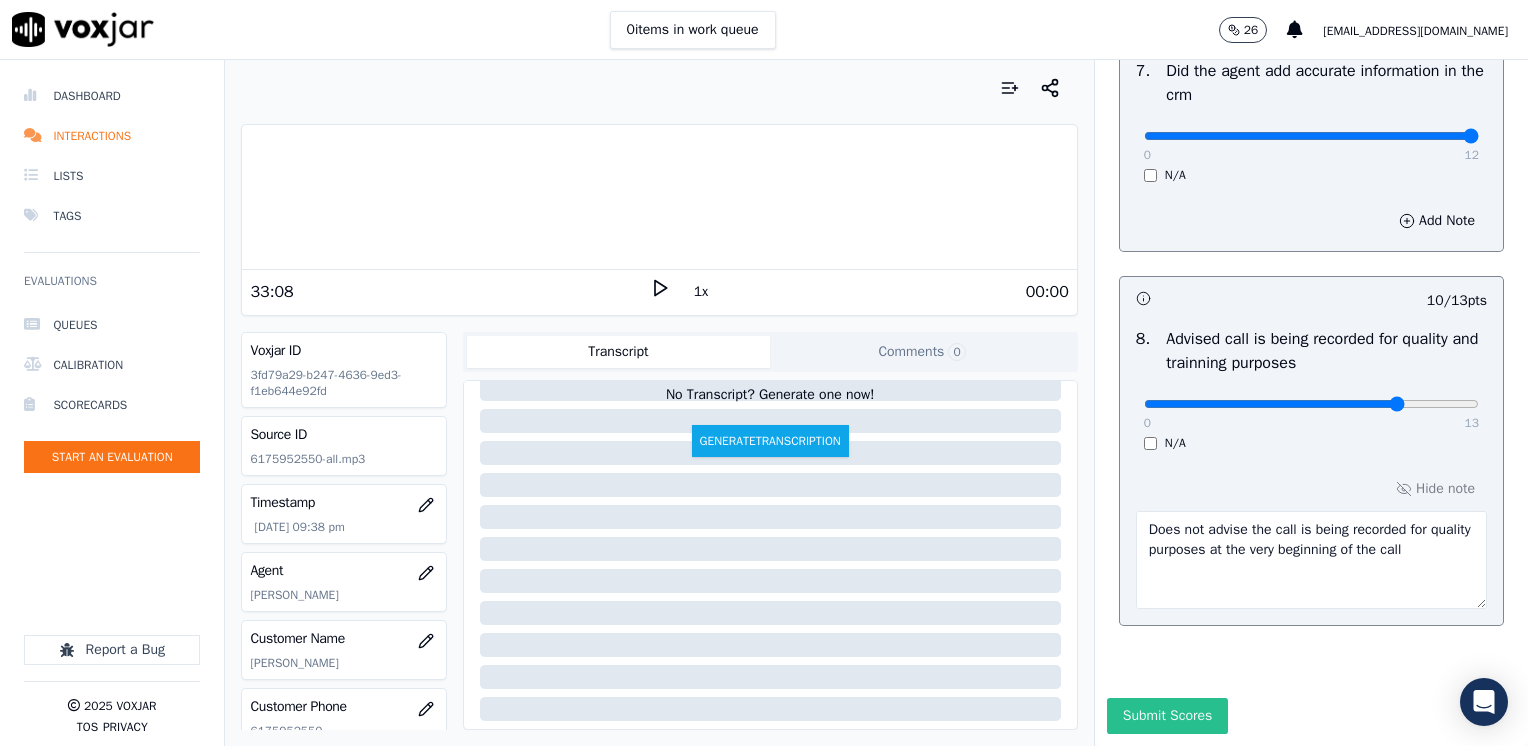 click on "Submit Scores" at bounding box center (1167, 716) 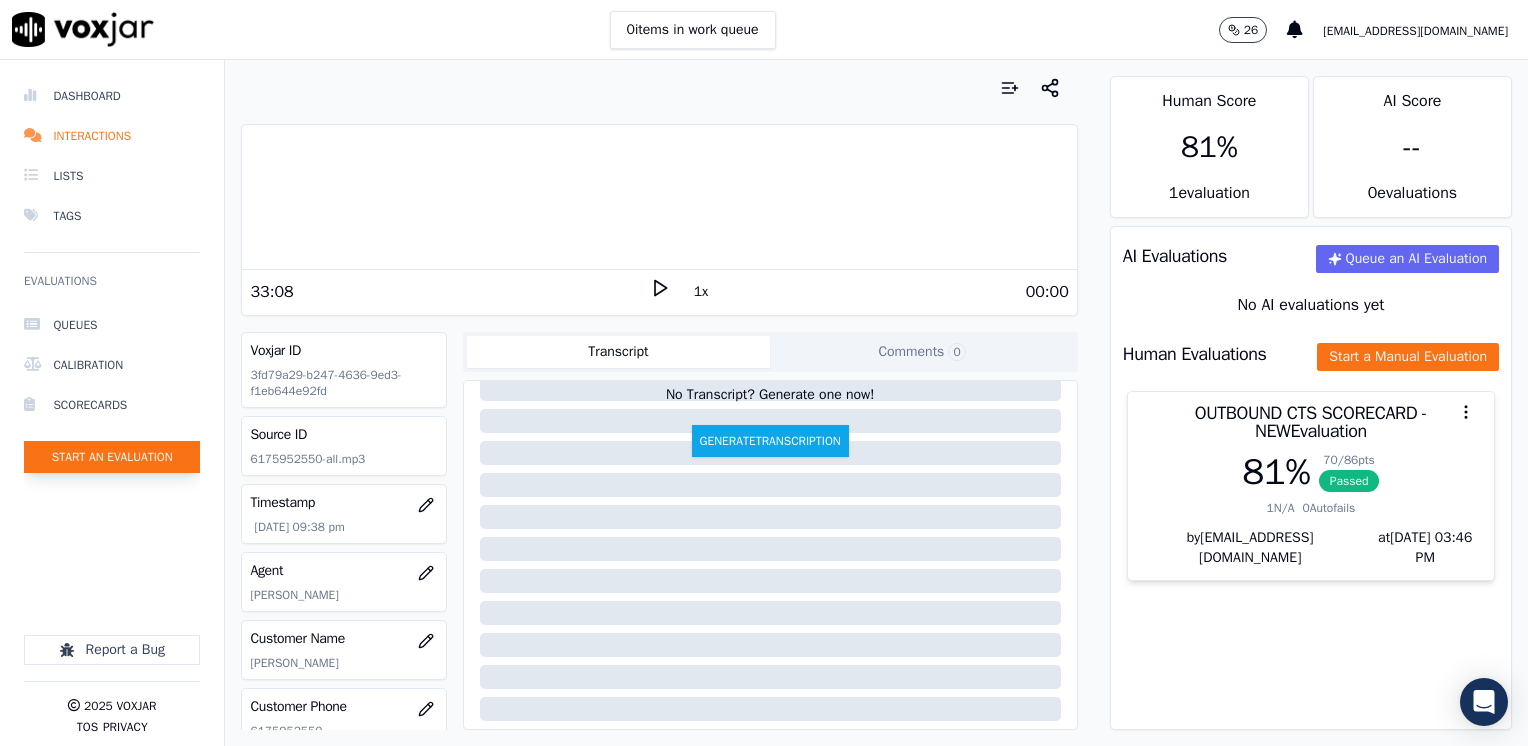 click on "Start an Evaluation" 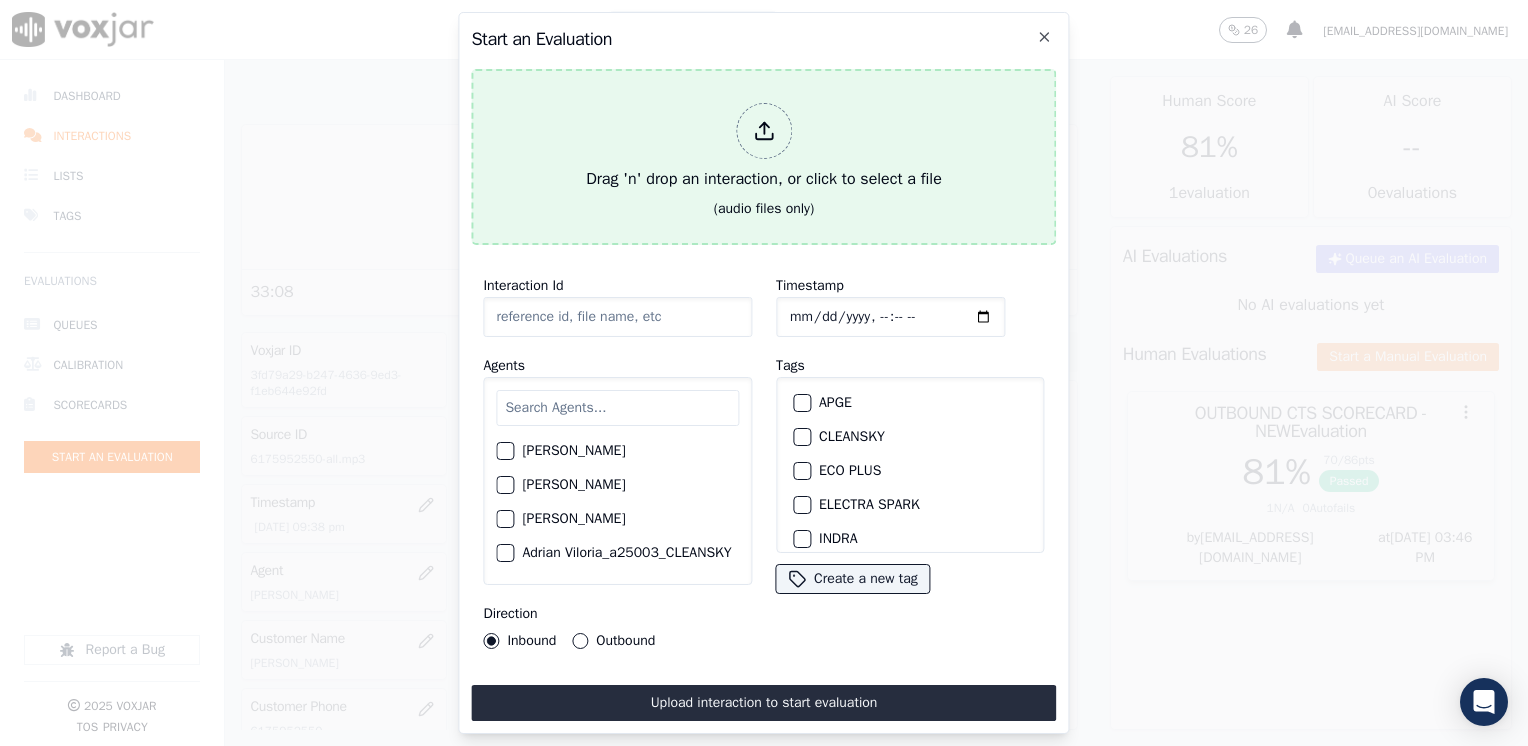 click 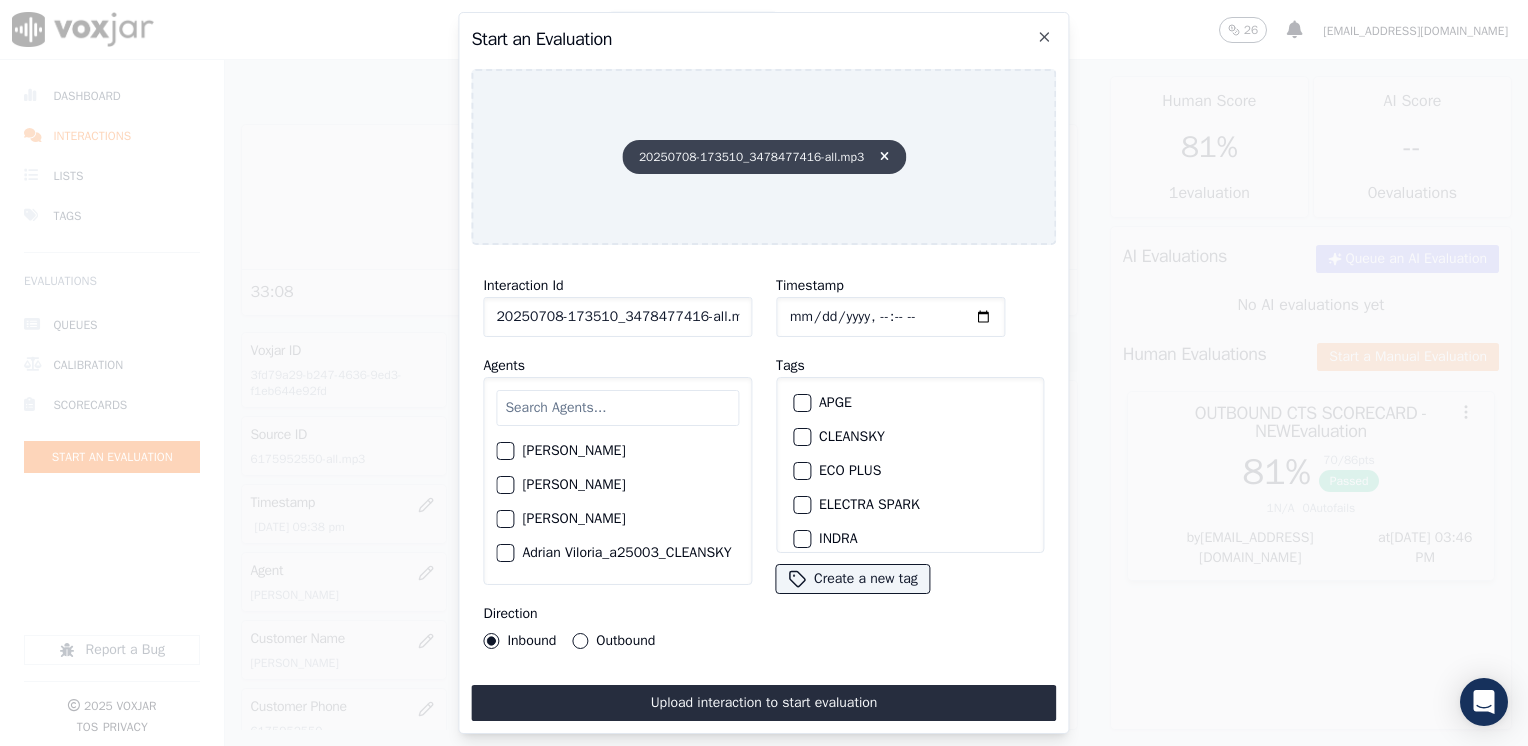 click at bounding box center (884, 157) 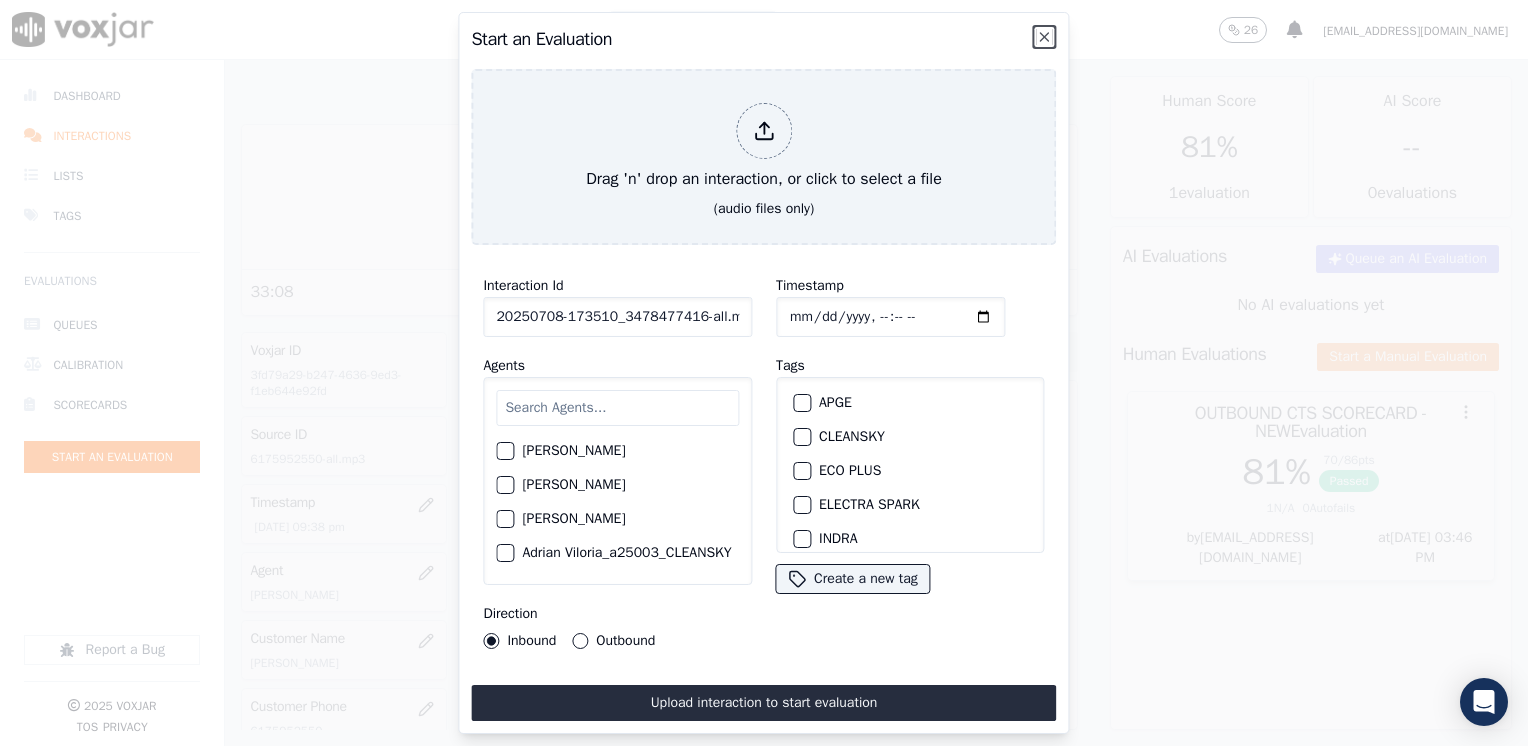 click 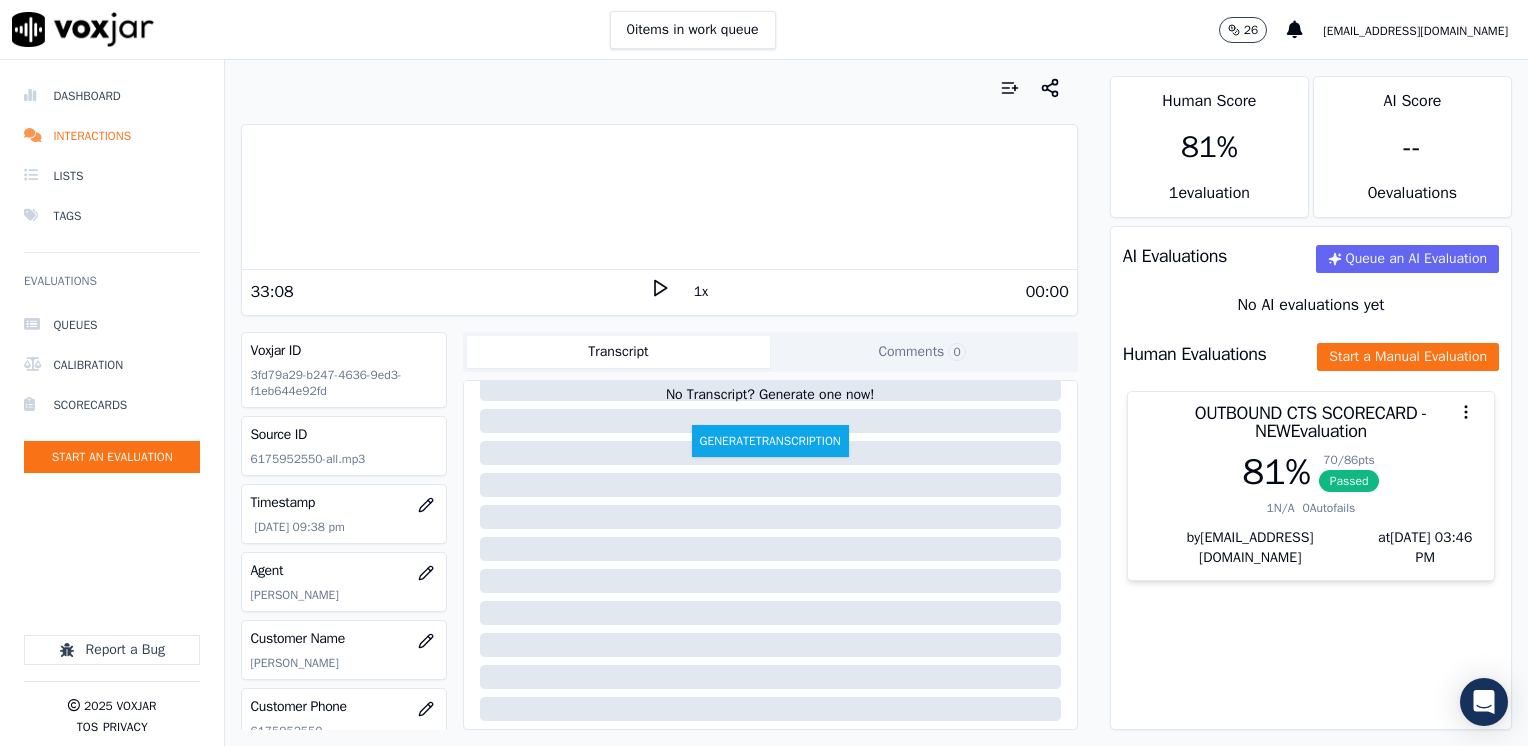 click on "Queues   Calibration   Scorecards   Start an Evaluation" 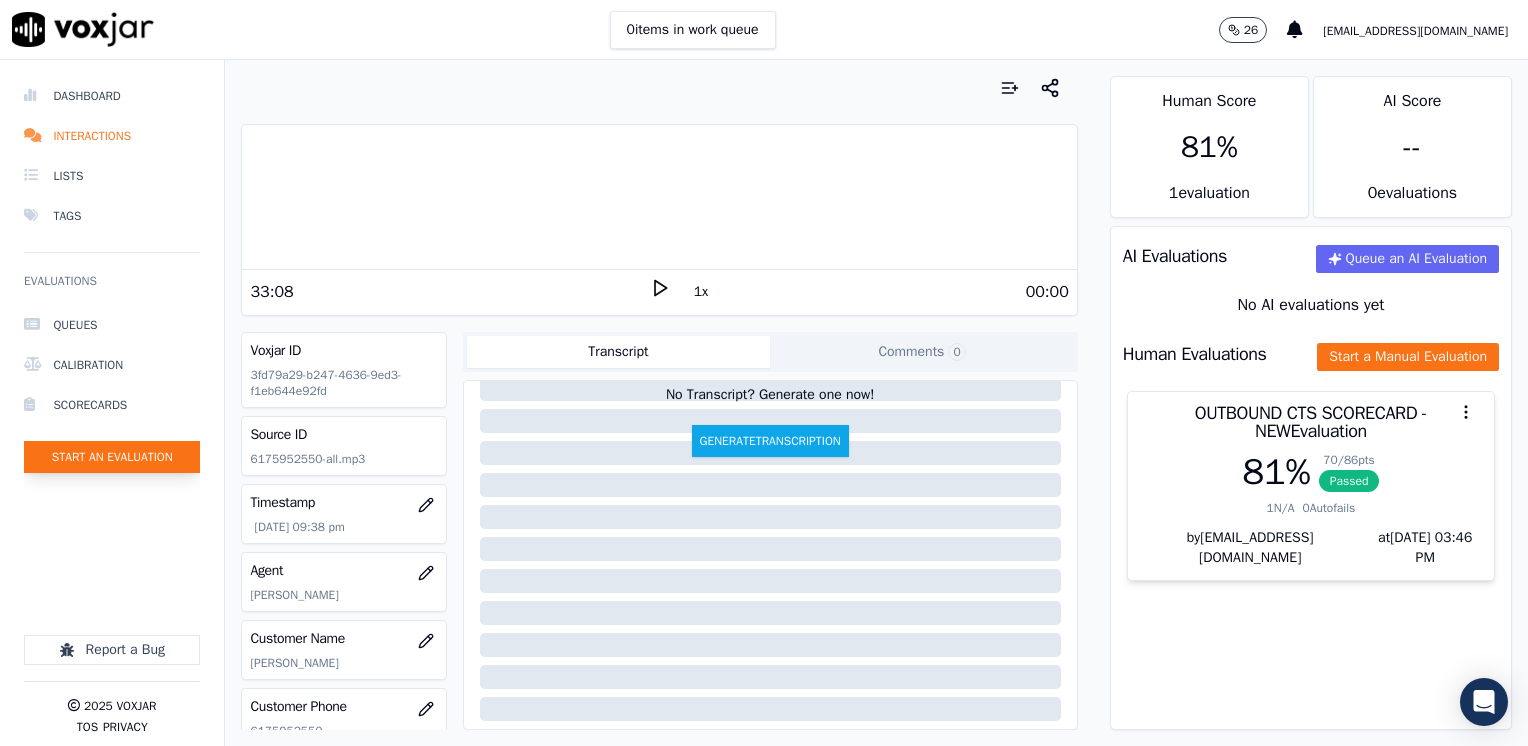 click on "Start an Evaluation" 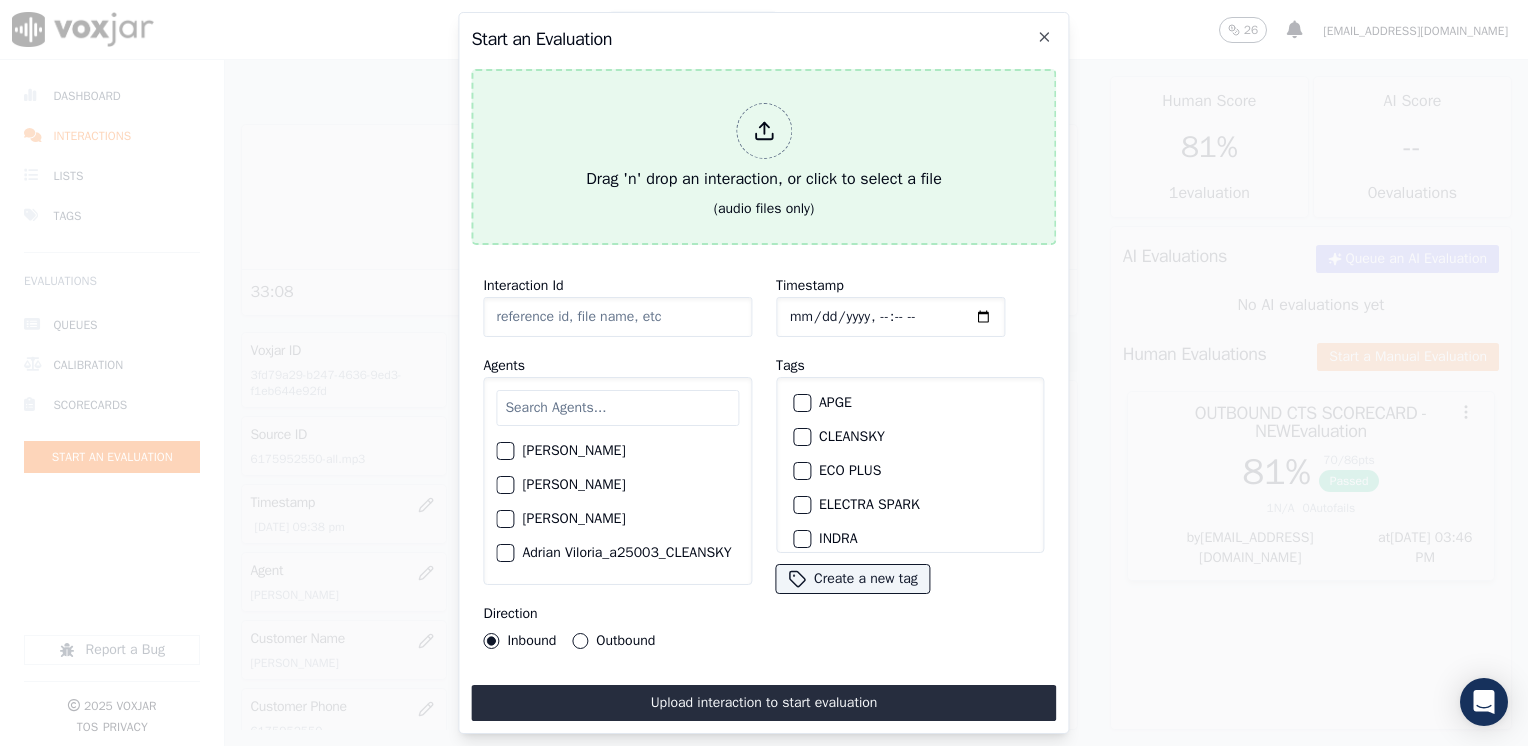 click on "Drag 'n' drop an interaction, or click to select a file" at bounding box center (764, 147) 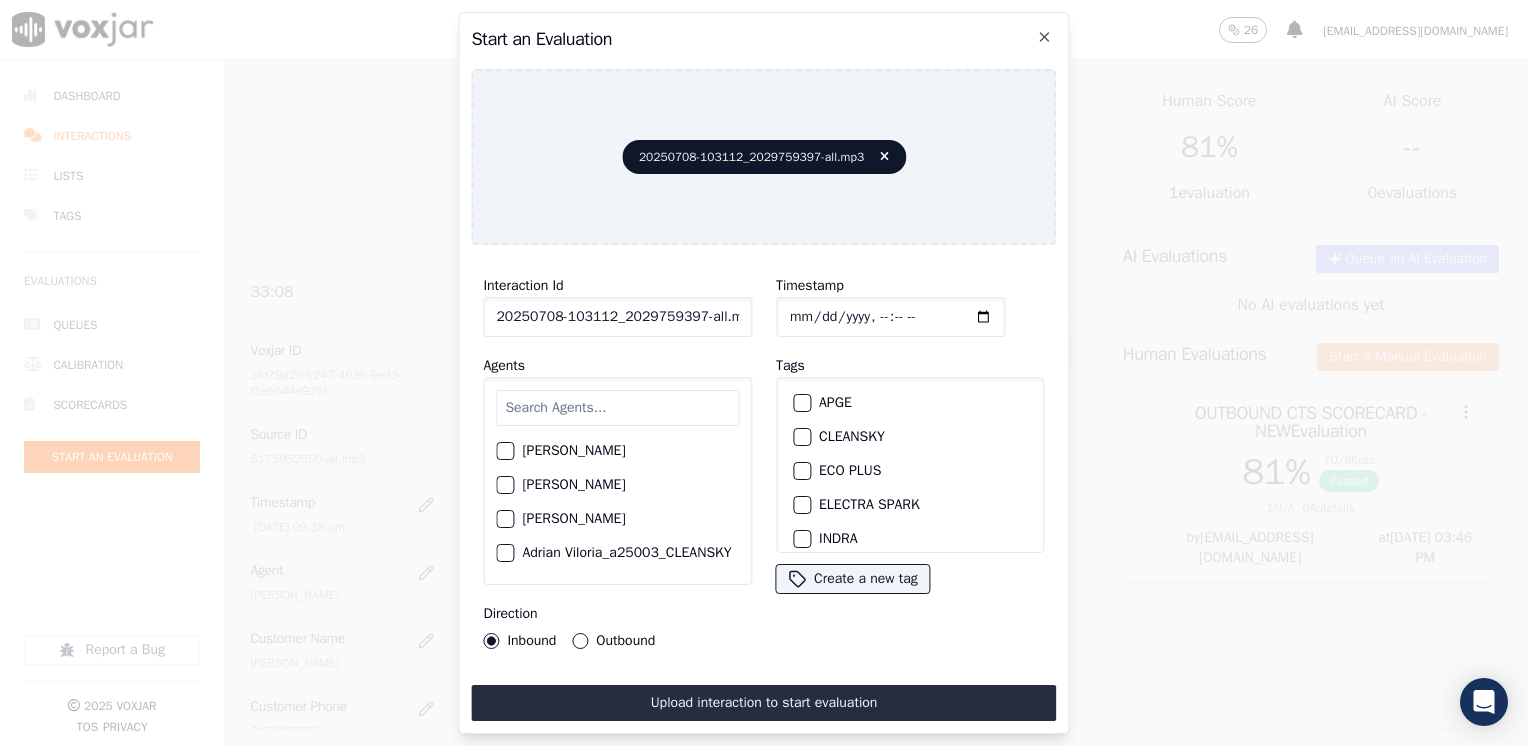 click on "Agents        [PERSON_NAME]     [PERSON_NAME]     [PERSON_NAME]     [PERSON_NAME] Viloria_a25003_CLEANSKY     [PERSON_NAME] Viloria_a25016_WGL     [PERSON_NAME] Viloria_a25046_INDRA     [PERSON_NAME] Viloria_fuse1164_NGE     [PERSON_NAME] Marruaga_a26181_WGL     [PERSON_NAME]     [PERSON_NAME] Chavarro_a26184_WGL     [PERSON_NAME] Vizcaino_a13916_CLEANSKY     [PERSON_NAME] Vizcaino­_NW2906_CLEANSKY     [PERSON_NAME]     [PERSON_NAME] Higuita_Fuse3185_NGE     [PERSON_NAME] Sales      [PERSON_NAME] Higuita_a27435_CLEANSKY     [PERSON_NAME] Higuita_a27490_INDRA     [PERSON_NAME]     [PERSON_NAME]     [PERSON_NAME] Prias_a27400_CLEANSKY     [PERSON_NAME] Prias_a27447_INDRA     [PERSON_NAME] Prias_fuse1184_NGE     [PERSON_NAME]     [PERSON_NAME]     [PERSON_NAME] Torres_WANN1185_NGE     [PERSON_NAME] Torres_a27399_CLEANSKY     [PERSON_NAME] Torres_a27445_INDRA     [PERSON_NAME] Camacho_BAQ2083_INDRA     [PERSON_NAME]     [PERSON_NAME]     [PERSON_NAME] Camacho_b27395_CLEANSKY" at bounding box center (617, 469) 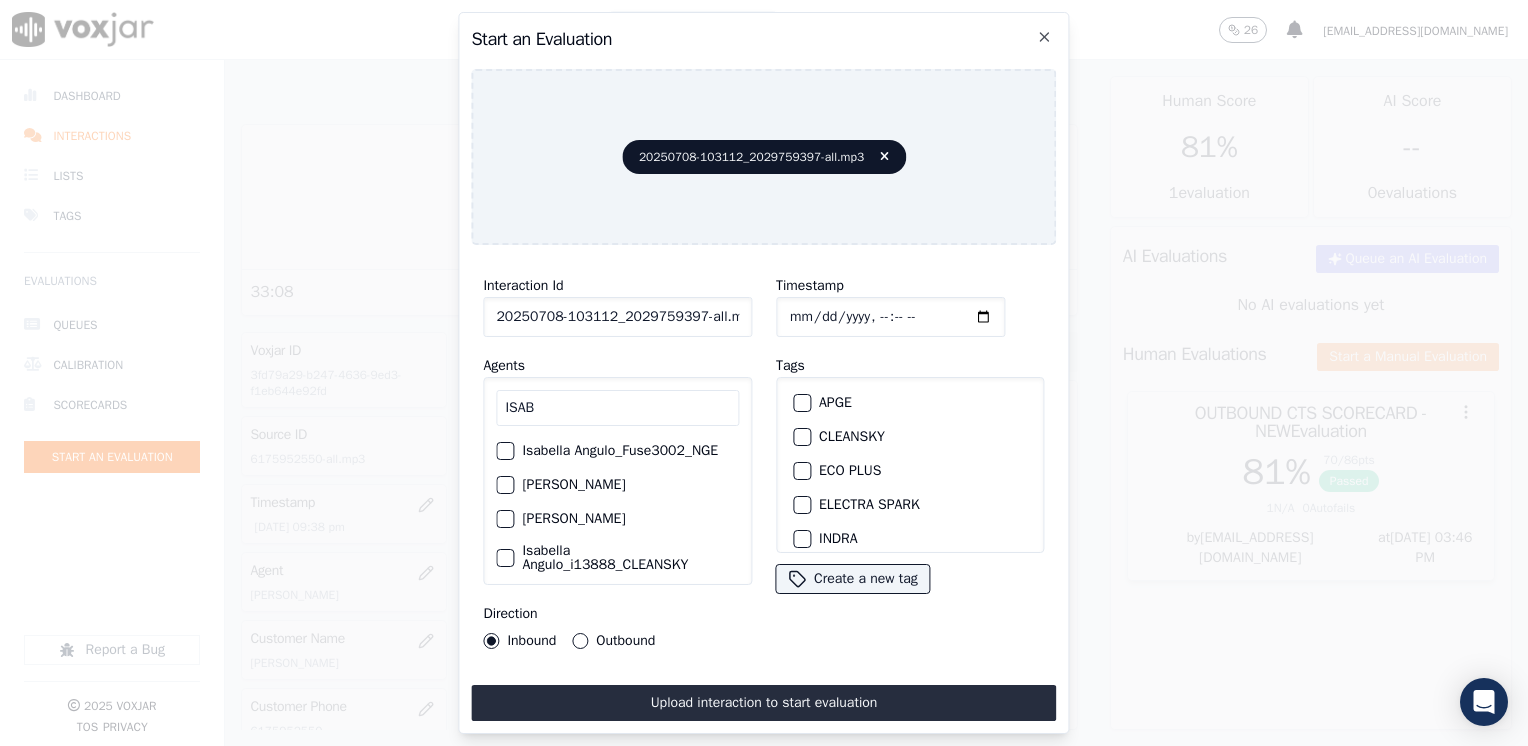 drag, startPoint x: 565, startPoint y: 407, endPoint x: 406, endPoint y: 394, distance: 159.53056 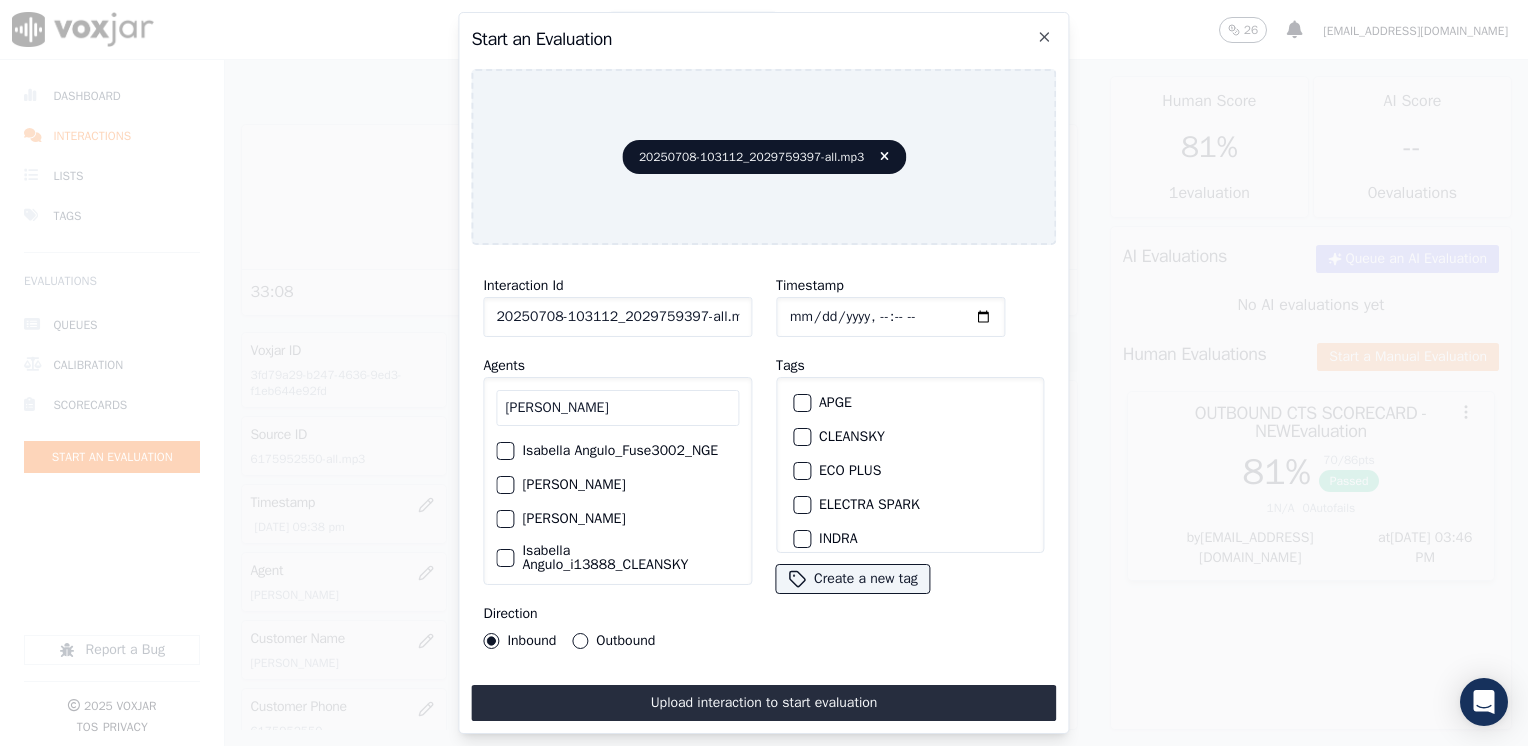 scroll, scrollTop: 60, scrollLeft: 0, axis: vertical 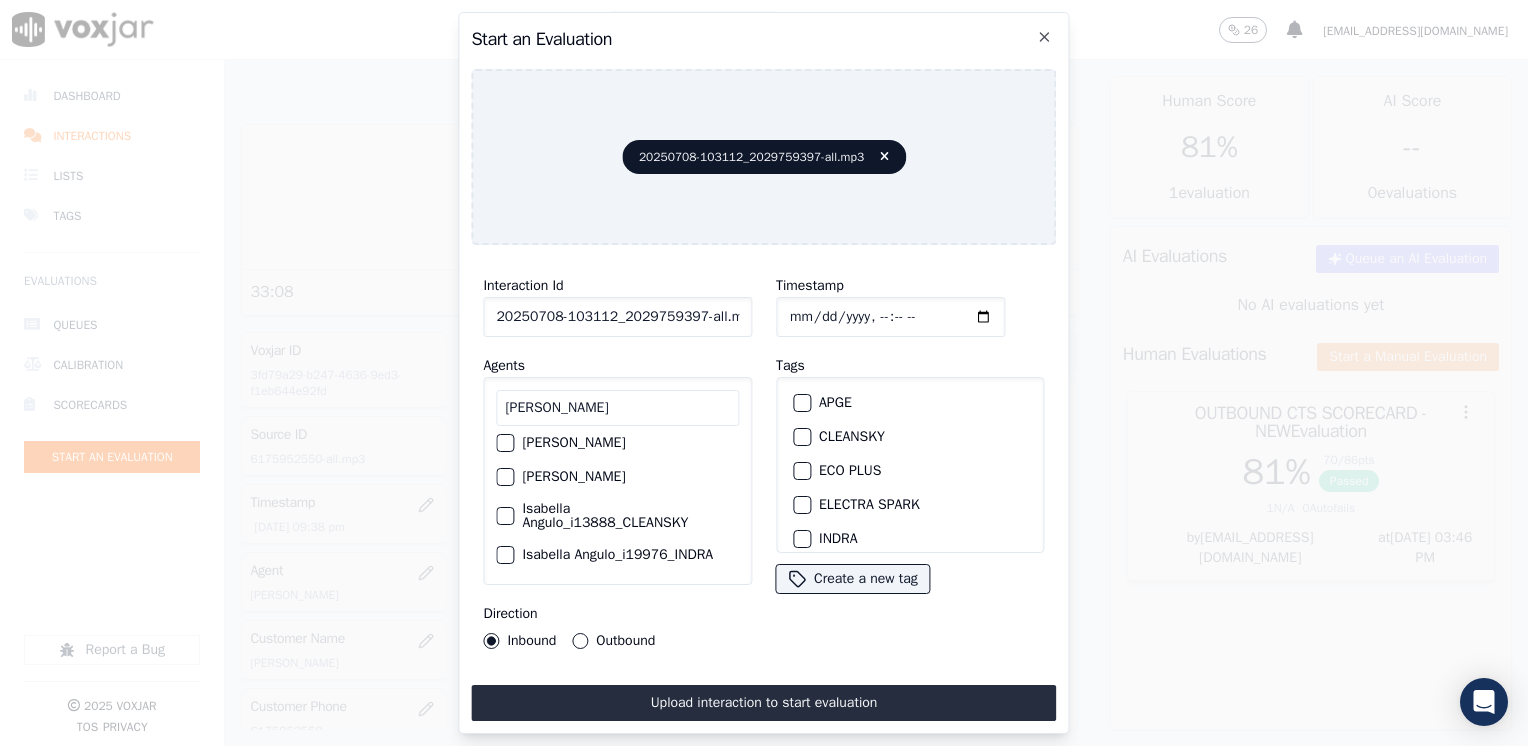 type on "[PERSON_NAME]" 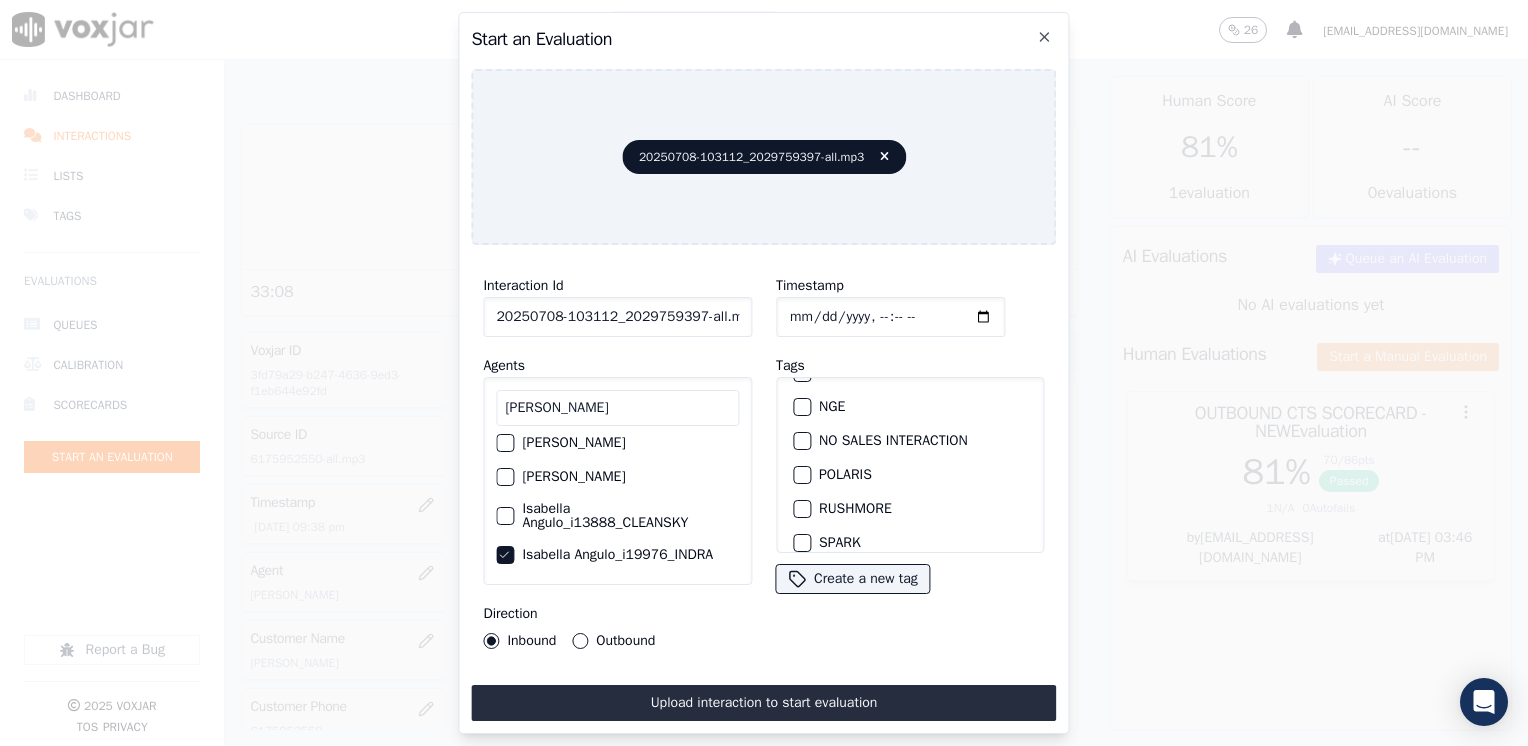 scroll, scrollTop: 100, scrollLeft: 0, axis: vertical 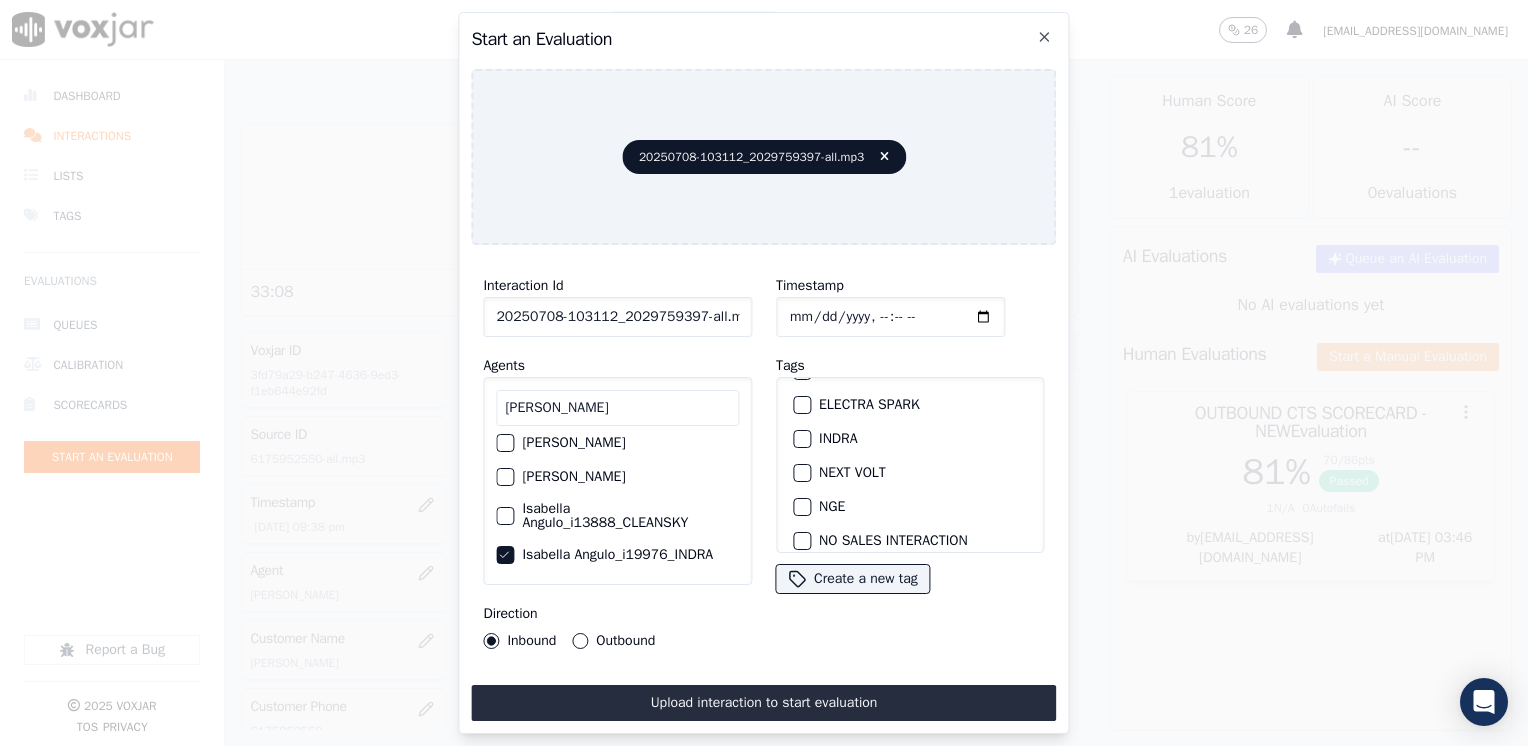 click at bounding box center [801, 439] 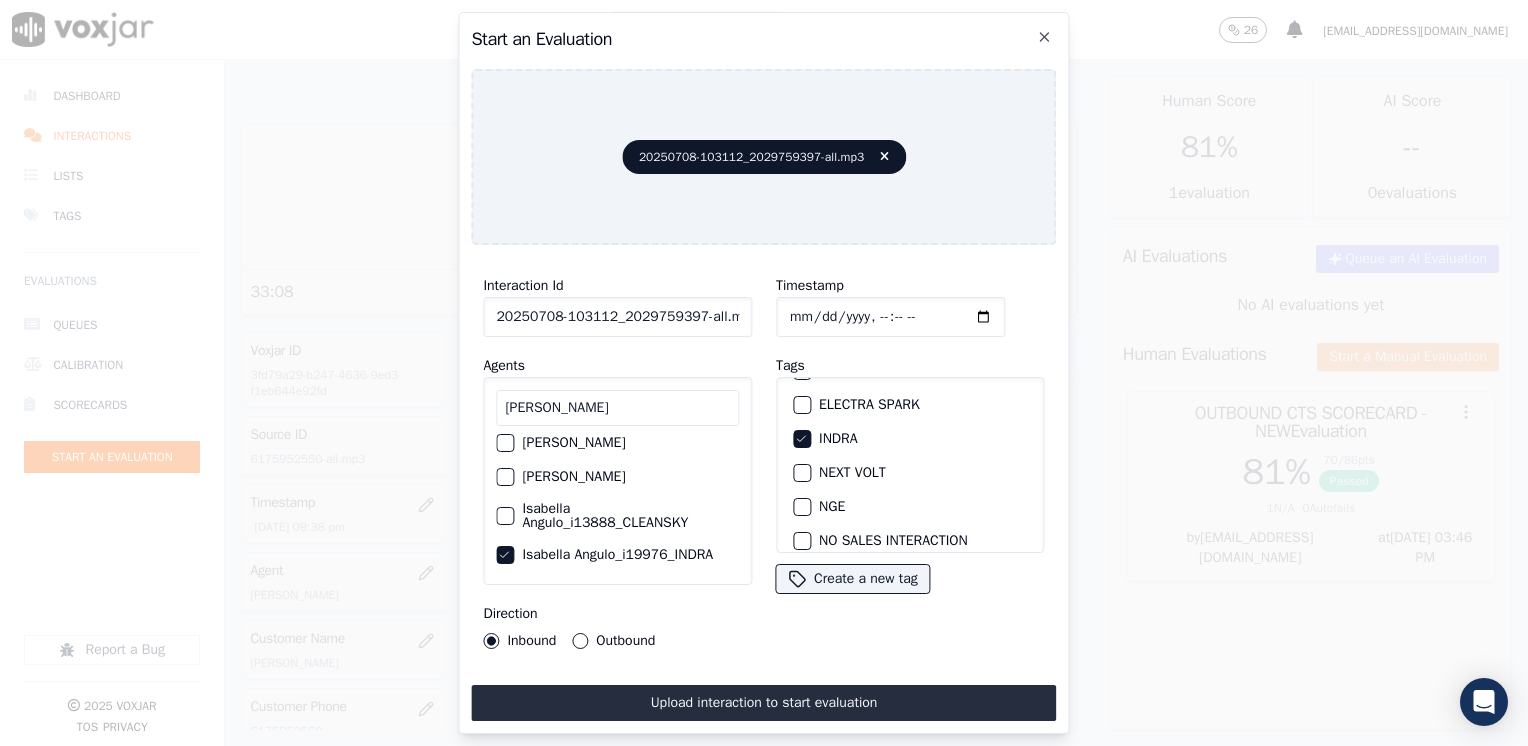 click on "Outbound" at bounding box center (580, 641) 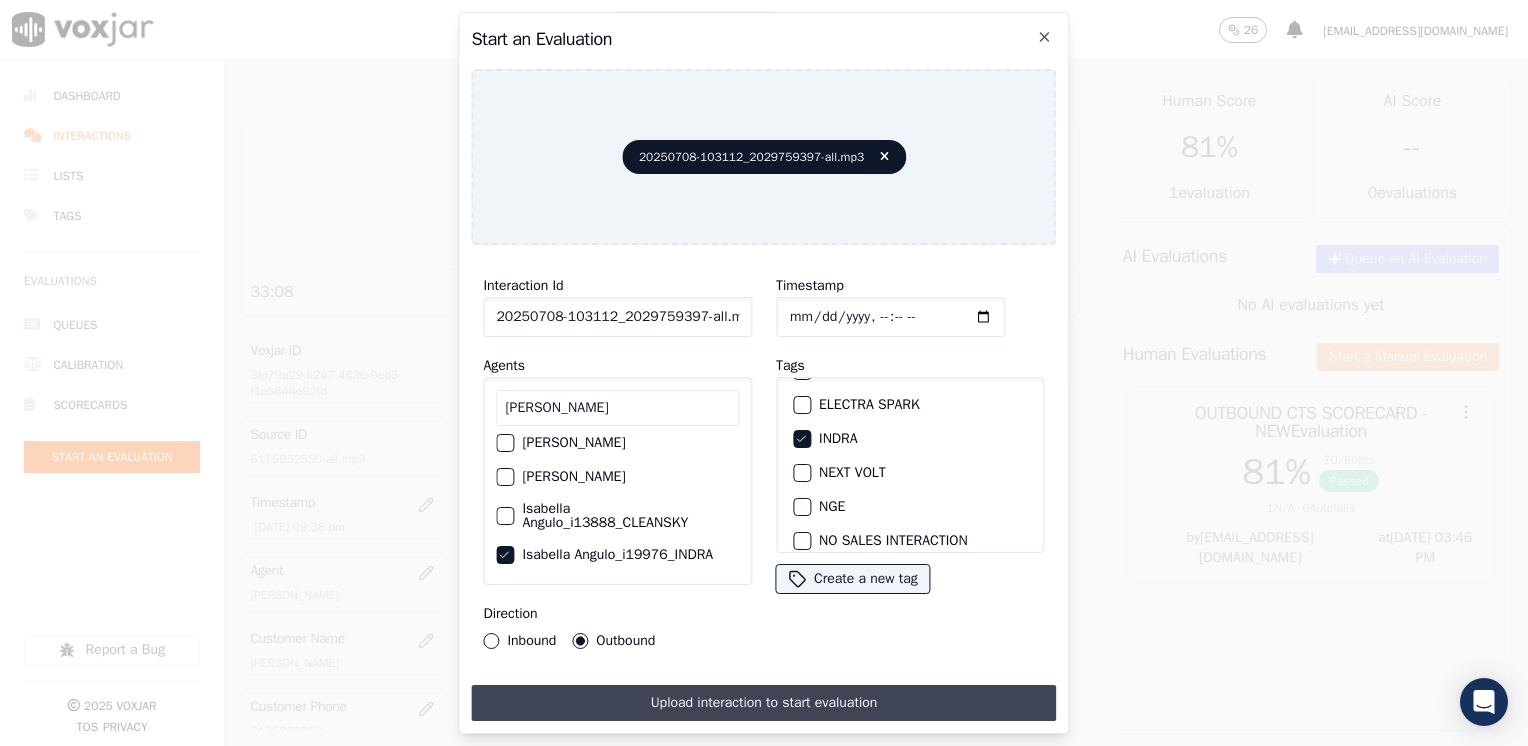 click on "Upload interaction to start evaluation" at bounding box center (763, 703) 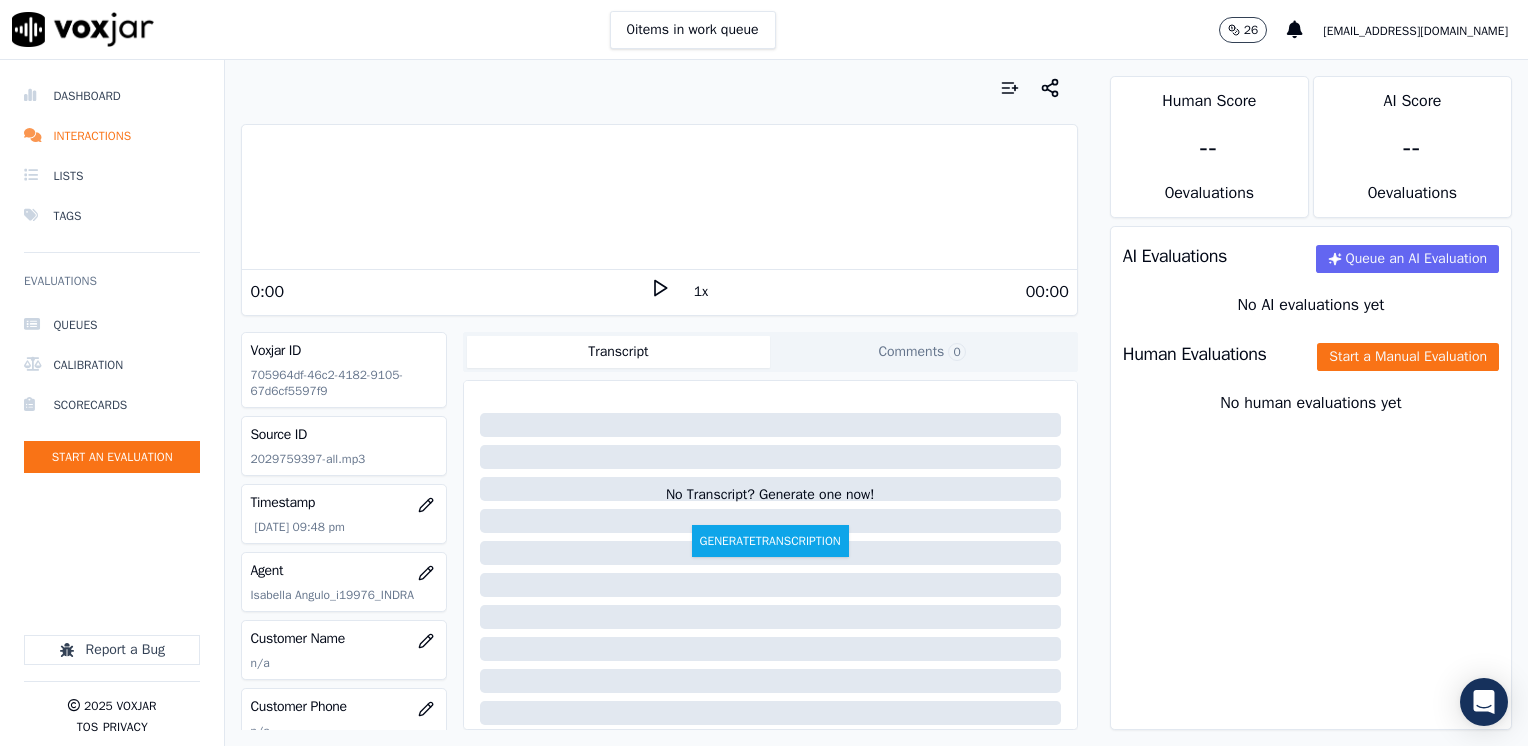 click 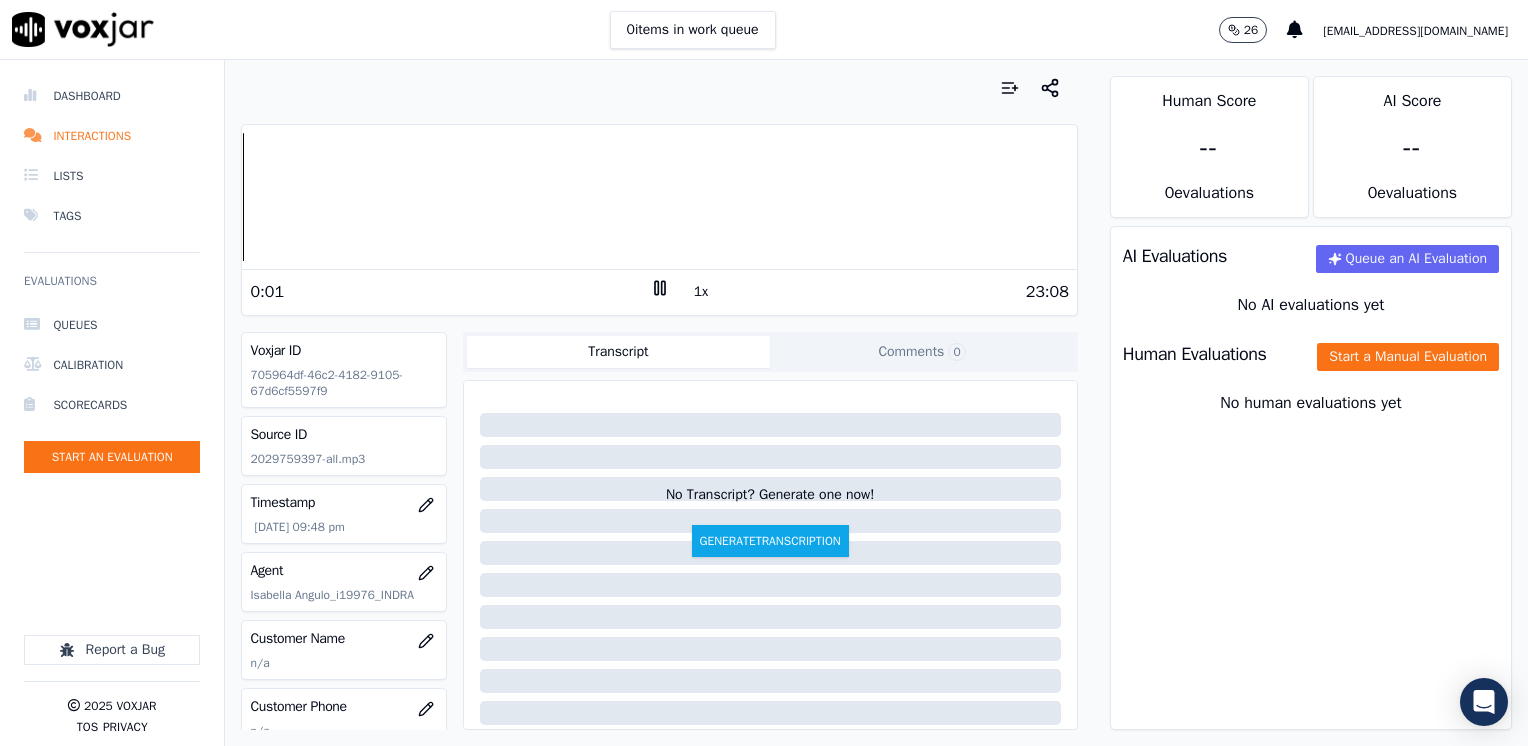 click 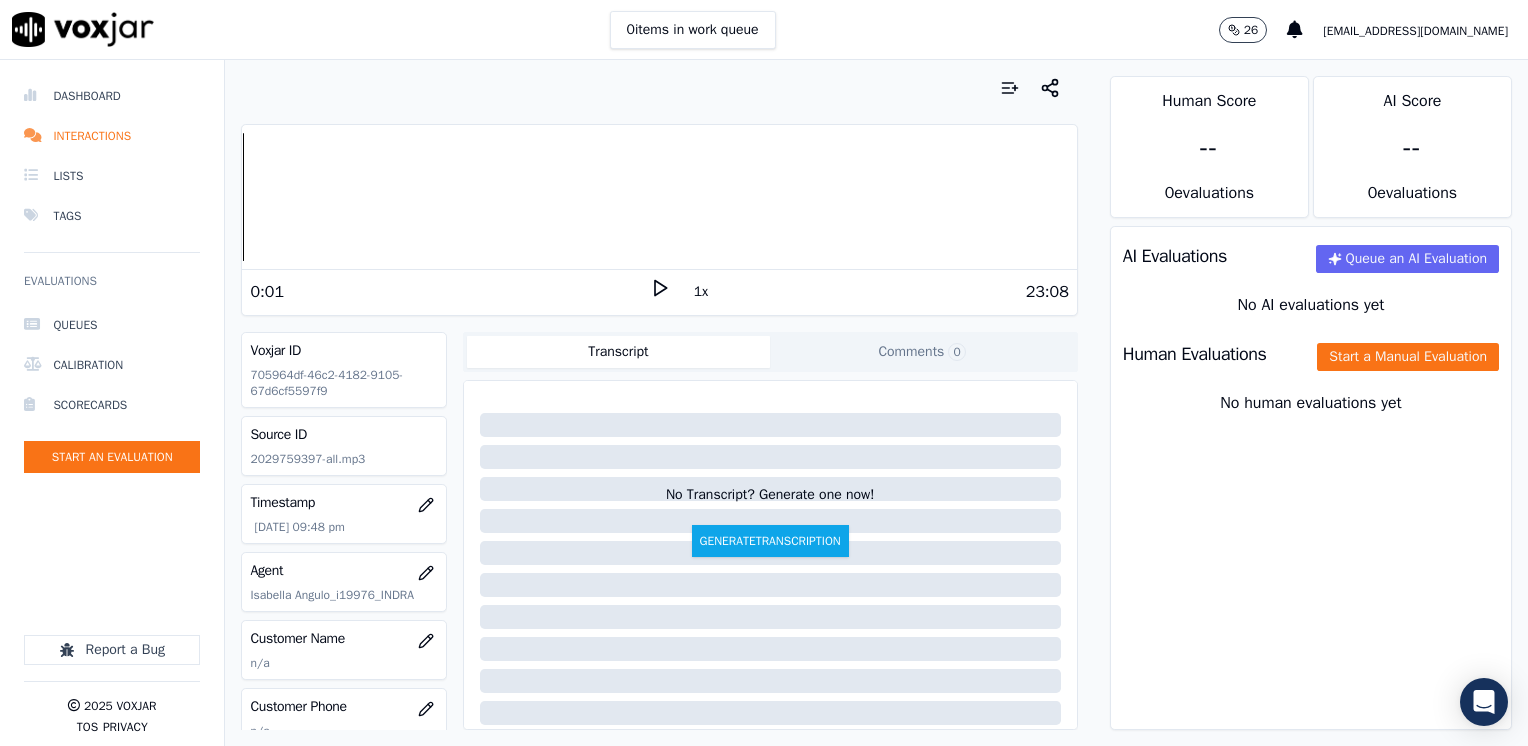 click on "Your browser does not support the audio element.   0:01     1x   23:08" at bounding box center [659, 220] 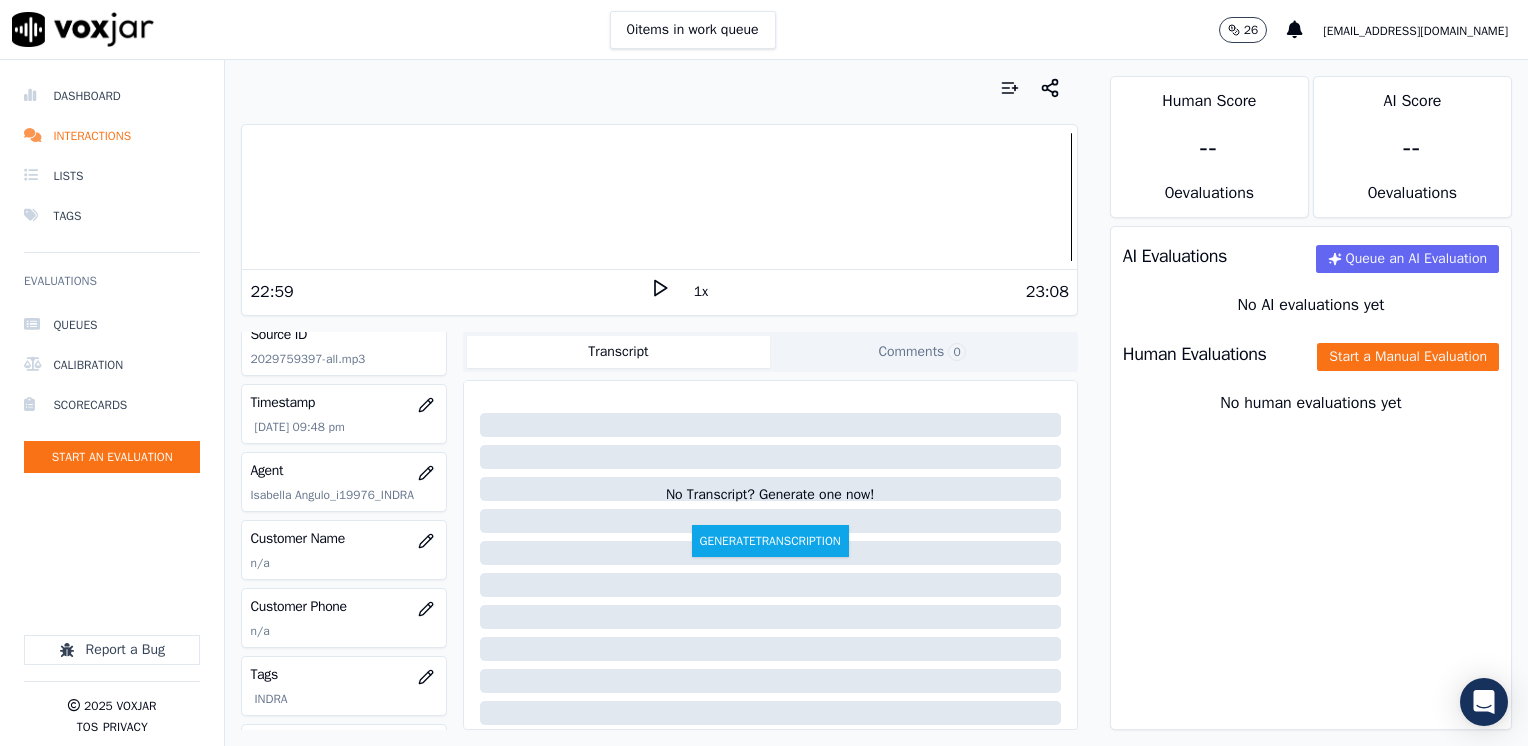 scroll, scrollTop: 200, scrollLeft: 0, axis: vertical 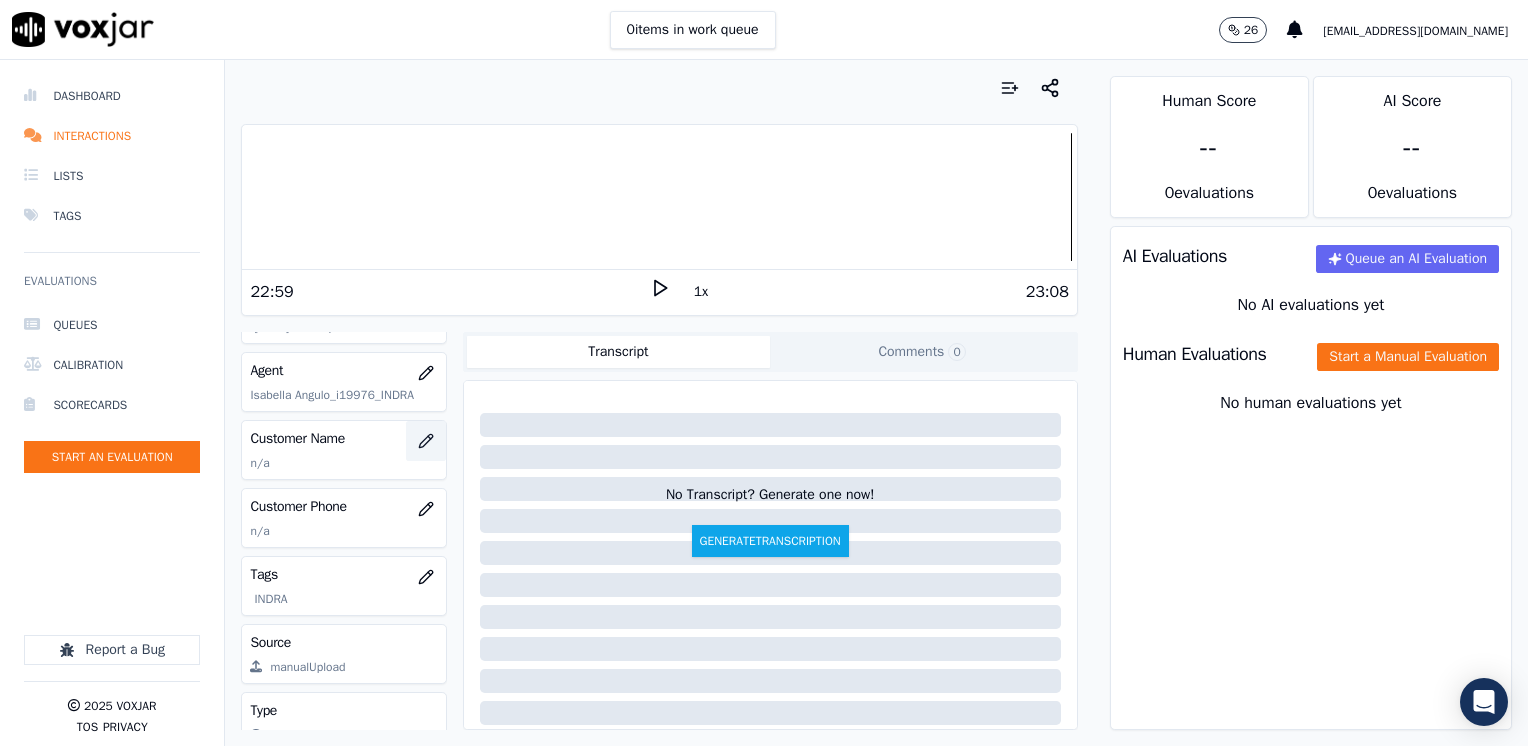 click 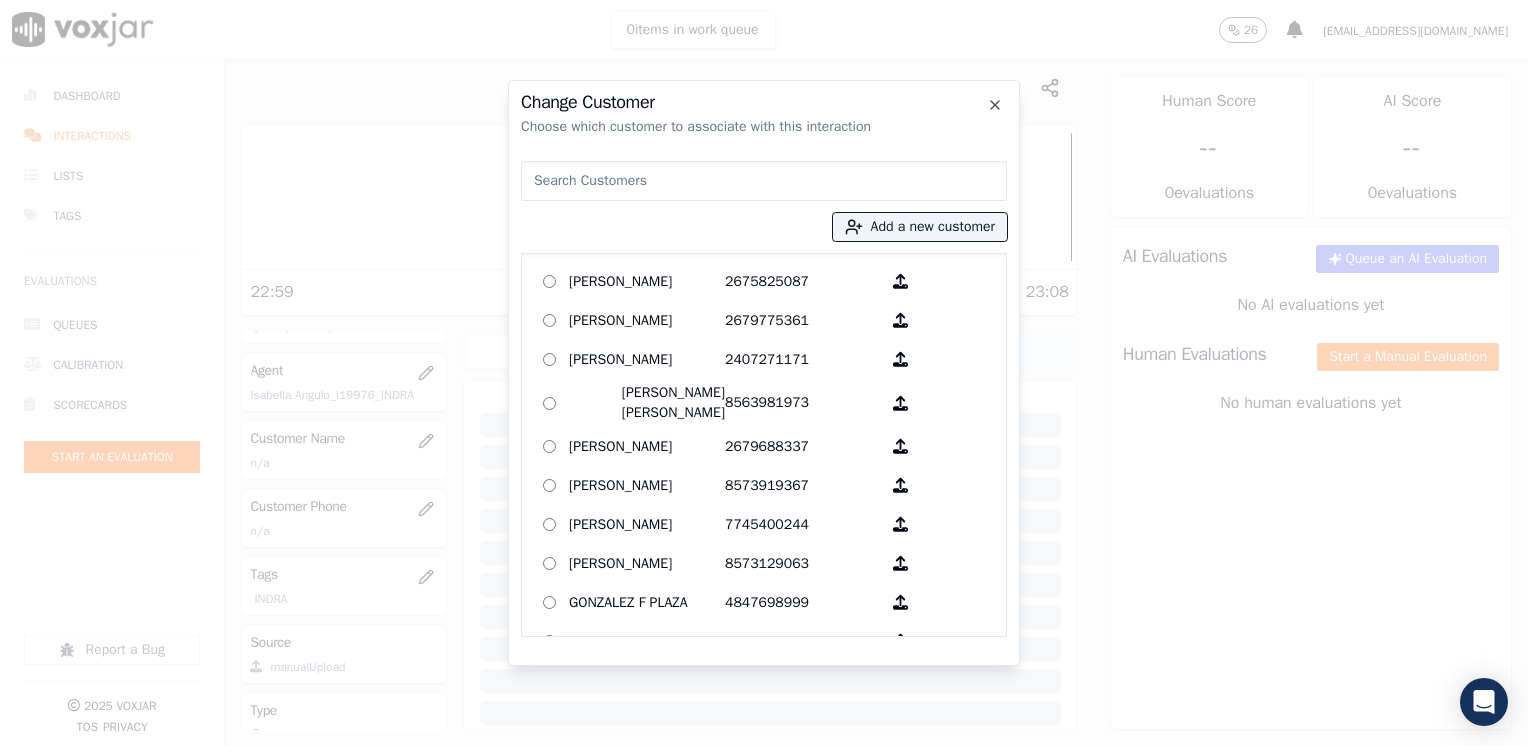 click at bounding box center (764, 181) 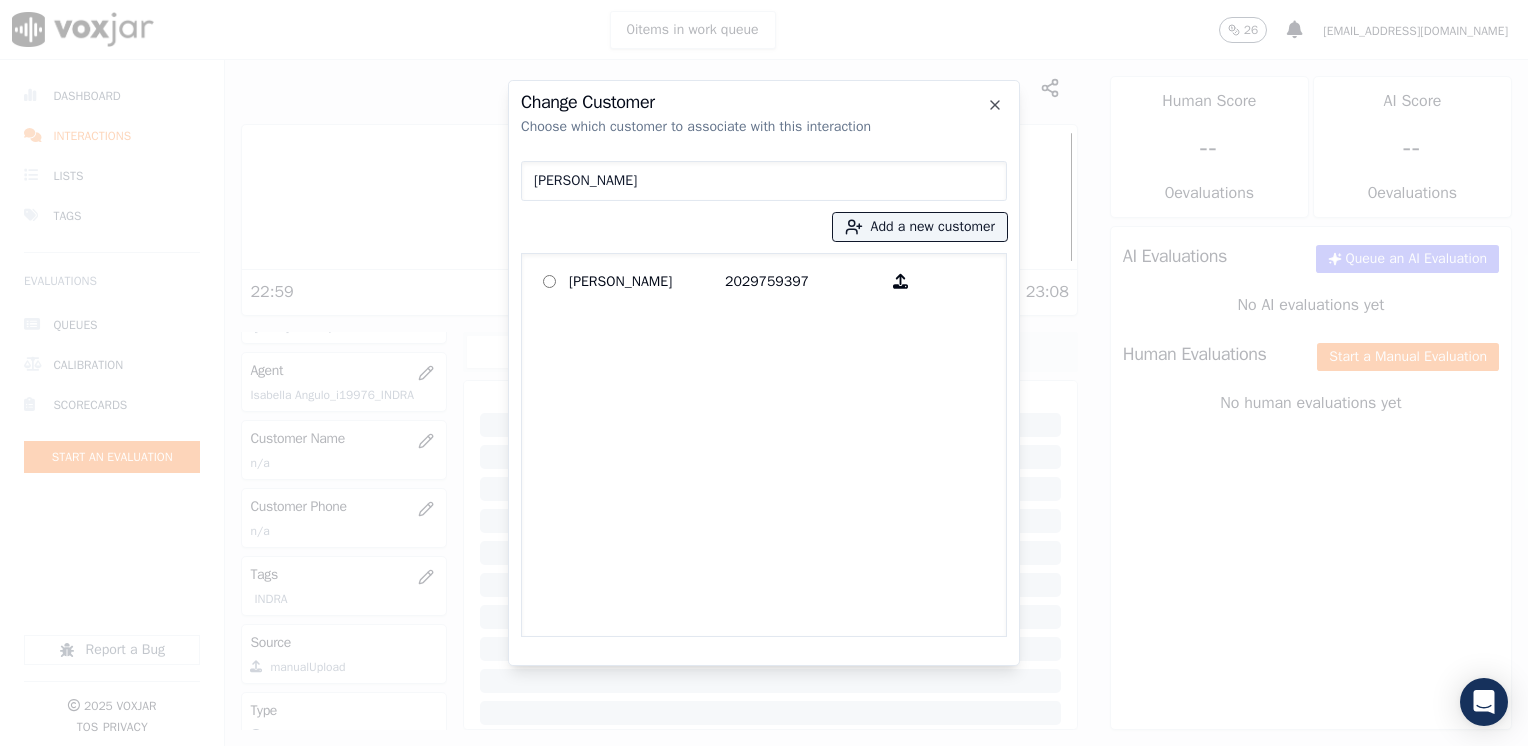type on "[PERSON_NAME]" 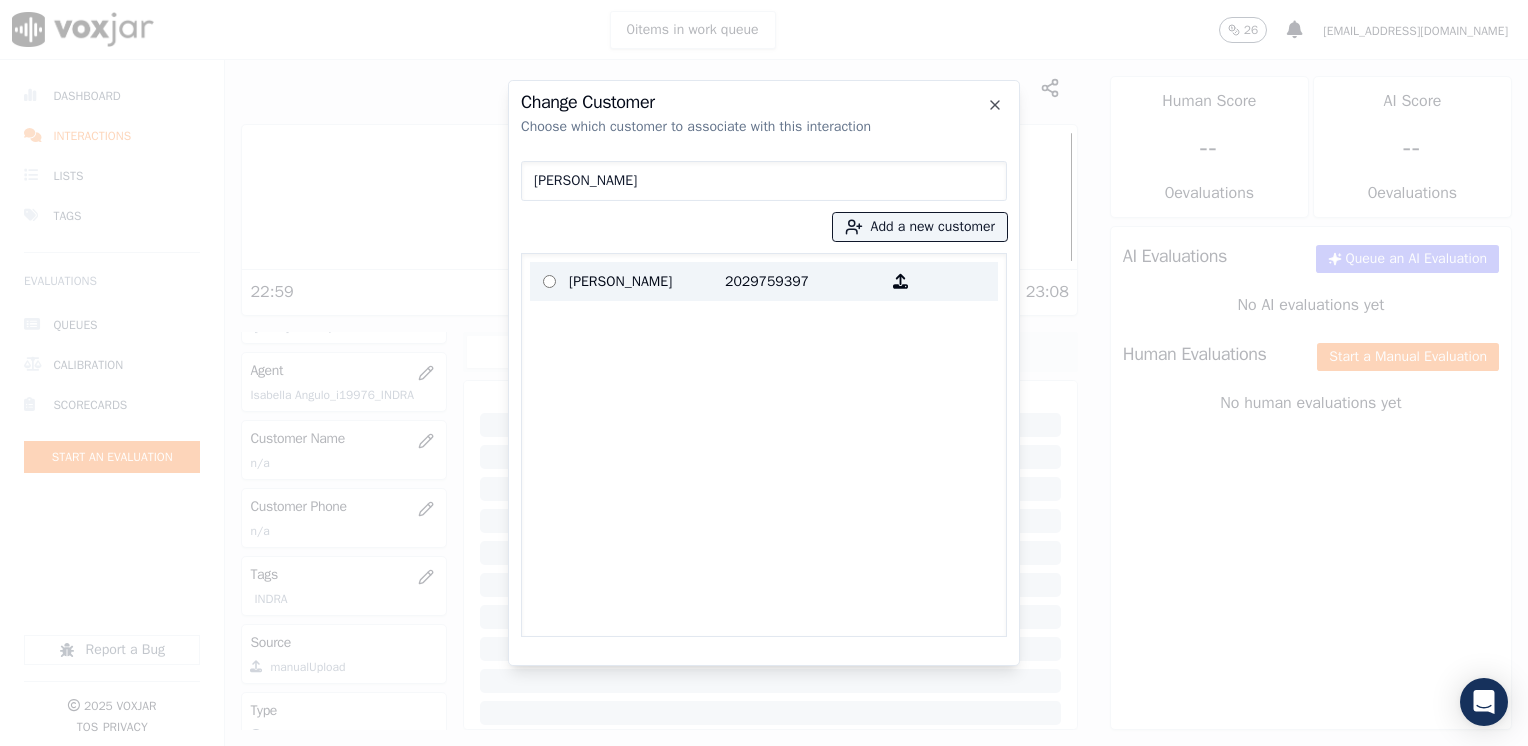 click on "2029759397" at bounding box center (803, 281) 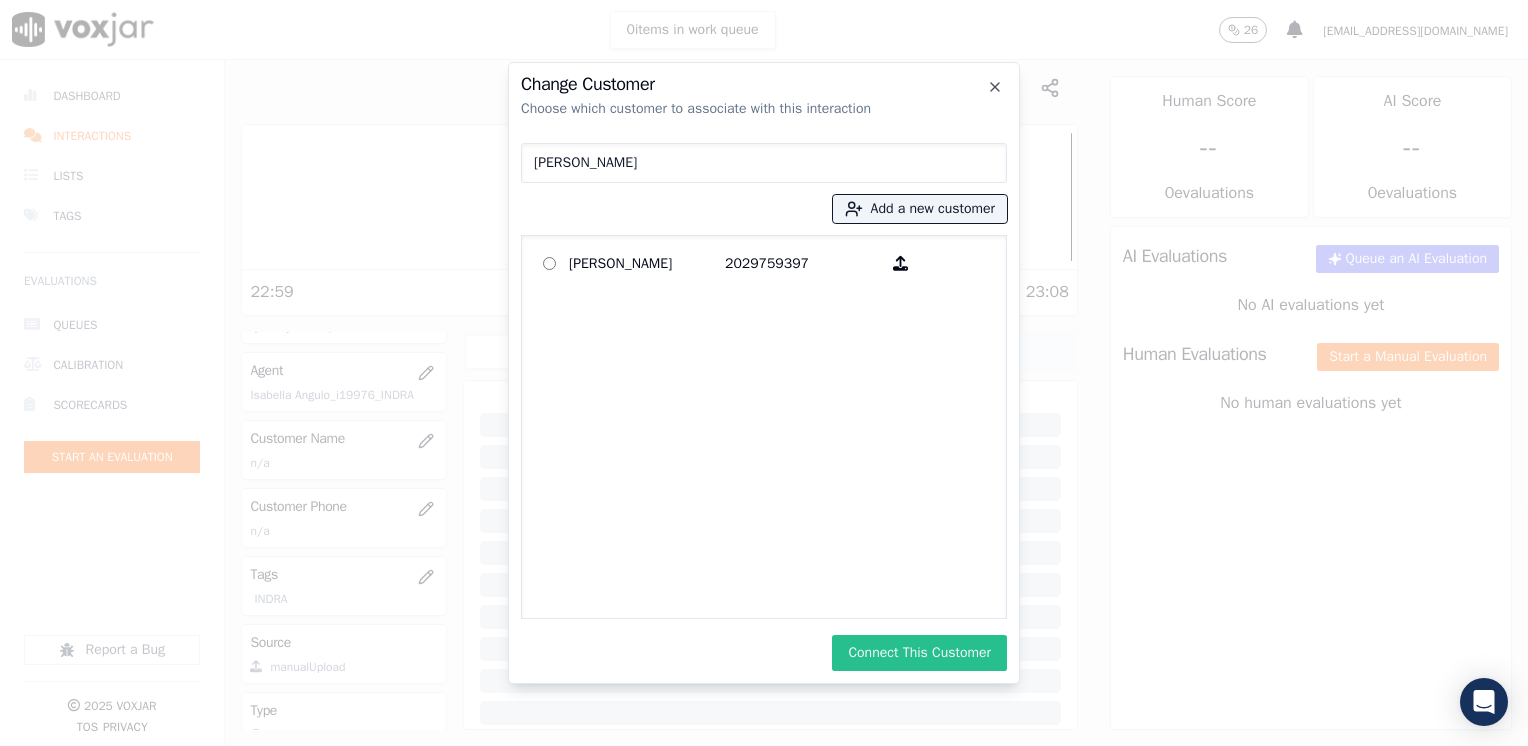 click on "Connect This Customer" at bounding box center (919, 653) 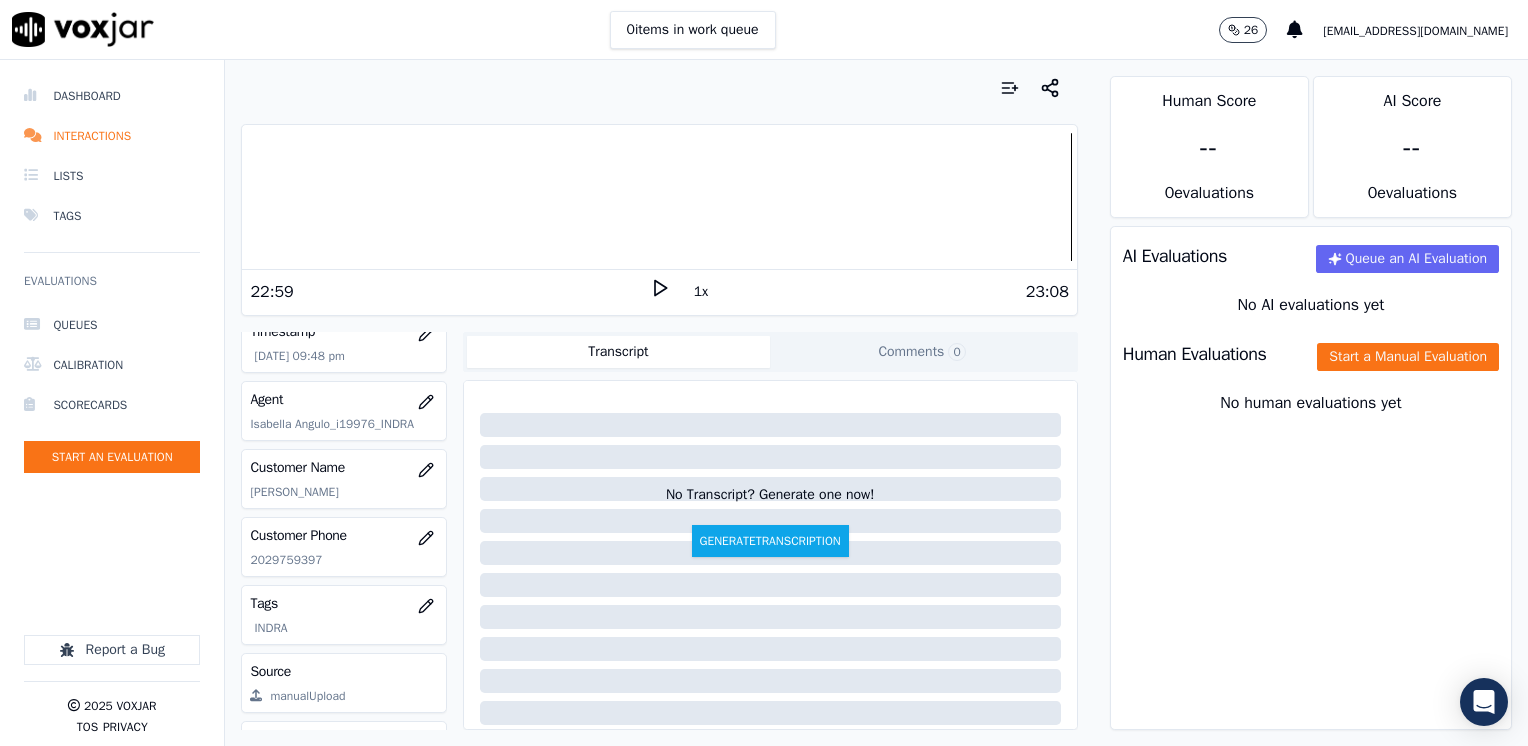 scroll, scrollTop: 63, scrollLeft: 0, axis: vertical 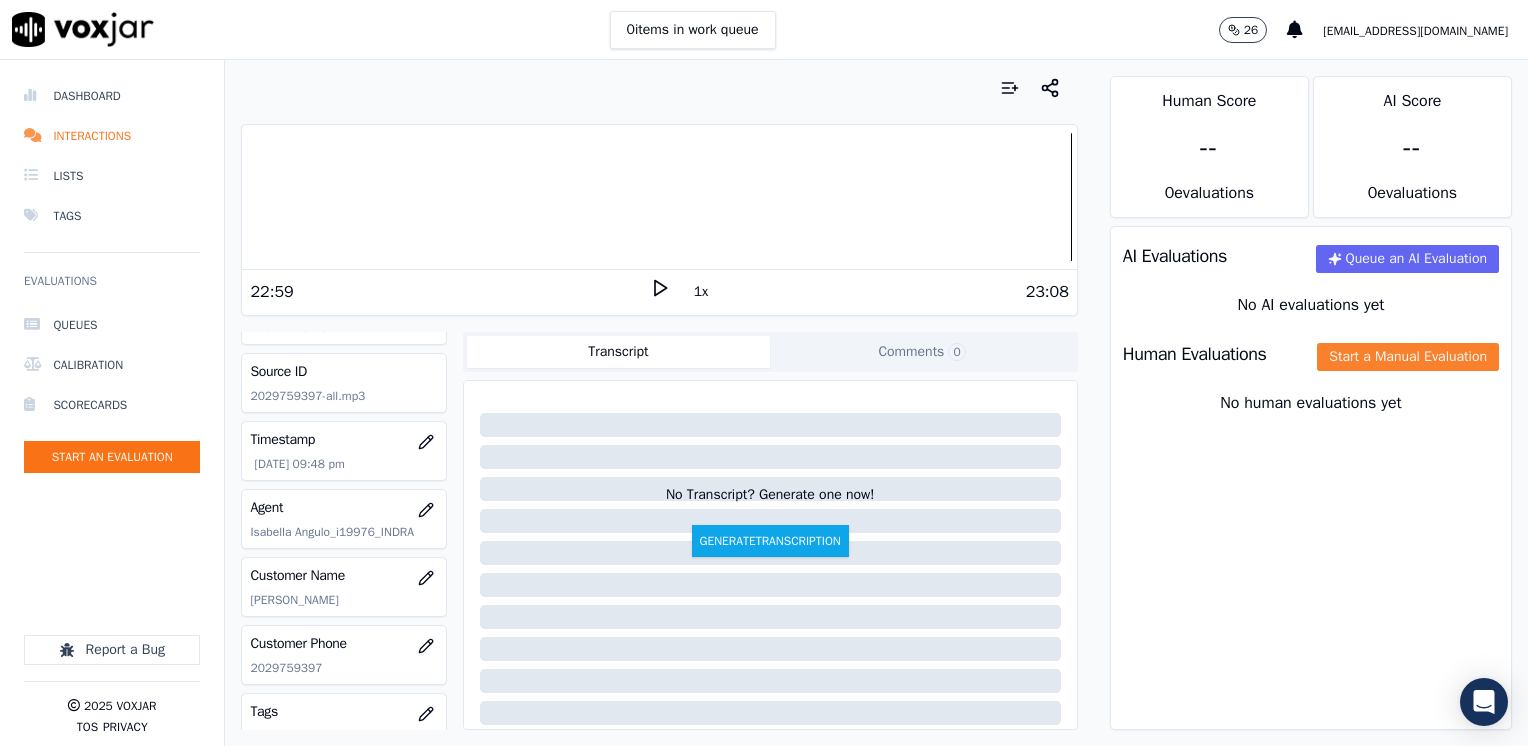 click on "Start a Manual Evaluation" 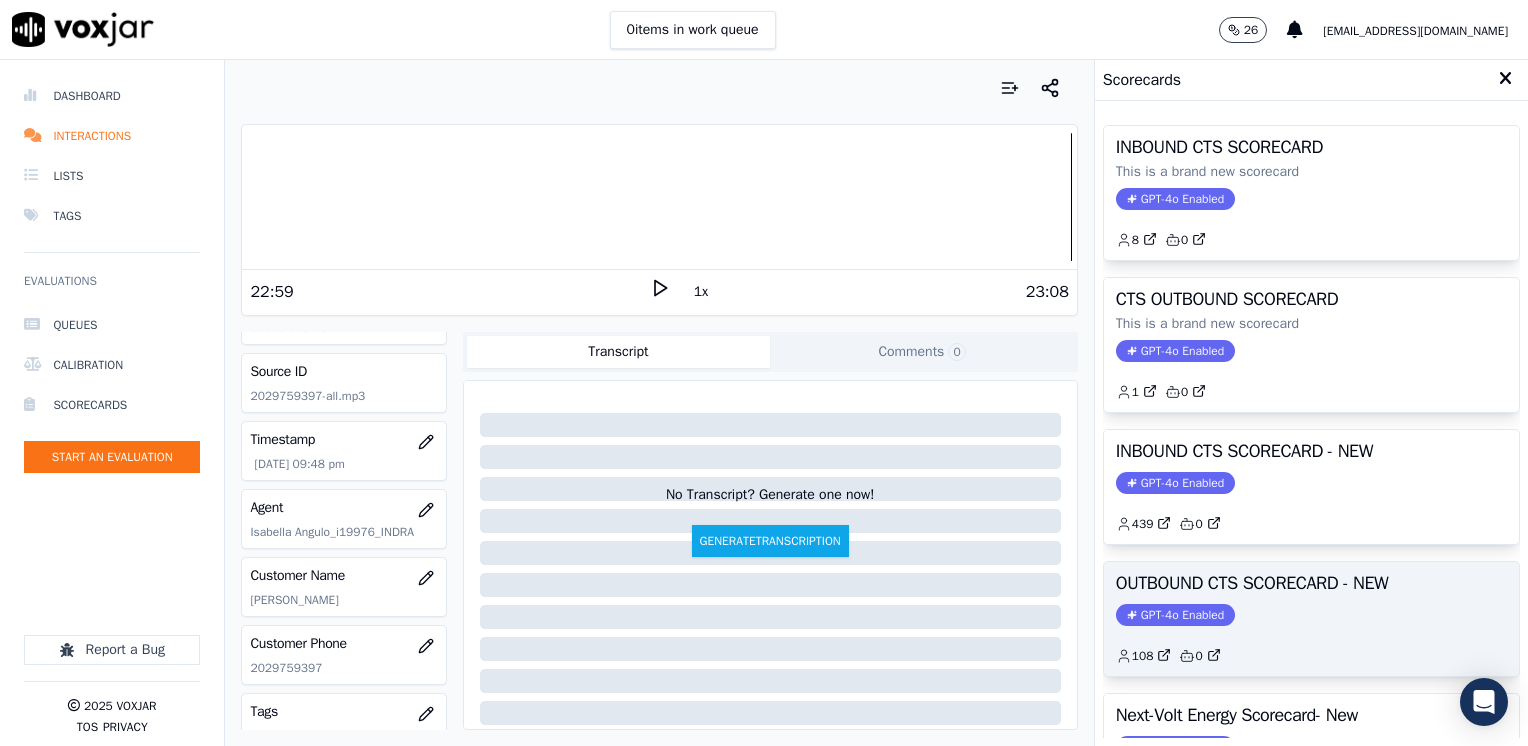 click on "GPT-4o Enabled" at bounding box center [1175, 615] 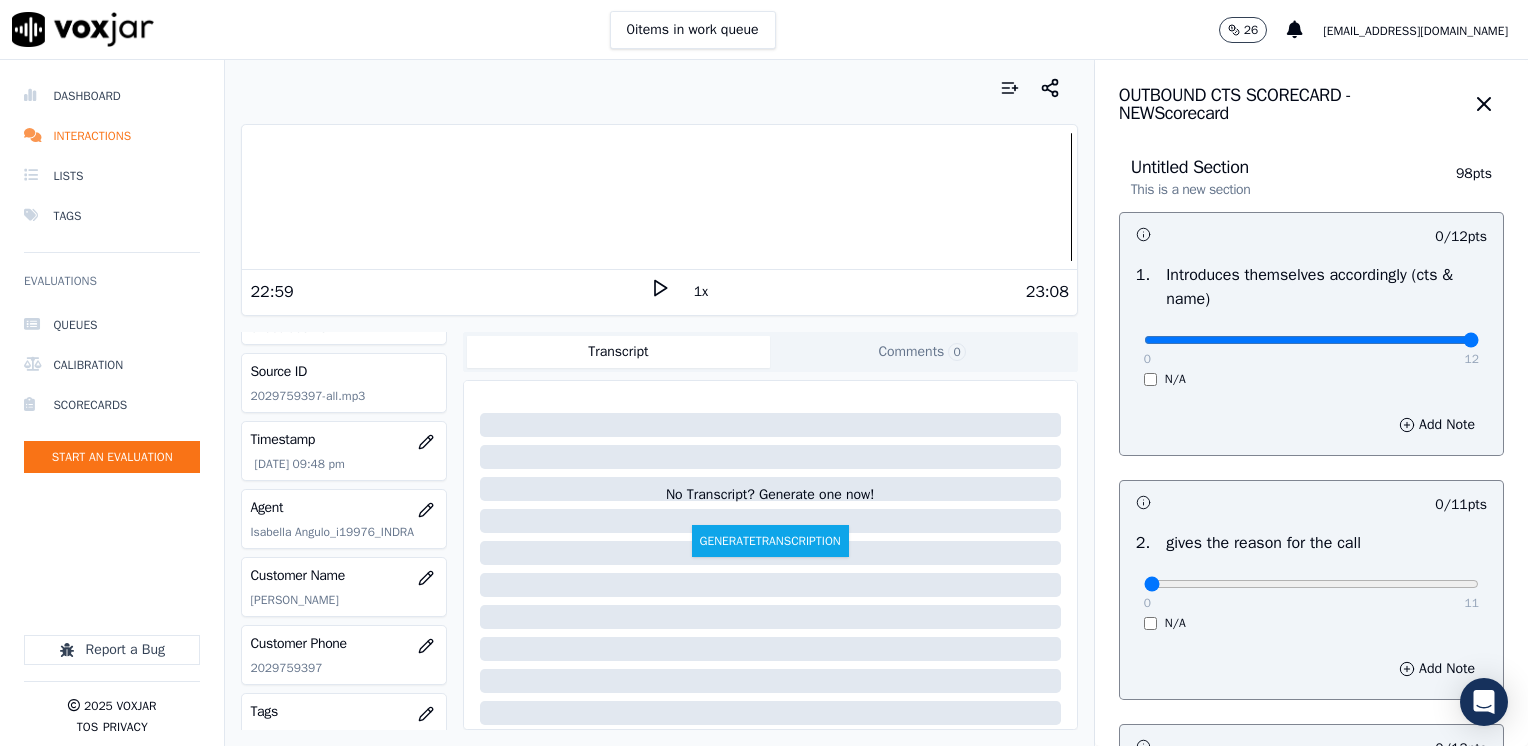 drag, startPoint x: 1136, startPoint y: 339, endPoint x: 1531, endPoint y: 351, distance: 395.18225 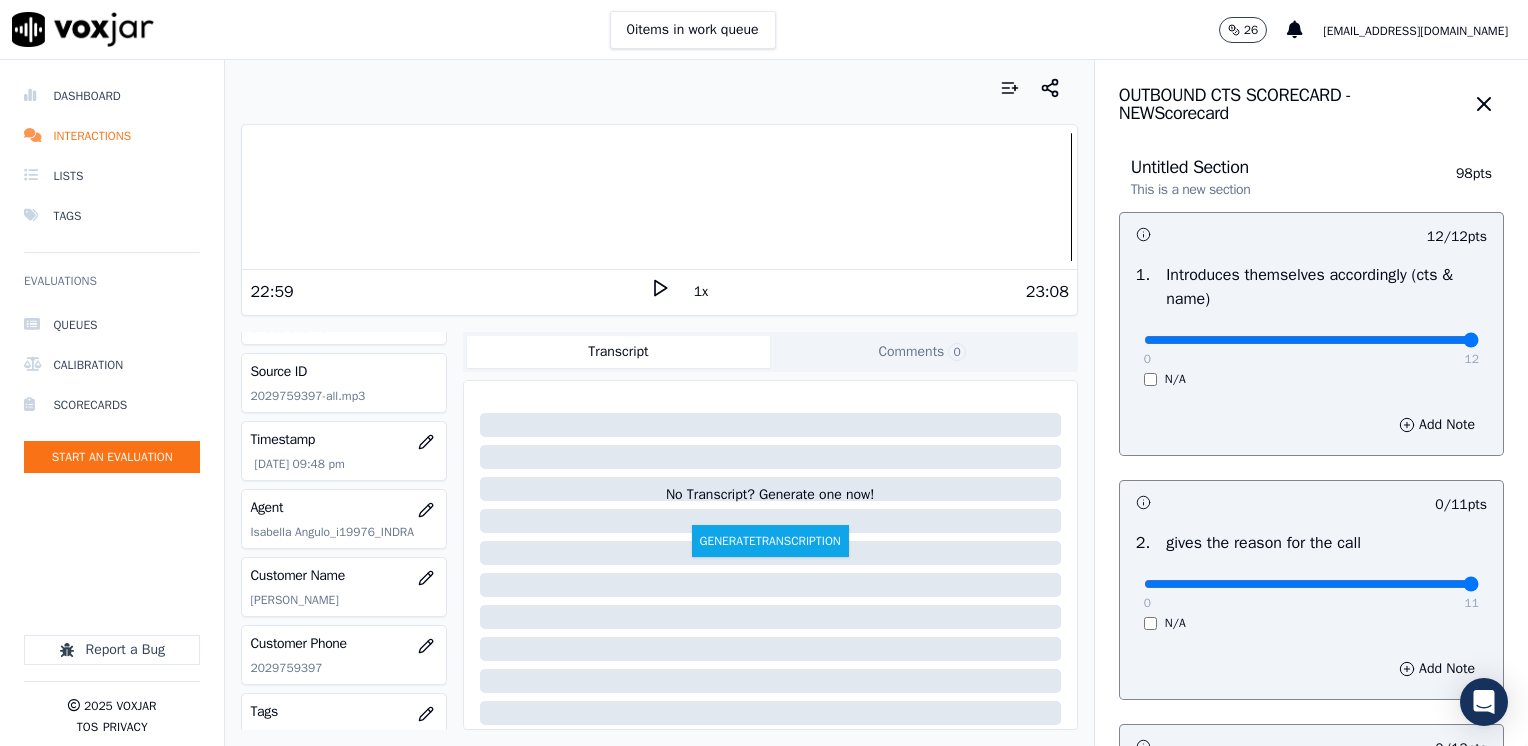 drag, startPoint x: 1139, startPoint y: 581, endPoint x: 1527, endPoint y: 555, distance: 388.87015 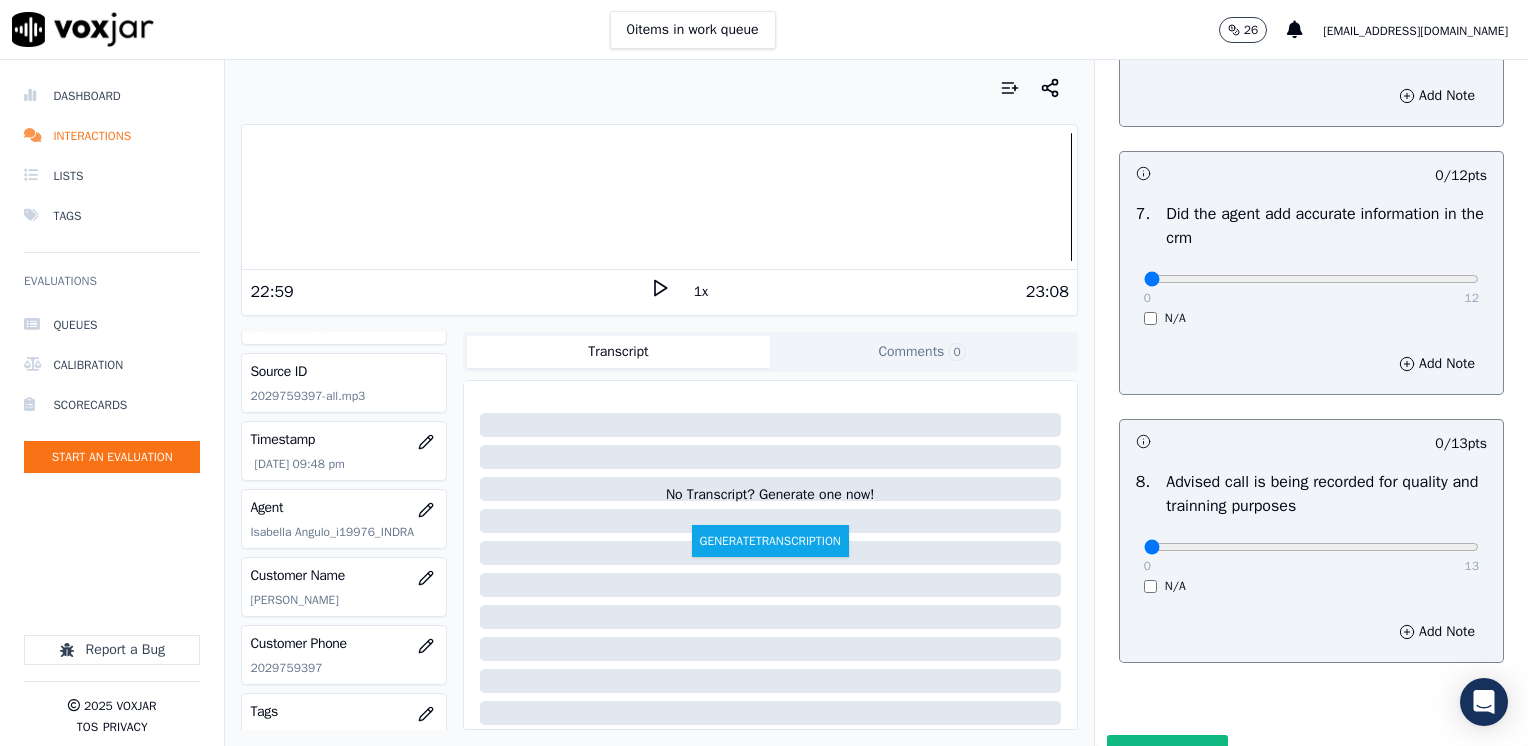 scroll, scrollTop: 1748, scrollLeft: 0, axis: vertical 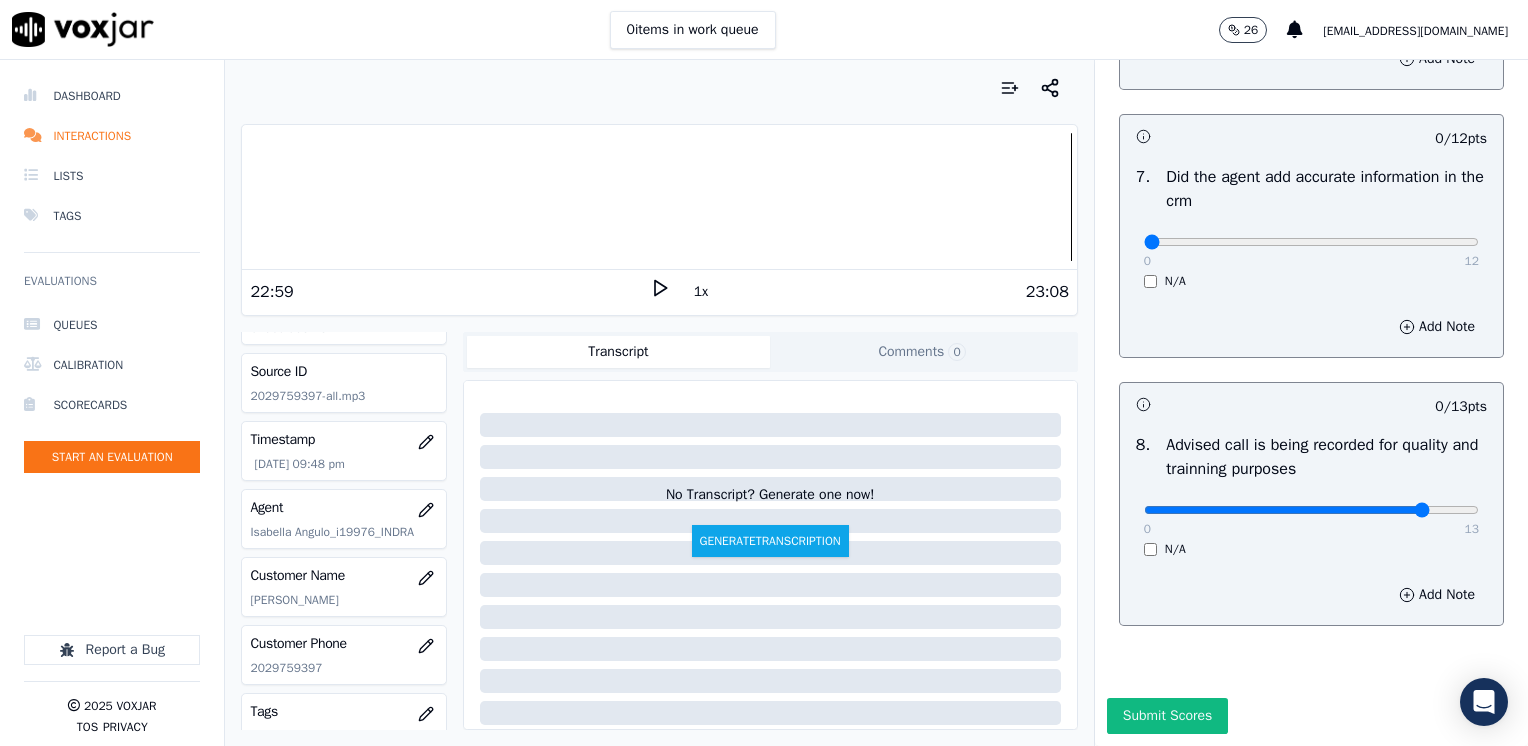 click at bounding box center (1311, -1366) 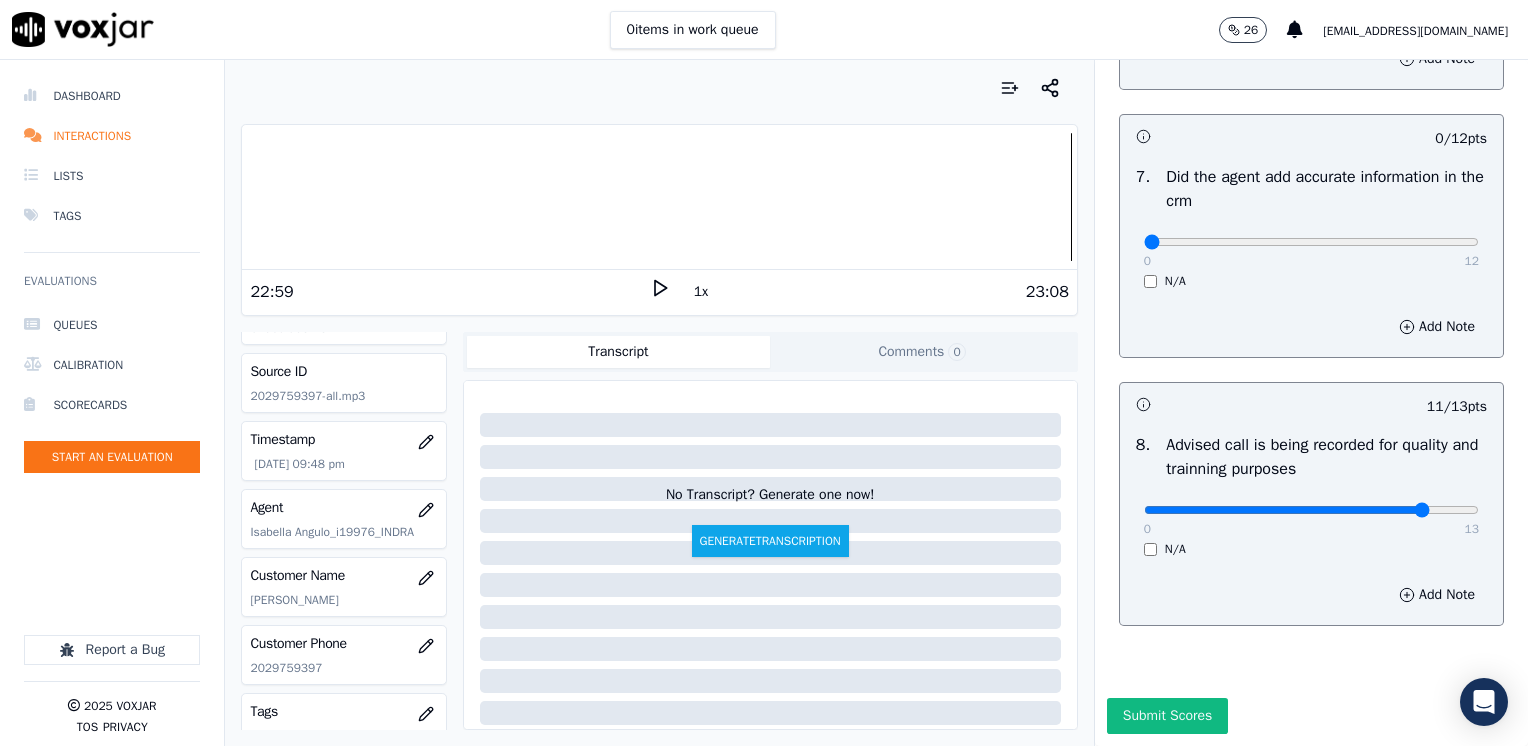 click on "0   13" at bounding box center (1311, 509) 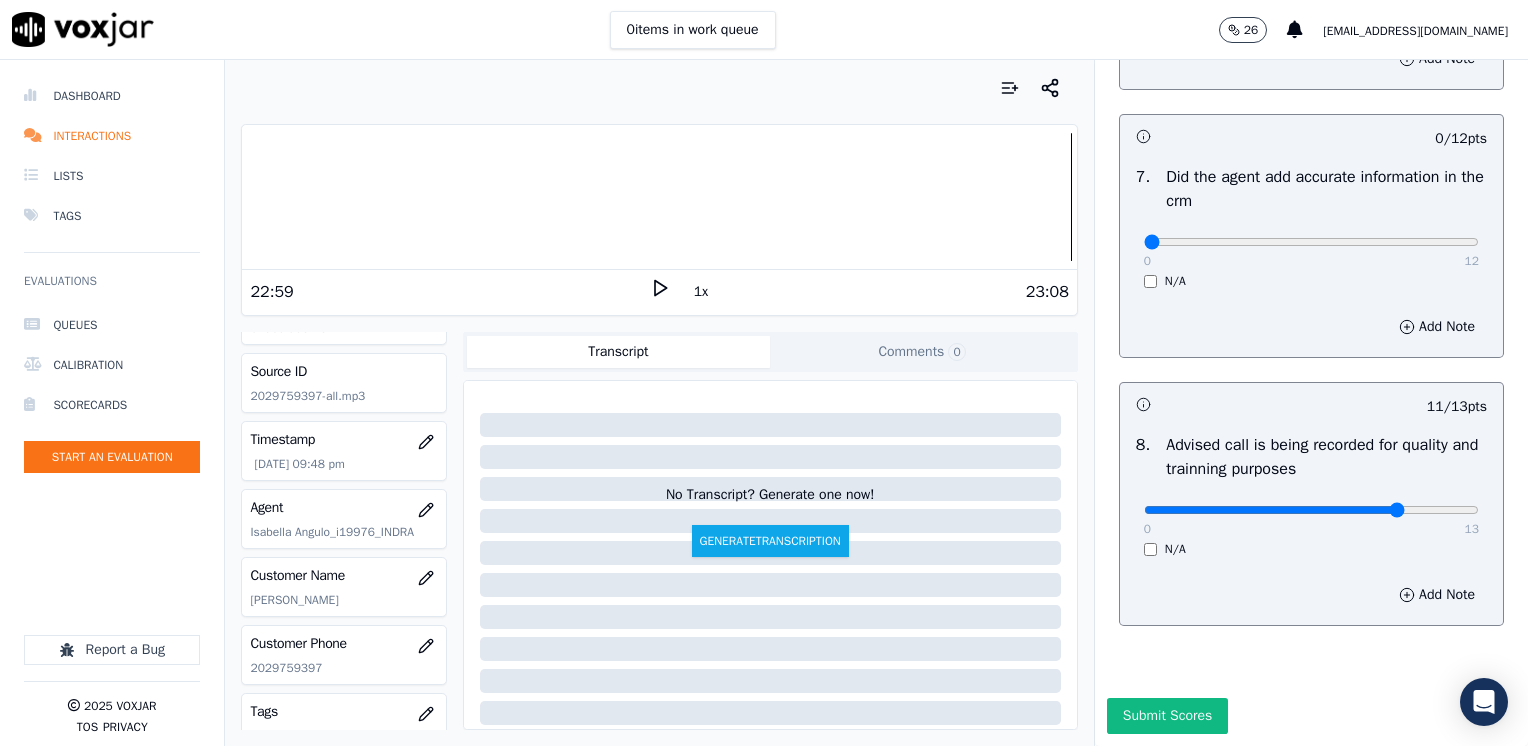 type on "10" 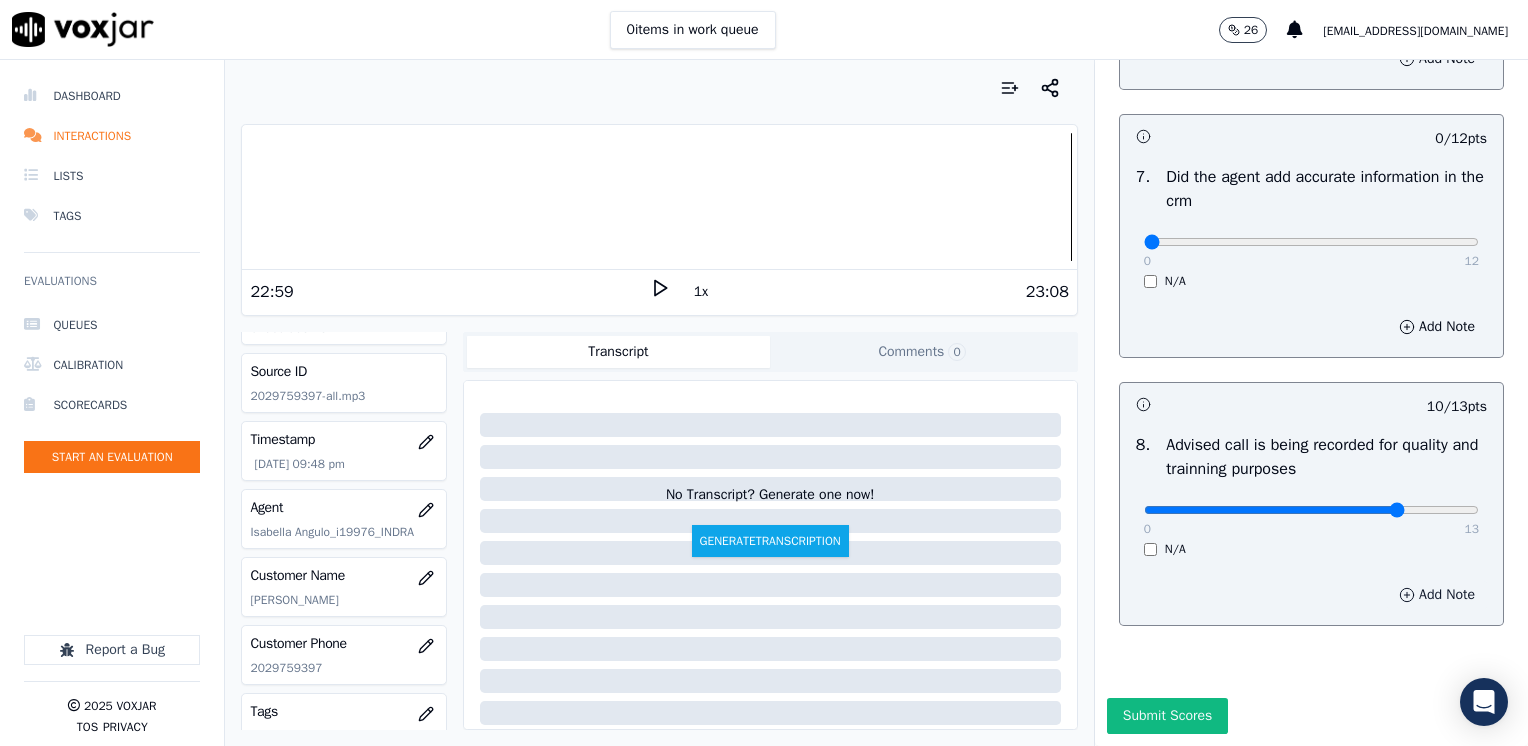 click on "Add Note" at bounding box center [1437, 595] 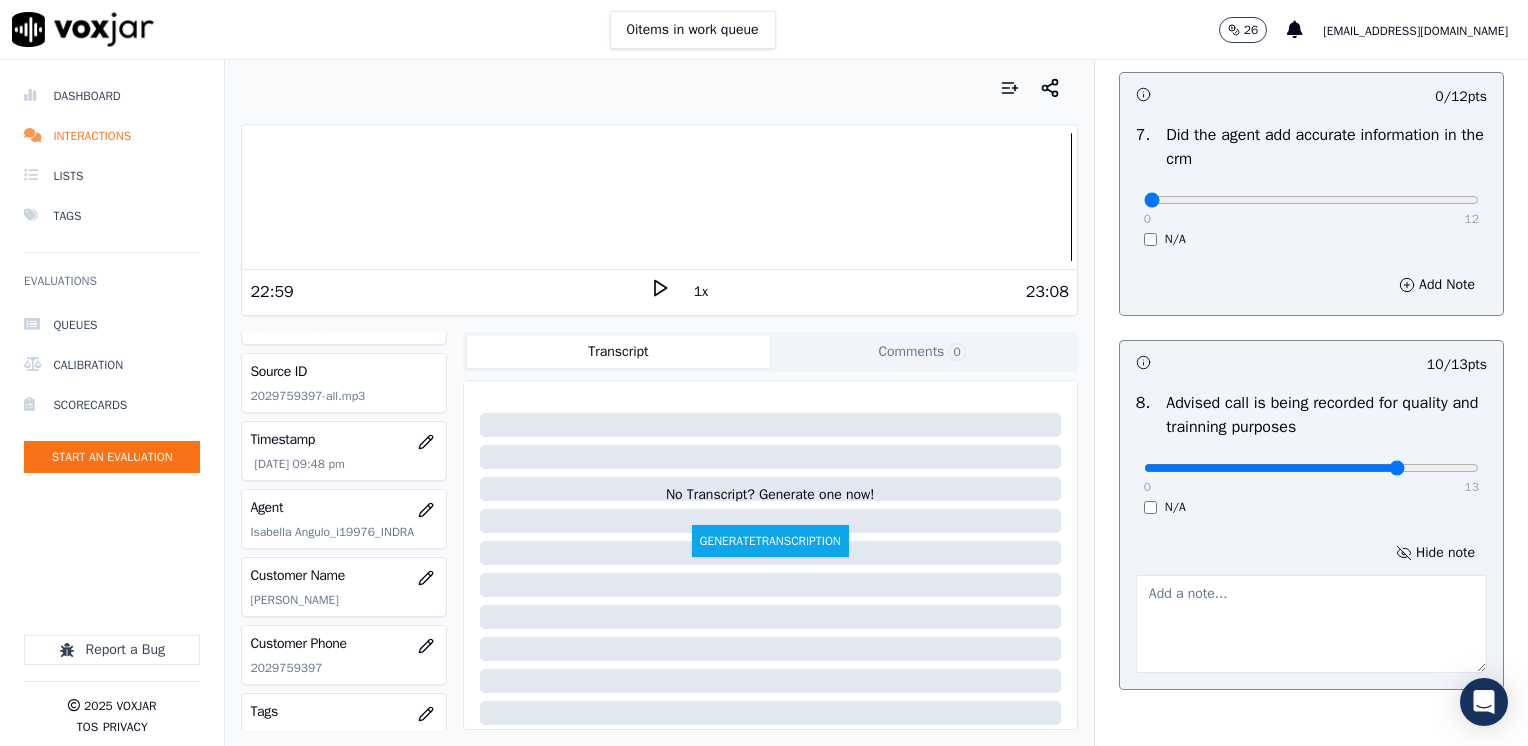 click at bounding box center [1311, 624] 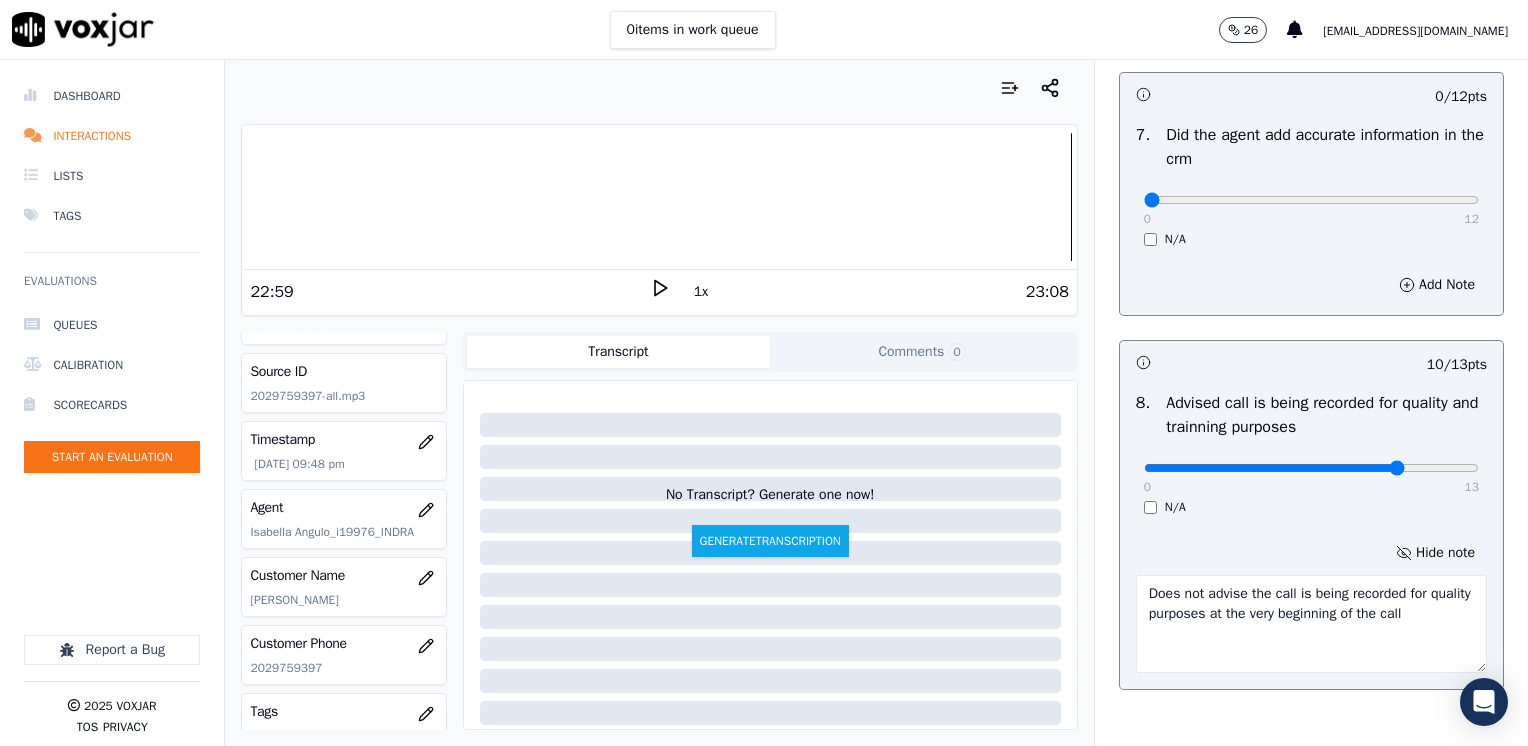 type on "Does not advise the call is being recorded for quality purposes at the very beginning of the call" 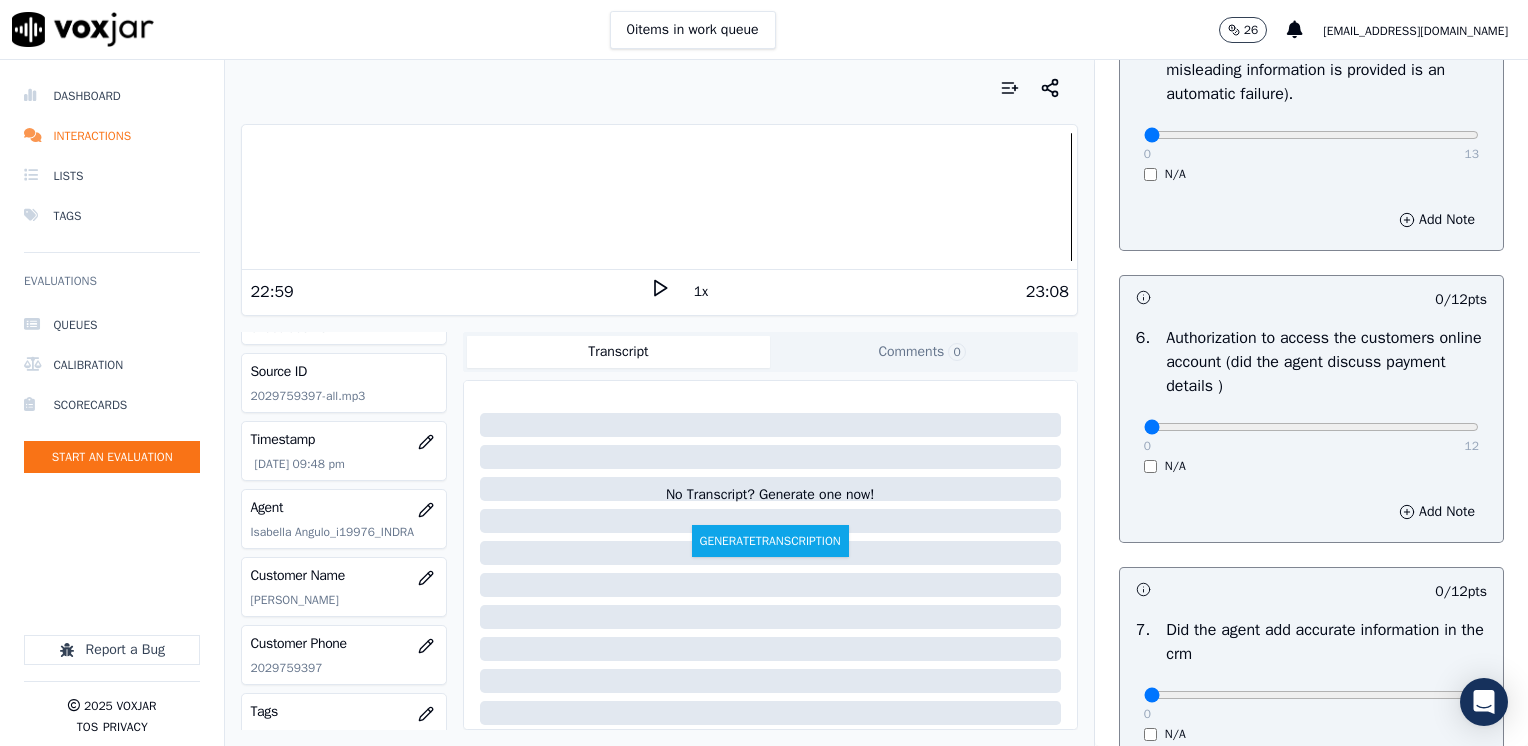 scroll, scrollTop: 1353, scrollLeft: 0, axis: vertical 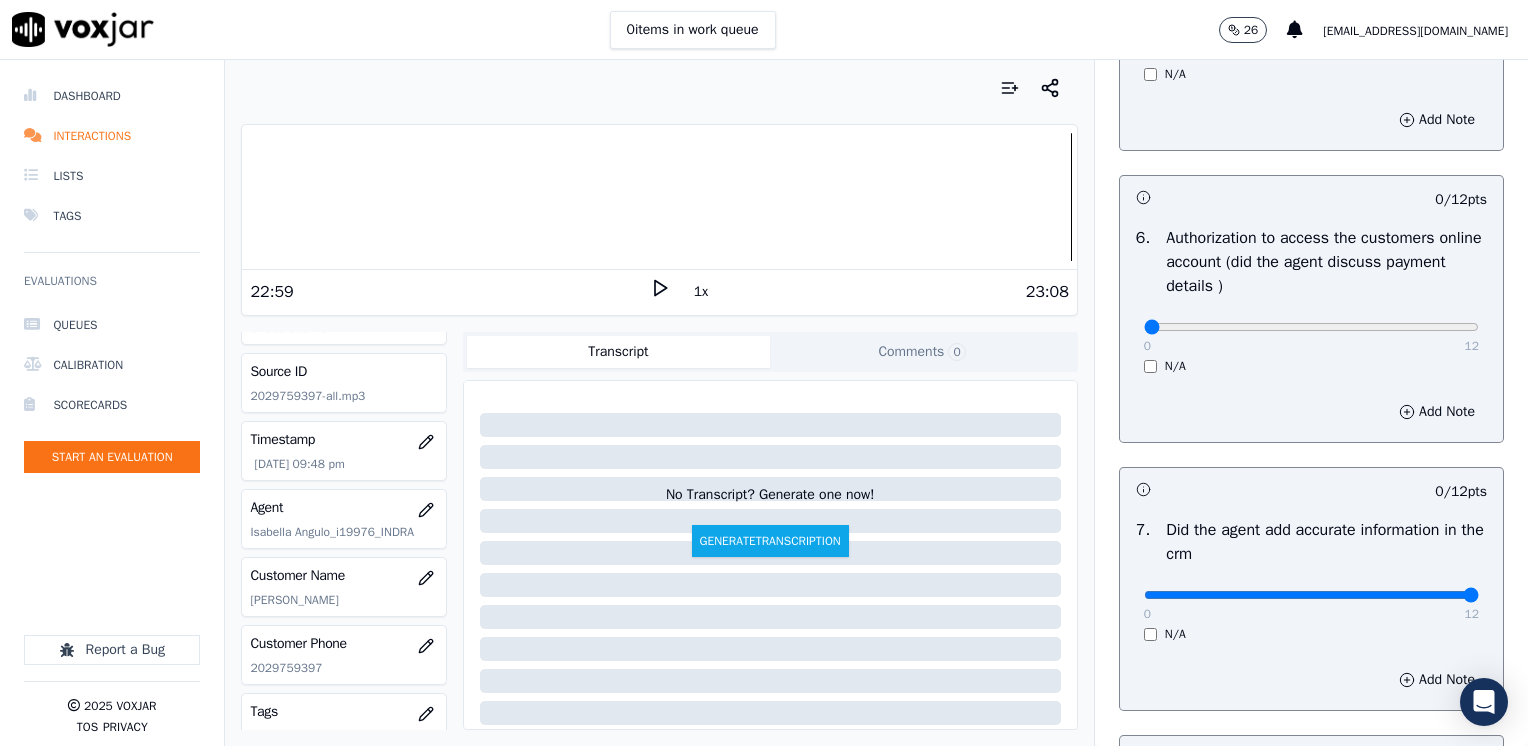 drag, startPoint x: 1134, startPoint y: 592, endPoint x: 1531, endPoint y: 592, distance: 397 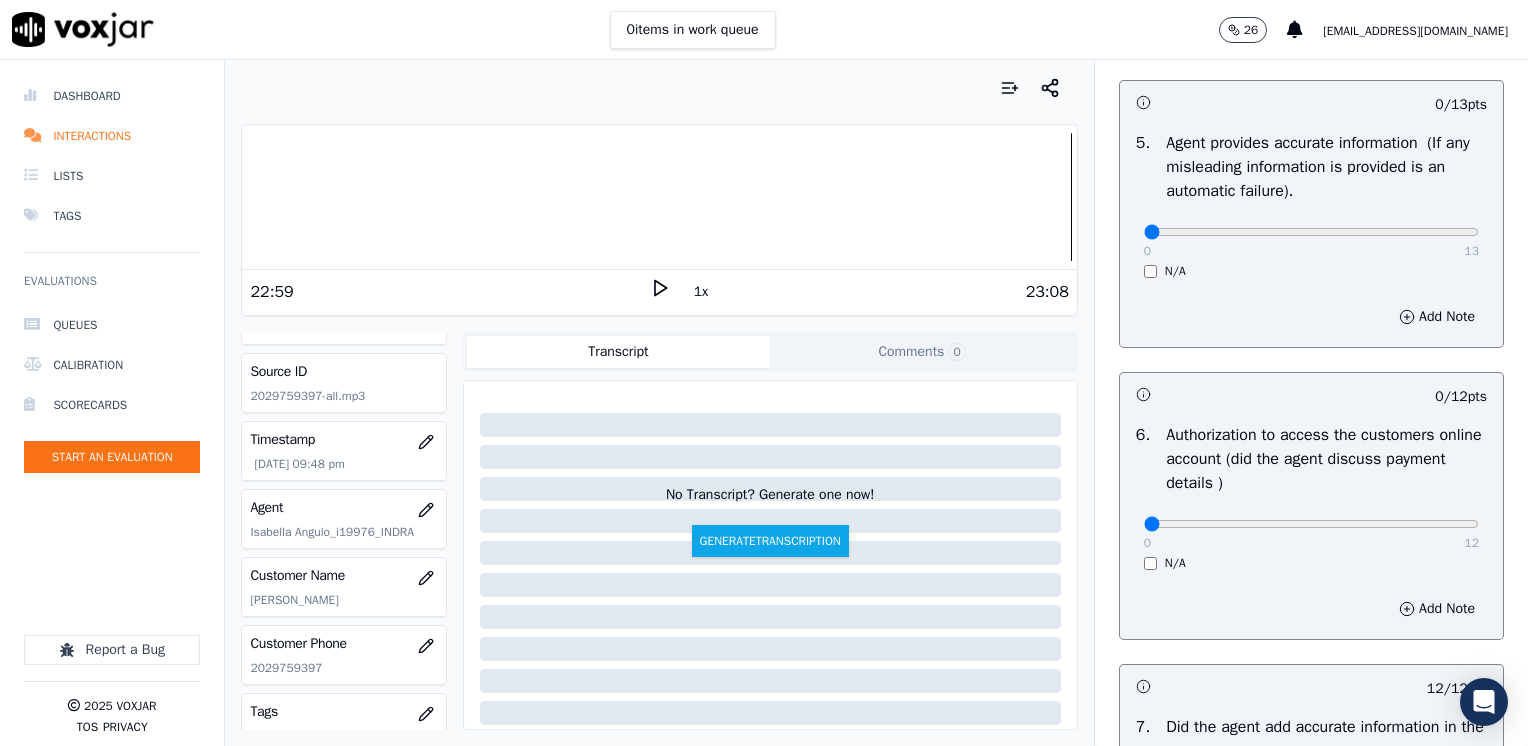 scroll, scrollTop: 1153, scrollLeft: 0, axis: vertical 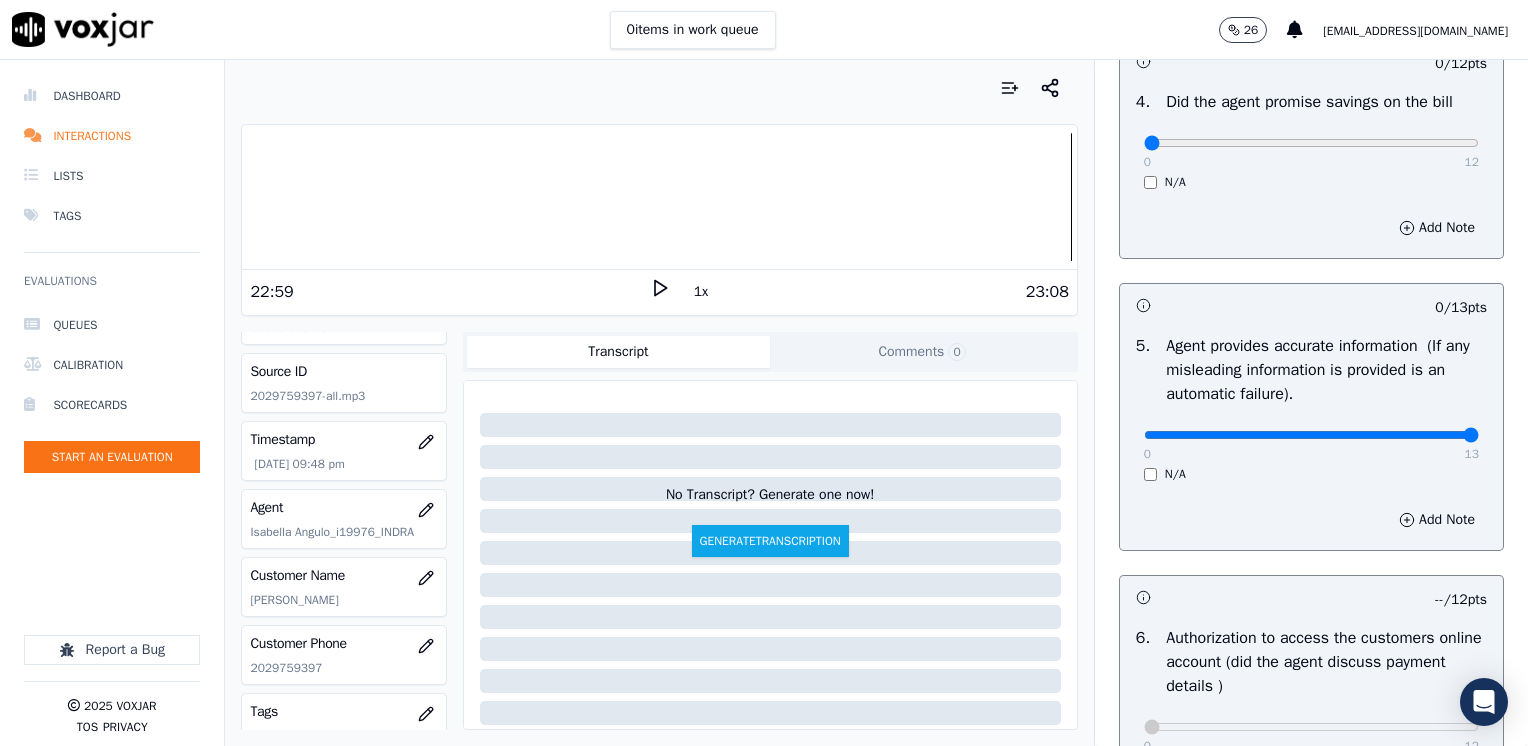 drag, startPoint x: 1130, startPoint y: 436, endPoint x: 1531, endPoint y: 429, distance: 401.0611 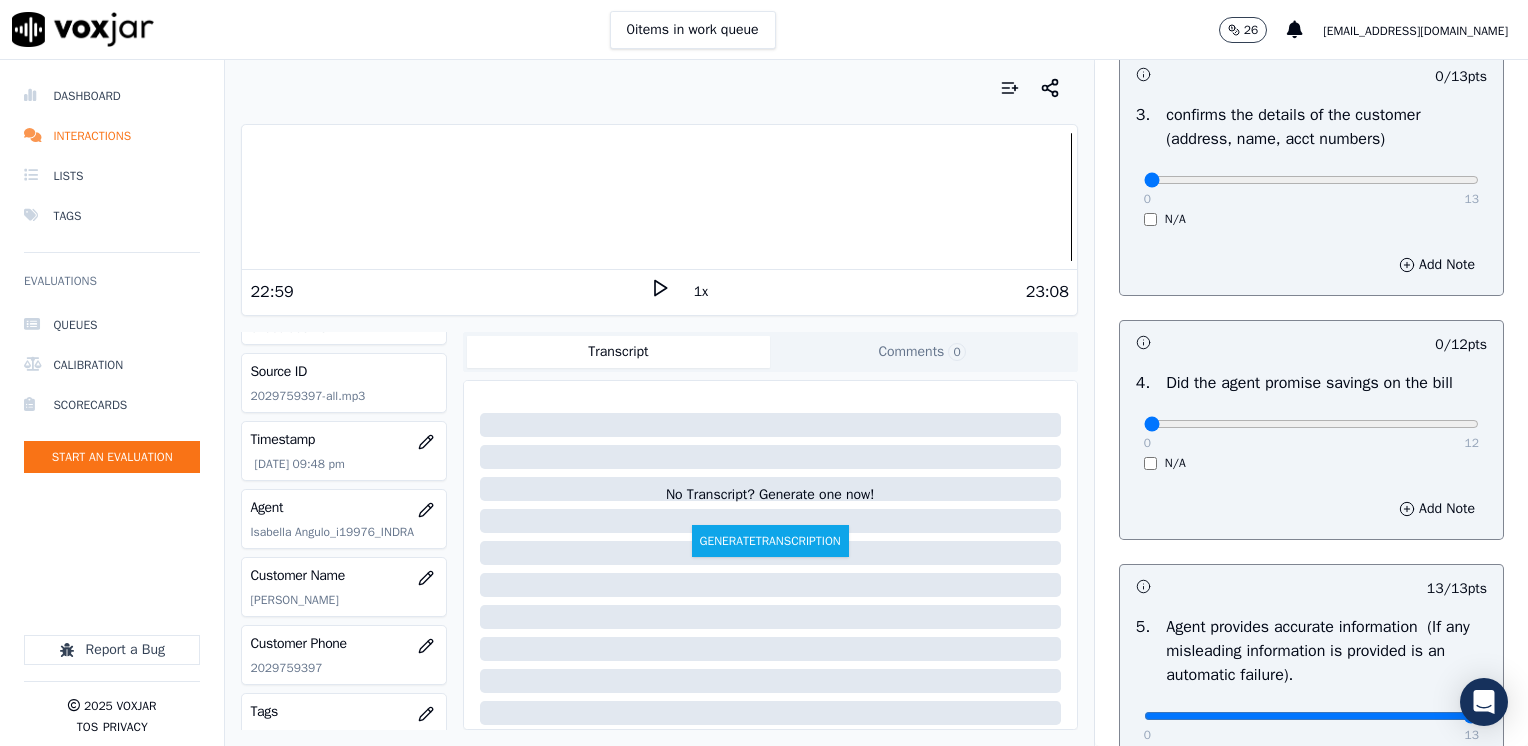 scroll, scrollTop: 653, scrollLeft: 0, axis: vertical 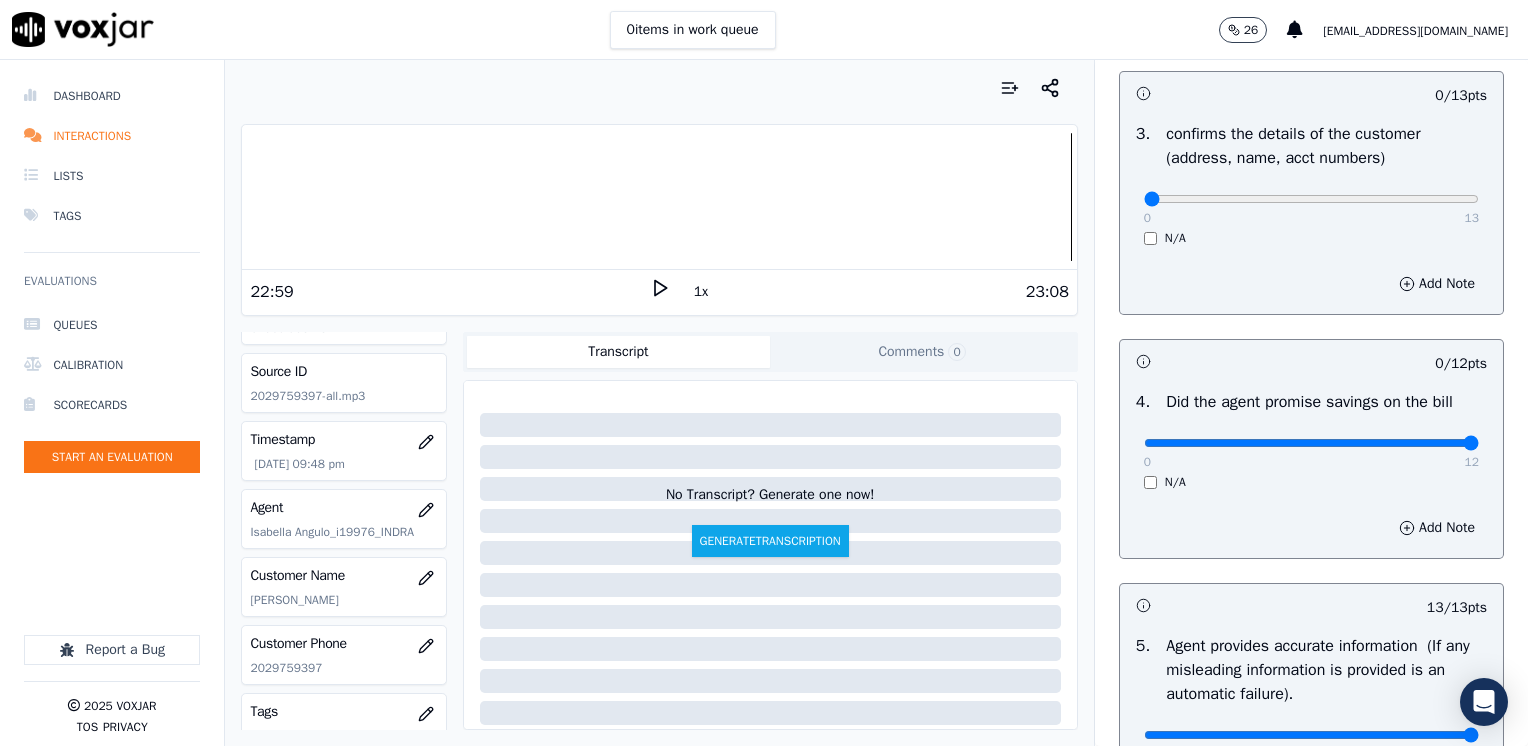 drag, startPoint x: 1132, startPoint y: 446, endPoint x: 1531, endPoint y: 437, distance: 399.1015 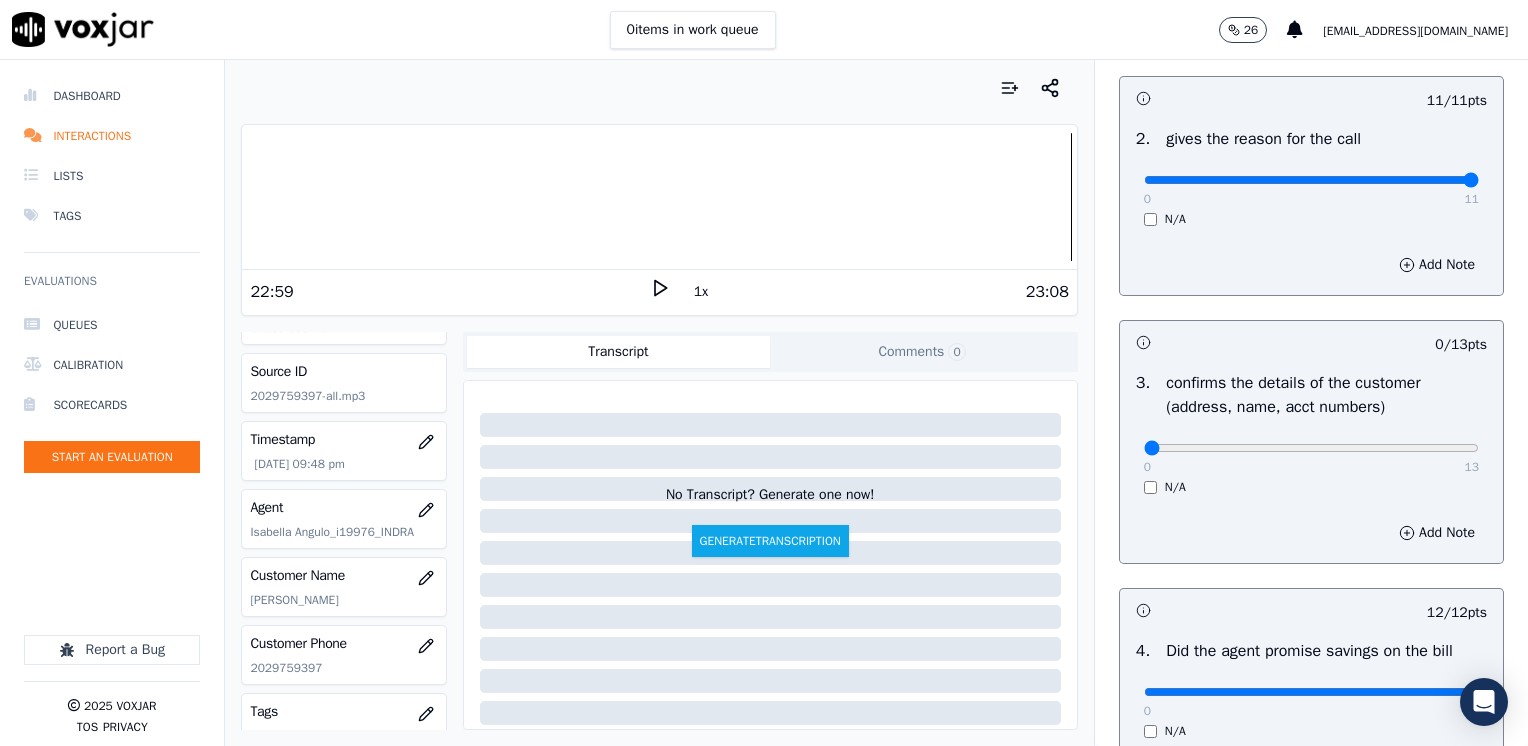 scroll, scrollTop: 353, scrollLeft: 0, axis: vertical 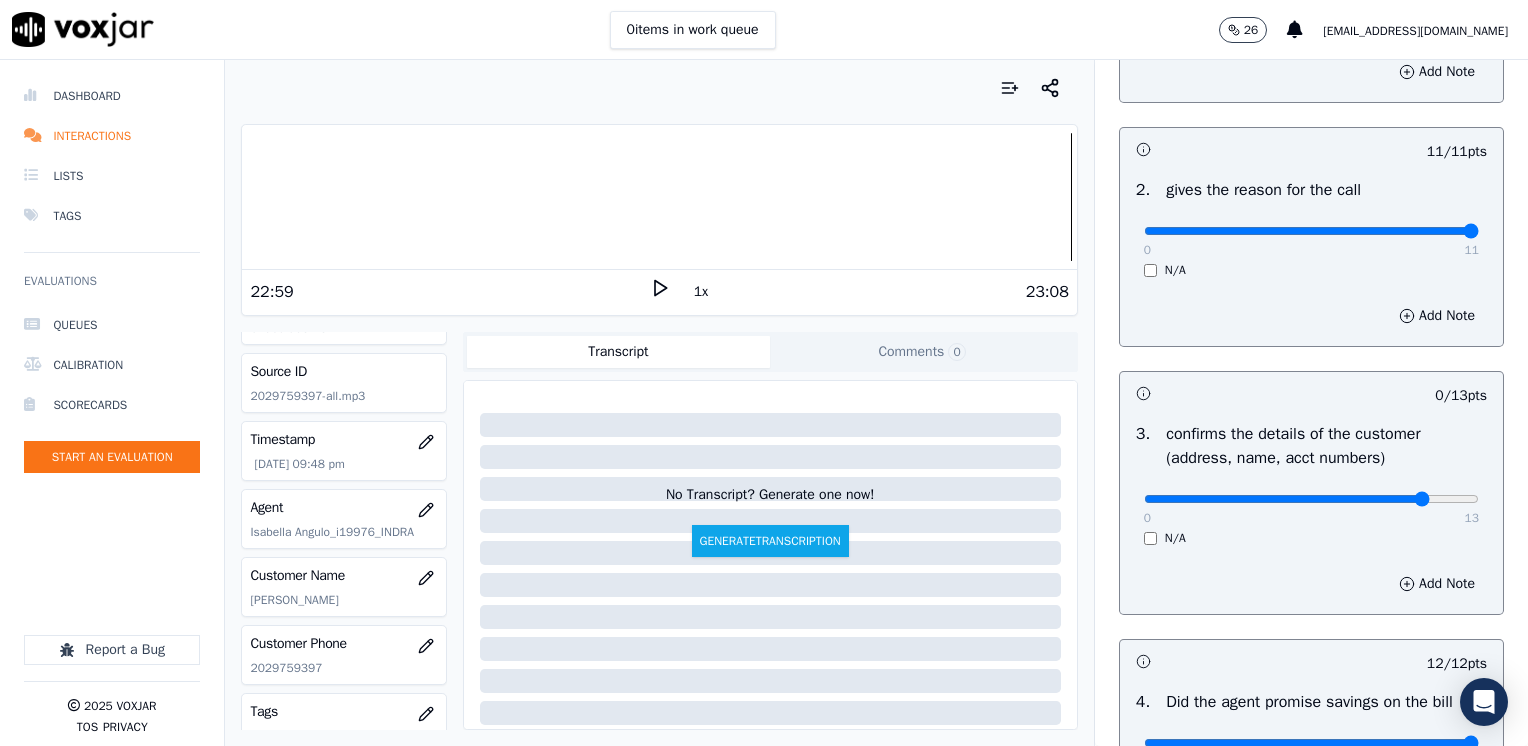 type on "11" 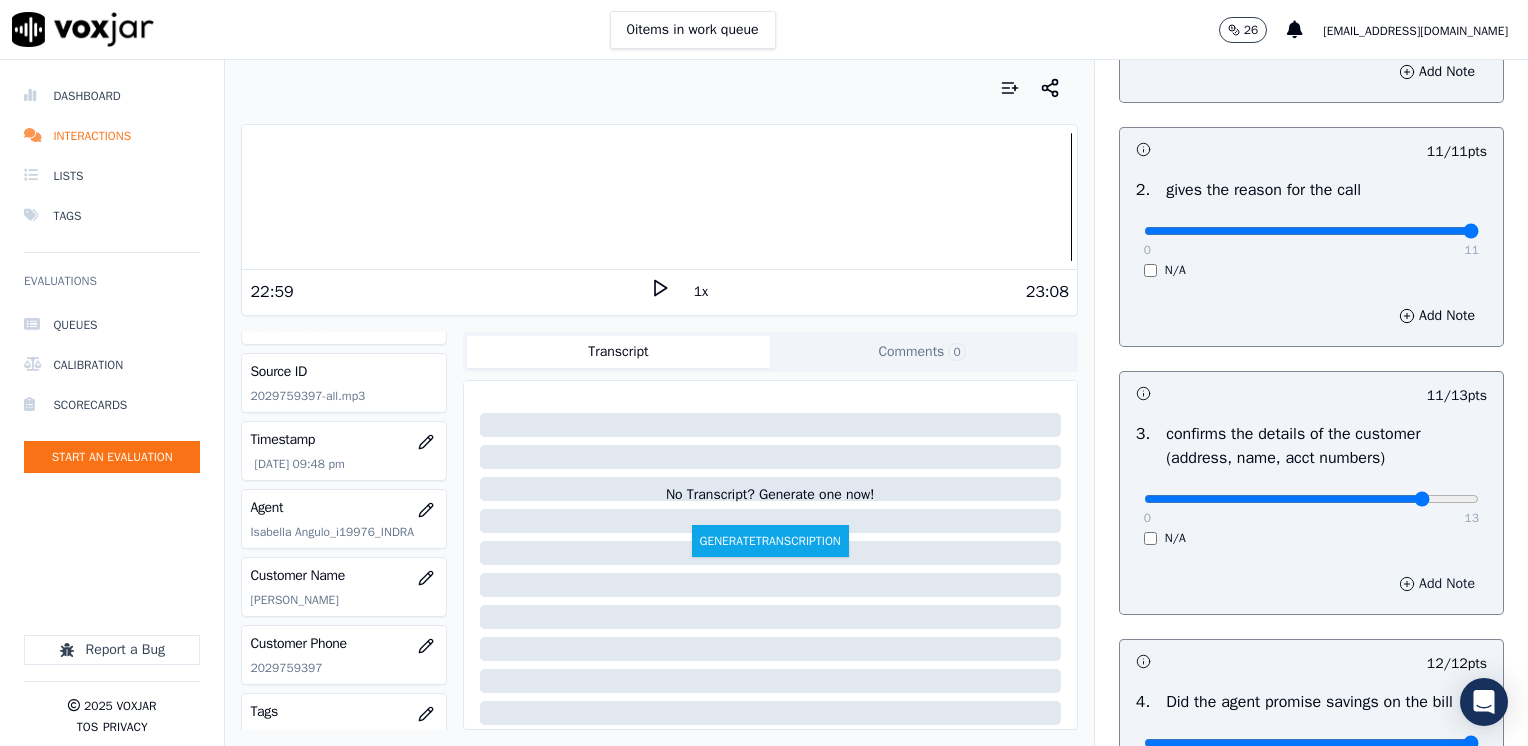click on "Add Note" at bounding box center (1437, 584) 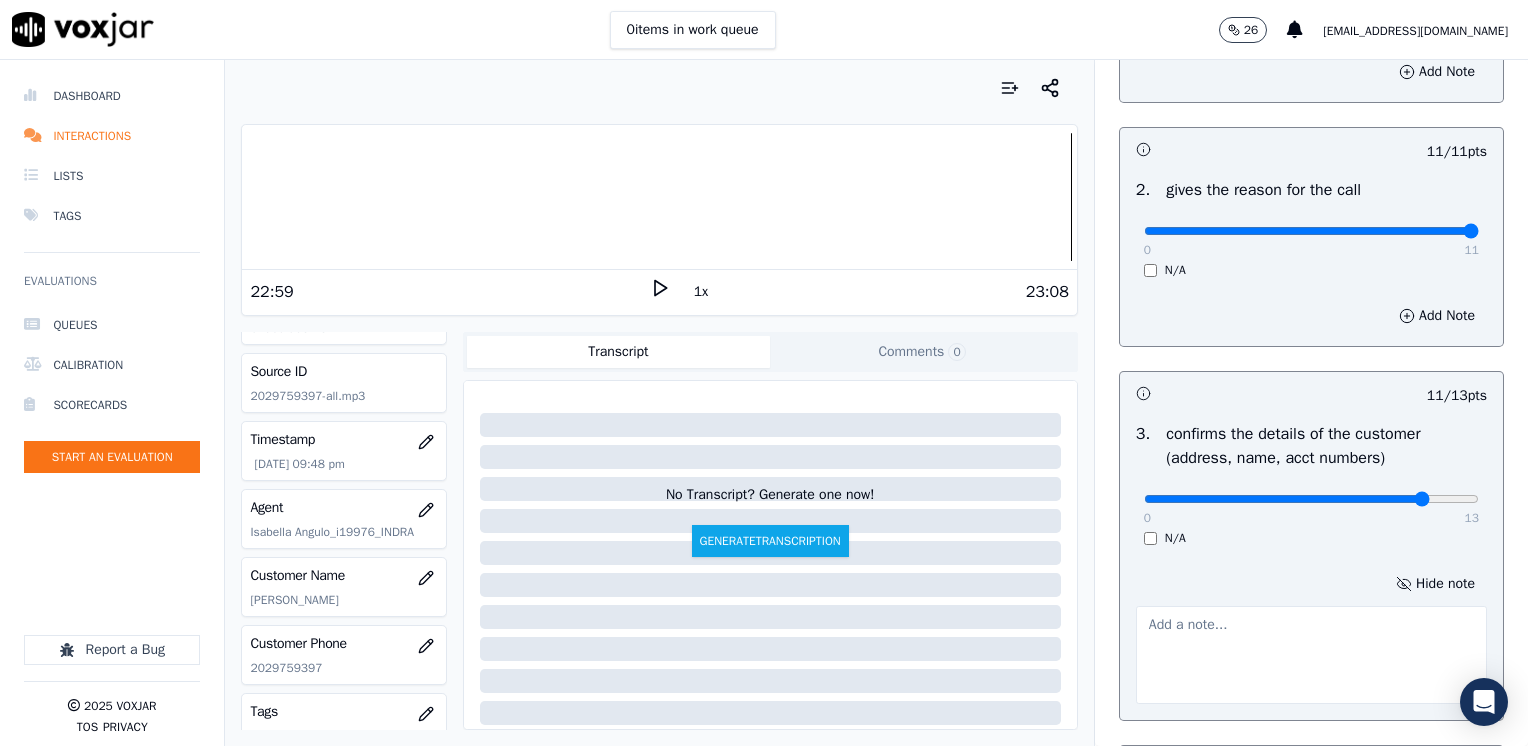 click at bounding box center (1311, 655) 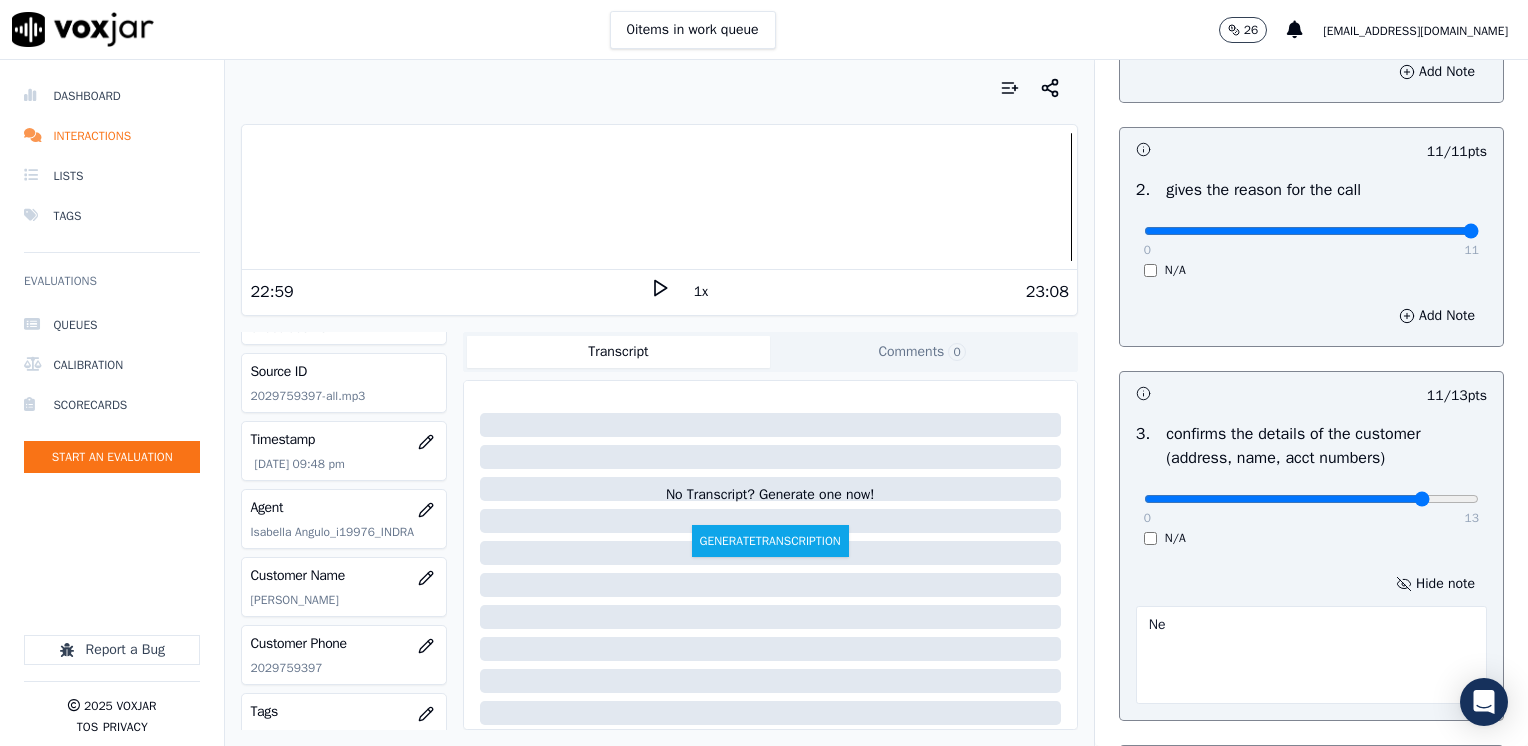 type on "N" 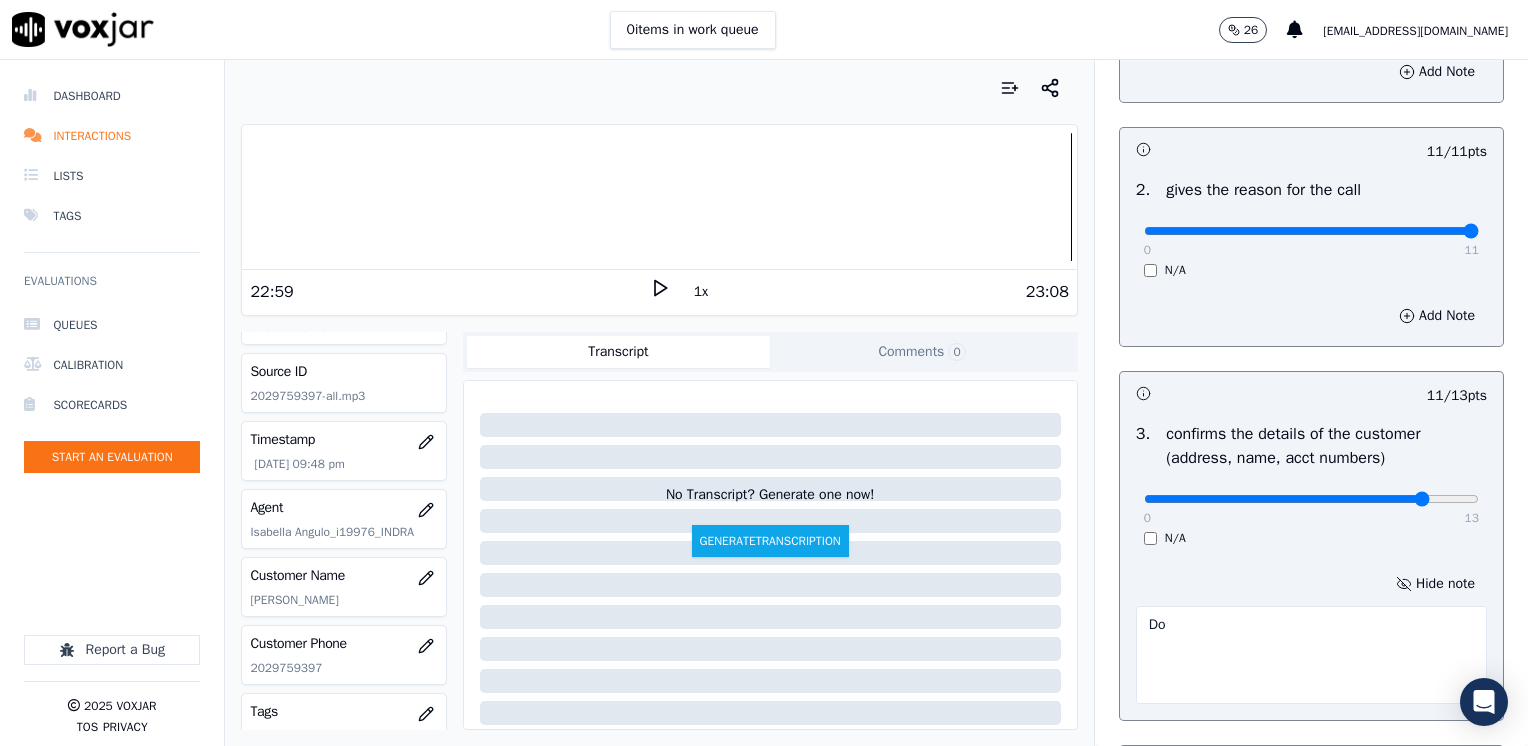 type on "D" 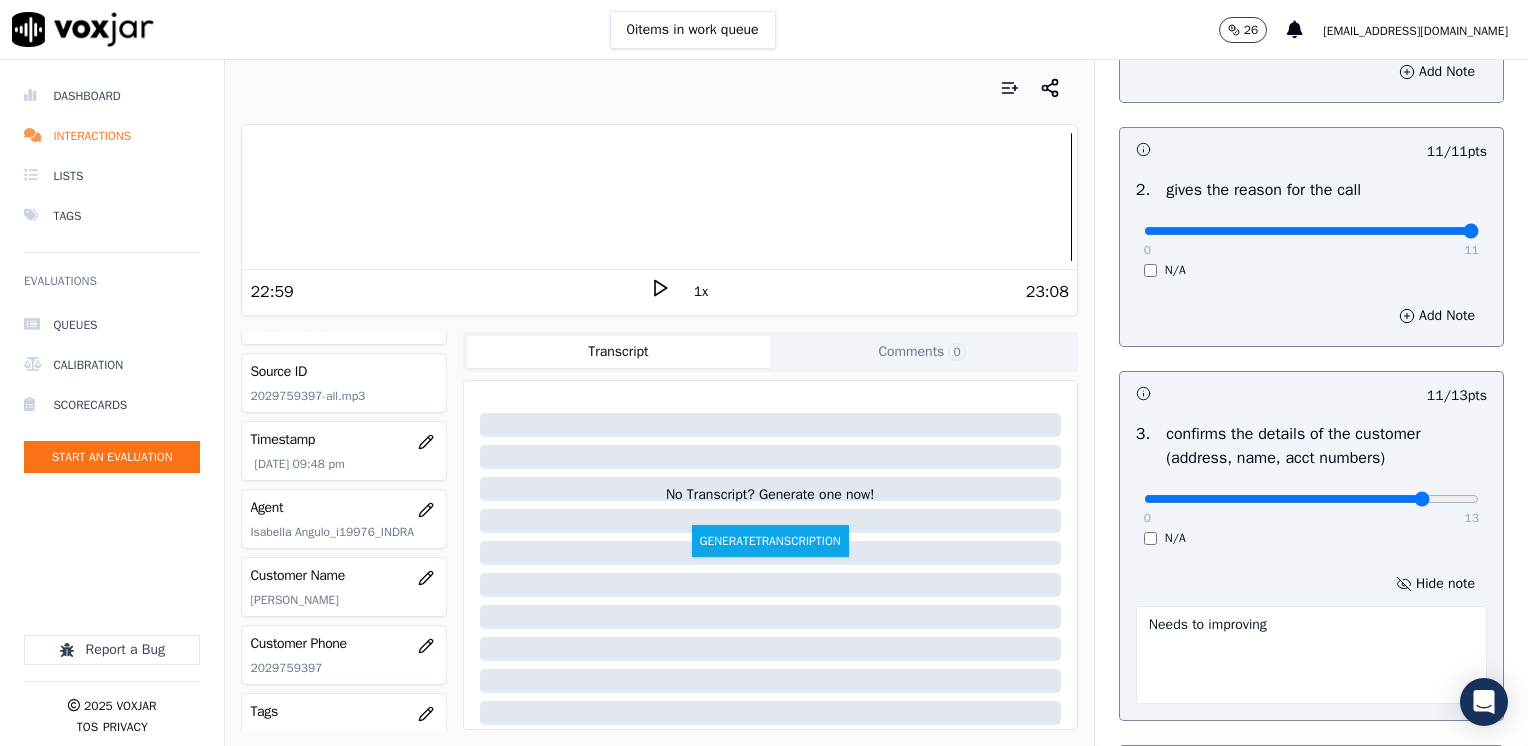 type on "Needs to improving" 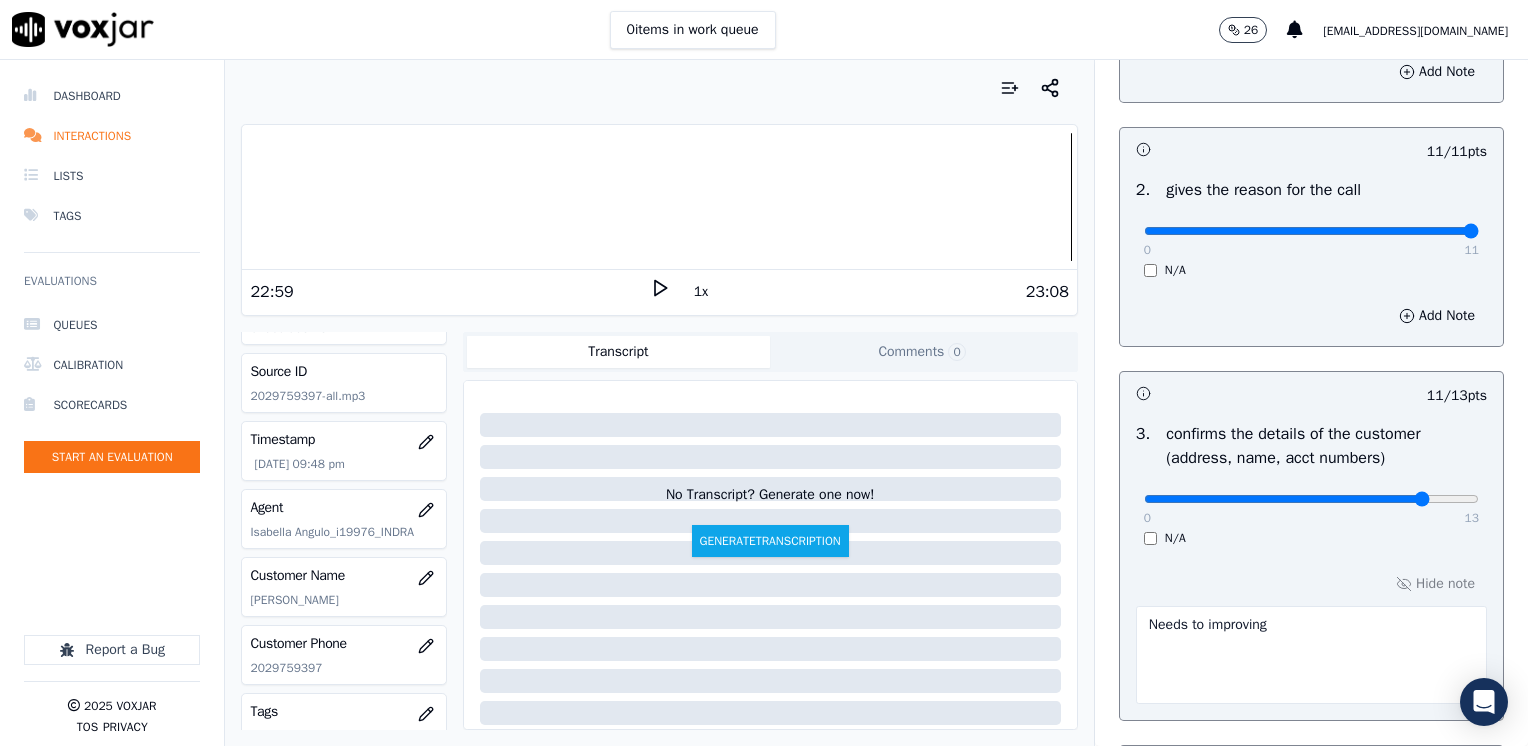 drag, startPoint x: 1308, startPoint y: 617, endPoint x: 886, endPoint y: 620, distance: 422.01065 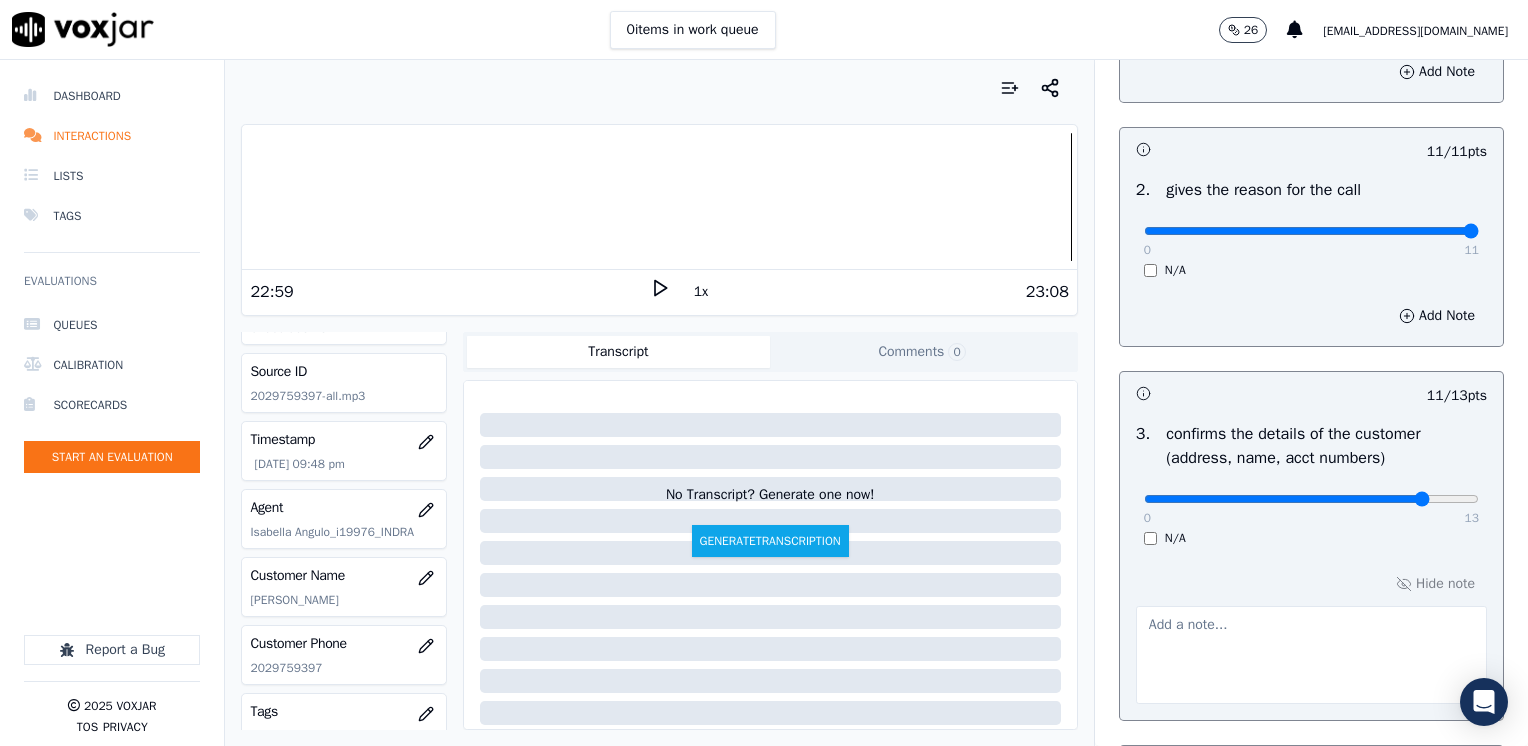 type 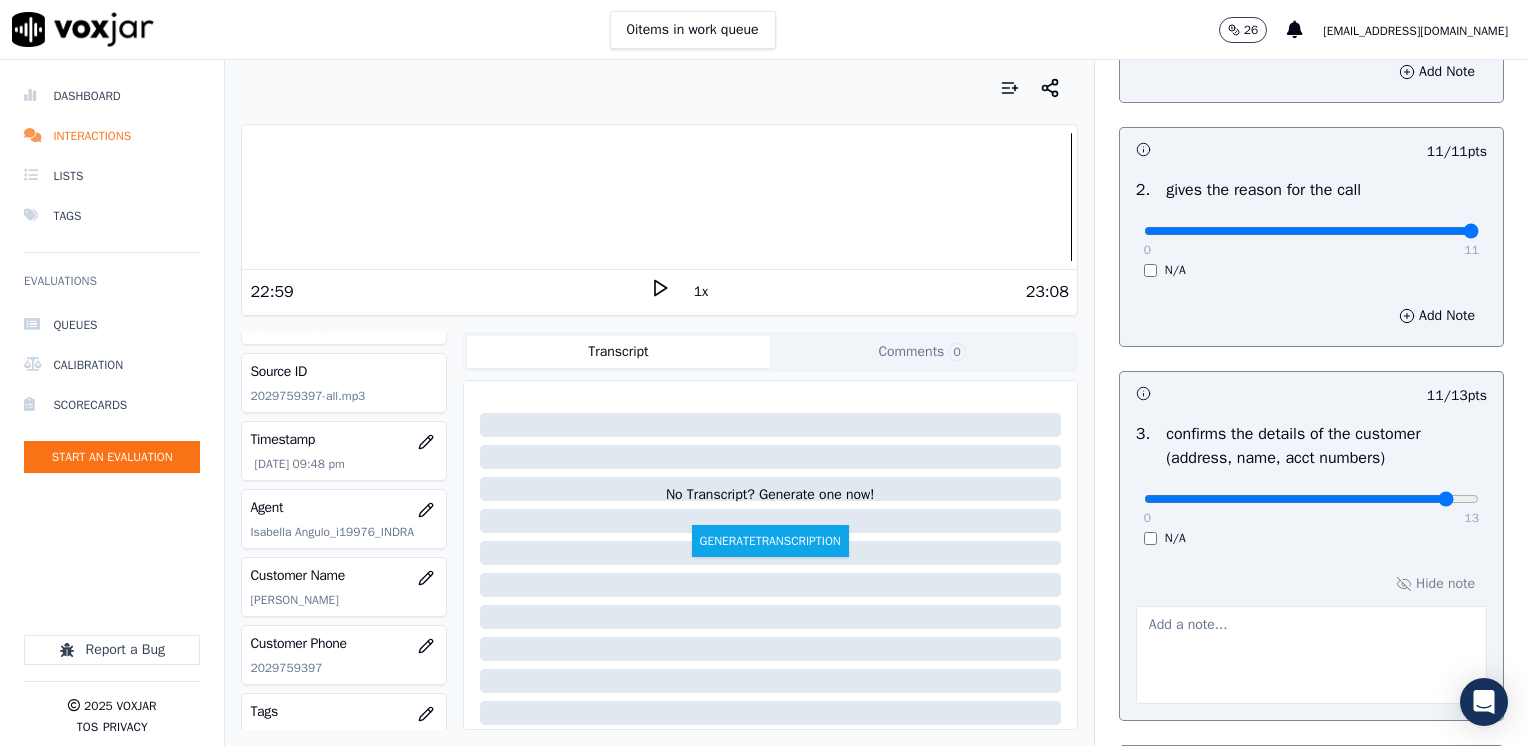 type on "12" 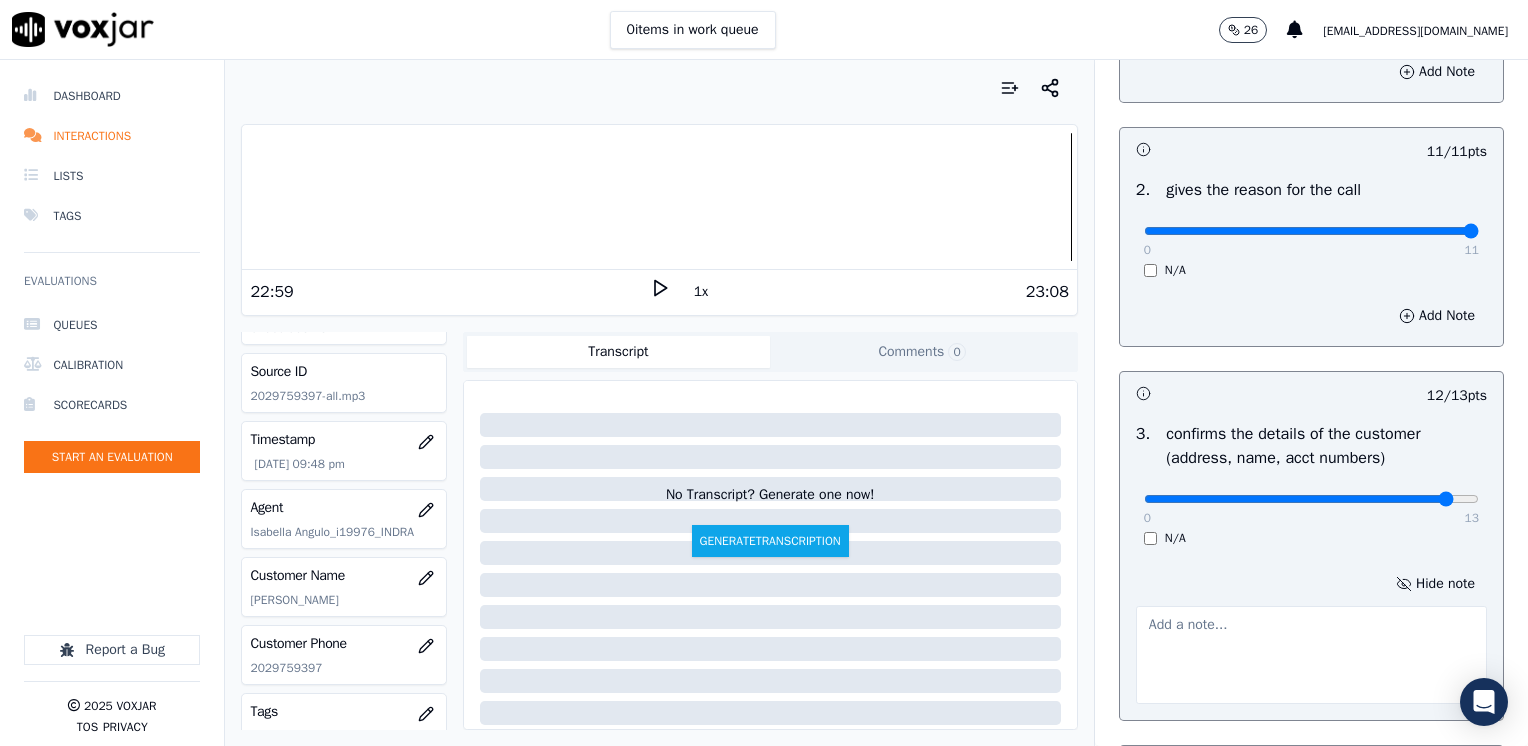 click at bounding box center [1311, 655] 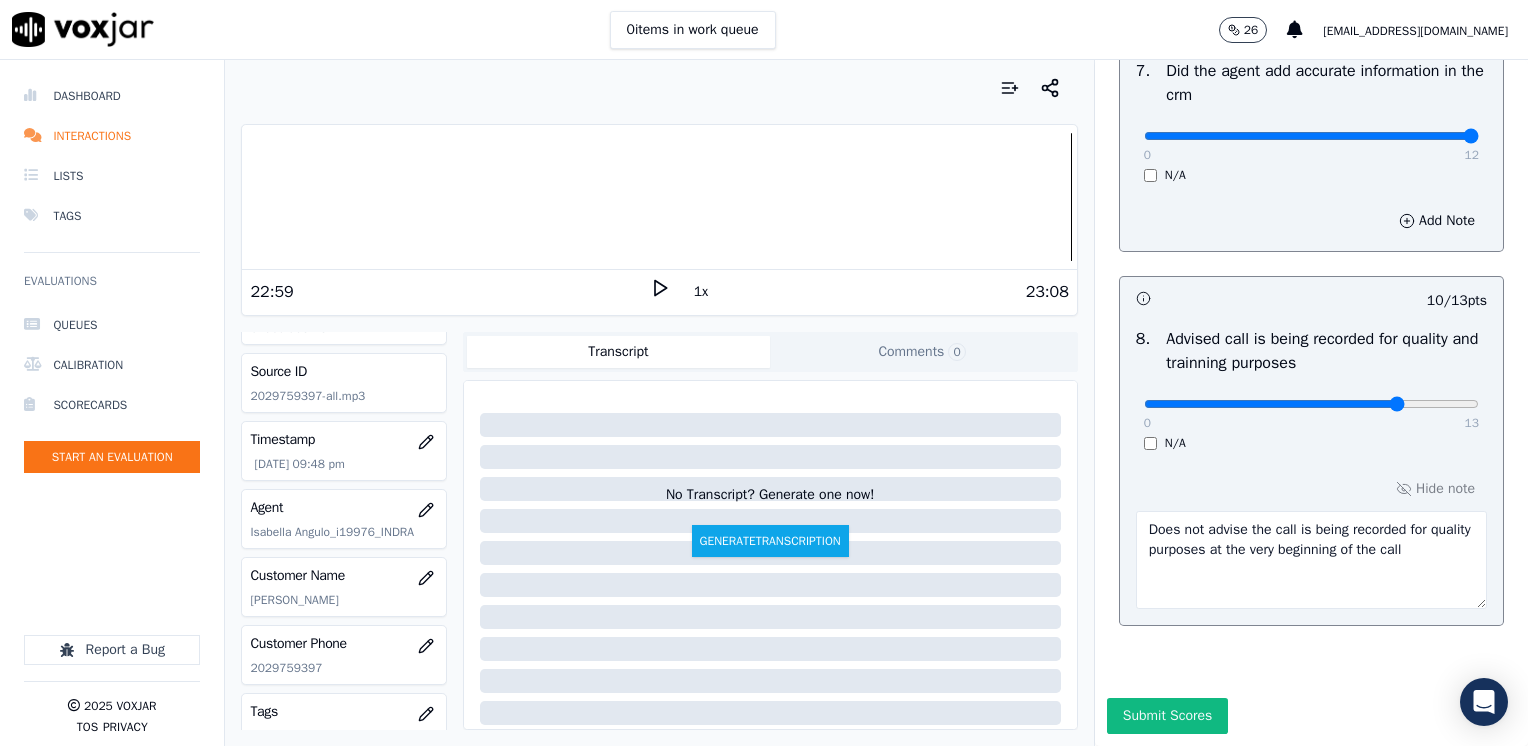 scroll, scrollTop: 1959, scrollLeft: 0, axis: vertical 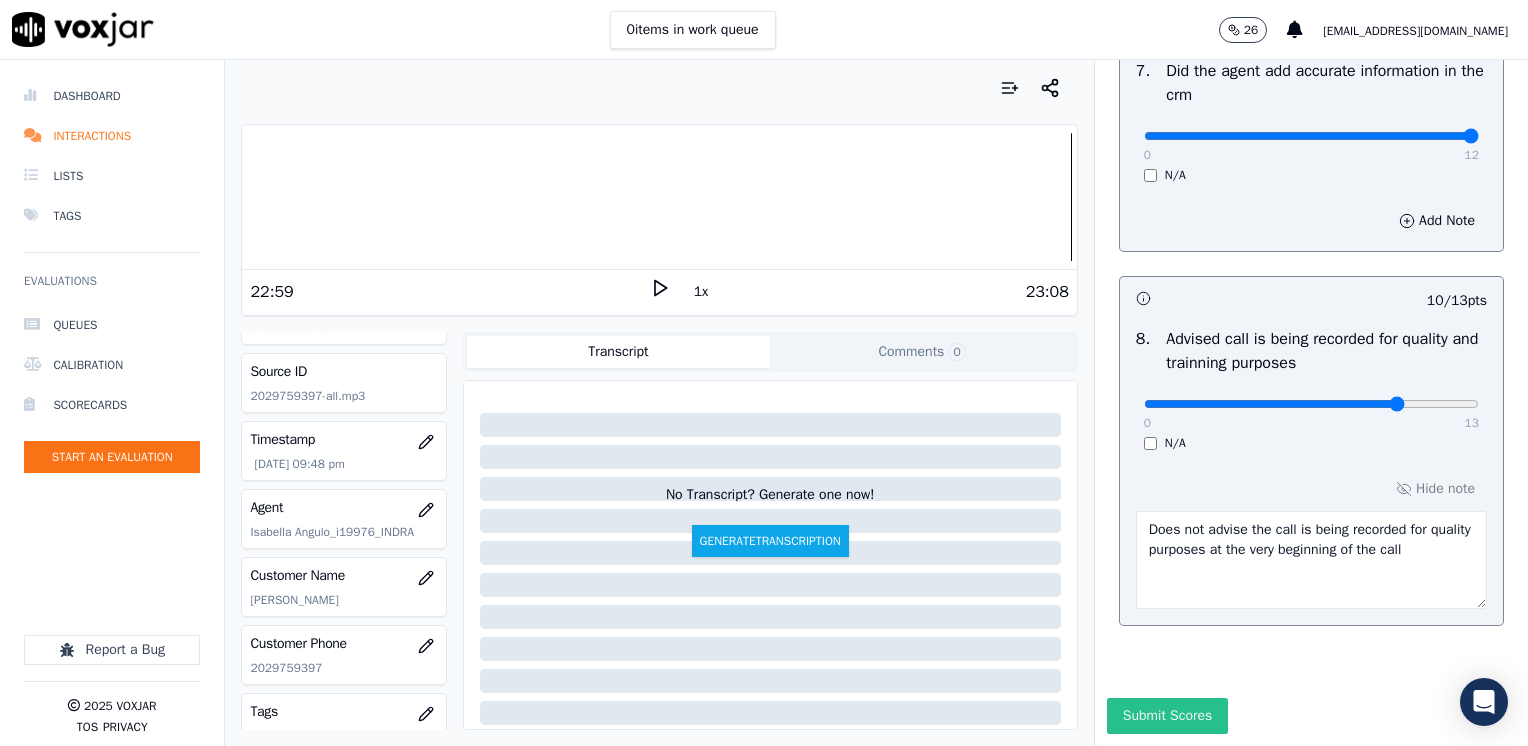 type on "Needs to work a bit more con confirming all billing information" 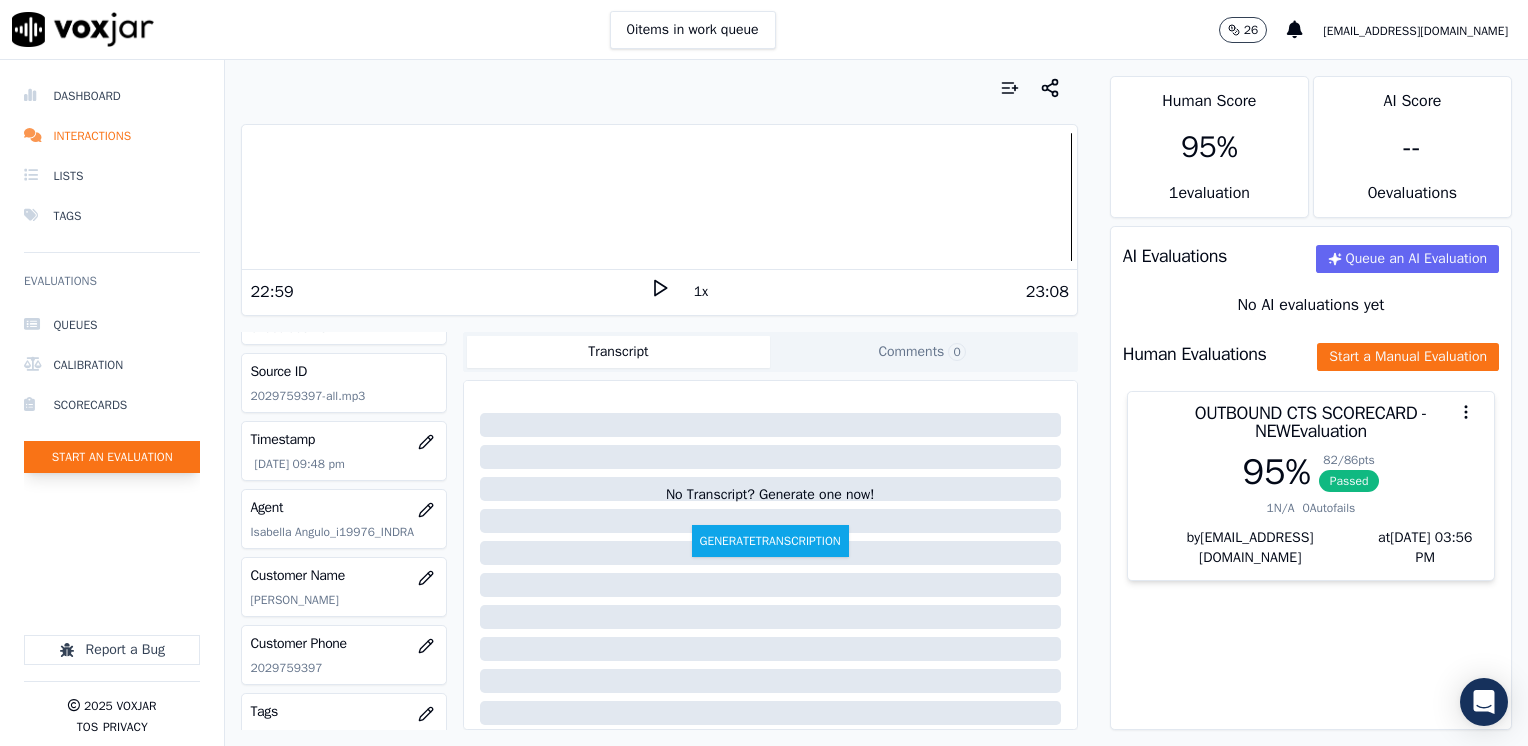 click on "Start an Evaluation" 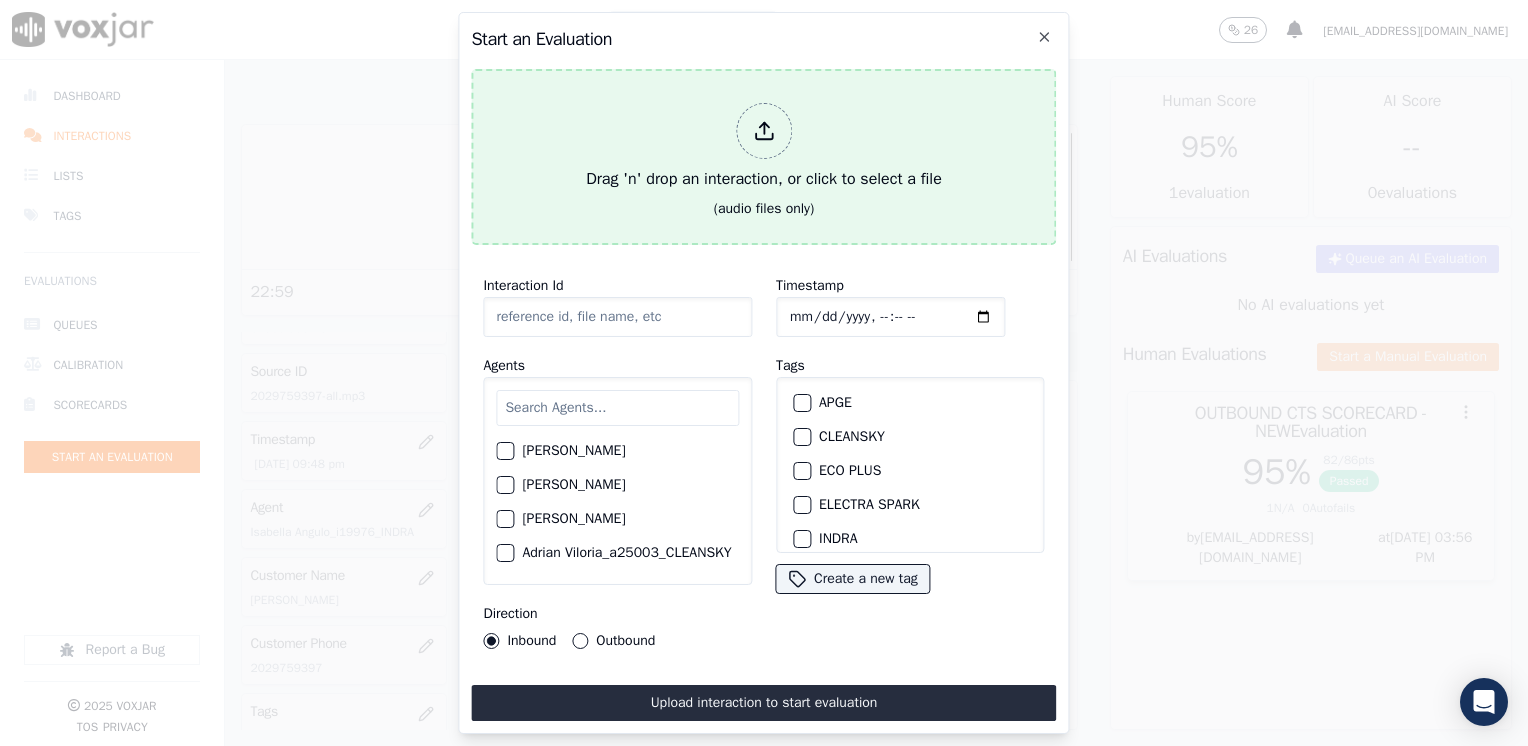 click 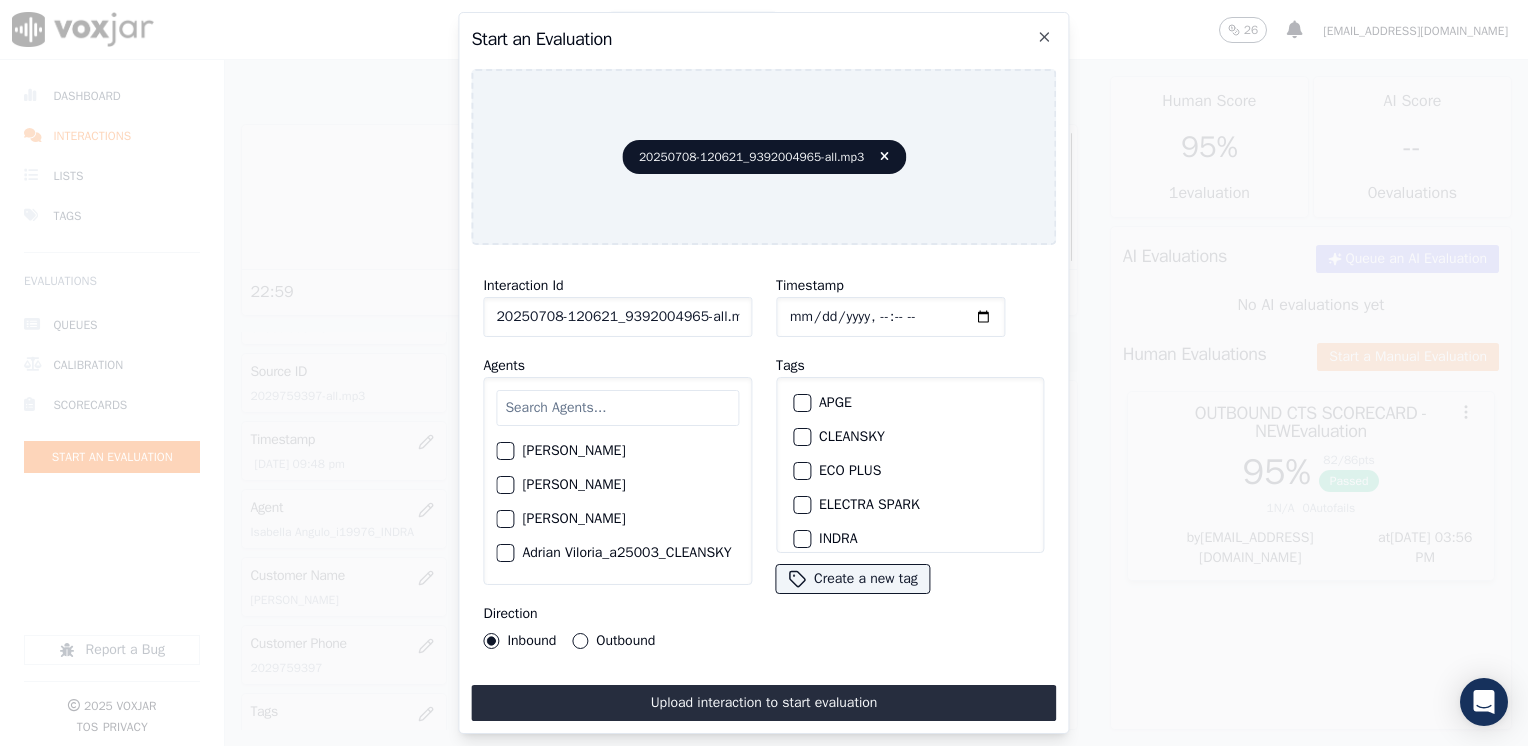 click on "[PERSON_NAME]     [PERSON_NAME]     [PERSON_NAME]     [PERSON_NAME] Viloria_a25003_CLEANSKY     [PERSON_NAME] Viloria_a25016_WGL     [PERSON_NAME] Viloria_a25046_INDRA     [PERSON_NAME] Viloria_fuse1164_NGE     [PERSON_NAME] Marruaga_a26181_WGL     [PERSON_NAME]     [PERSON_NAME] Chavarro_a26184_WGL     [PERSON_NAME] Vizcaino_a13916_CLEANSKY     [PERSON_NAME] Vizcaino­_NW2906_CLEANSKY     [PERSON_NAME]     [PERSON_NAME] Higuita_Fuse3185_NGE     [PERSON_NAME] Sales      [PERSON_NAME] Higuita_a27435_CLEANSKY     [PERSON_NAME] Higuita_a27490_INDRA     [PERSON_NAME]     [PERSON_NAME]     [PERSON_NAME] Prias_a27400_CLEANSKY     [PERSON_NAME] Prias_a27447_INDRA     [PERSON_NAME] Prias_fuse1184_NGE     [PERSON_NAME]     [PERSON_NAME]     [PERSON_NAME] Torres_WANN1185_NGE     [PERSON_NAME] Torres_a27399_CLEANSKY     [PERSON_NAME] Torres_a27445_INDRA     [PERSON_NAME] Camacho_BAQ2083_INDRA     [PERSON_NAME]     [PERSON_NAME]     [PERSON_NAME] Camacho_b27395_CLEANSKY     [PERSON_NAME] Camacho_fuse1187_NGE" 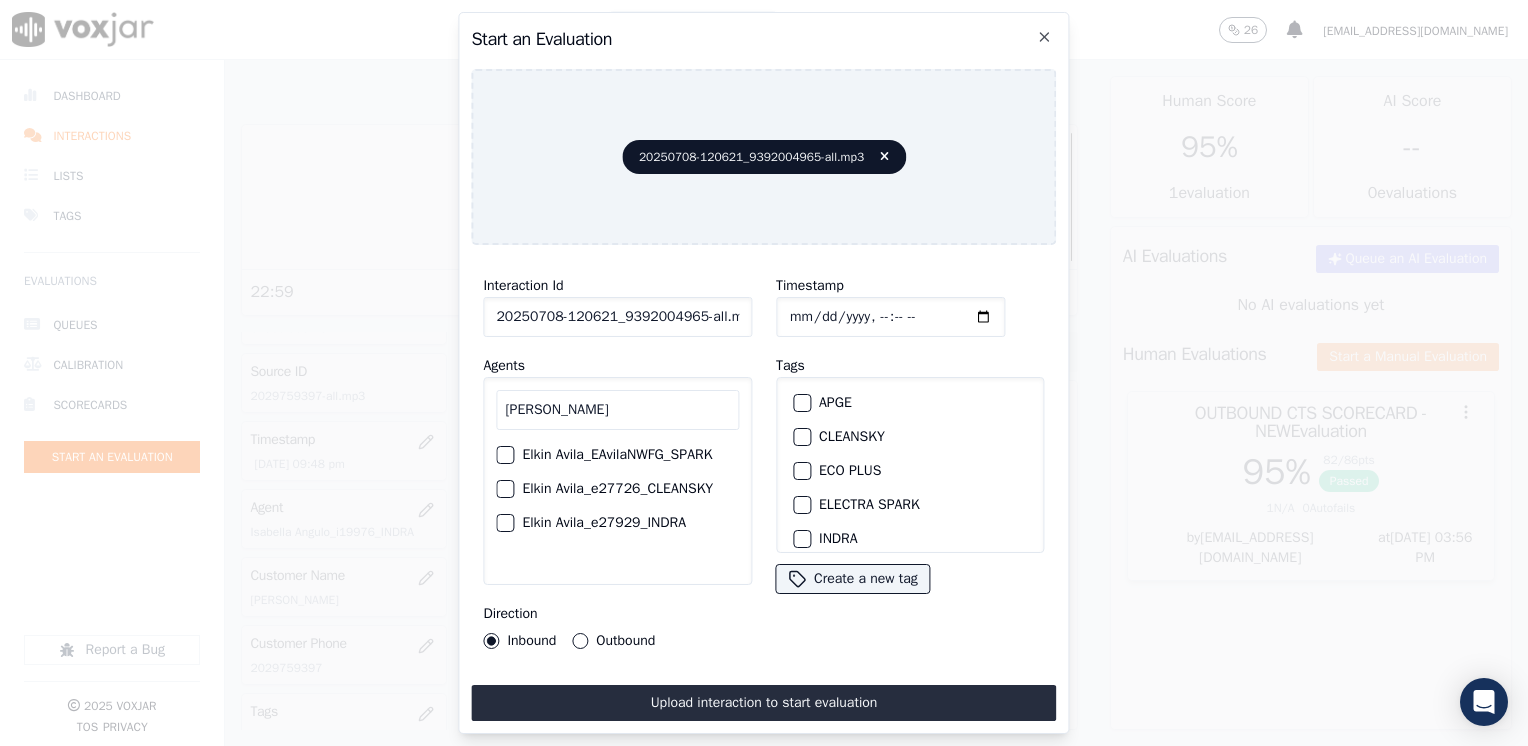 type on "[PERSON_NAME]" 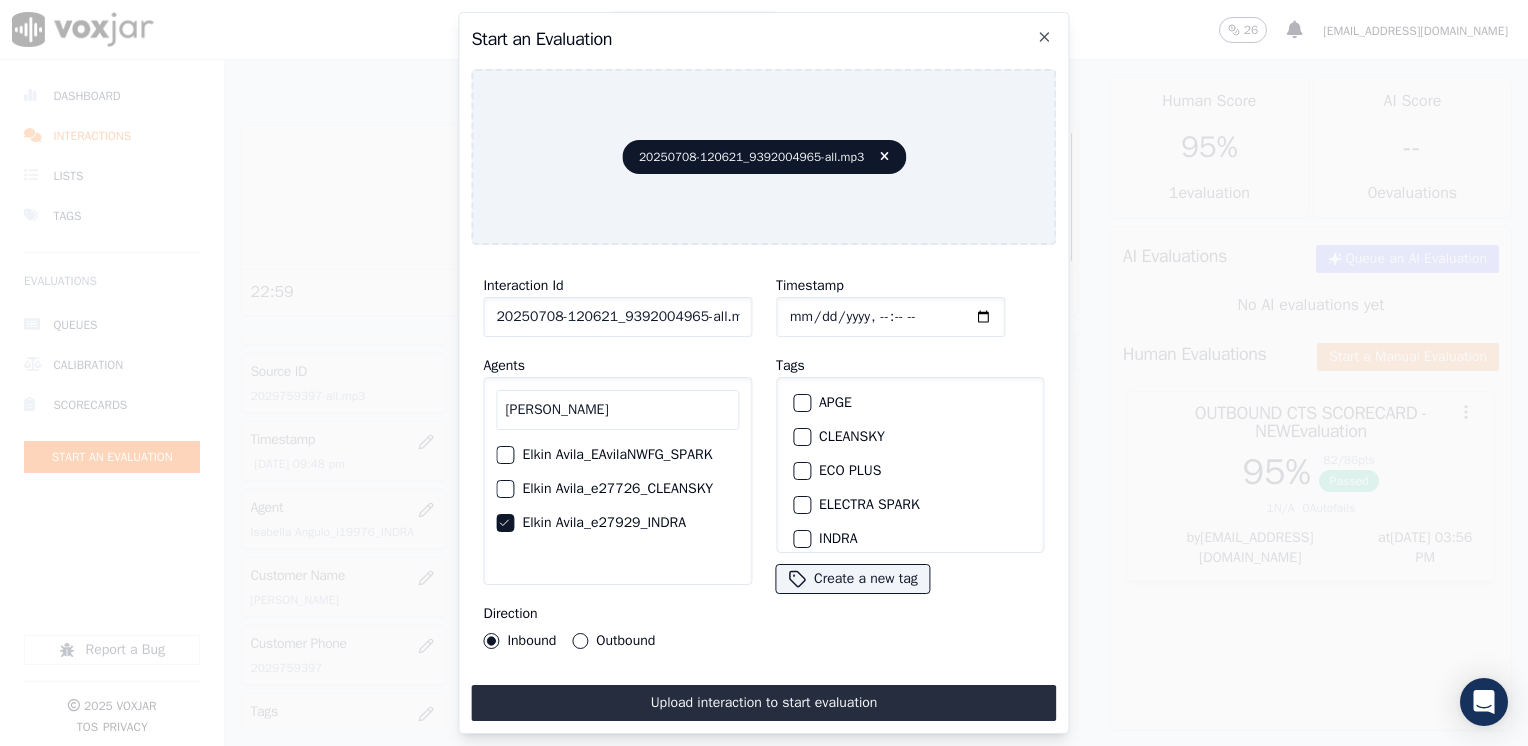 scroll, scrollTop: 100, scrollLeft: 0, axis: vertical 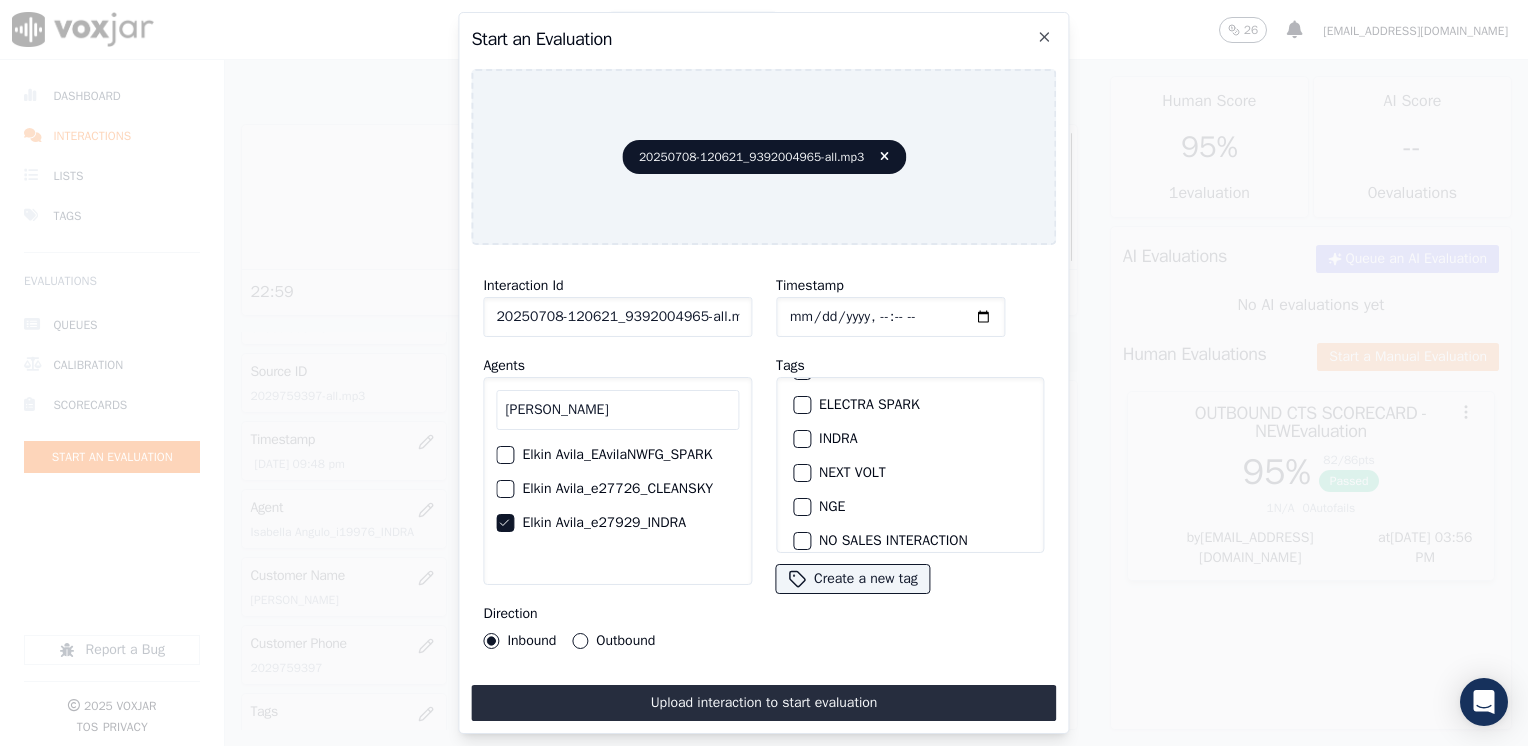 click on "INDRA" at bounding box center (802, 439) 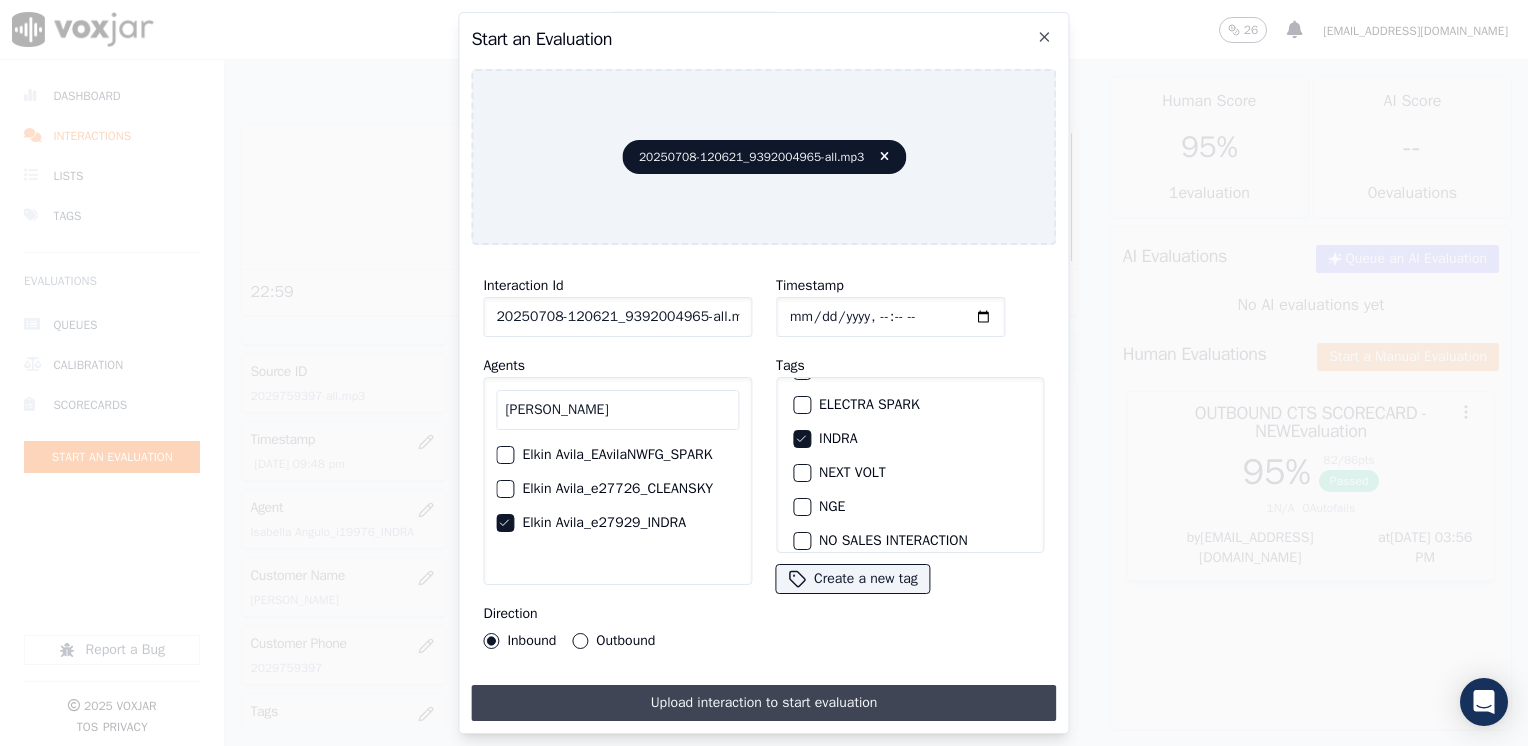 click on "Upload interaction to start evaluation" at bounding box center [763, 703] 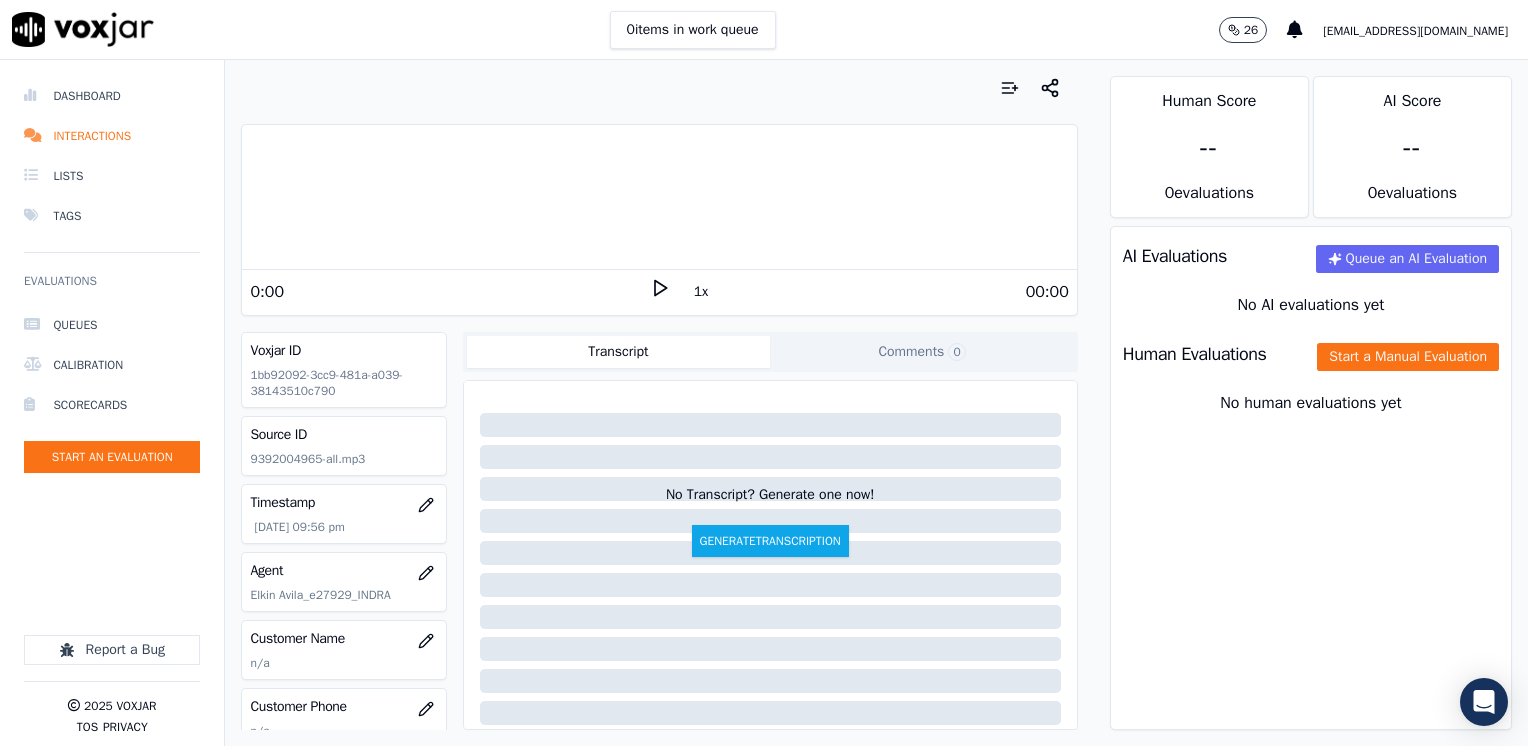 click on "1x" at bounding box center [660, 291] 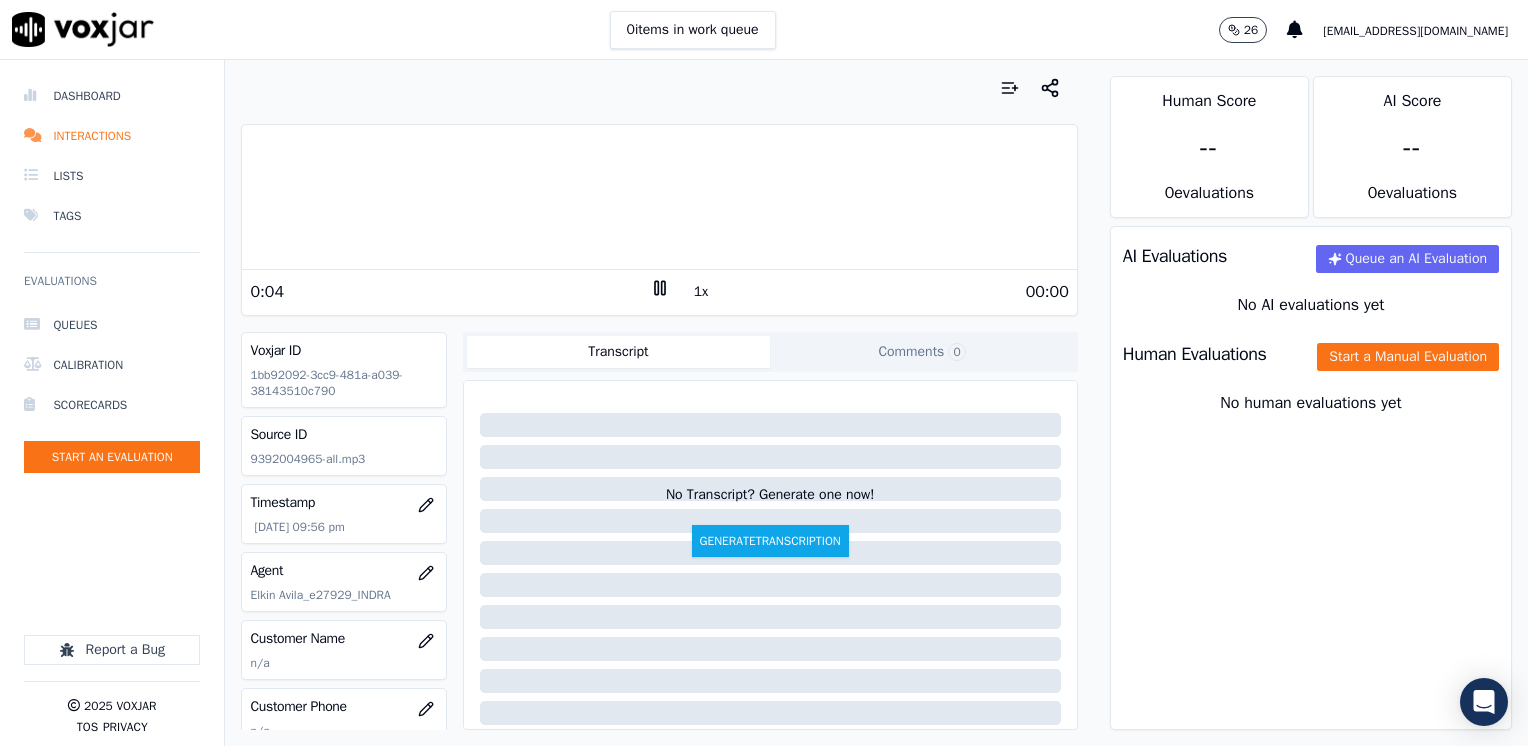 click at bounding box center [659, 197] 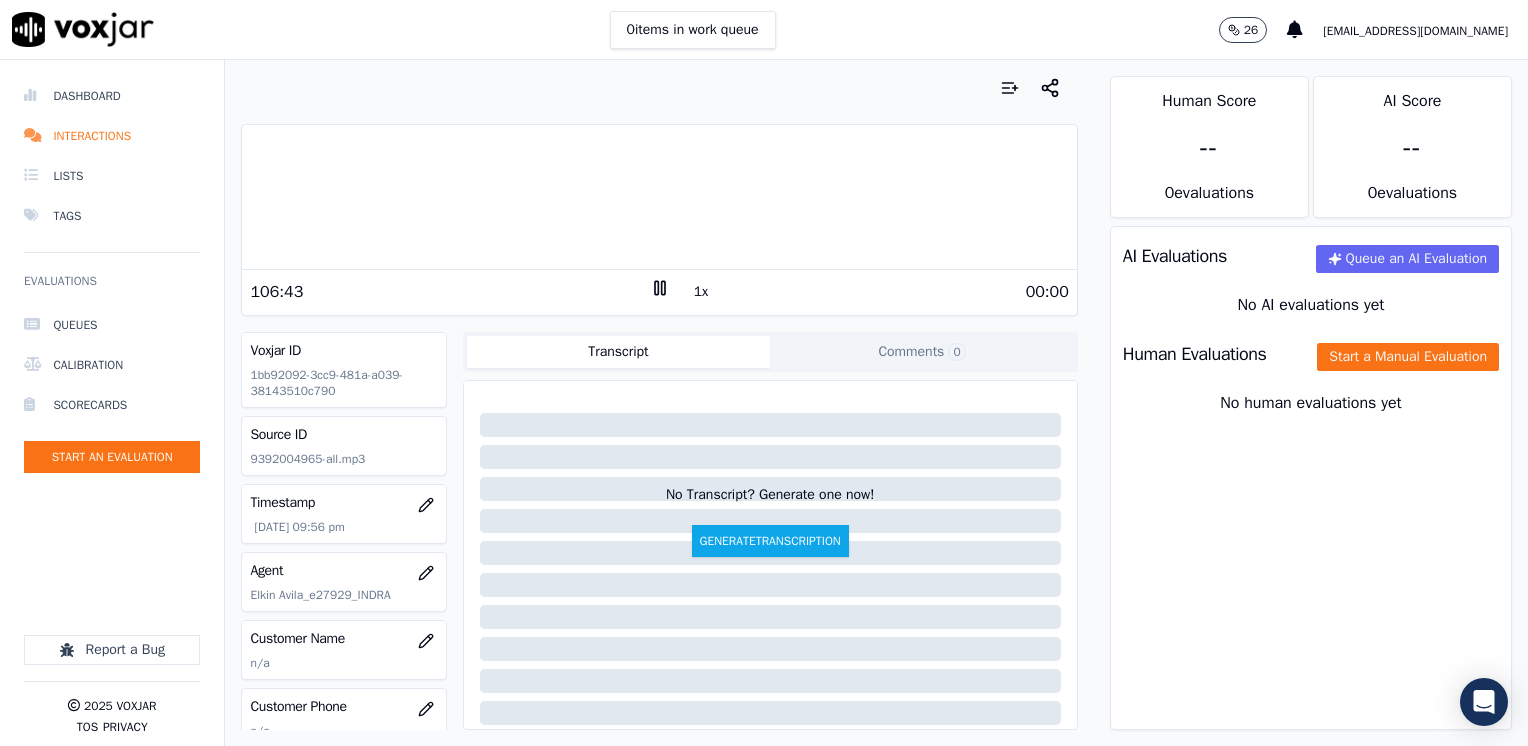 click 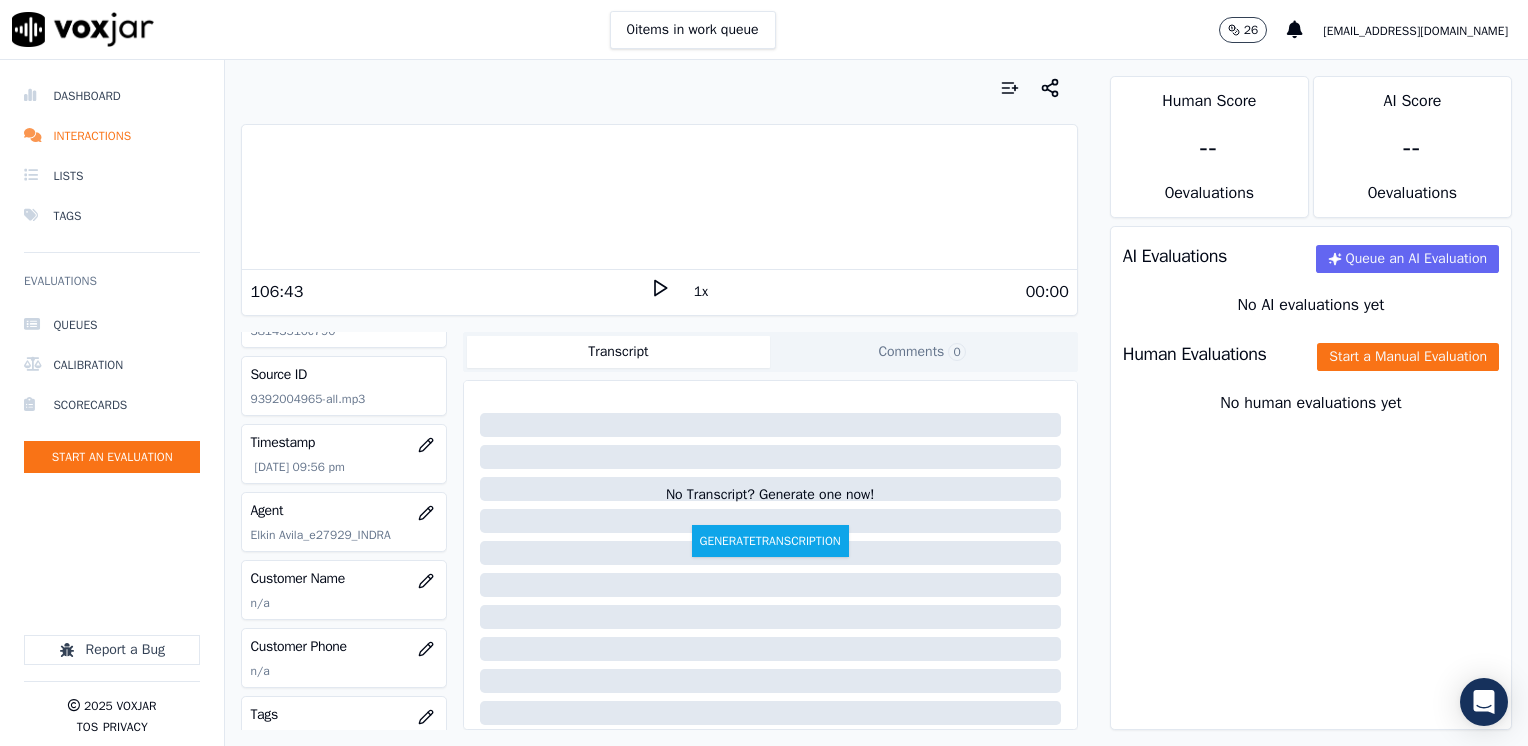 scroll, scrollTop: 200, scrollLeft: 0, axis: vertical 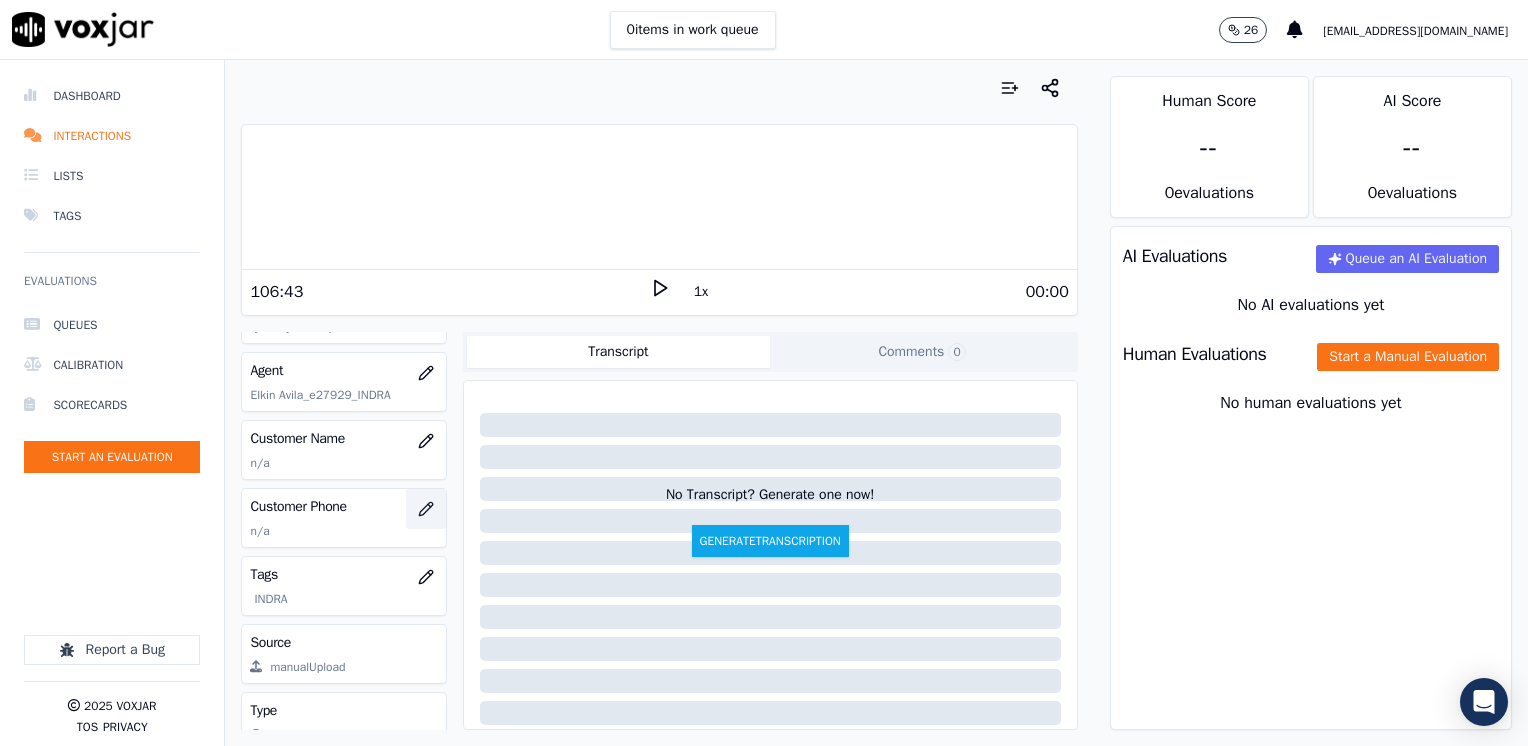 click 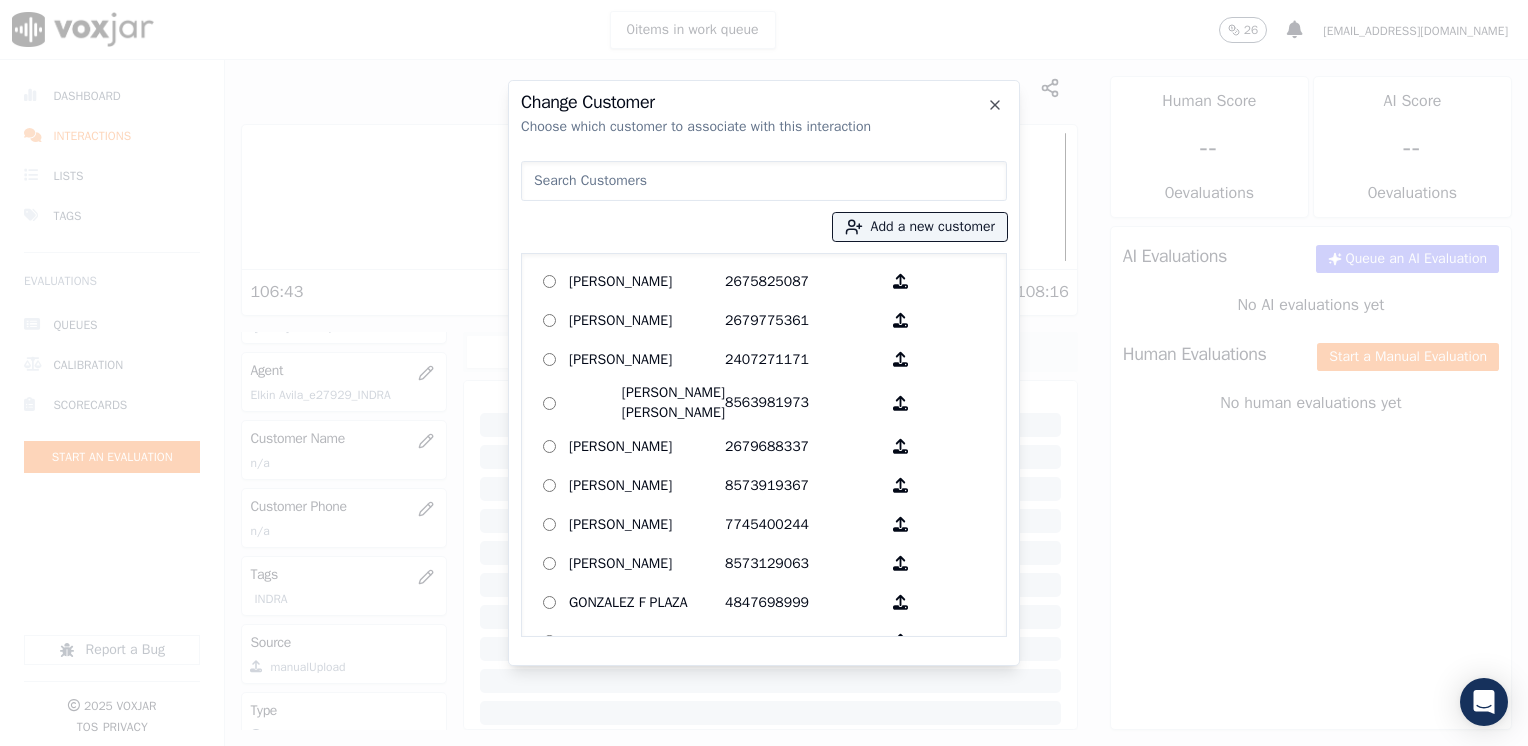 click at bounding box center [764, 181] 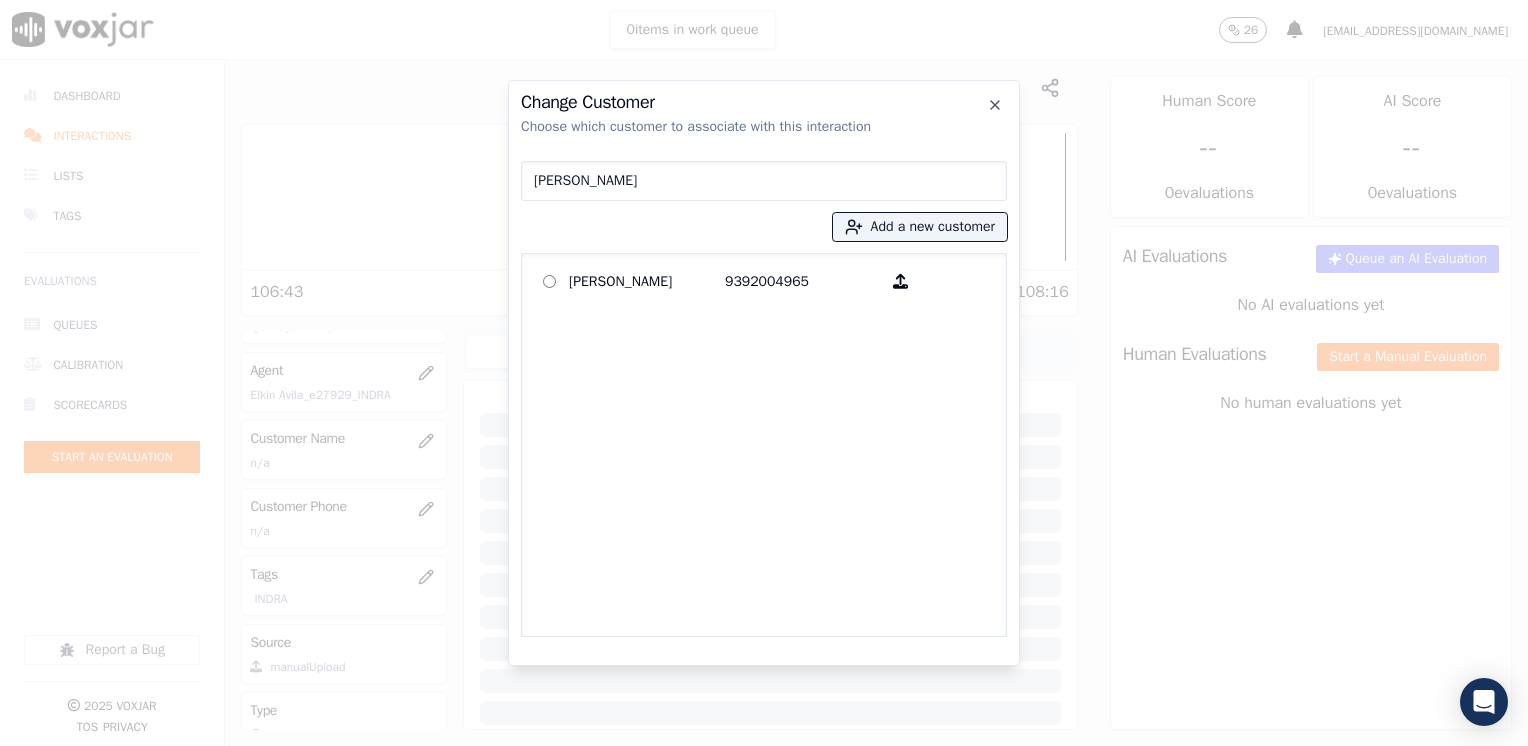 type on "[PERSON_NAME]" 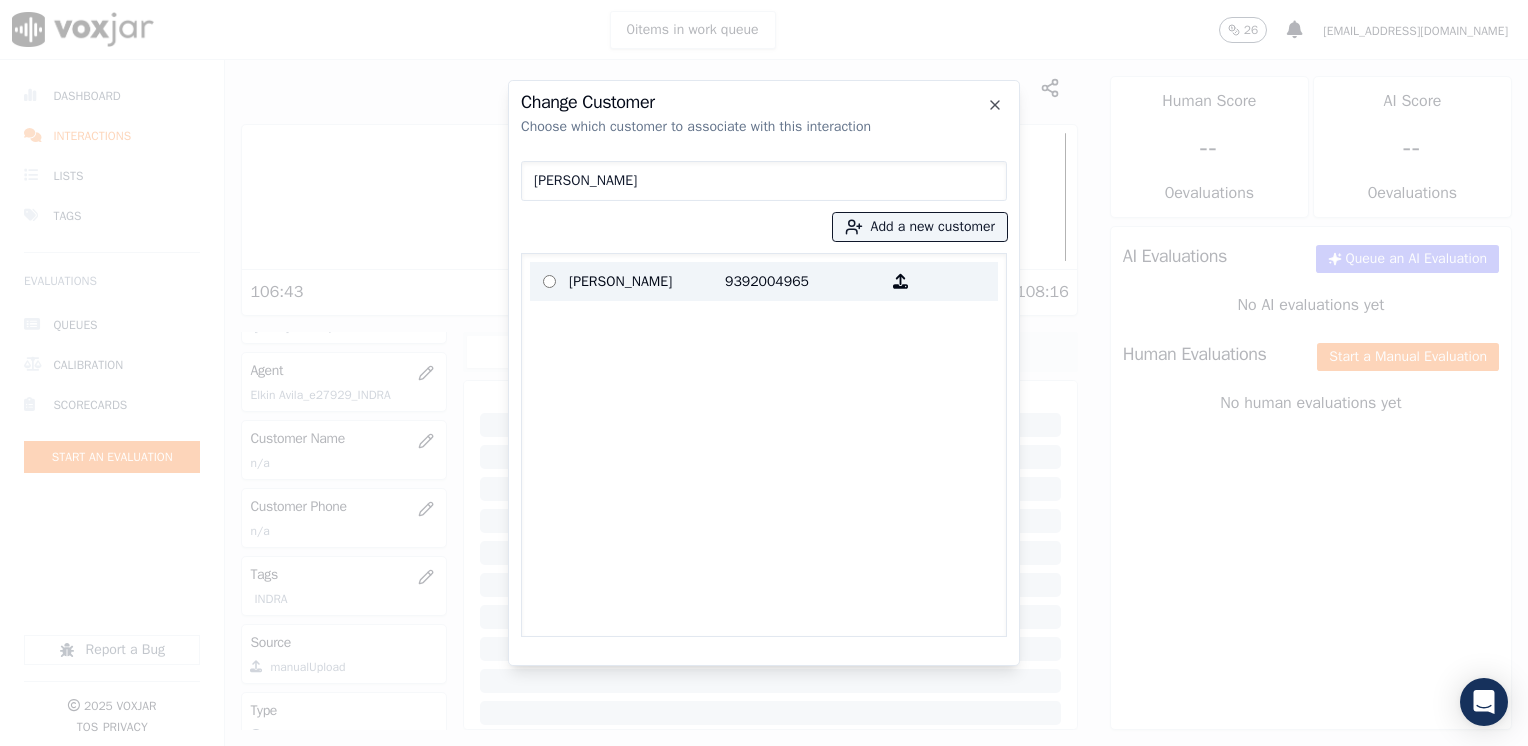 click on "9392004965" at bounding box center [803, 281] 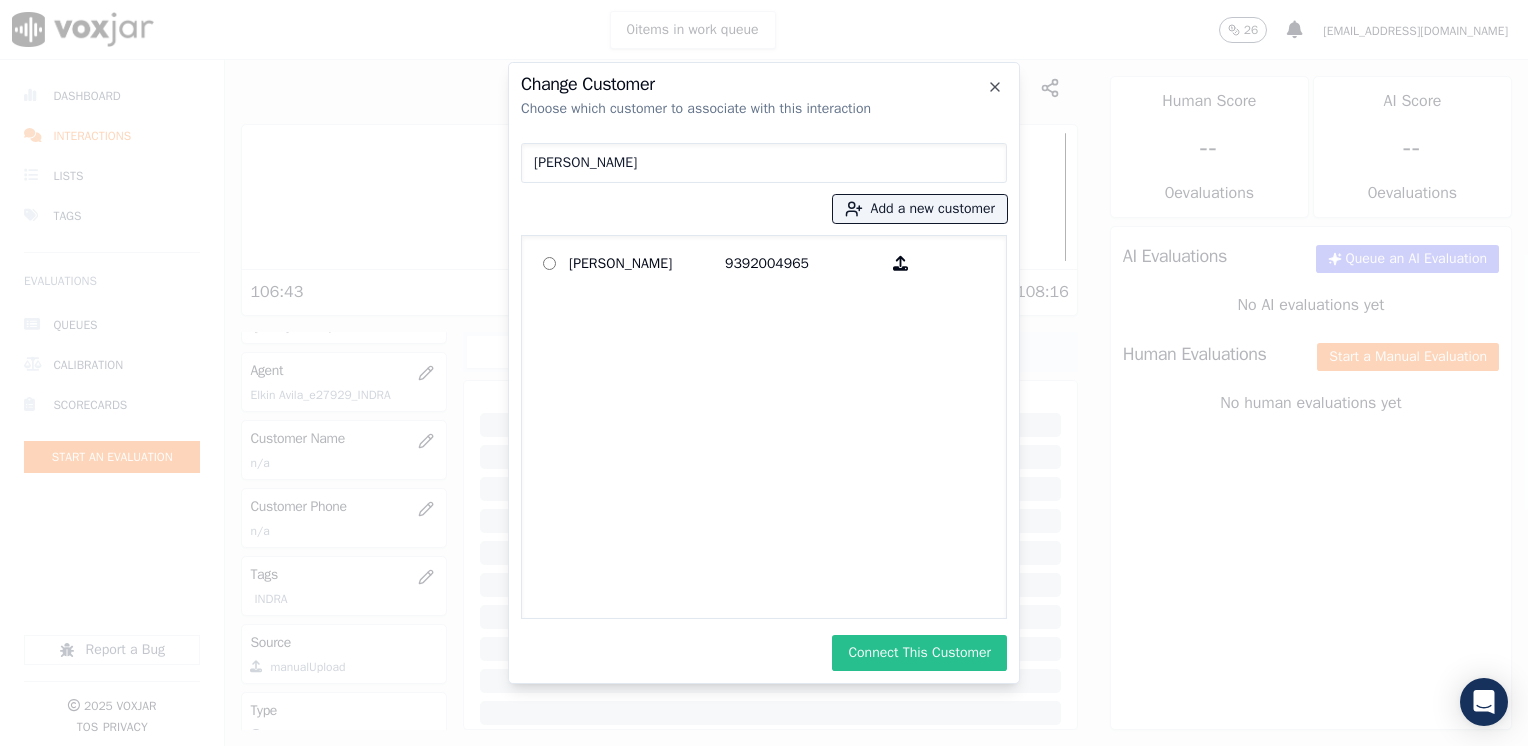 click on "Connect This Customer" at bounding box center (919, 653) 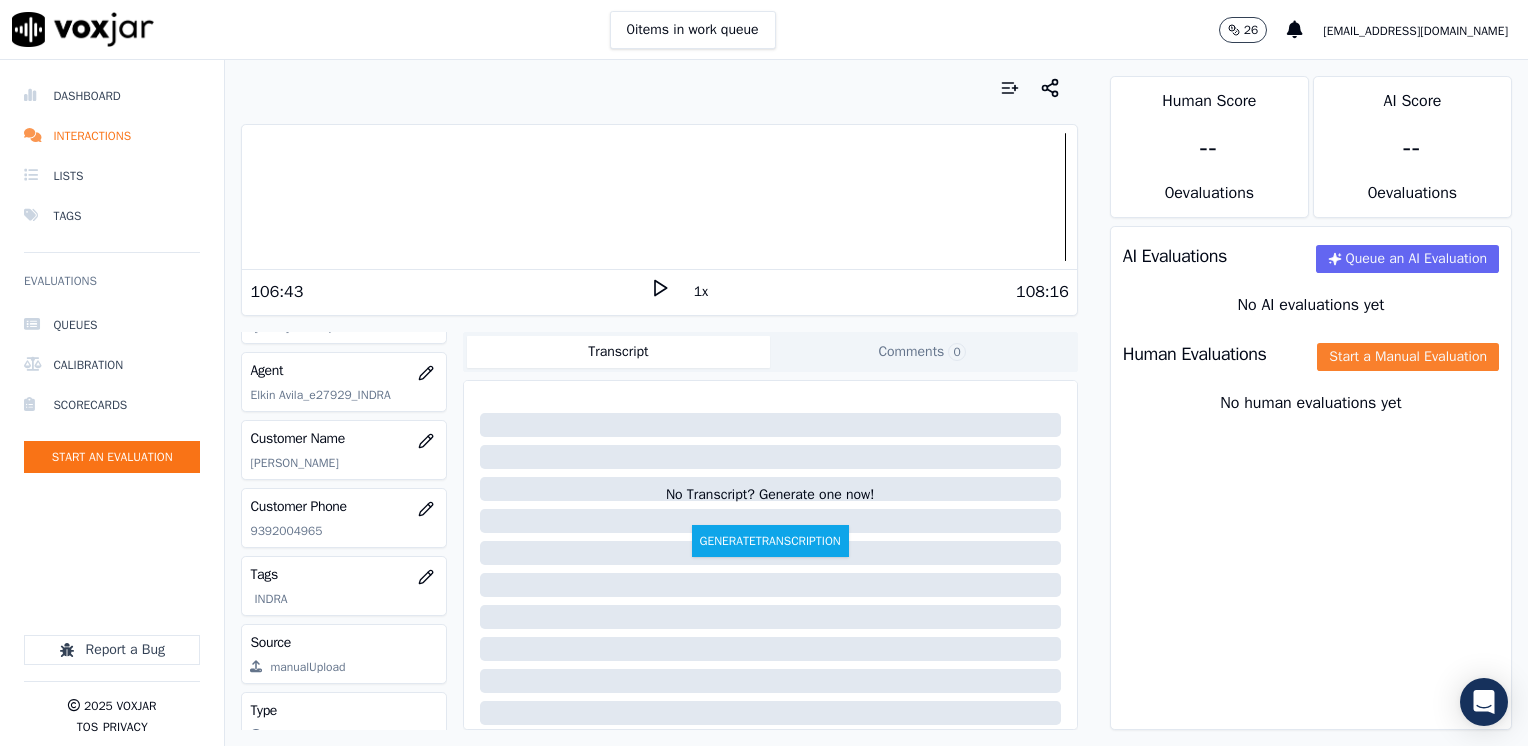 click on "Start a Manual Evaluation" 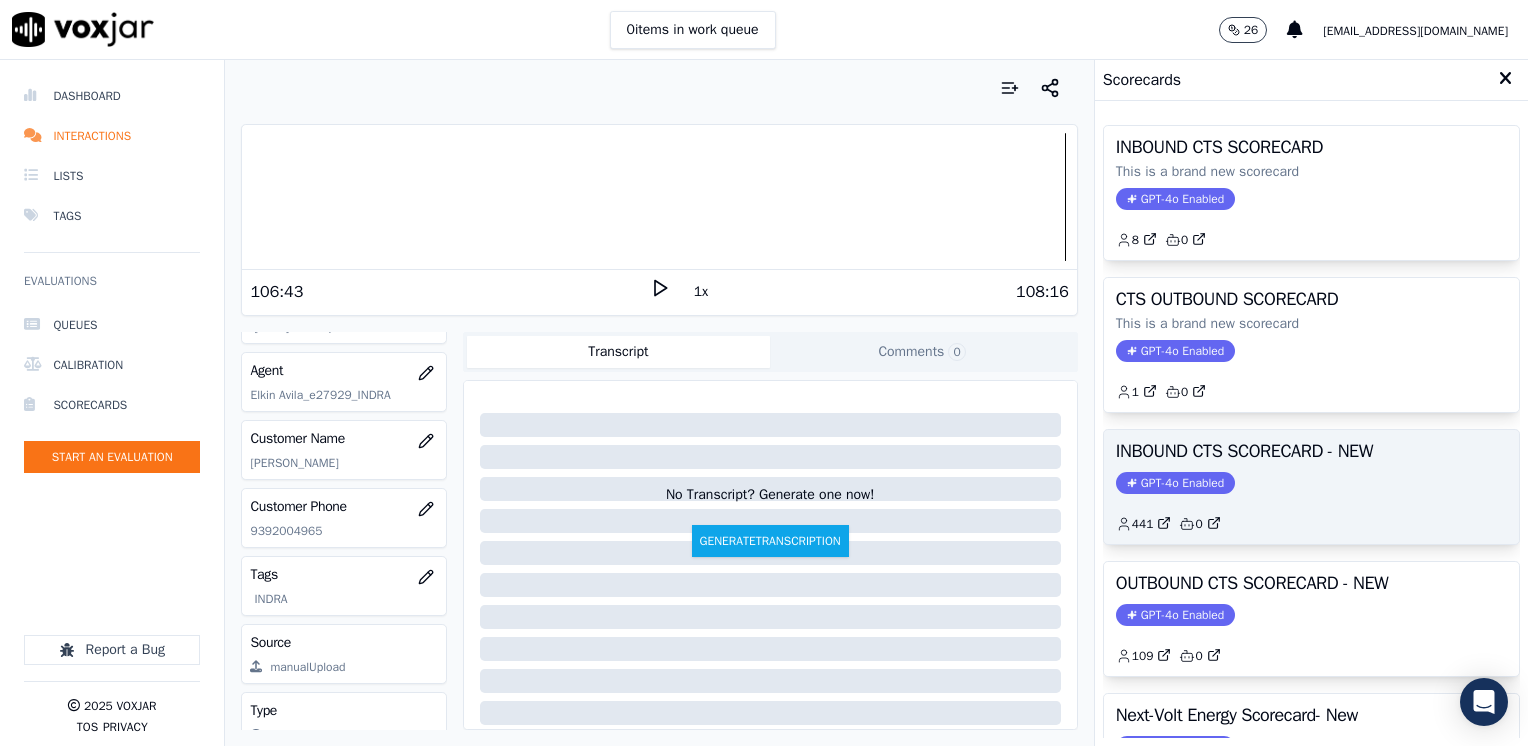 click on "GPT-4o Enabled" at bounding box center [1175, 483] 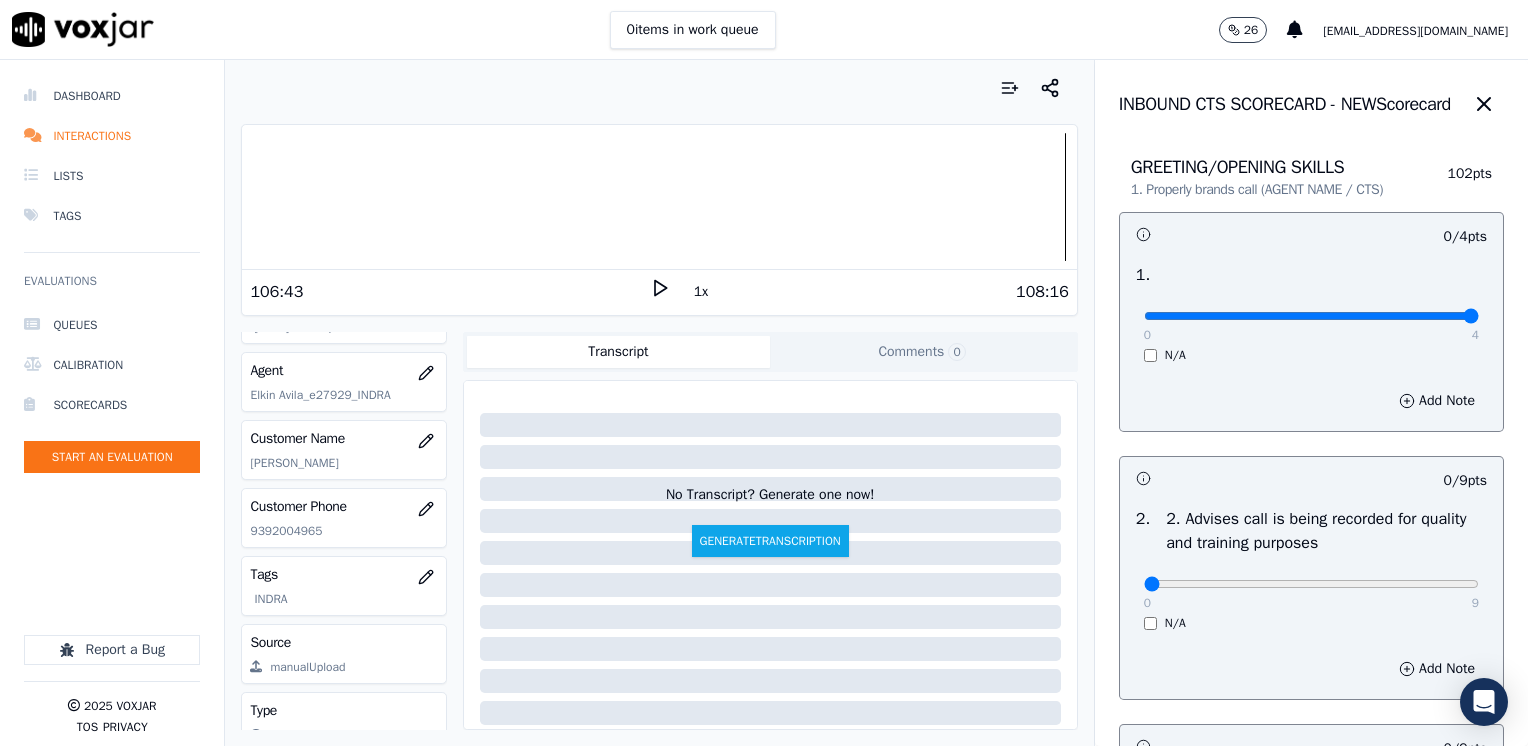 drag, startPoint x: 1128, startPoint y: 313, endPoint x: 1531, endPoint y: 310, distance: 403.01117 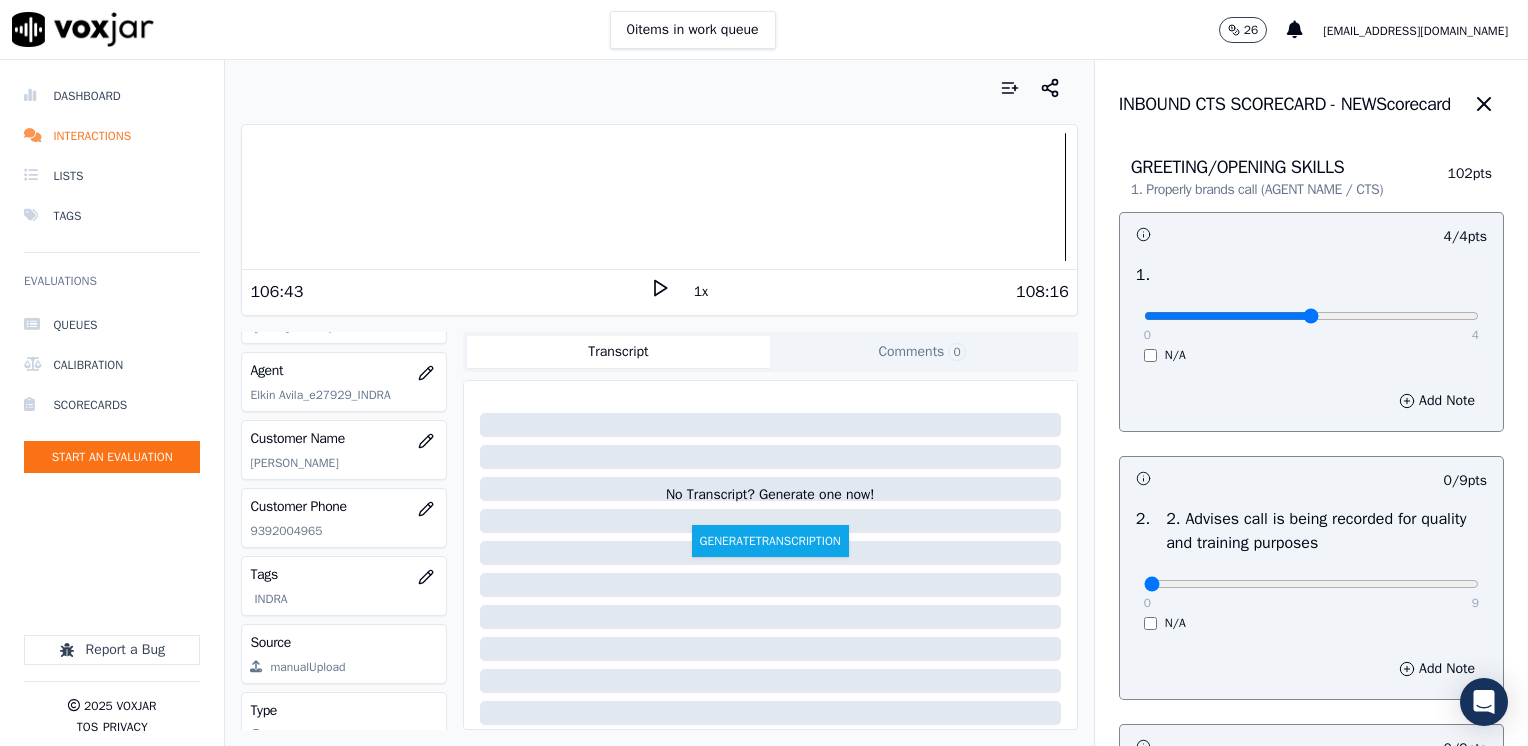 type on "2" 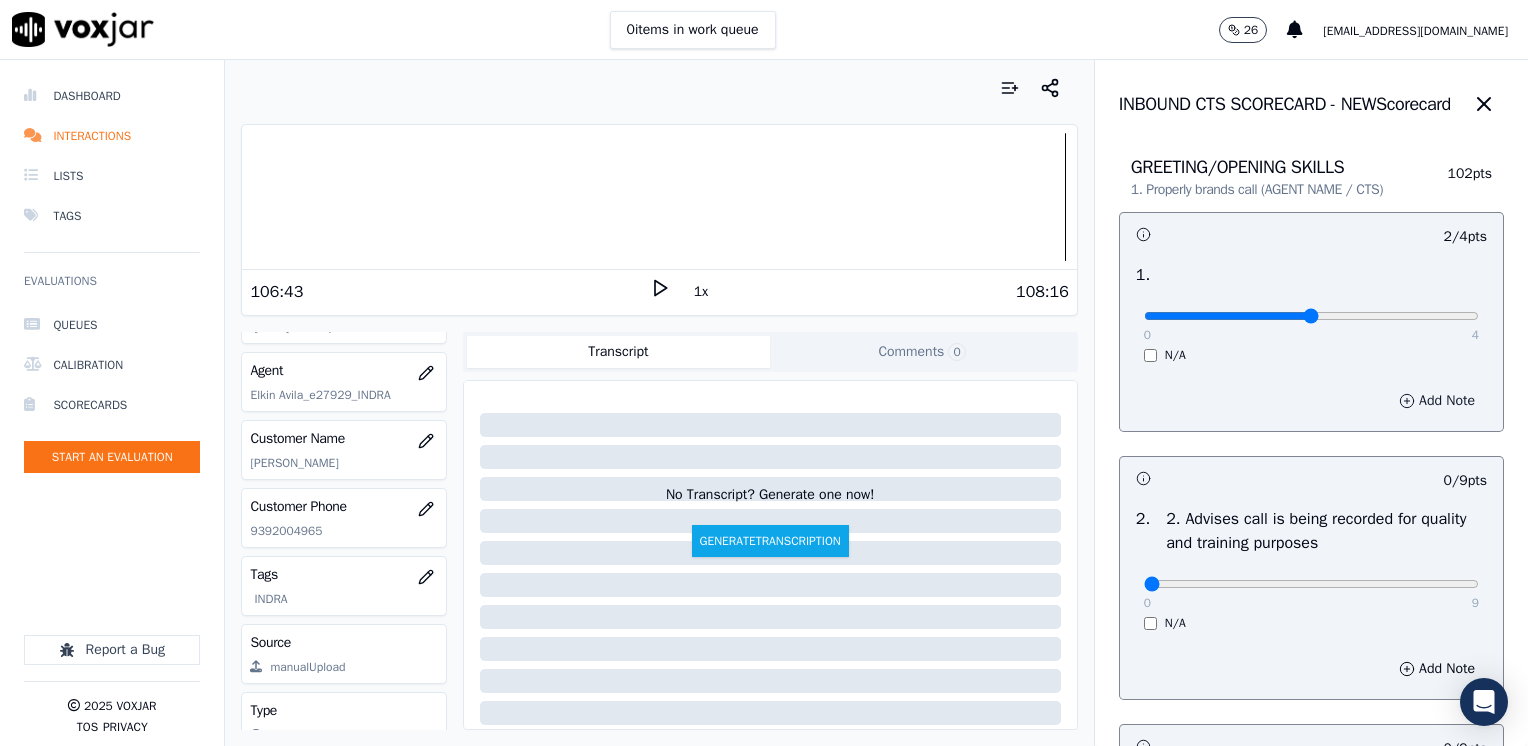 click on "Add Note" at bounding box center (1437, 401) 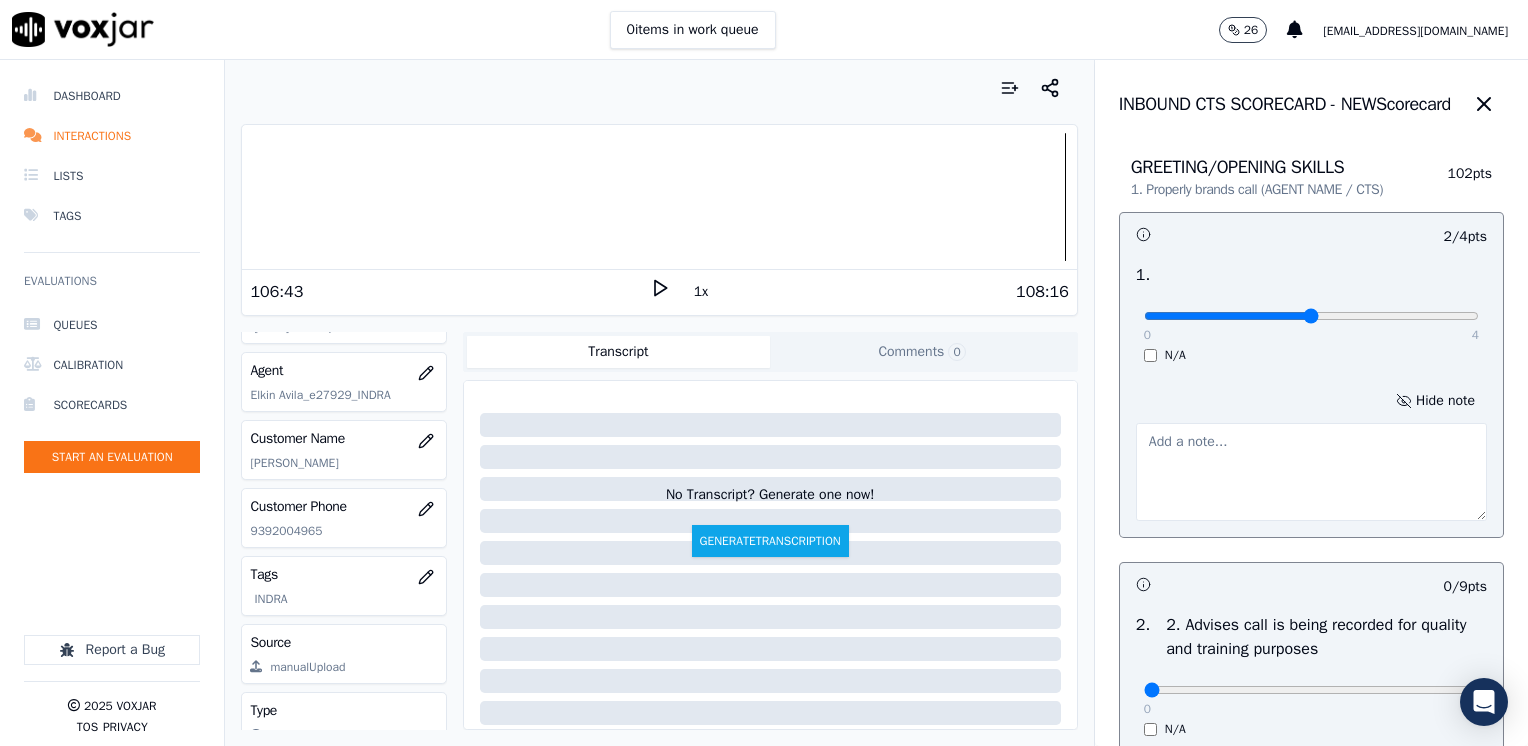 click at bounding box center (1311, 472) 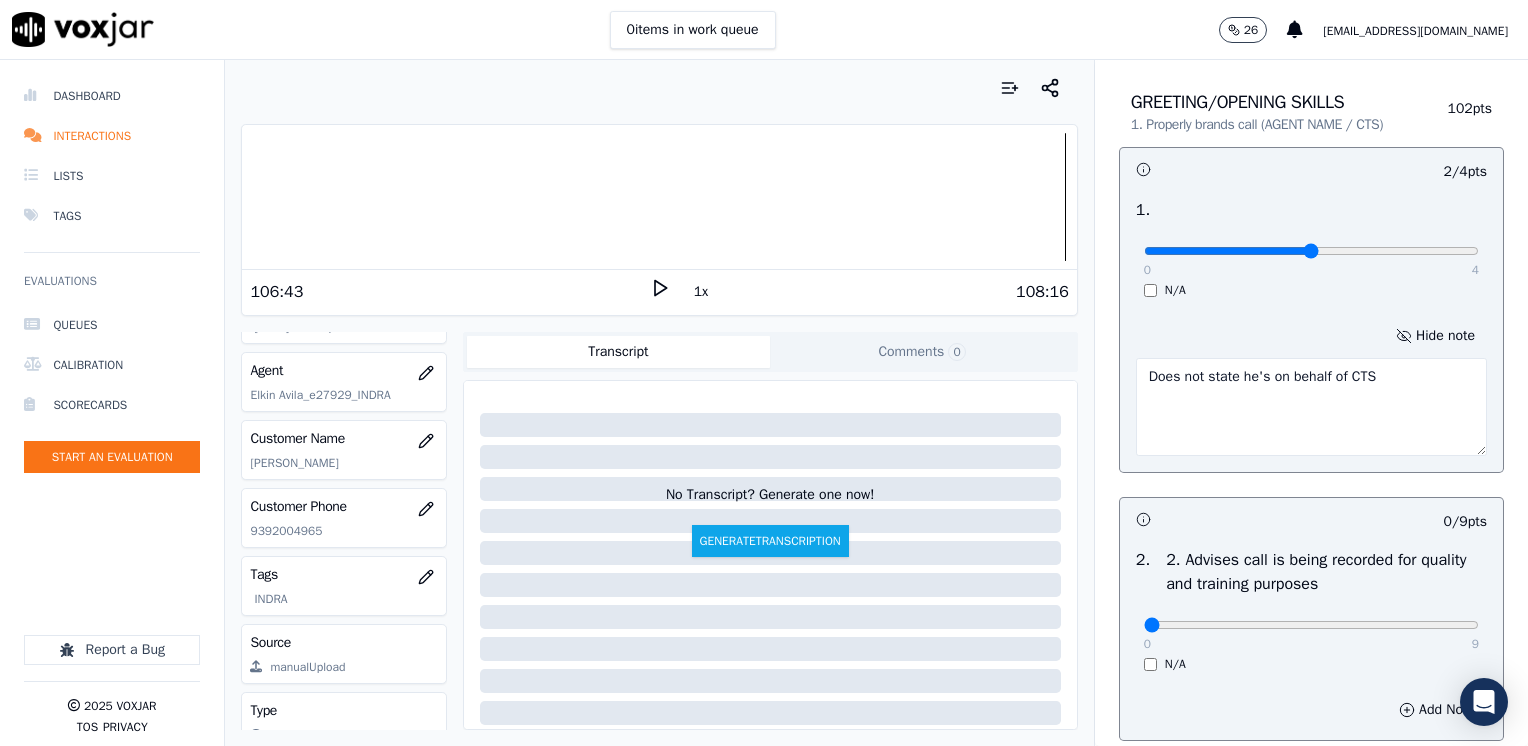 scroll, scrollTop: 100, scrollLeft: 0, axis: vertical 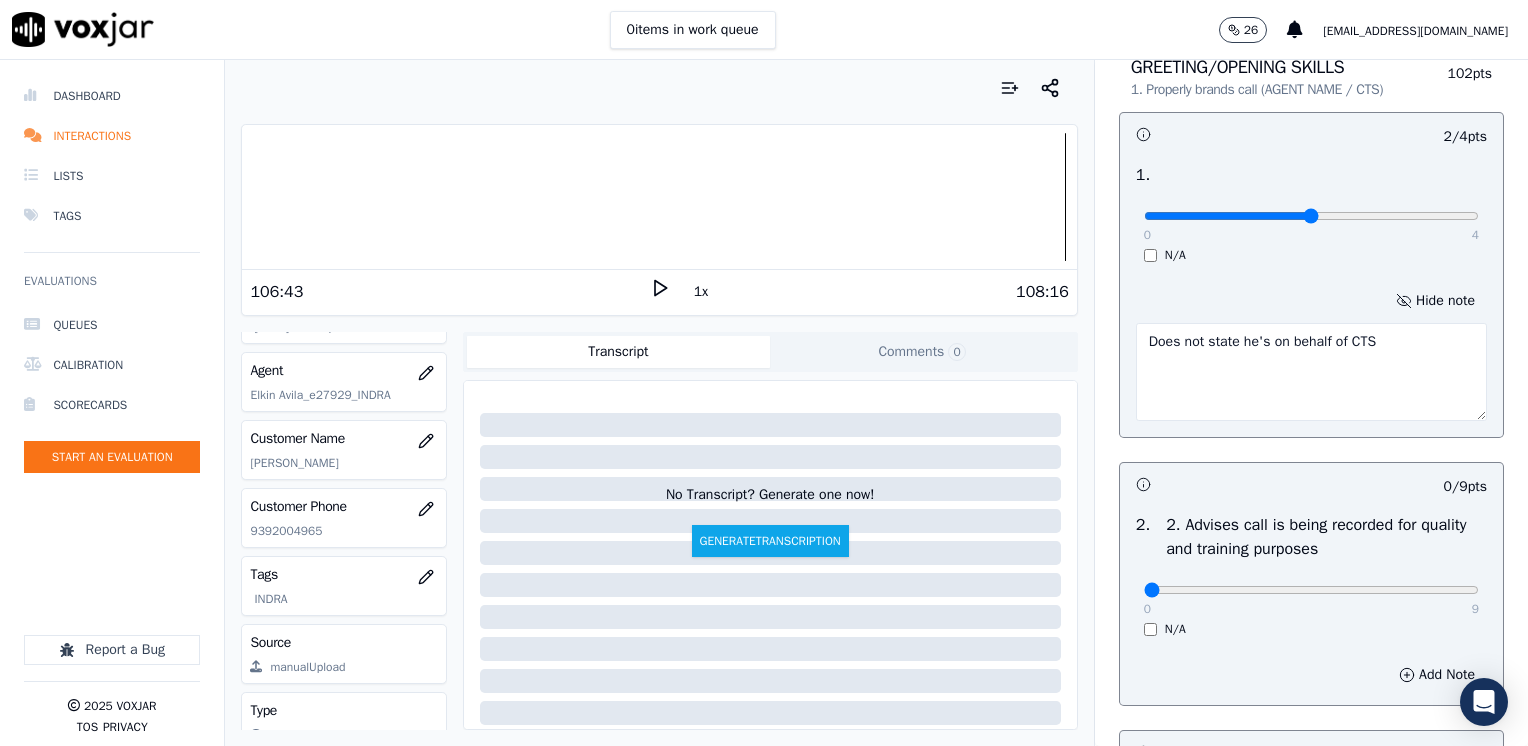 type on "Does not state he's on behalf of CTS" 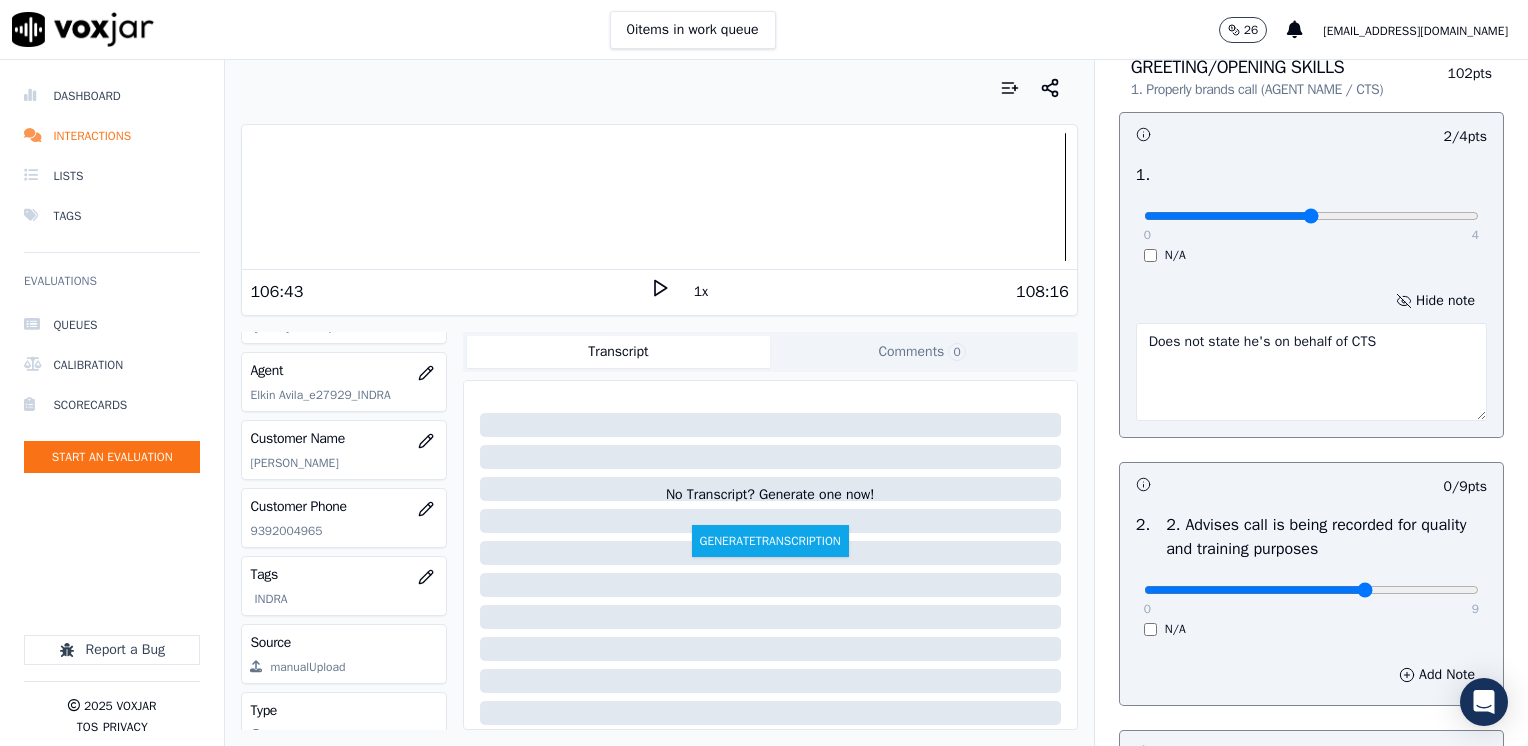 type on "6" 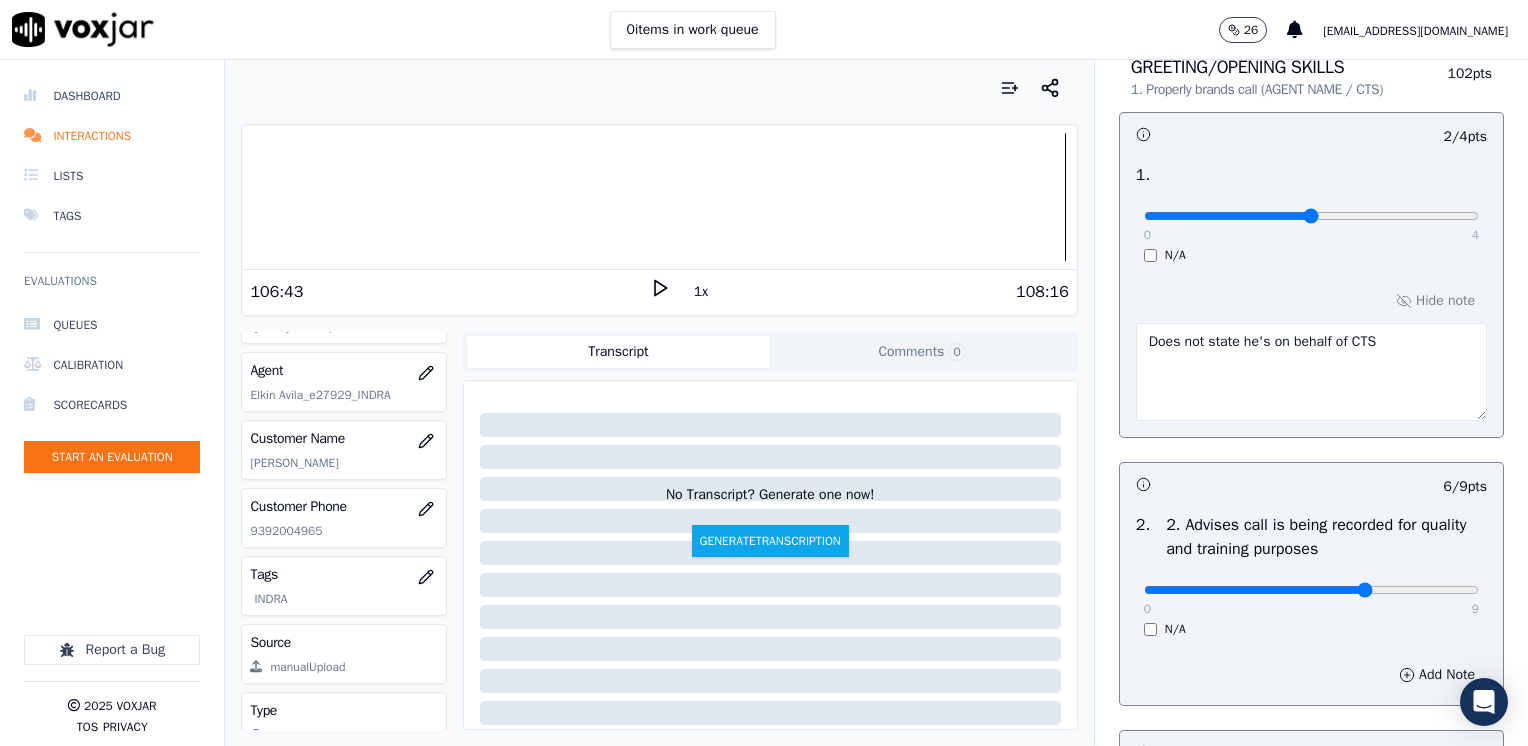 click on "Add Note" at bounding box center [1437, 675] 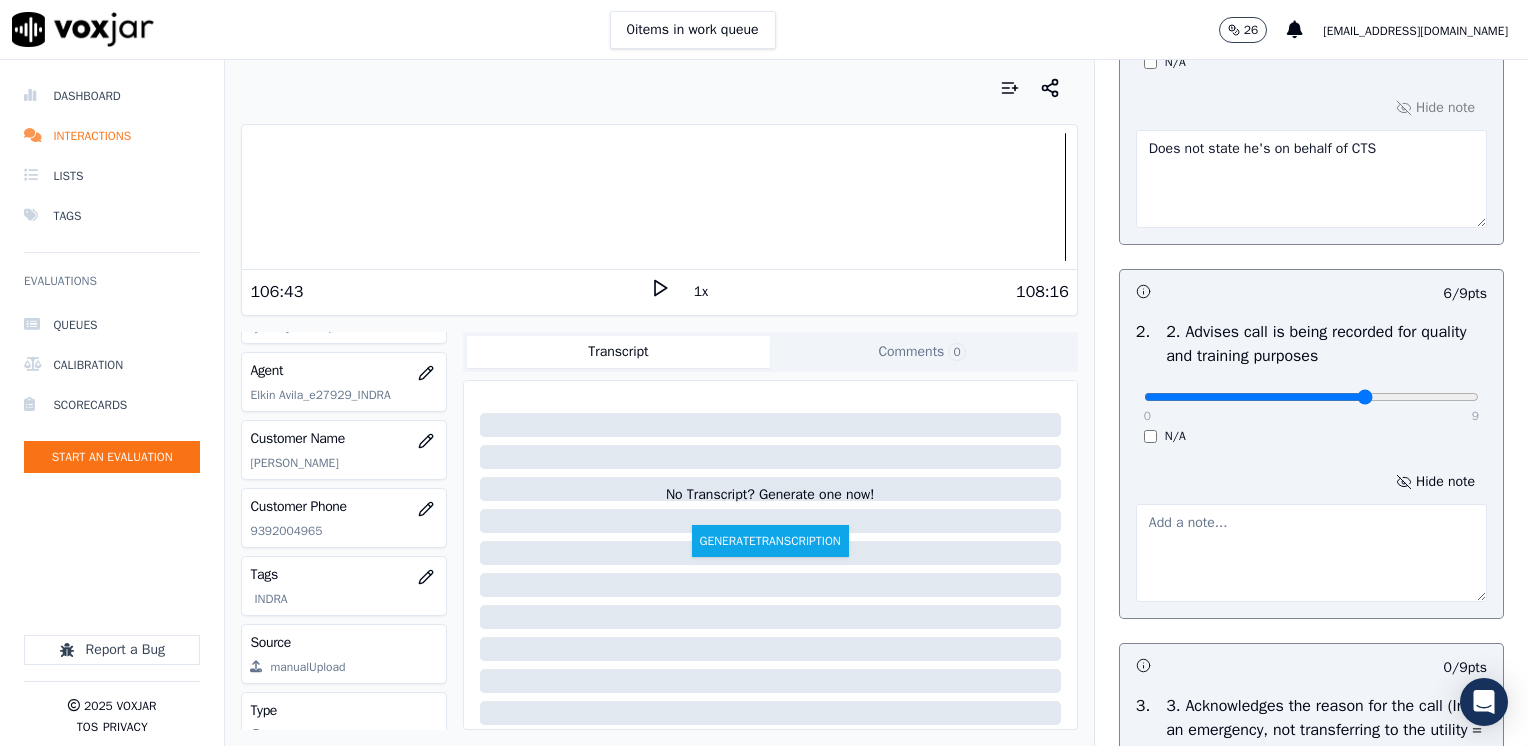 scroll, scrollTop: 300, scrollLeft: 0, axis: vertical 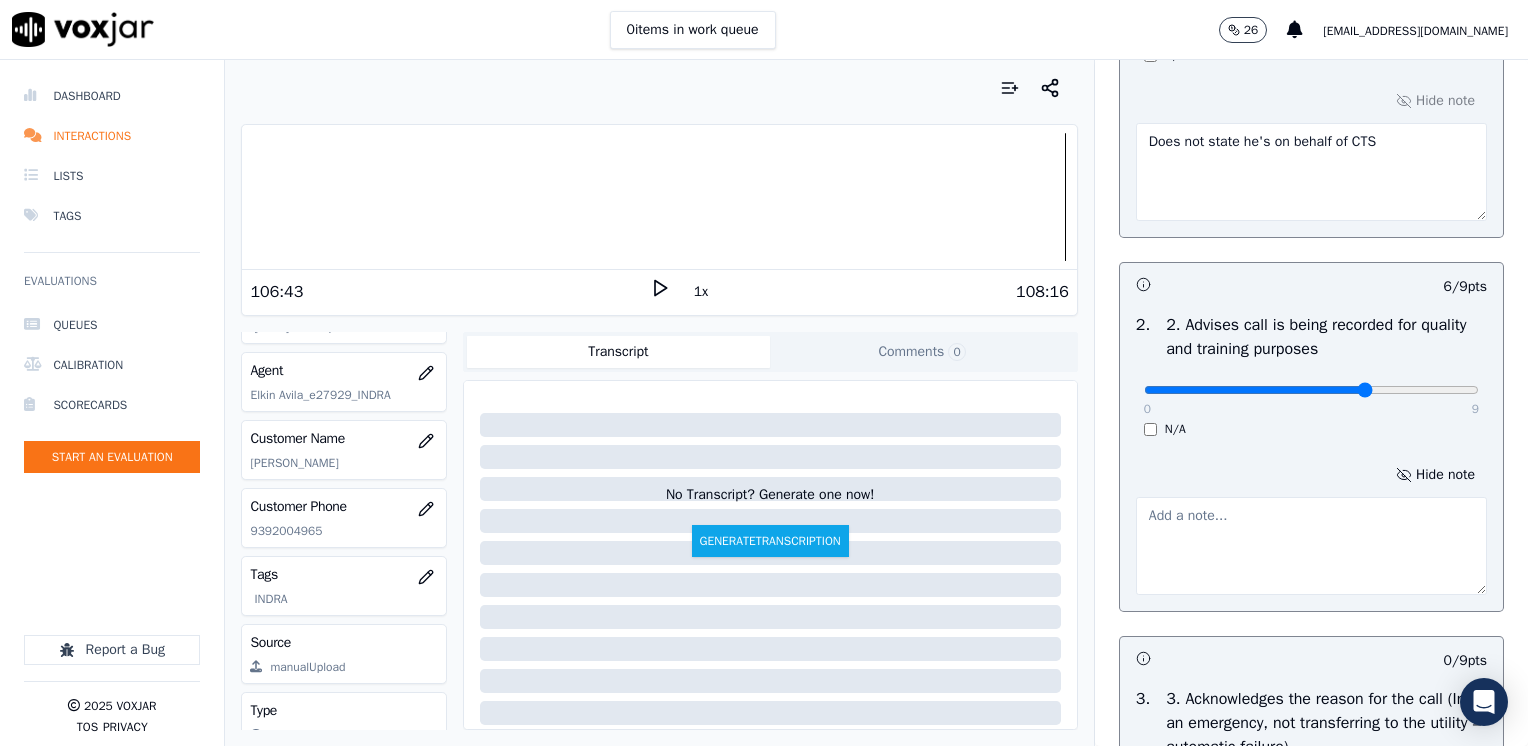click at bounding box center [1311, 546] 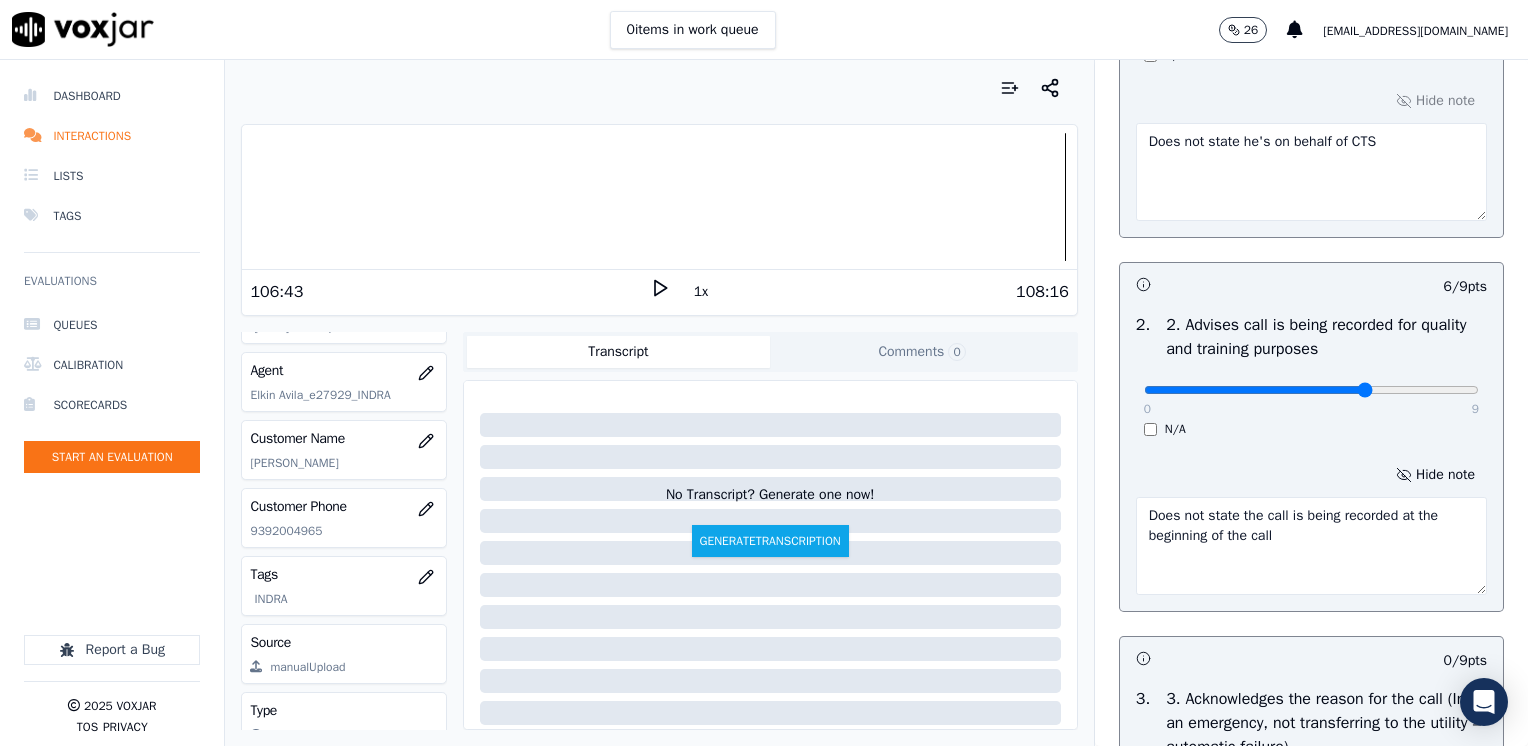 type on "Does not state the call is being recorded at the beginning of the call" 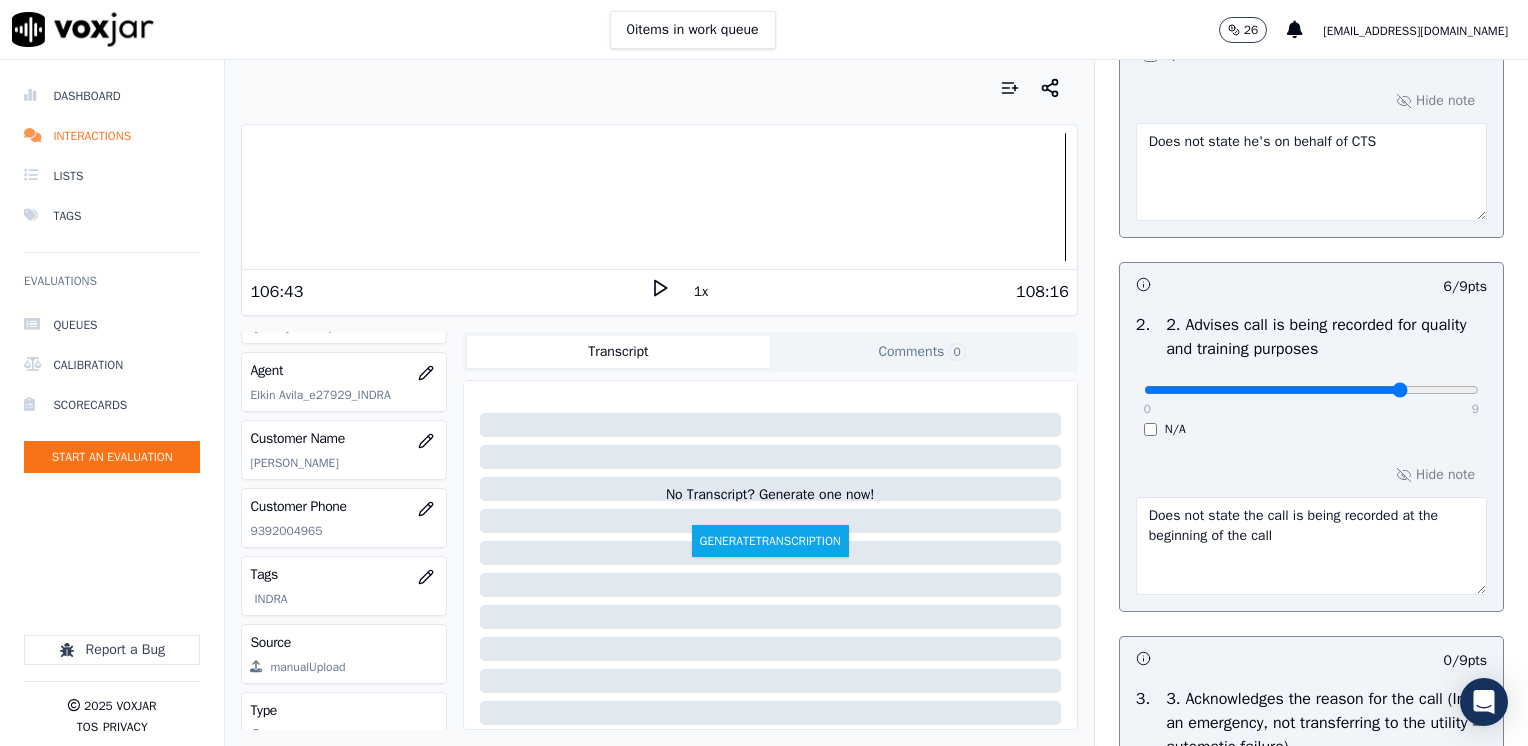 type on "7" 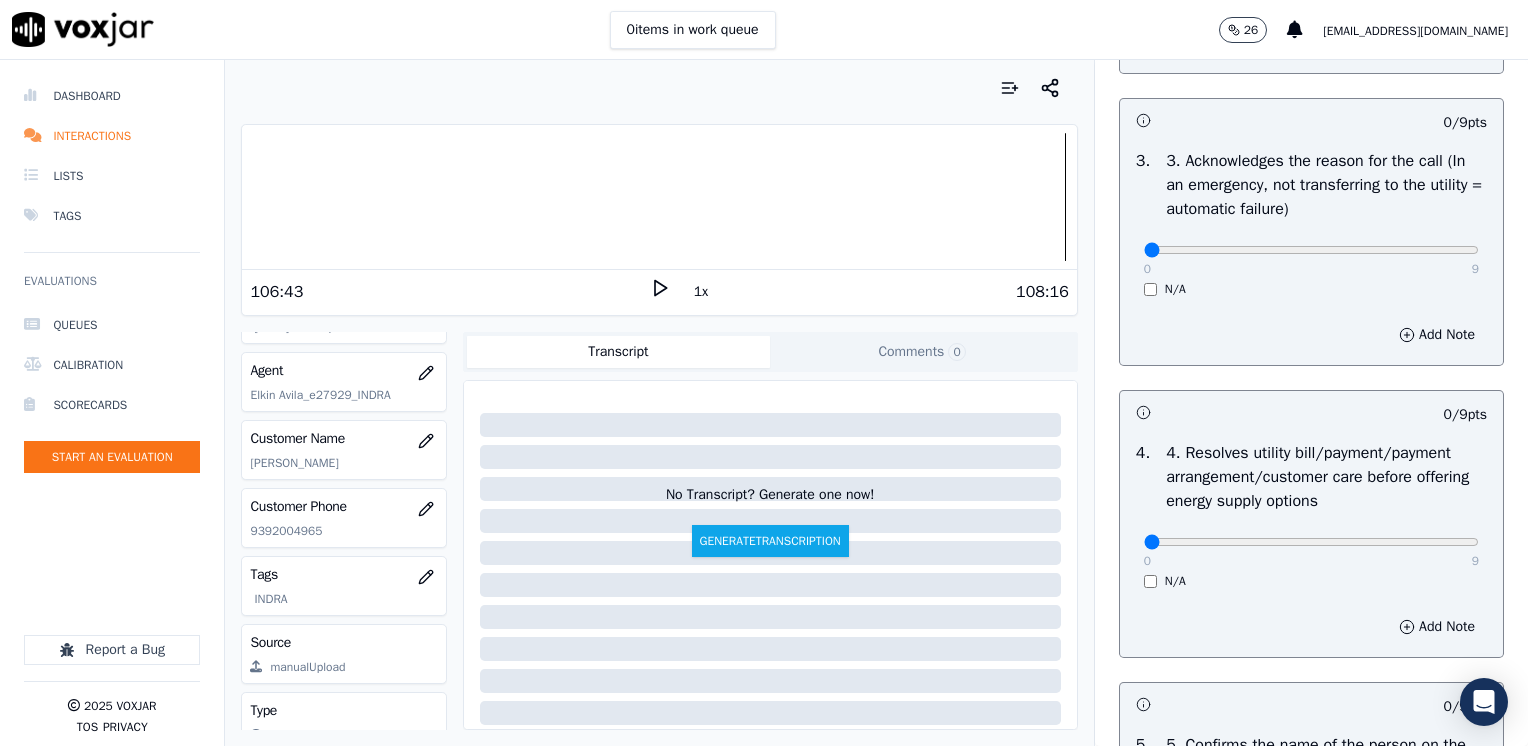 scroll, scrollTop: 900, scrollLeft: 0, axis: vertical 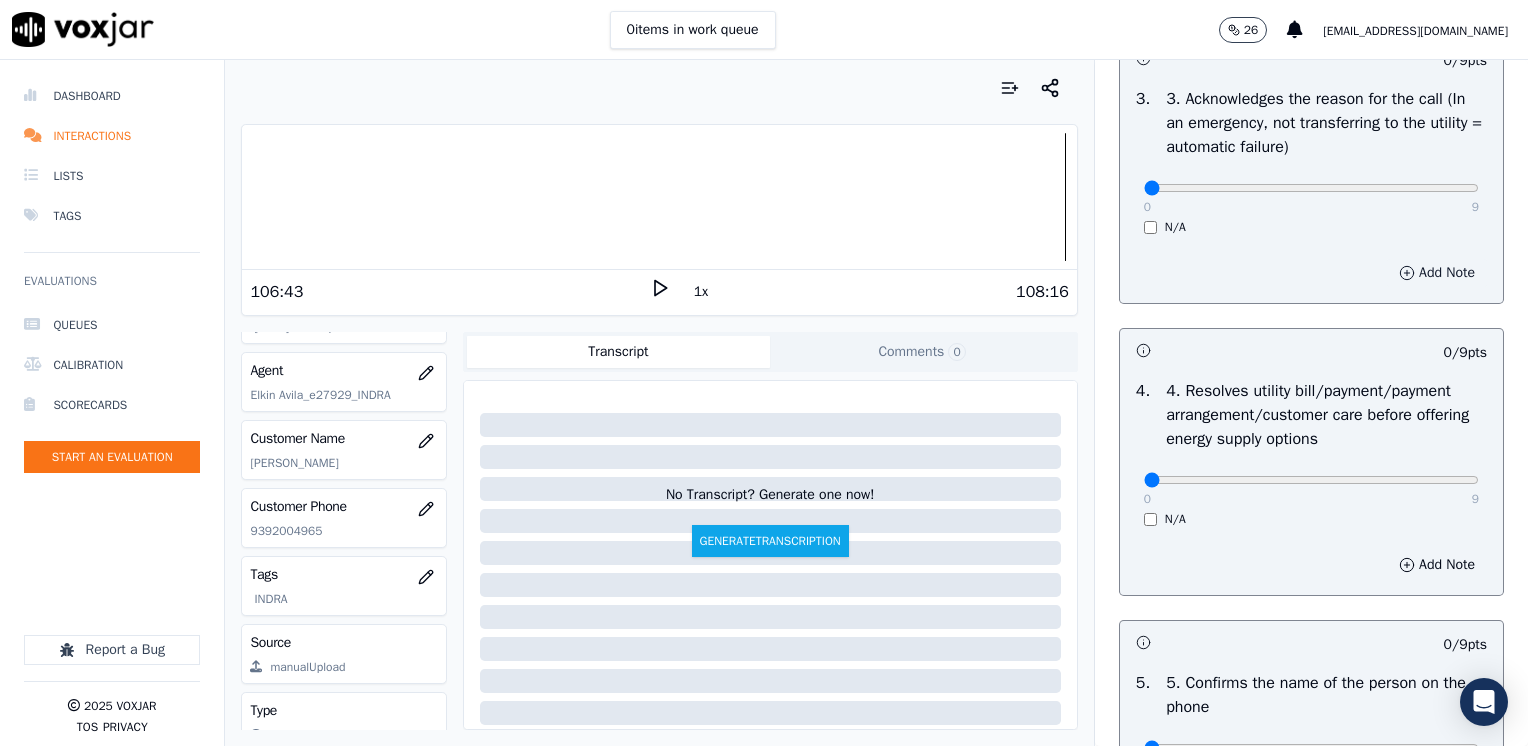 click on "Add Note" at bounding box center (1437, 273) 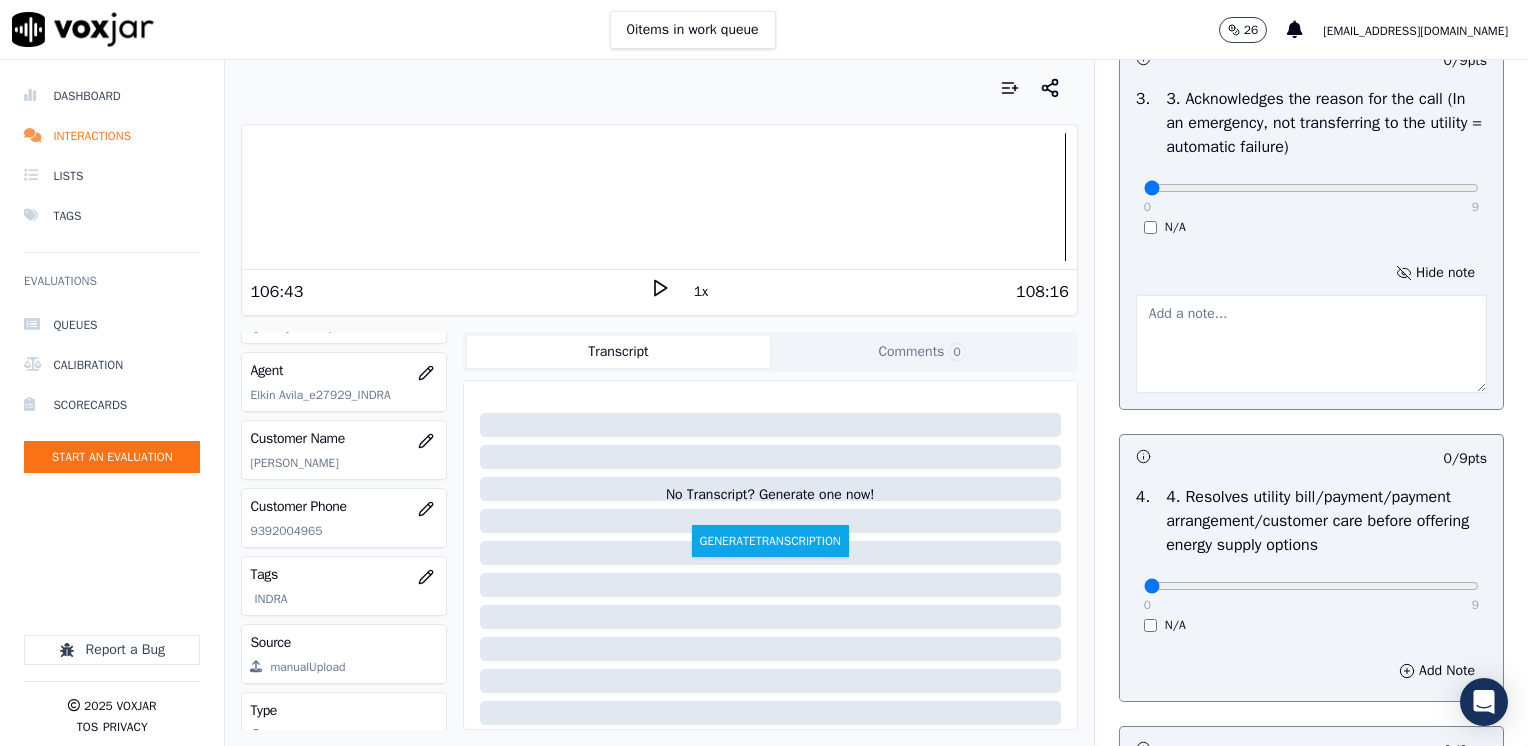click at bounding box center (1311, 344) 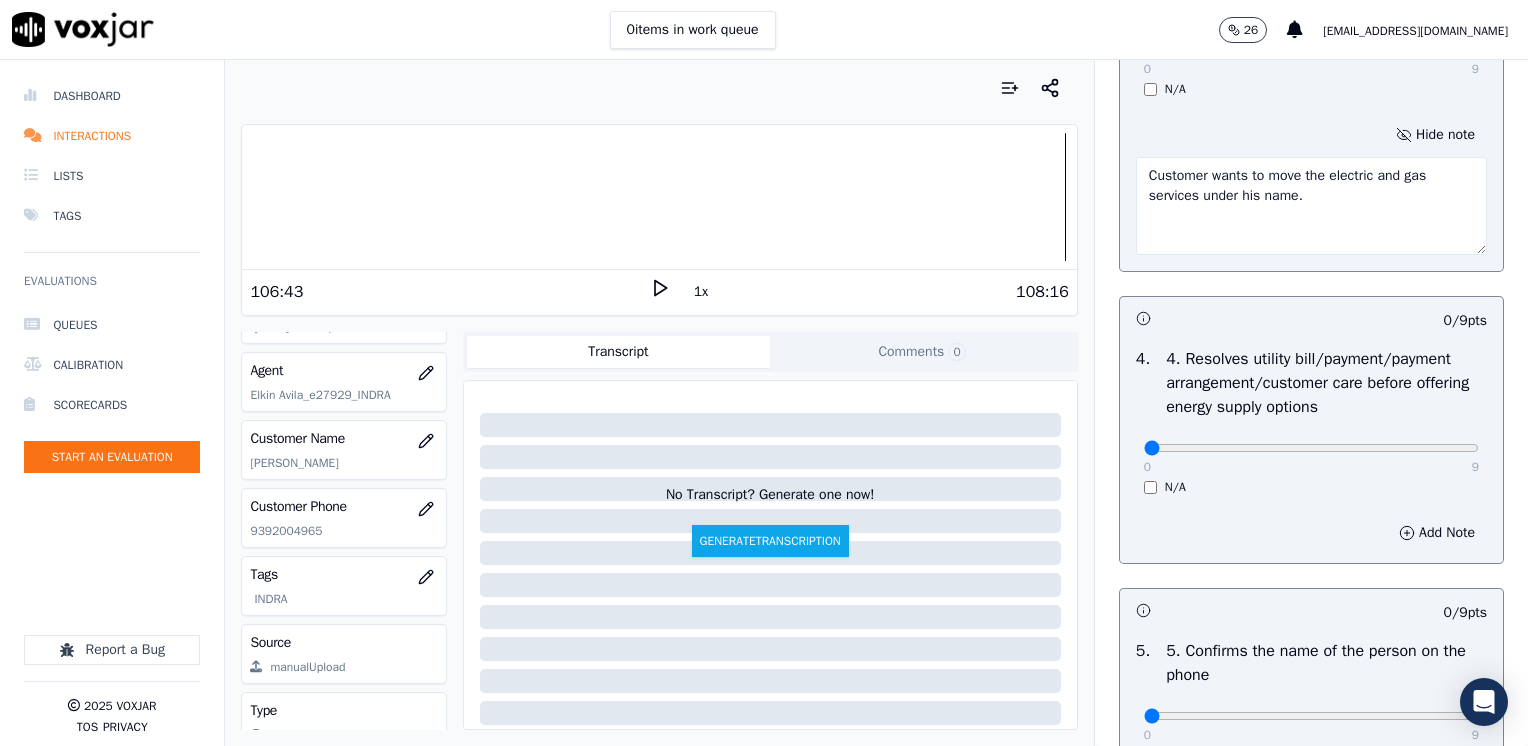 scroll, scrollTop: 1200, scrollLeft: 0, axis: vertical 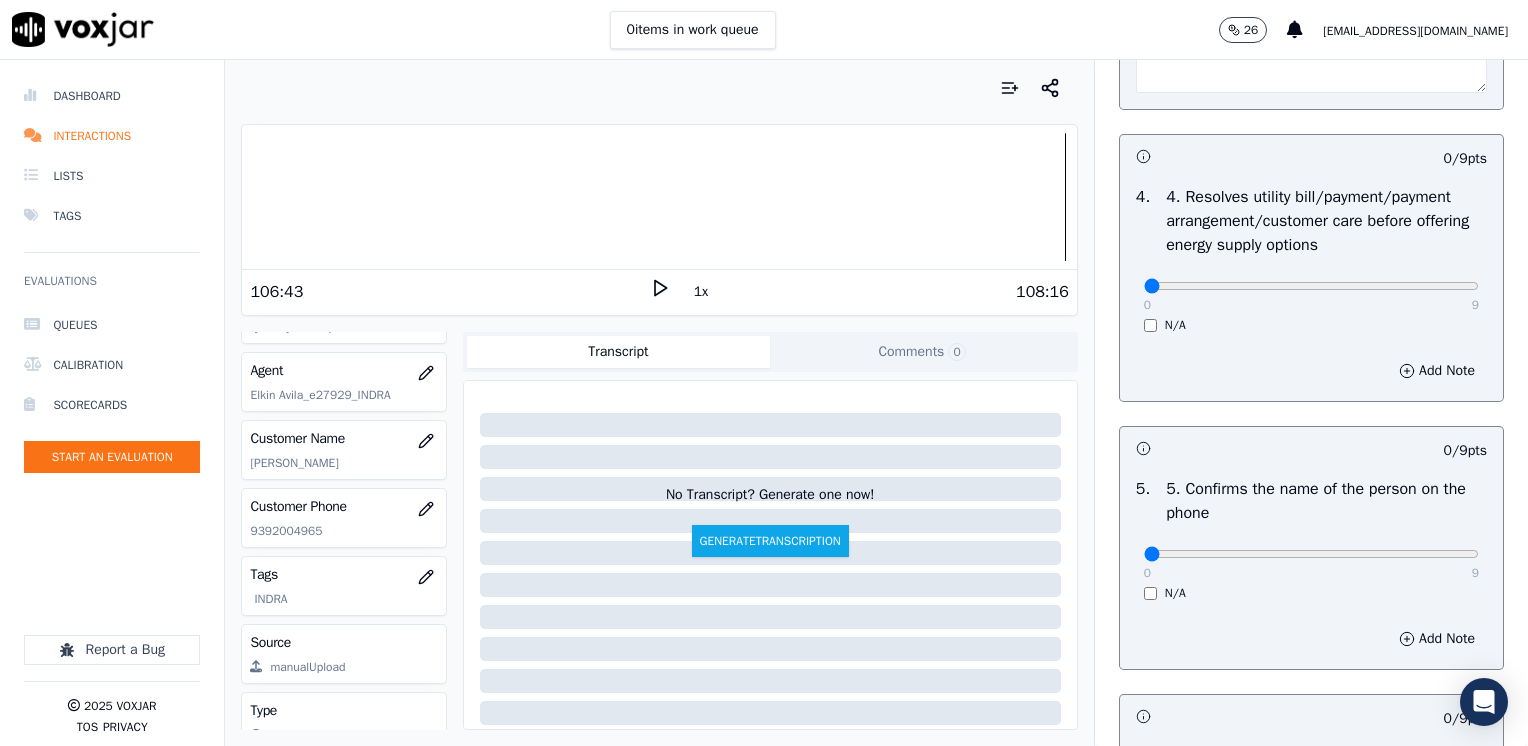 type on "Customer wants to move the electric and gas services under his name." 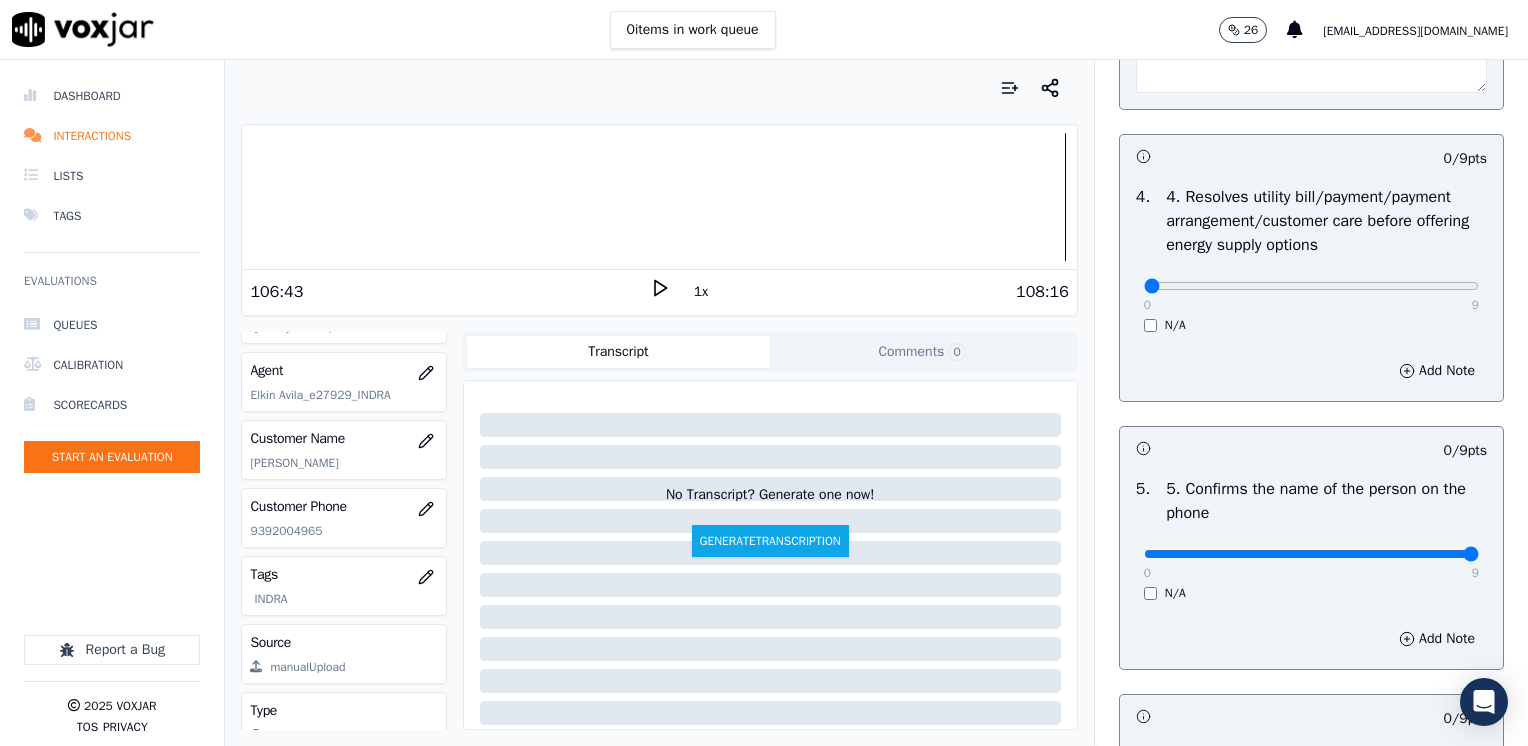 drag, startPoint x: 1131, startPoint y: 550, endPoint x: 1531, endPoint y: 551, distance: 400.00125 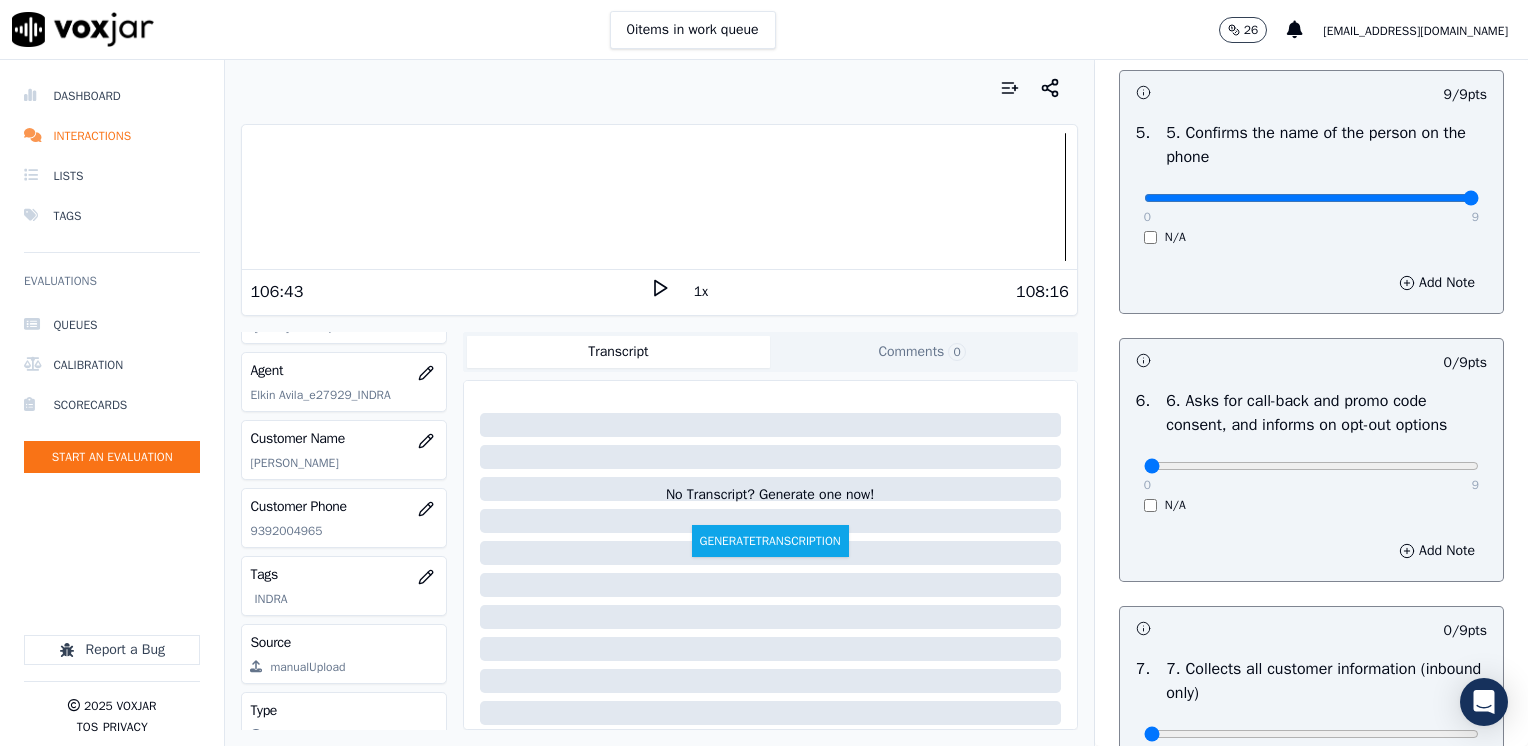 scroll, scrollTop: 1600, scrollLeft: 0, axis: vertical 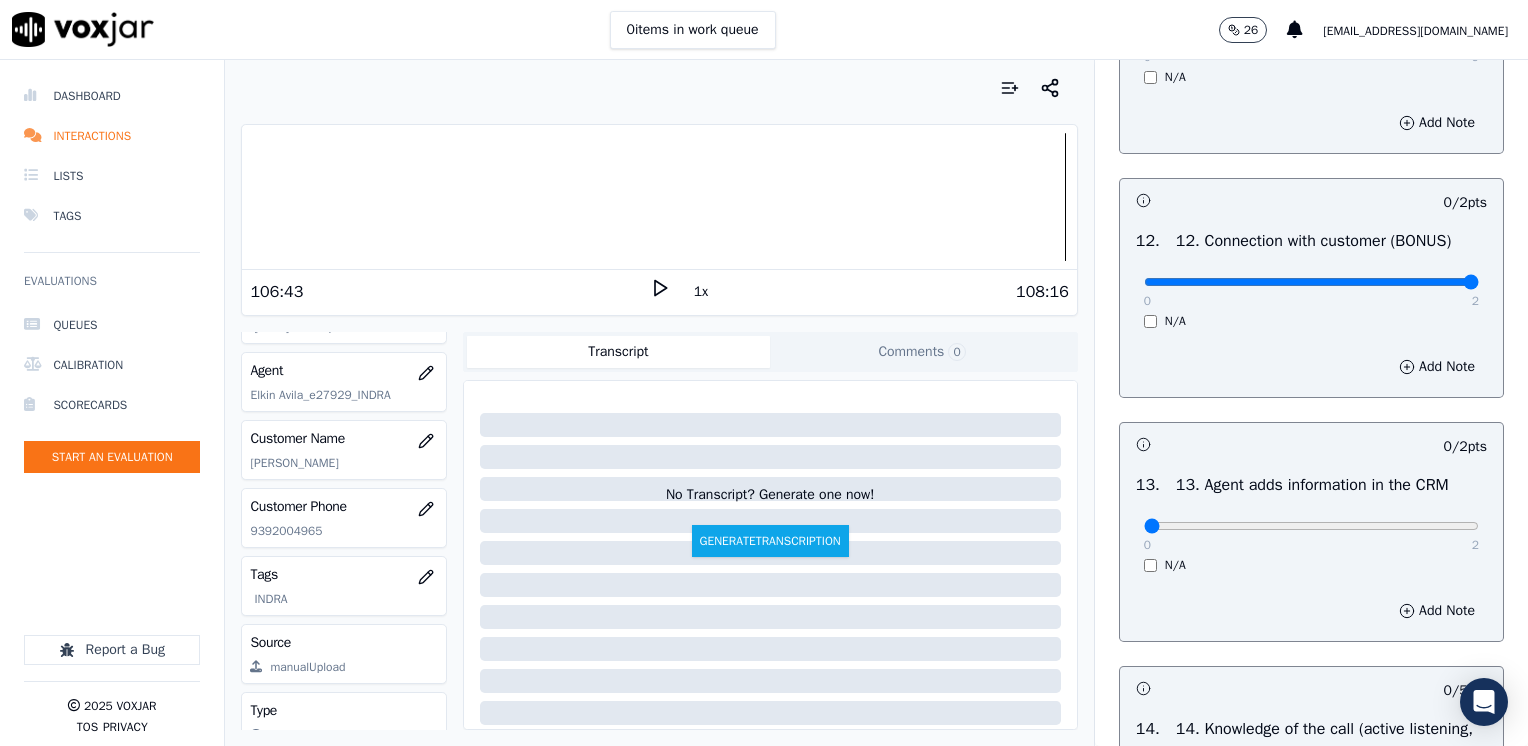 drag, startPoint x: 1136, startPoint y: 327, endPoint x: 1531, endPoint y: 327, distance: 395 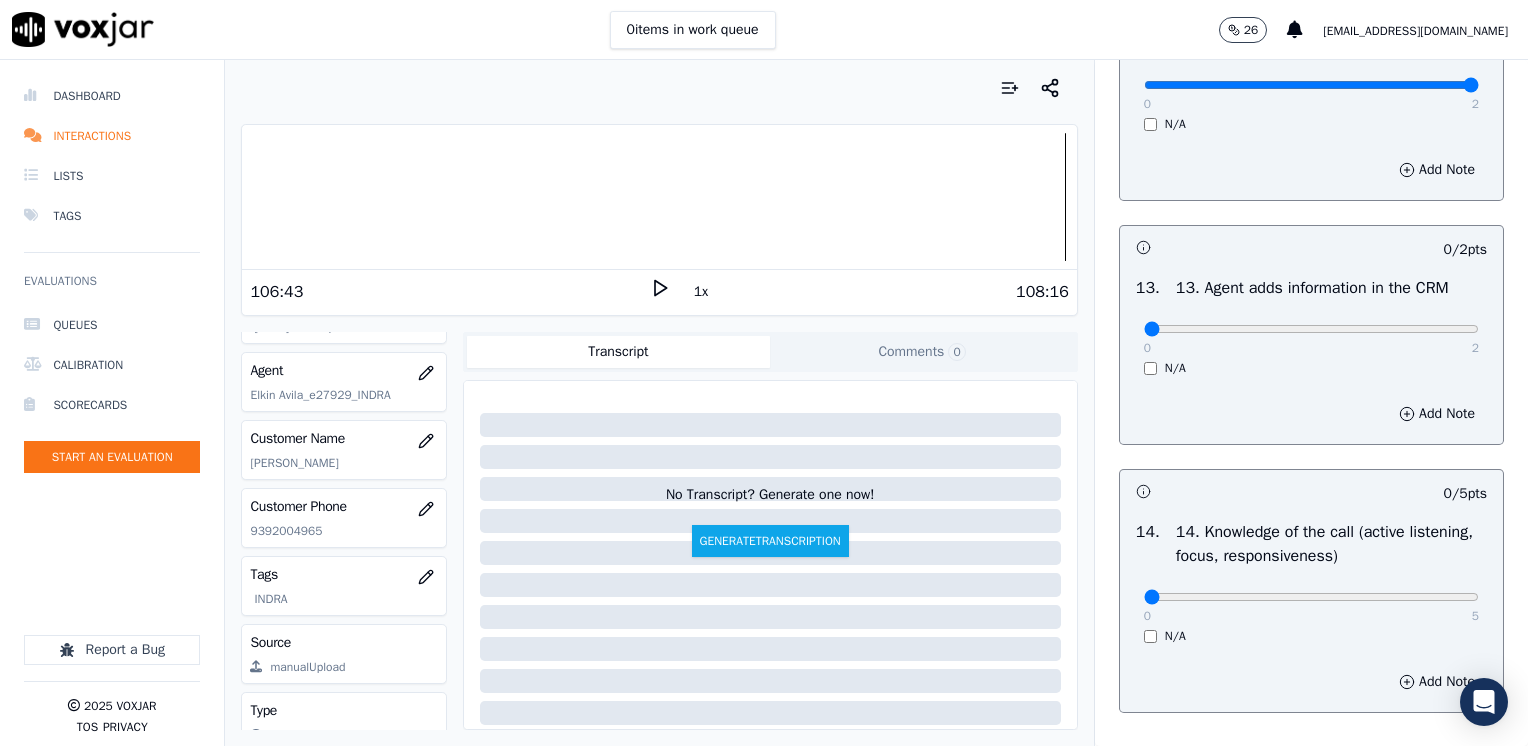 scroll, scrollTop: 3500, scrollLeft: 0, axis: vertical 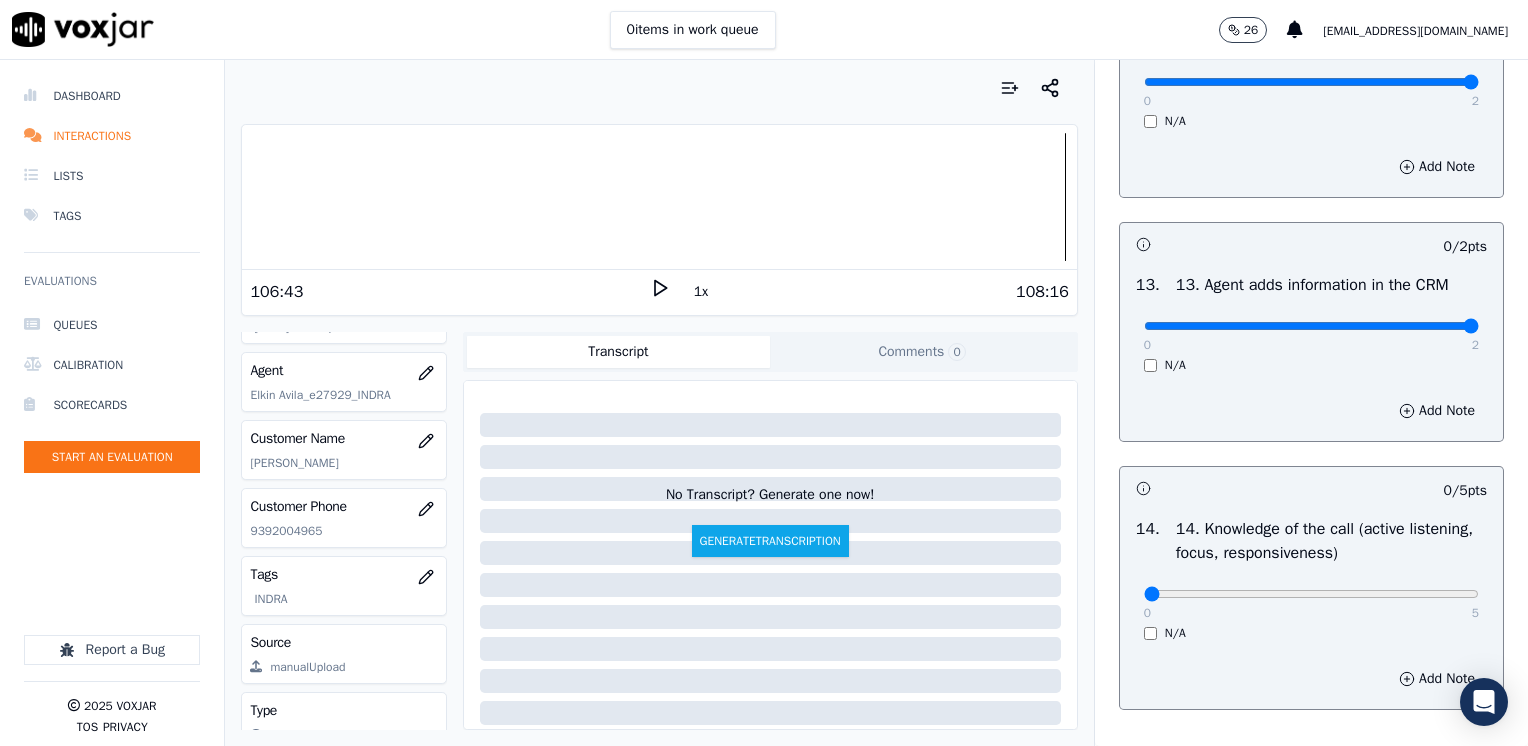 drag, startPoint x: 1136, startPoint y: 371, endPoint x: 1531, endPoint y: 362, distance: 395.1025 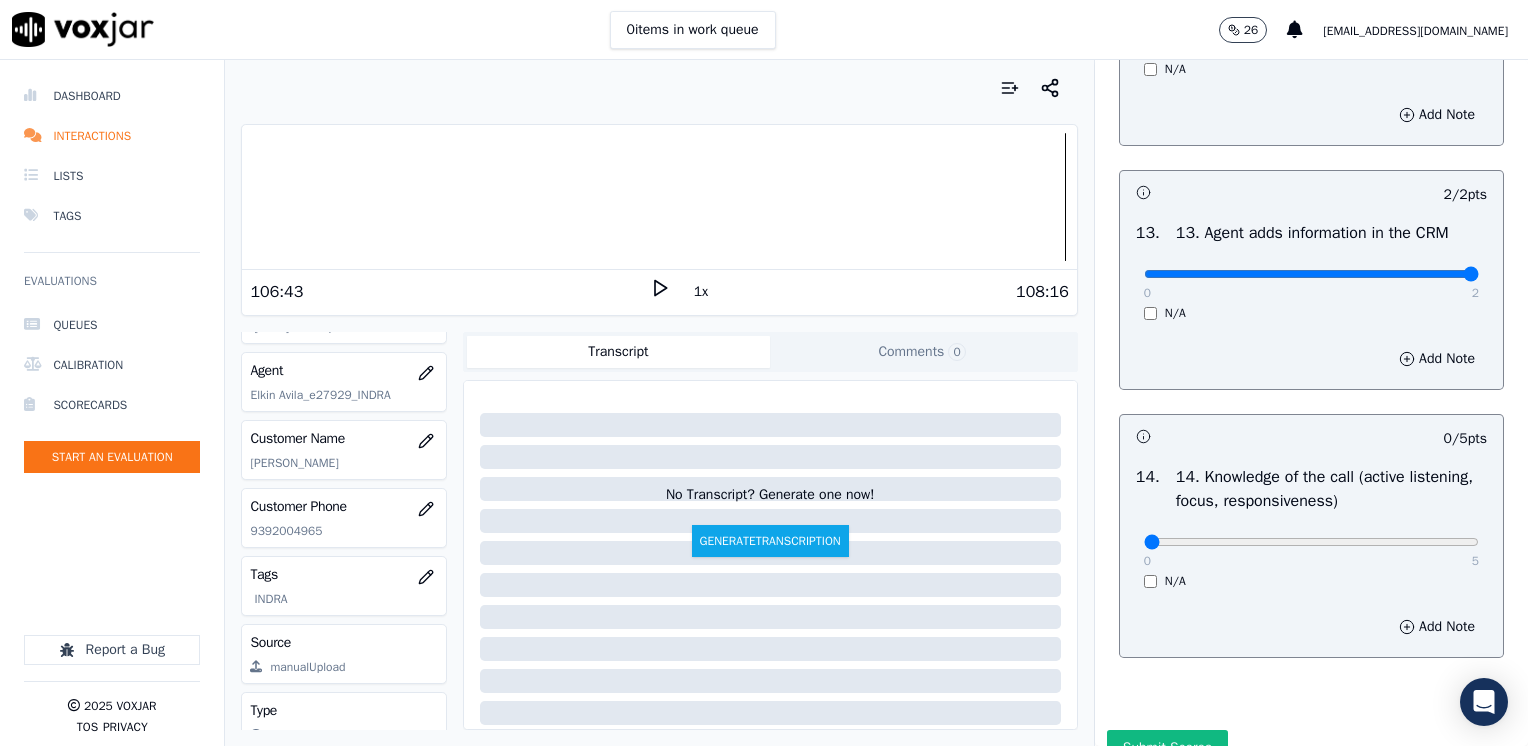 scroll, scrollTop: 3670, scrollLeft: 0, axis: vertical 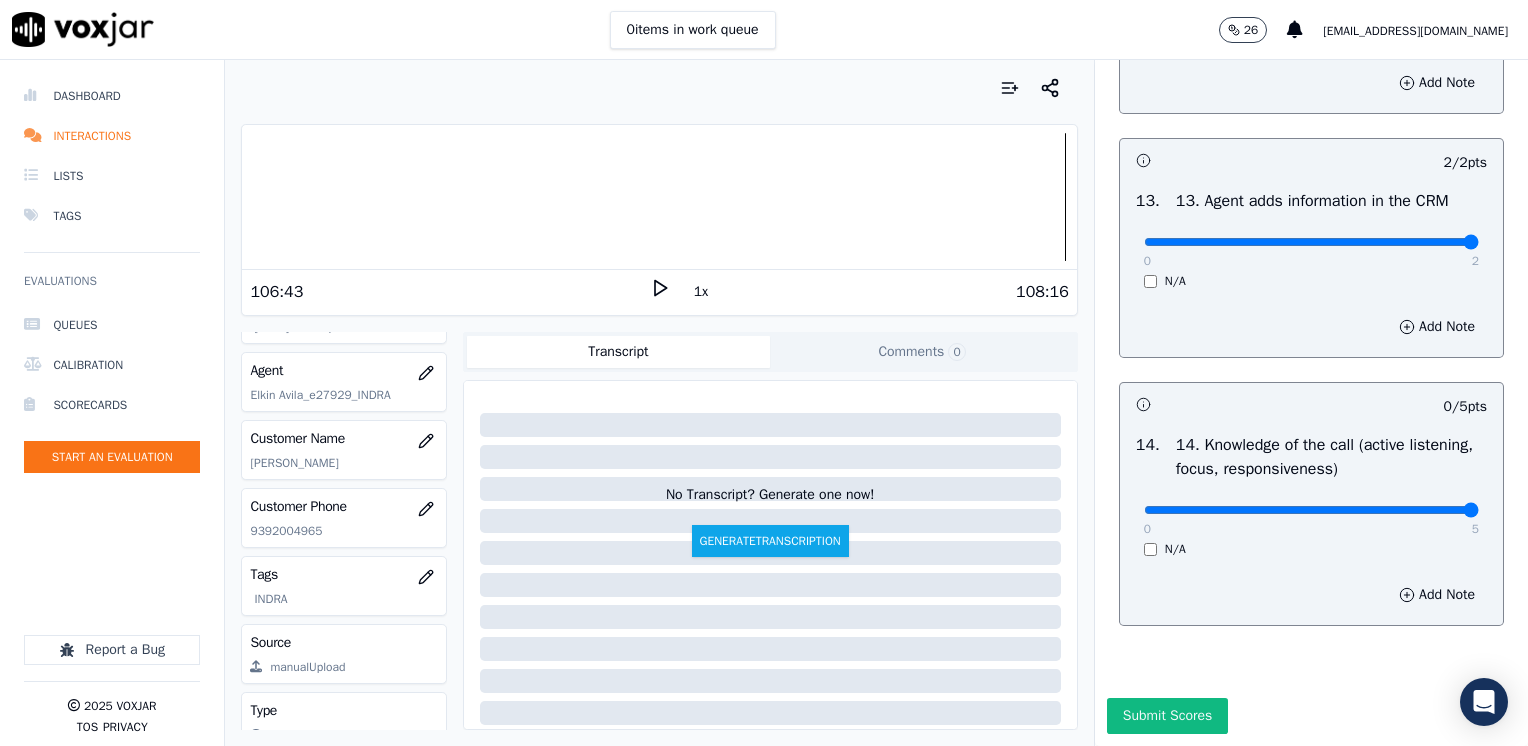 drag, startPoint x: 1134, startPoint y: 462, endPoint x: 1531, endPoint y: 435, distance: 397.91708 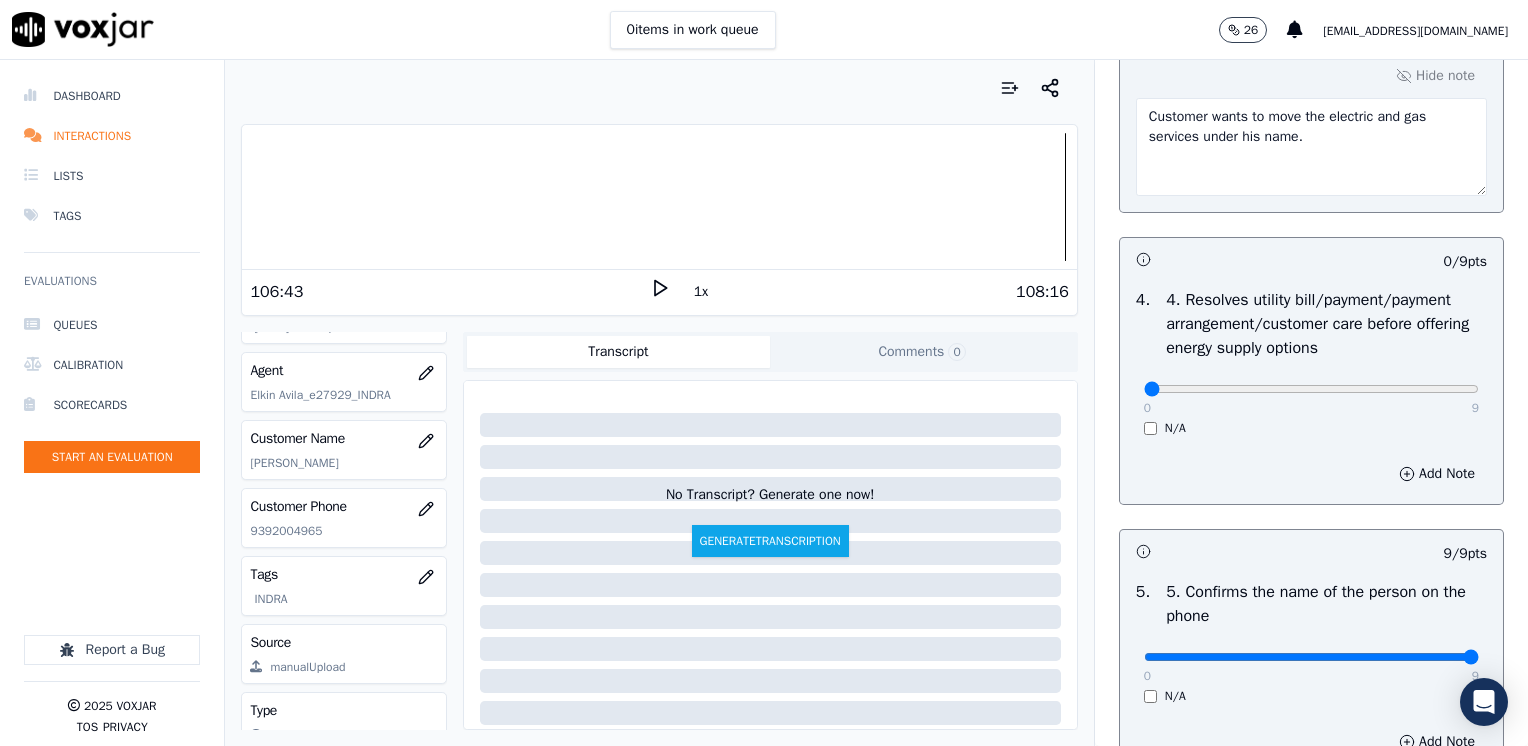scroll, scrollTop: 1100, scrollLeft: 0, axis: vertical 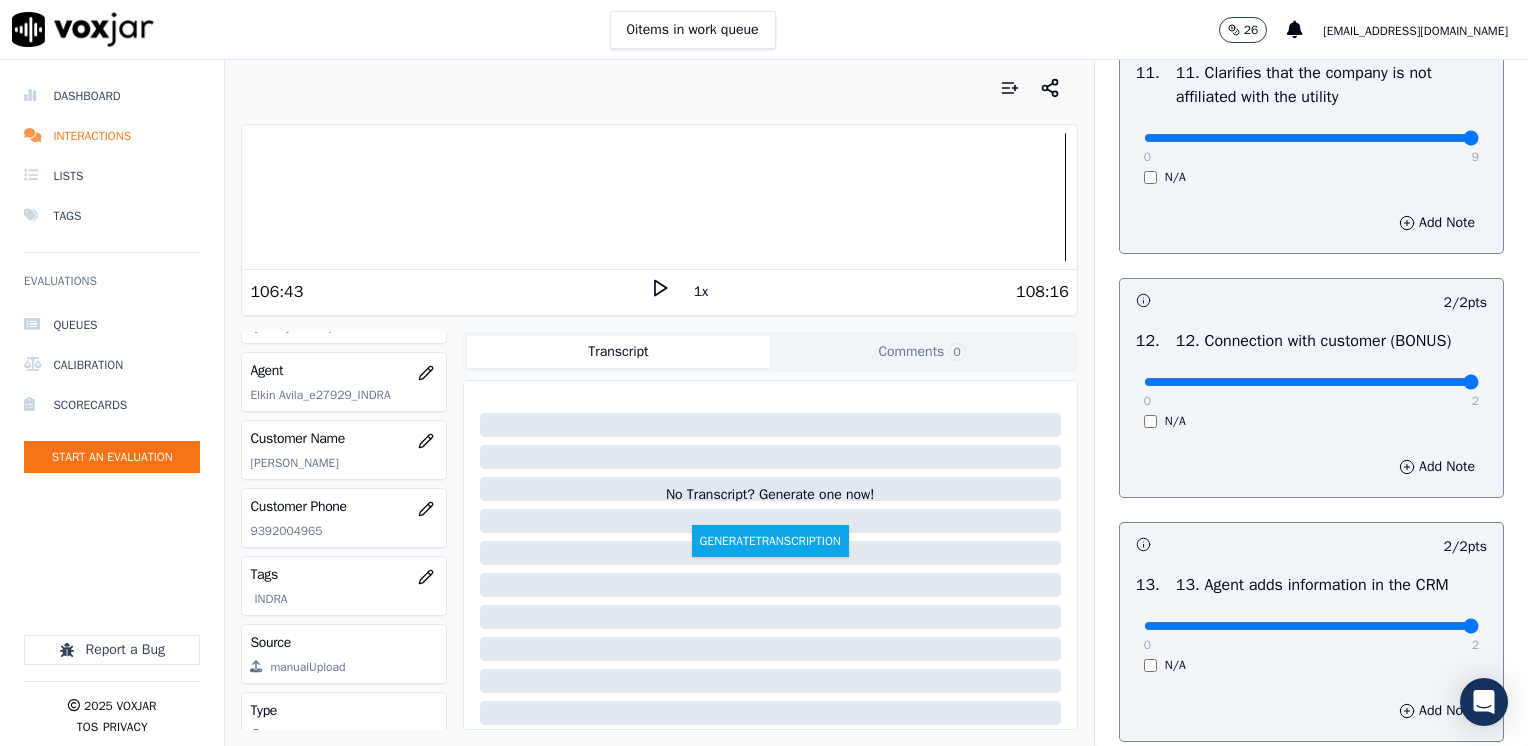 drag, startPoint x: 1127, startPoint y: 181, endPoint x: 1531, endPoint y: 216, distance: 405.51324 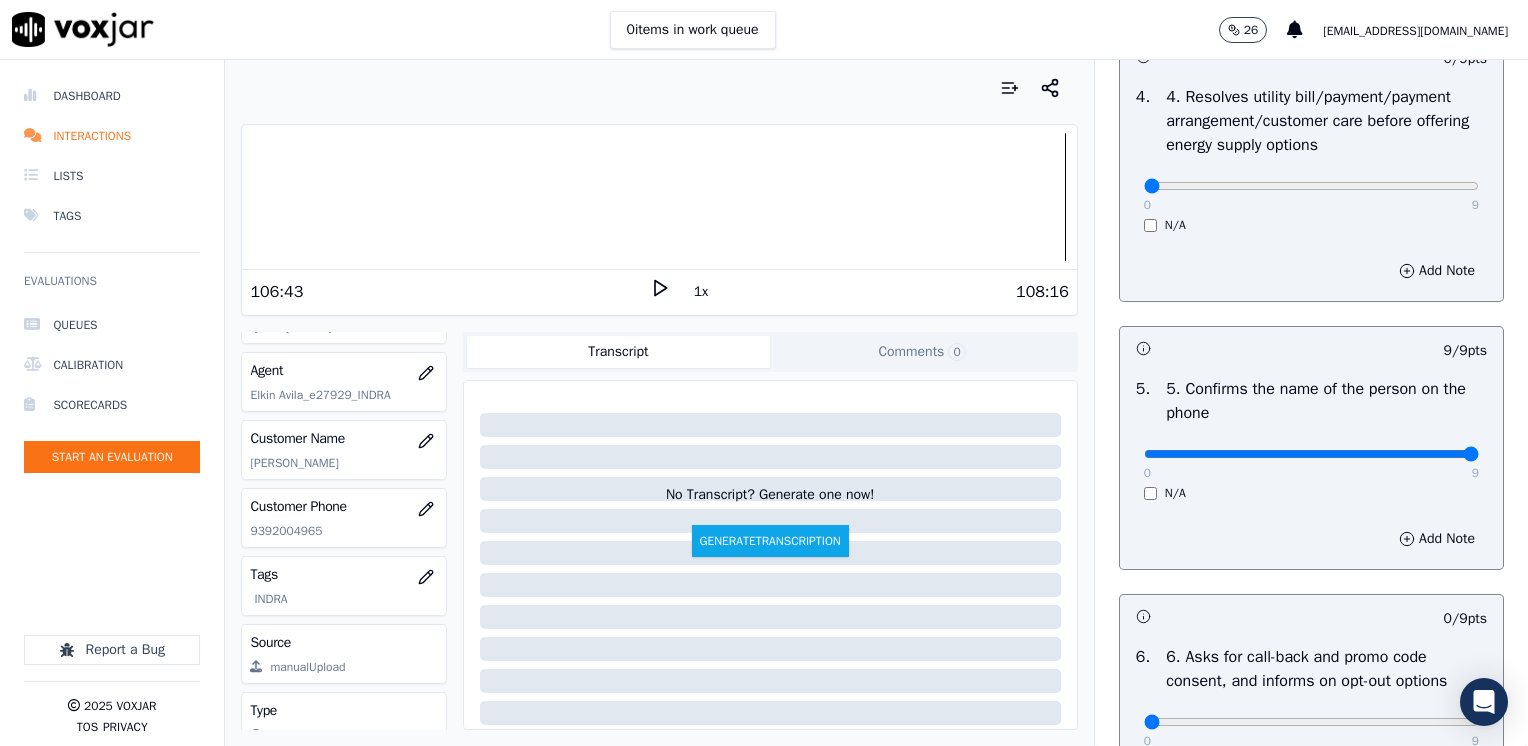 scroll, scrollTop: 1200, scrollLeft: 0, axis: vertical 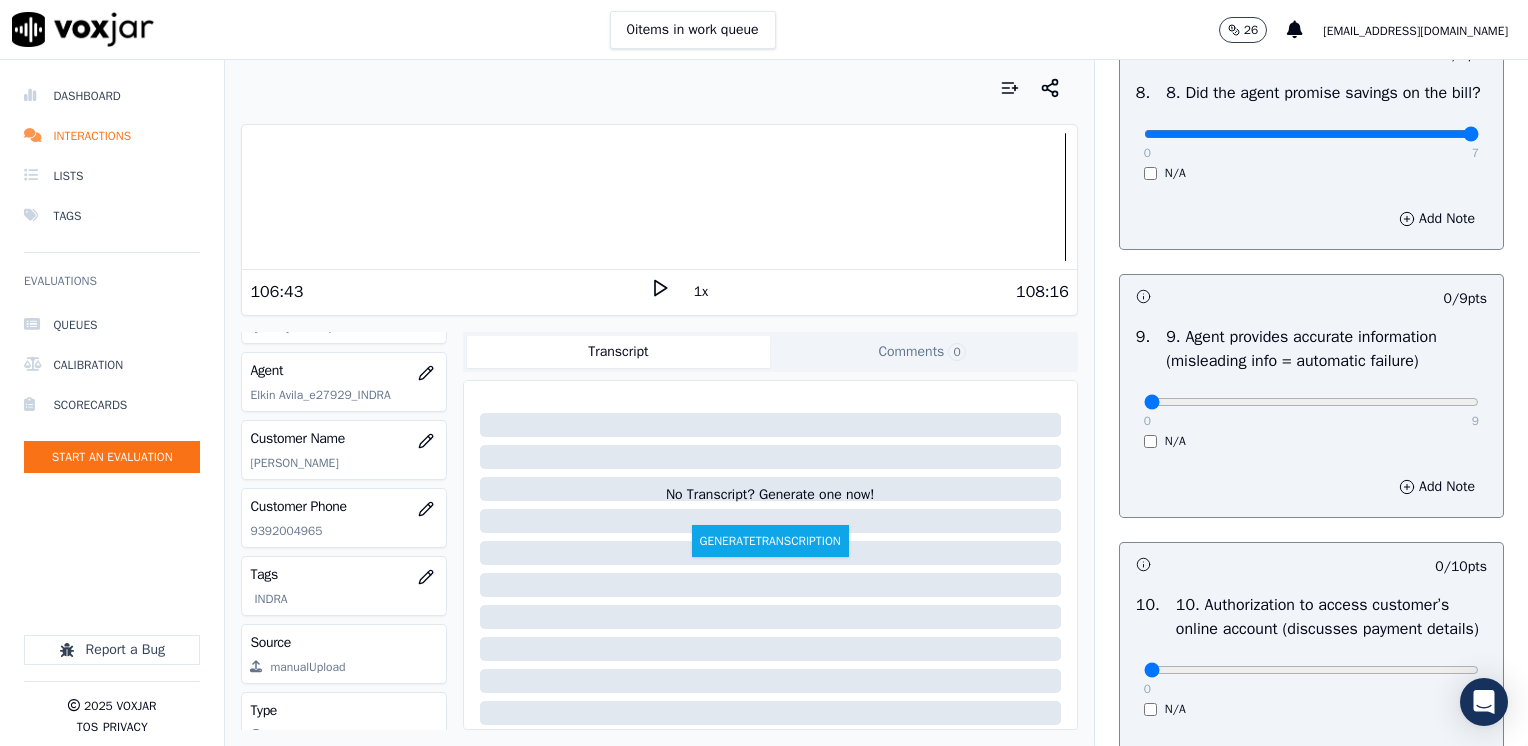 drag, startPoint x: 1131, startPoint y: 153, endPoint x: 1478, endPoint y: 153, distance: 347 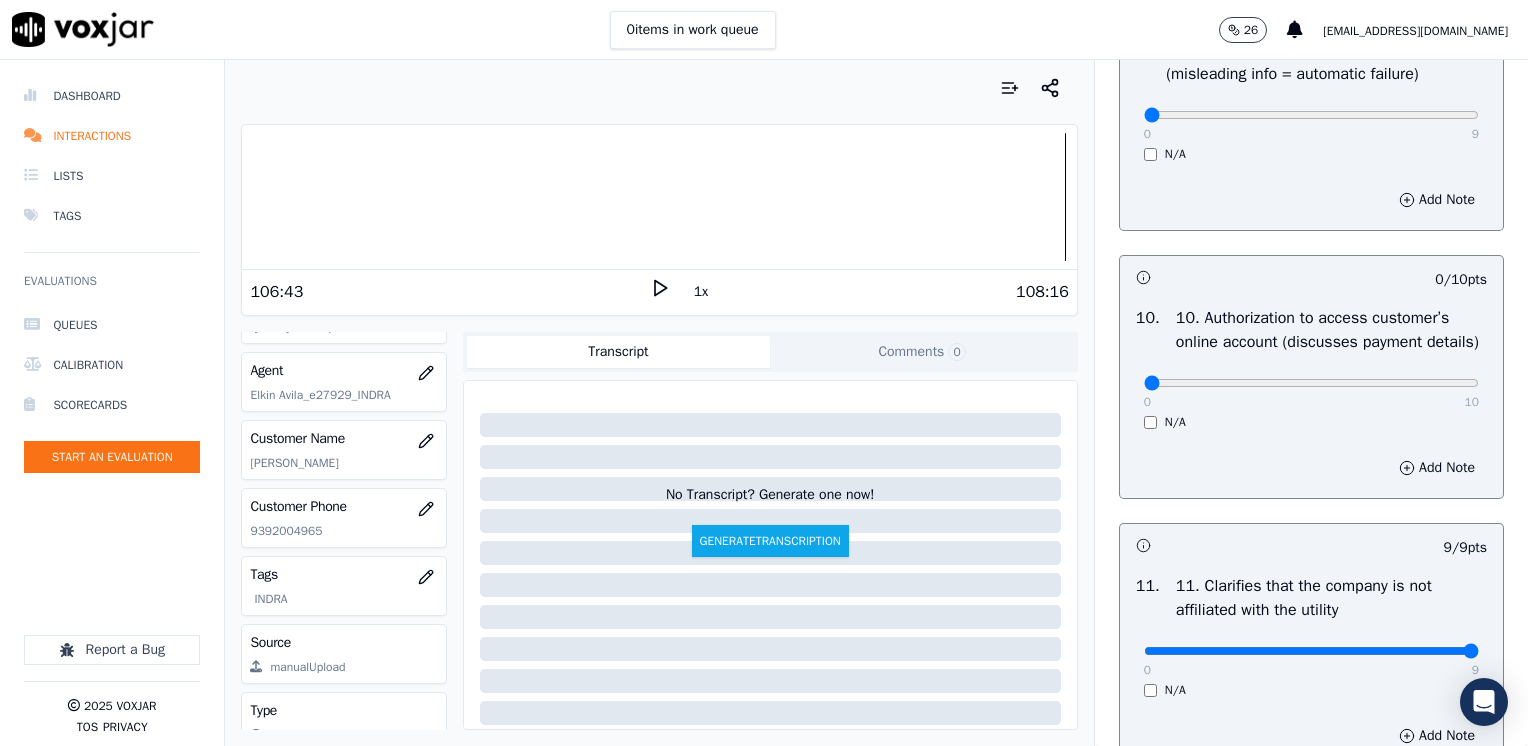 scroll, scrollTop: 2700, scrollLeft: 0, axis: vertical 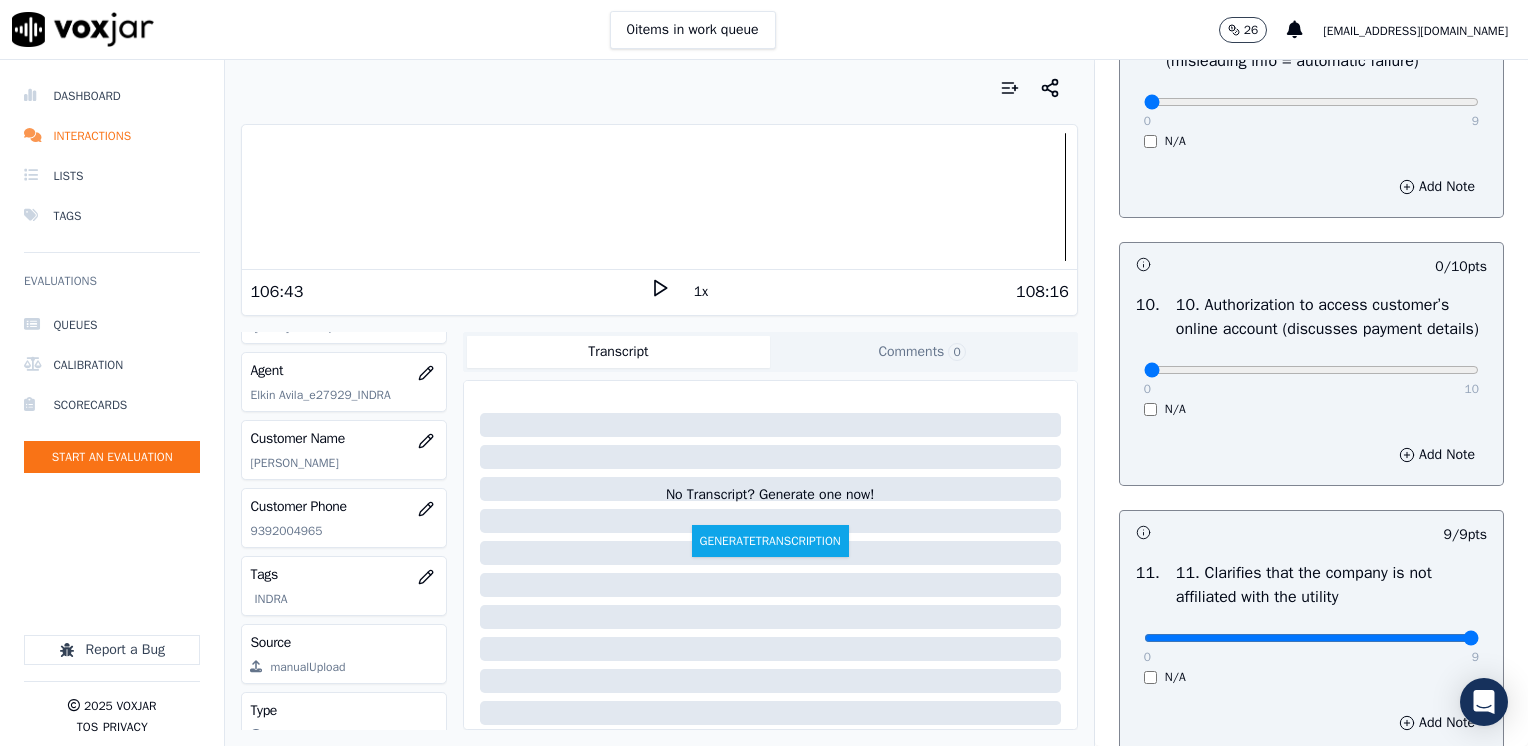 click on "N/A" at bounding box center (1311, 409) 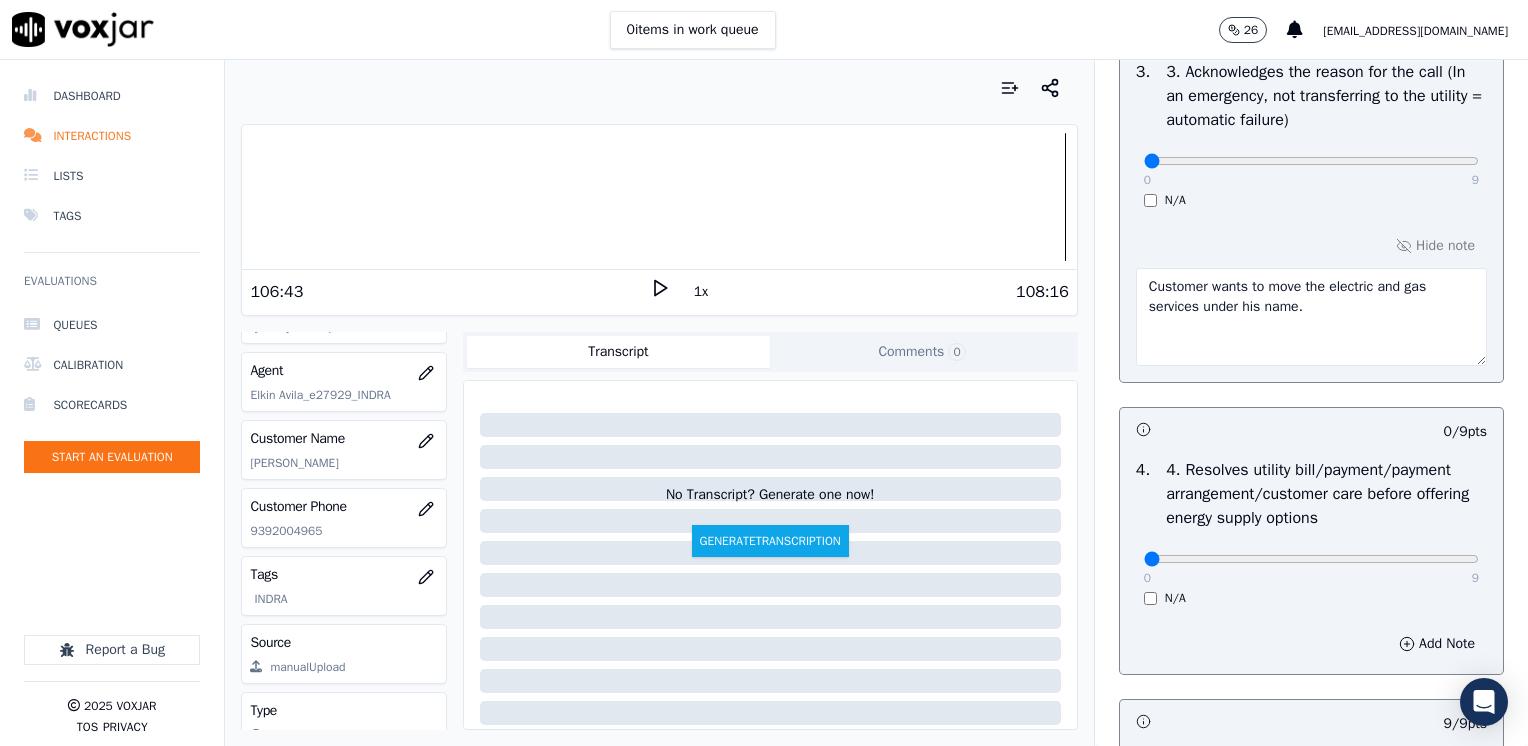 scroll, scrollTop: 900, scrollLeft: 0, axis: vertical 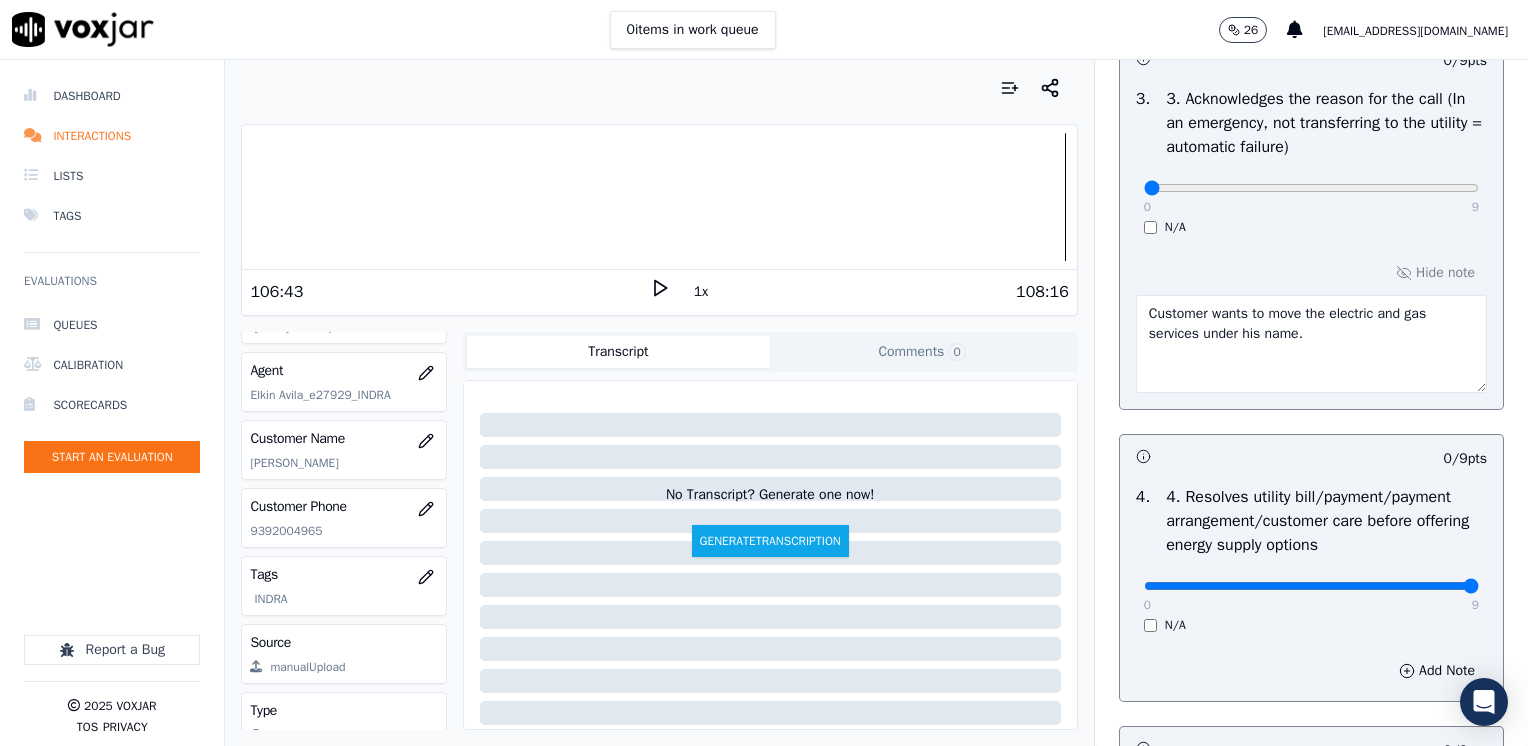 drag, startPoint x: 1134, startPoint y: 589, endPoint x: 1531, endPoint y: 577, distance: 397.1813 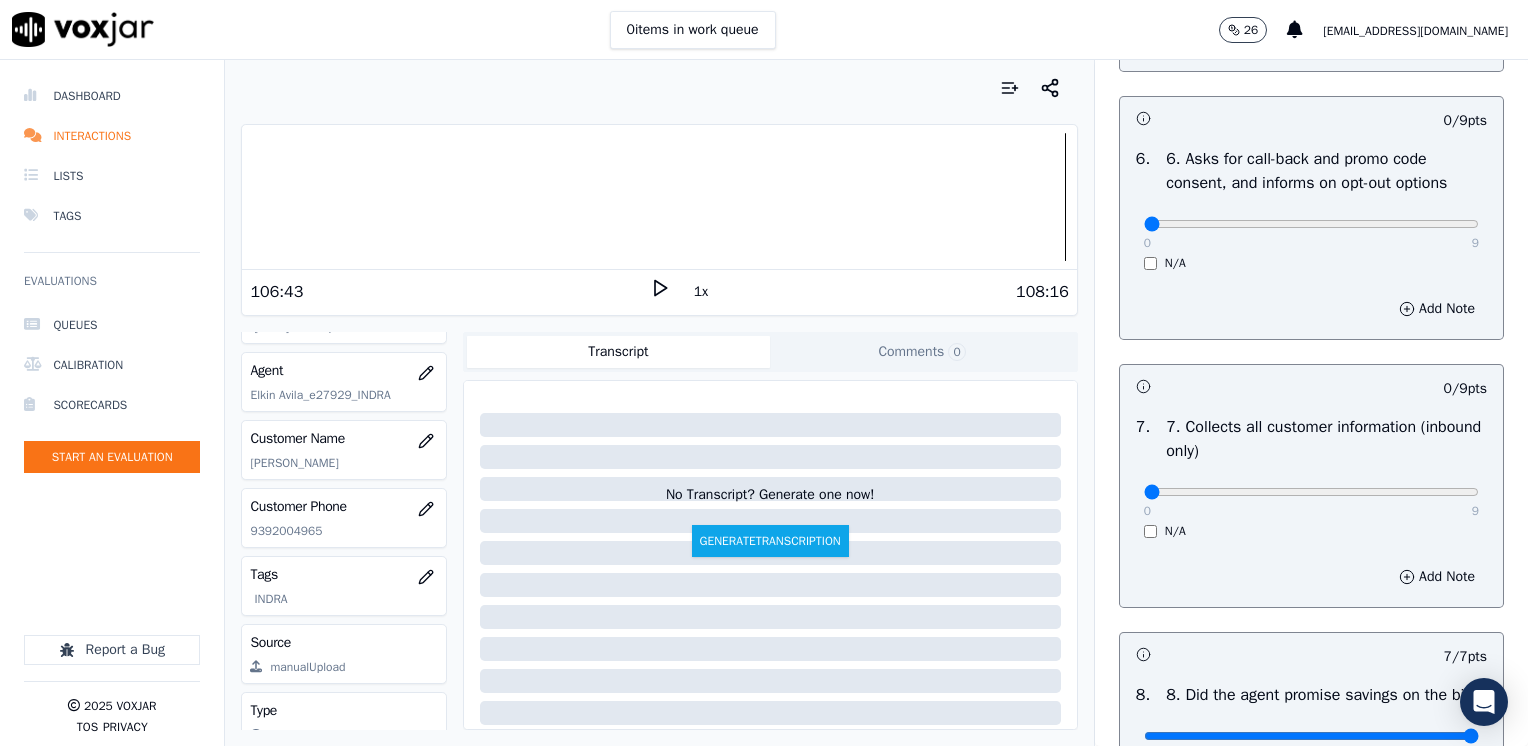 scroll, scrollTop: 1800, scrollLeft: 0, axis: vertical 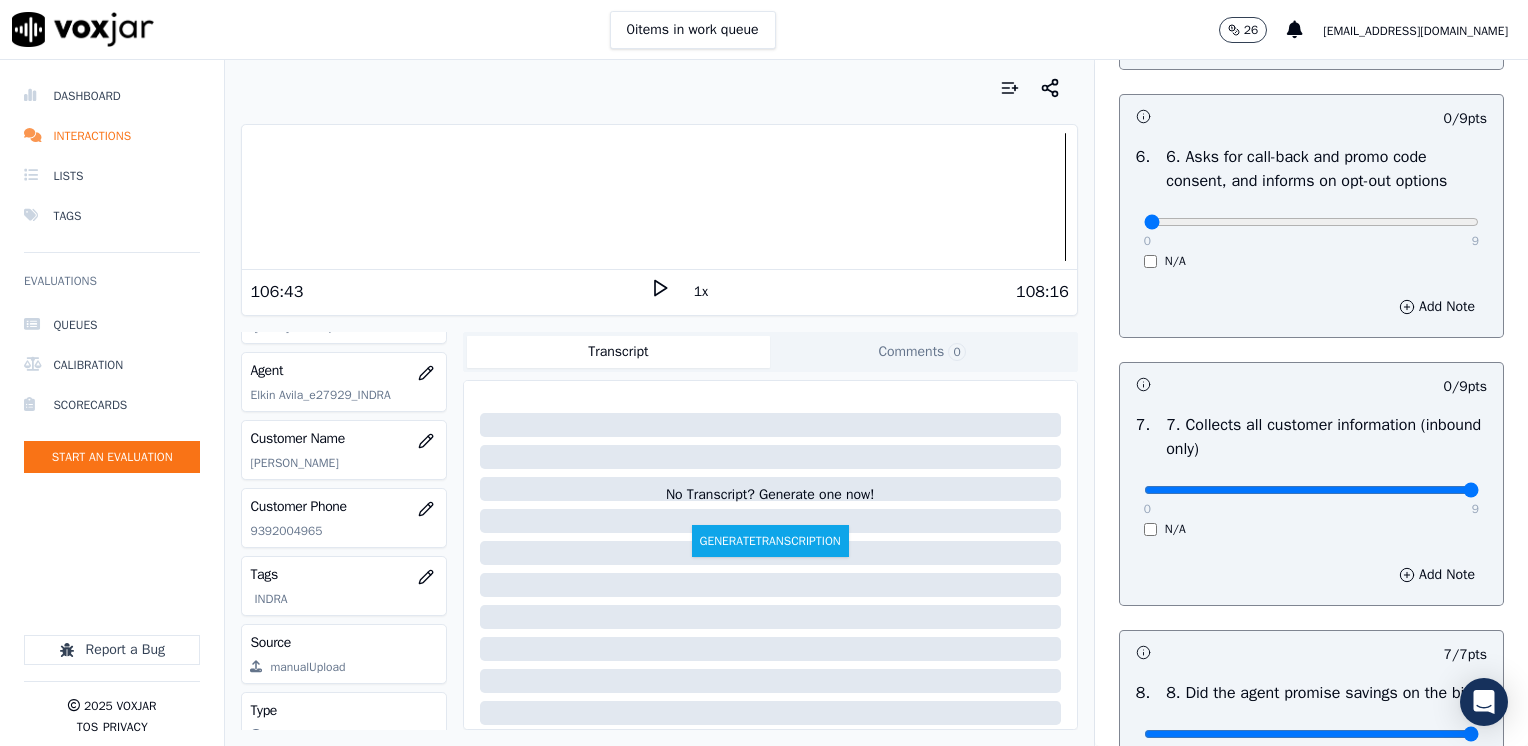 drag, startPoint x: 1128, startPoint y: 485, endPoint x: 1531, endPoint y: 485, distance: 403 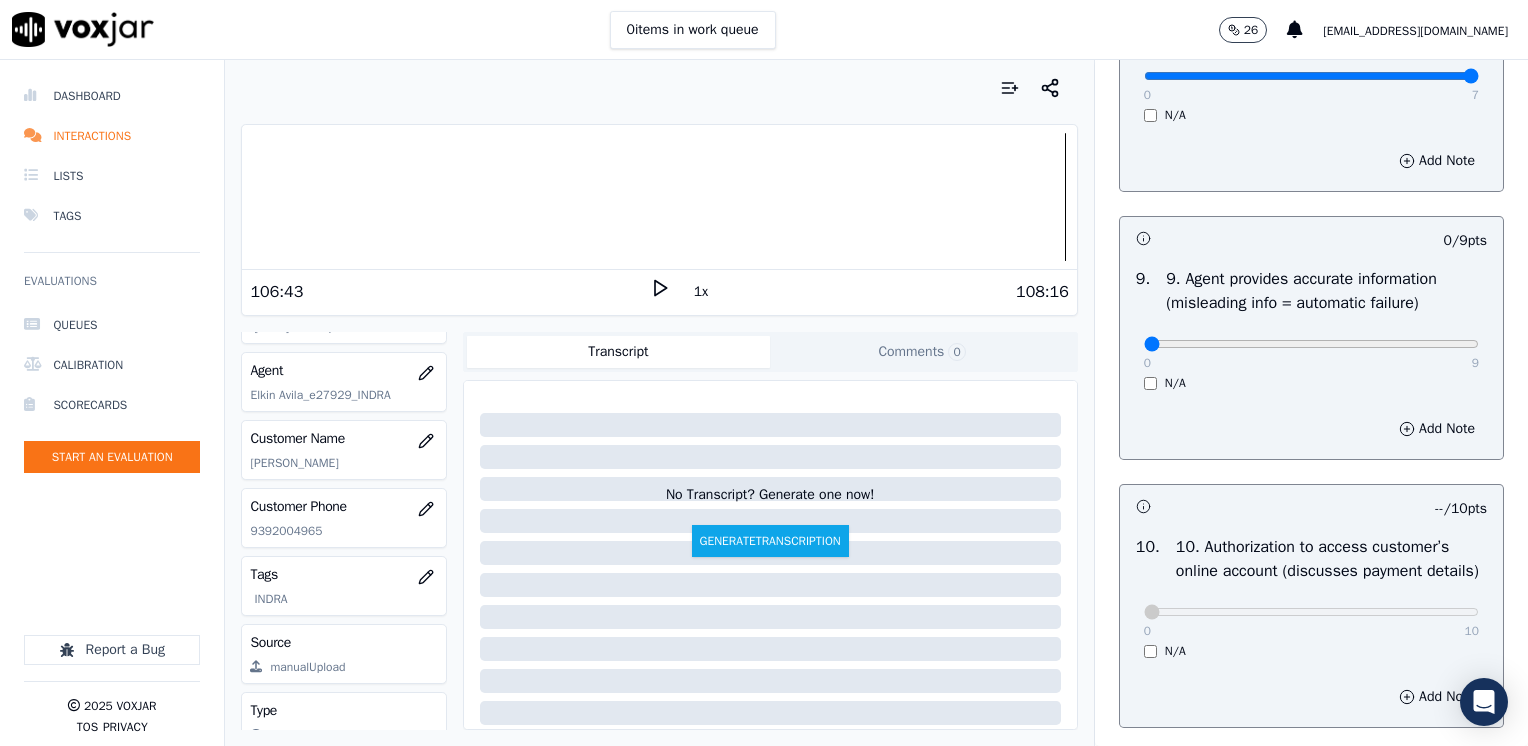 scroll, scrollTop: 2500, scrollLeft: 0, axis: vertical 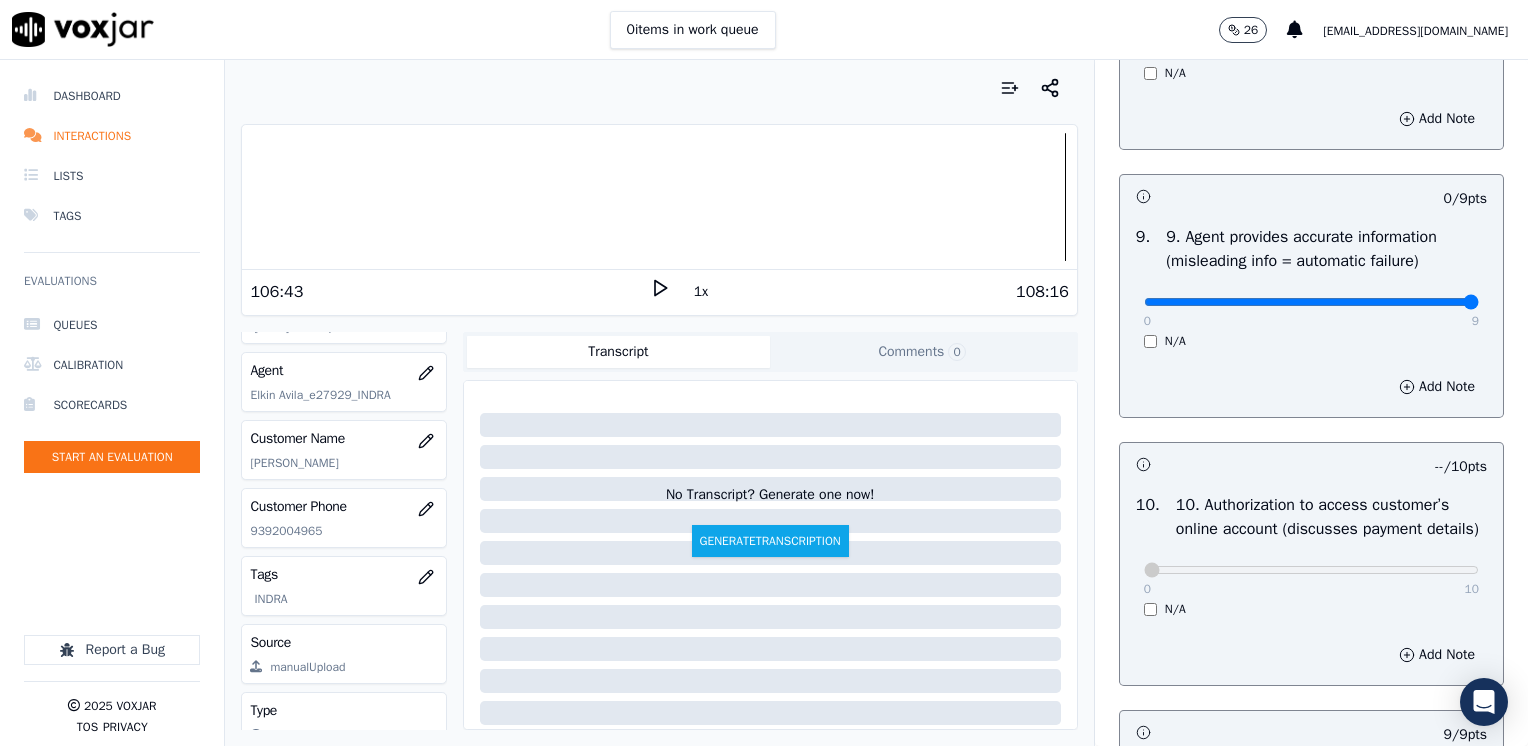 drag, startPoint x: 1132, startPoint y: 321, endPoint x: 1531, endPoint y: 319, distance: 399.005 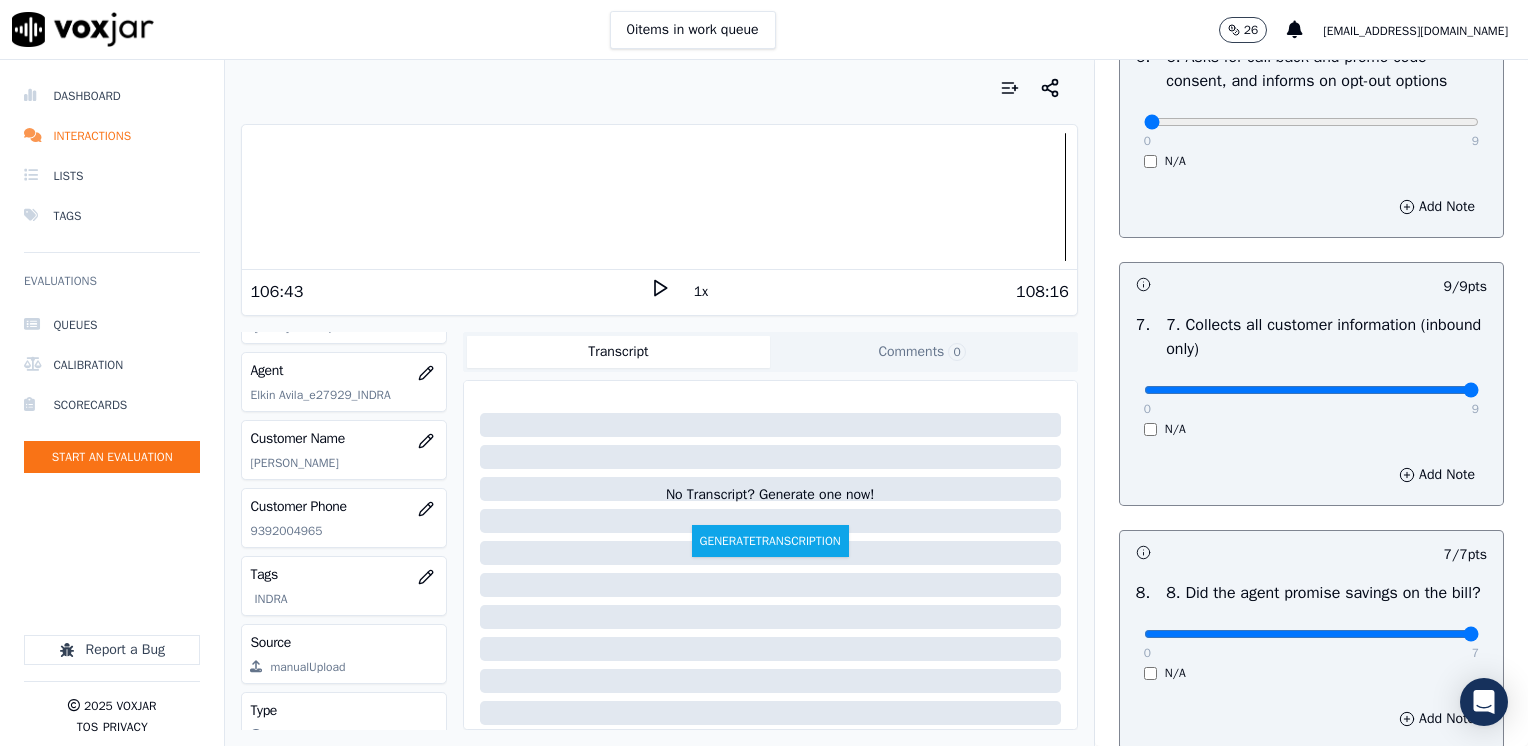 scroll, scrollTop: 1600, scrollLeft: 0, axis: vertical 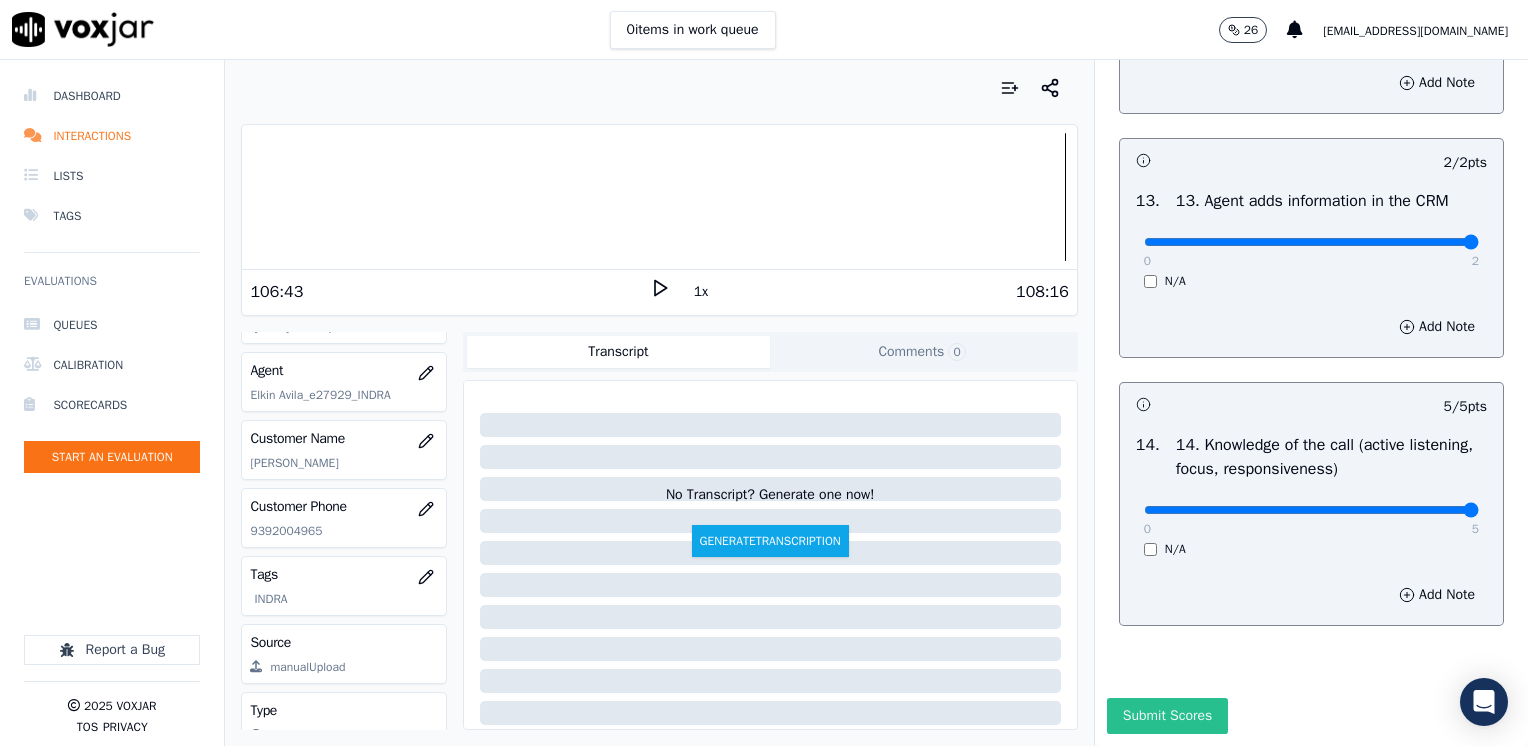 click on "Submit Scores" at bounding box center (1167, 716) 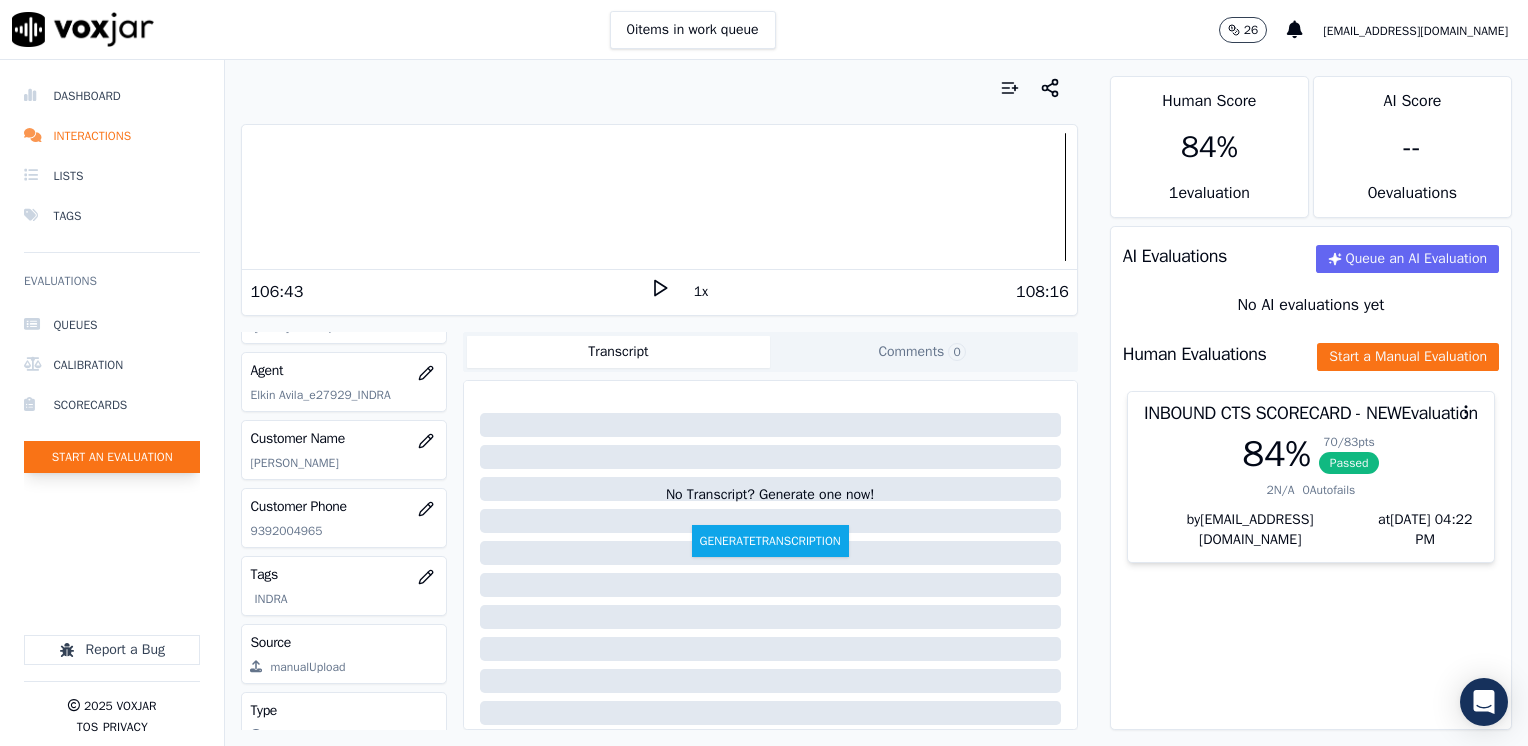 click on "Start an Evaluation" 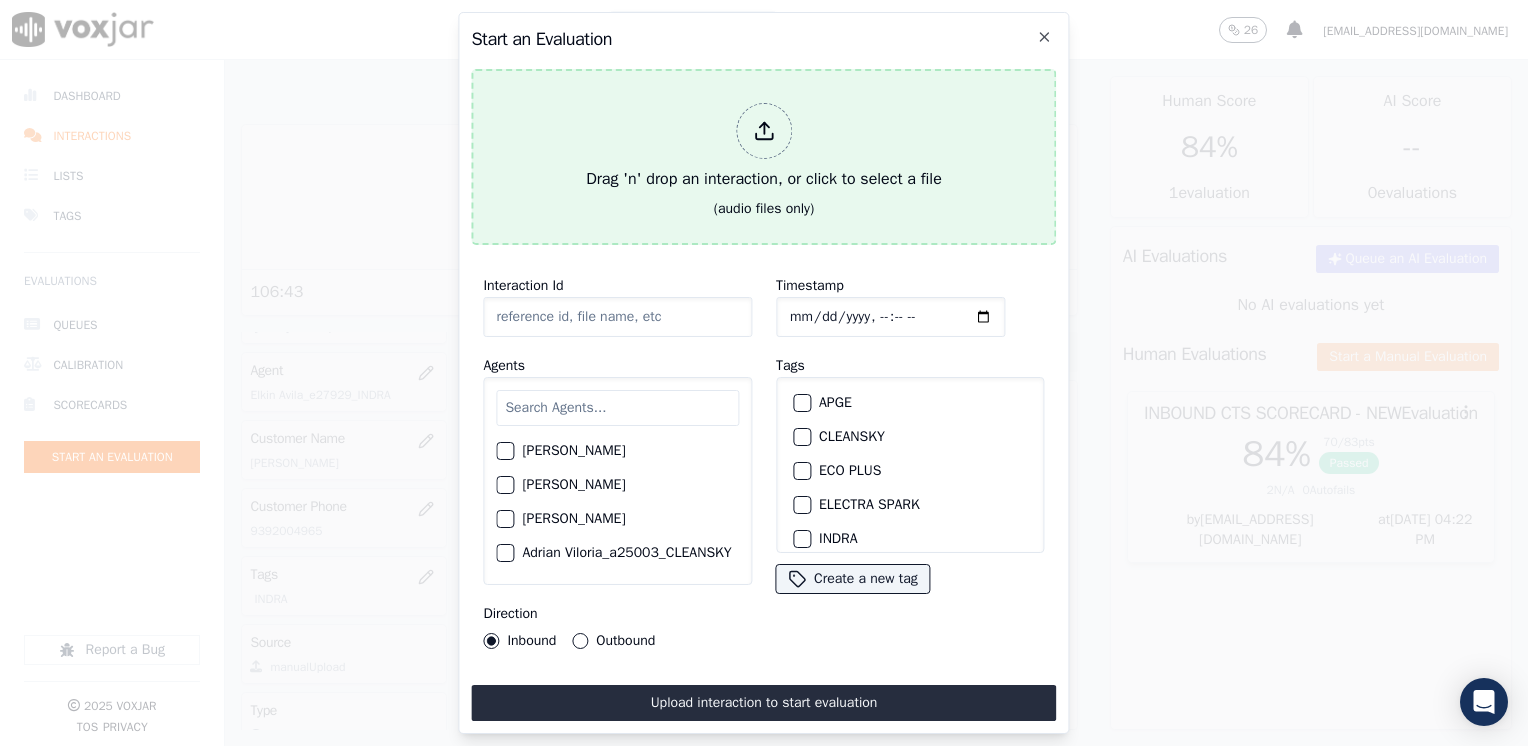 click at bounding box center [764, 131] 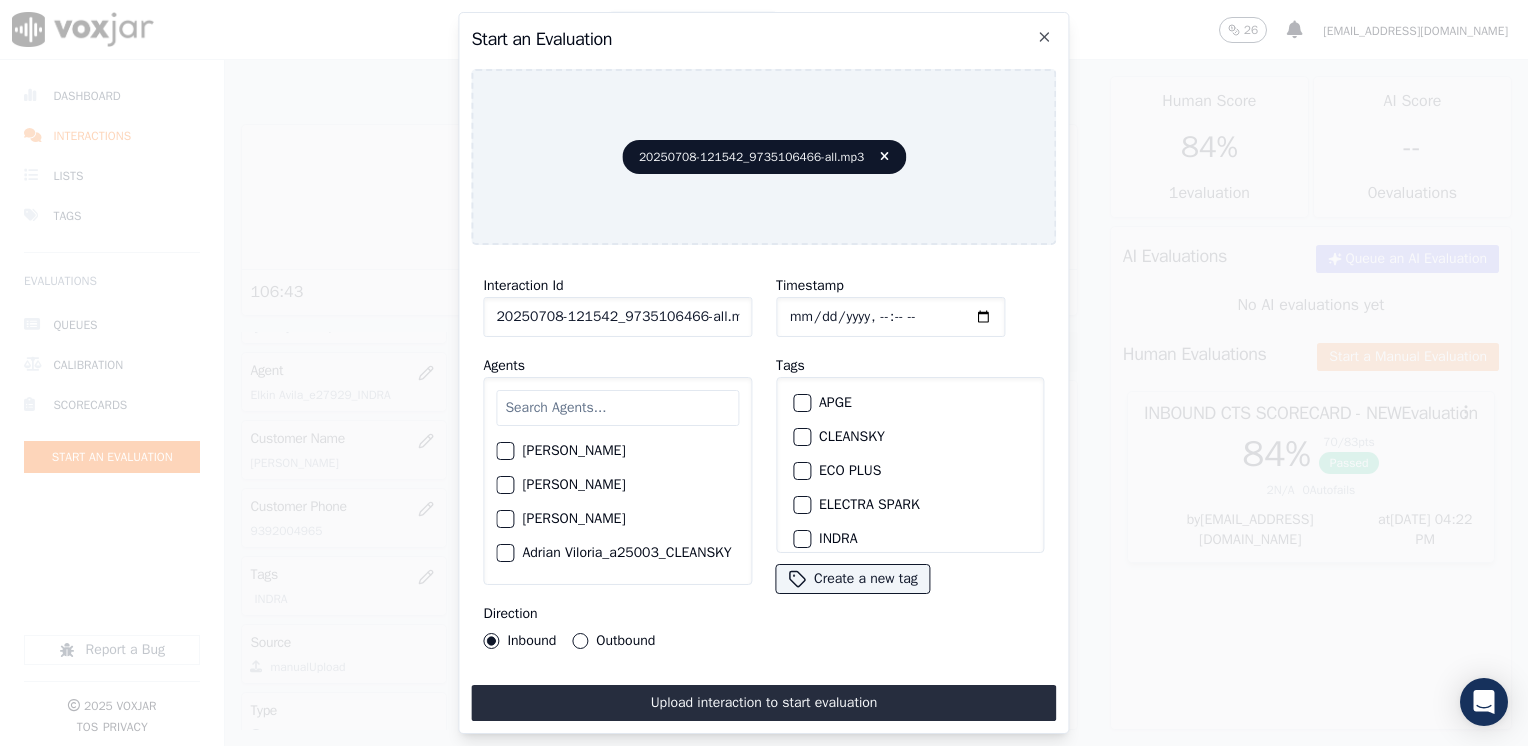 click at bounding box center [617, 408] 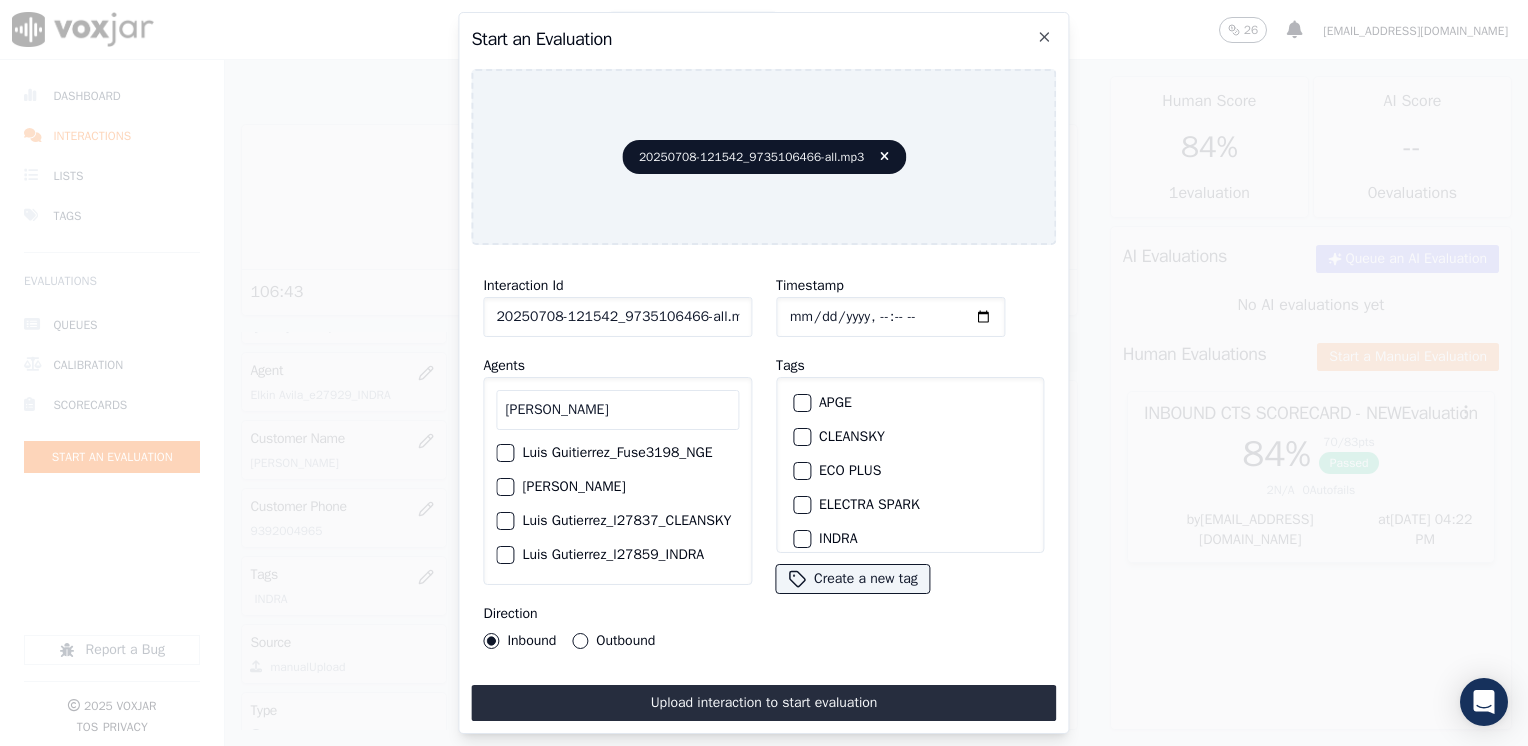 scroll, scrollTop: 0, scrollLeft: 0, axis: both 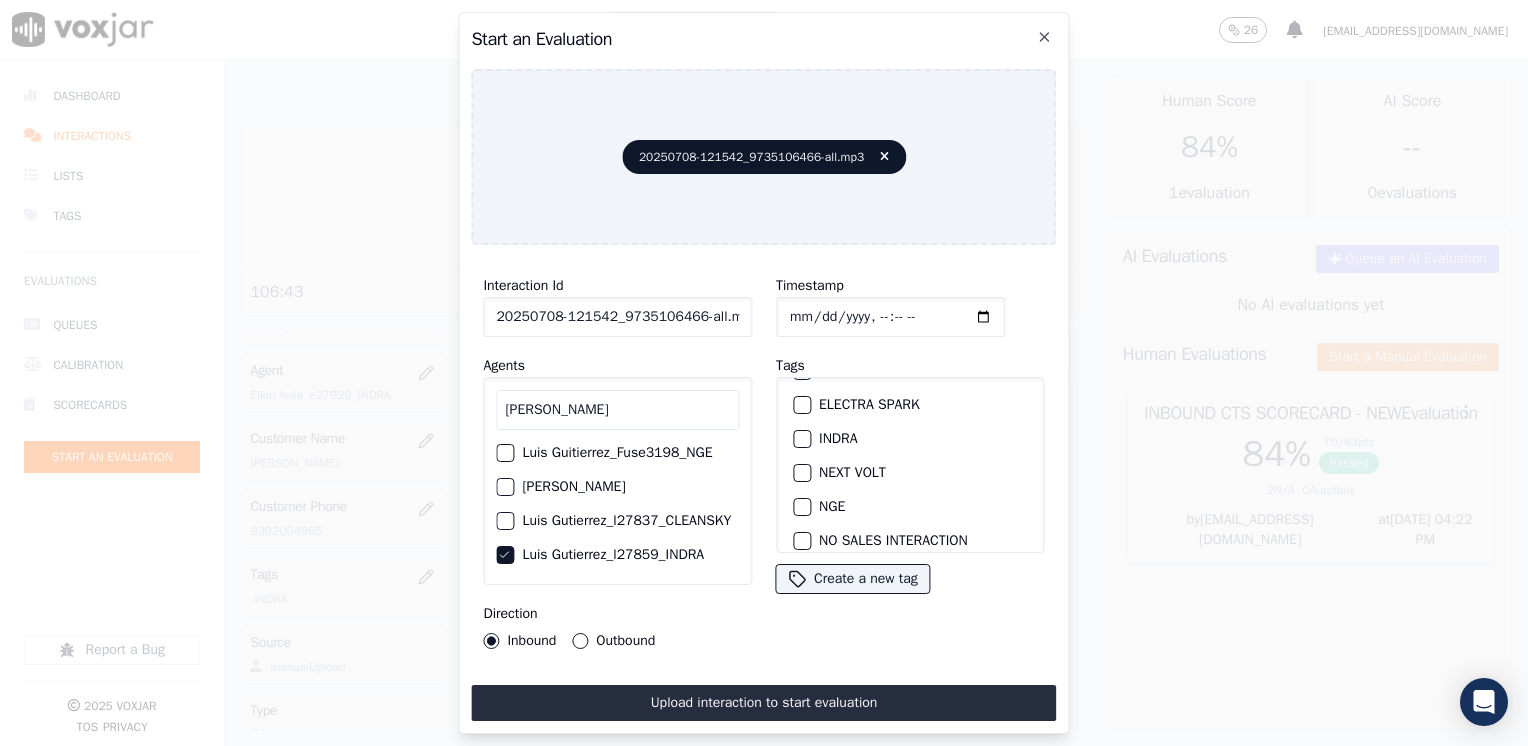 click at bounding box center [801, 439] 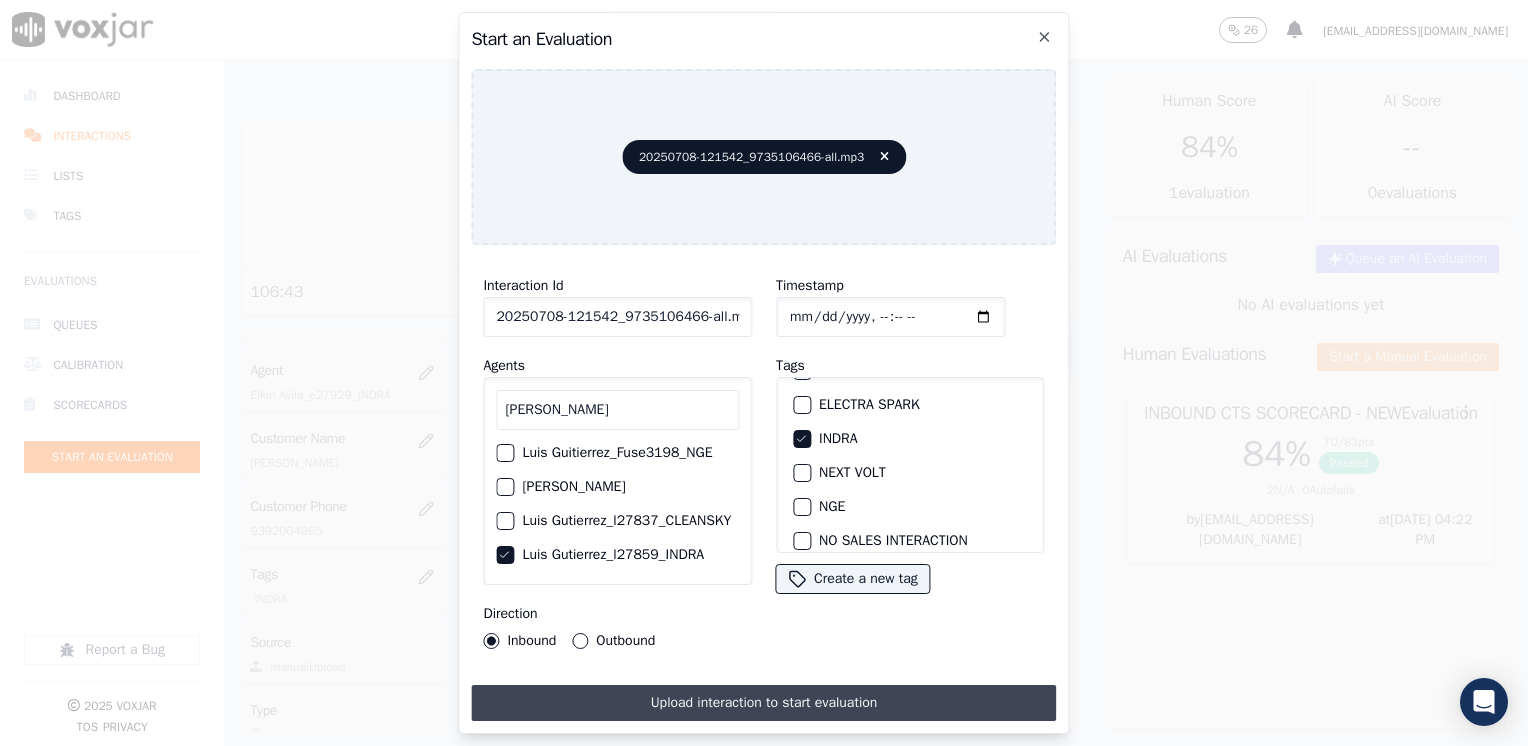 click on "Upload interaction to start evaluation" at bounding box center (763, 703) 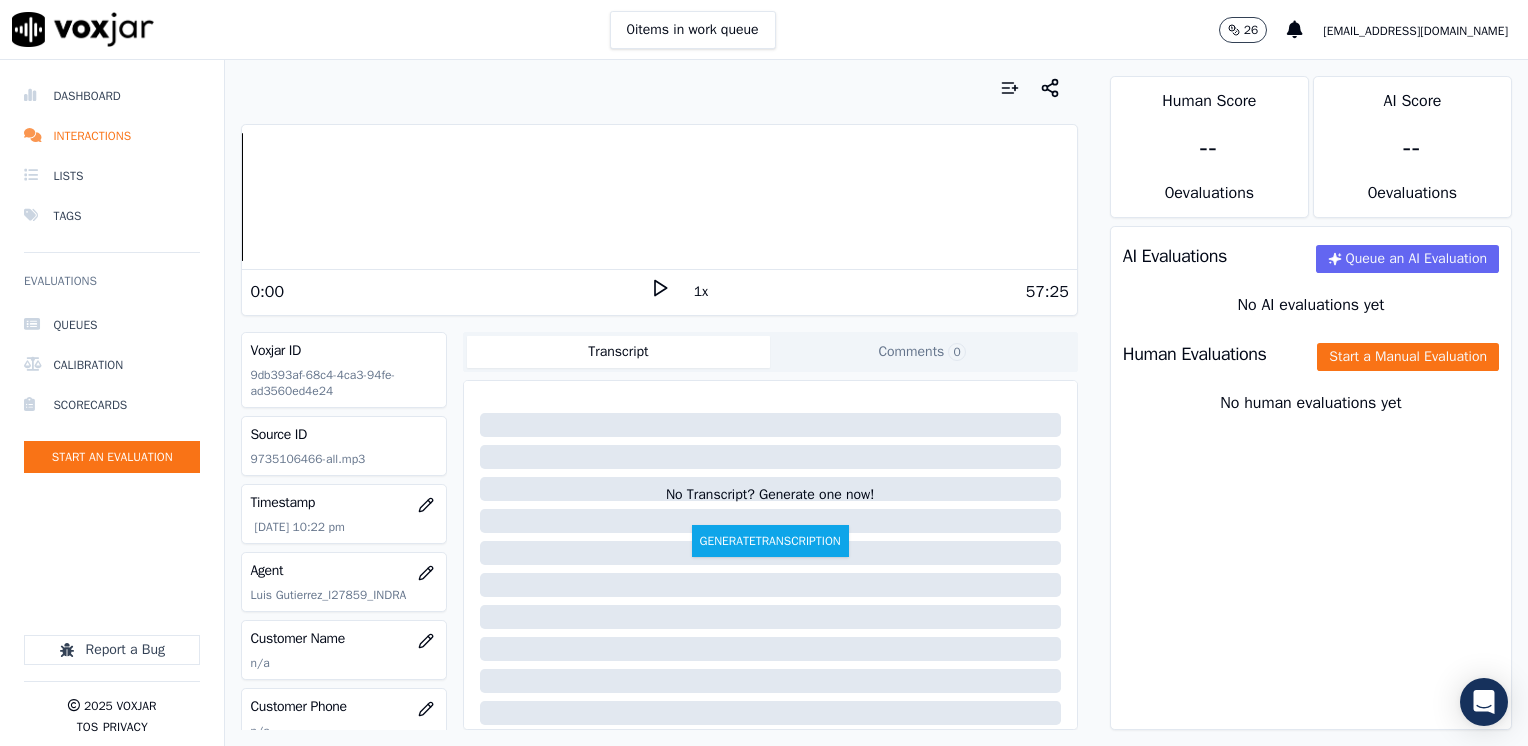 click 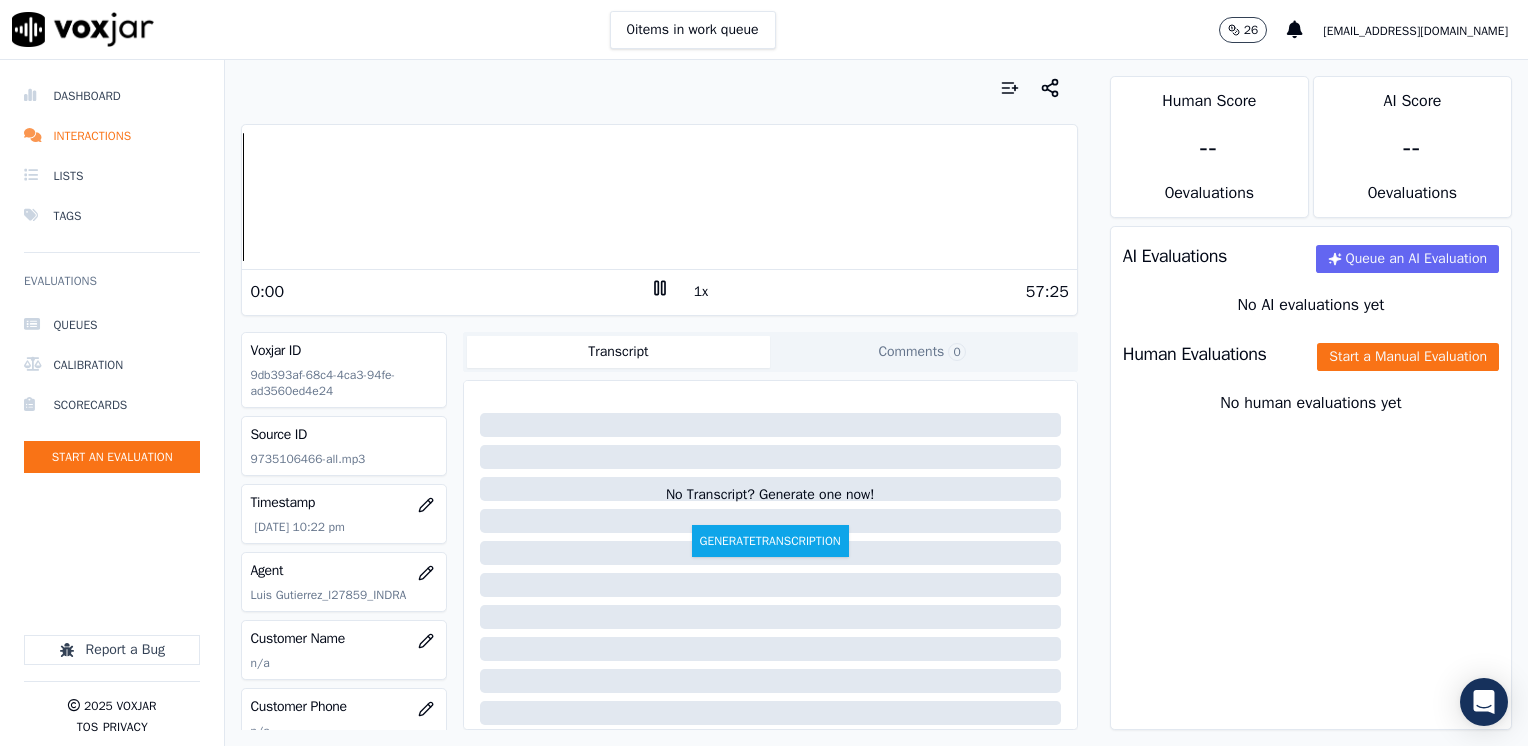 click 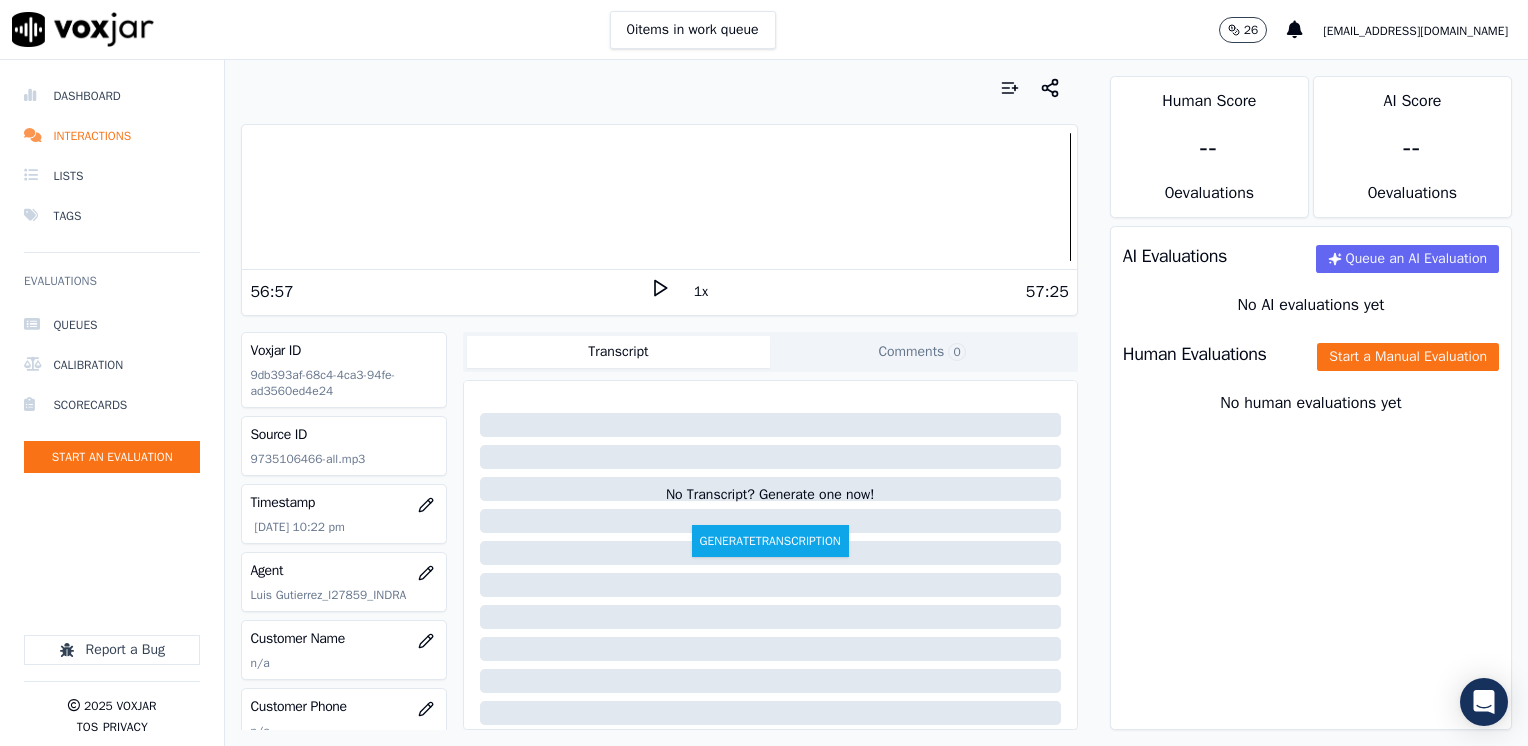 scroll, scrollTop: 100, scrollLeft: 0, axis: vertical 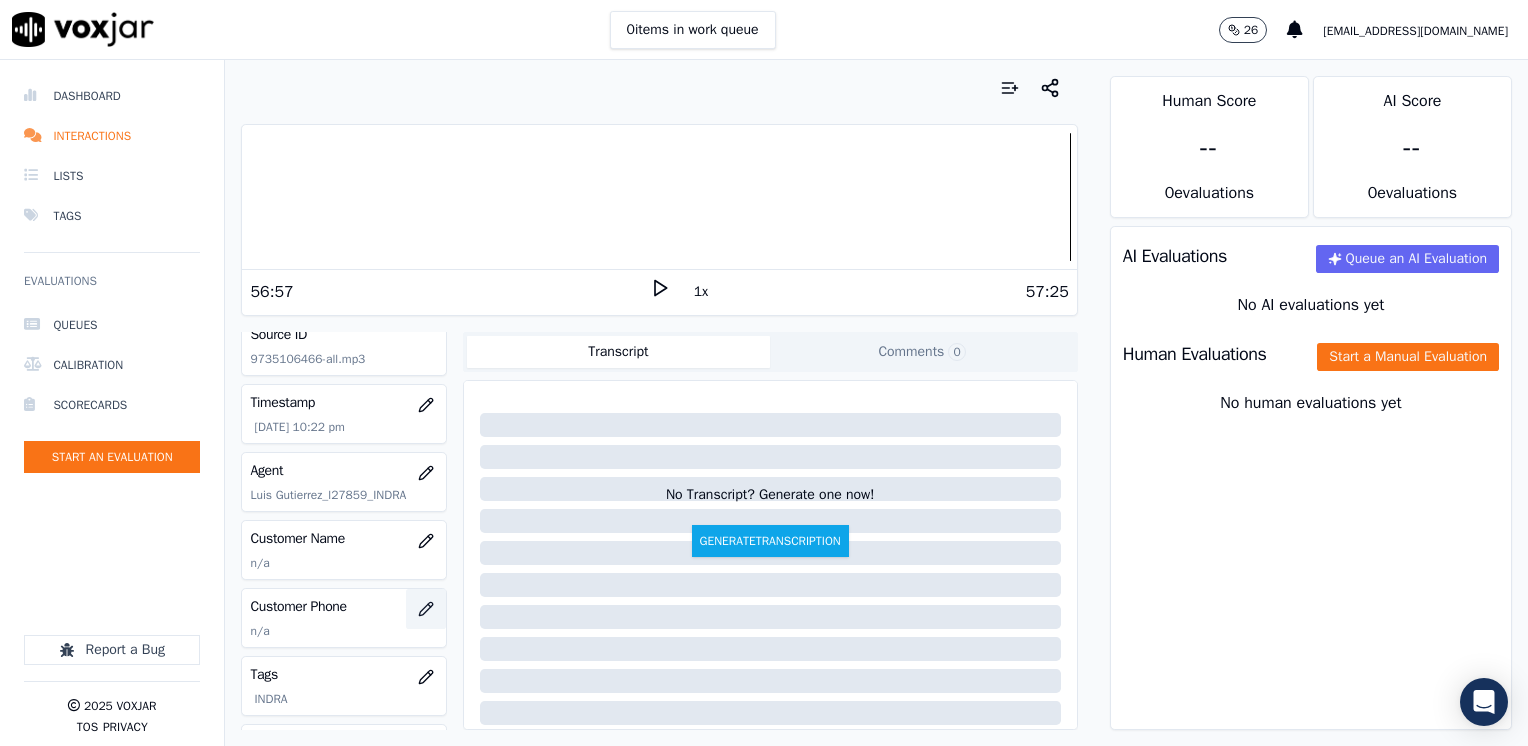 click 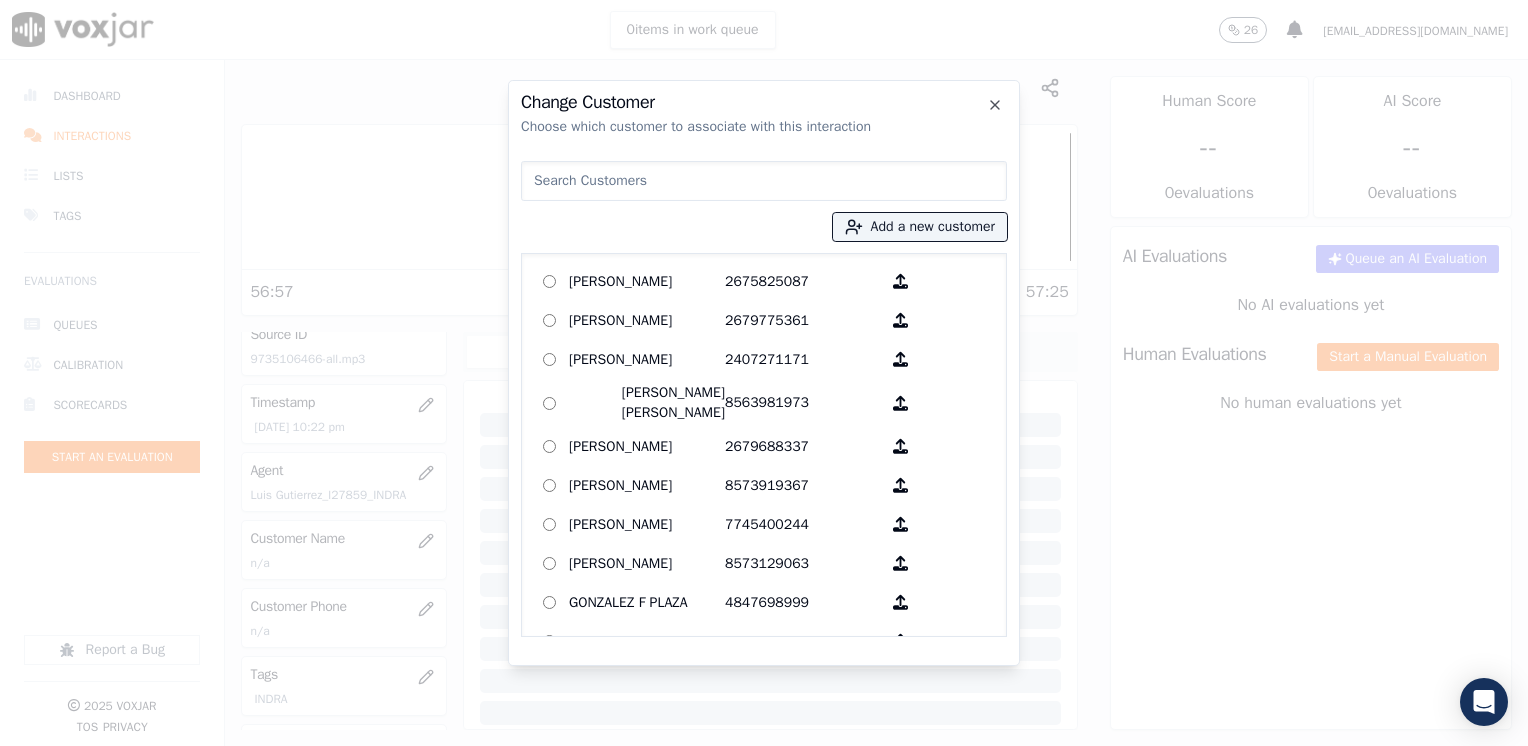 click at bounding box center (764, 181) 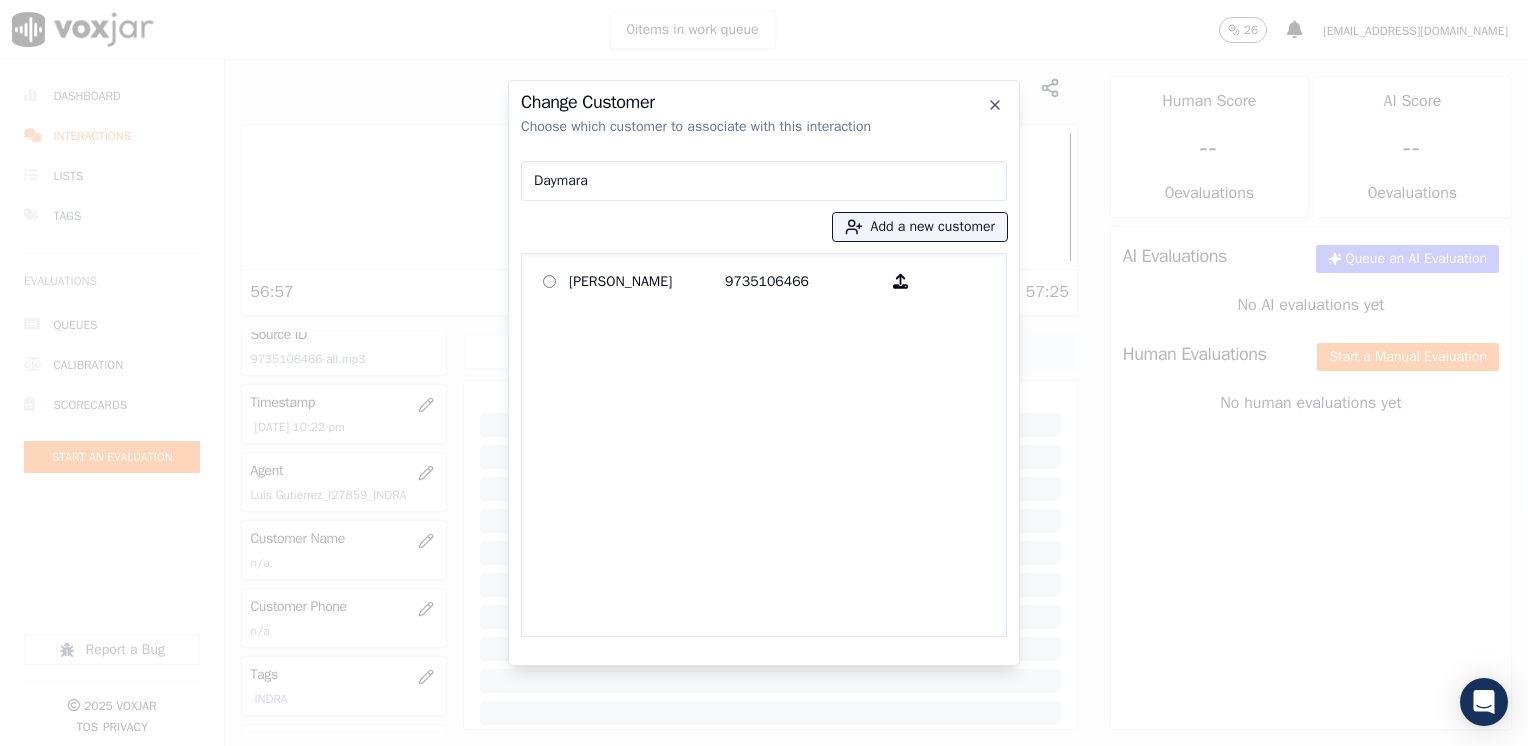 type on "Daymara" 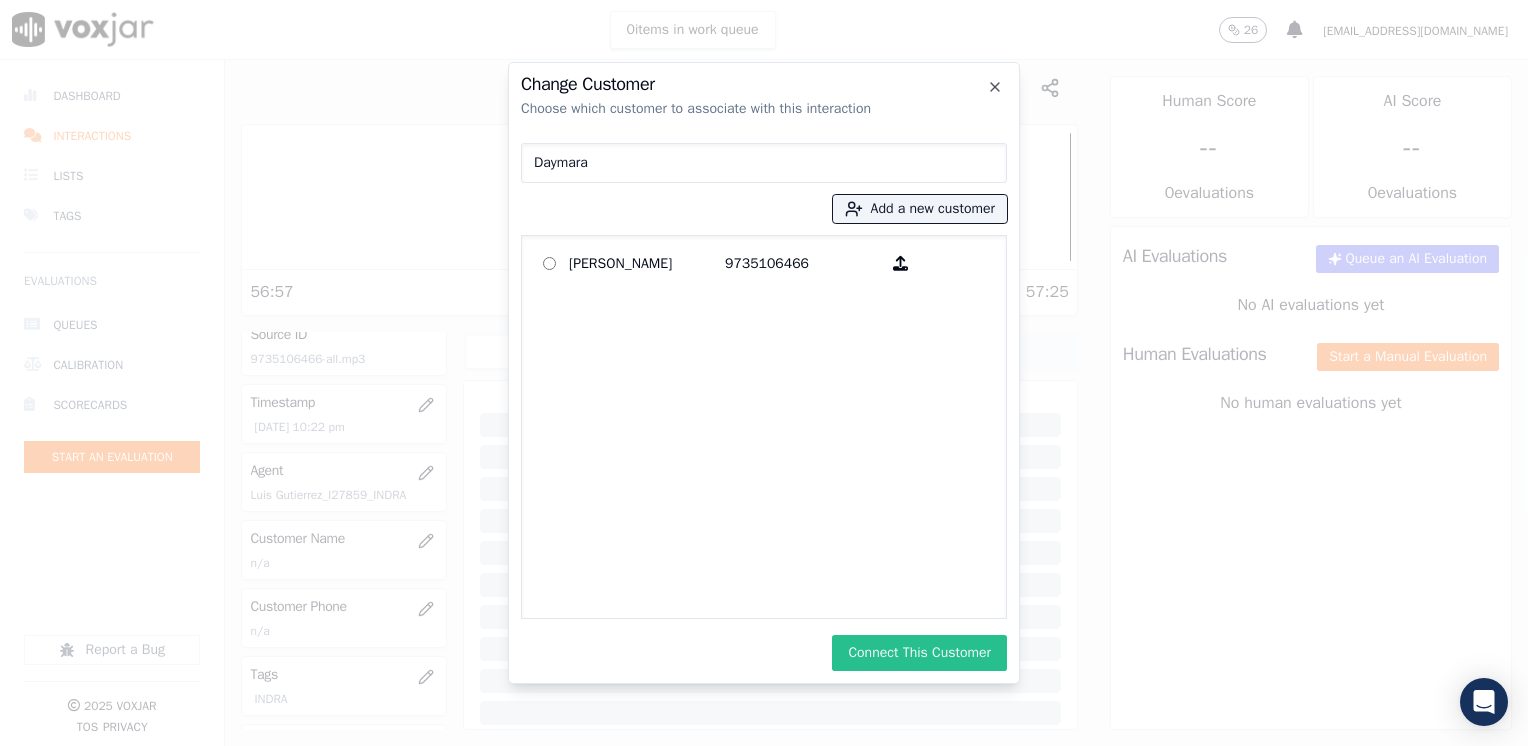 click on "Connect This Customer" at bounding box center (919, 653) 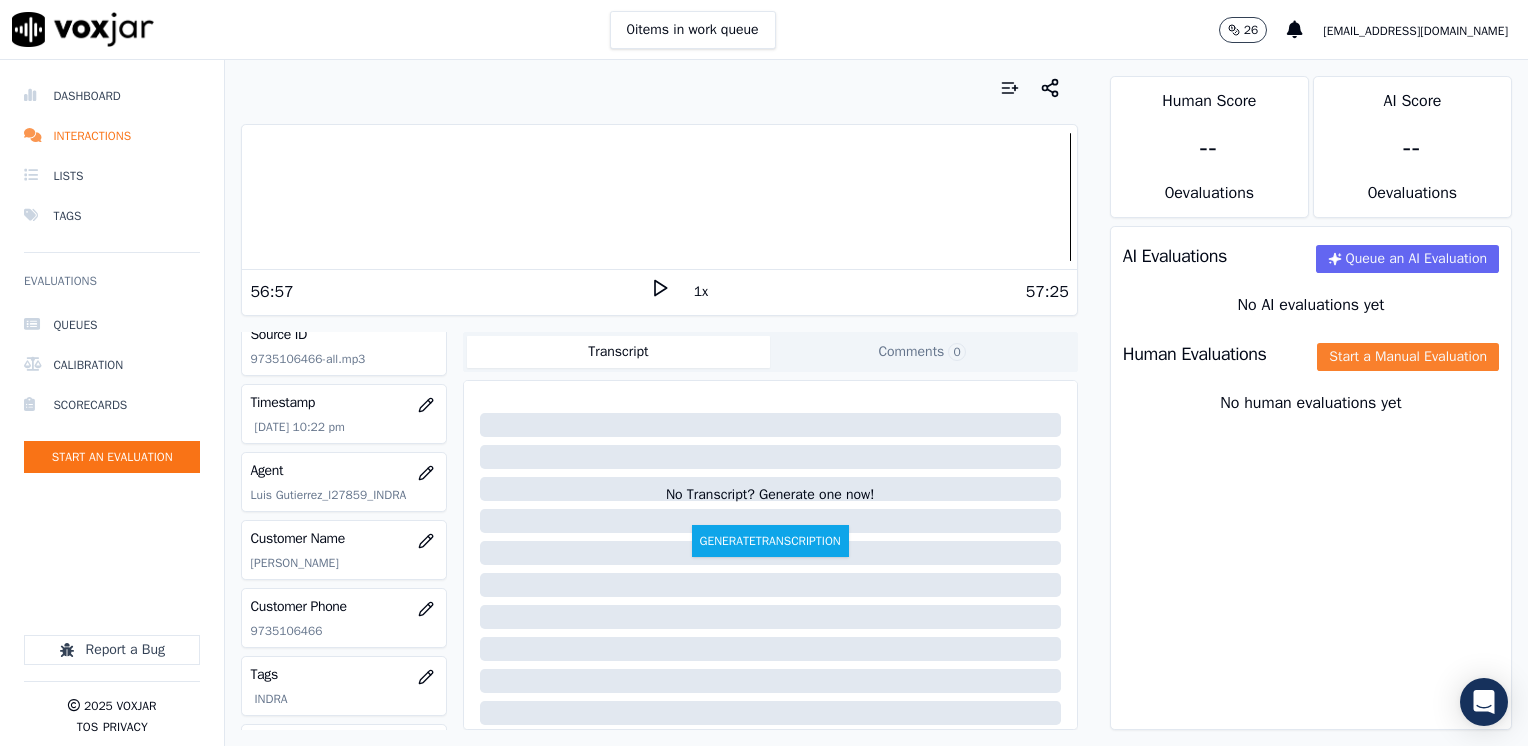 click on "Start a Manual Evaluation" 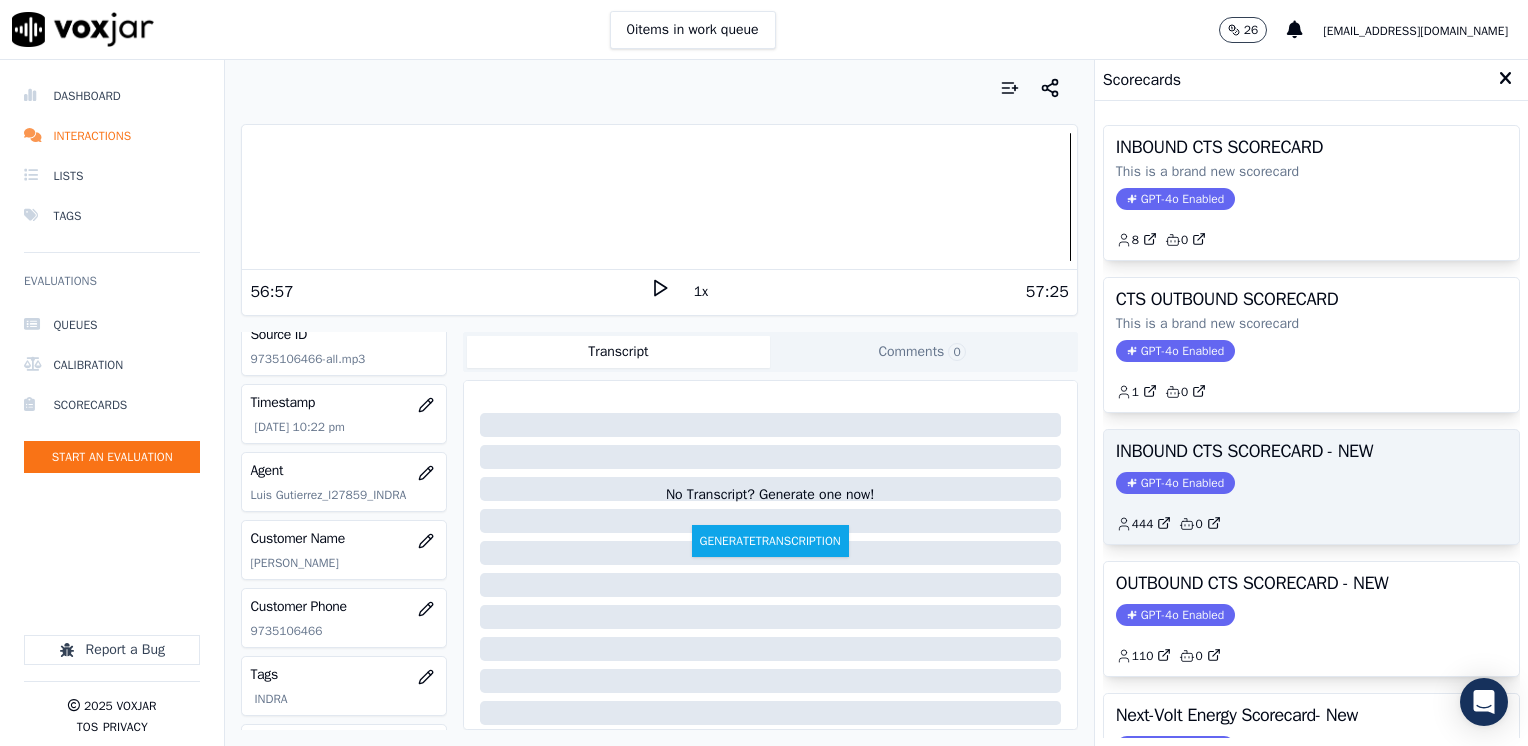 click on "INBOUND CTS SCORECARD - NEW        GPT-4o Enabled       444         0" at bounding box center (1311, 487) 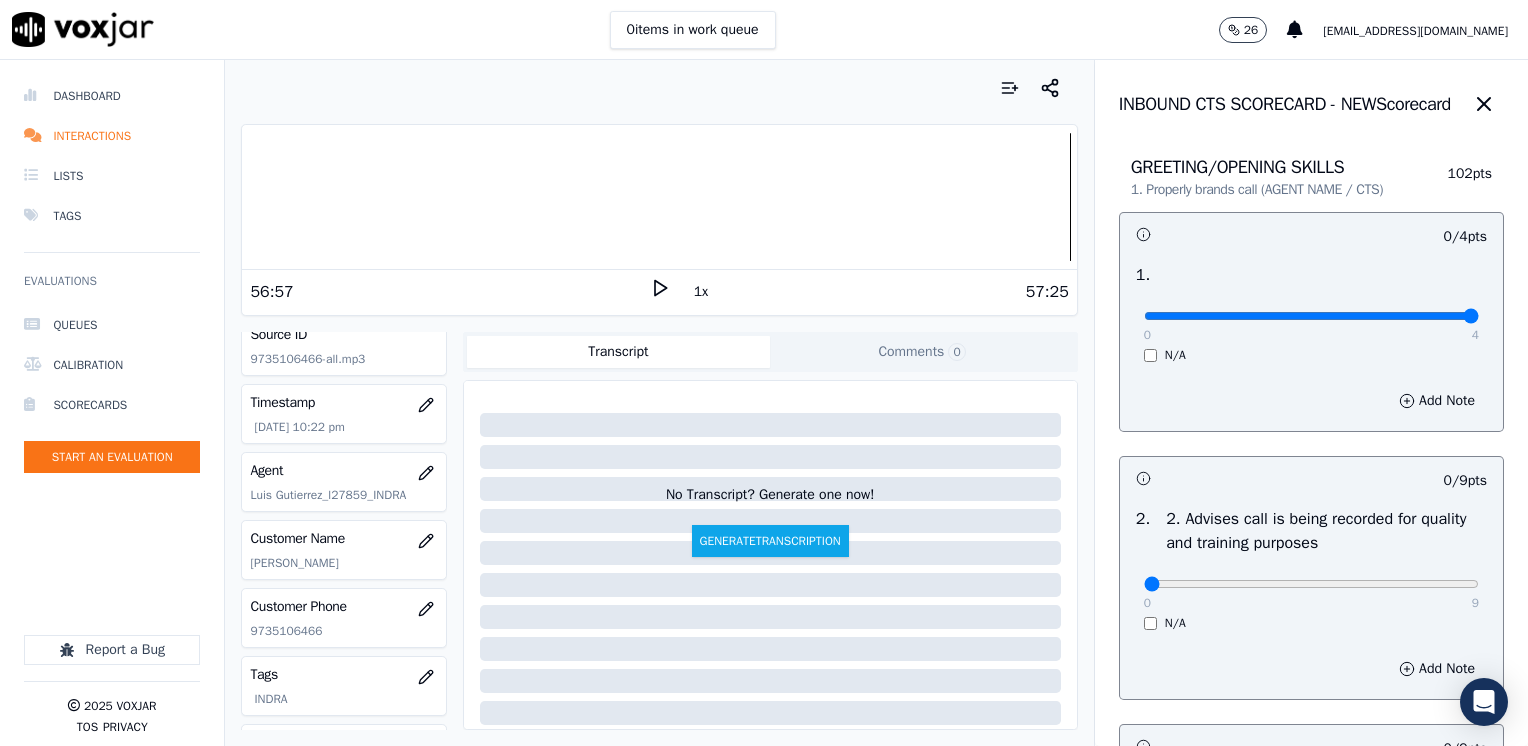 drag, startPoint x: 1132, startPoint y: 320, endPoint x: 1531, endPoint y: 311, distance: 399.1015 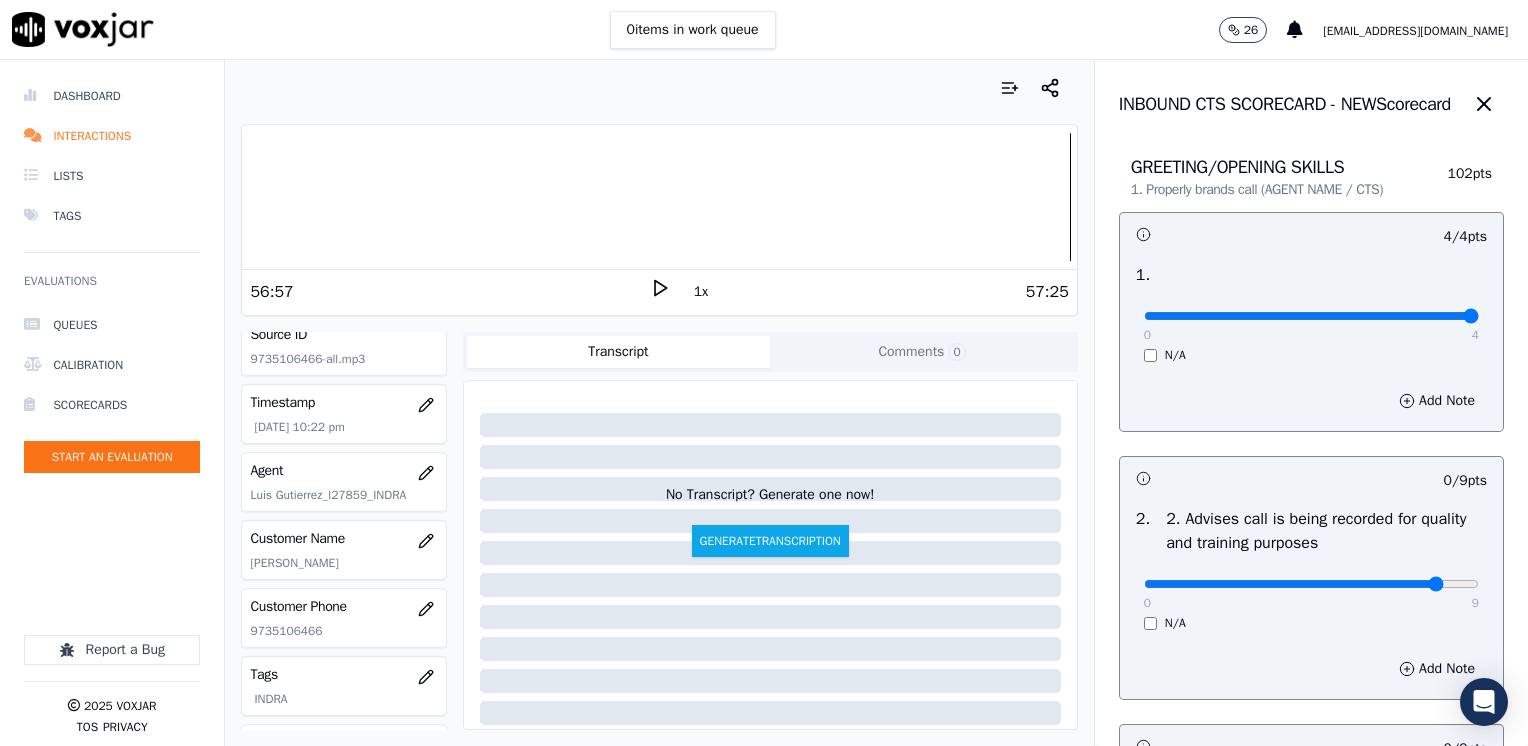 click at bounding box center (1311, 316) 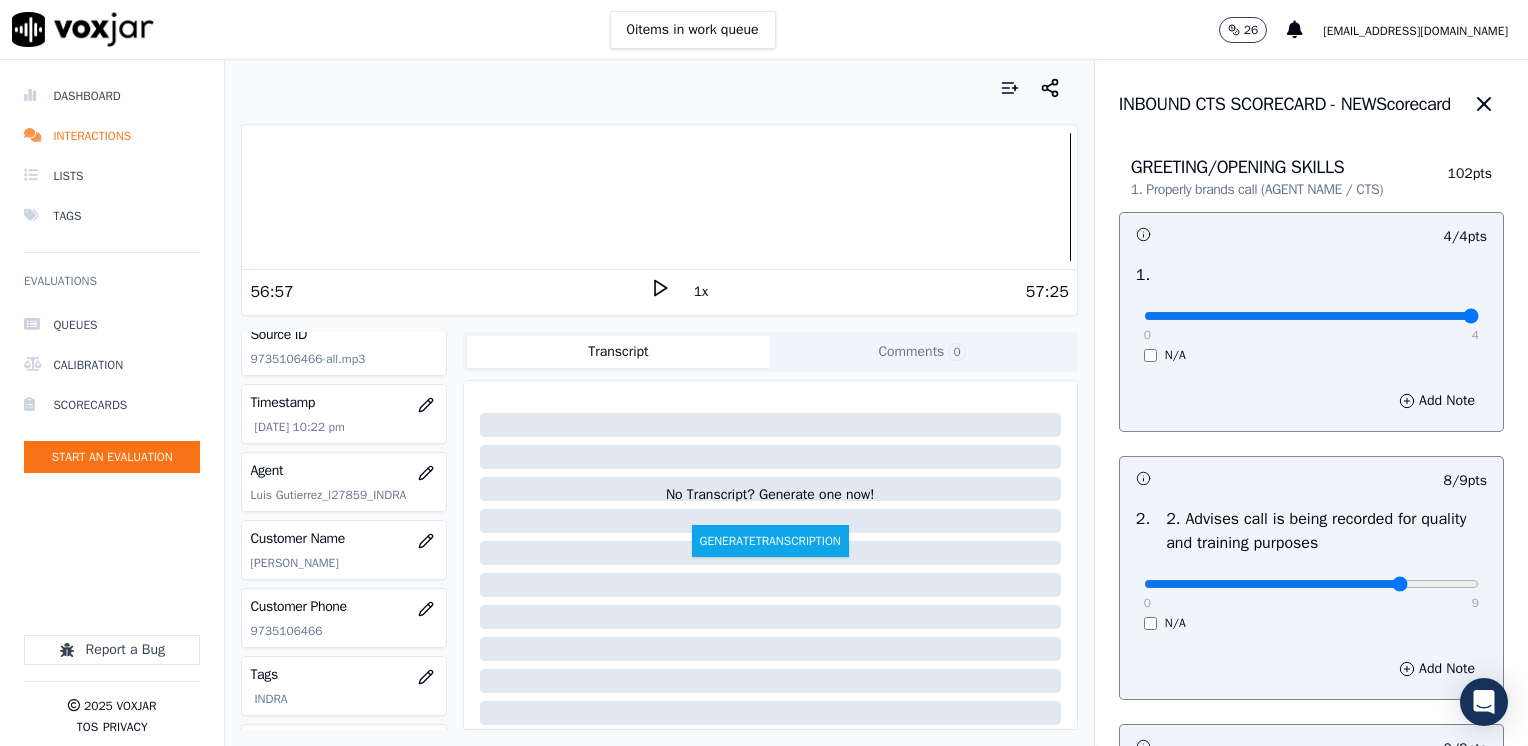 type on "7" 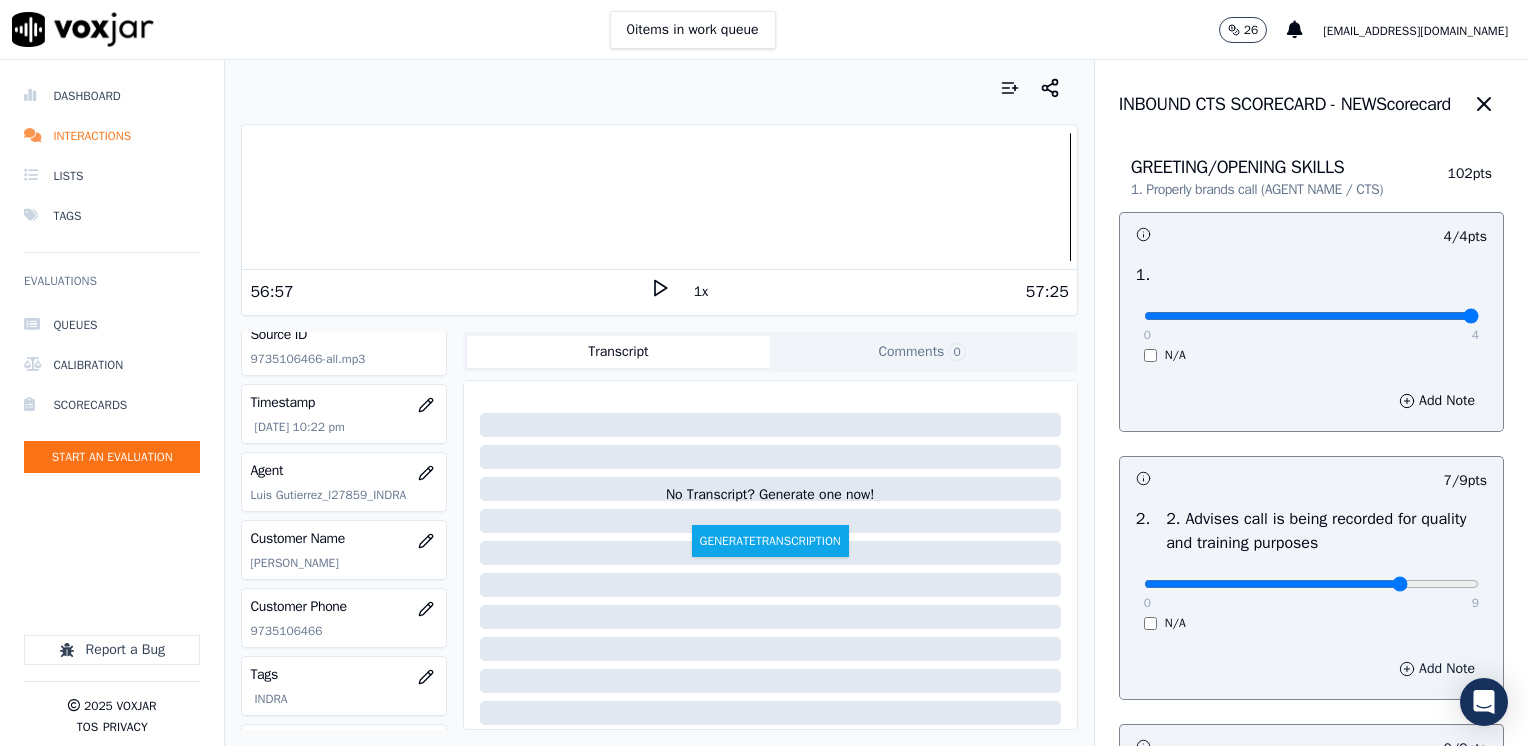 click on "Add Note" at bounding box center [1437, 669] 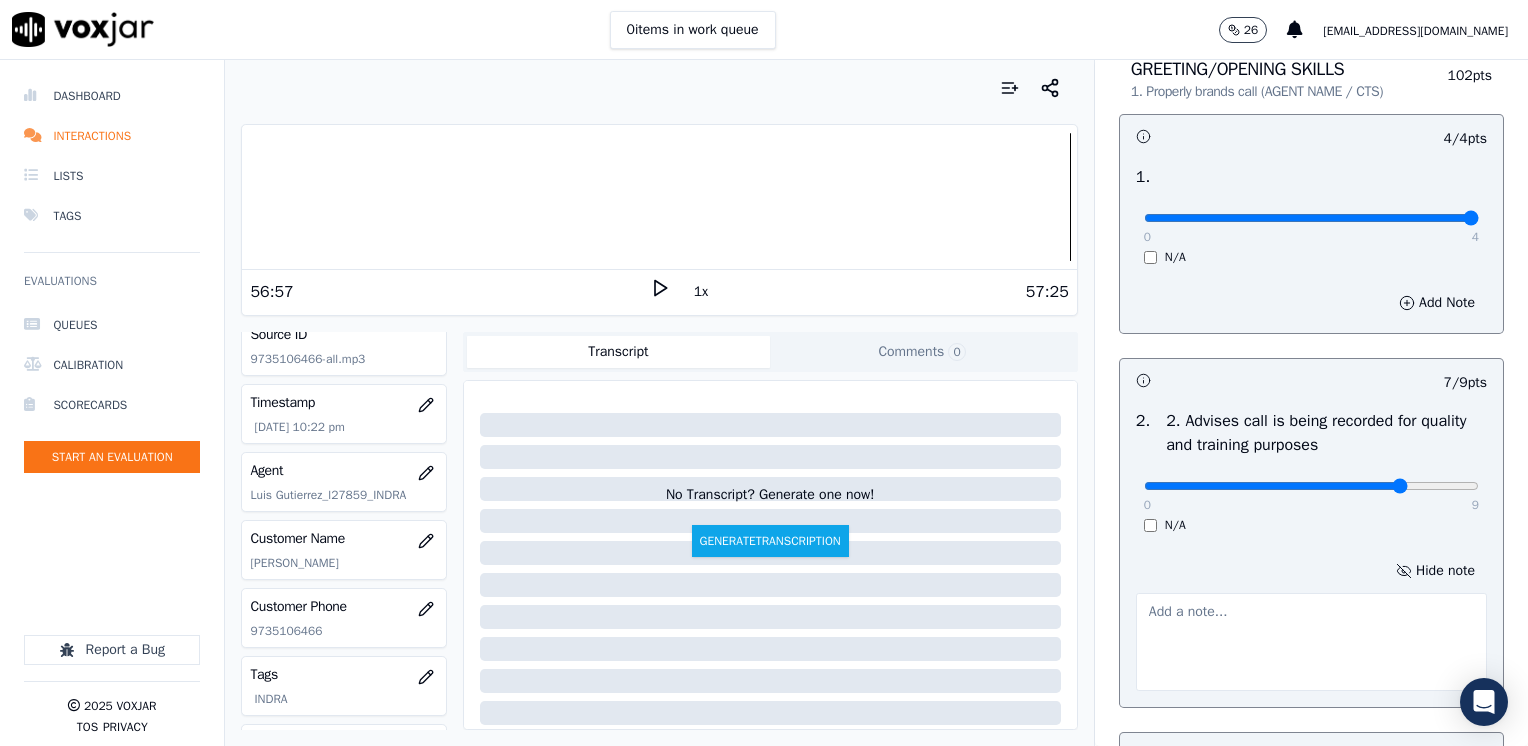scroll, scrollTop: 200, scrollLeft: 0, axis: vertical 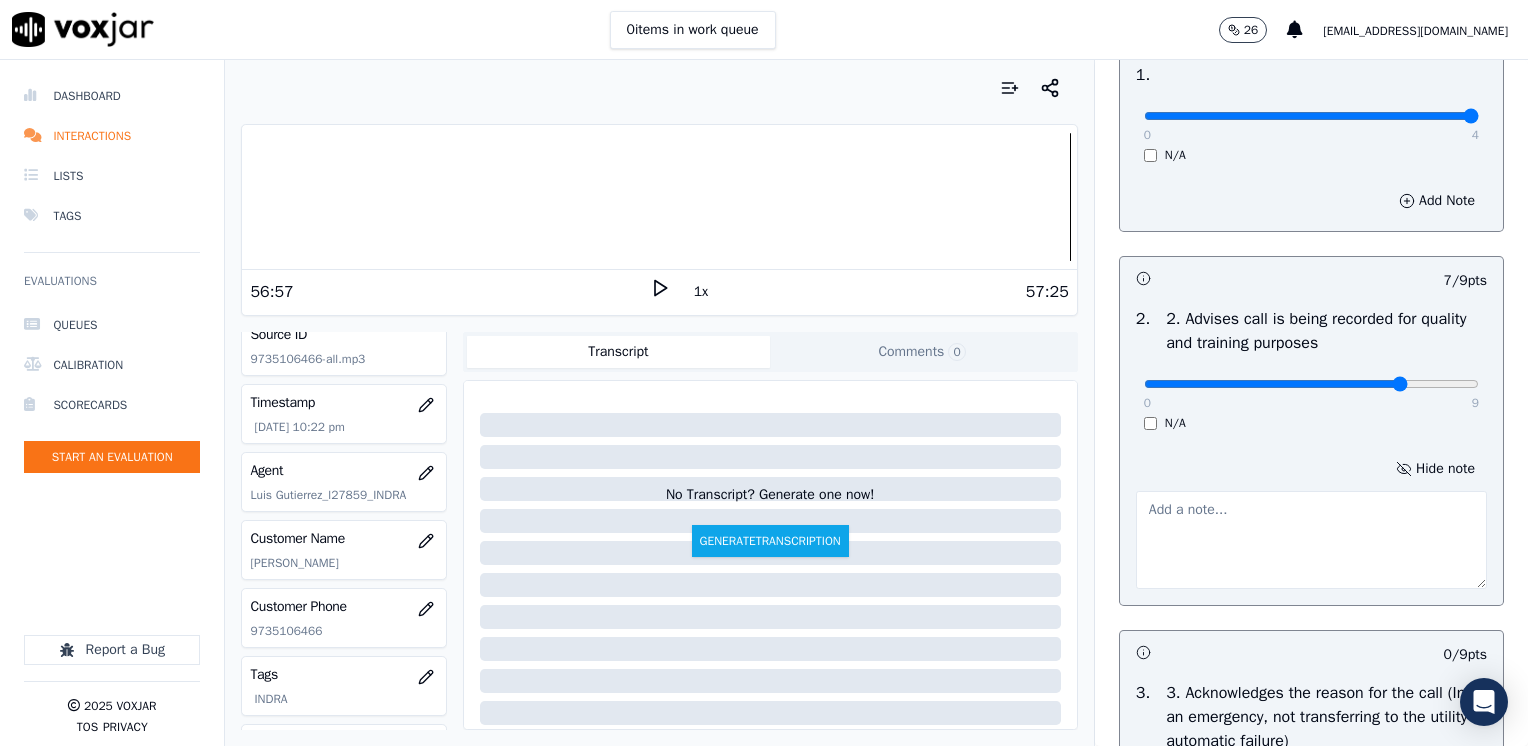click at bounding box center (1311, 540) 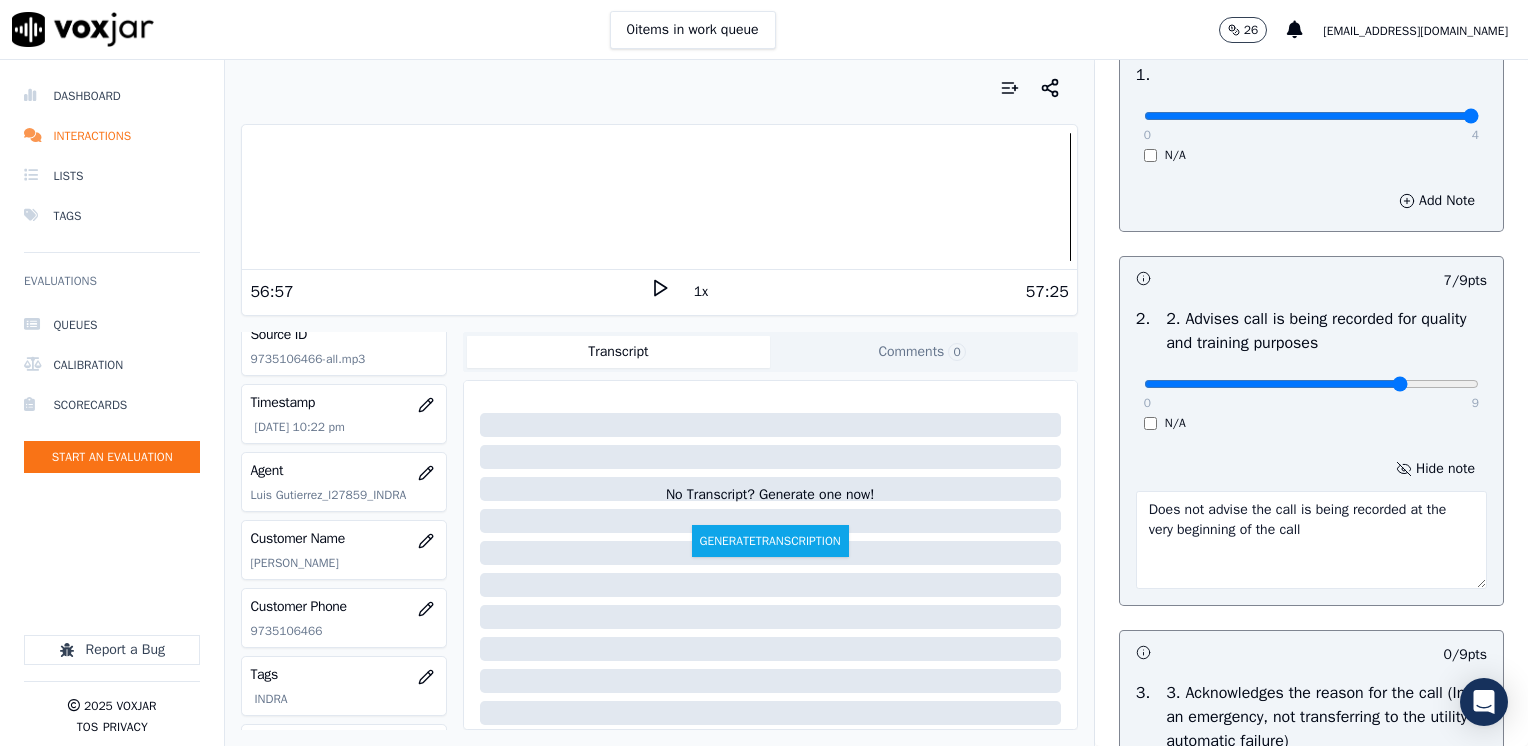 type on "Does not advise the call is being recorded at the very beginning of the call" 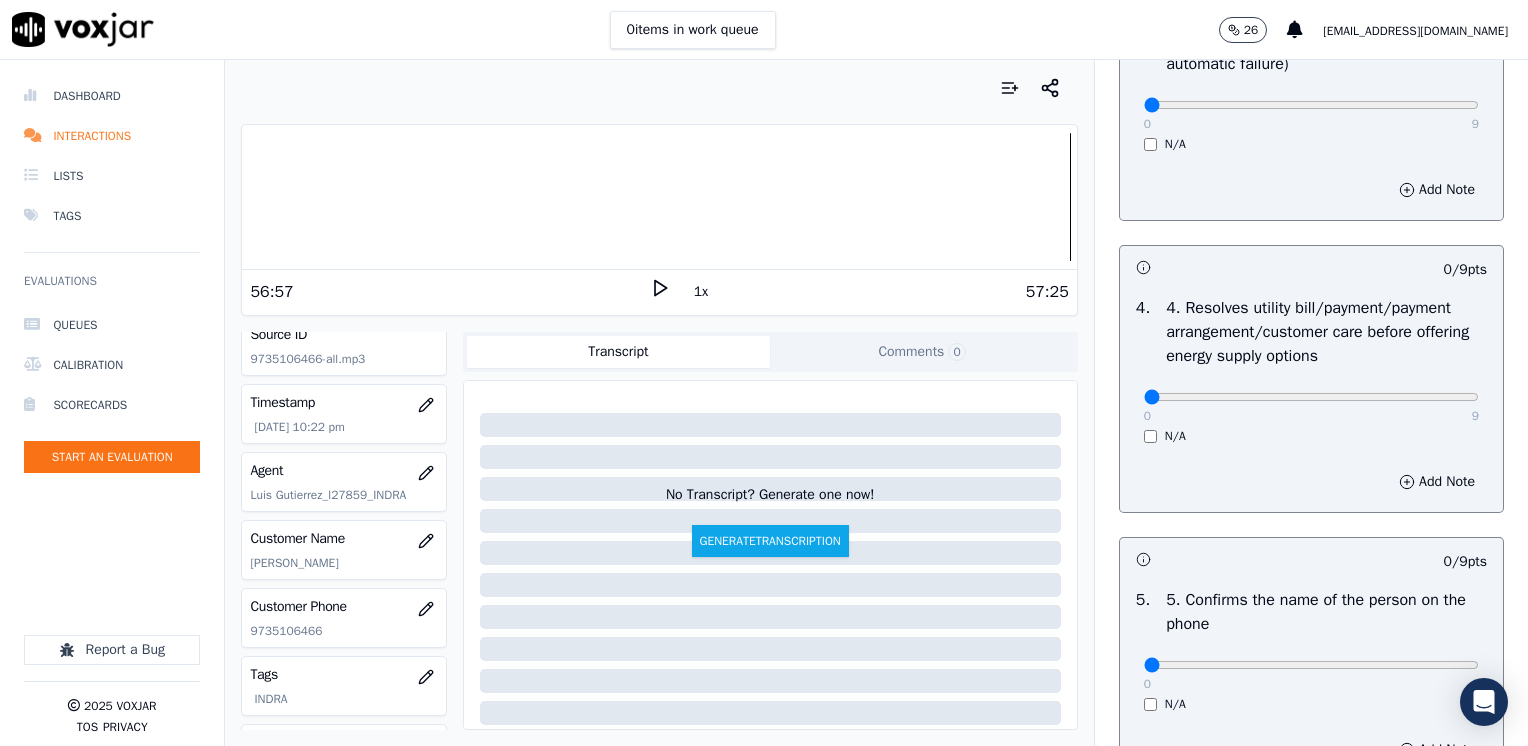 scroll, scrollTop: 1100, scrollLeft: 0, axis: vertical 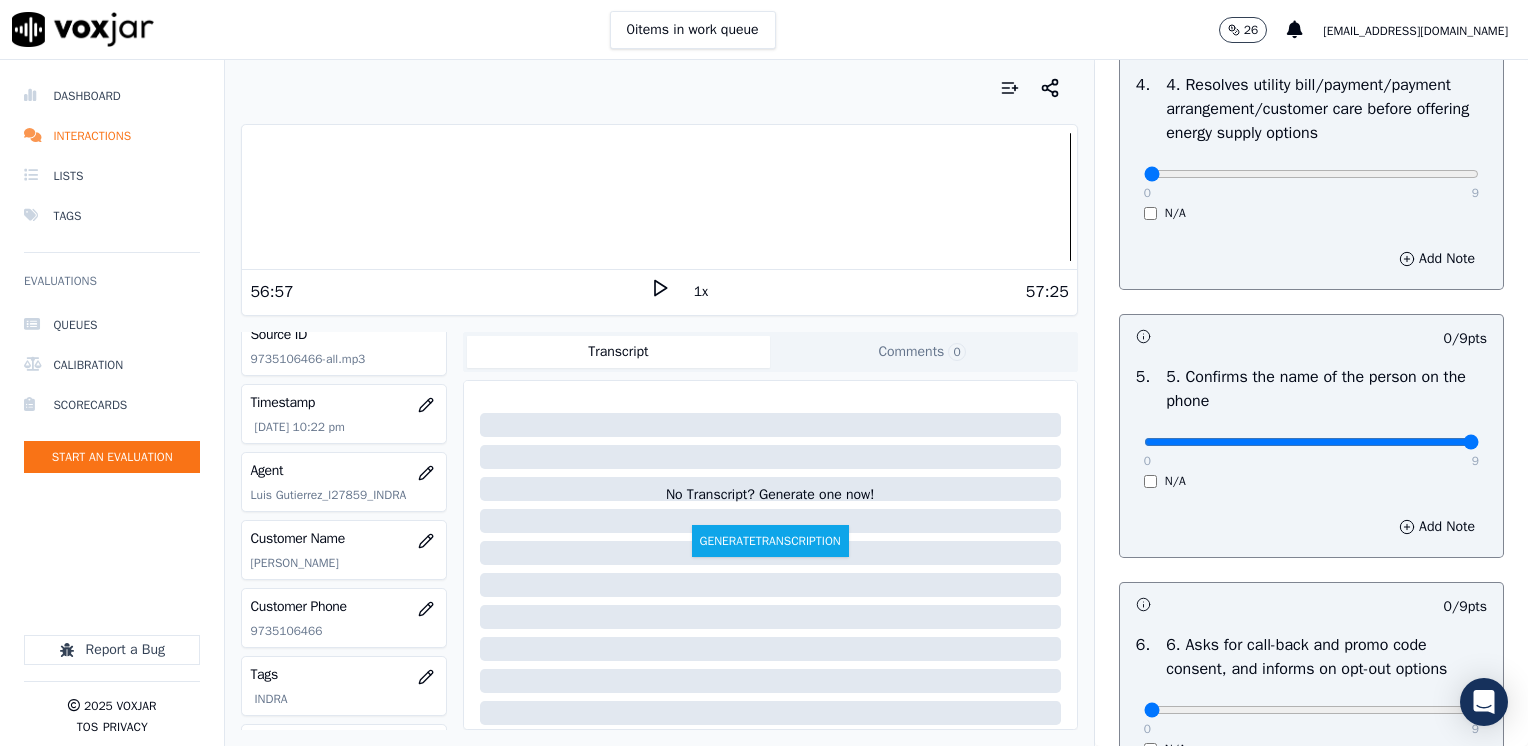 drag, startPoint x: 1129, startPoint y: 440, endPoint x: 1527, endPoint y: 437, distance: 398.0113 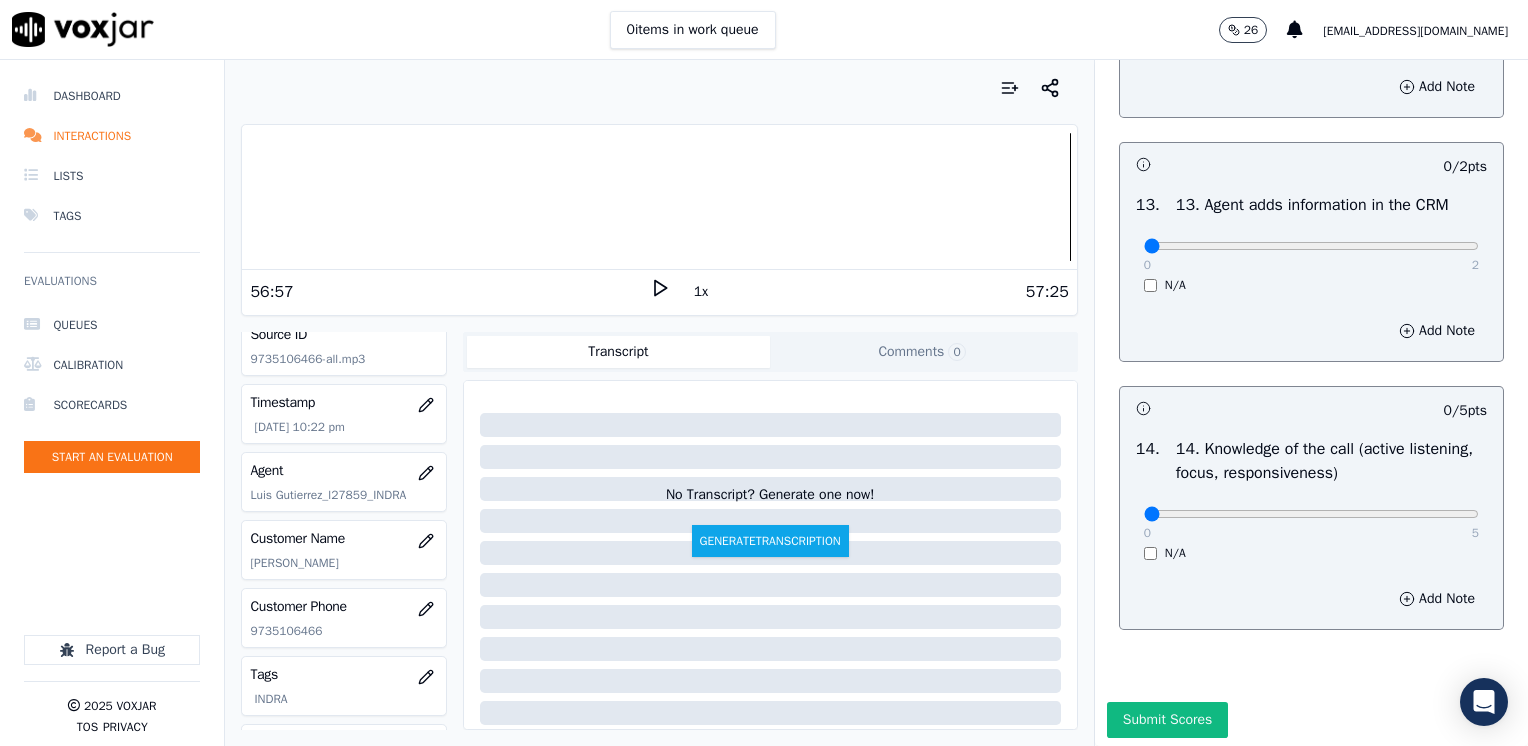 scroll, scrollTop: 3459, scrollLeft: 0, axis: vertical 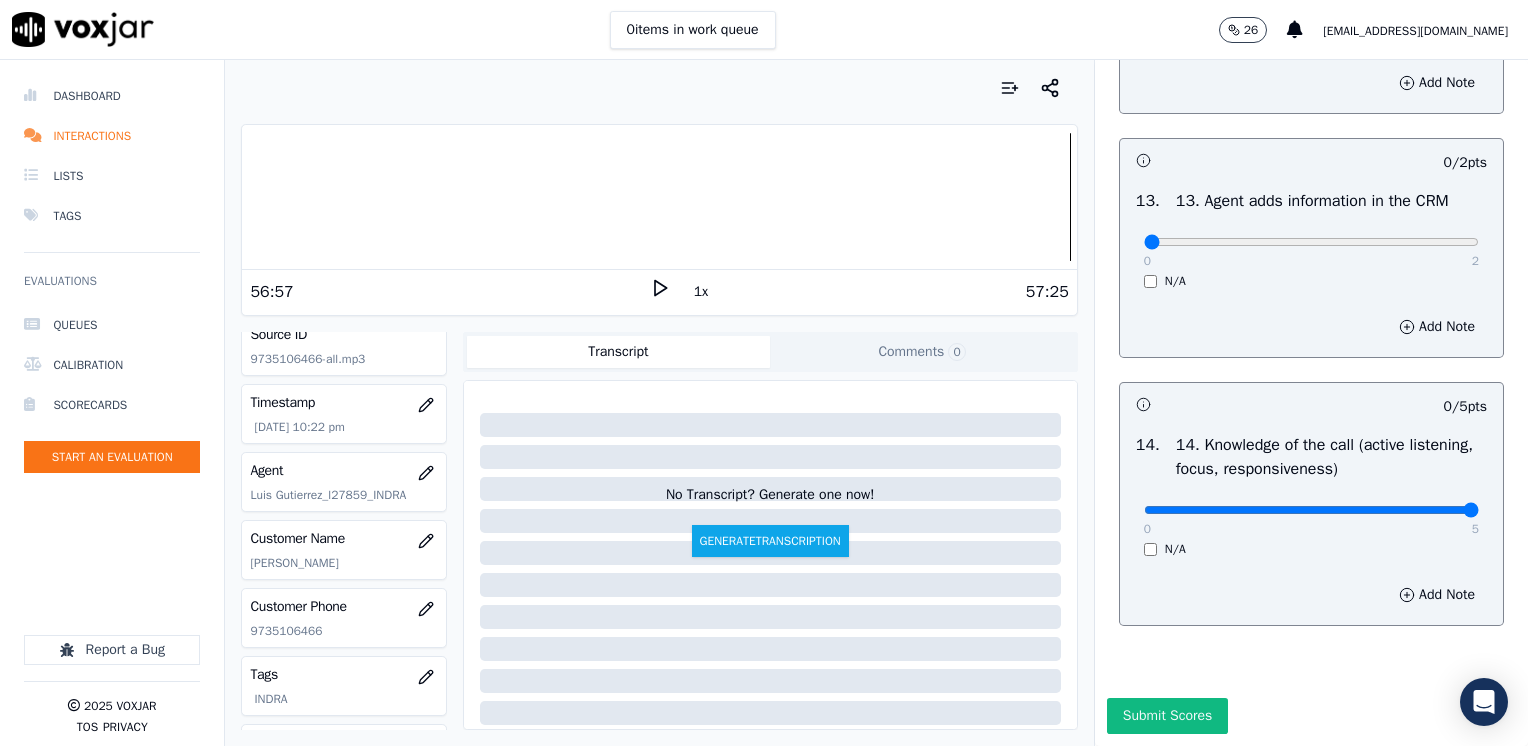 drag, startPoint x: 1133, startPoint y: 466, endPoint x: 1527, endPoint y: 463, distance: 394.0114 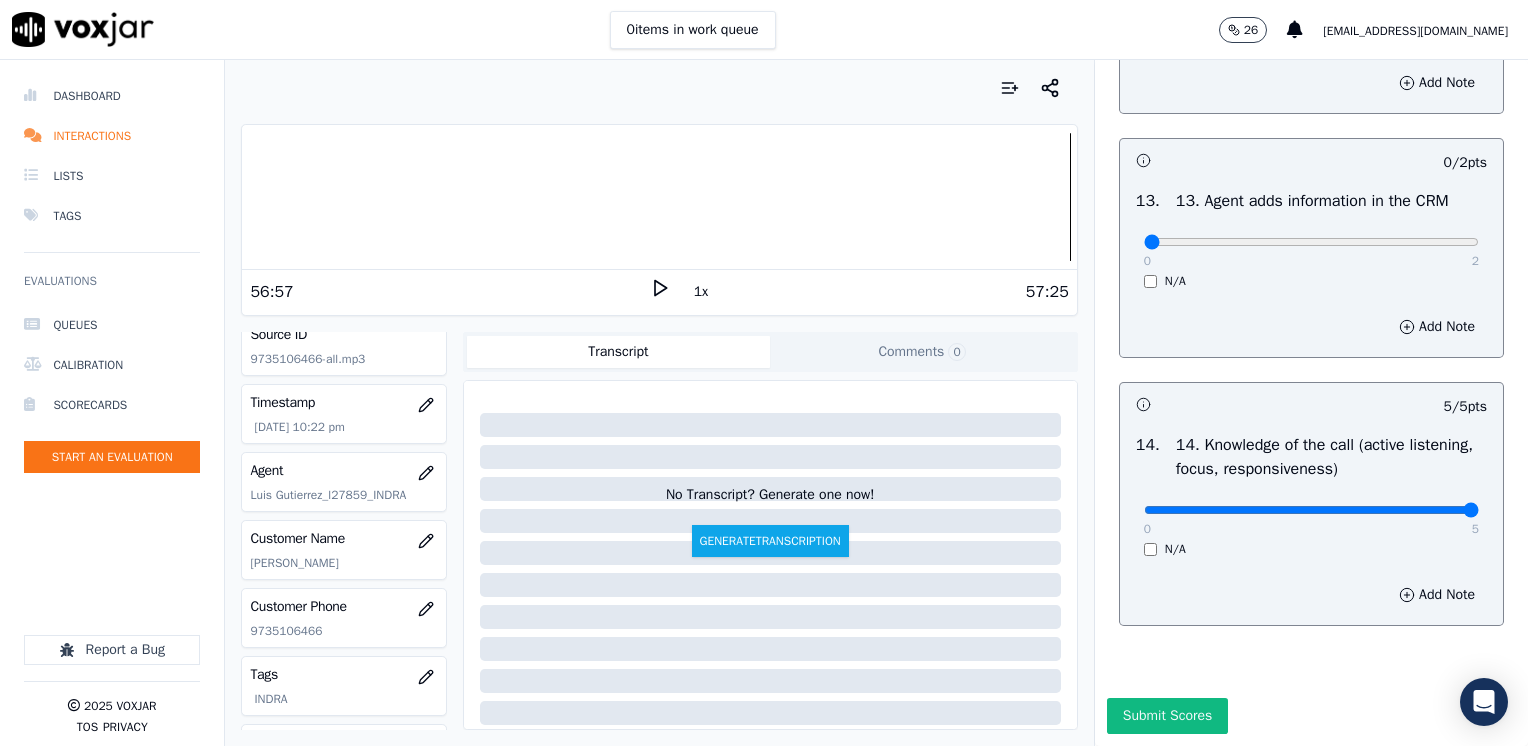scroll, scrollTop: 3259, scrollLeft: 0, axis: vertical 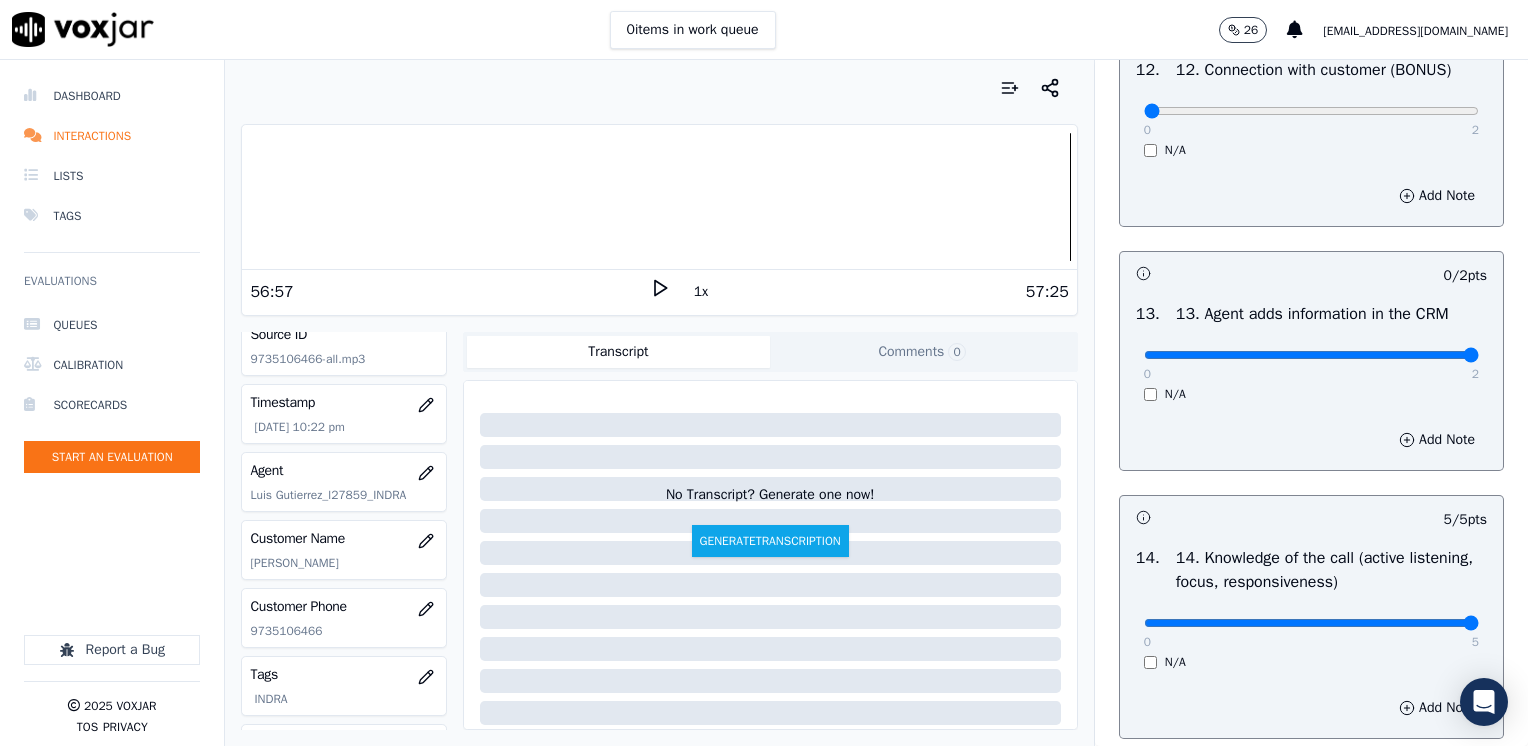 drag, startPoint x: 1127, startPoint y: 397, endPoint x: 1531, endPoint y: 403, distance: 404.04456 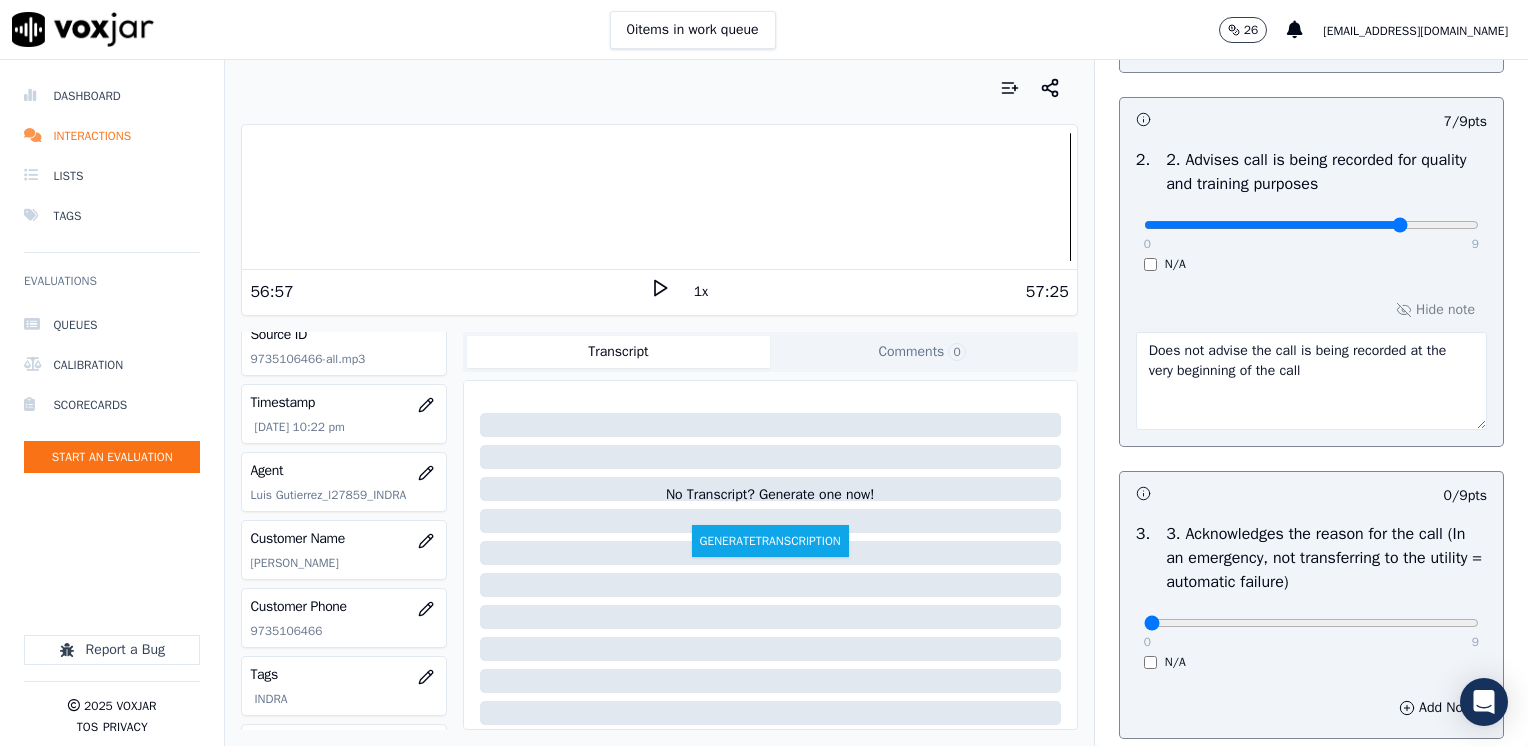 scroll, scrollTop: 459, scrollLeft: 0, axis: vertical 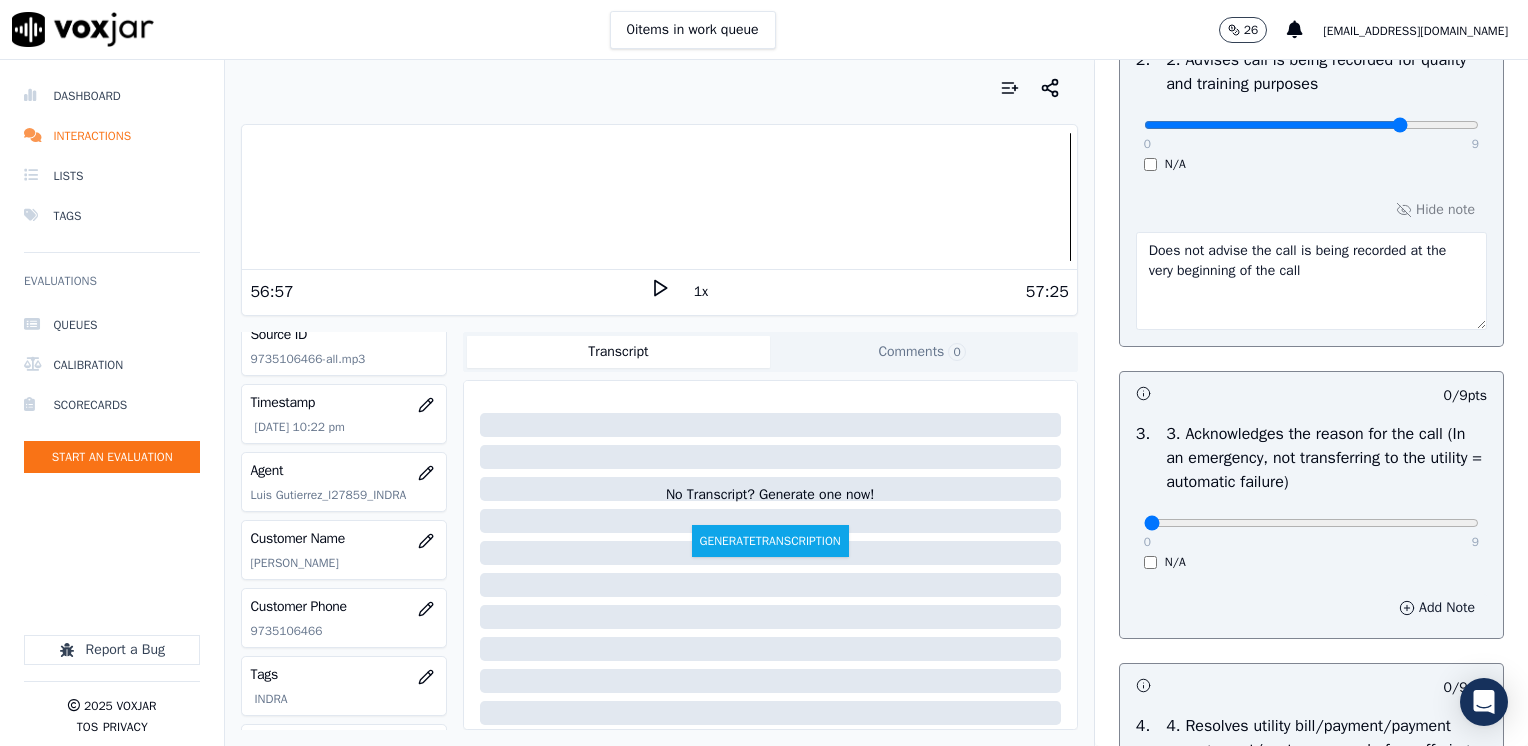 click on "Add Note" at bounding box center [1437, 608] 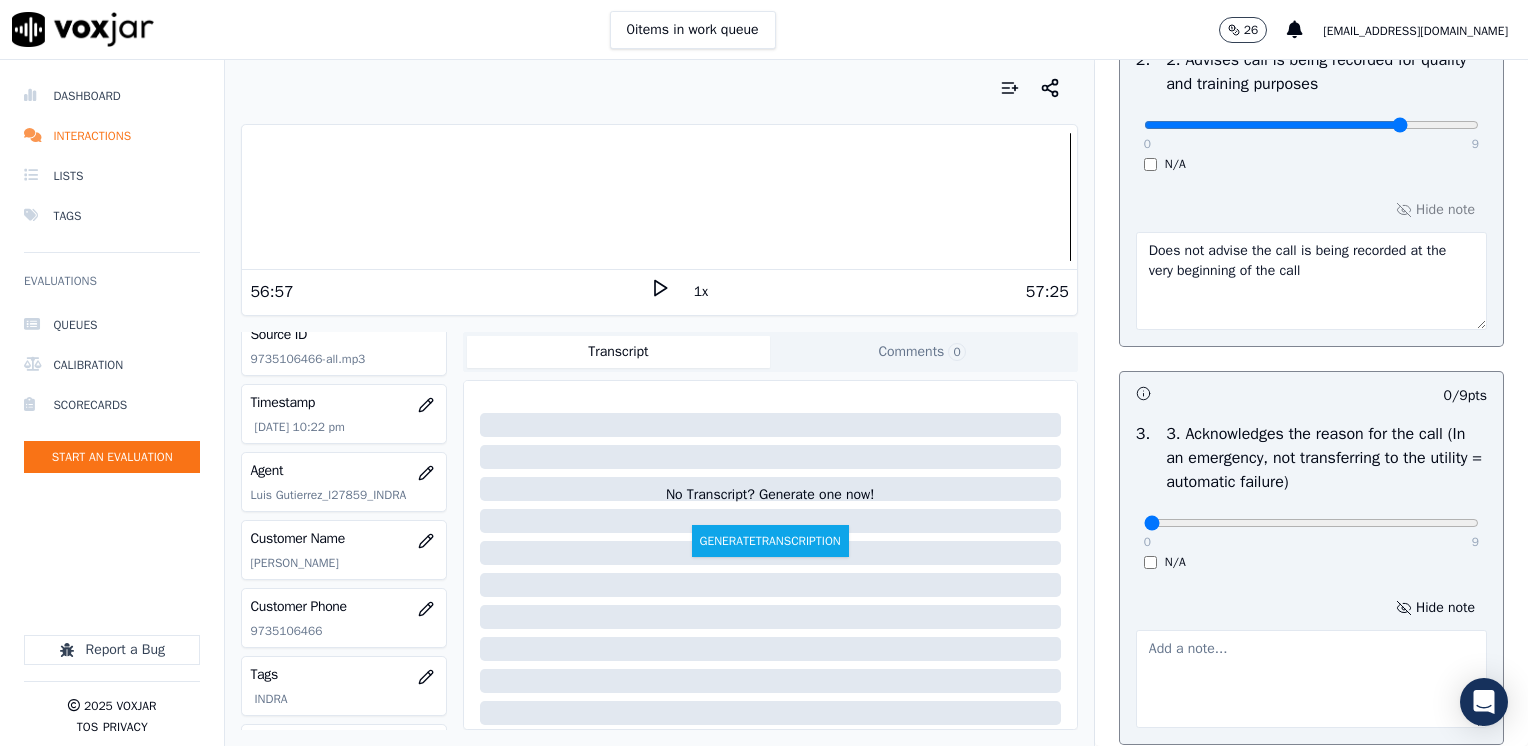 click at bounding box center [1311, 679] 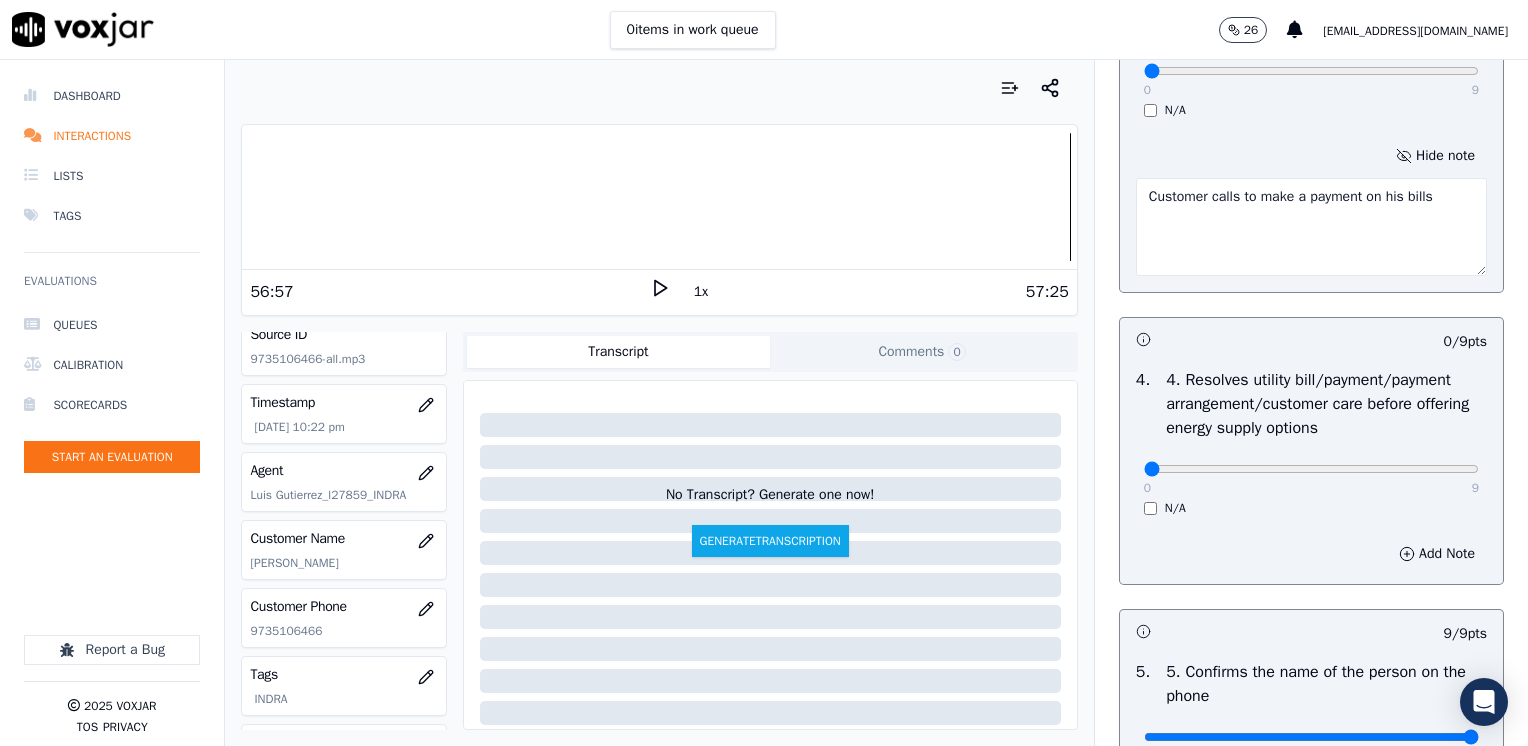 scroll, scrollTop: 959, scrollLeft: 0, axis: vertical 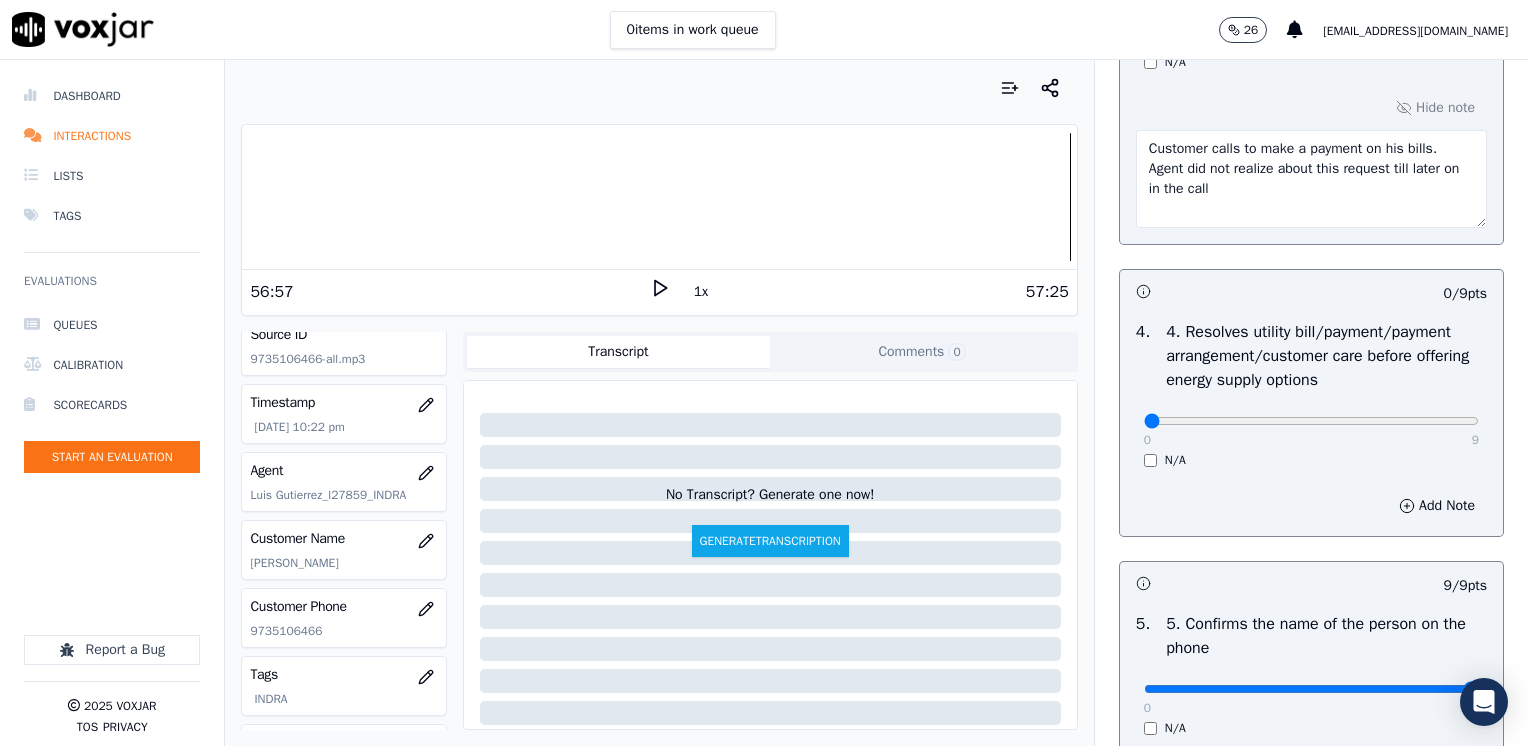 drag, startPoint x: 1239, startPoint y: 198, endPoint x: 1115, endPoint y: 169, distance: 127.345985 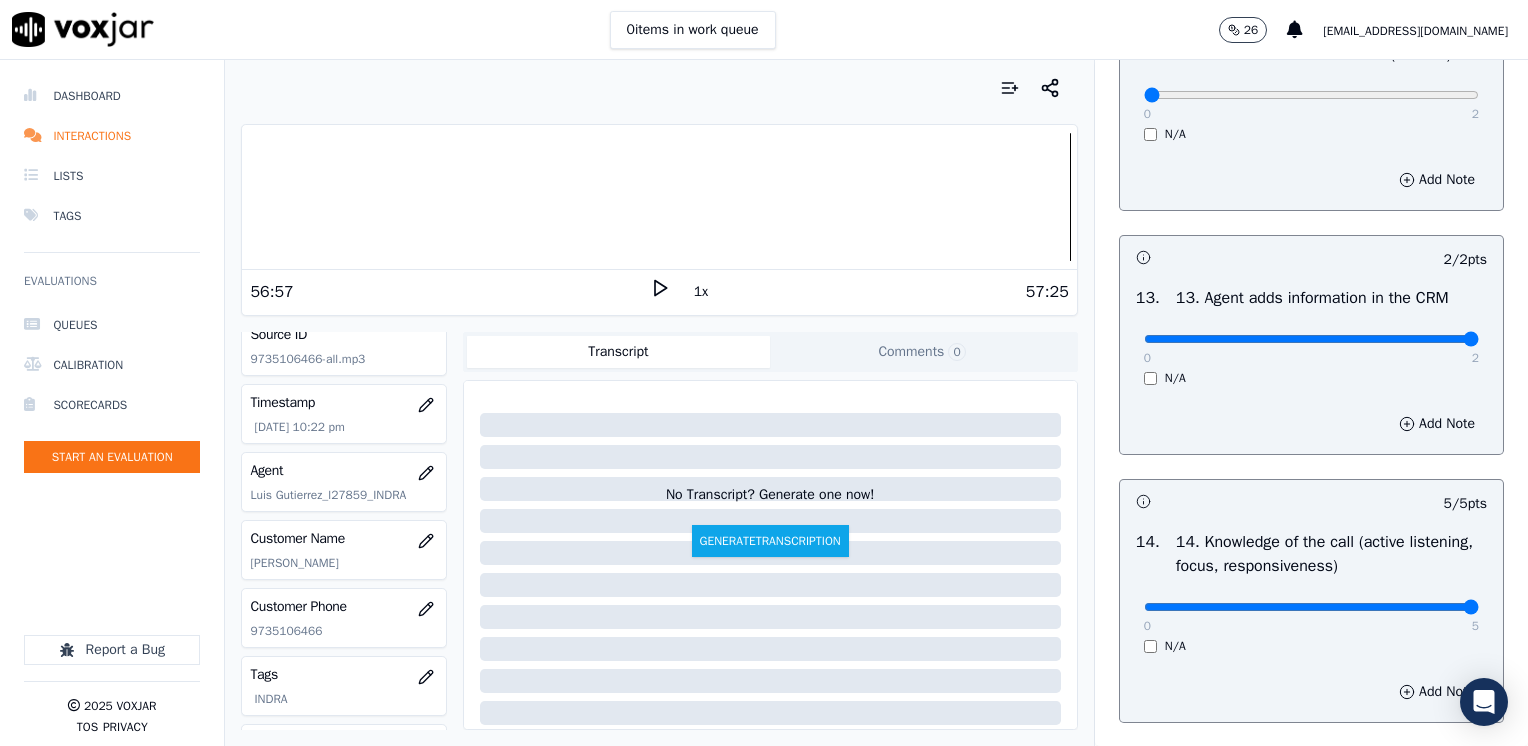 scroll, scrollTop: 3564, scrollLeft: 0, axis: vertical 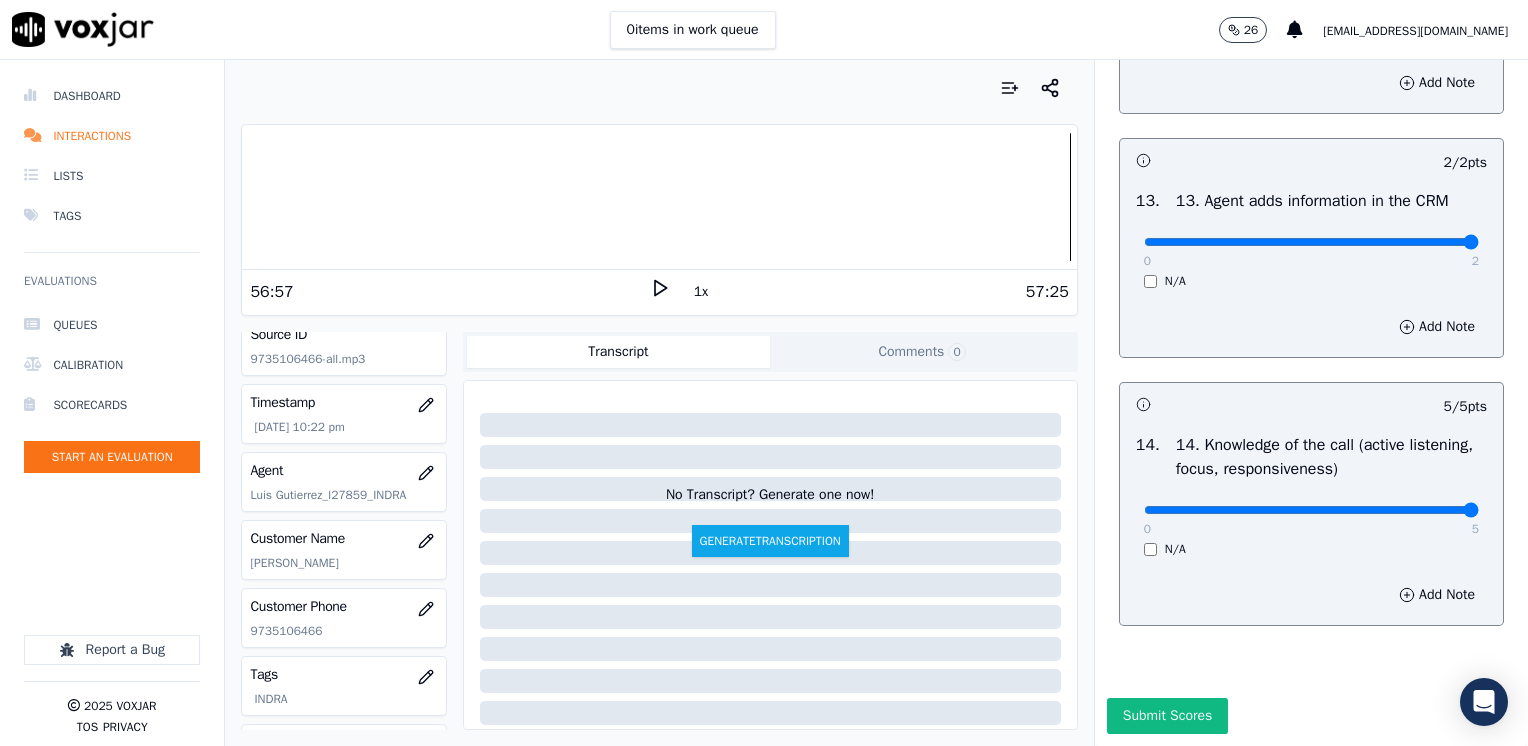 type on "Customer calls to make a payment on his bills." 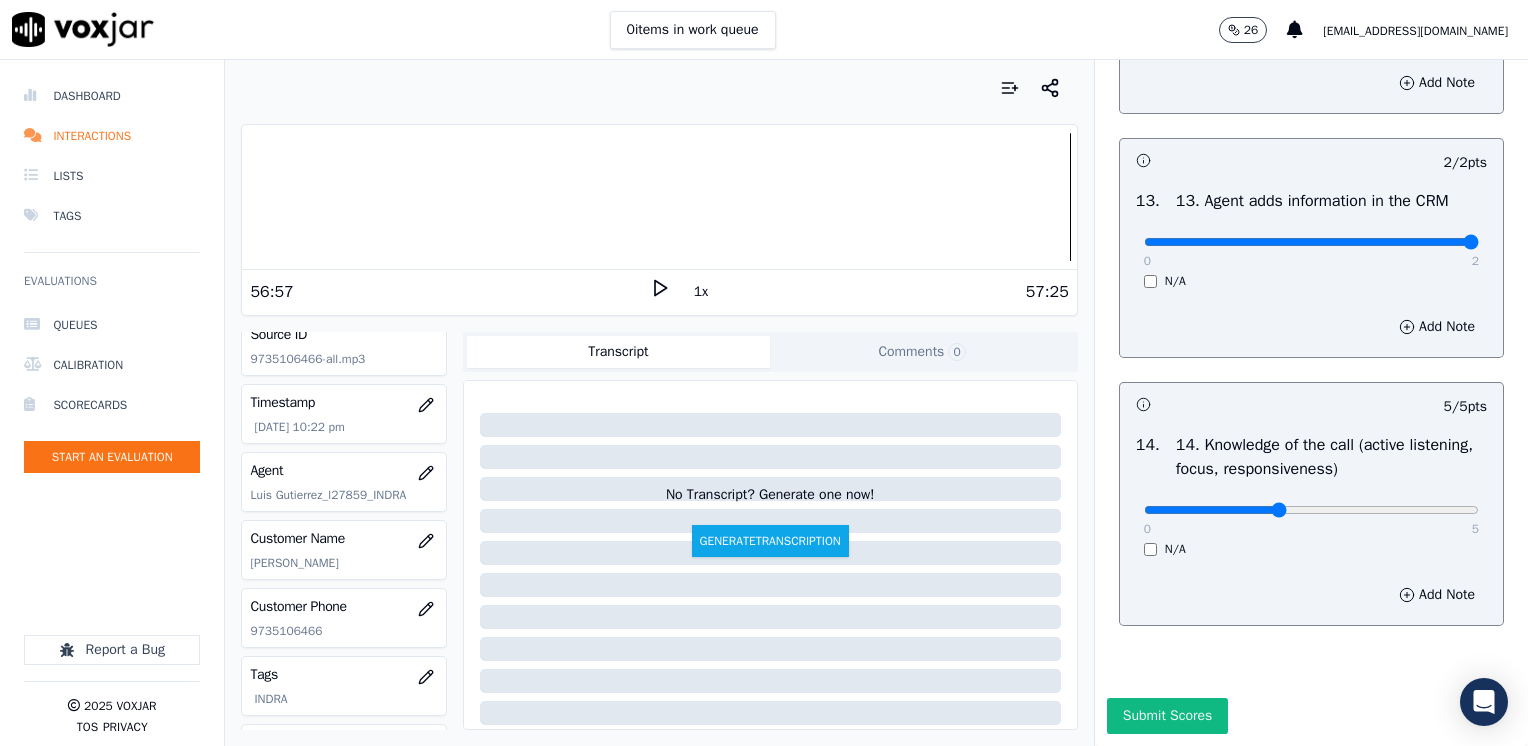 click at bounding box center (1311, -3162) 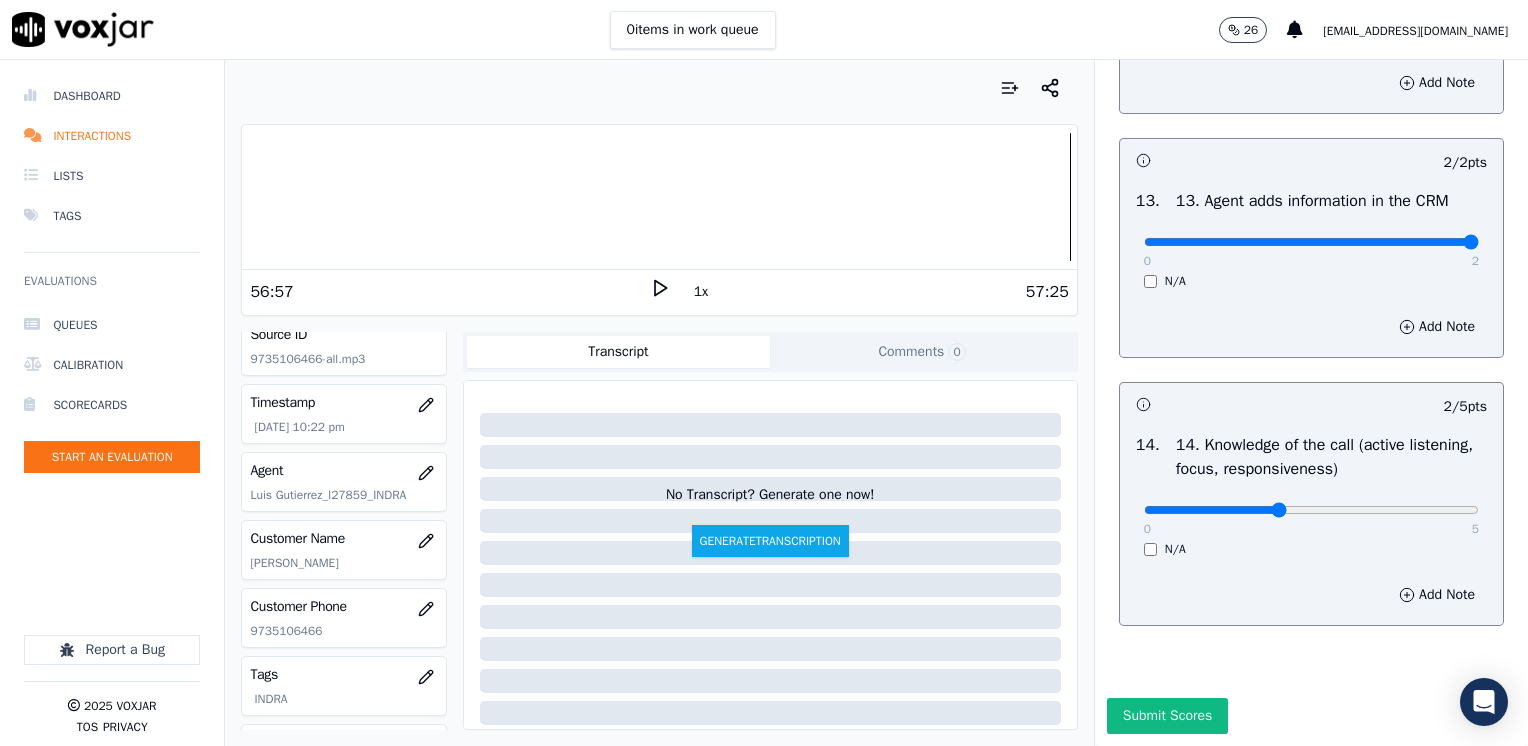 click on "0   5" at bounding box center [1311, 509] 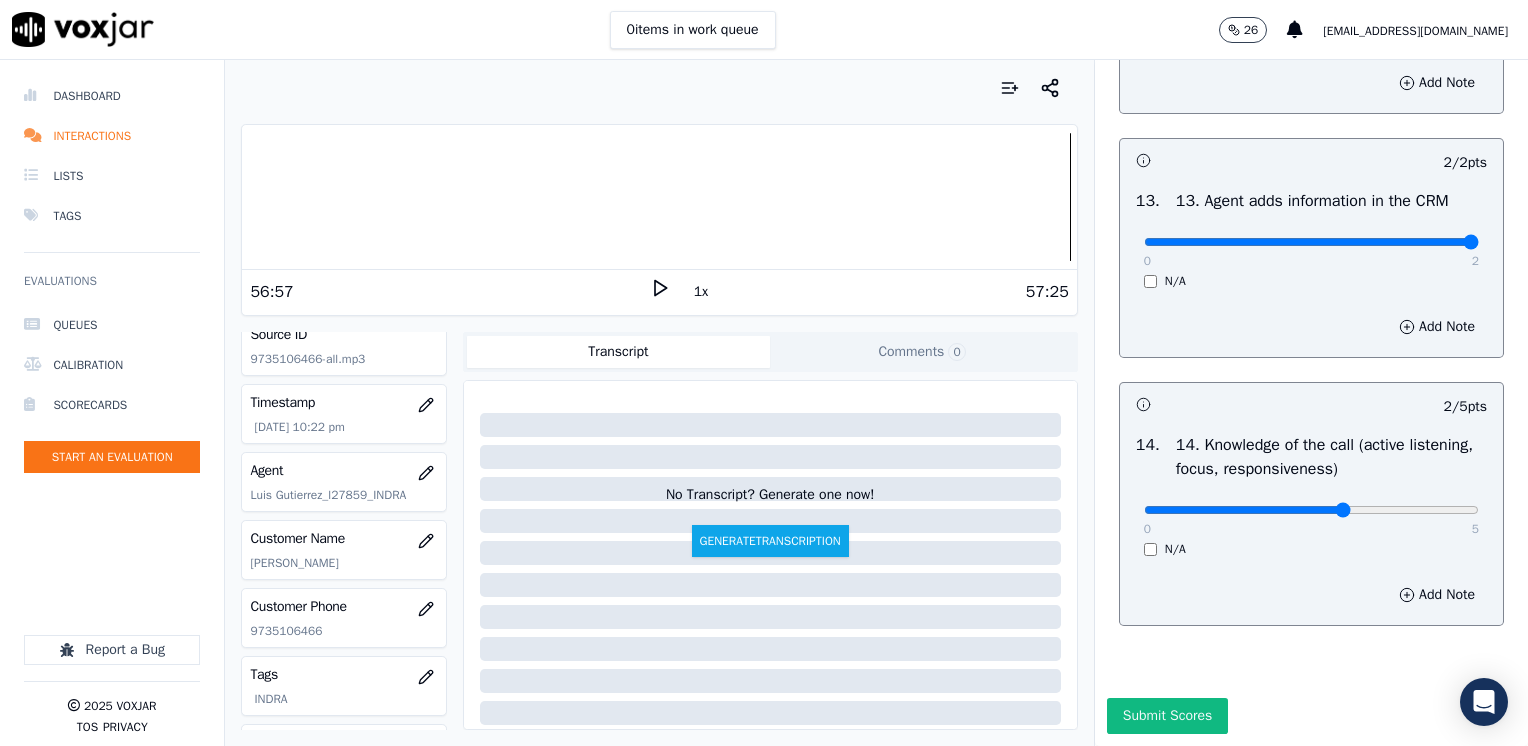 click at bounding box center [1311, -3162] 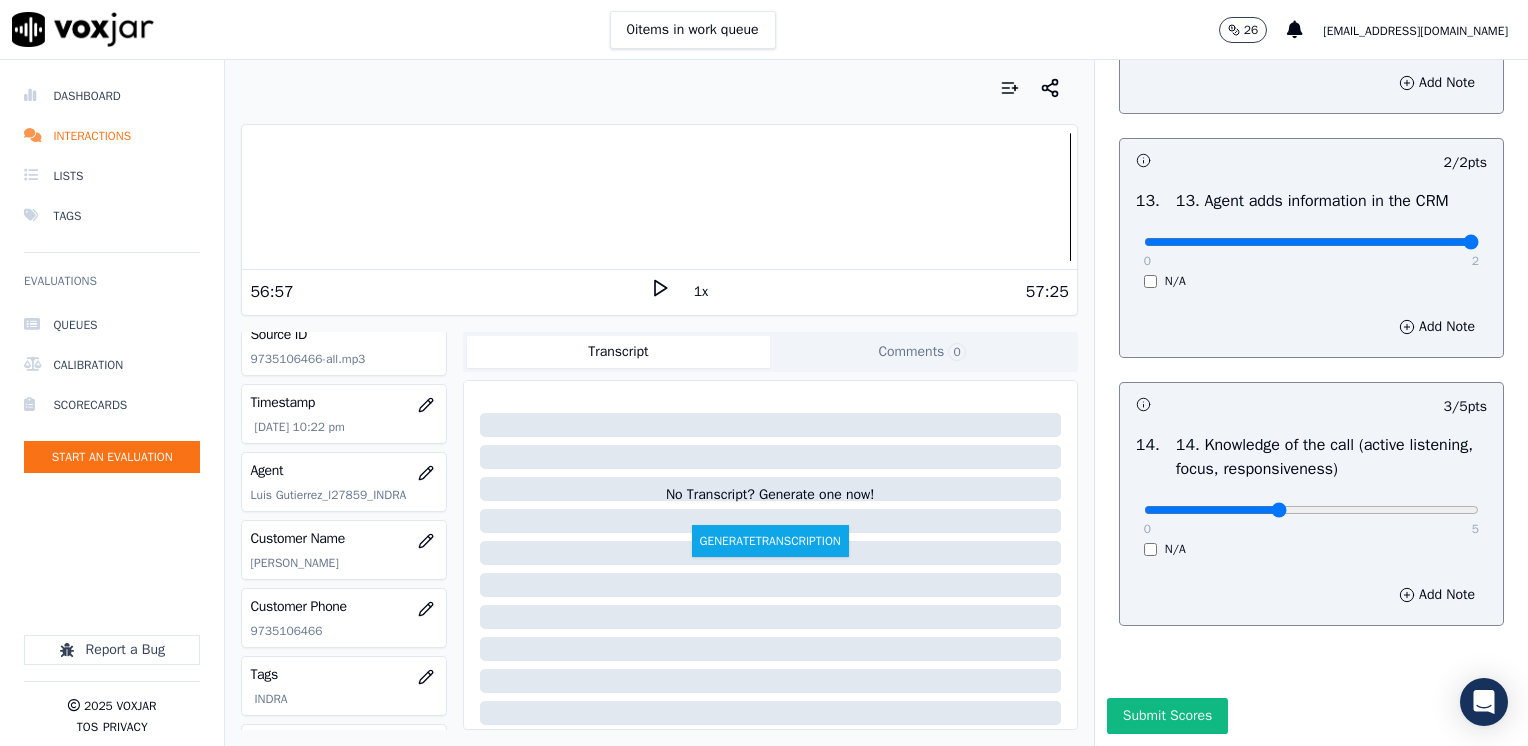 type on "2" 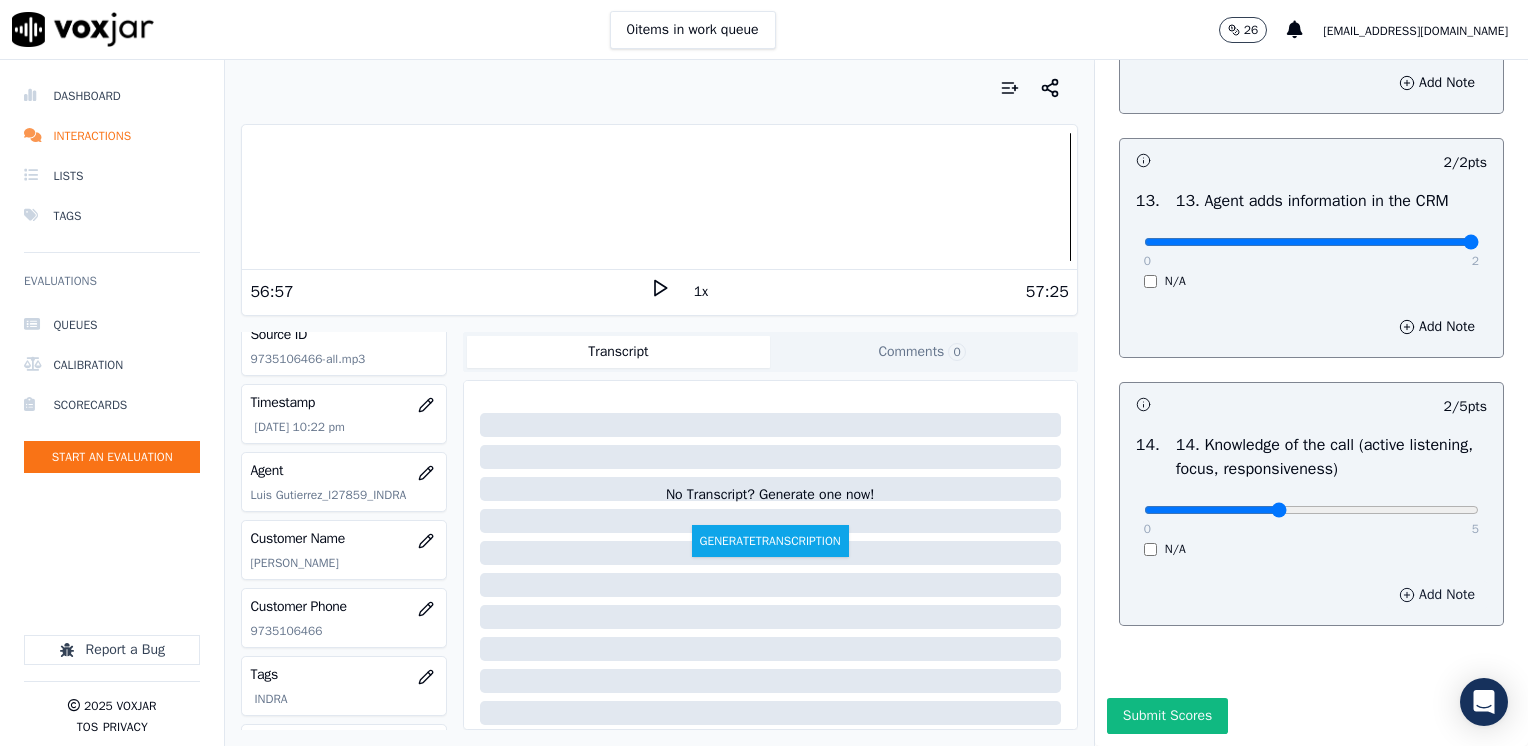 click on "Add Note" at bounding box center (1437, 595) 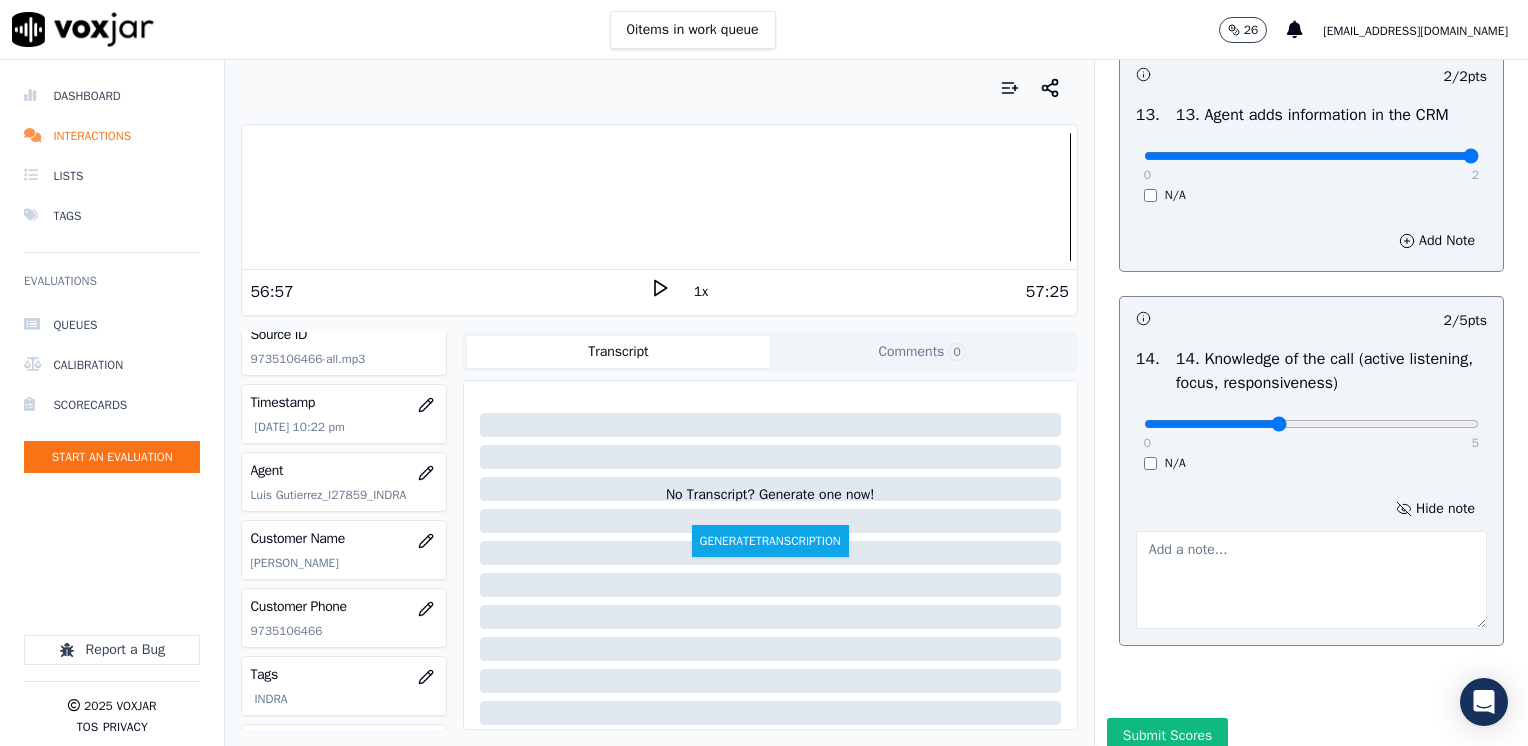 click at bounding box center (1311, 580) 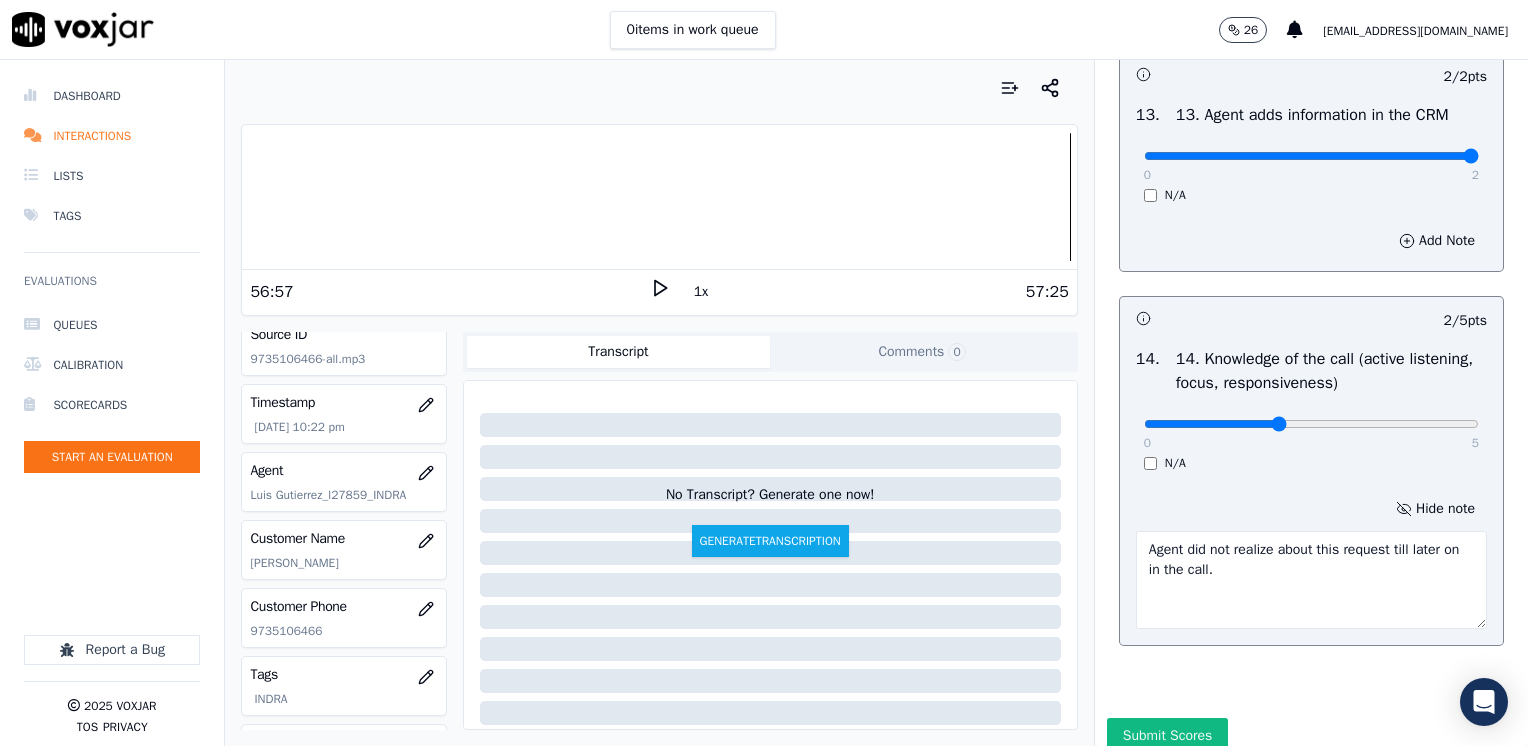 type on "Agent did not realize about this request till later on in the call." 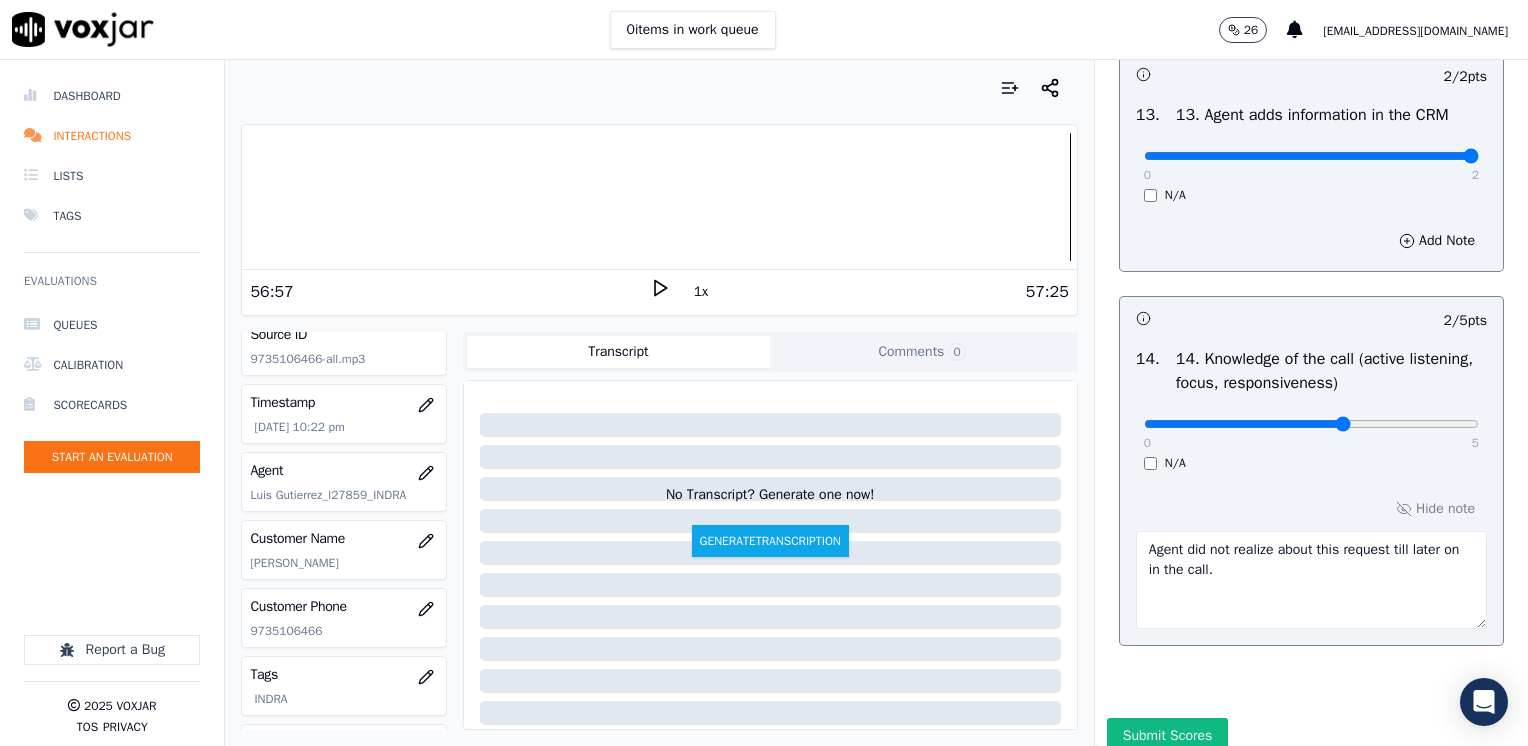 type on "3" 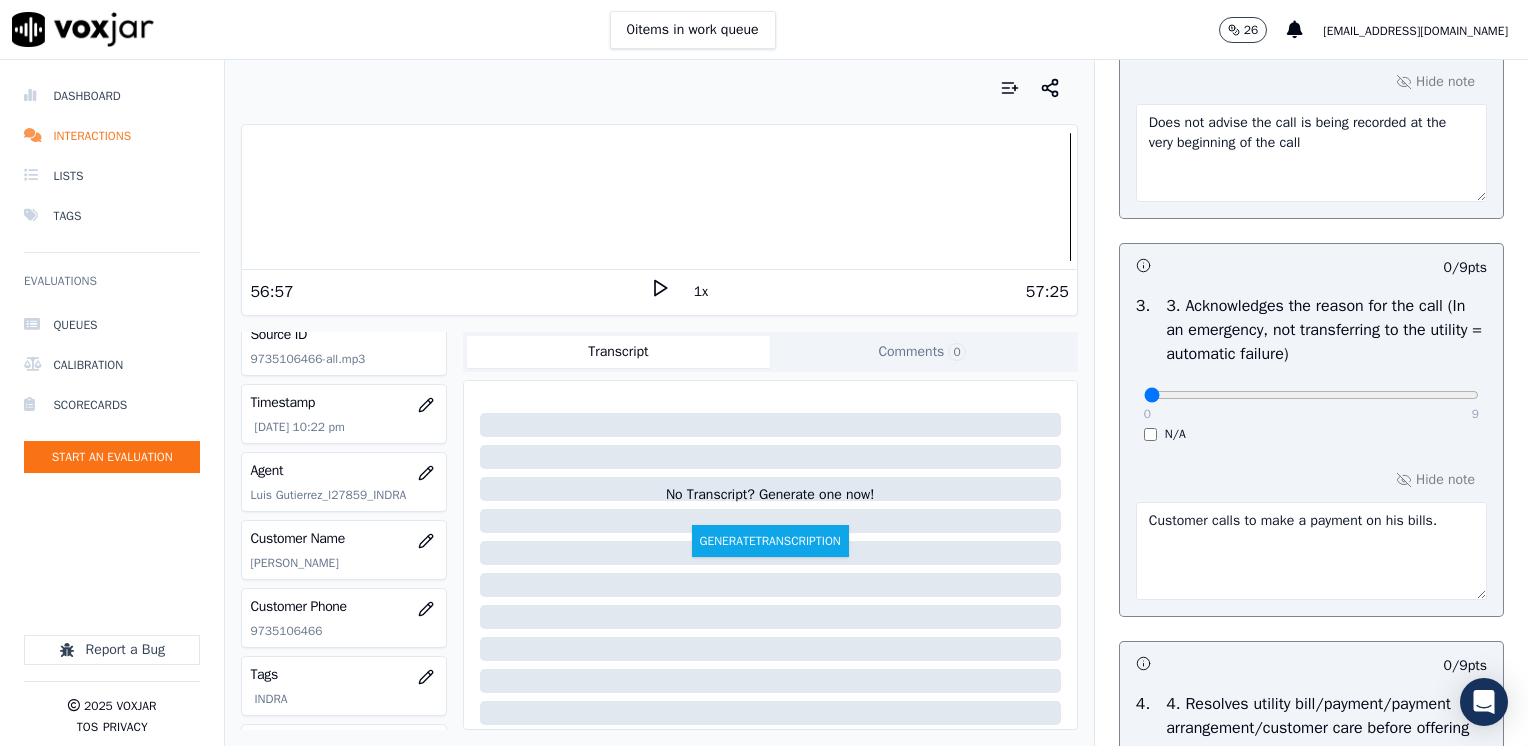 scroll, scrollTop: 564, scrollLeft: 0, axis: vertical 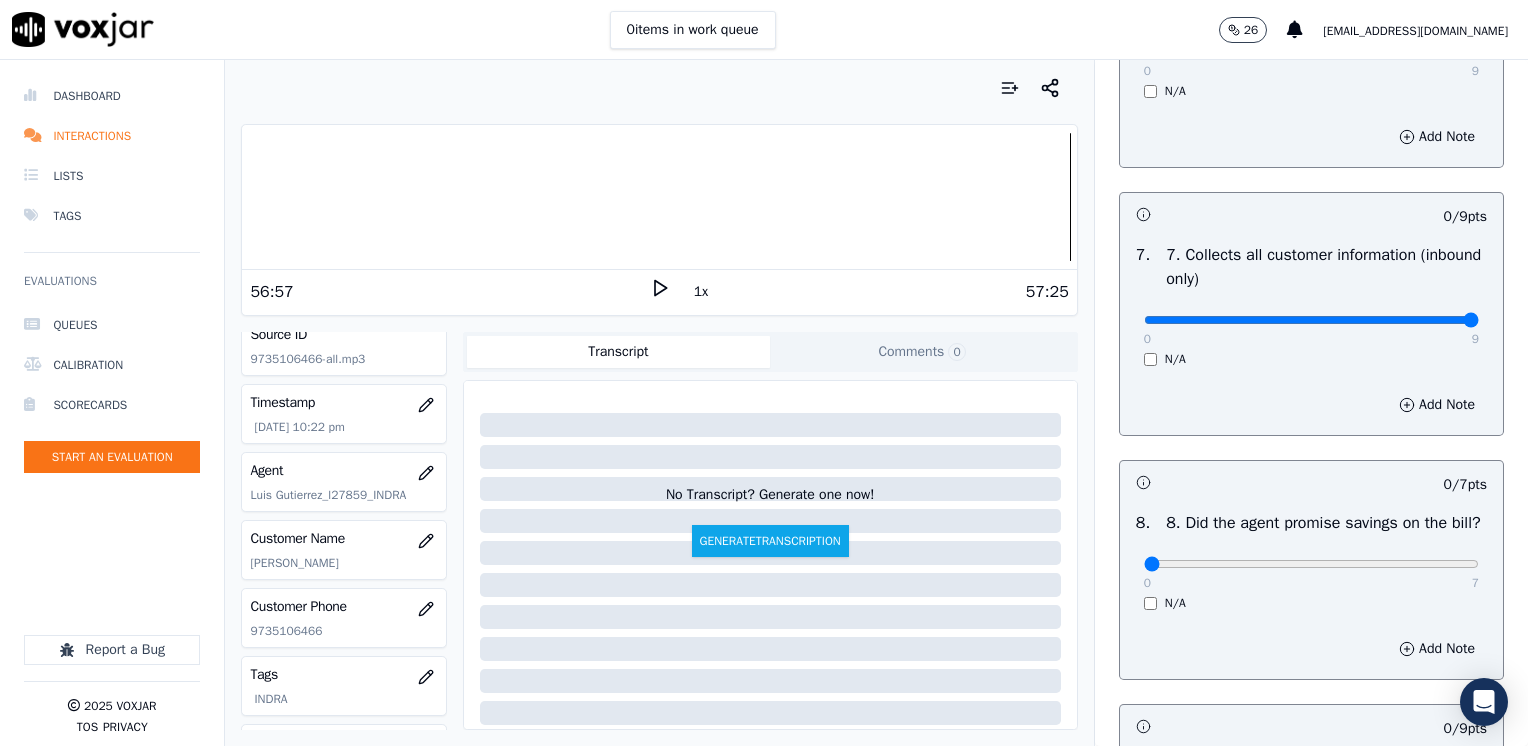 drag, startPoint x: 1129, startPoint y: 320, endPoint x: 1531, endPoint y: 311, distance: 402.10074 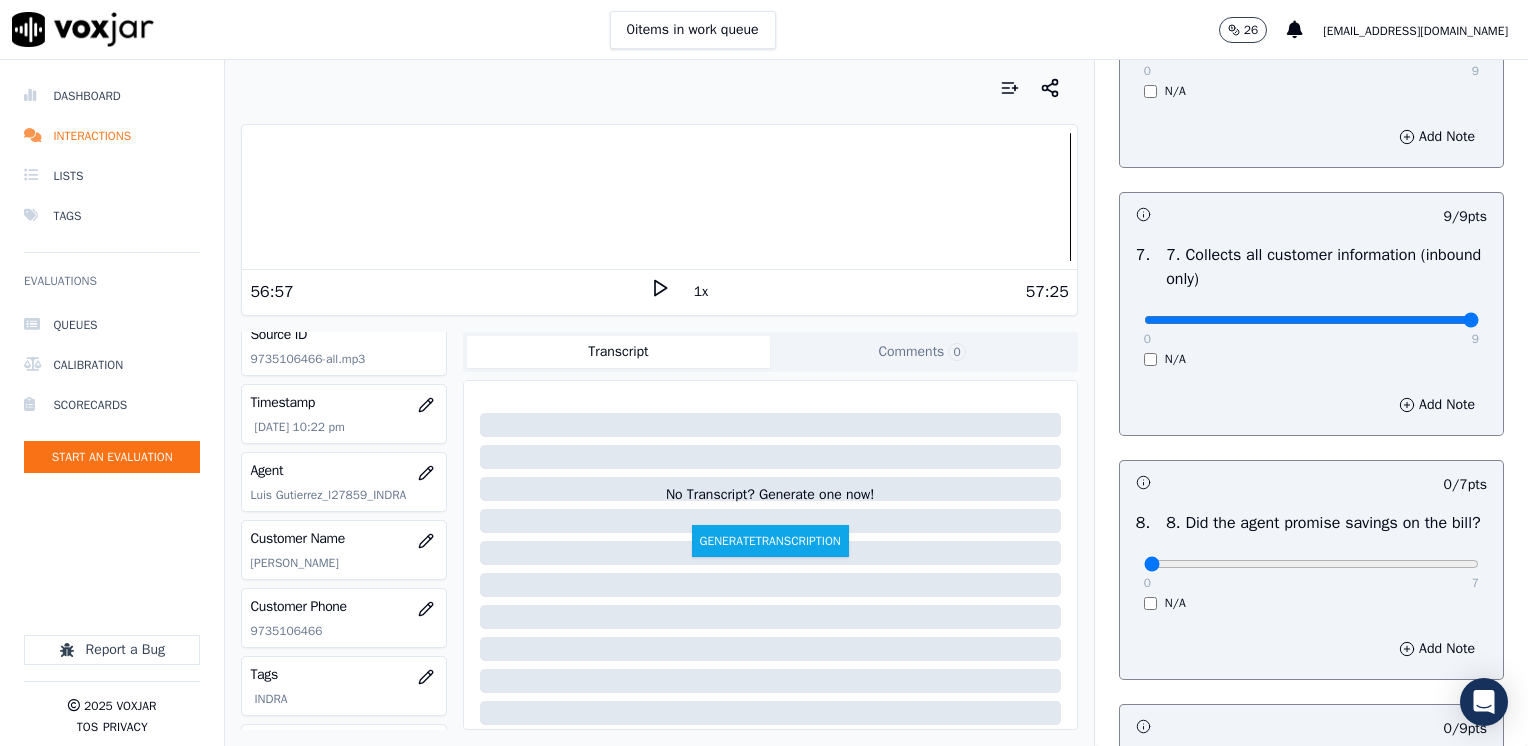 scroll, scrollTop: 2064, scrollLeft: 0, axis: vertical 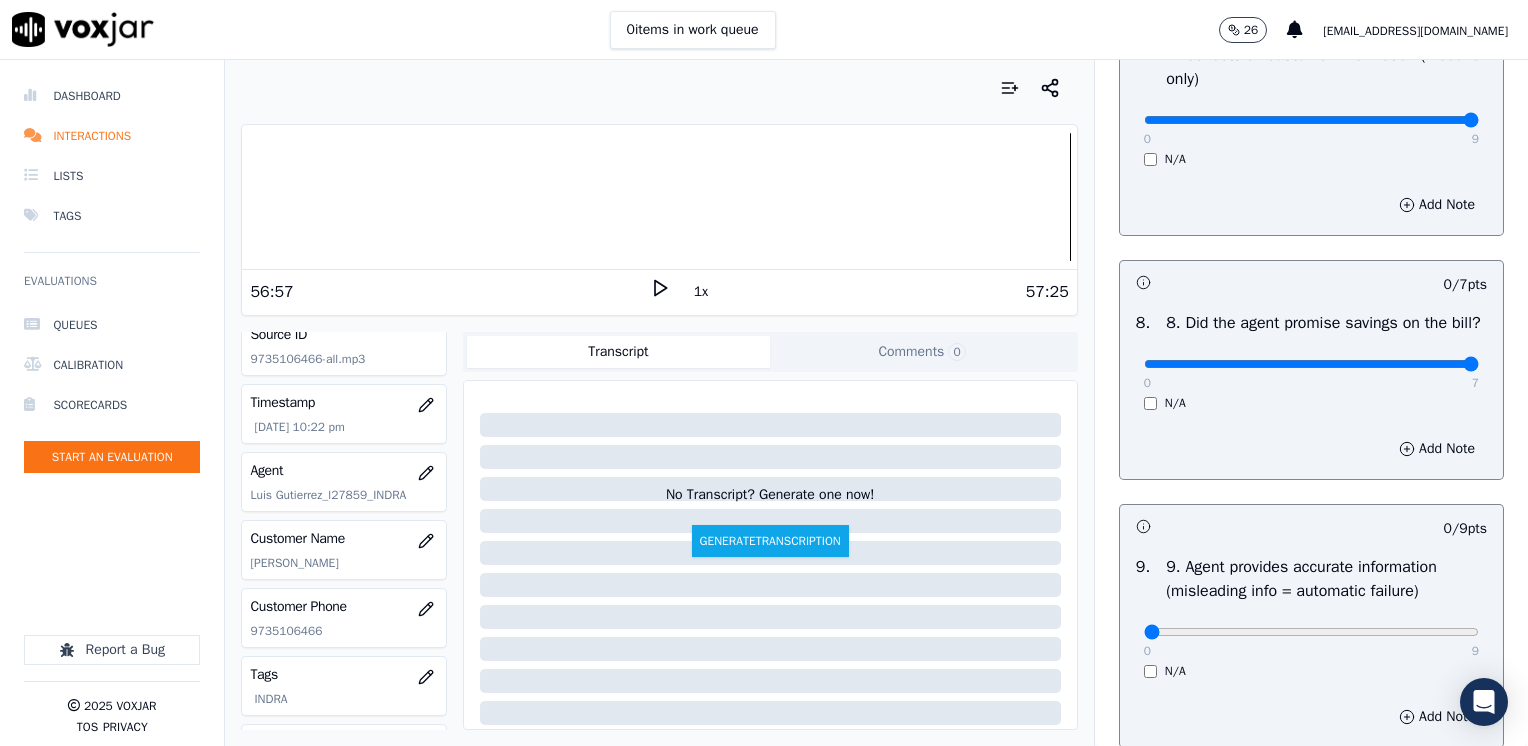 drag, startPoint x: 1133, startPoint y: 383, endPoint x: 1531, endPoint y: 383, distance: 398 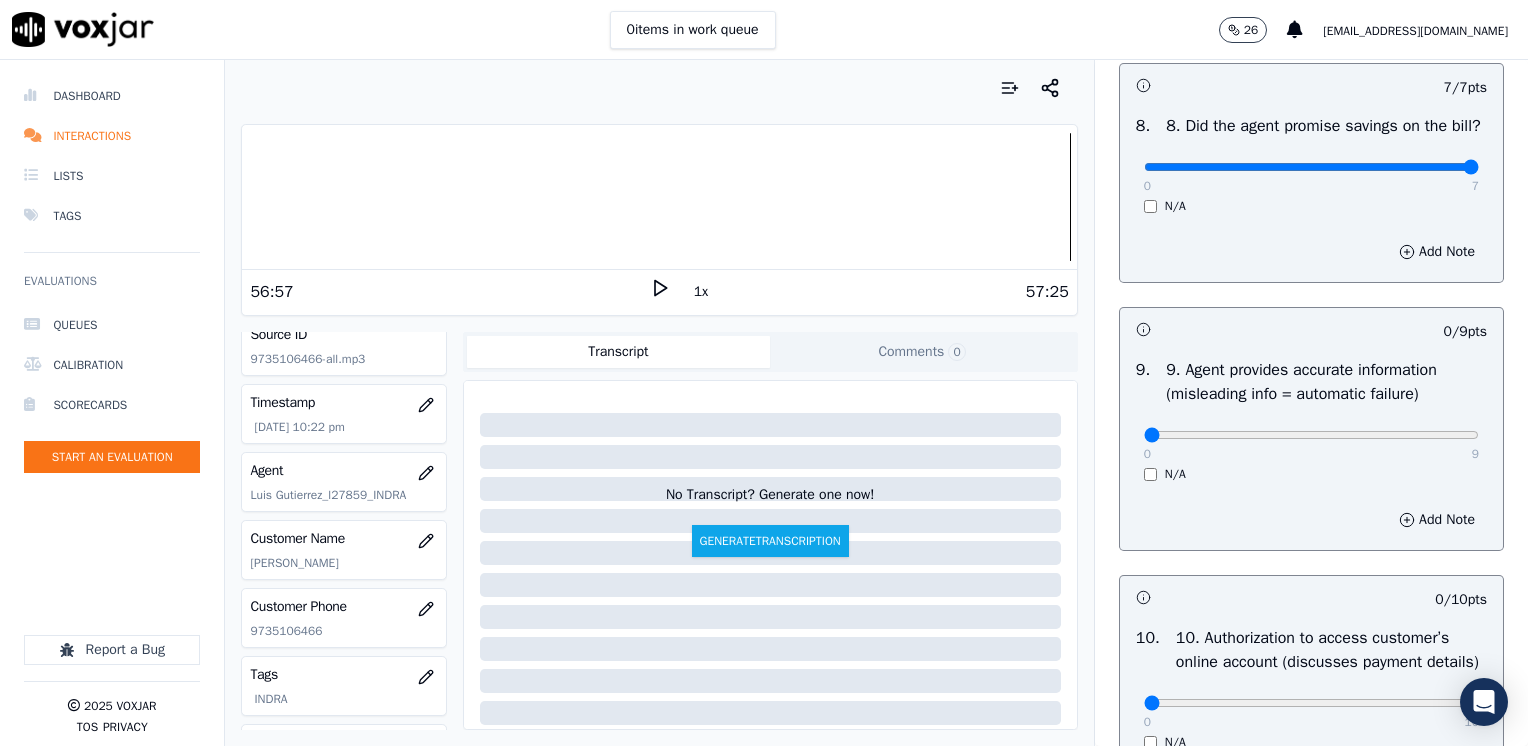scroll, scrollTop: 2264, scrollLeft: 0, axis: vertical 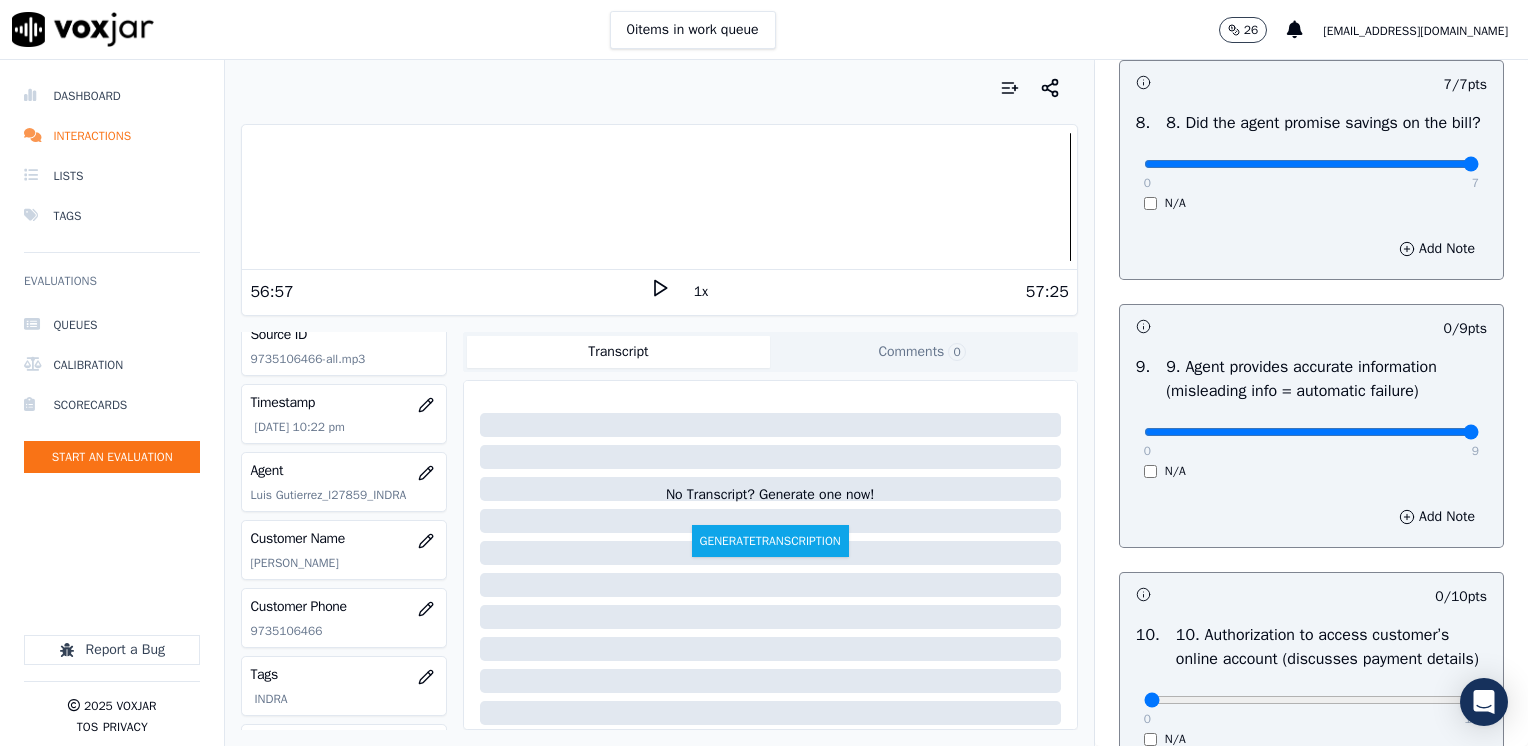 drag, startPoint x: 1127, startPoint y: 452, endPoint x: 1531, endPoint y: 453, distance: 404.00125 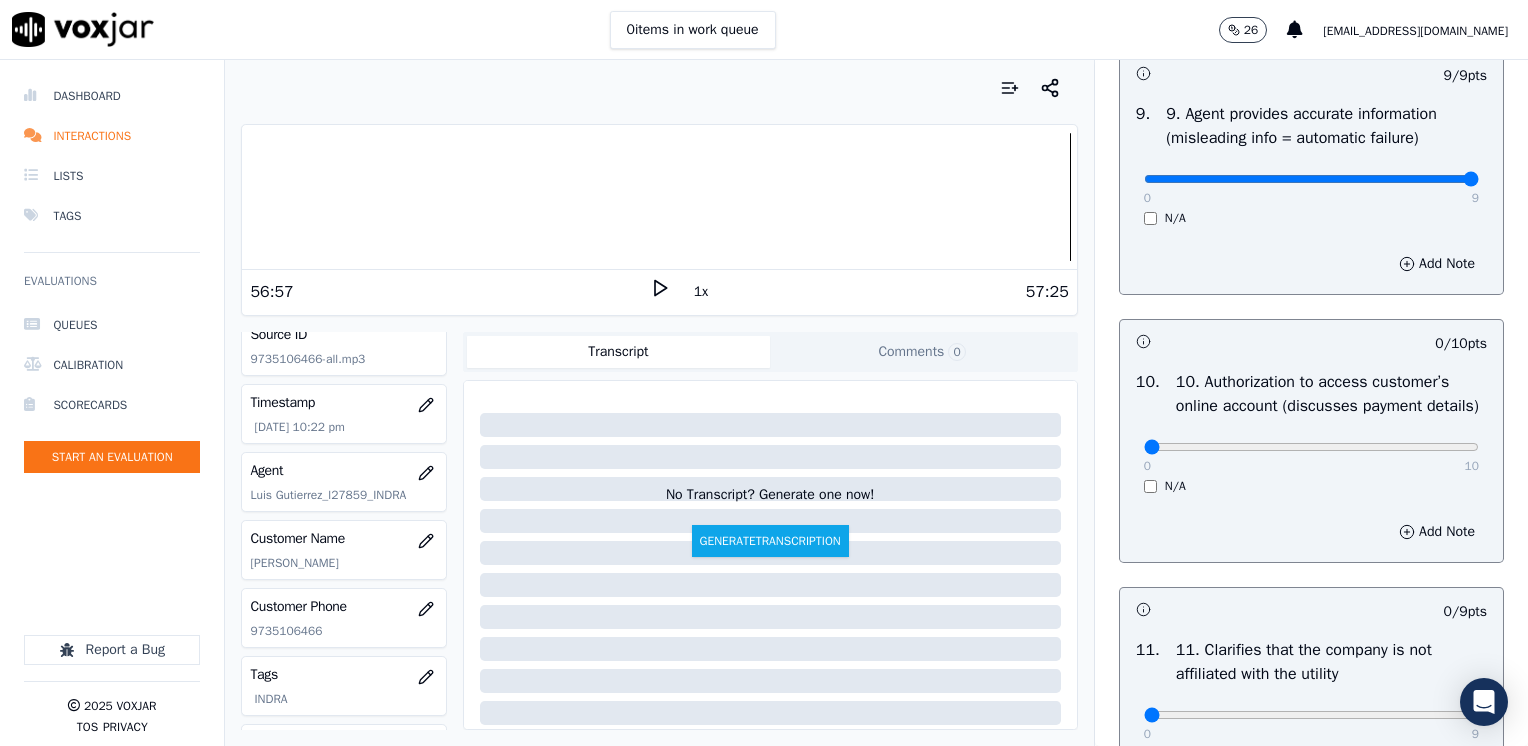 scroll, scrollTop: 2564, scrollLeft: 0, axis: vertical 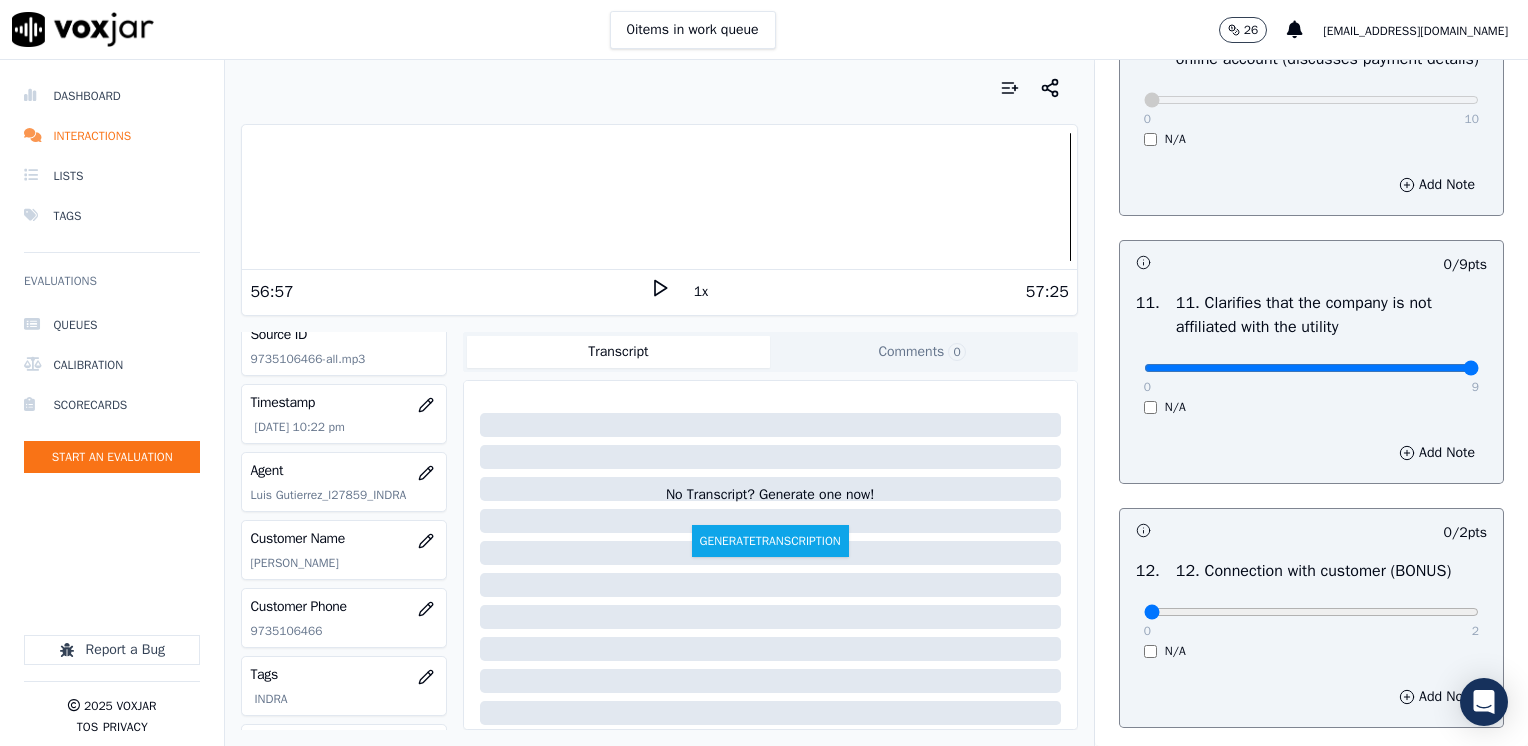 drag, startPoint x: 1132, startPoint y: 409, endPoint x: 1531, endPoint y: 410, distance: 399.00125 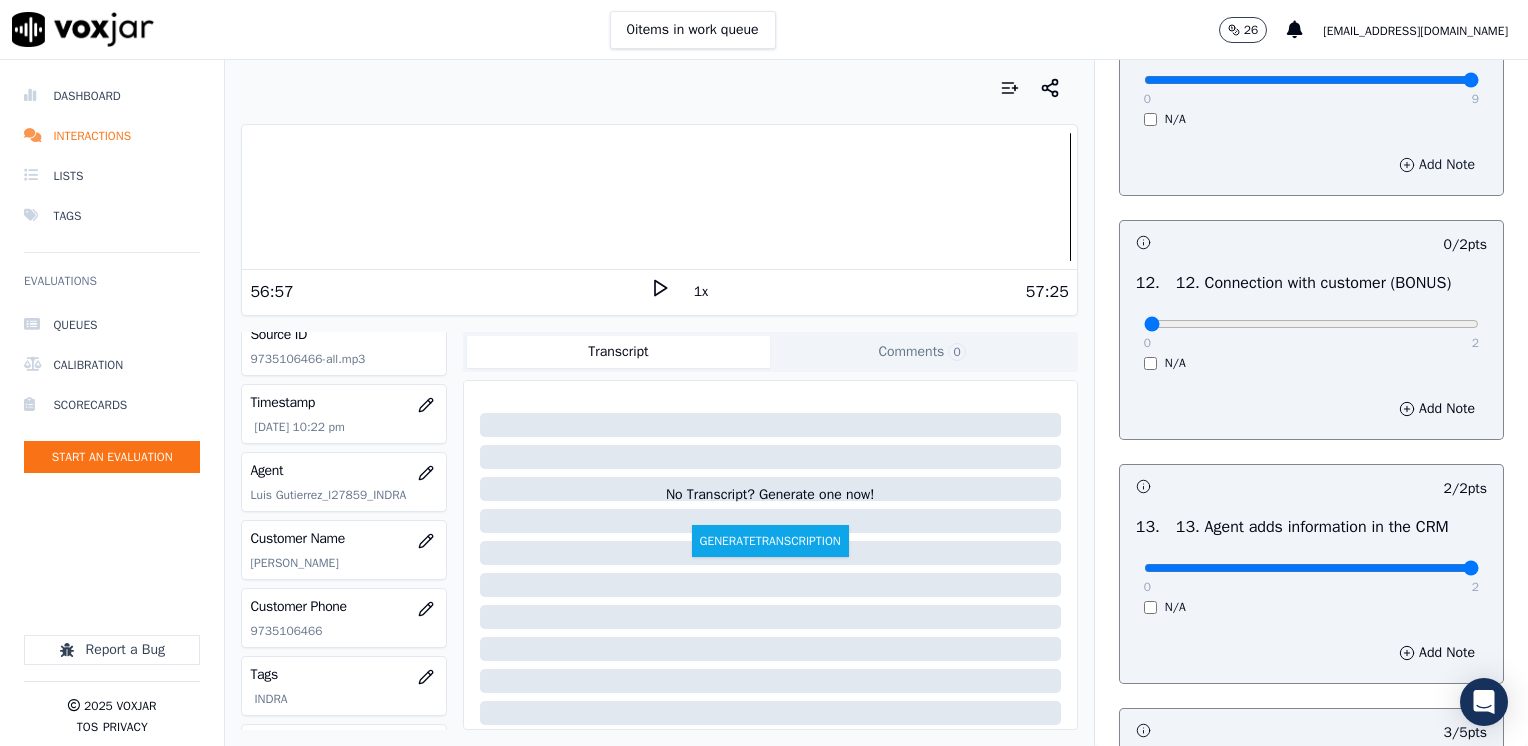scroll, scrollTop: 3164, scrollLeft: 0, axis: vertical 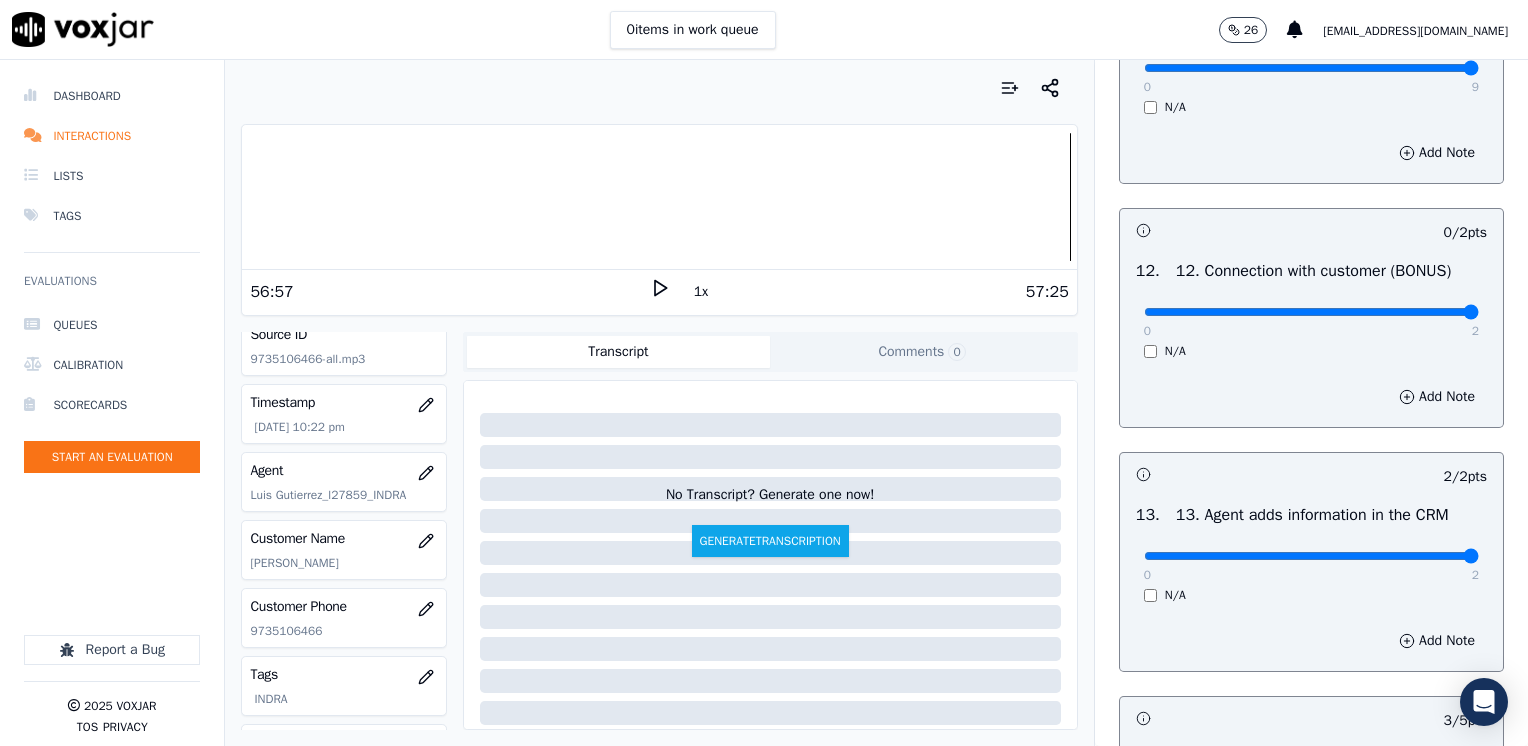 drag, startPoint x: 1134, startPoint y: 355, endPoint x: 1531, endPoint y: 355, distance: 397 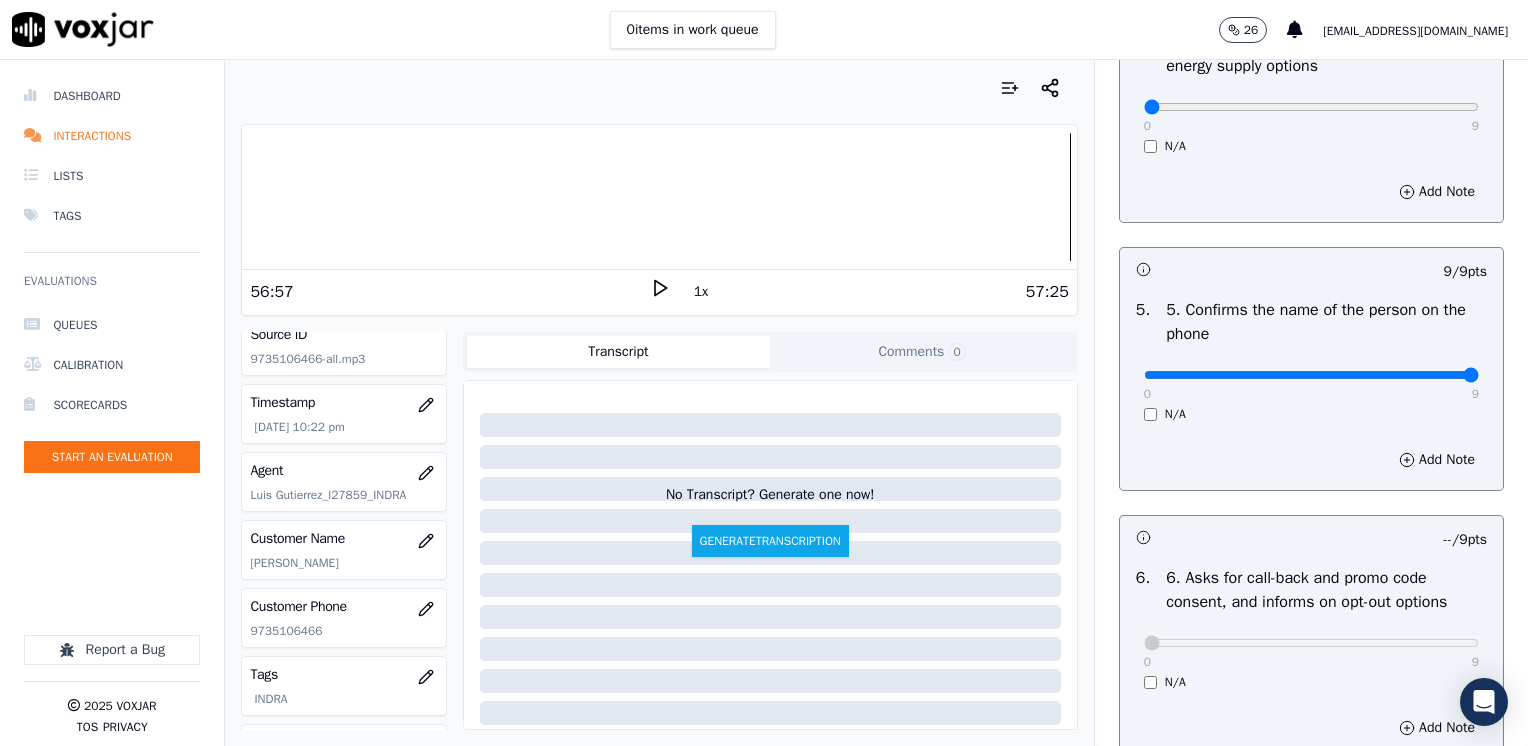 scroll, scrollTop: 1270, scrollLeft: 0, axis: vertical 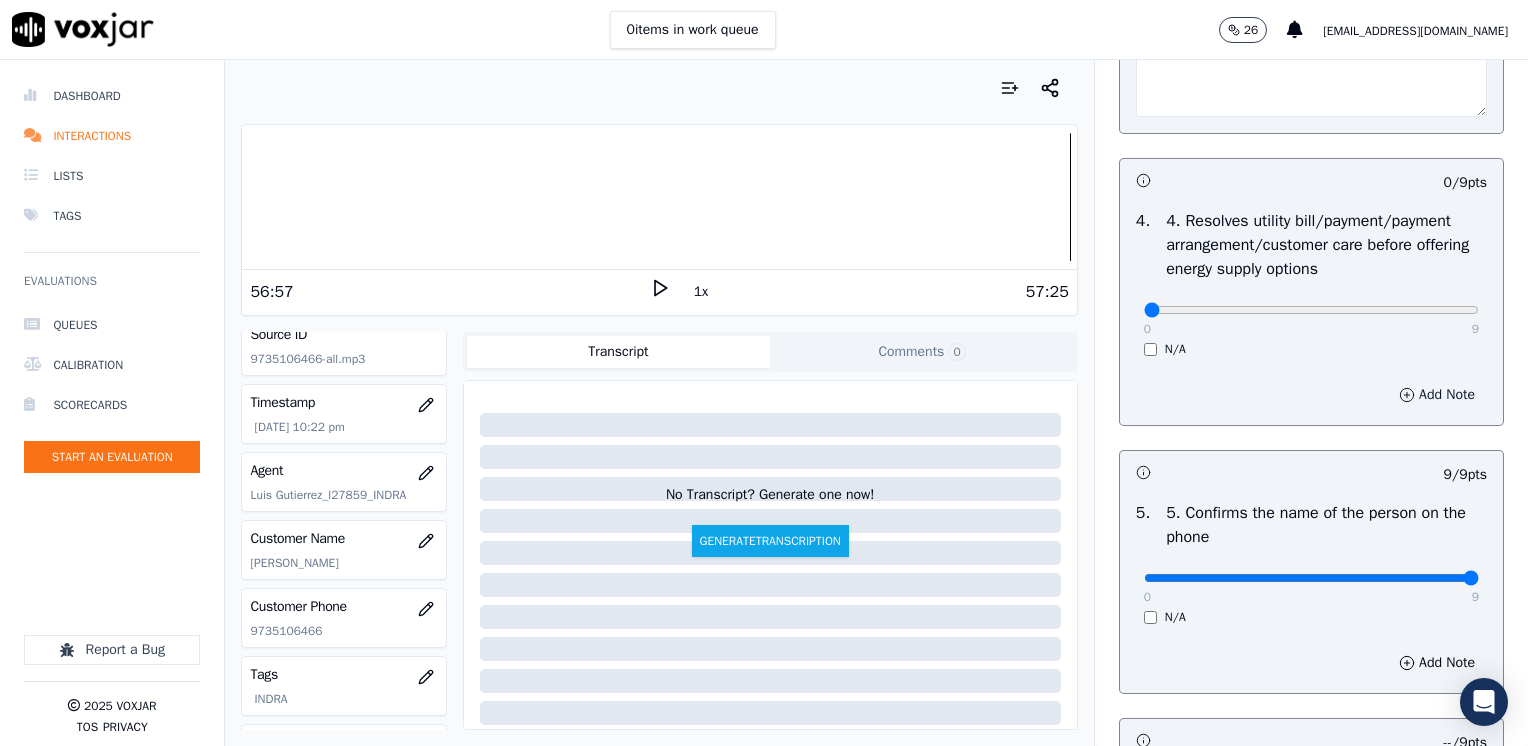 click on "Add Note" at bounding box center [1437, 395] 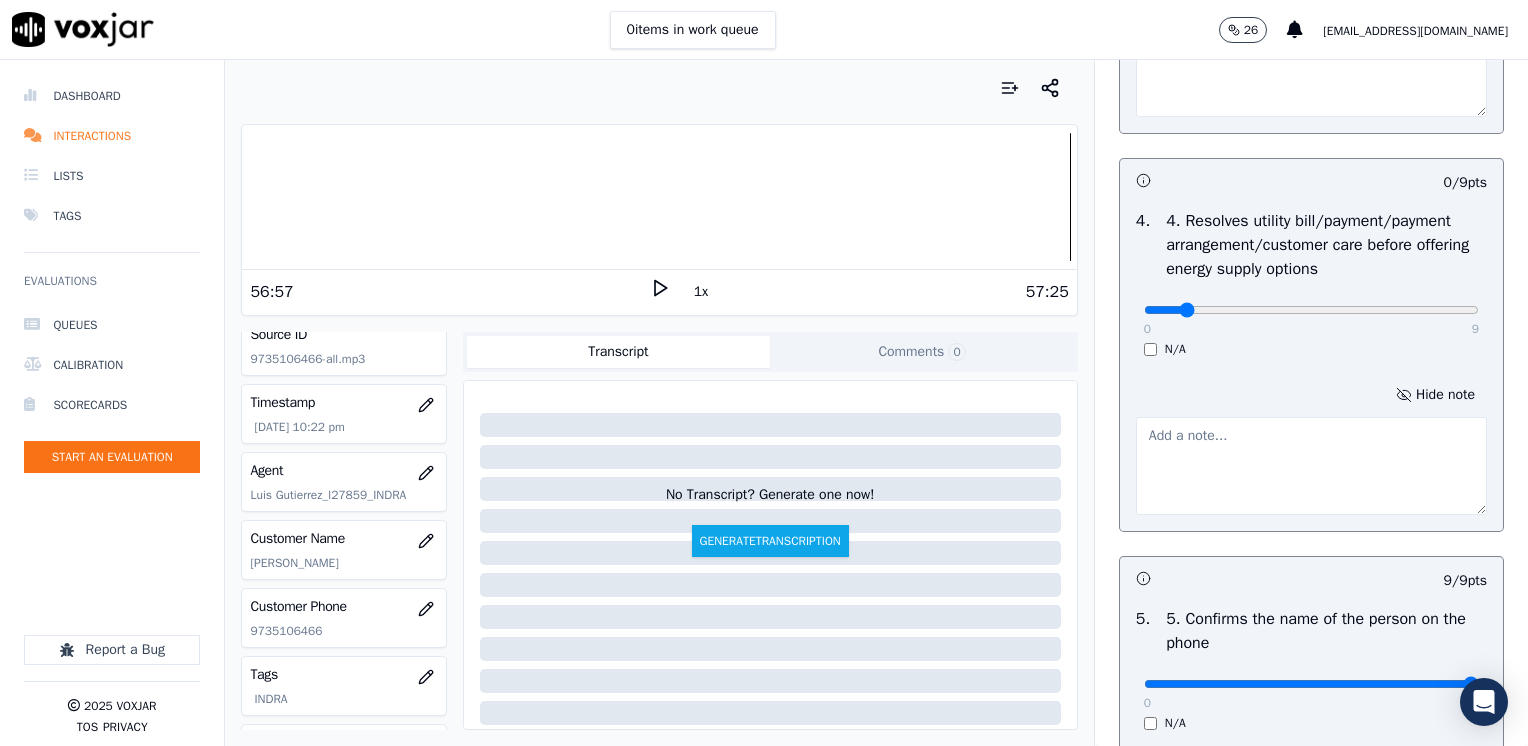 type on "1" 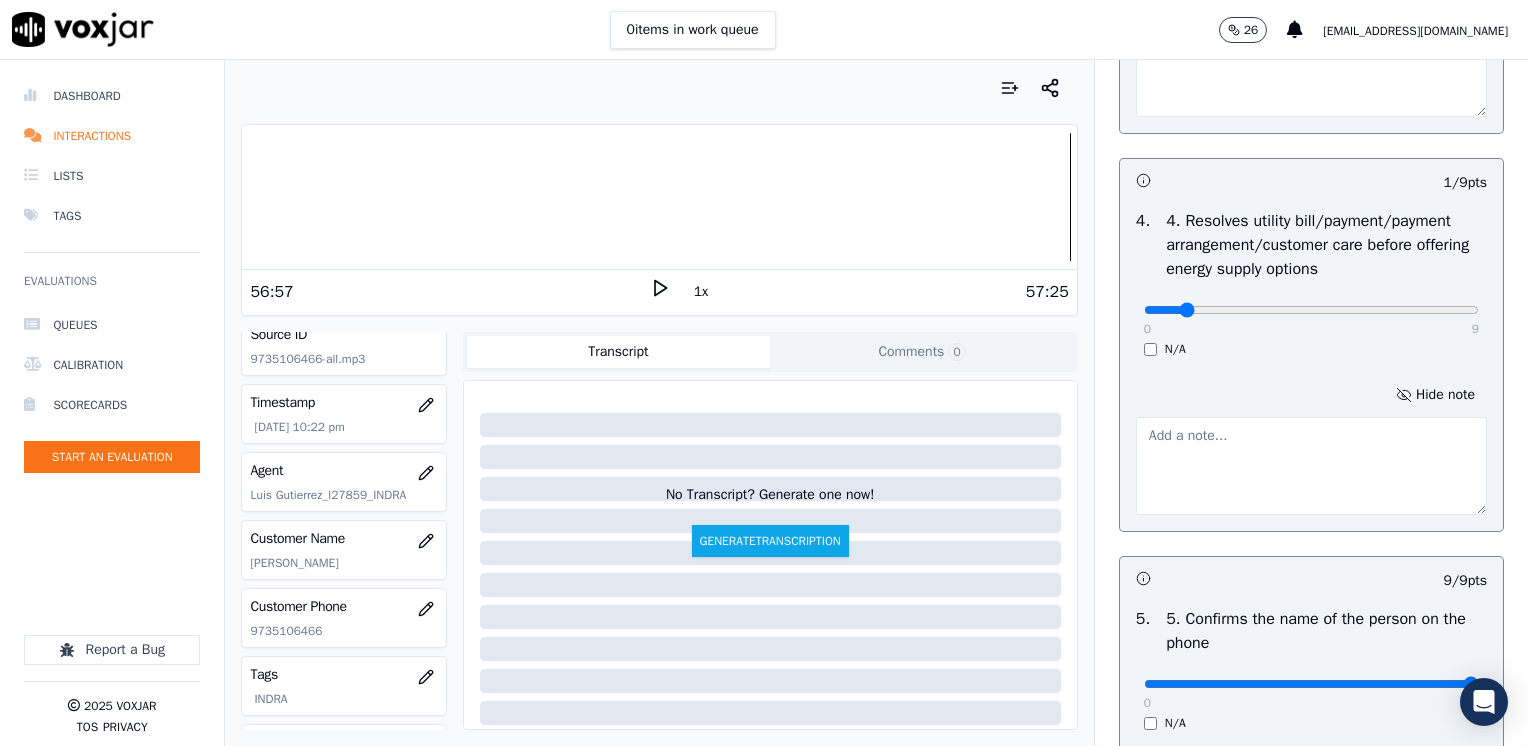 click at bounding box center [1311, 466] 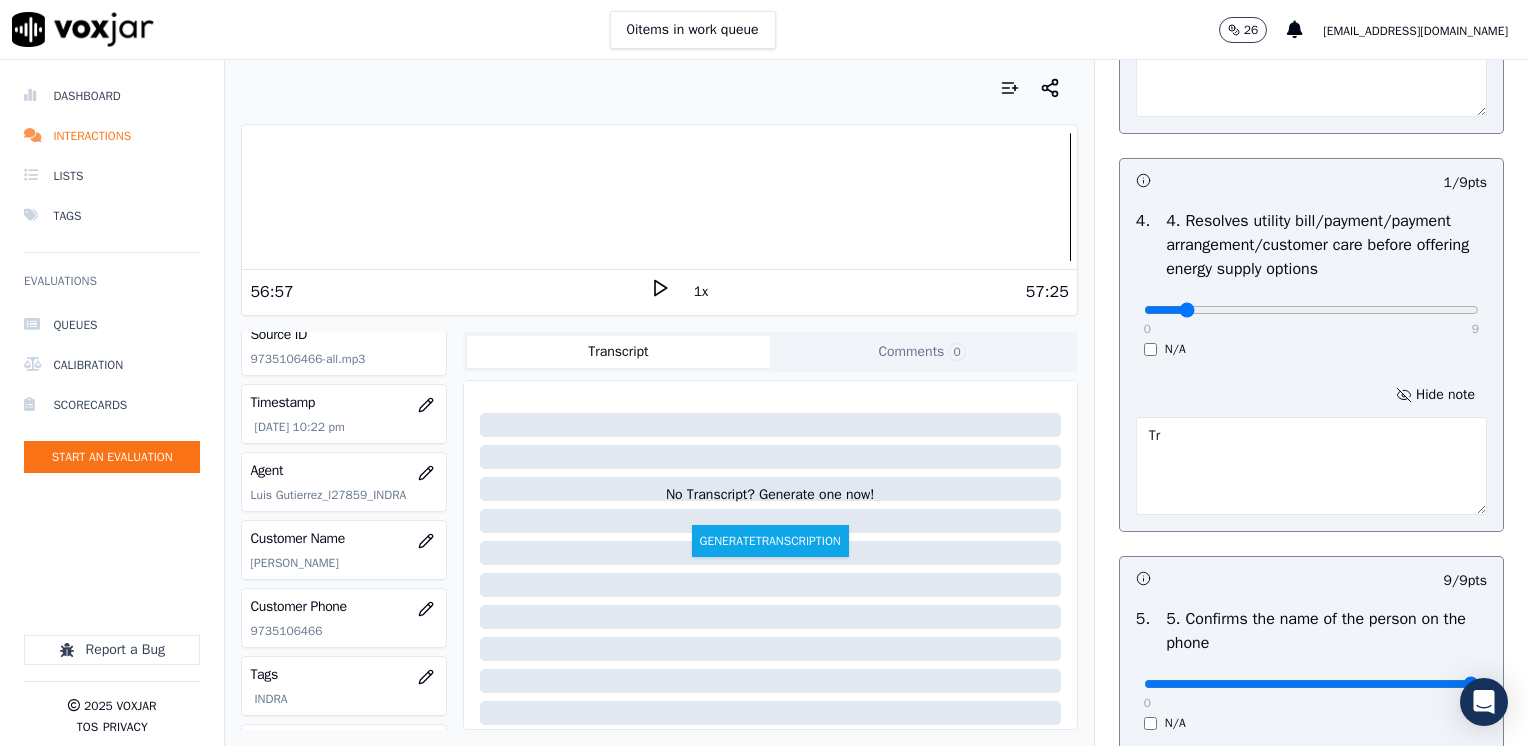 type on "T" 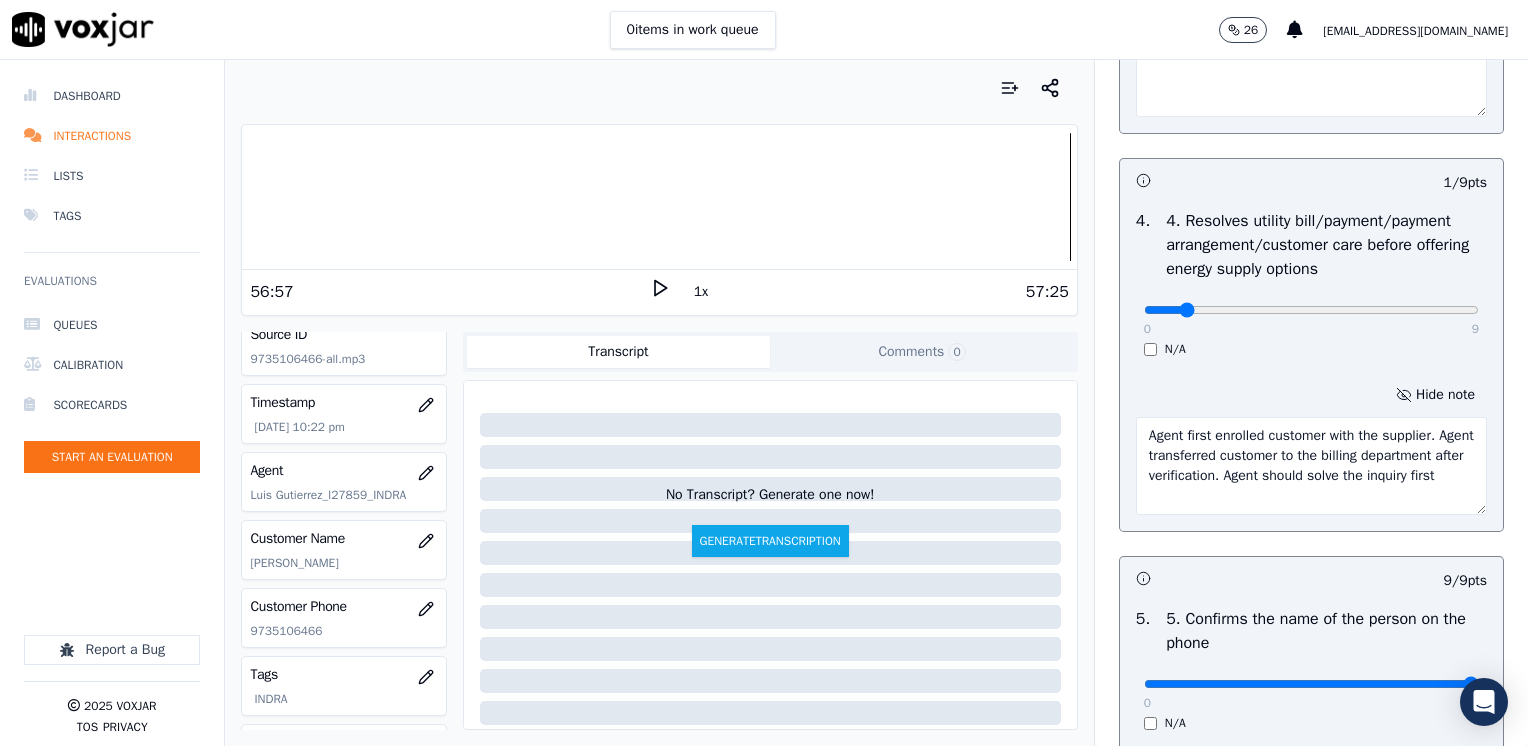 type on "Agent first enrolled customer with the supplier. Agent transferred customer to the billing department after verification. Agent should solve the inquiry first" 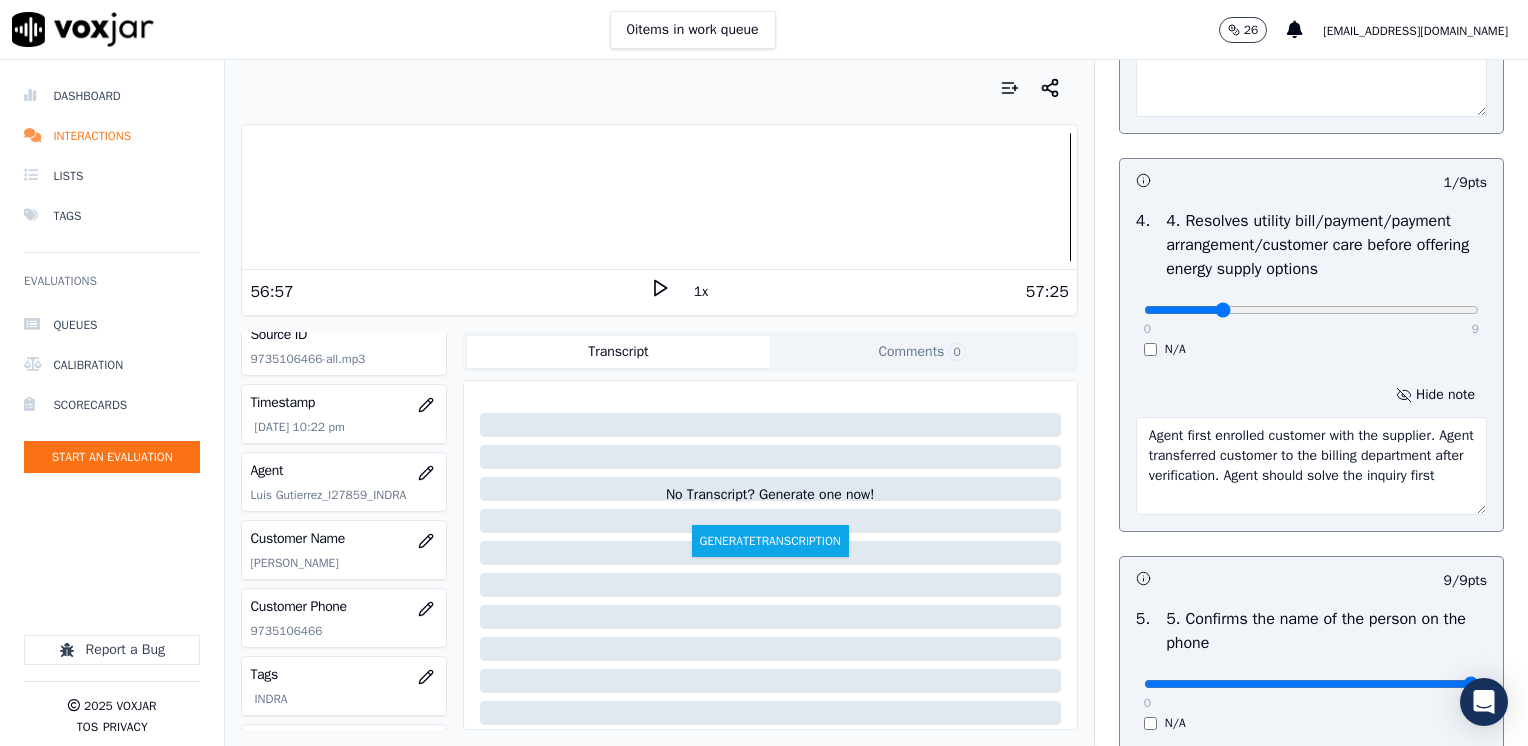 click at bounding box center (1311, -754) 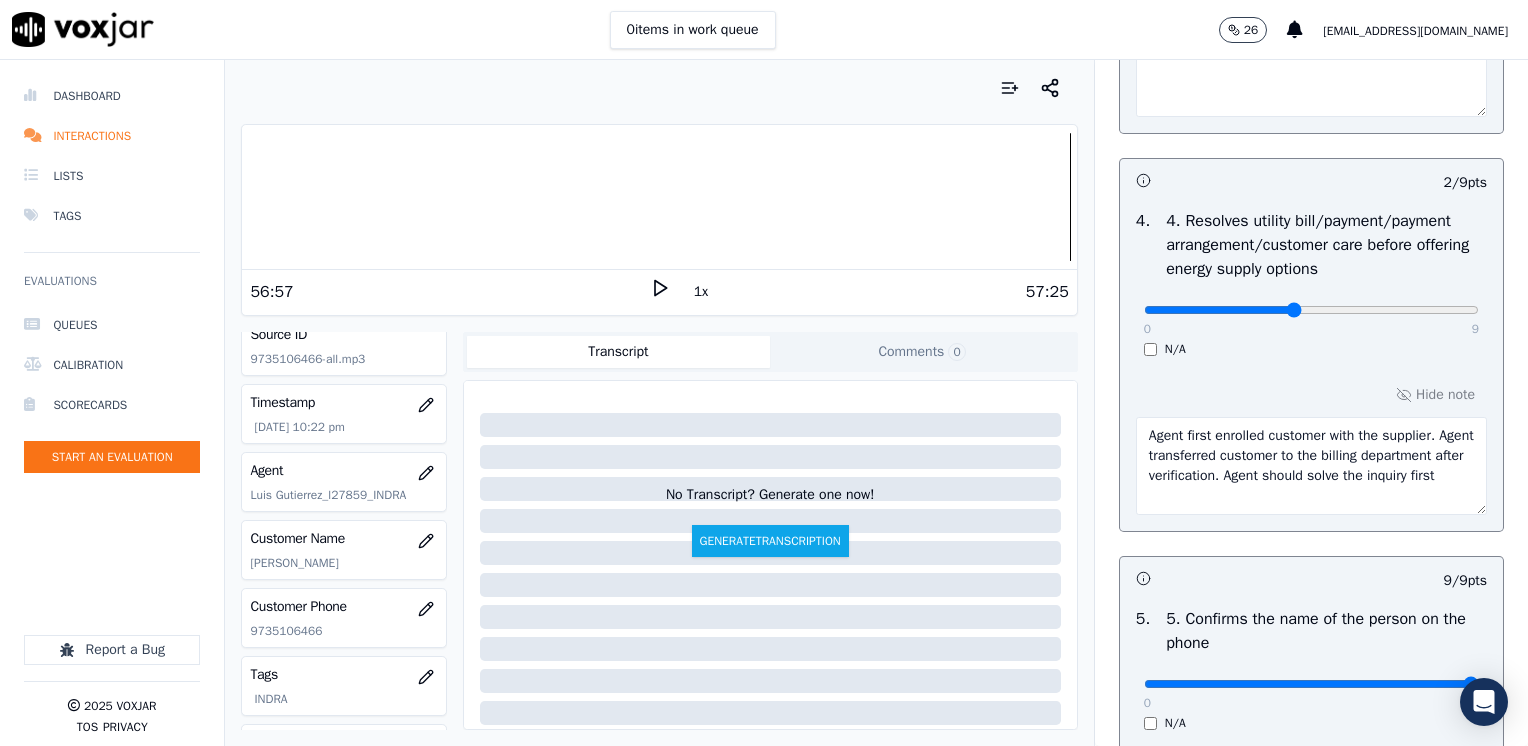 click at bounding box center [1311, -754] 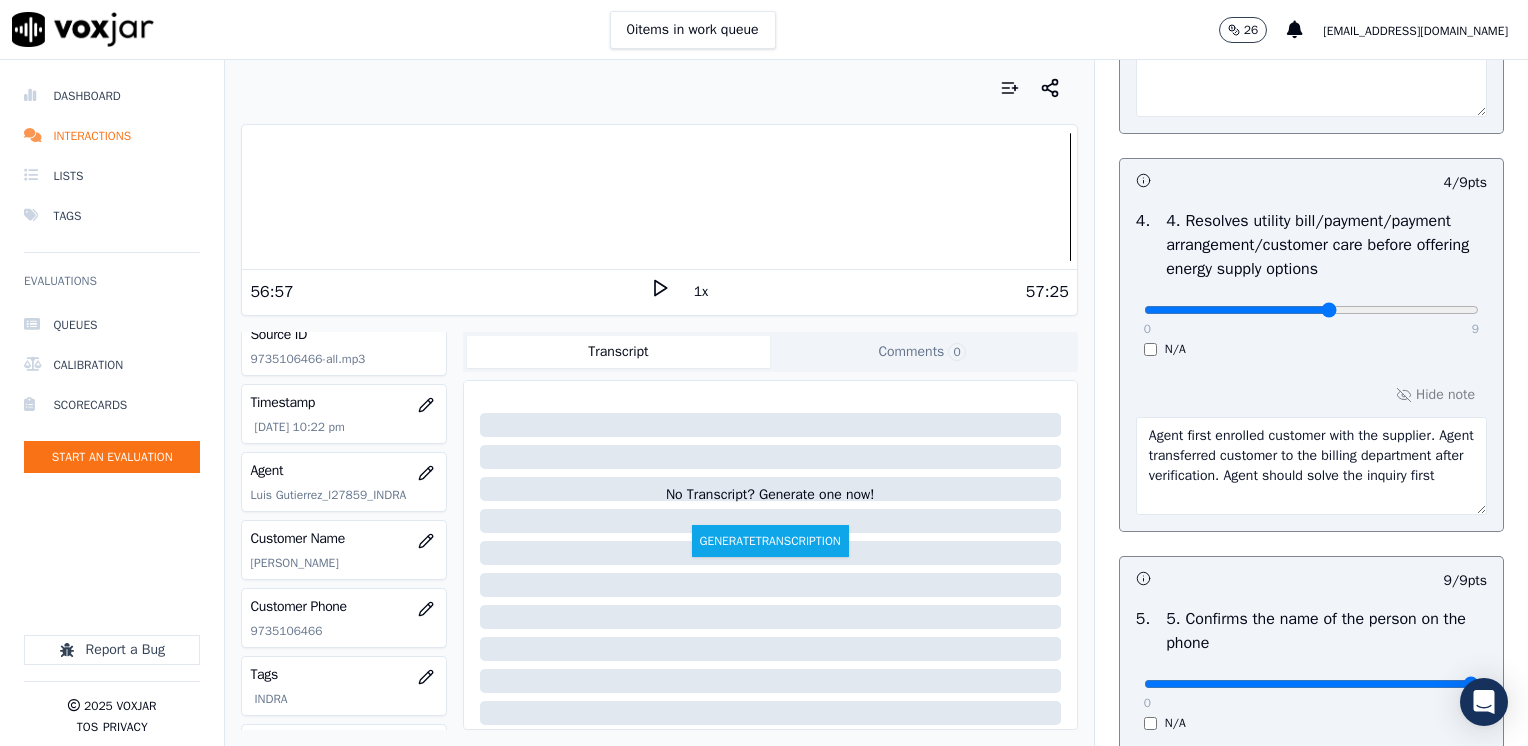 type on "5" 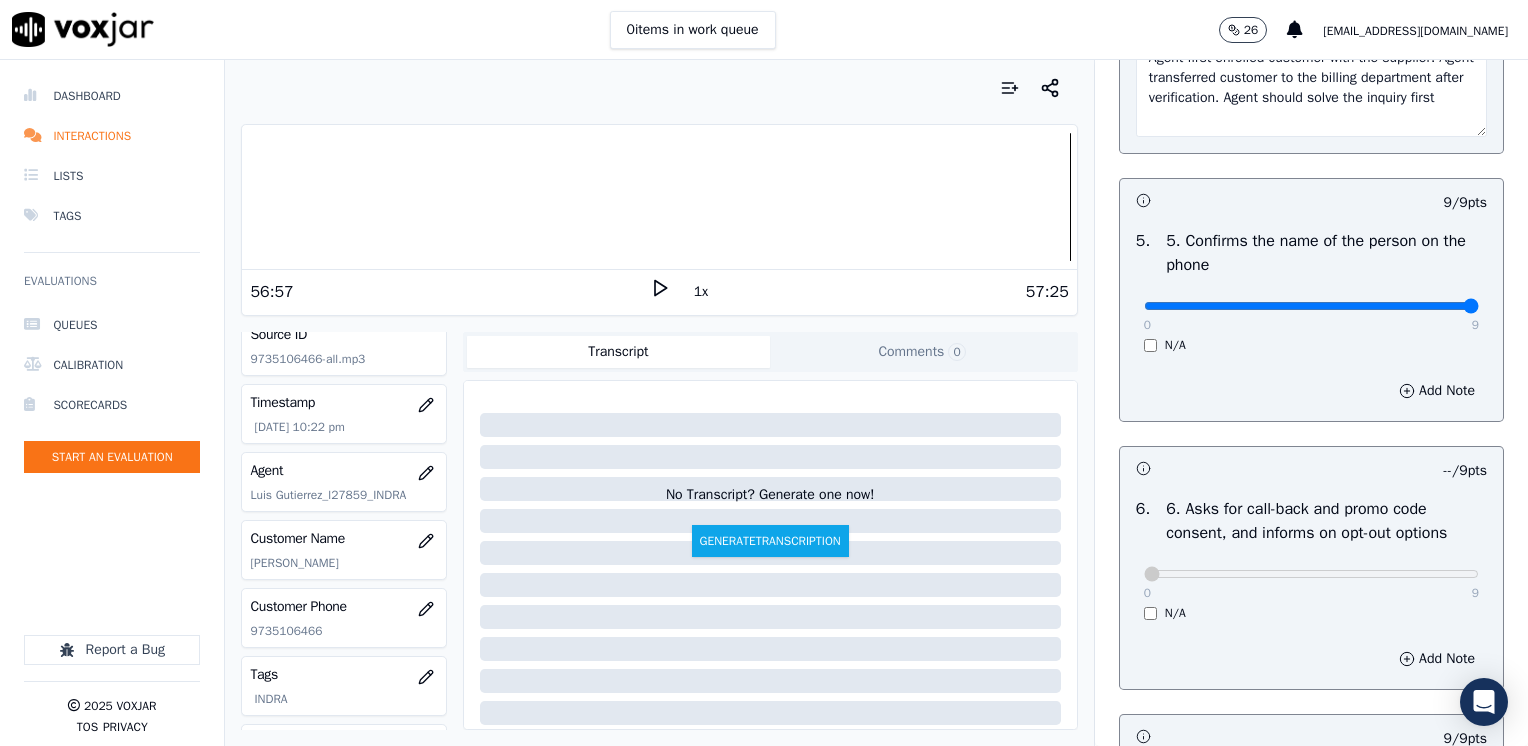 scroll, scrollTop: 1470, scrollLeft: 0, axis: vertical 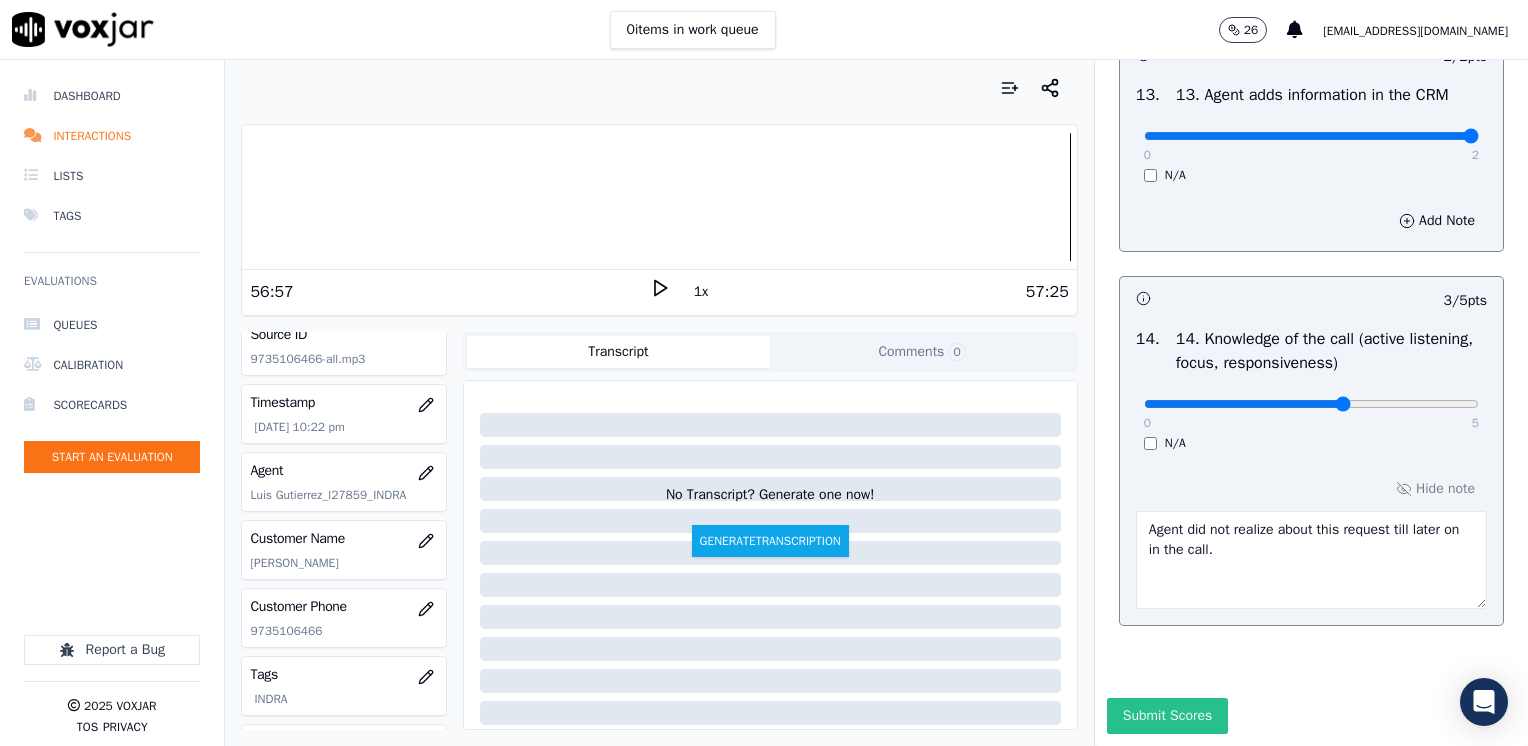 click on "Submit Scores" at bounding box center (1167, 716) 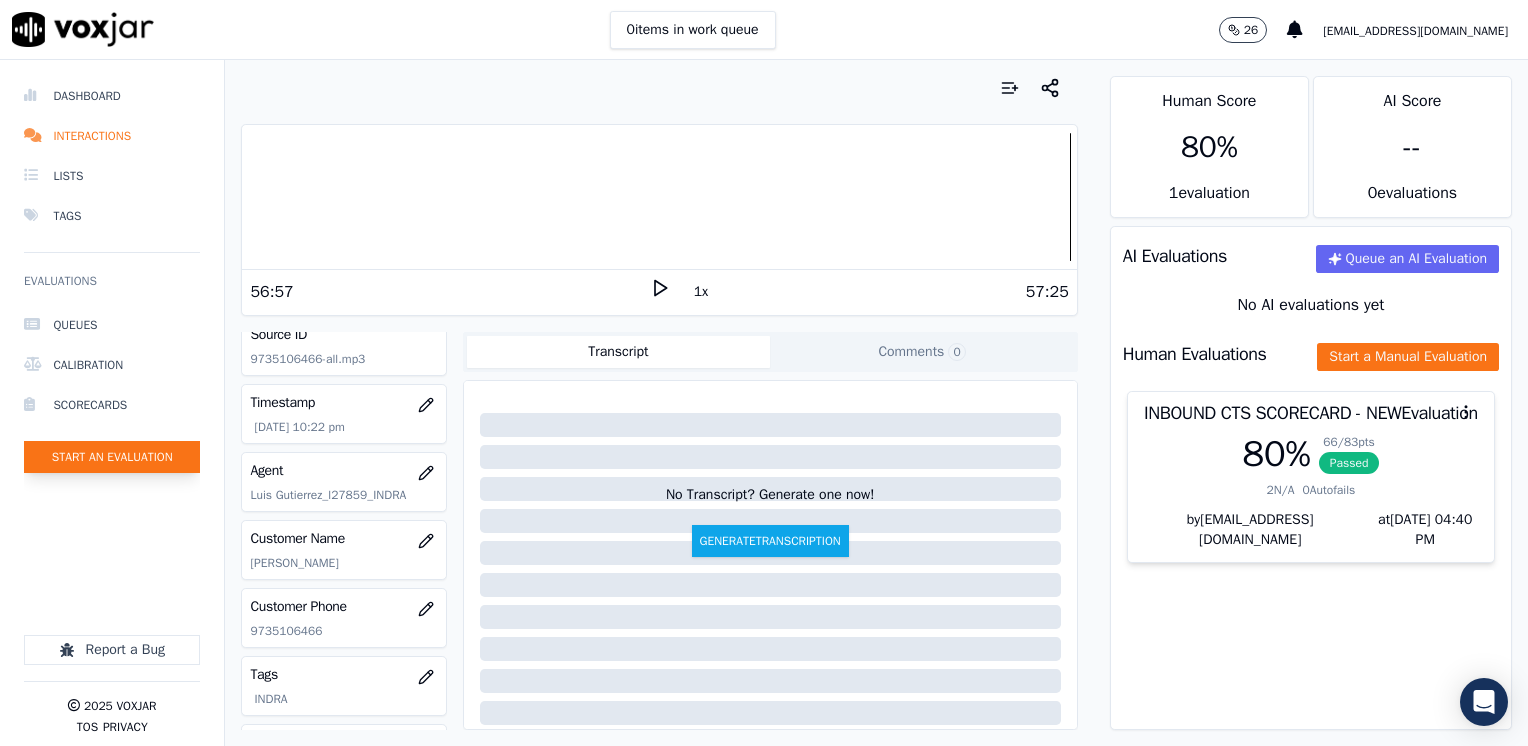 click on "Start an Evaluation" 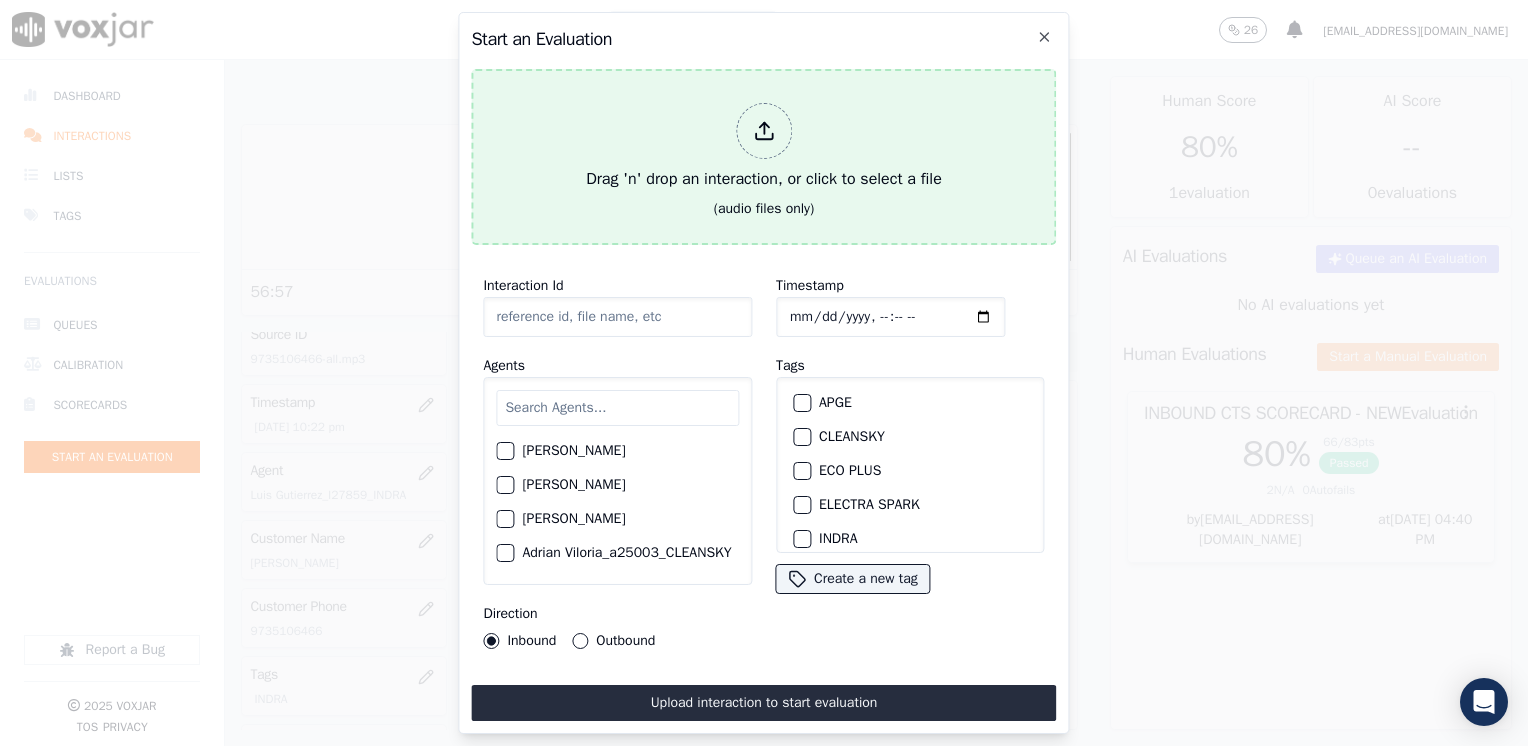 click 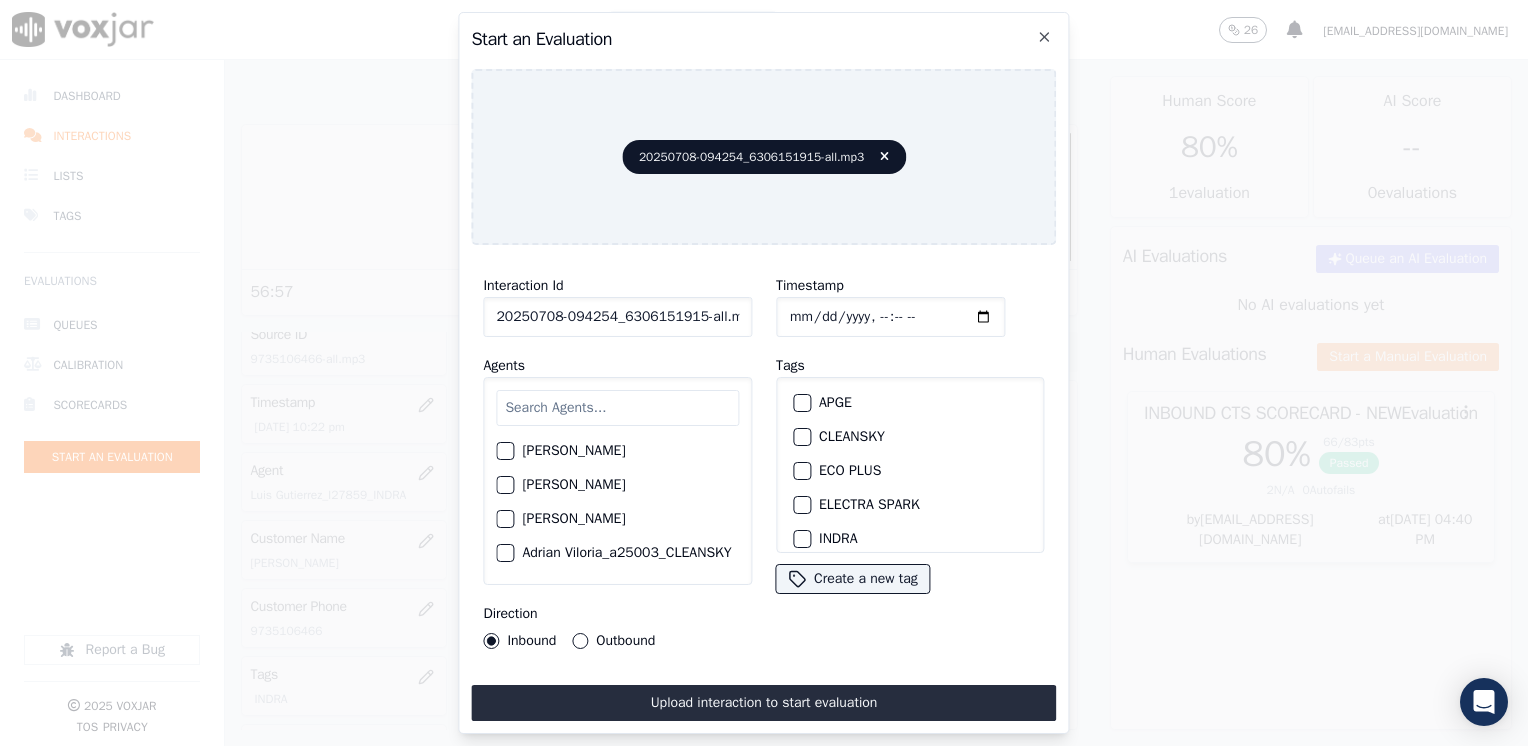 click on "Interaction Id   20250708-094254_6306151915-all.mp3     Agents        [PERSON_NAME]     [PERSON_NAME]     [PERSON_NAME]     [PERSON_NAME] Viloria_a25003_CLEANSKY     [PERSON_NAME] Viloria_a25016_WGL     [PERSON_NAME] Viloria_a25046_INDRA     [PERSON_NAME] Viloria_fuse1164_NGE     [PERSON_NAME] Marruaga_a26181_WGL     [PERSON_NAME]     [PERSON_NAME] Chavarro_a26184_WGL     [PERSON_NAME] Vizcaino_a13916_CLEANSKY     [PERSON_NAME] Vizcaino­_NW2906_CLEANSKY     [PERSON_NAME]     [PERSON_NAME] Higuita_Fuse3185_NGE     [PERSON_NAME] Sales      [PERSON_NAME] Higuita_a27435_CLEANSKY     [PERSON_NAME] Higuita_a27490_INDRA     [PERSON_NAME]     [PERSON_NAME]     [PERSON_NAME] Prias_a27400_CLEANSKY     [PERSON_NAME] Prias_a27447_INDRA     [PERSON_NAME] Prias_fuse1184_NGE     [PERSON_NAME]     [PERSON_NAME]     [PERSON_NAME] Torres_WANN1185_NGE     [PERSON_NAME] Torres_a27399_CLEANSKY     [PERSON_NAME] Torres_a27445_INDRA     [PERSON_NAME] Camacho_BAQ2083_INDRA     [PERSON_NAME]     [PERSON_NAME]" at bounding box center [617, 461] 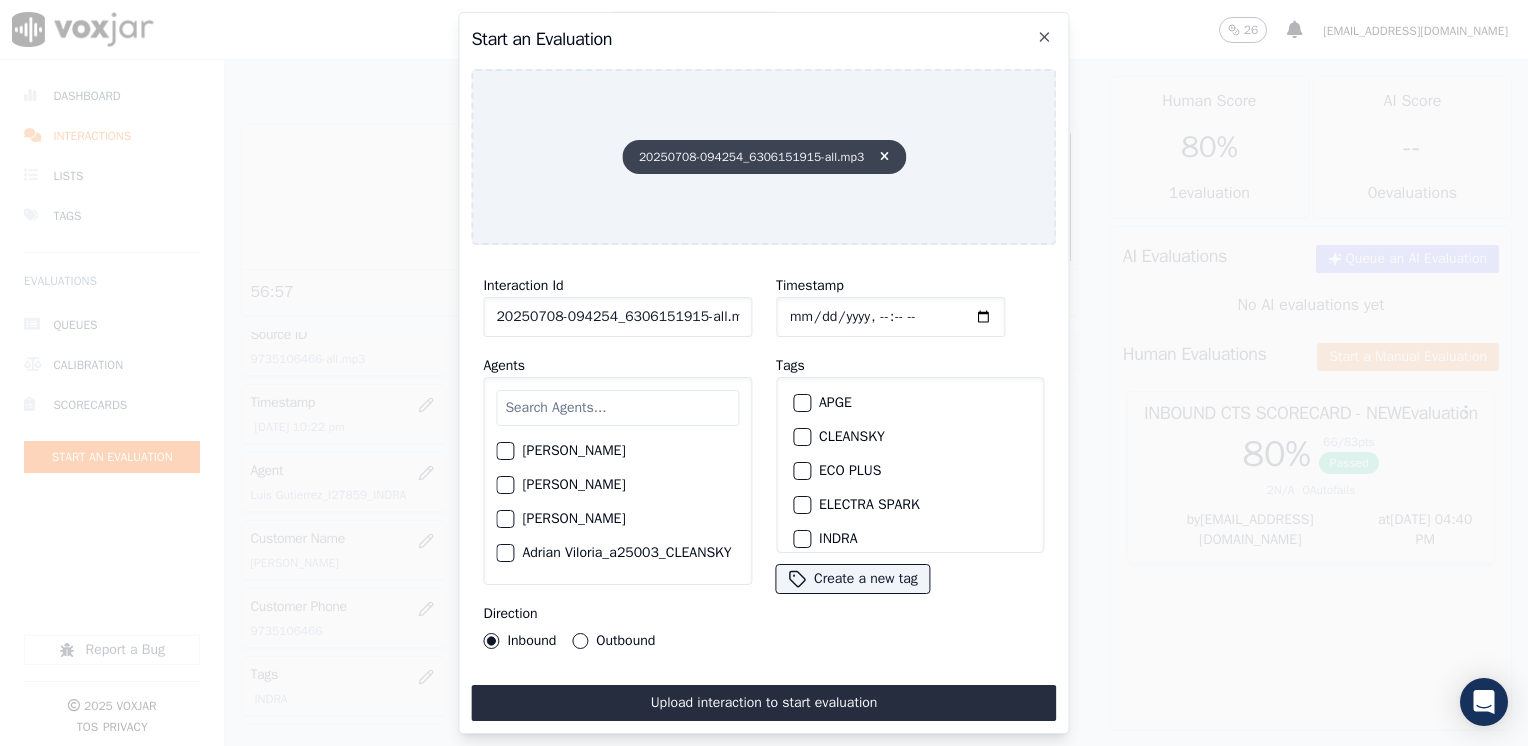 click at bounding box center (884, 157) 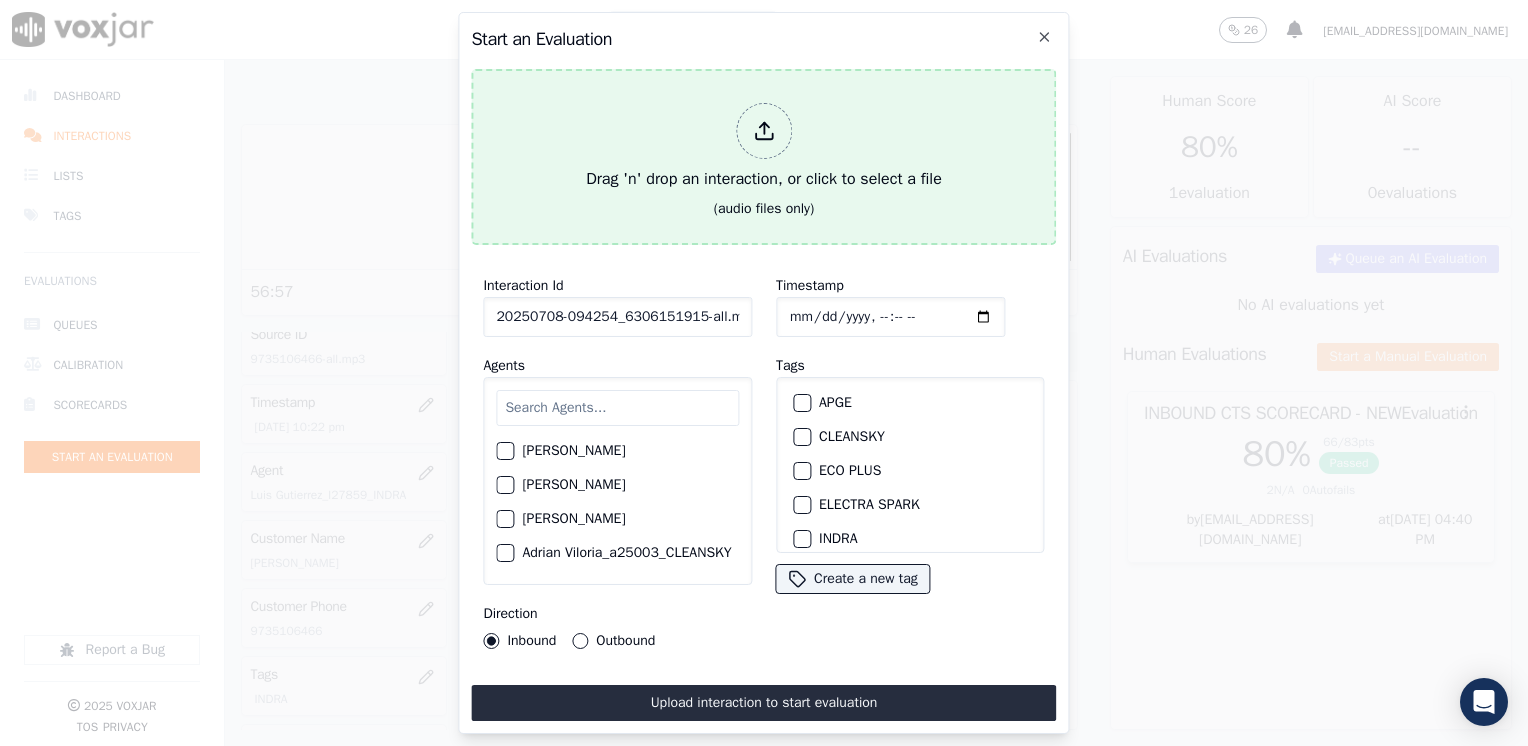click 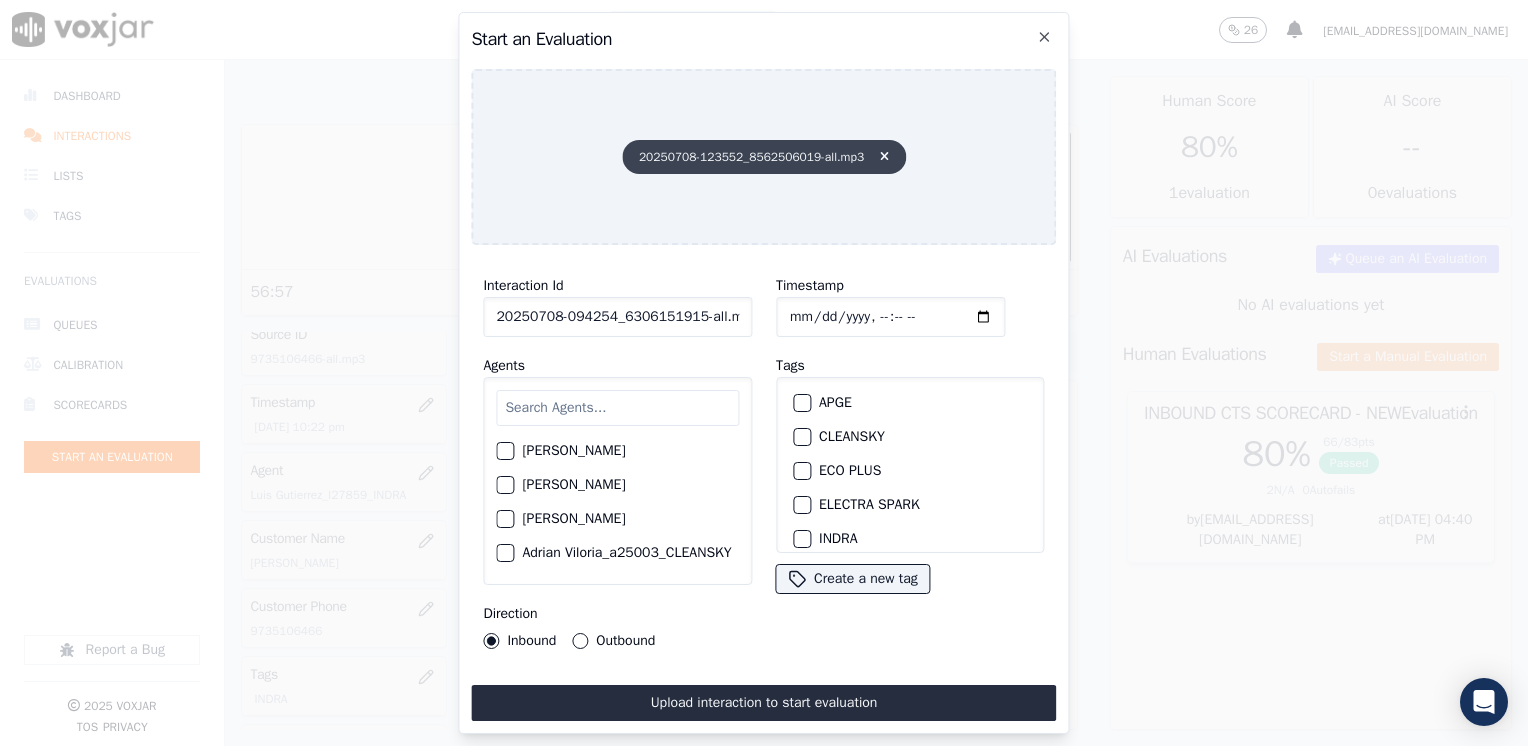 click on "20250708-123552_8562506019-all.mp3" at bounding box center (764, 157) 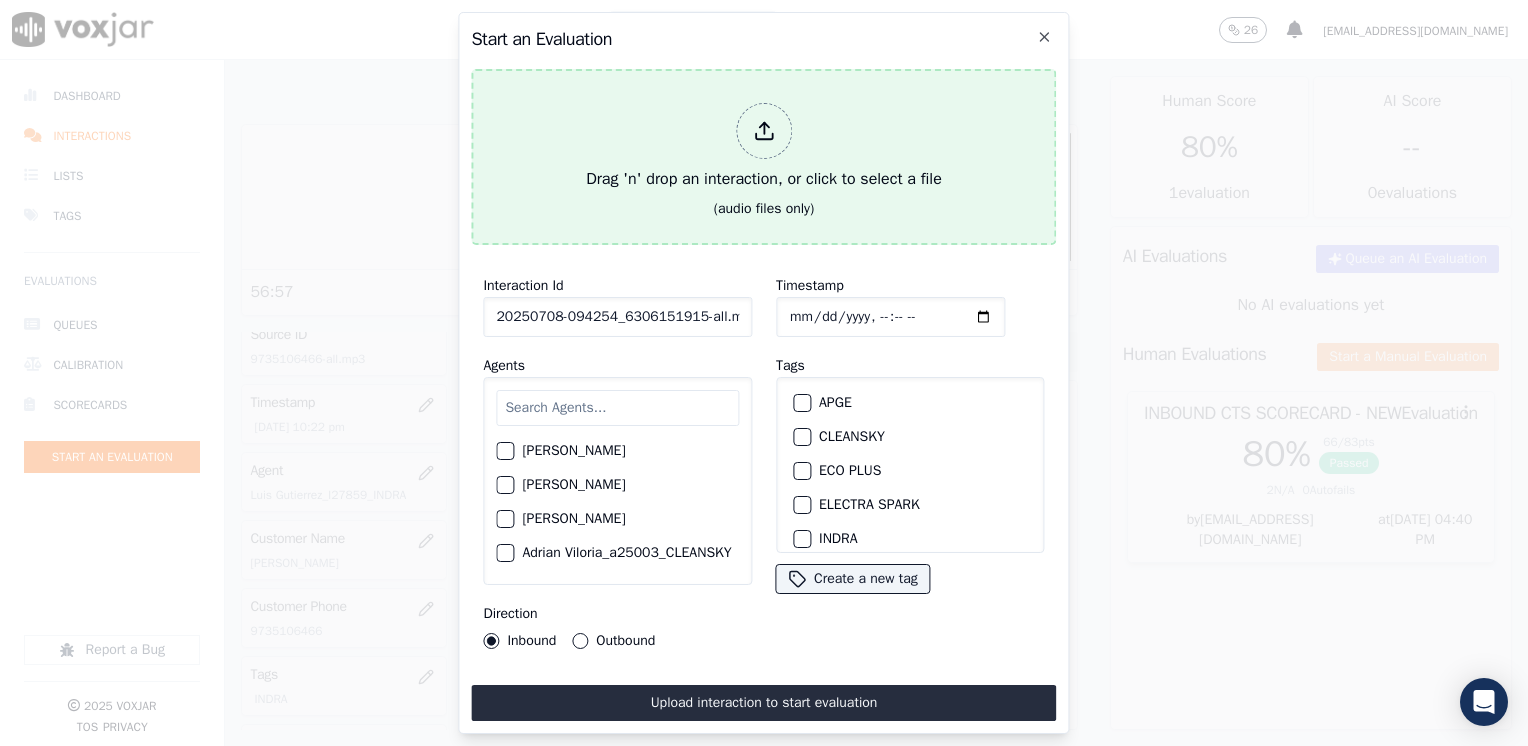 click at bounding box center (764, 131) 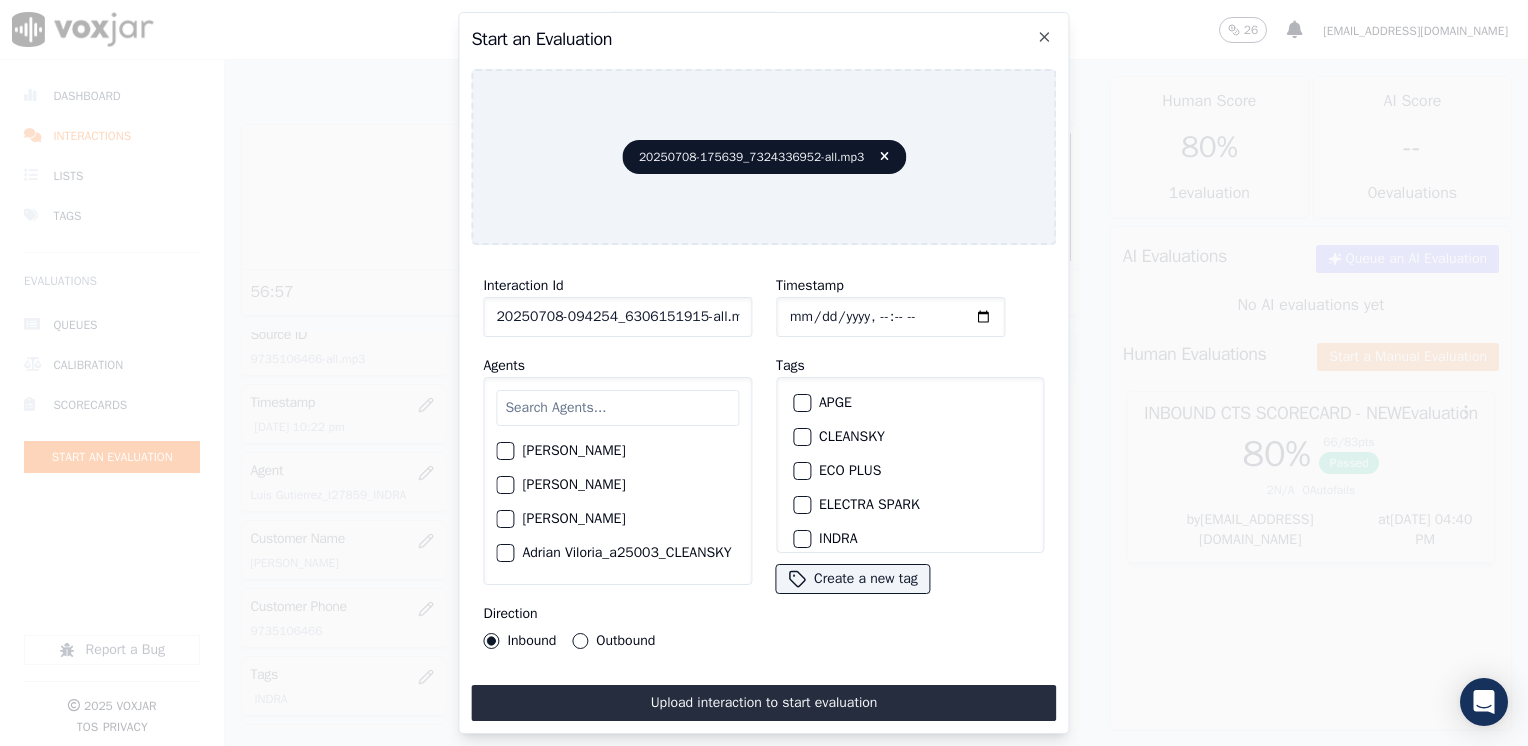 click at bounding box center (617, 408) 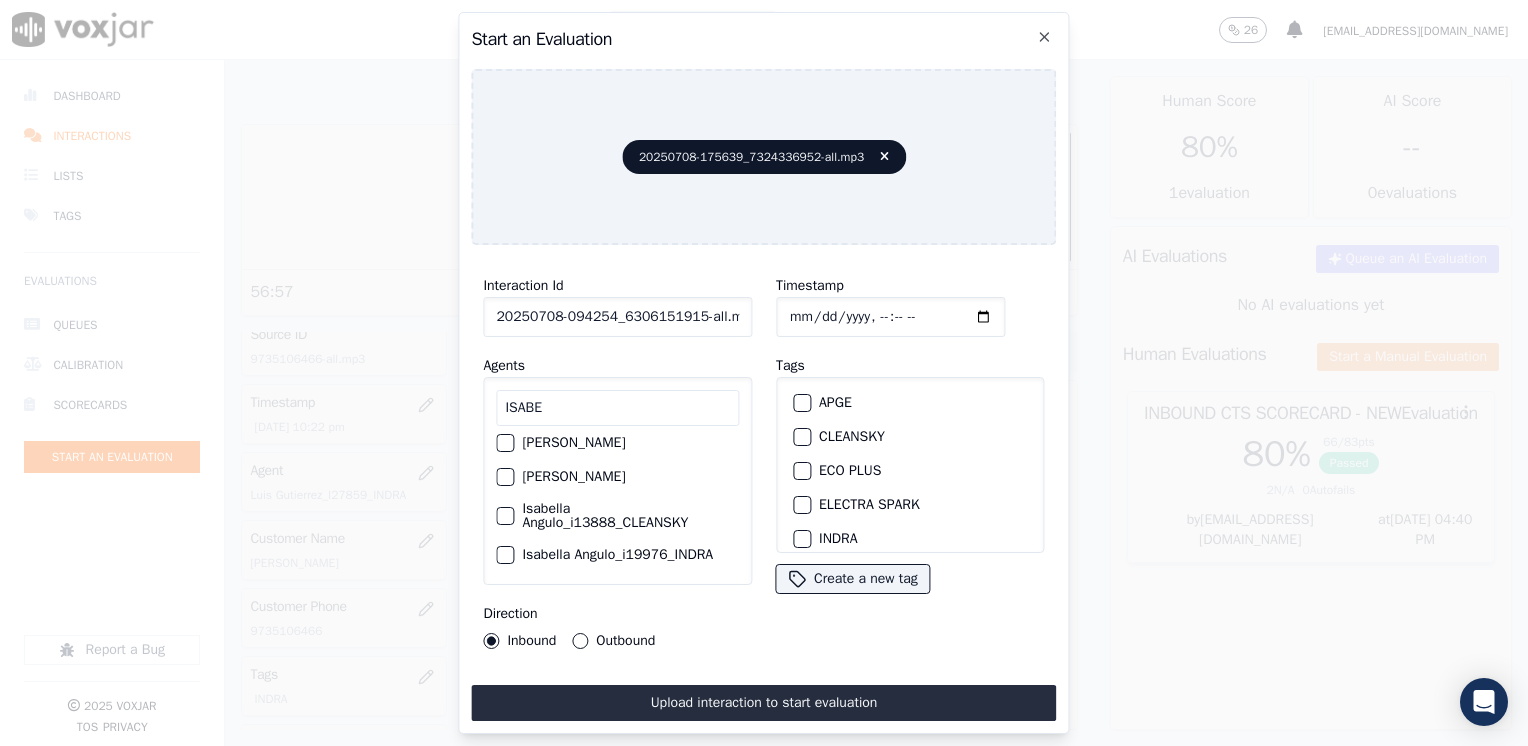 scroll, scrollTop: 0, scrollLeft: 0, axis: both 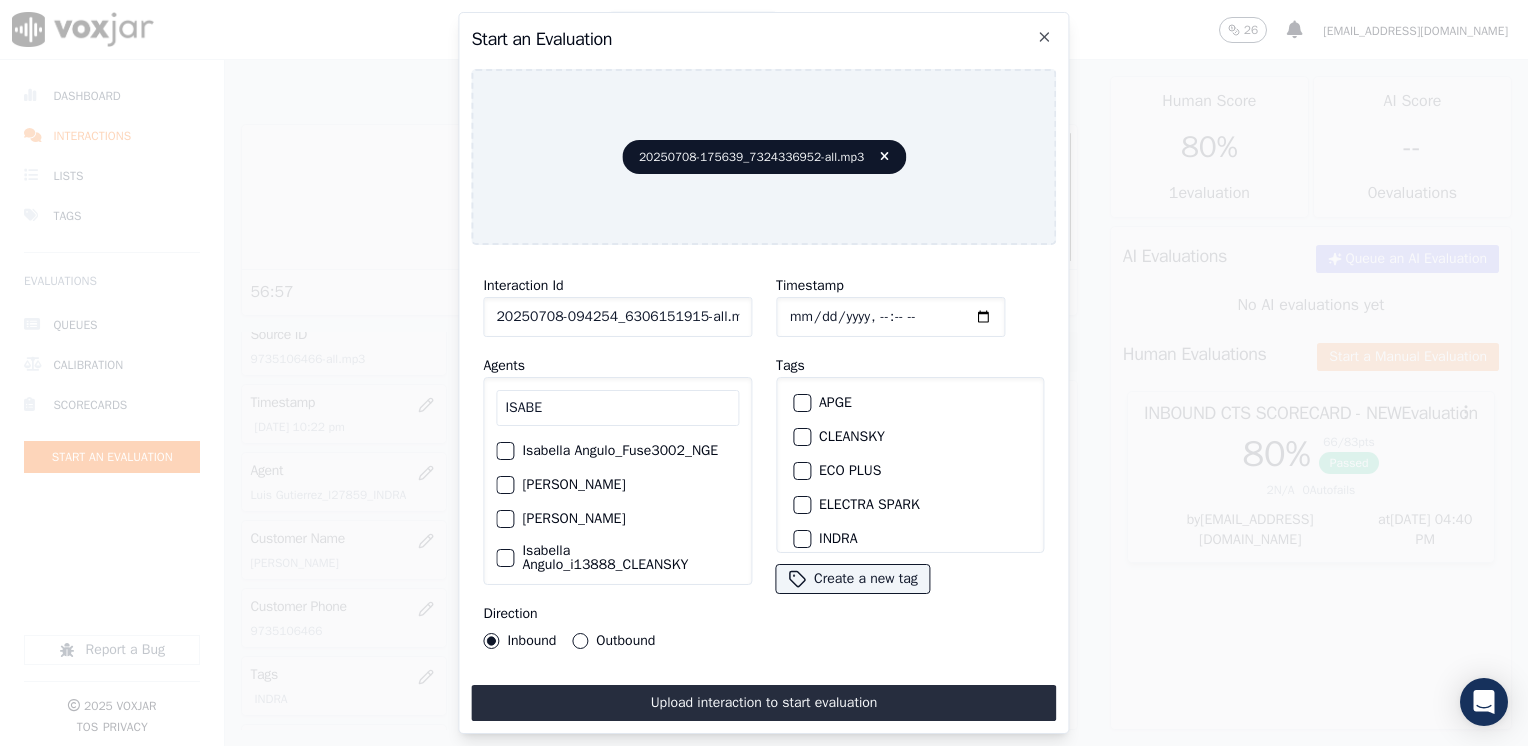 click on "ISABE" at bounding box center [617, 408] 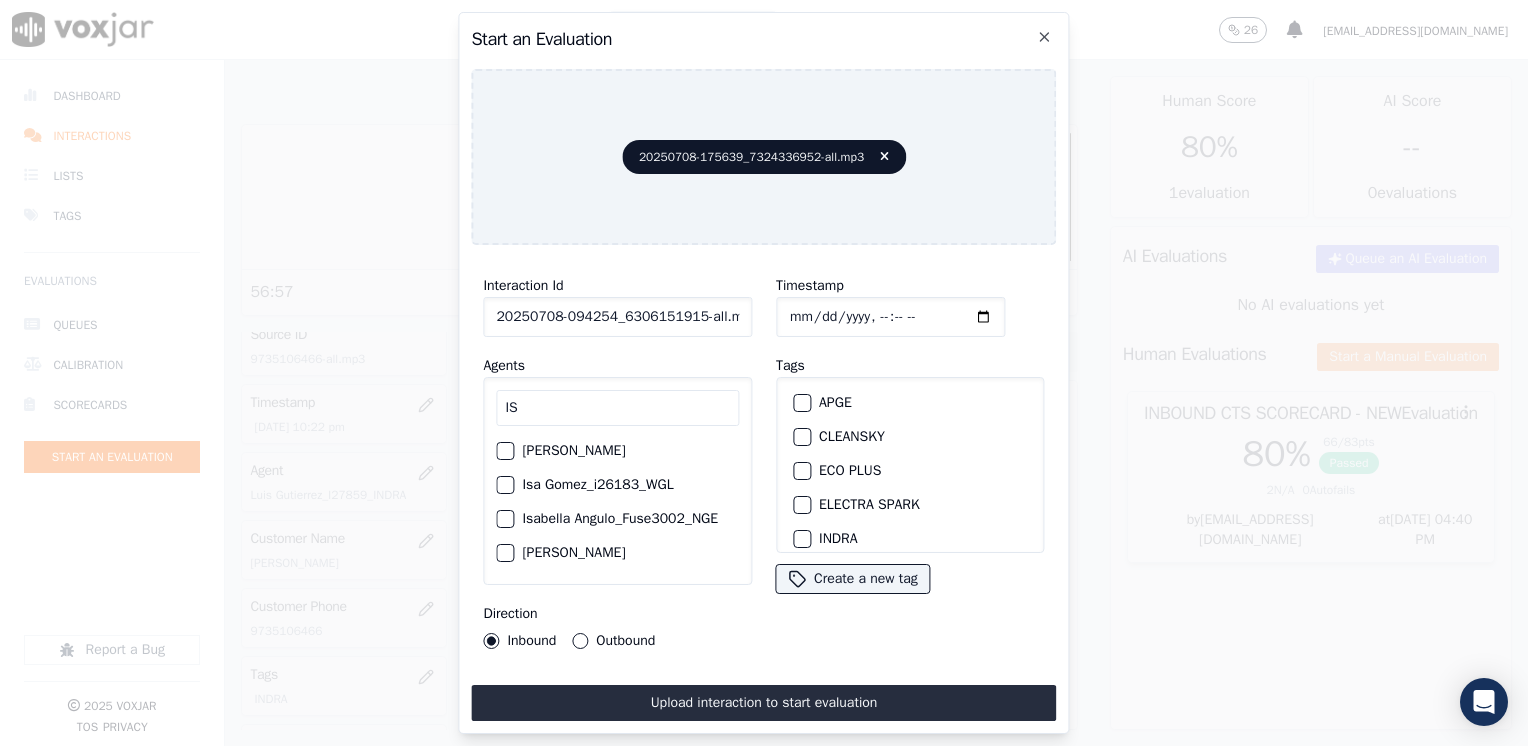 type on "I" 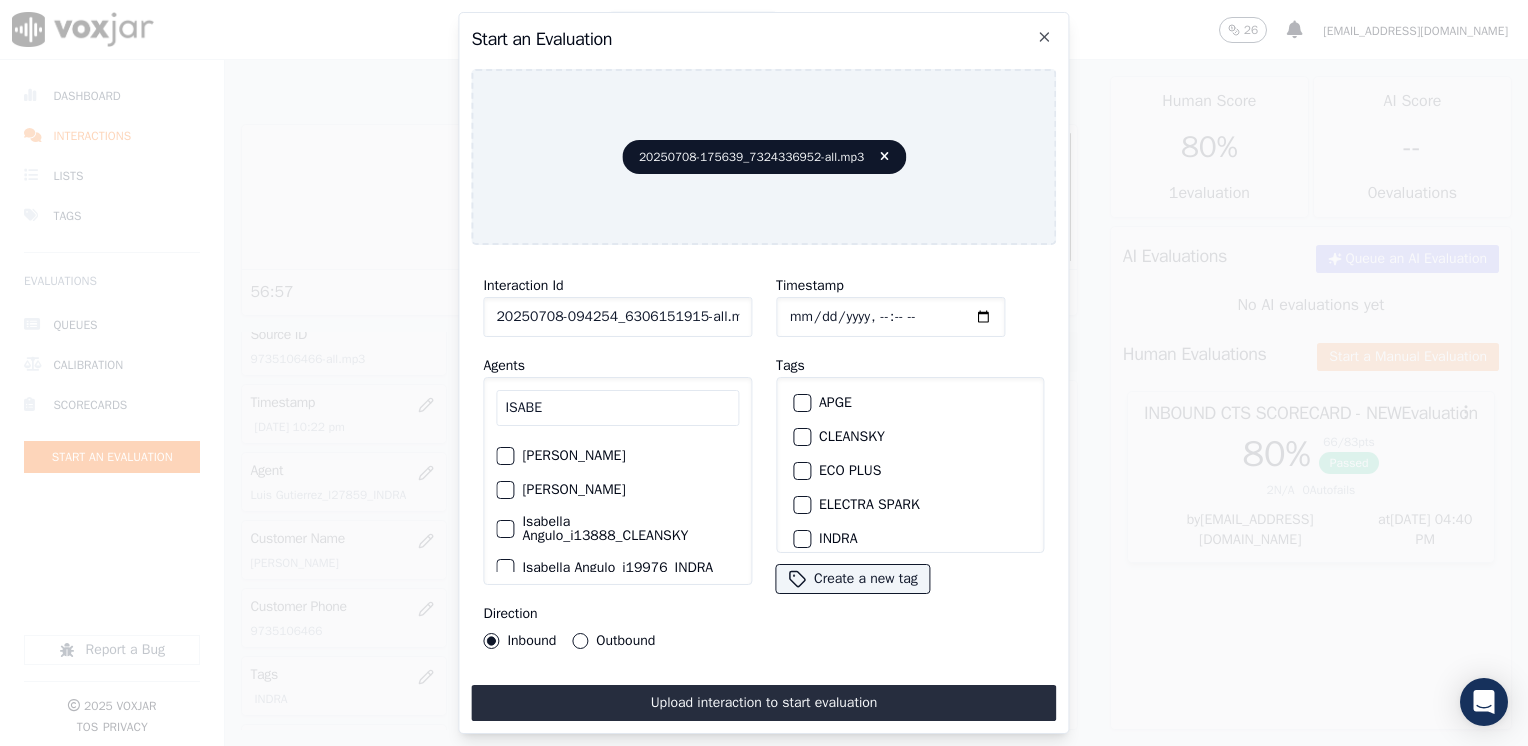 scroll, scrollTop: 0, scrollLeft: 0, axis: both 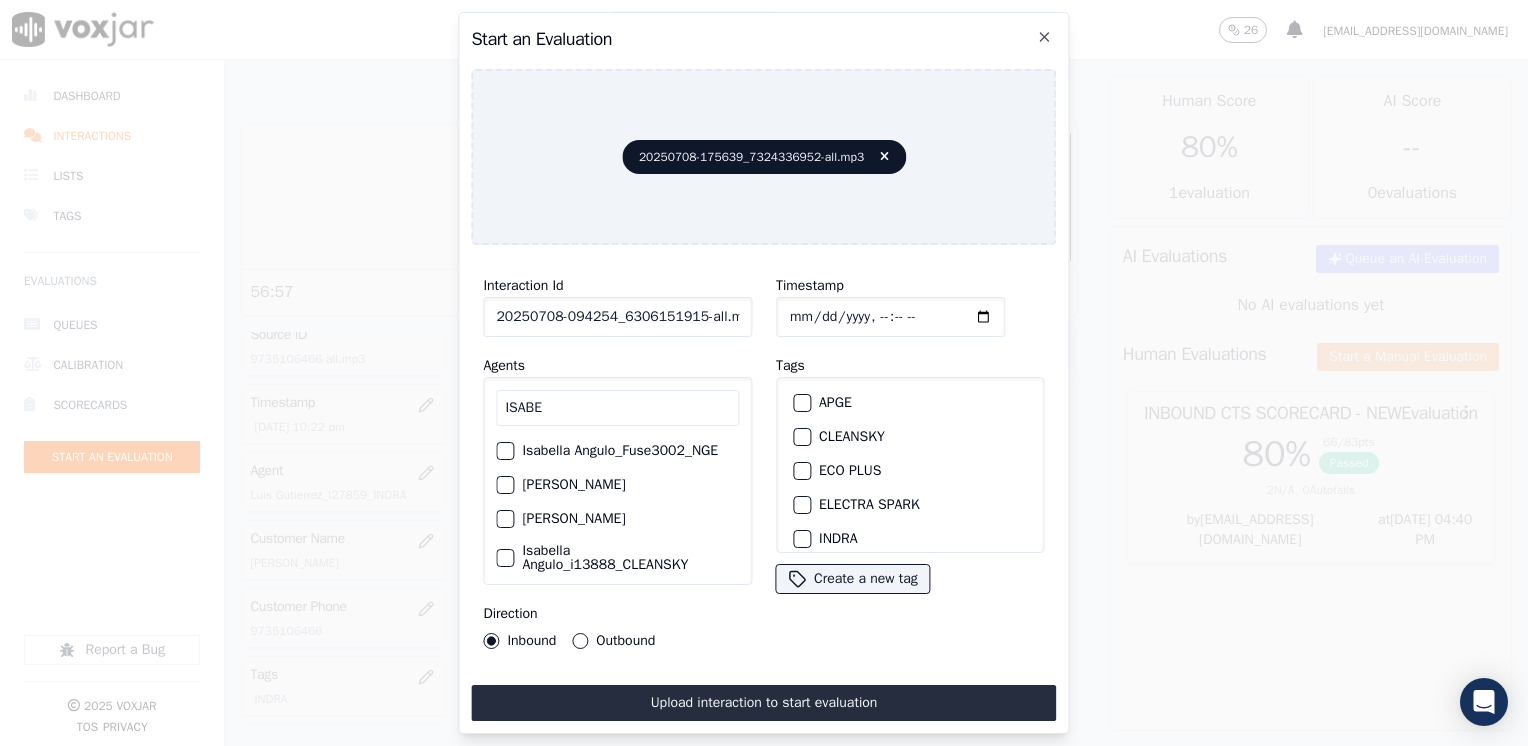 drag, startPoint x: 588, startPoint y: 416, endPoint x: 241, endPoint y: 372, distance: 349.7785 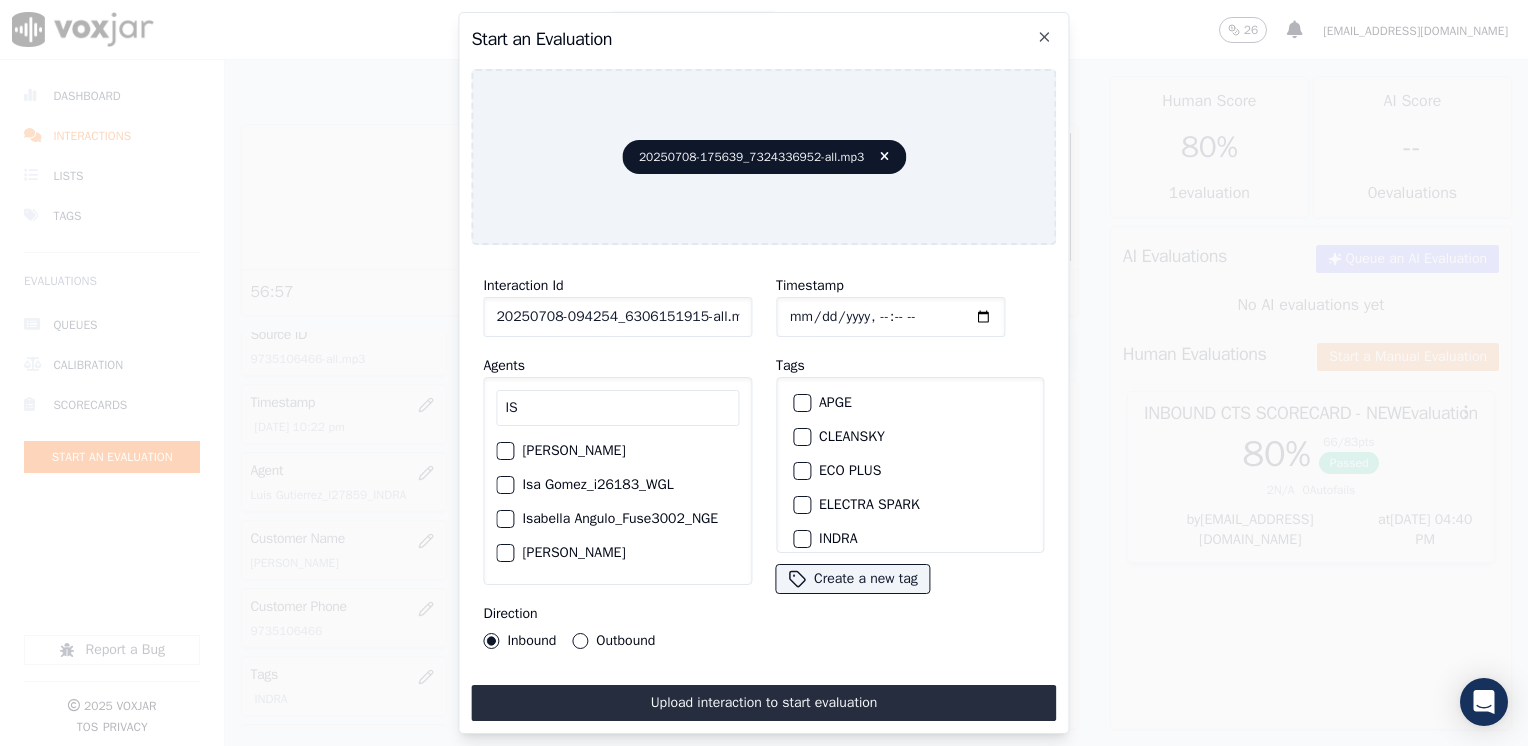 type on "I" 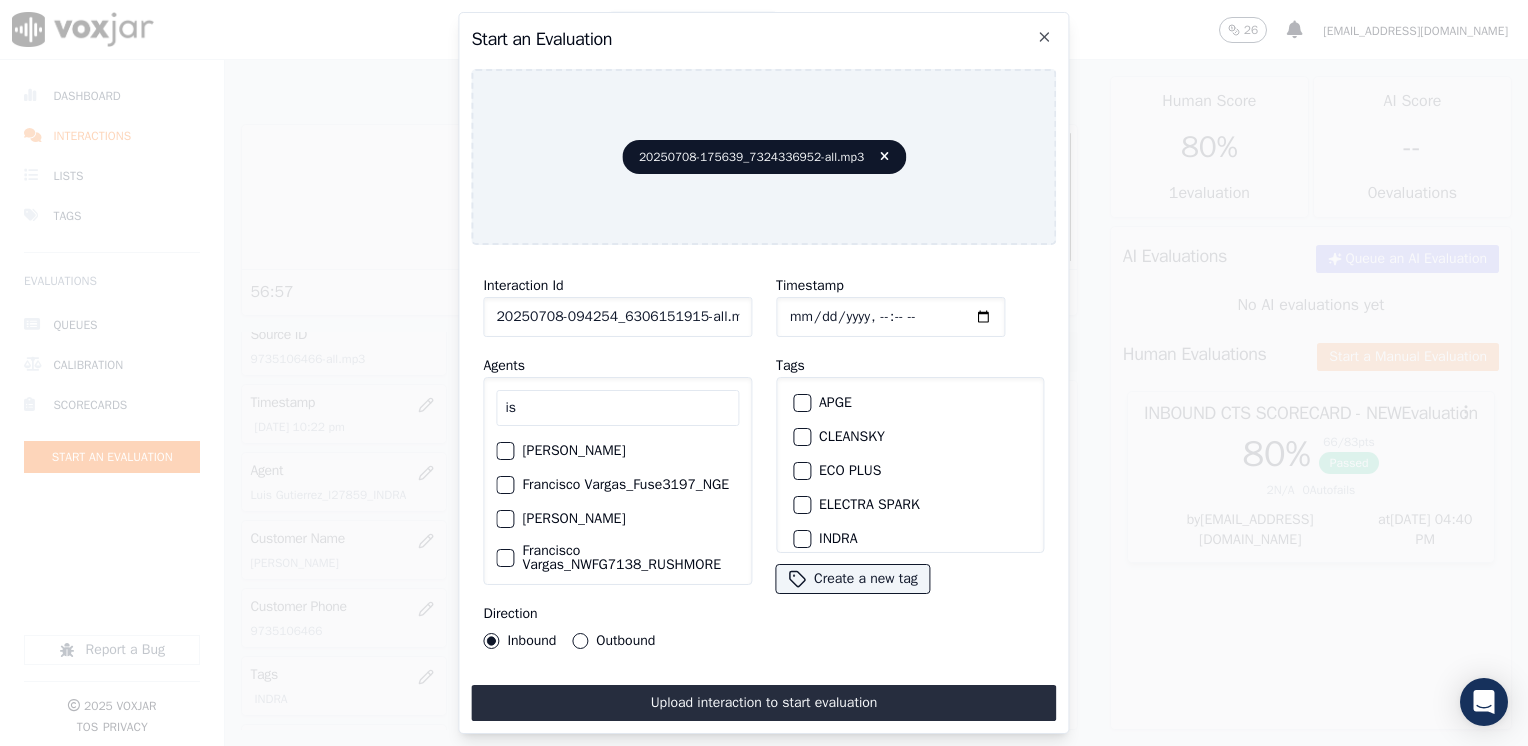 type on "i" 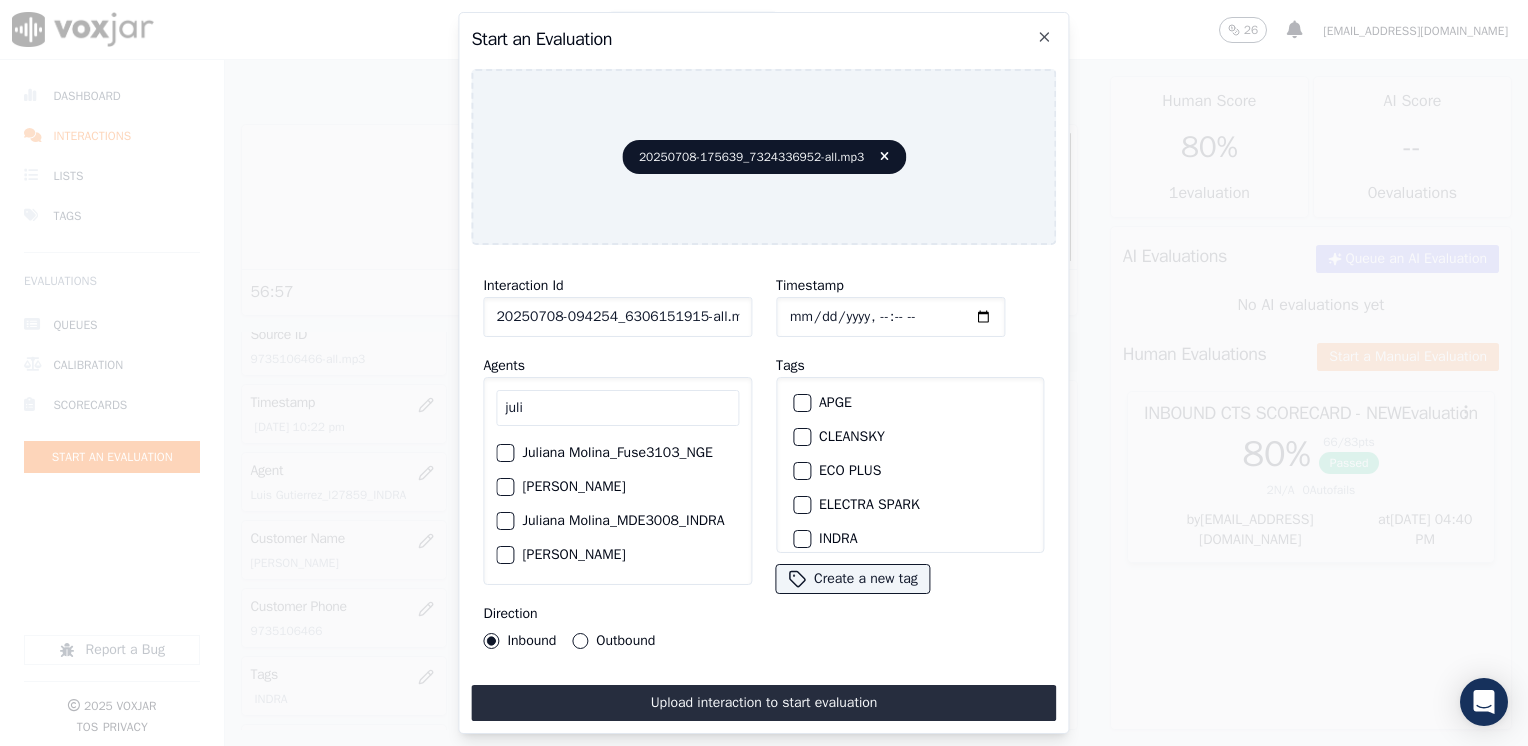 scroll, scrollTop: 200, scrollLeft: 0, axis: vertical 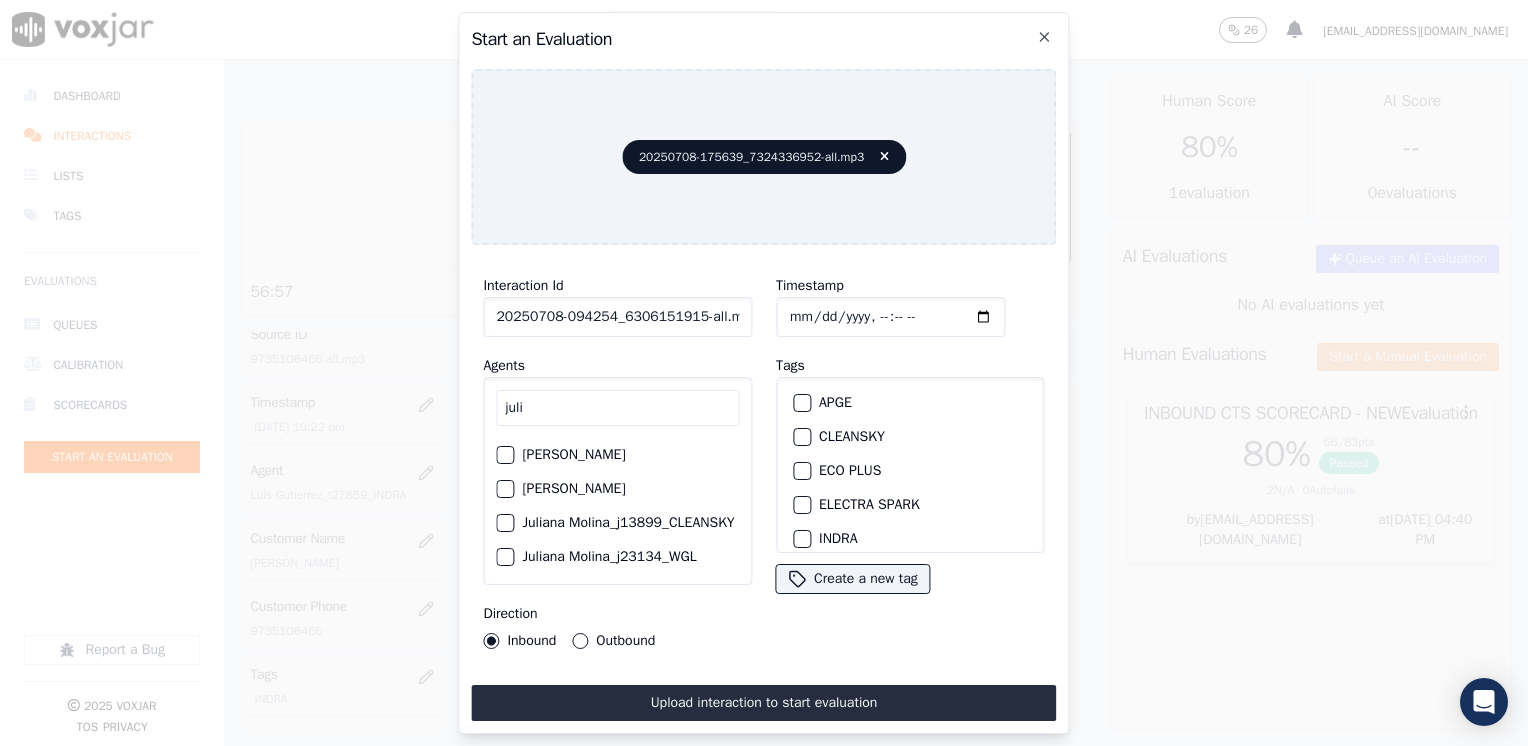 click at bounding box center (504, 455) 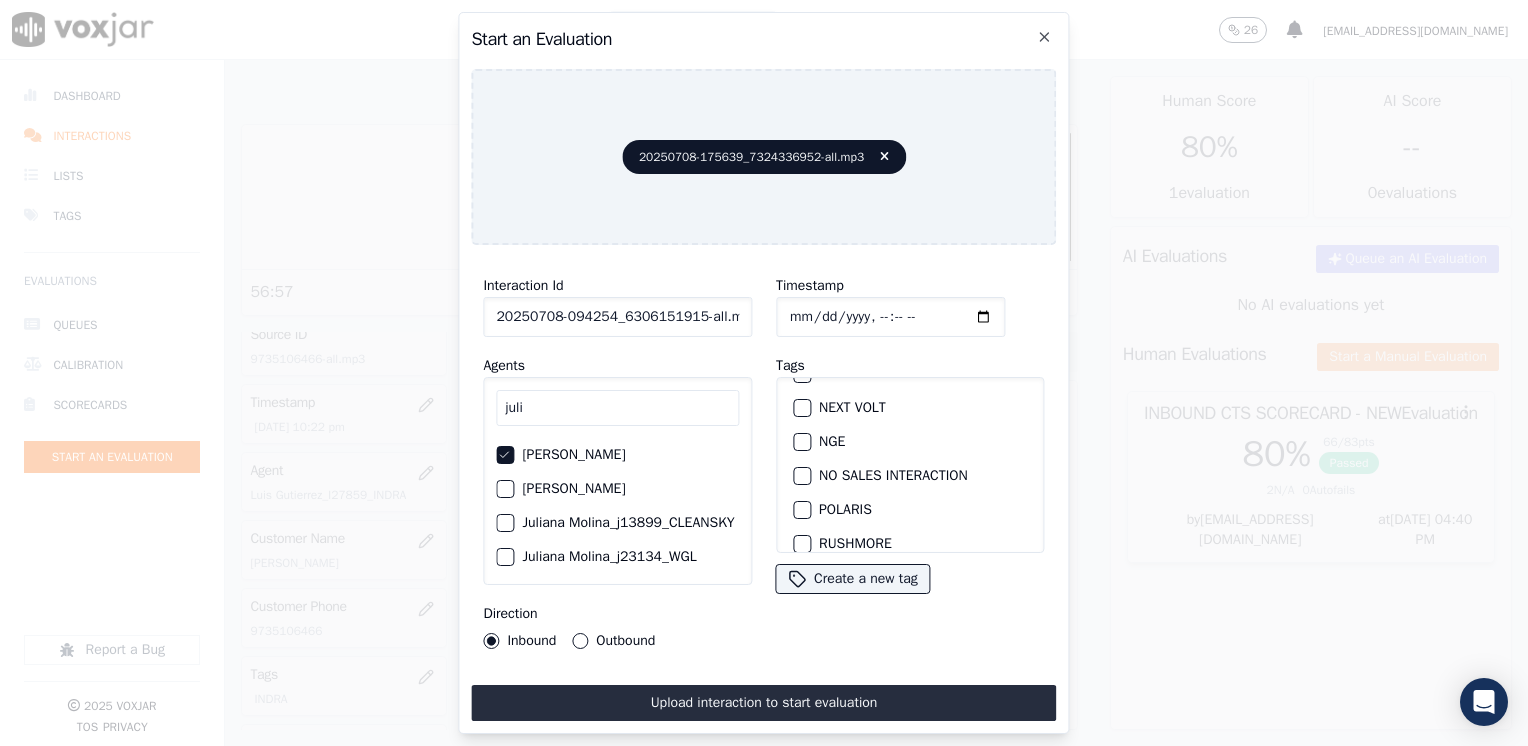 scroll, scrollTop: 200, scrollLeft: 0, axis: vertical 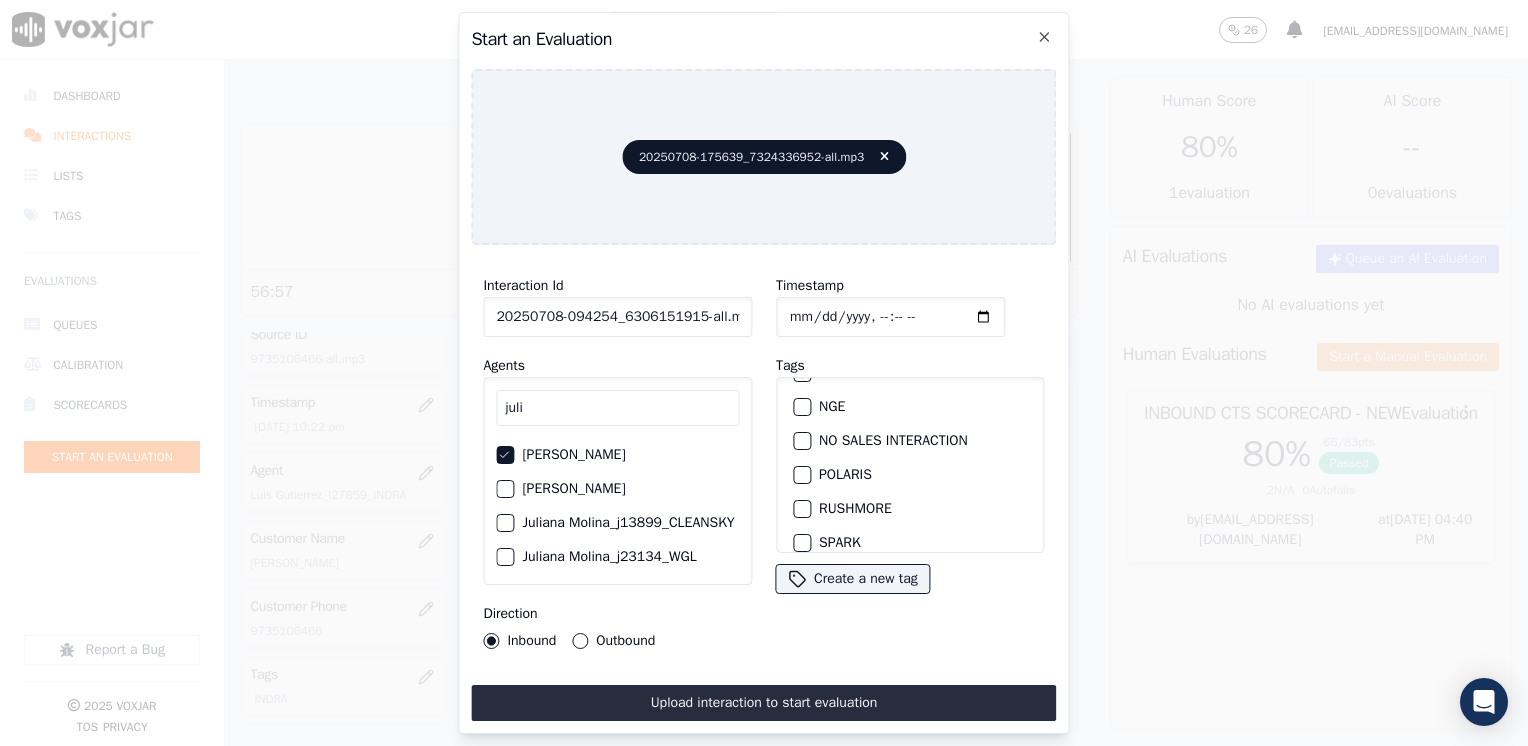 click at bounding box center [801, 475] 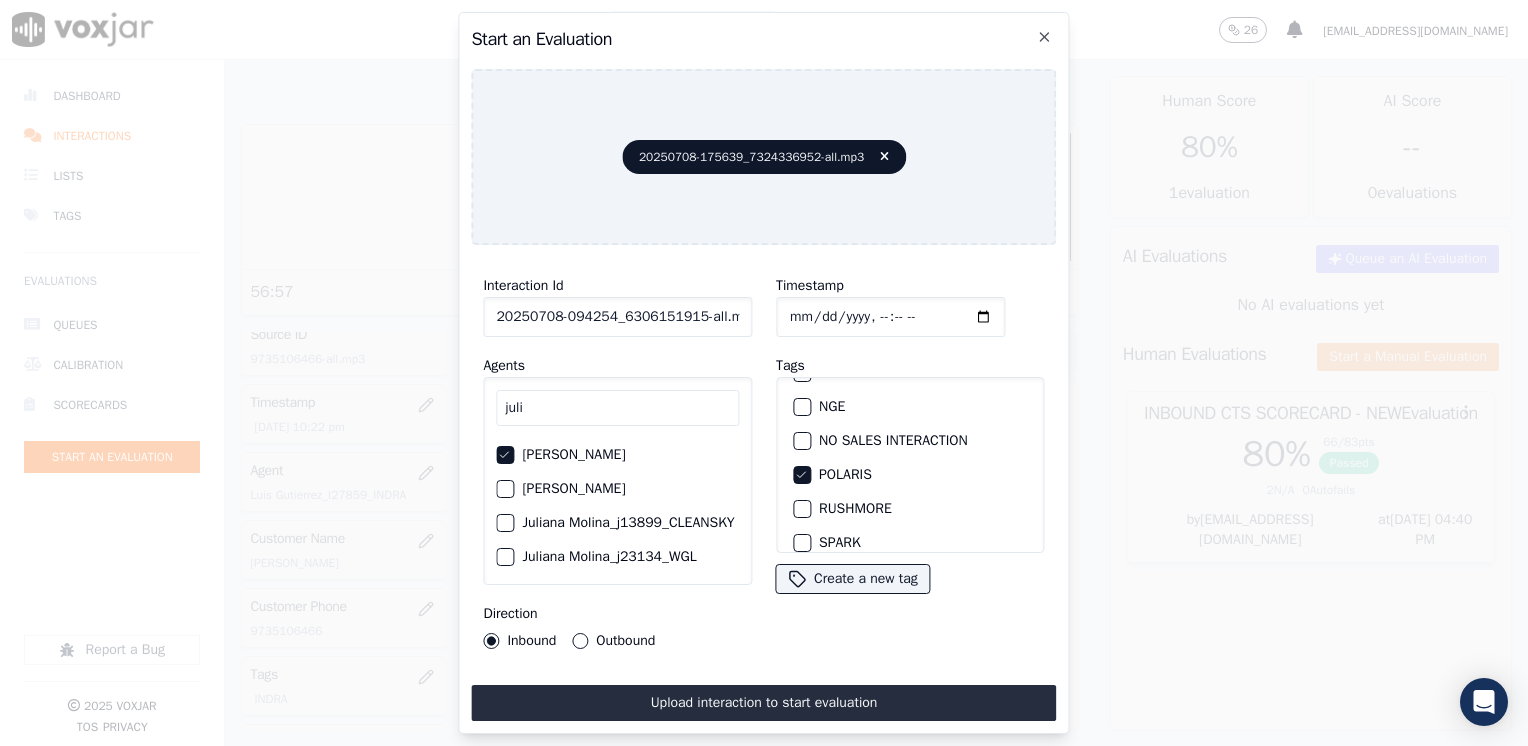 click on "juli" at bounding box center (617, 408) 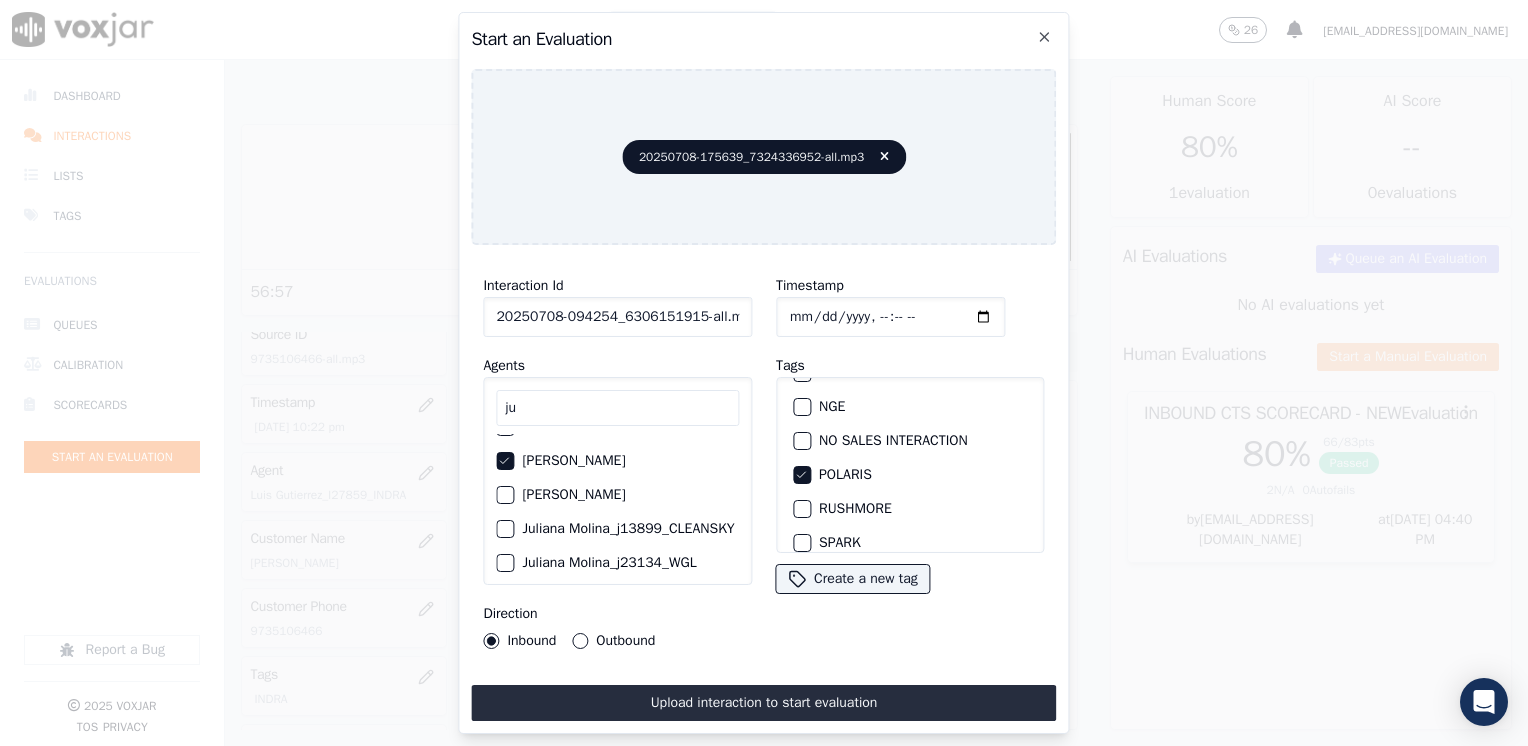 type on "j" 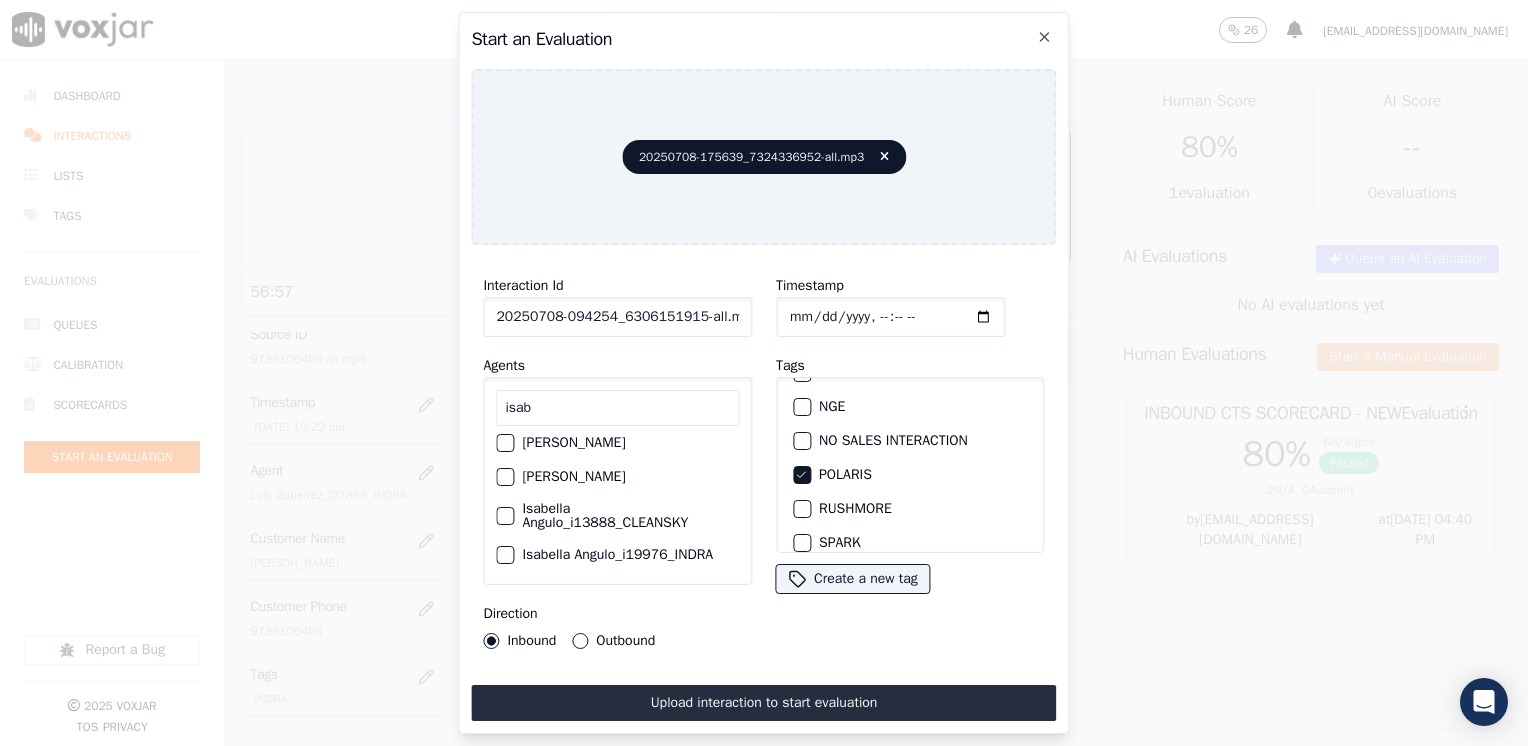 scroll, scrollTop: 0, scrollLeft: 0, axis: both 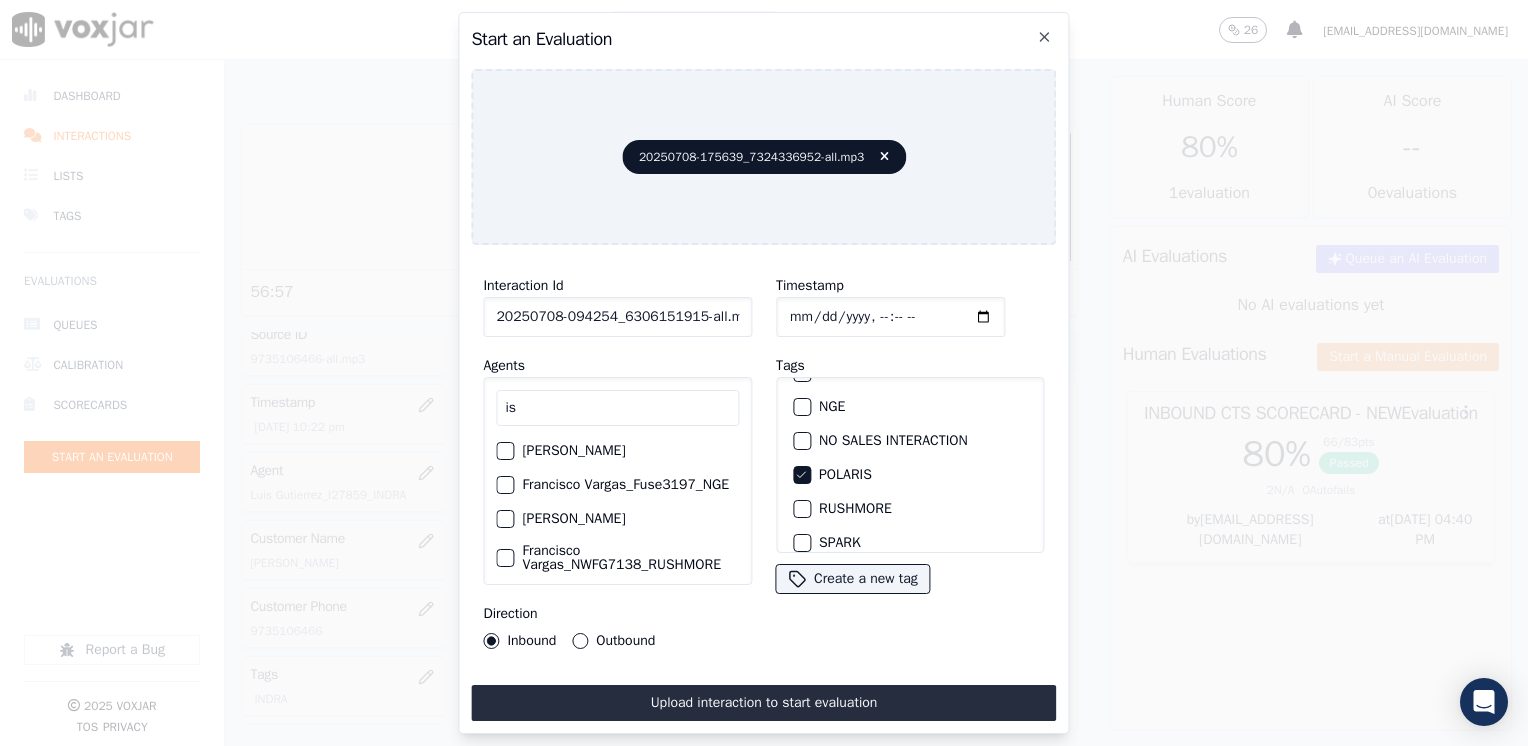 type on "i" 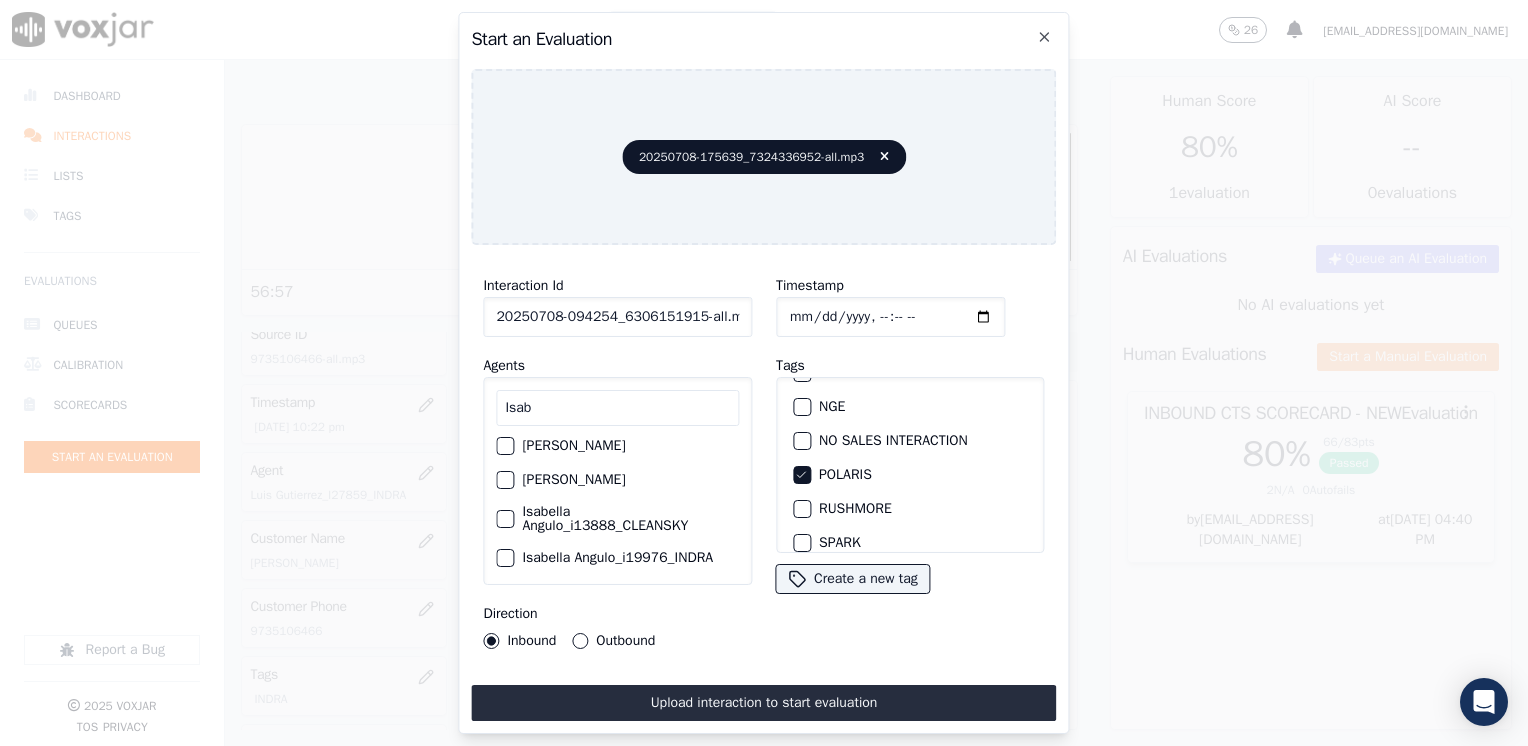 scroll, scrollTop: 60, scrollLeft: 0, axis: vertical 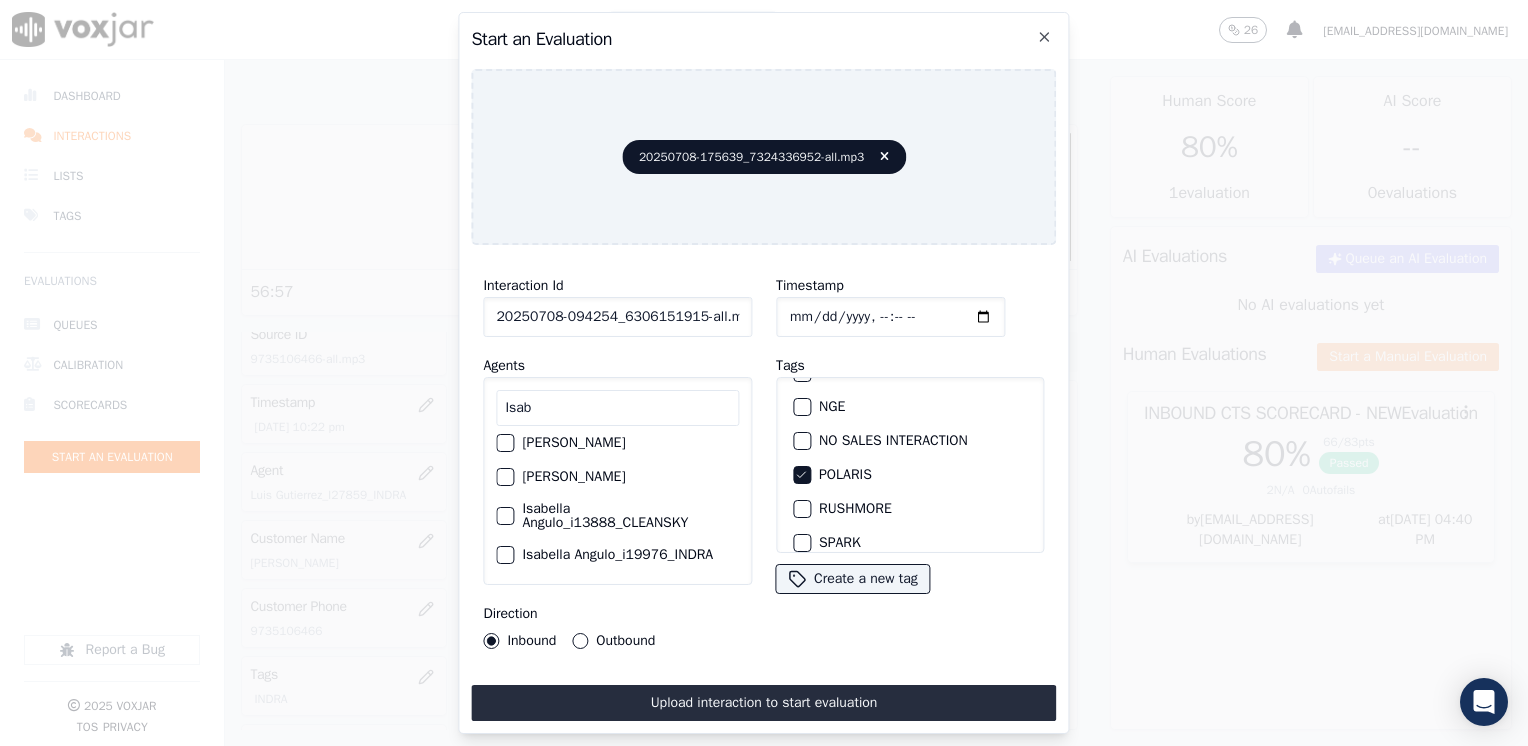 click on "Isab" at bounding box center [617, 408] 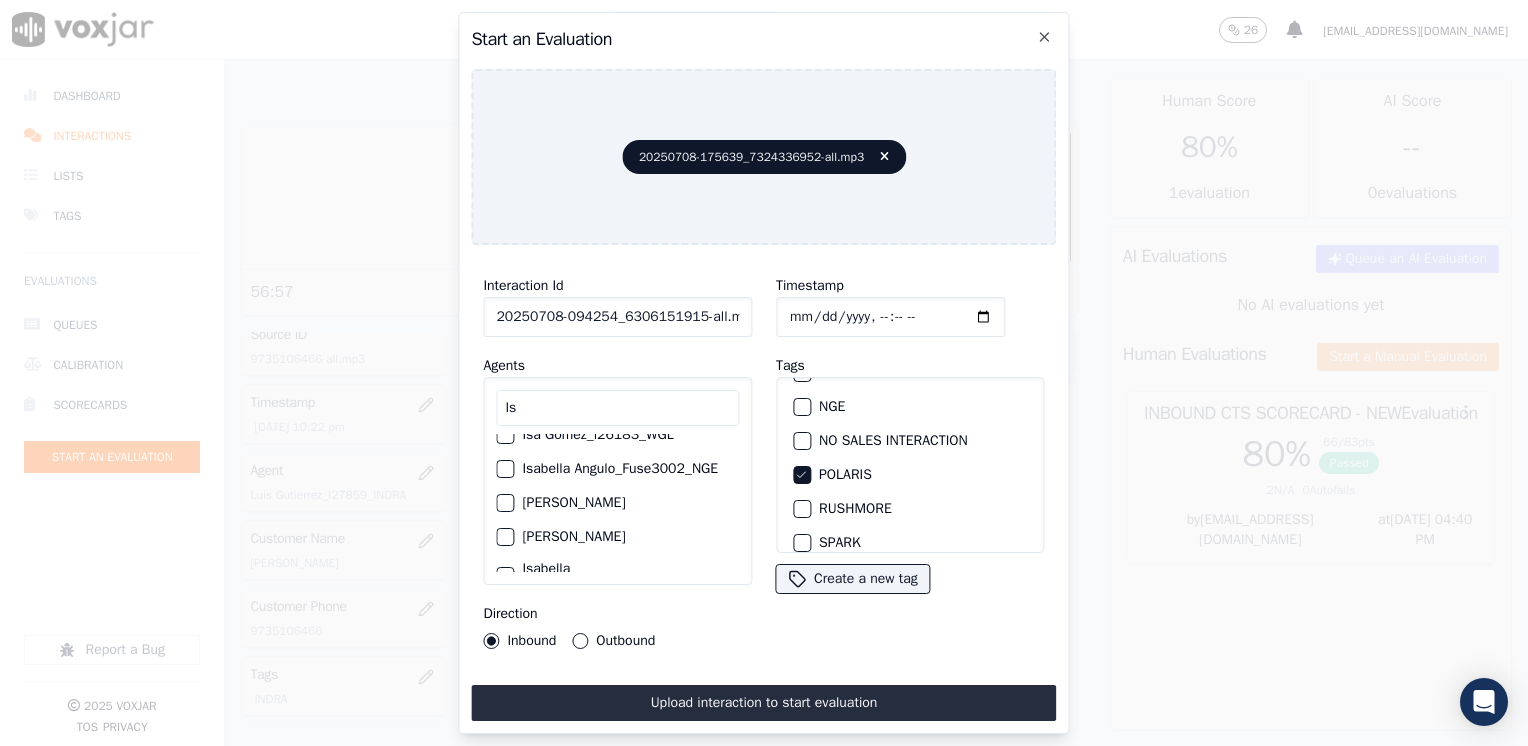 type on "I" 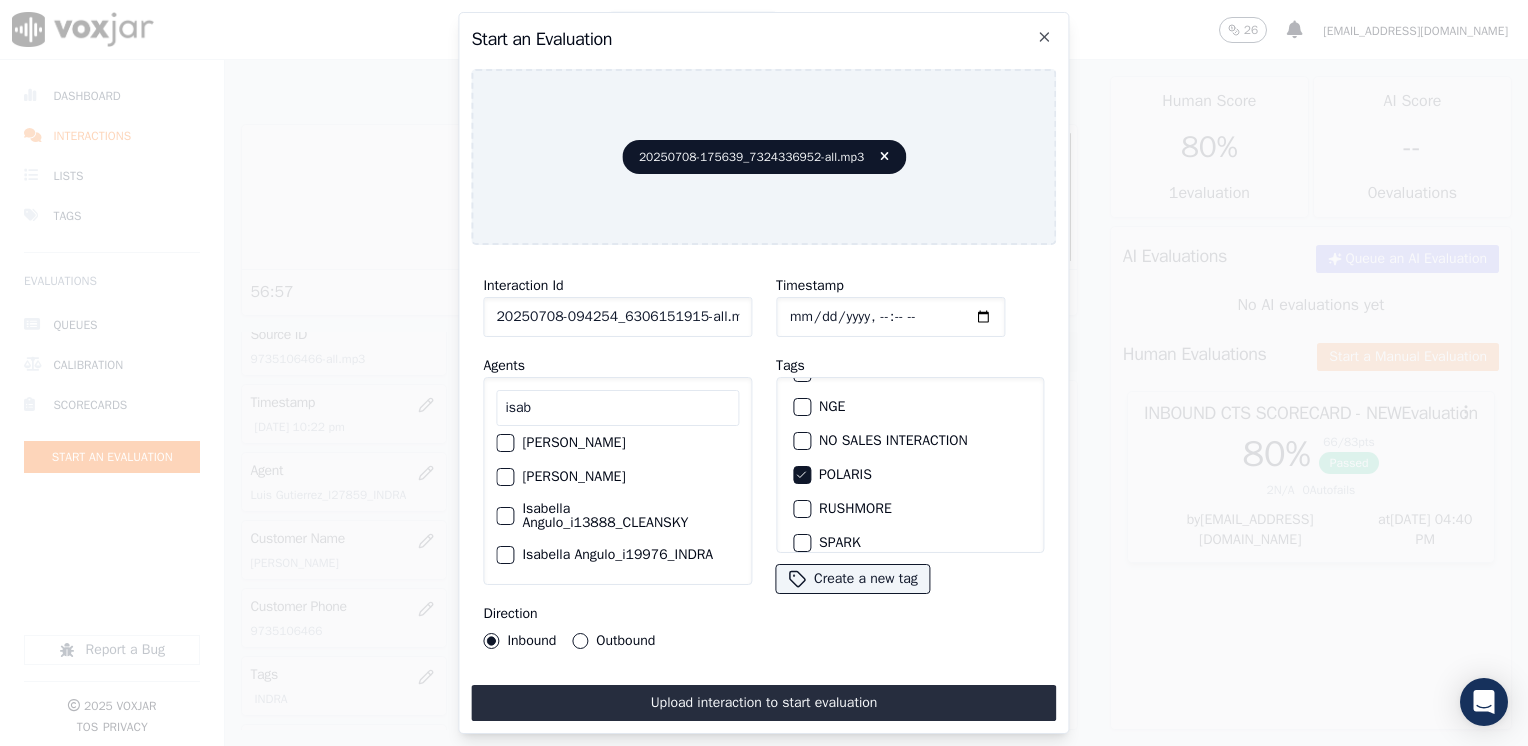 scroll, scrollTop: 0, scrollLeft: 0, axis: both 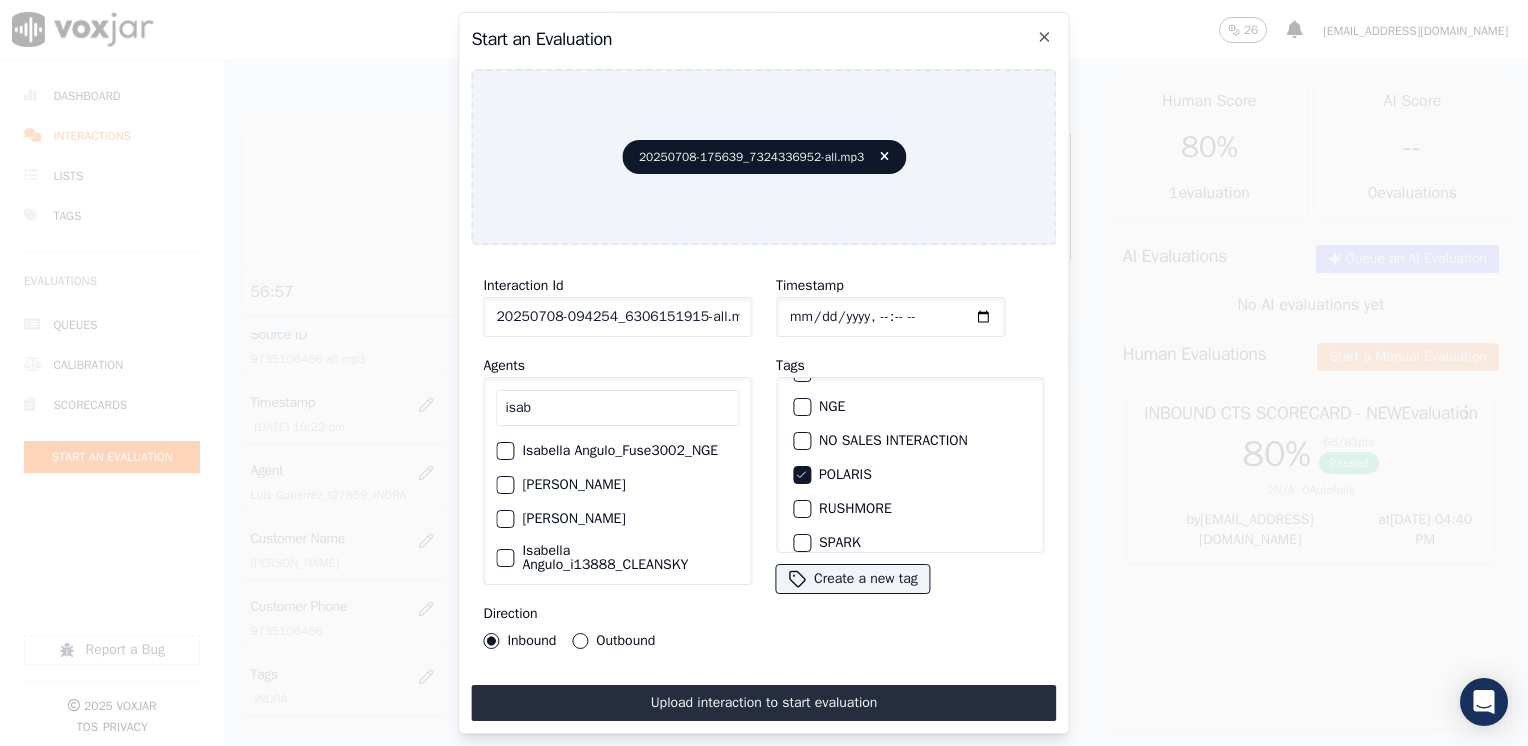 type on "isab" 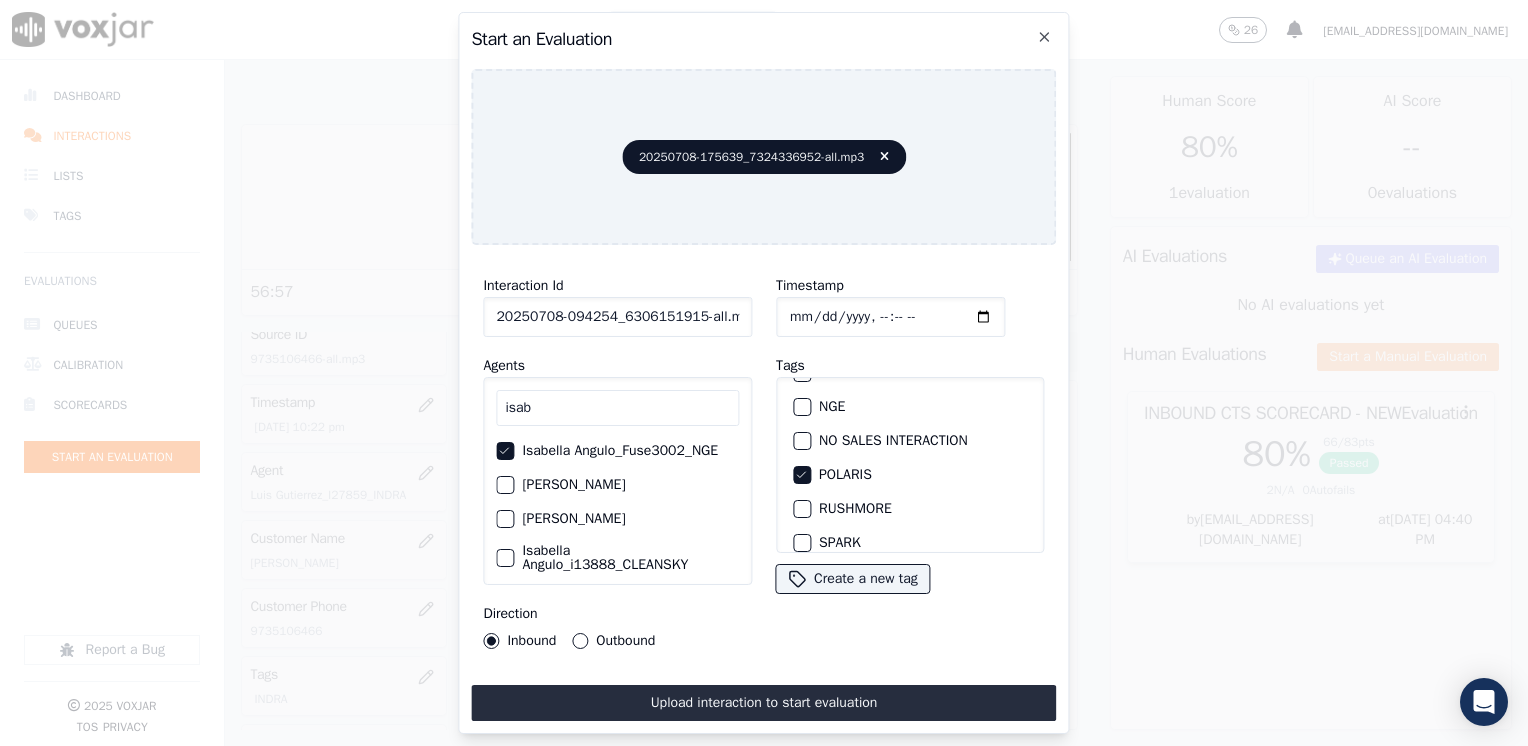 click on "Outbound" at bounding box center [580, 641] 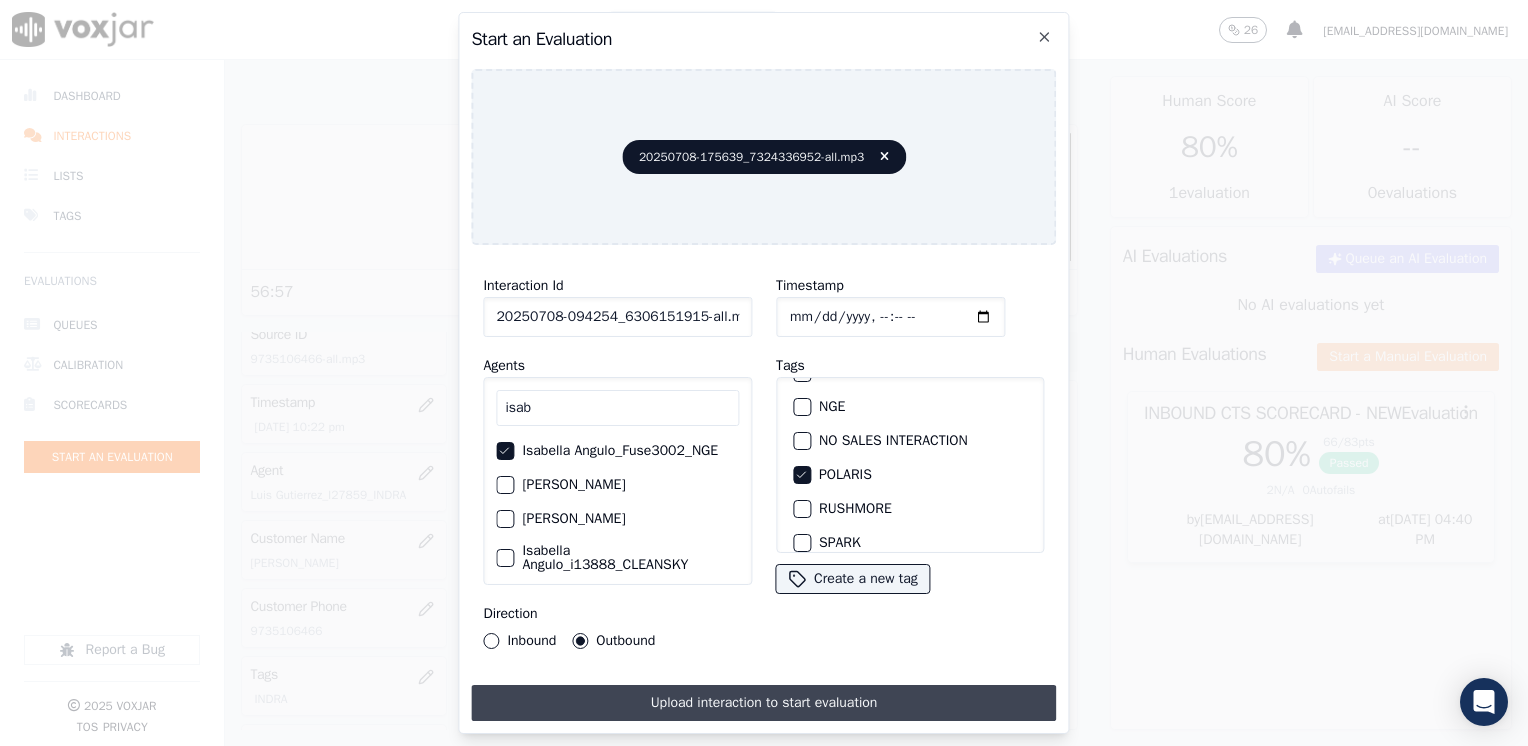 click on "Upload interaction to start evaluation" at bounding box center [763, 703] 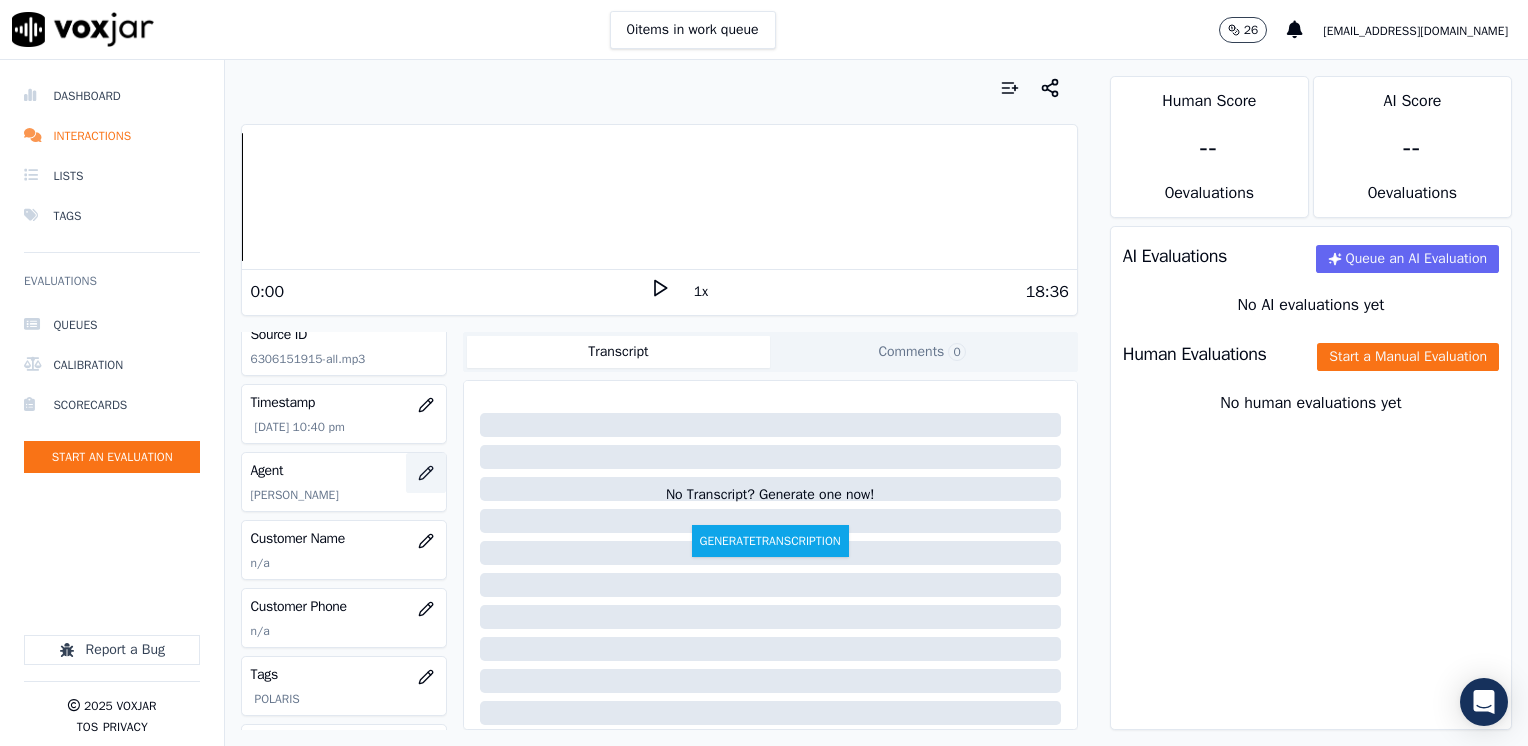 scroll, scrollTop: 200, scrollLeft: 0, axis: vertical 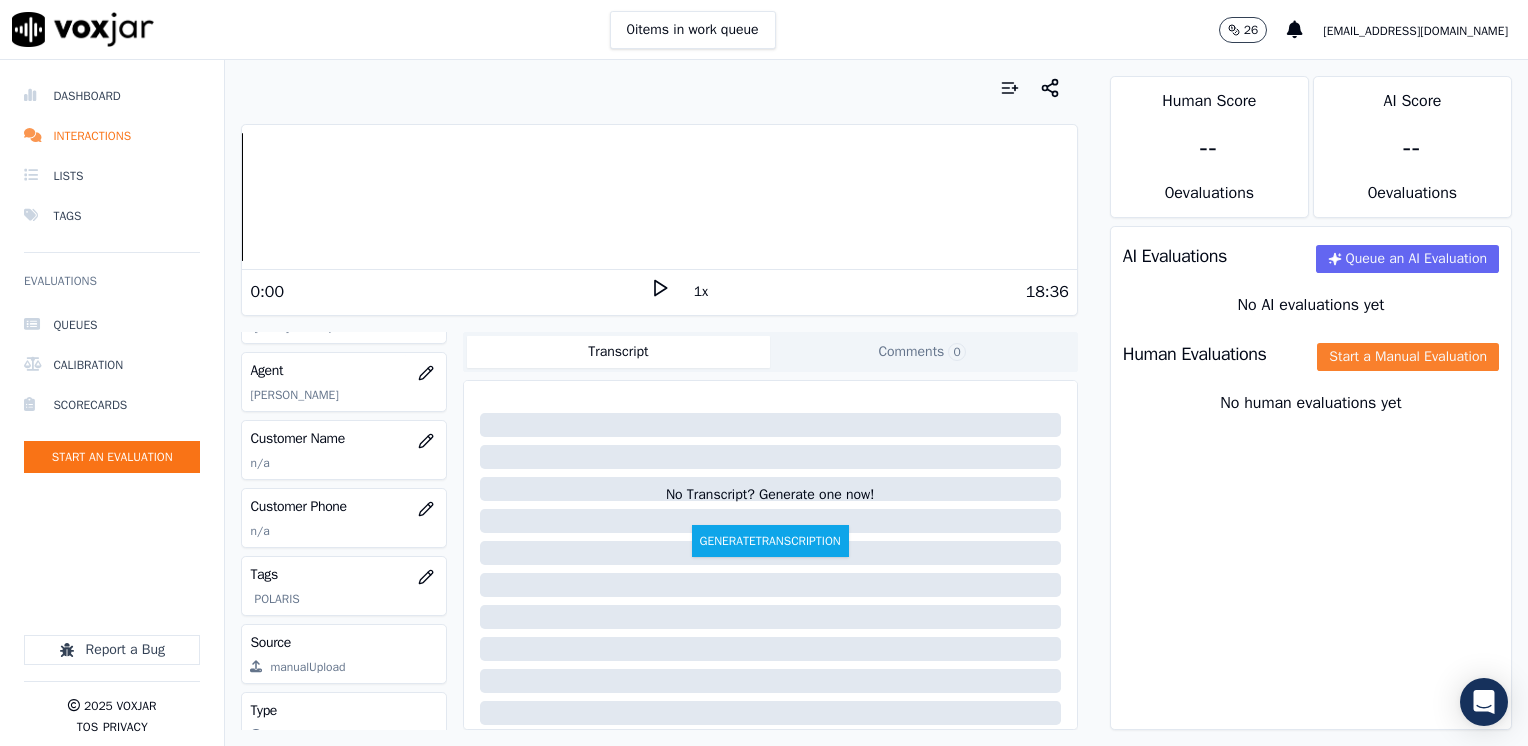 click on "Start a Manual Evaluation" 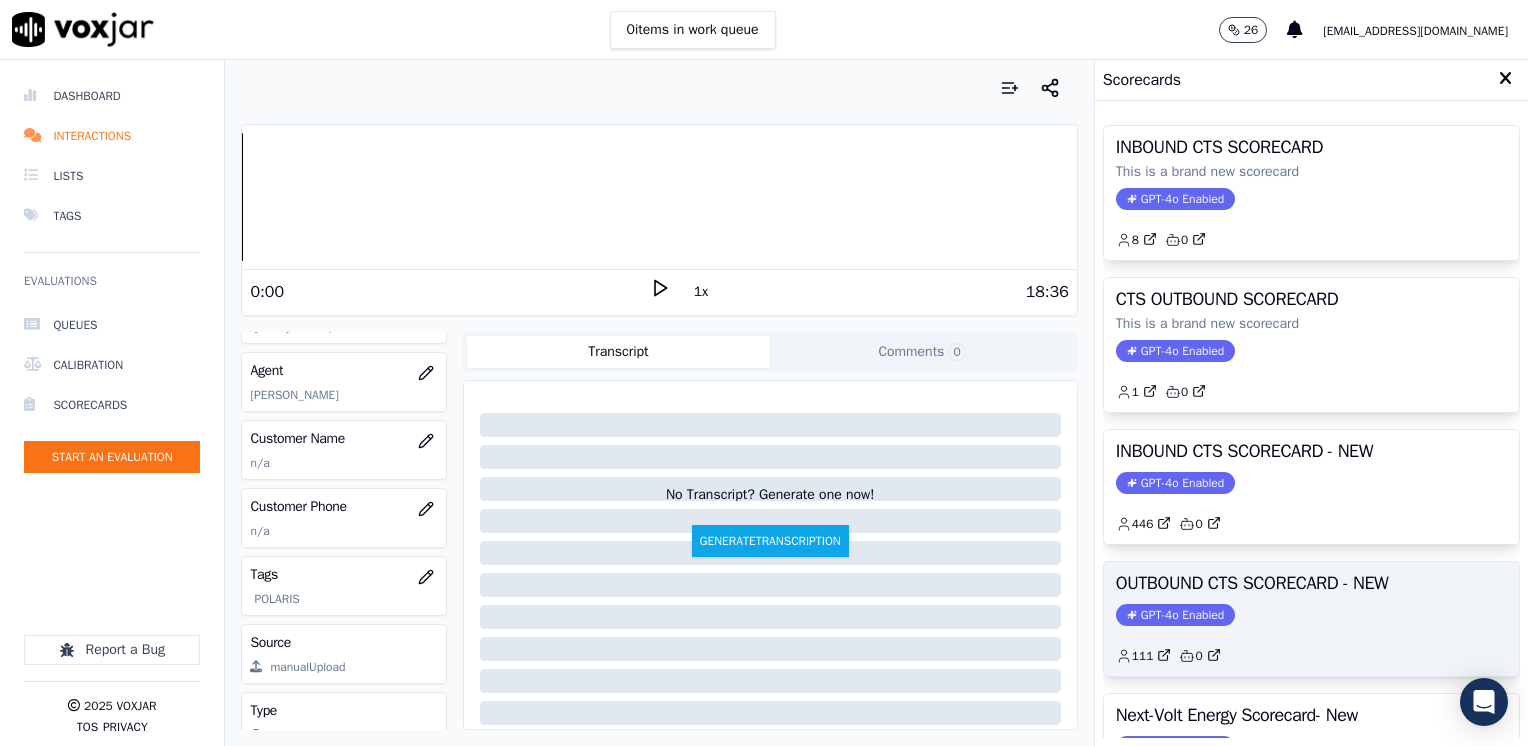 click on "GPT-4o Enabled" at bounding box center [1175, 615] 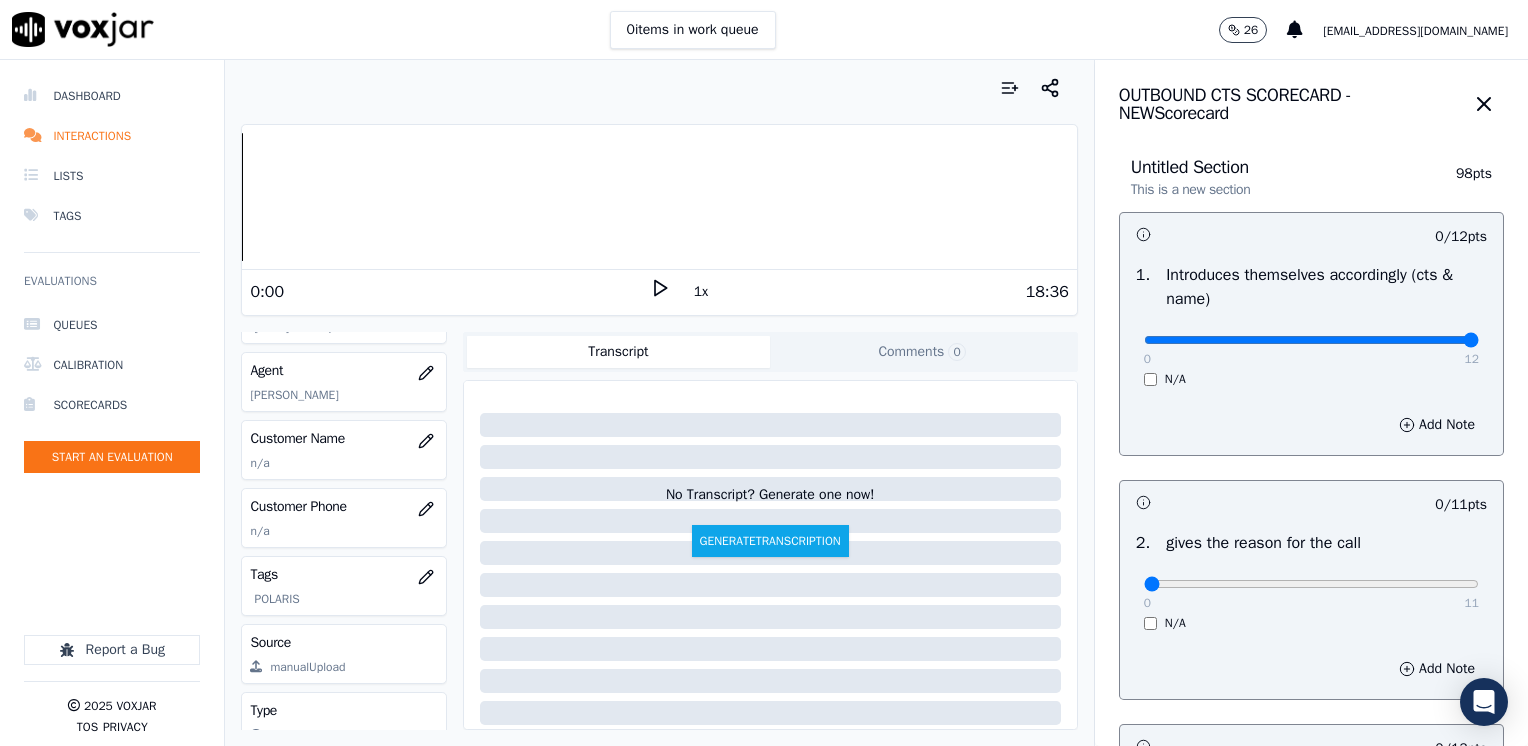 drag, startPoint x: 1136, startPoint y: 343, endPoint x: 1531, endPoint y: 346, distance: 395.01138 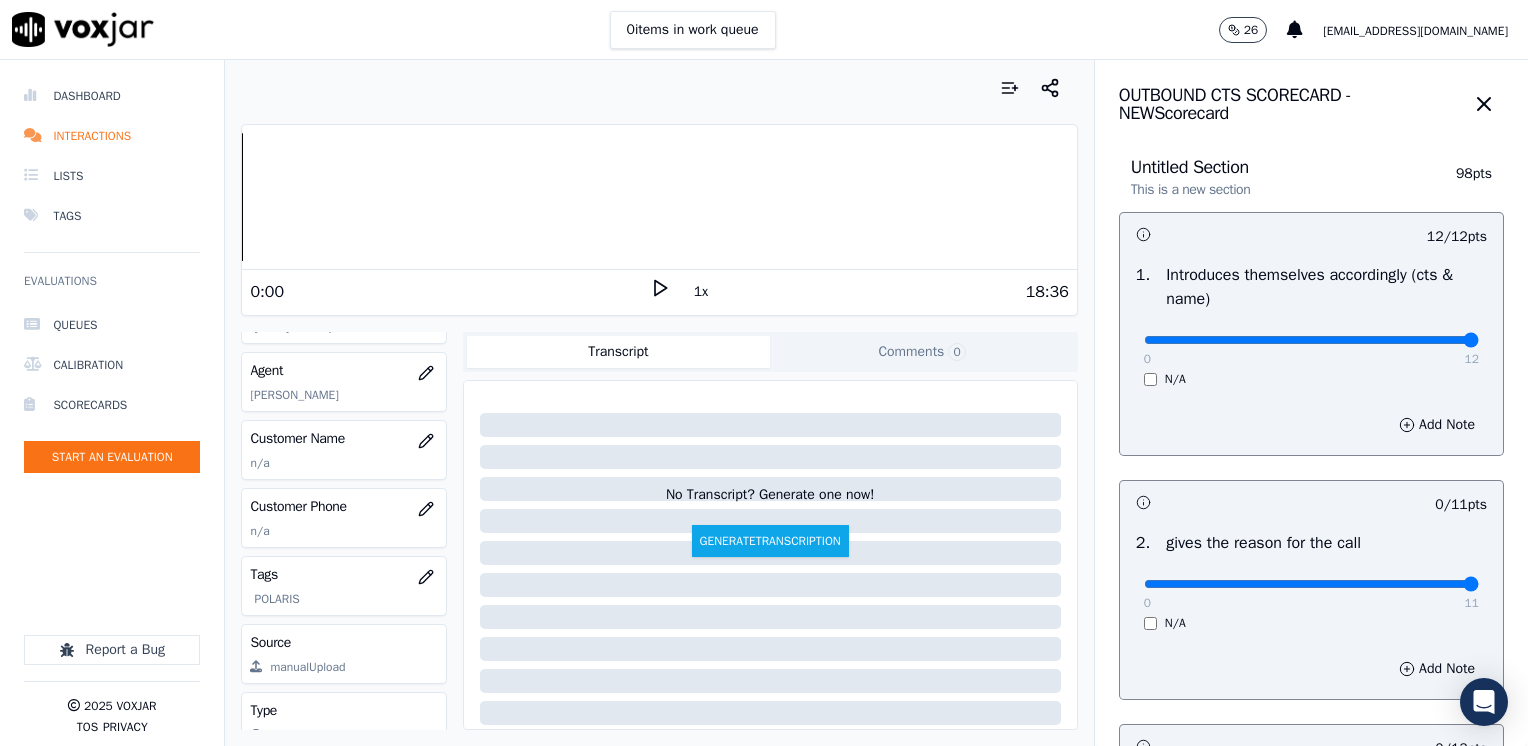 drag, startPoint x: 1137, startPoint y: 582, endPoint x: 1531, endPoint y: 582, distance: 394 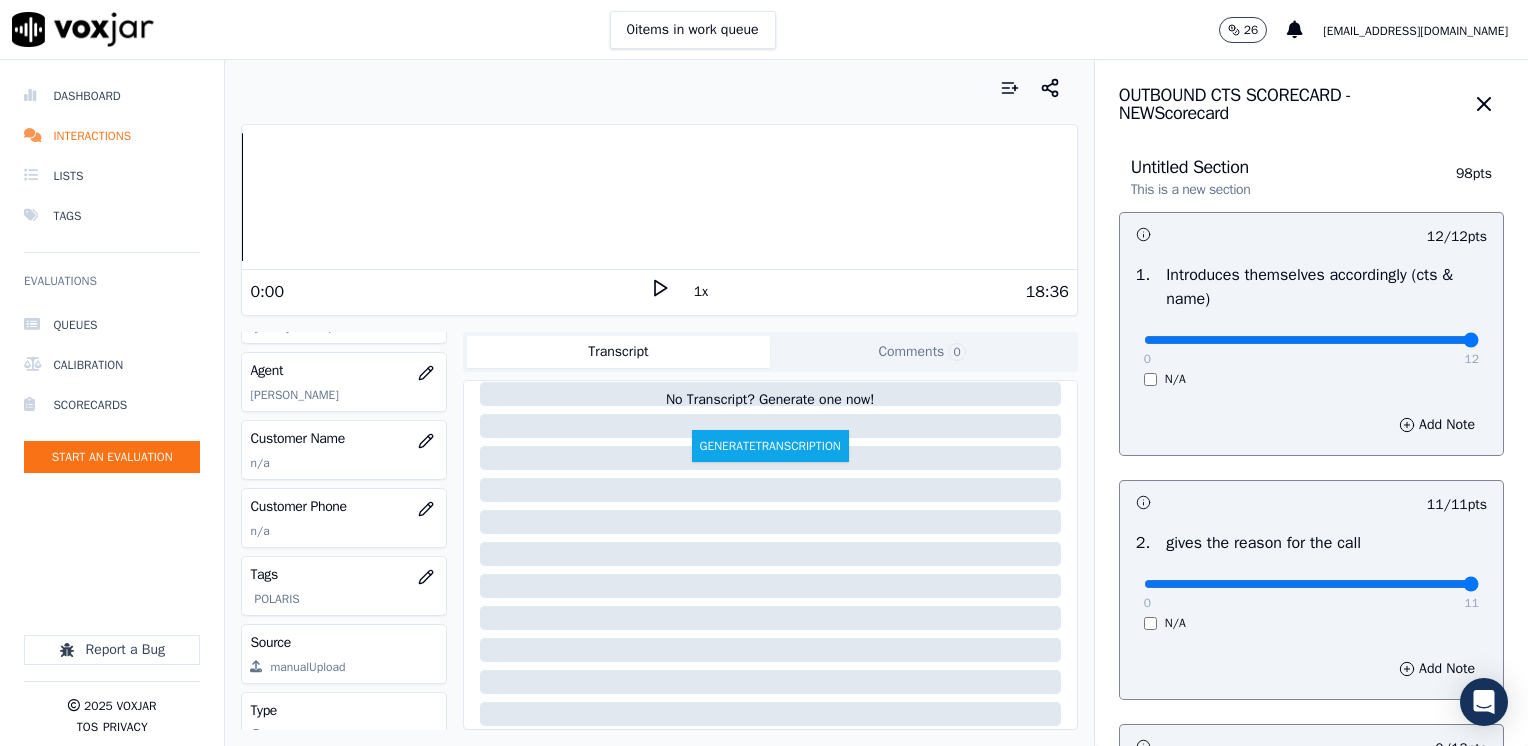 scroll, scrollTop: 296, scrollLeft: 0, axis: vertical 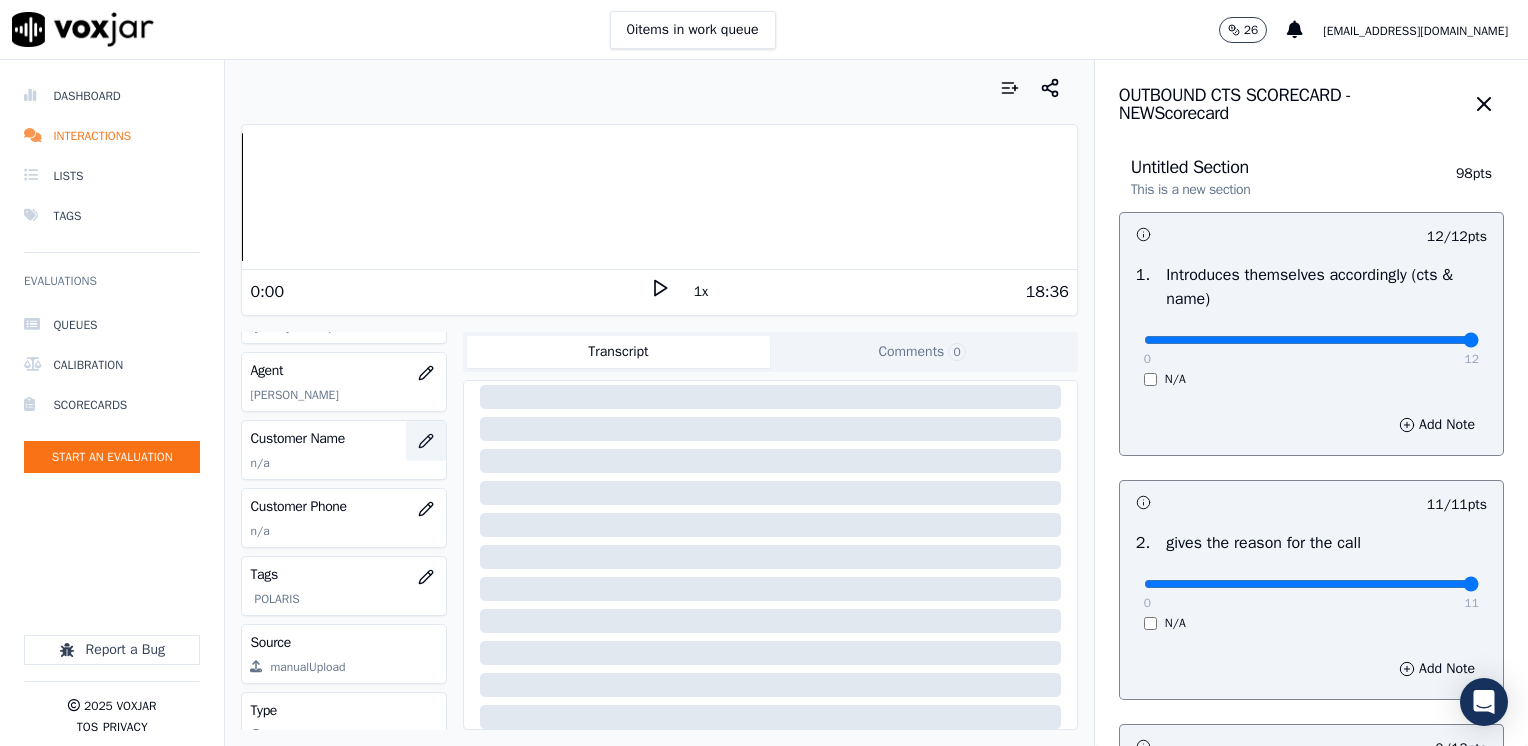 click 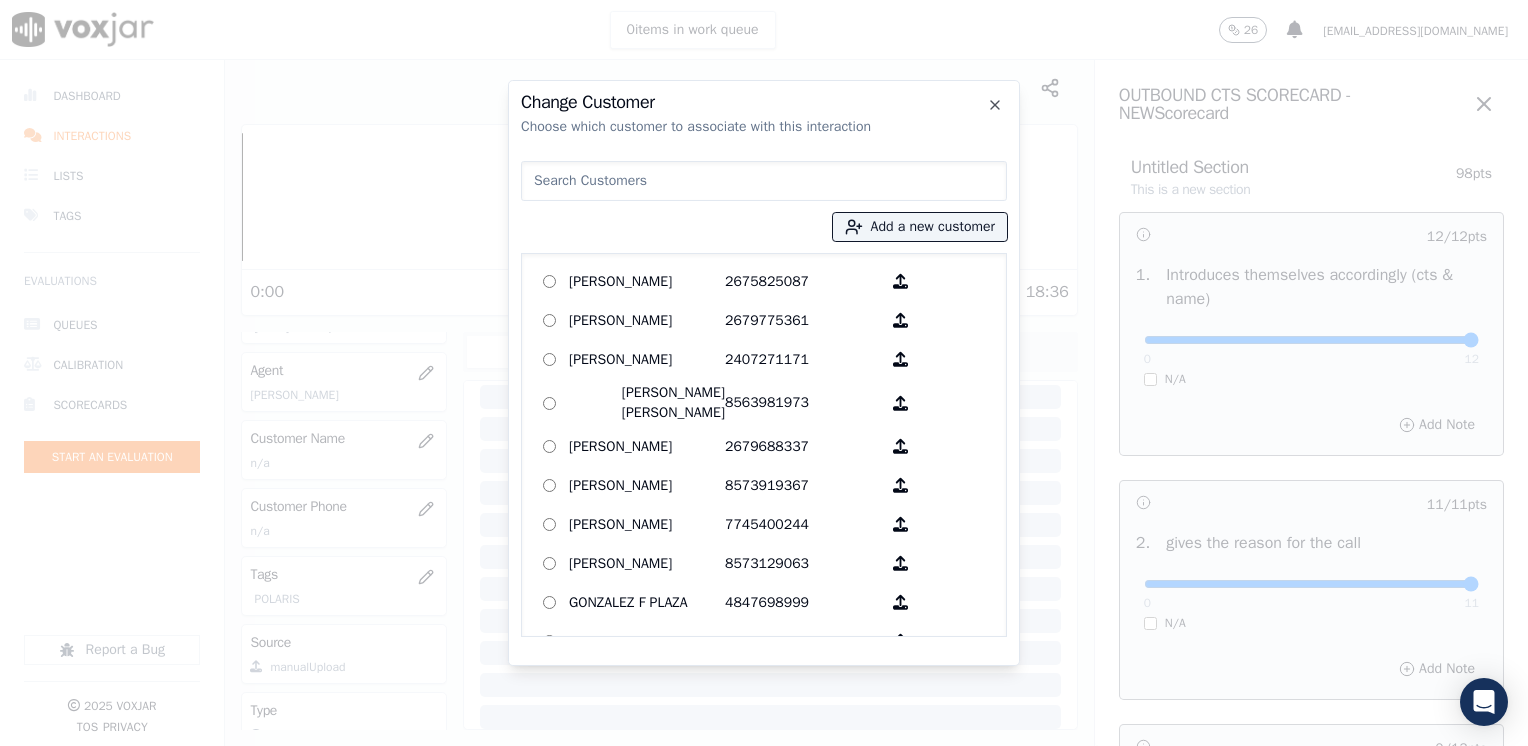 drag, startPoint x: 644, startPoint y: 181, endPoint x: 674, endPoint y: 192, distance: 31.95309 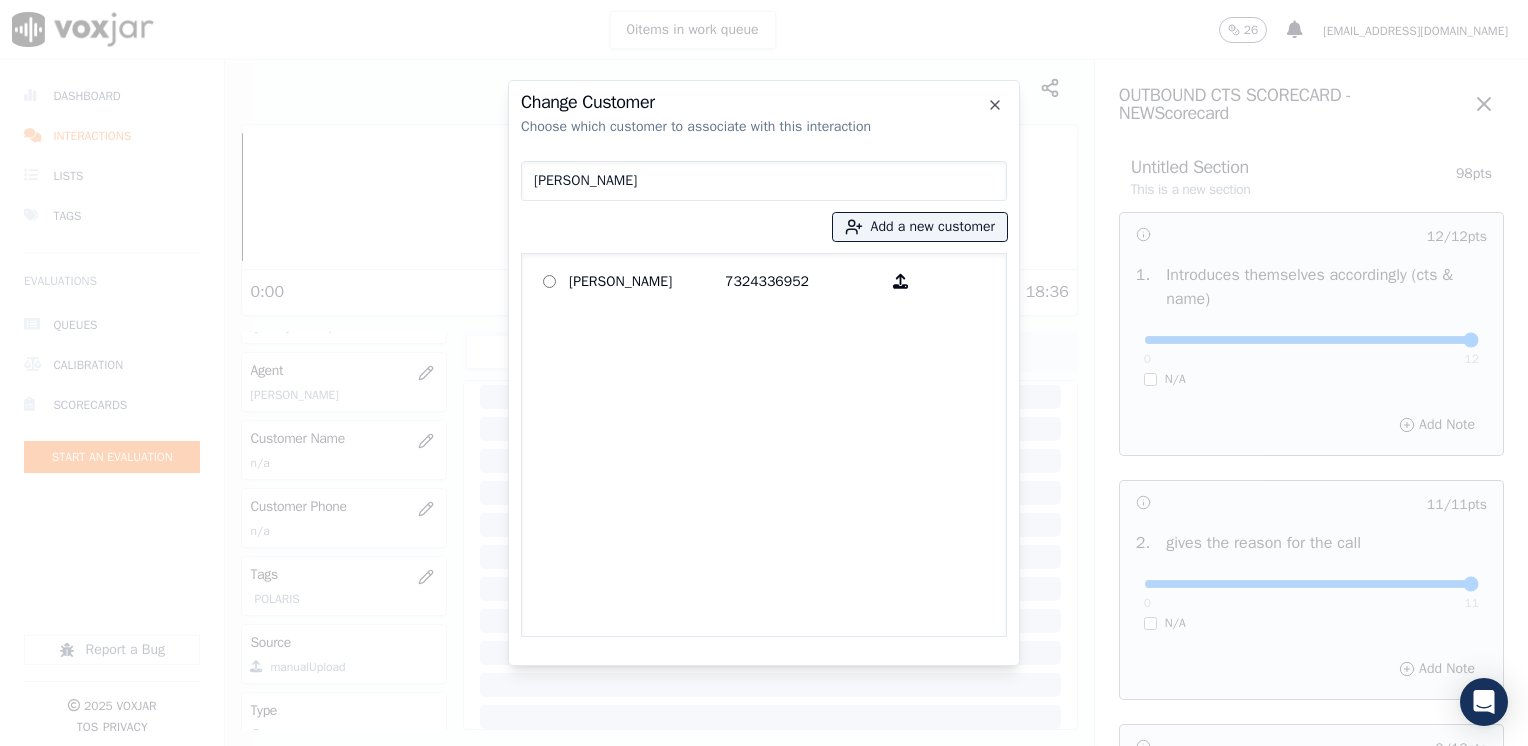 type on "[PERSON_NAME]" 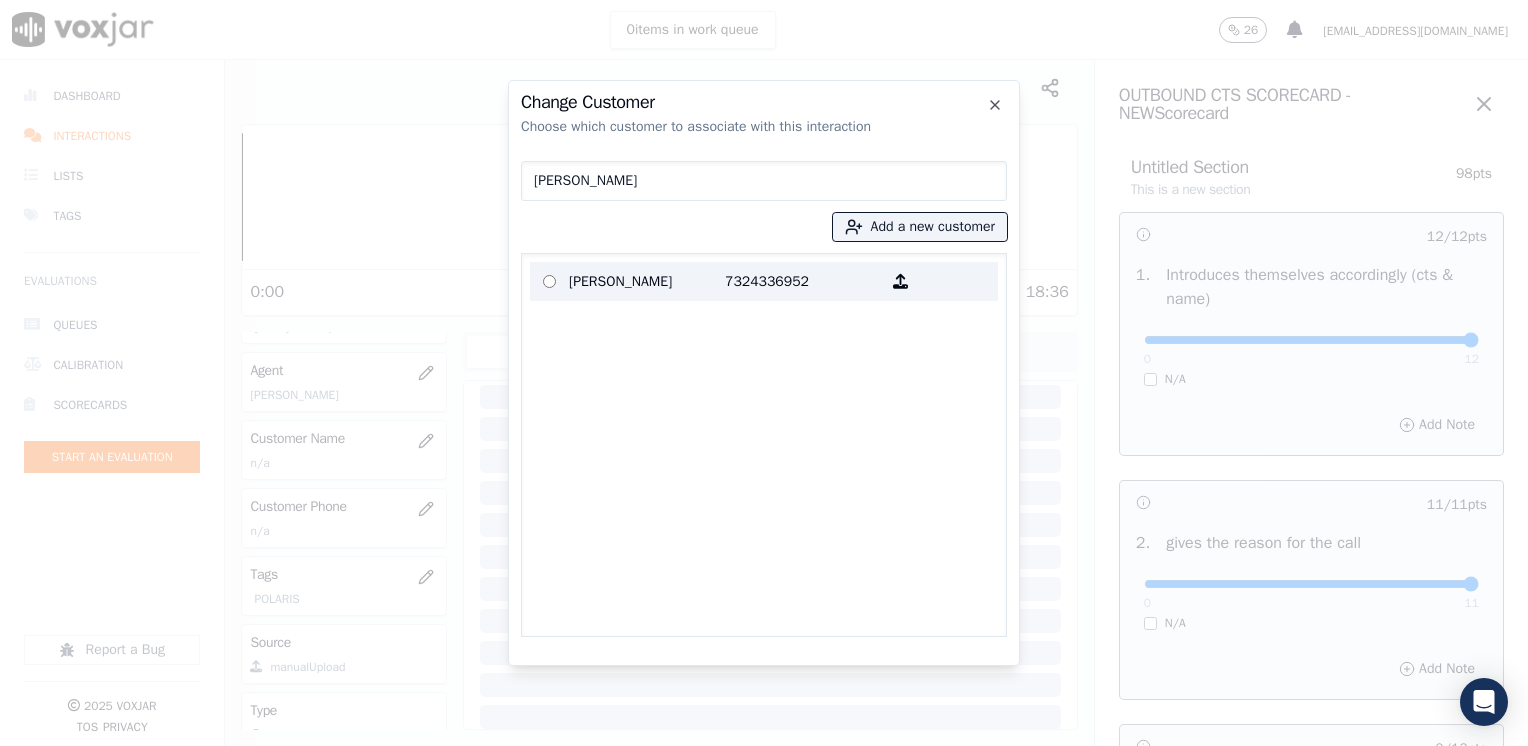click on "7324336952" at bounding box center (803, 281) 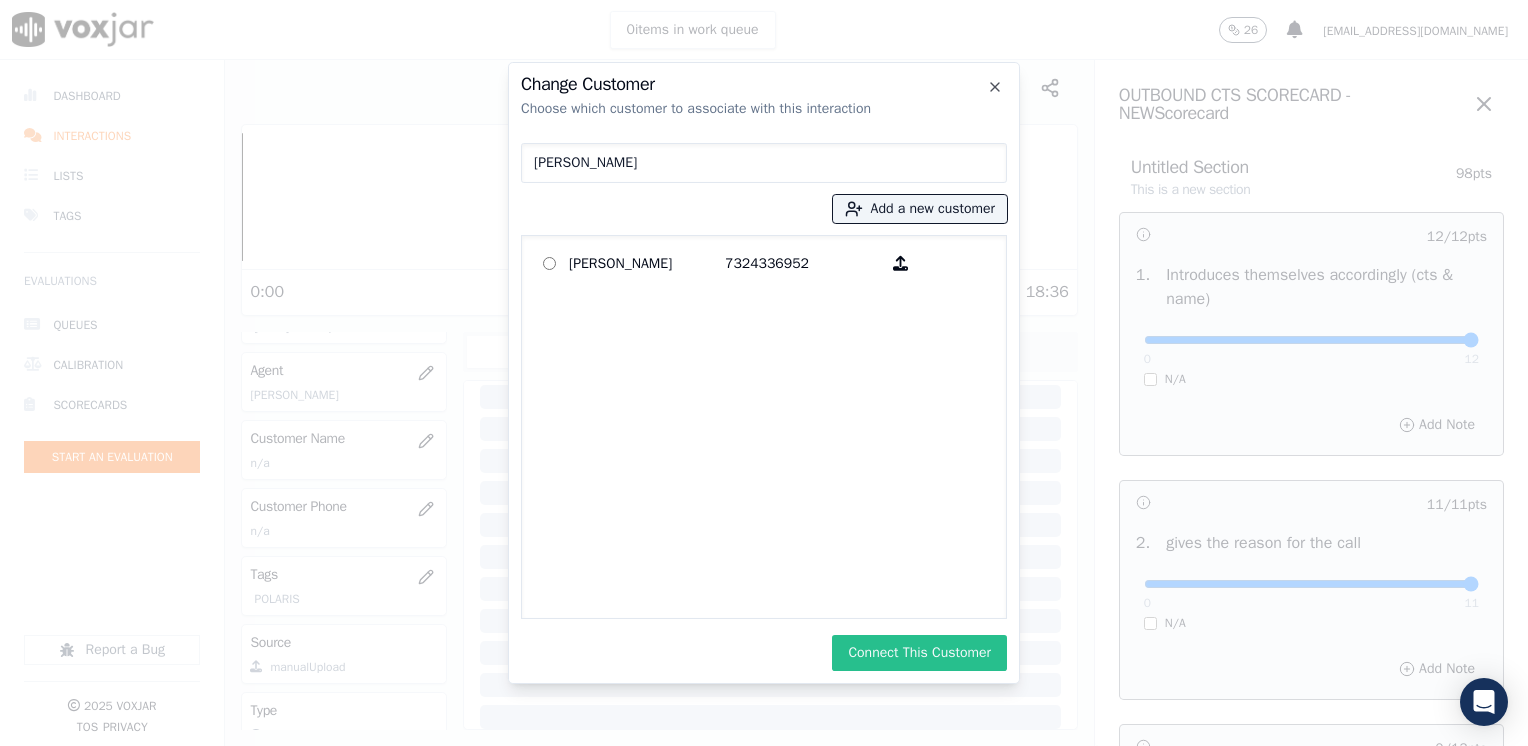 click on "Connect This Customer" at bounding box center [919, 653] 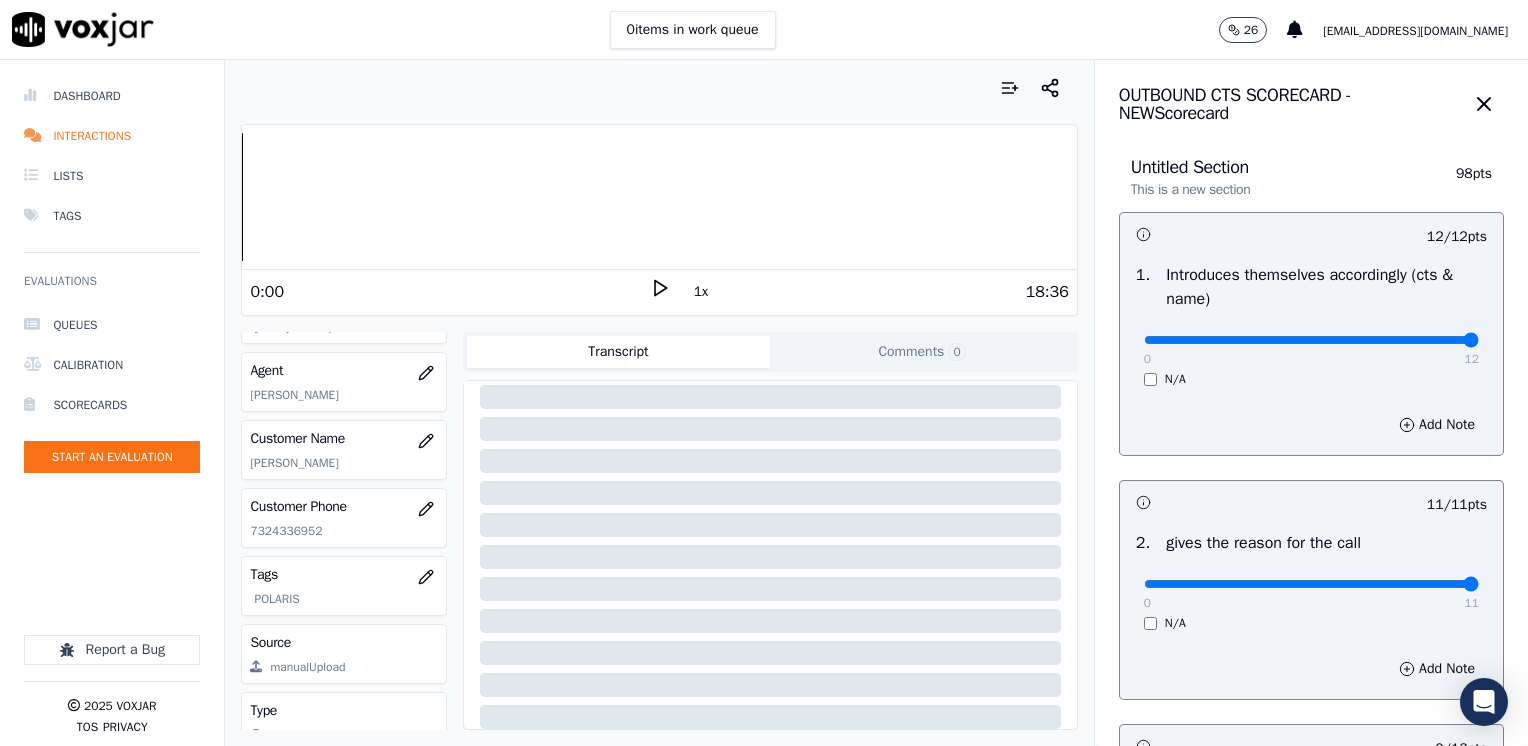 click 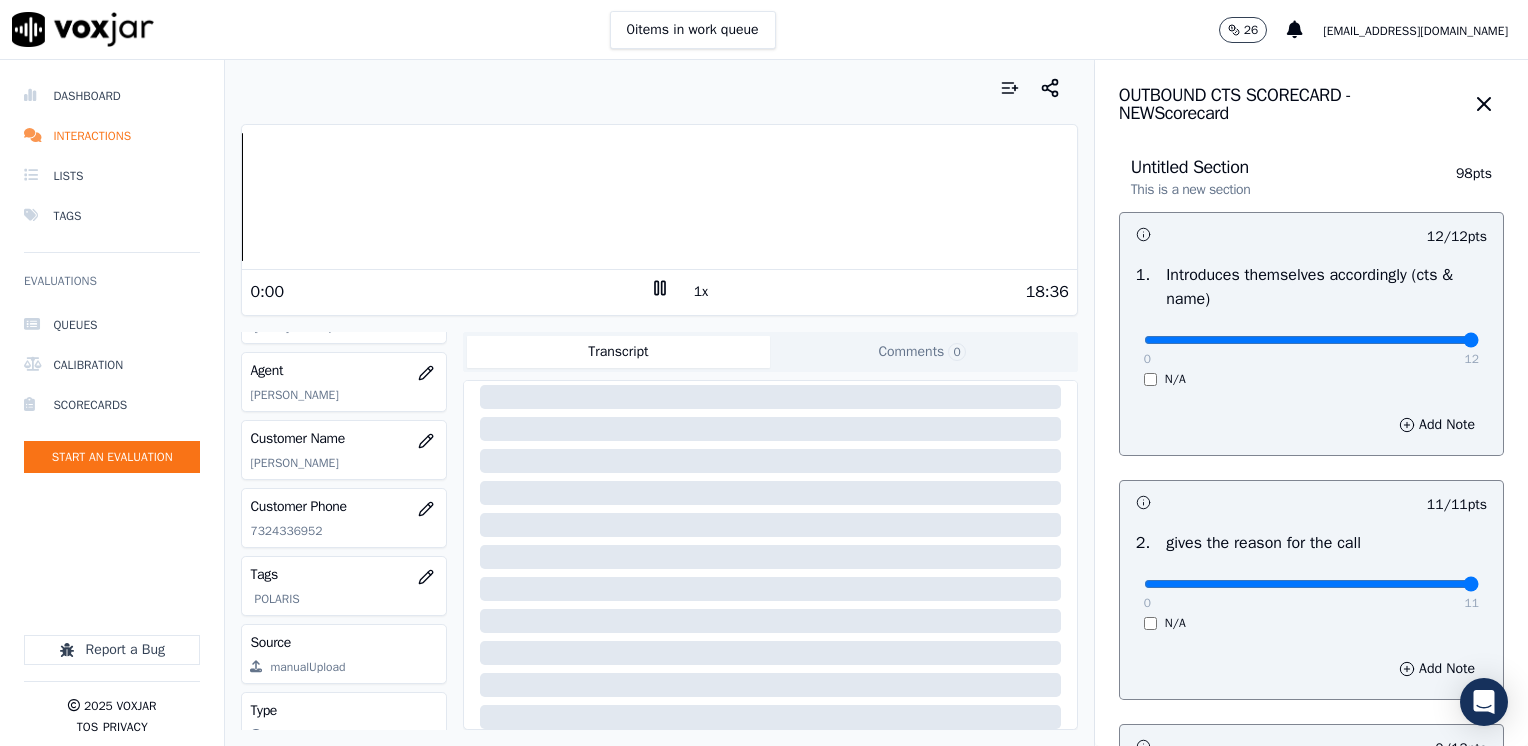 click 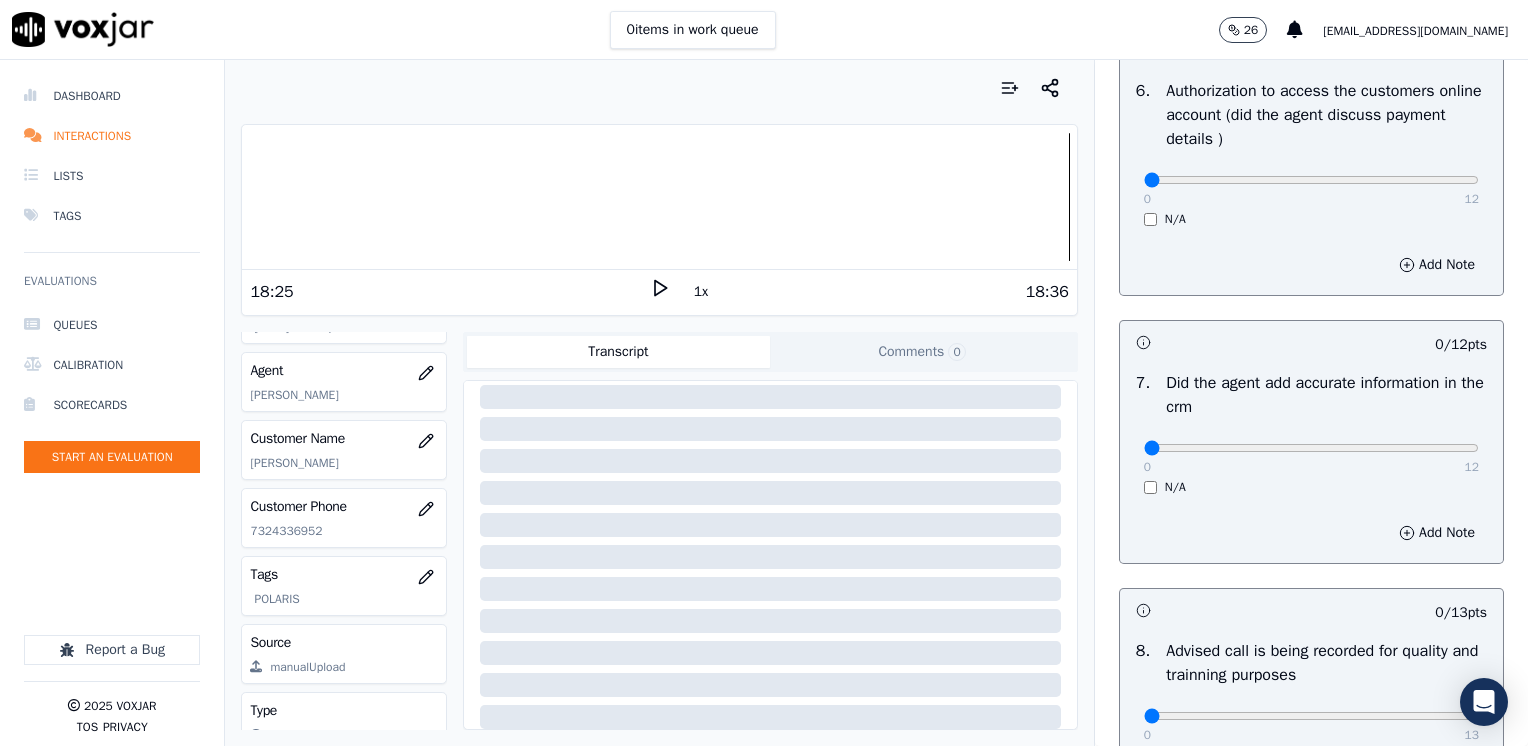scroll, scrollTop: 1748, scrollLeft: 0, axis: vertical 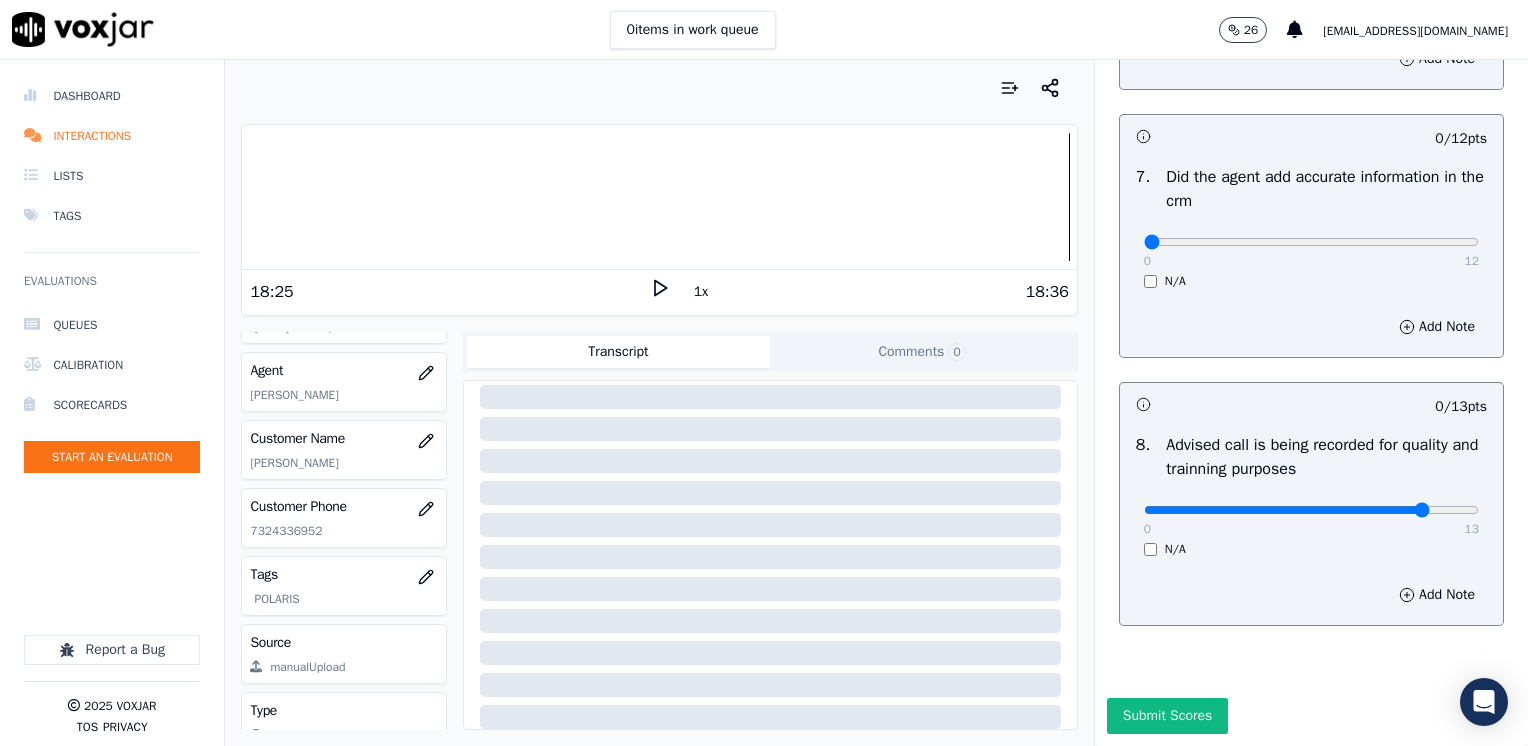 click at bounding box center [1311, -1366] 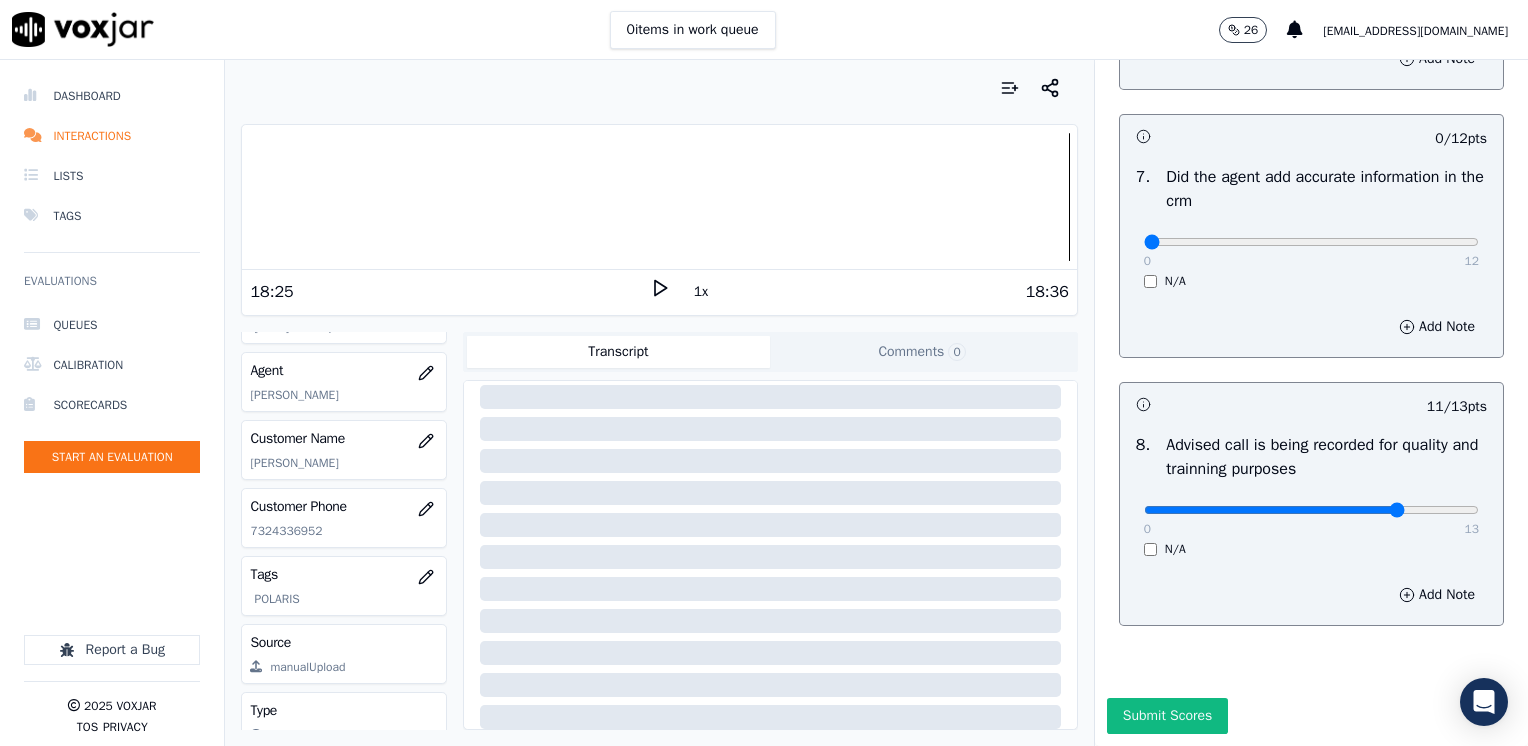 type on "10" 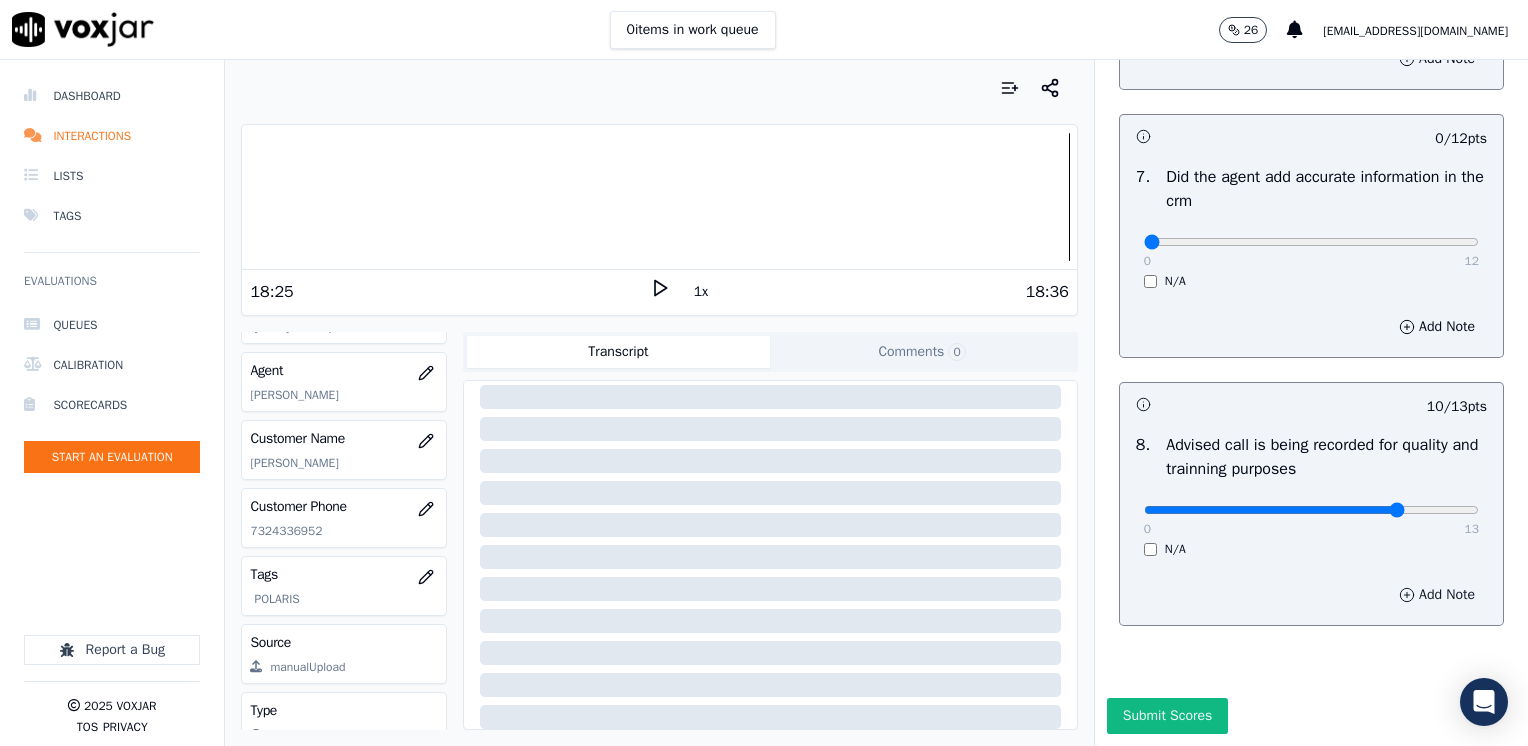 click on "Add Note" at bounding box center (1437, 595) 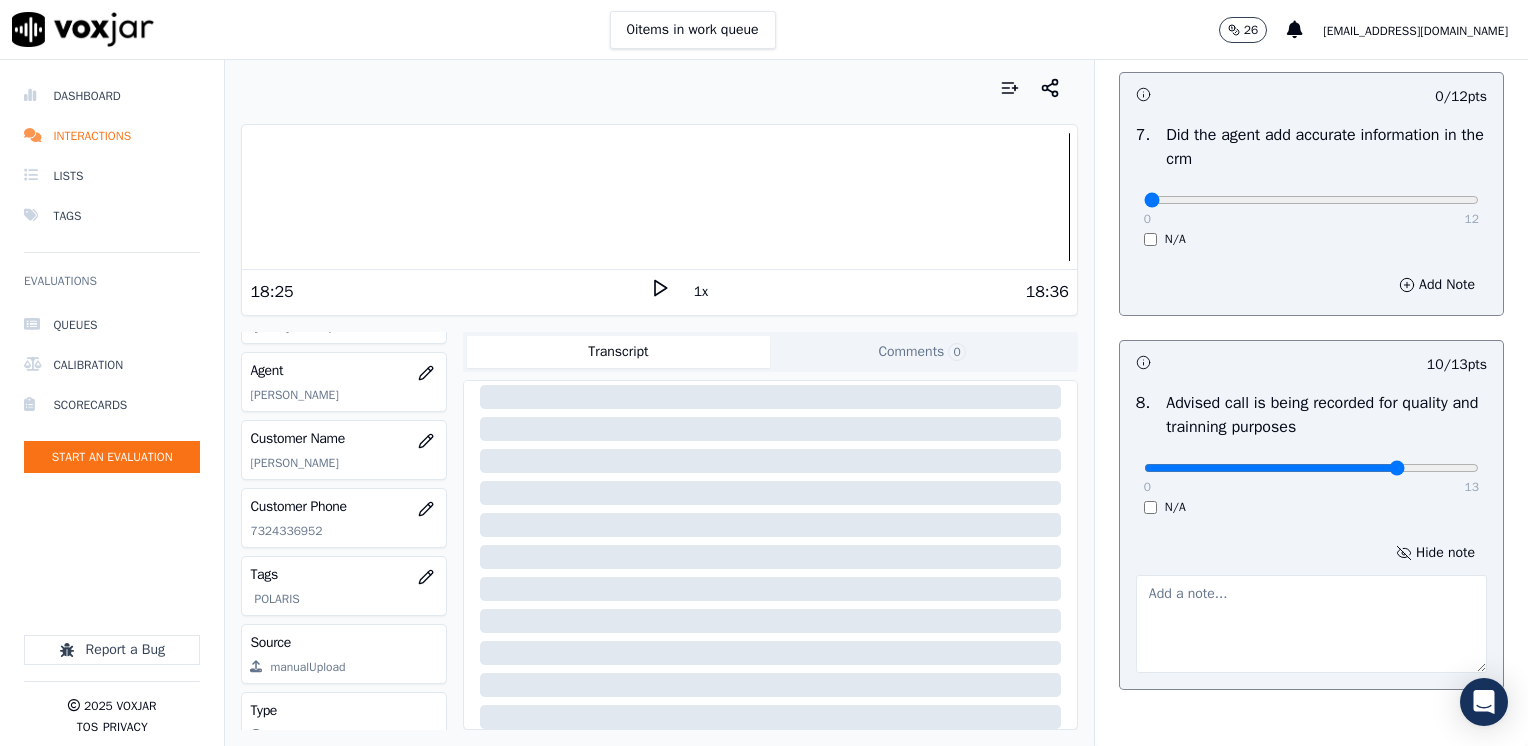 click at bounding box center (1311, 624) 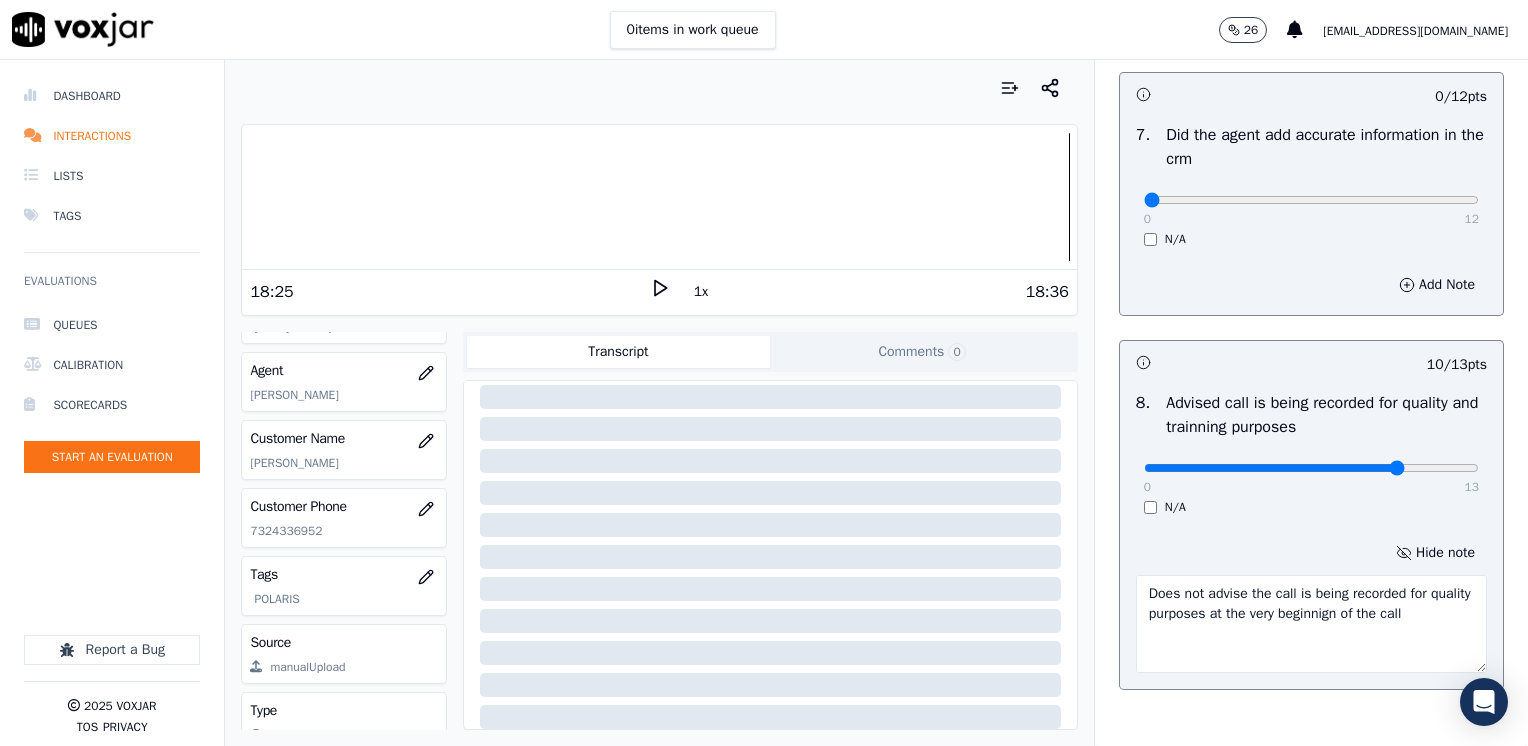 type on "Does not advise the call is being recorded for quality purposes at the very beginnign of the call" 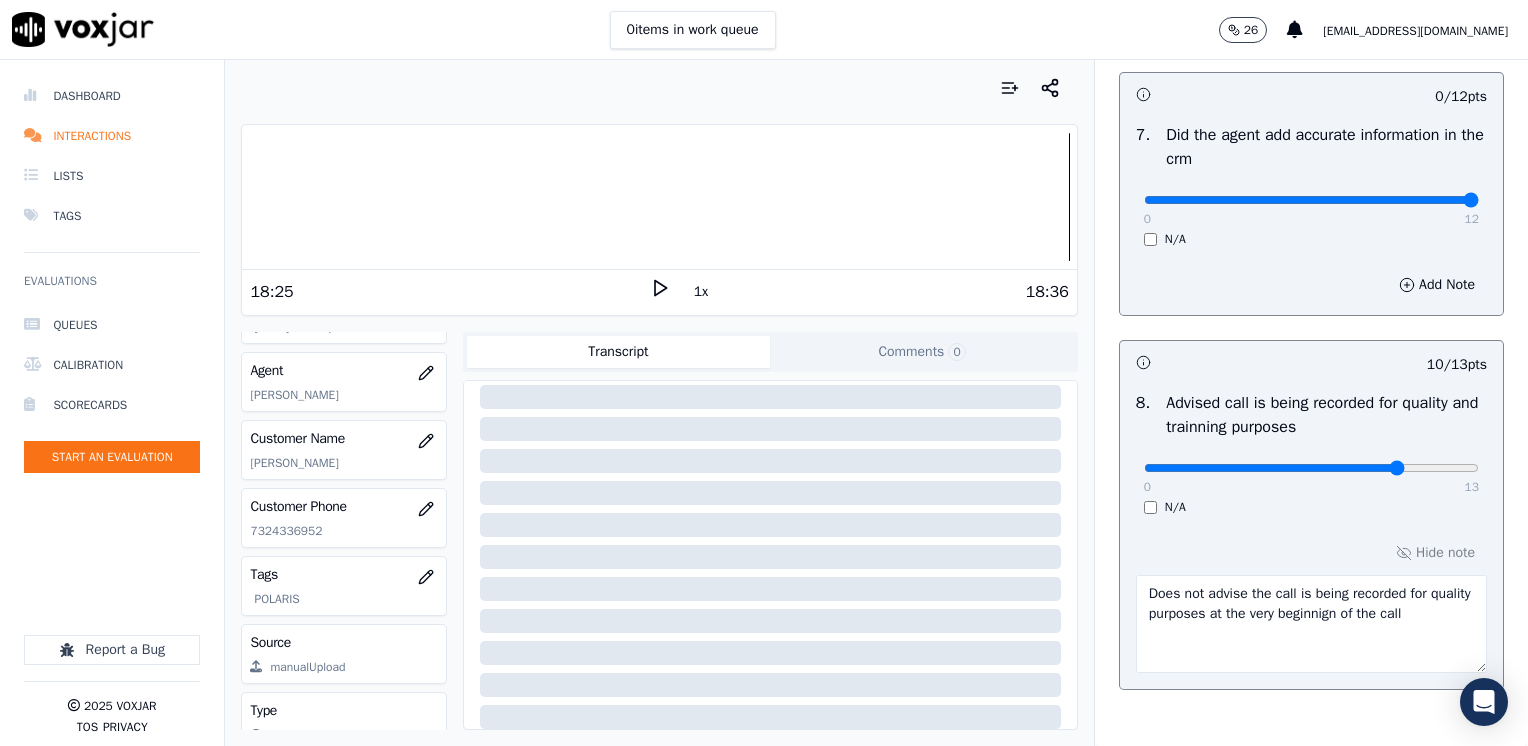 drag, startPoint x: 1135, startPoint y: 201, endPoint x: 1531, endPoint y: 209, distance: 396.0808 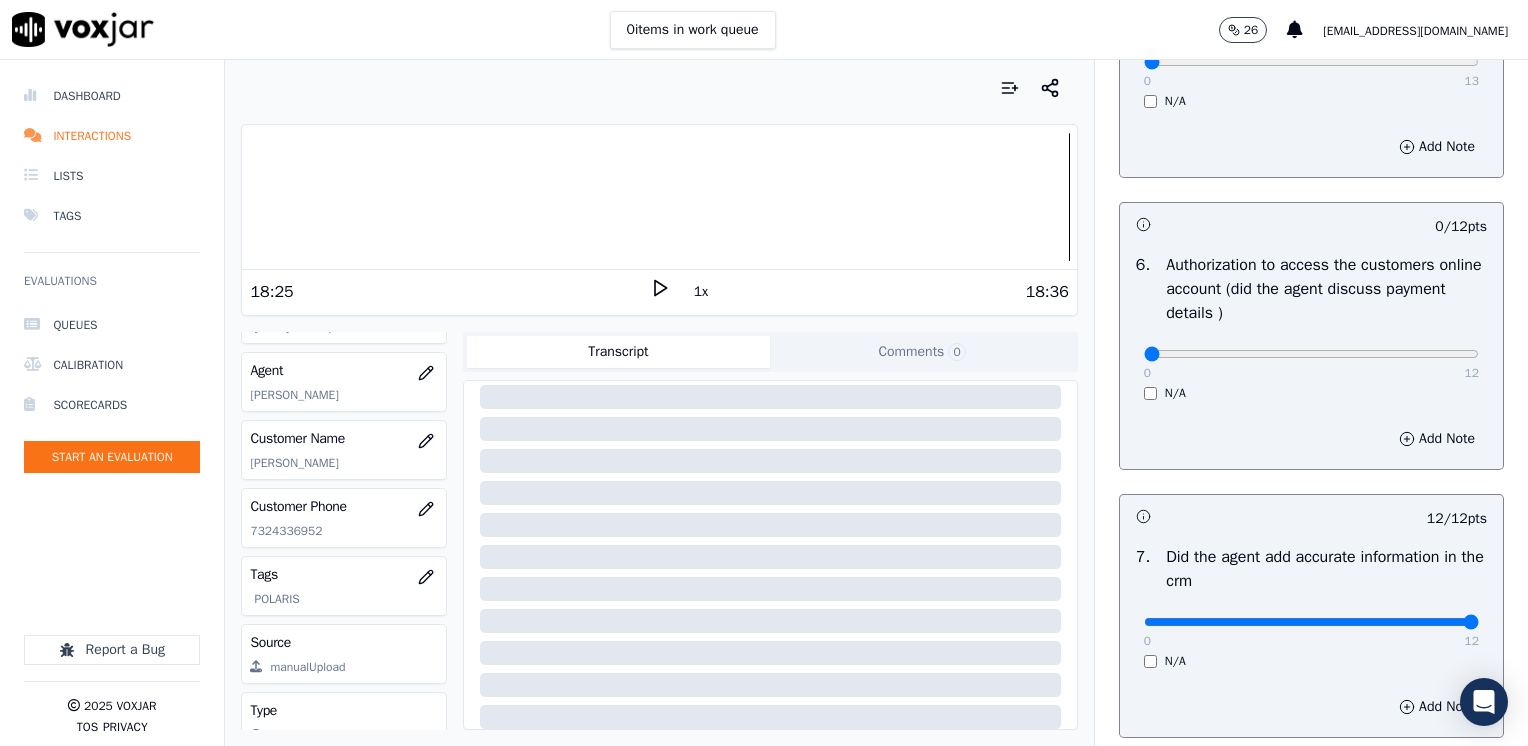 scroll, scrollTop: 1348, scrollLeft: 0, axis: vertical 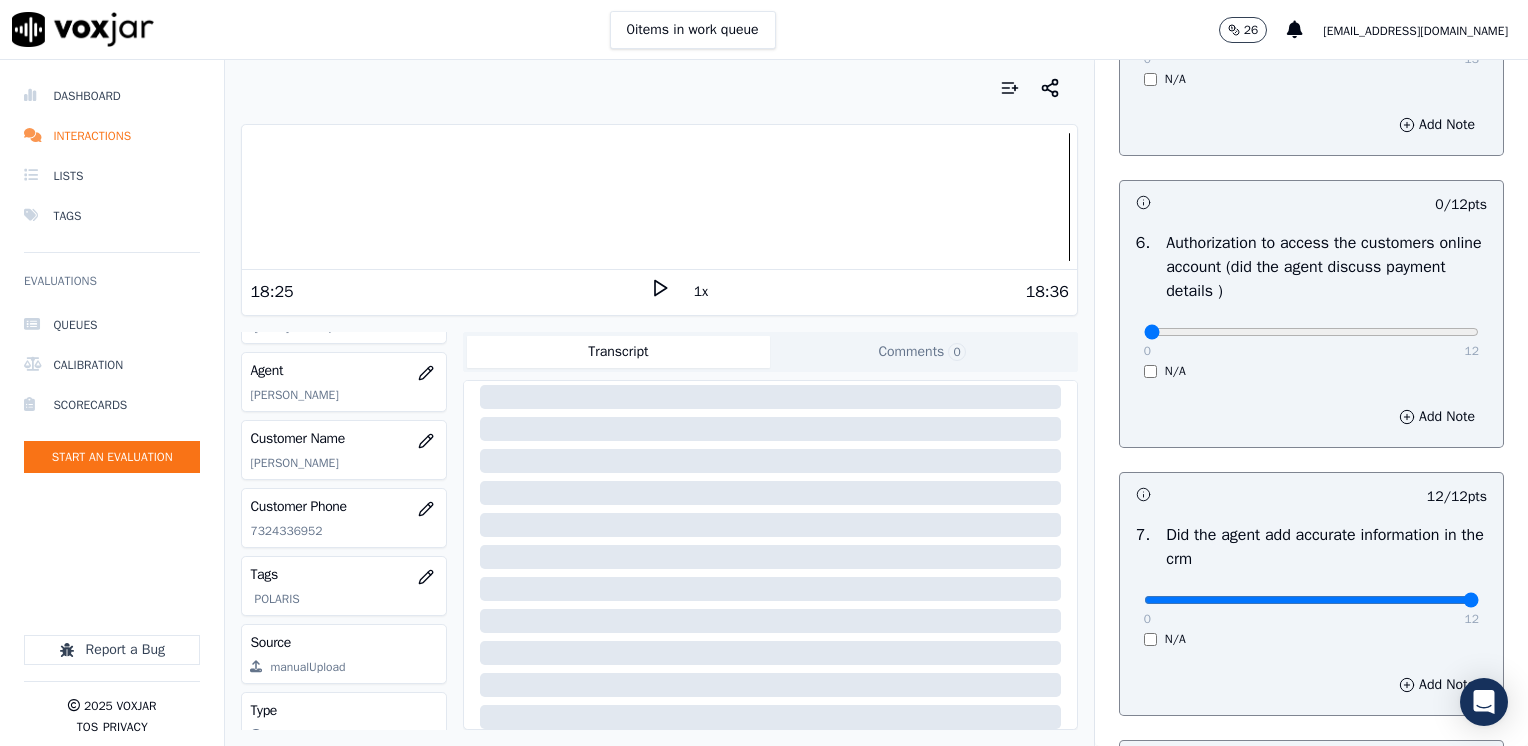 click on "N/A" at bounding box center [1311, 371] 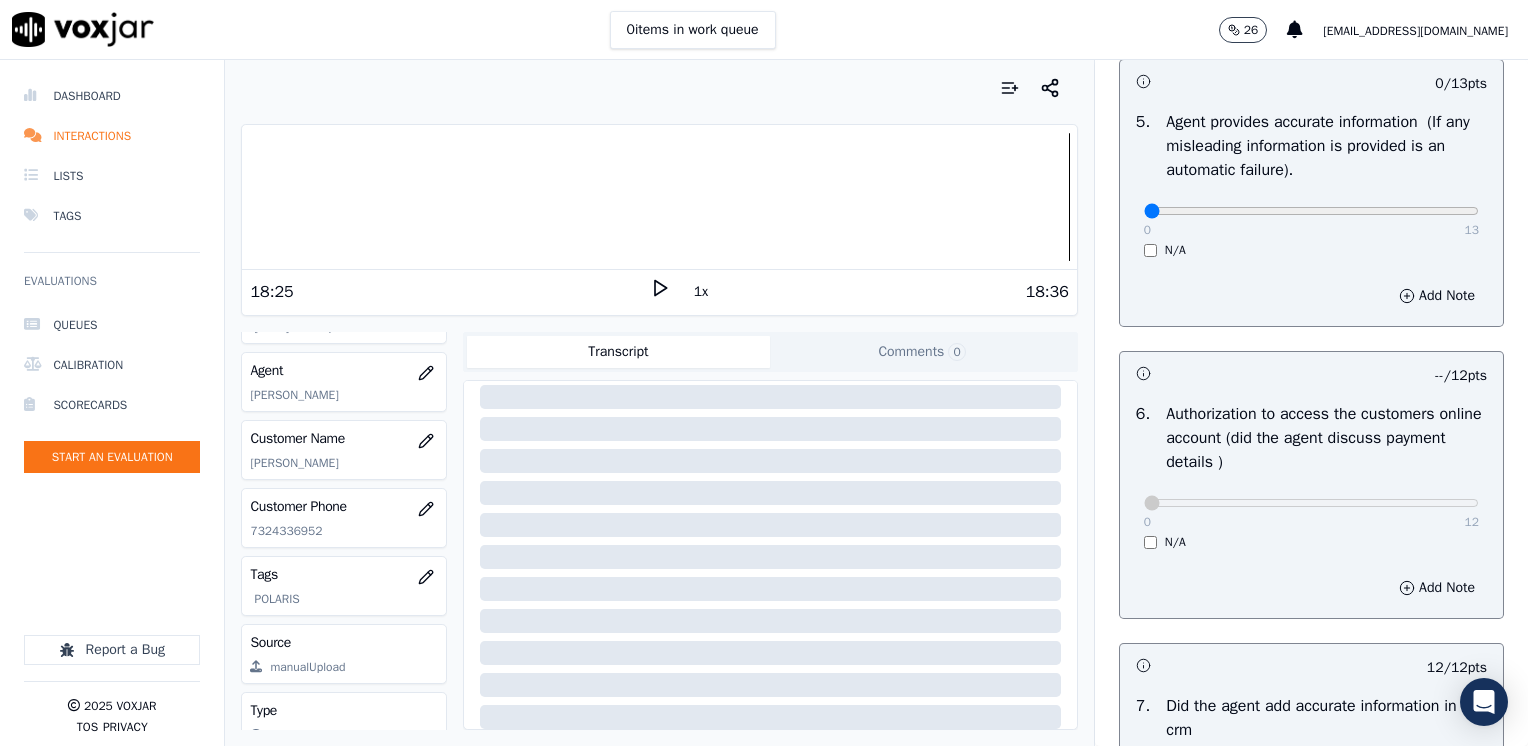 scroll, scrollTop: 1148, scrollLeft: 0, axis: vertical 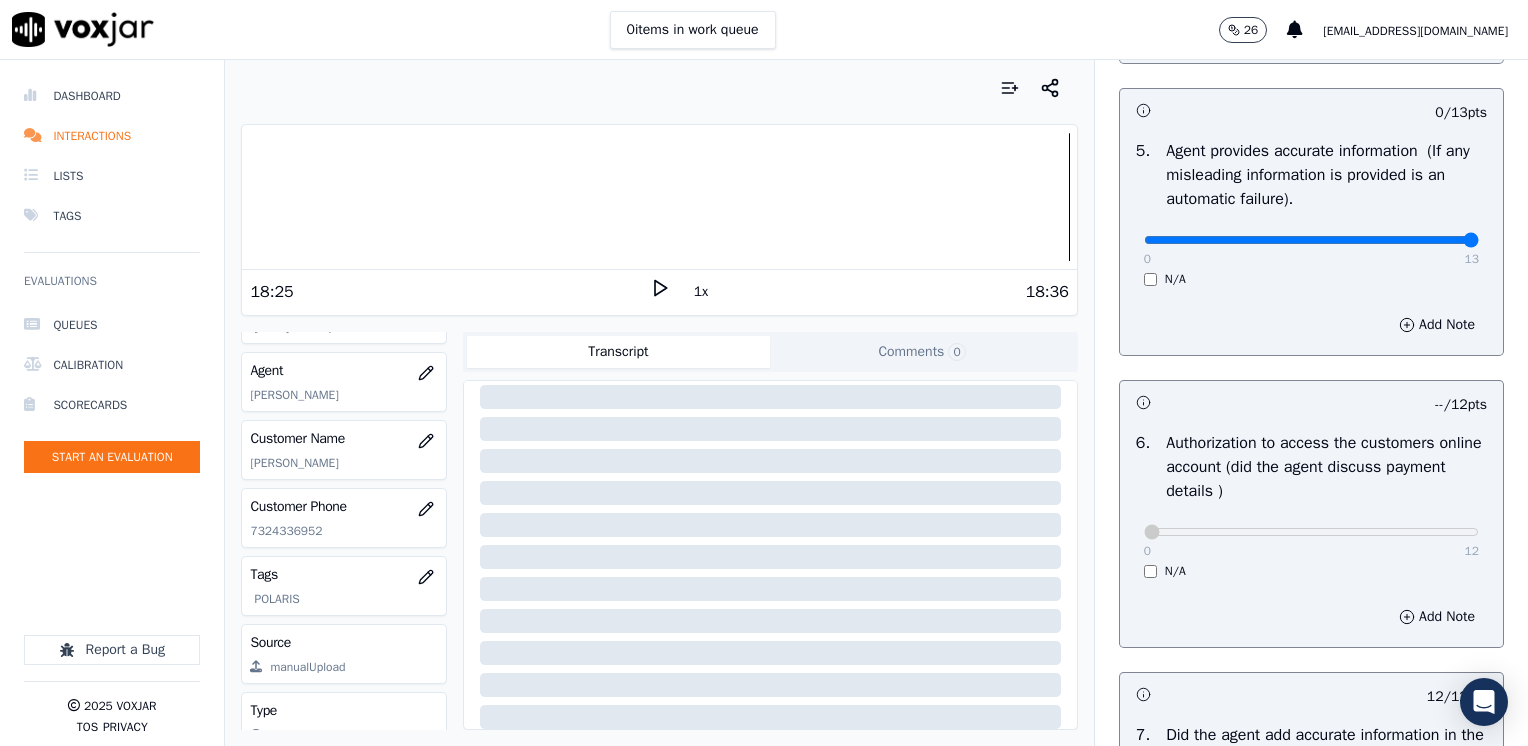 drag, startPoint x: 1132, startPoint y: 246, endPoint x: 1531, endPoint y: 260, distance: 399.24554 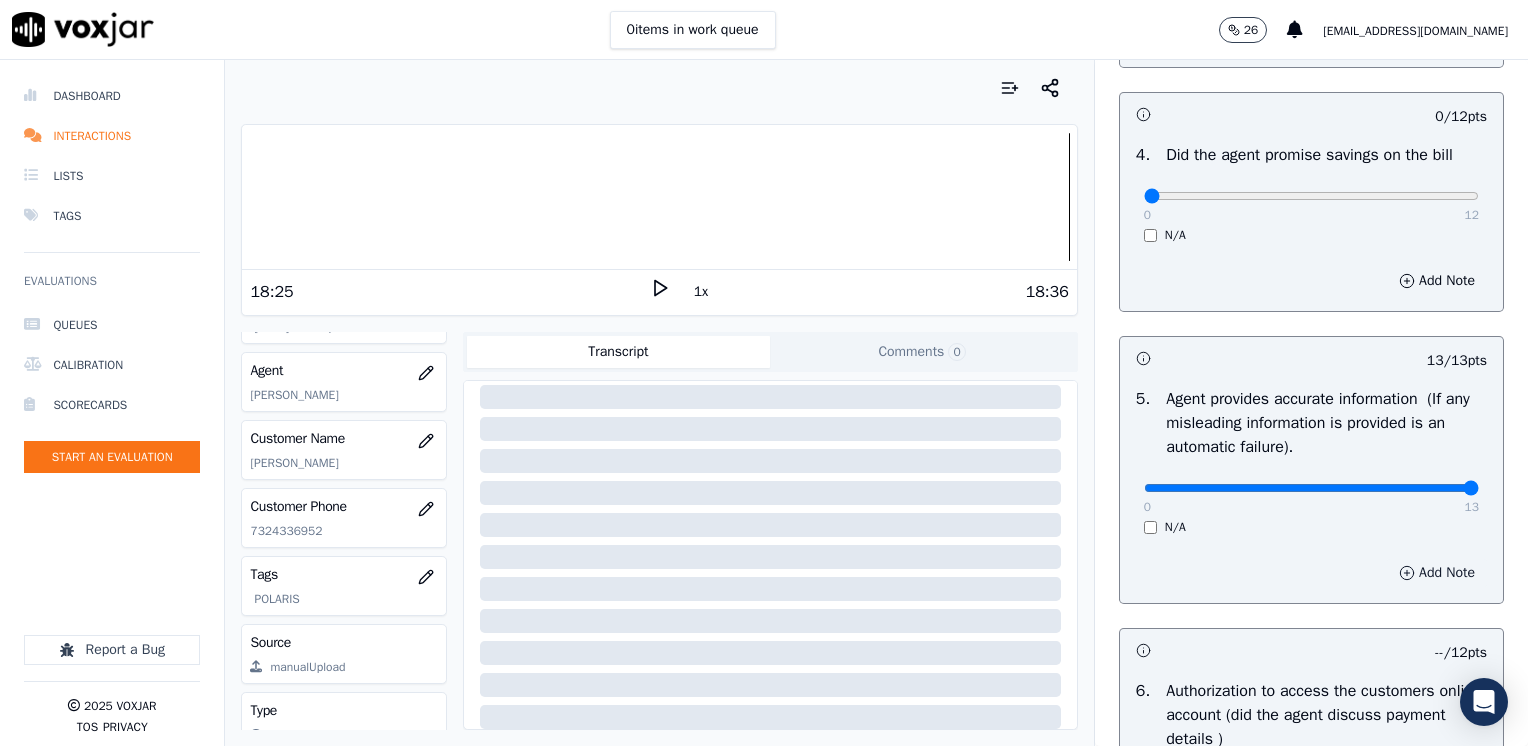 scroll, scrollTop: 848, scrollLeft: 0, axis: vertical 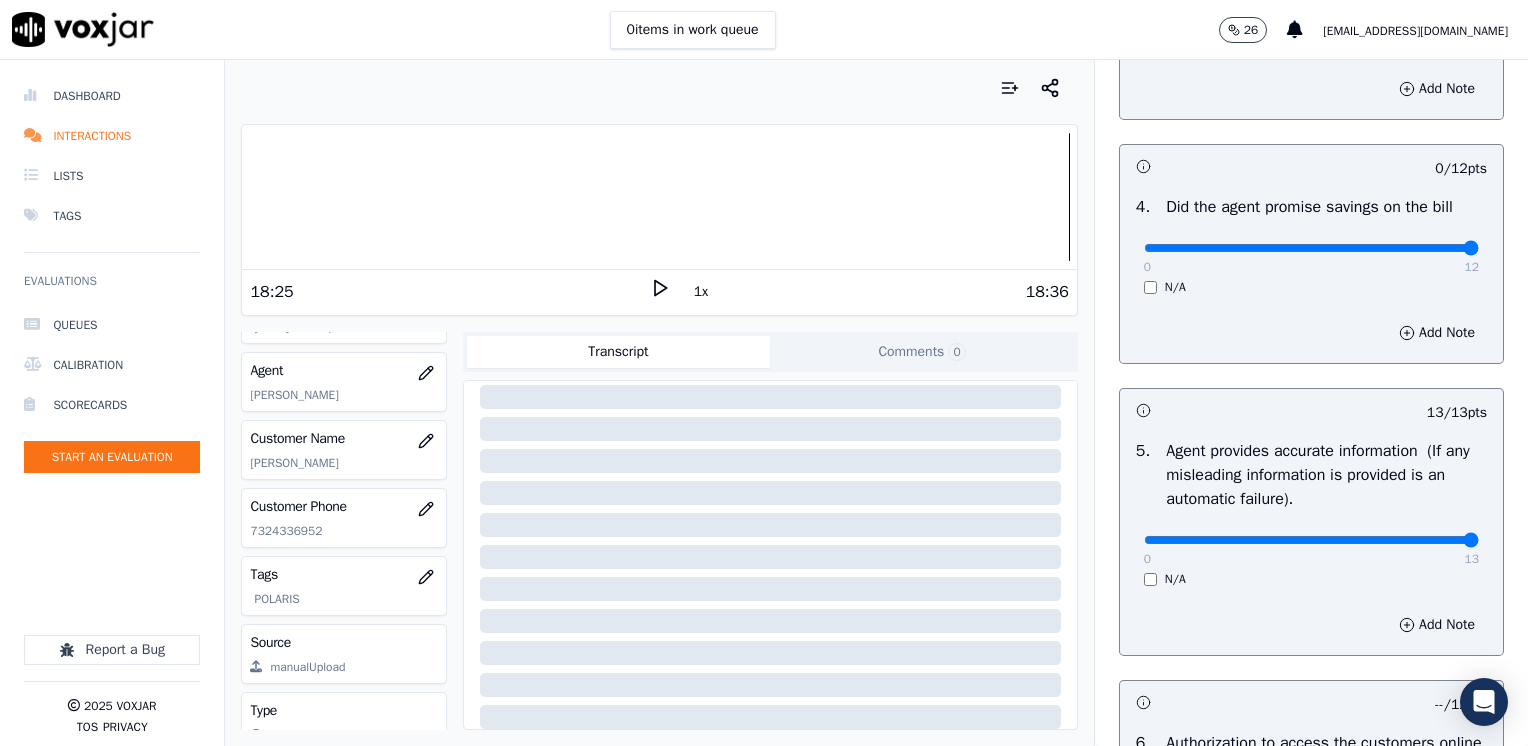 drag, startPoint x: 1124, startPoint y: 250, endPoint x: 1531, endPoint y: 250, distance: 407 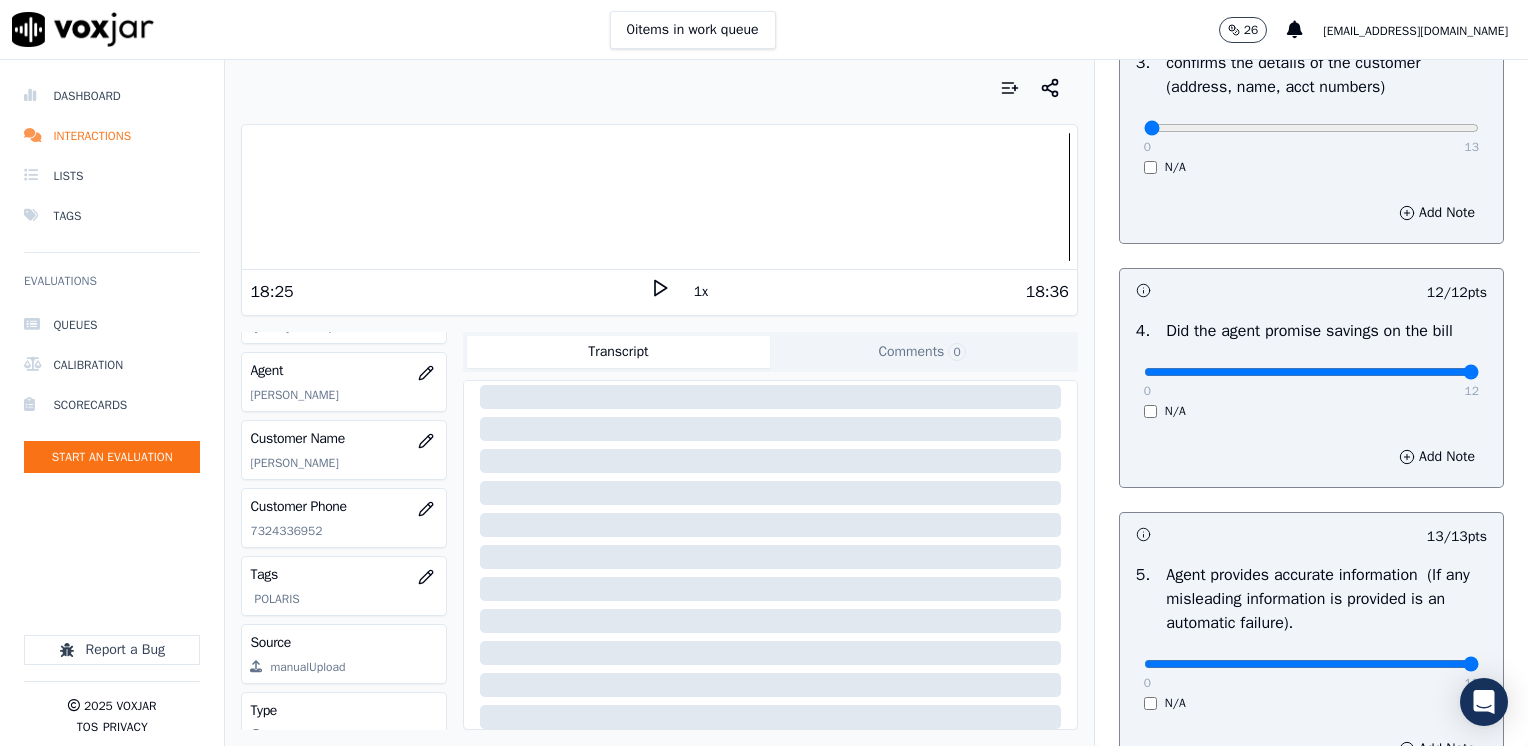 scroll, scrollTop: 548, scrollLeft: 0, axis: vertical 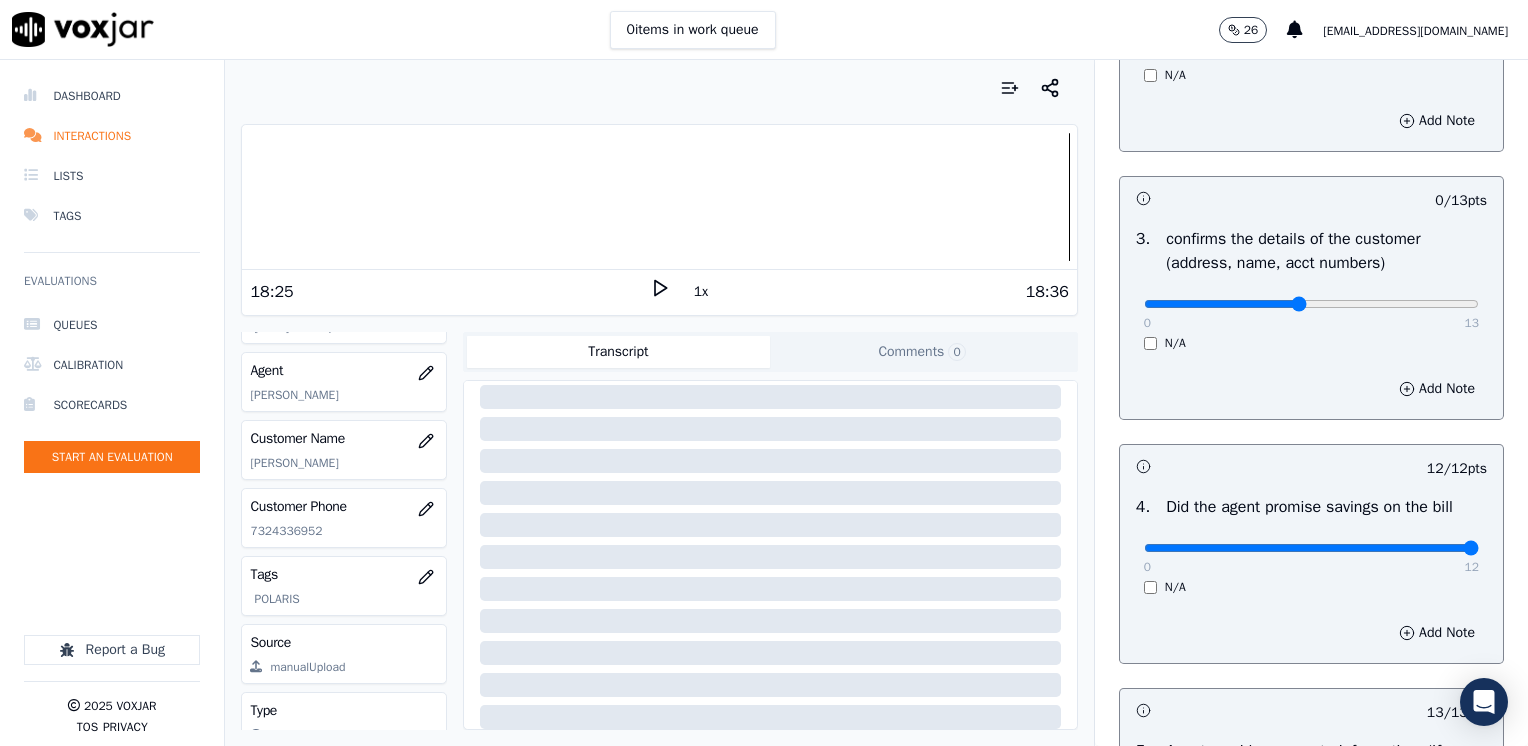 type on "6" 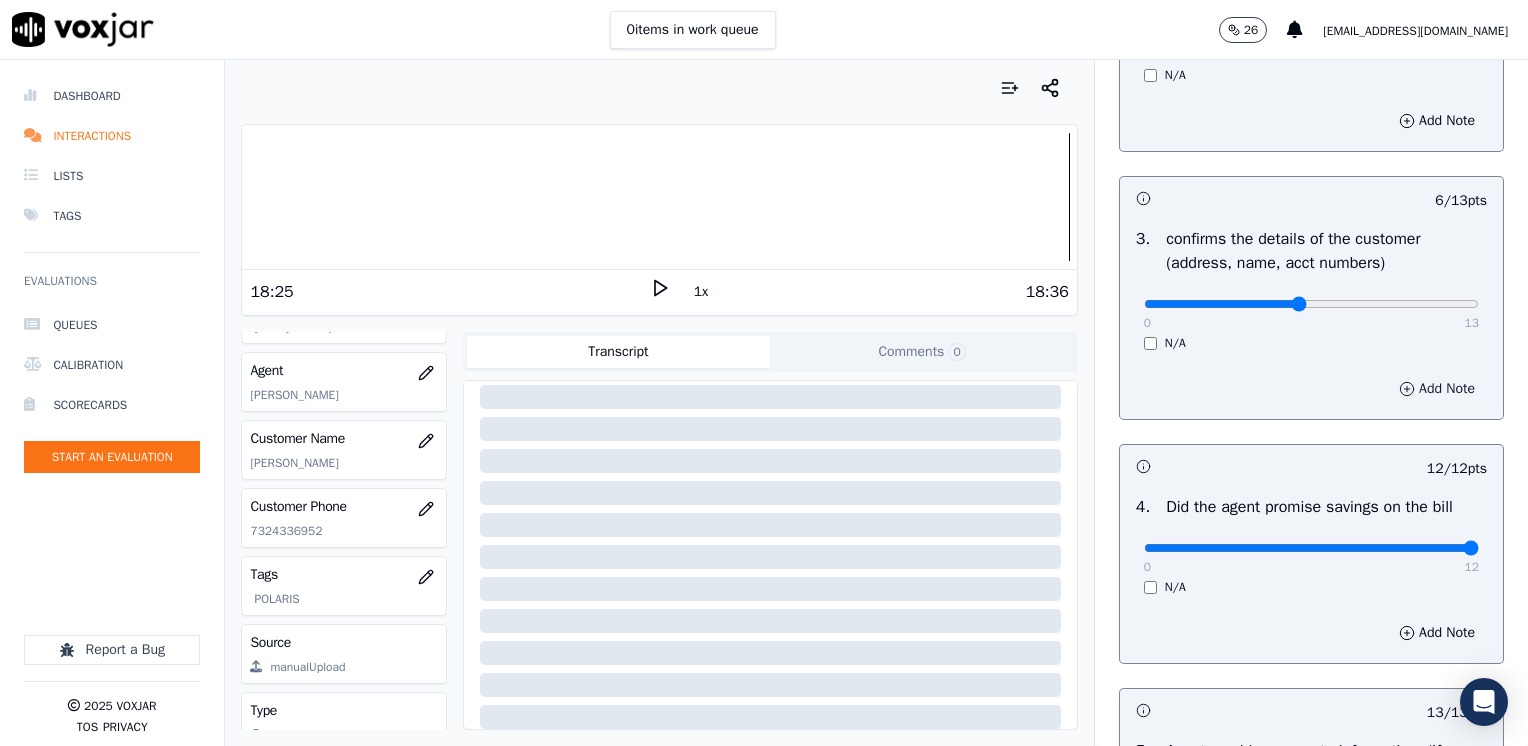 click on "Add Note" at bounding box center [1437, 389] 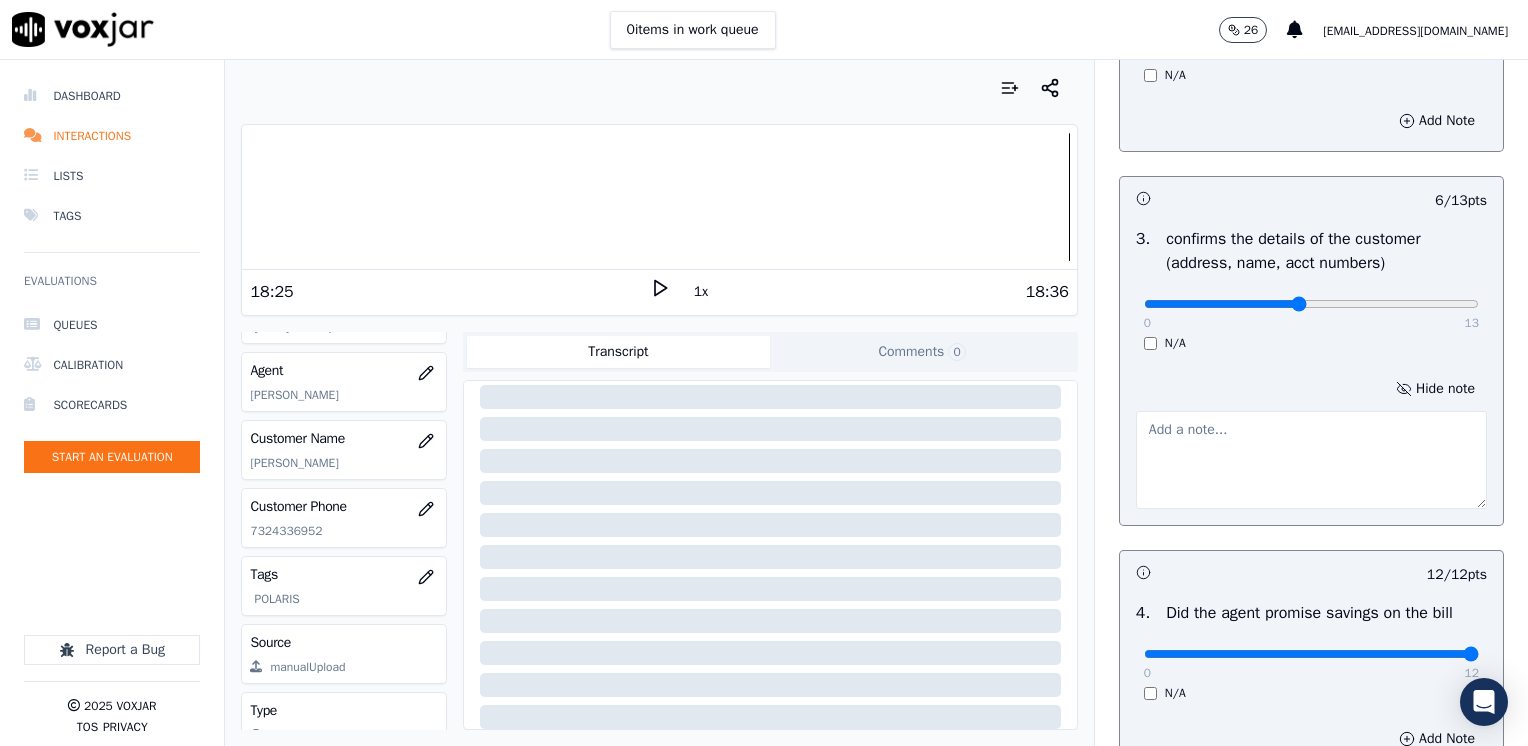 click at bounding box center [1311, 460] 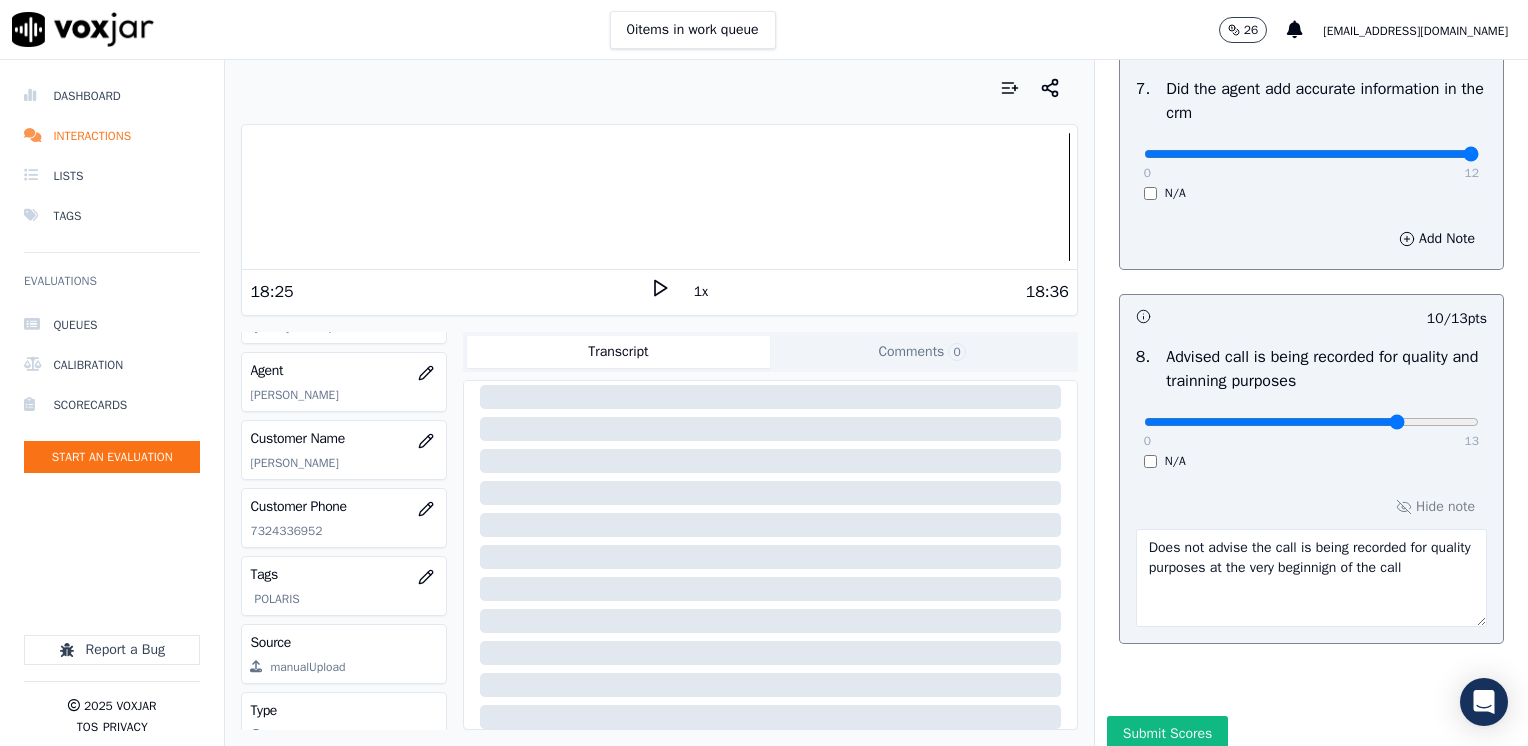 scroll, scrollTop: 1959, scrollLeft: 0, axis: vertical 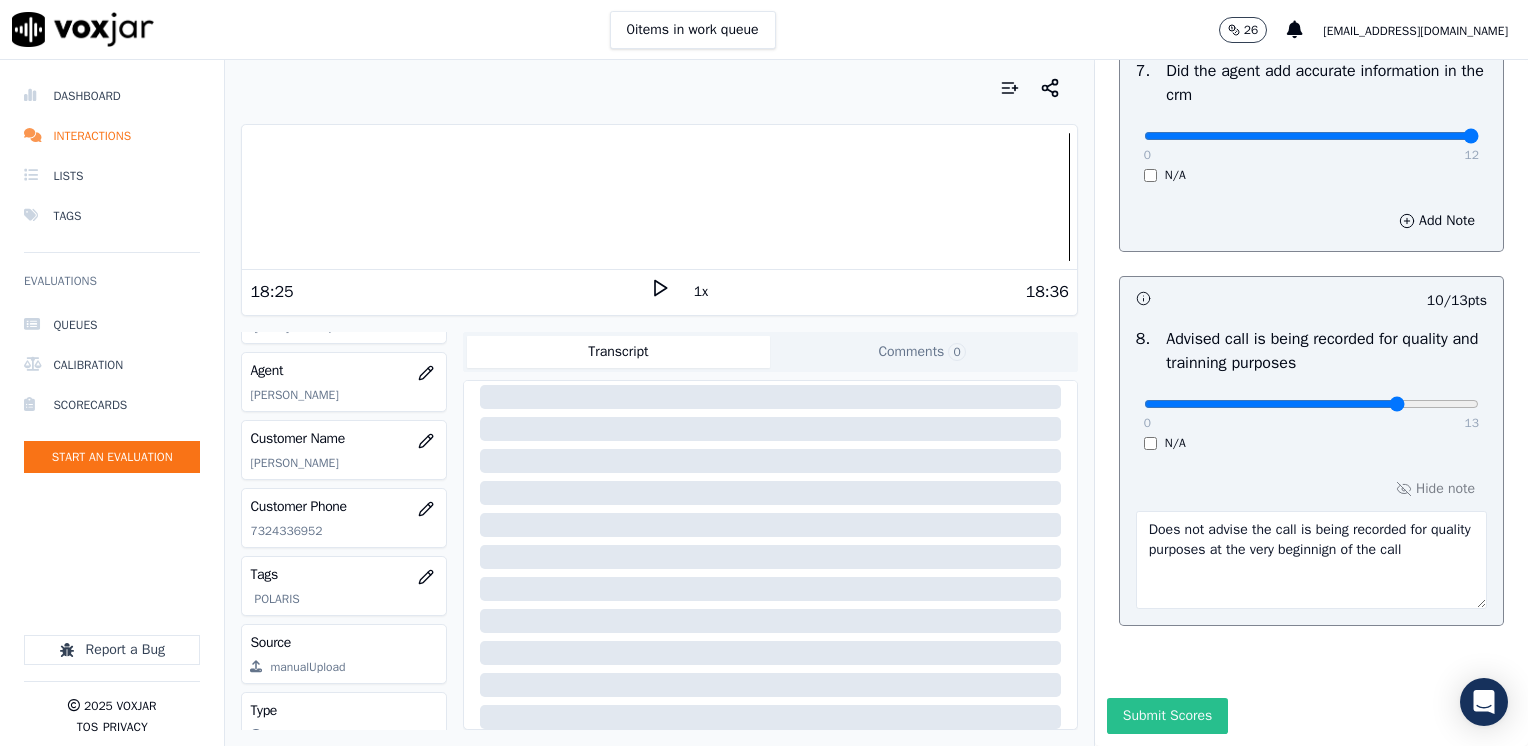 type on "Does not confirm service address nor customers name" 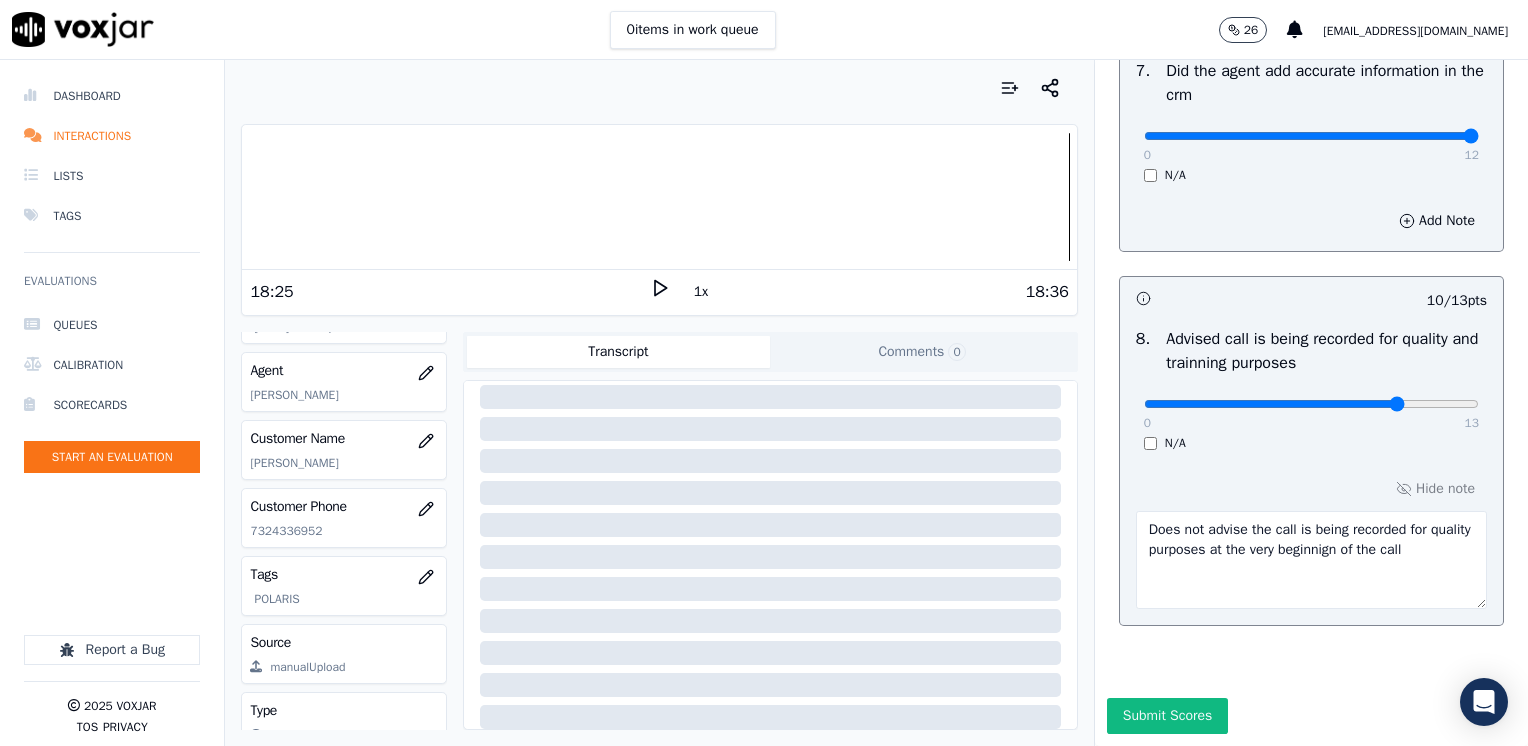 drag, startPoint x: 1172, startPoint y: 676, endPoint x: 1184, endPoint y: 676, distance: 12 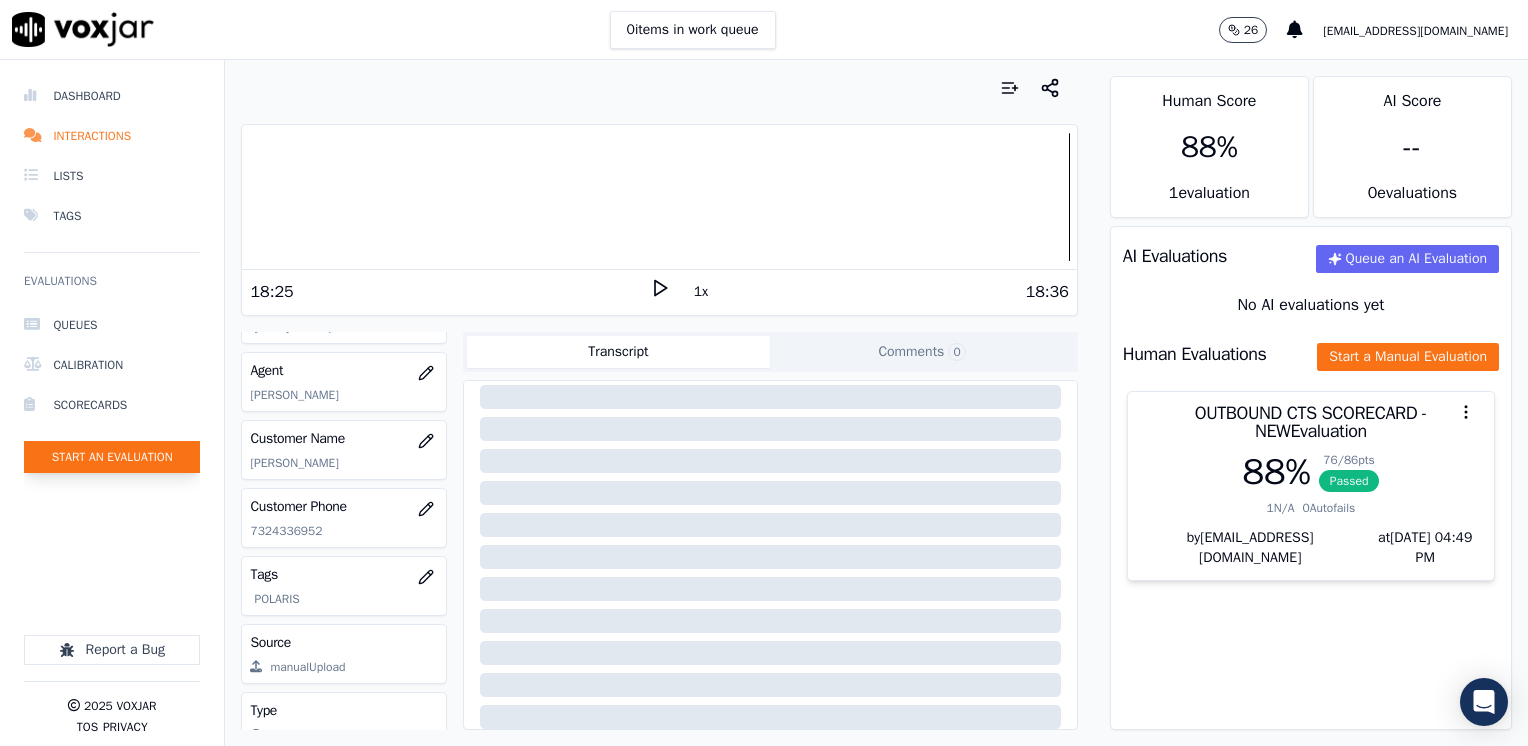 click on "Start an Evaluation" 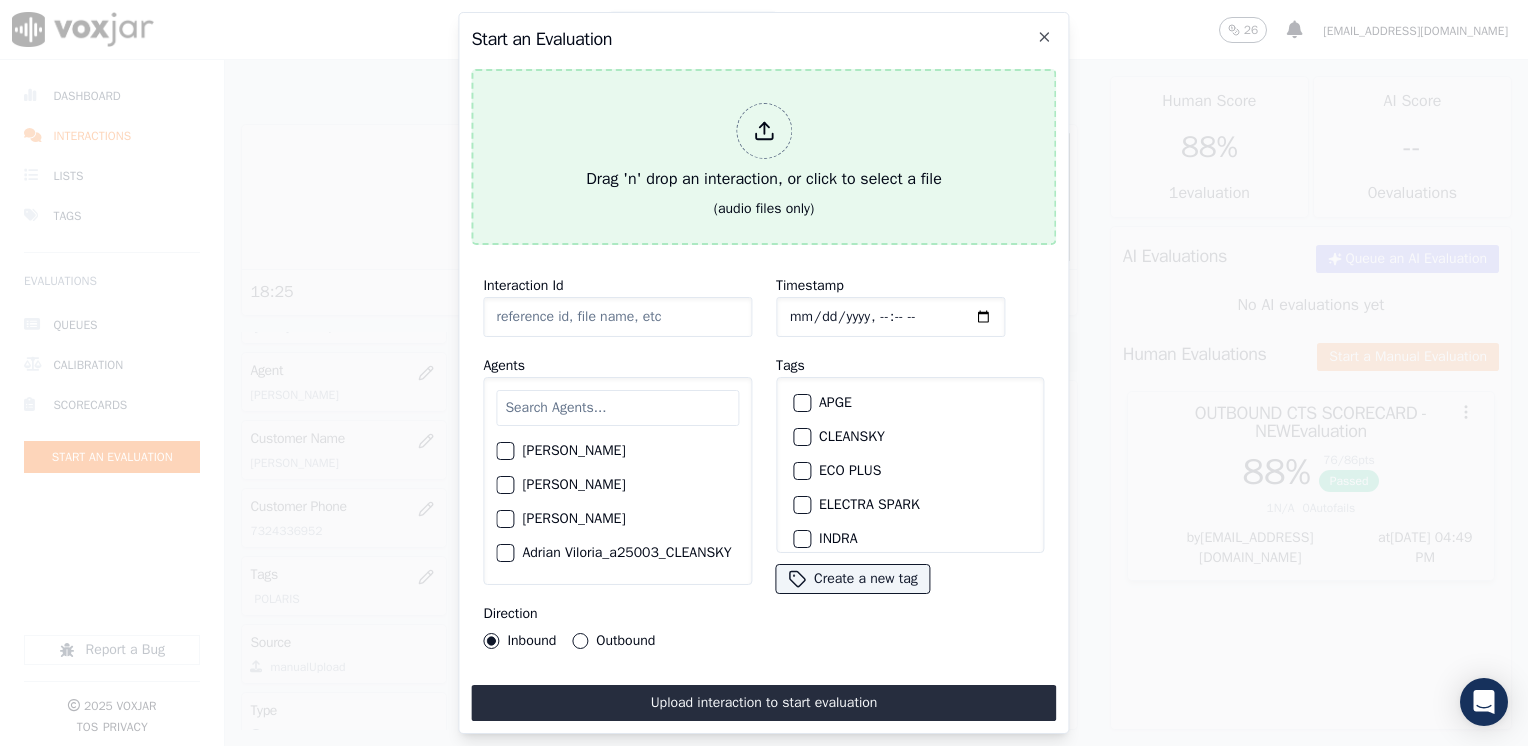 click at bounding box center [764, 131] 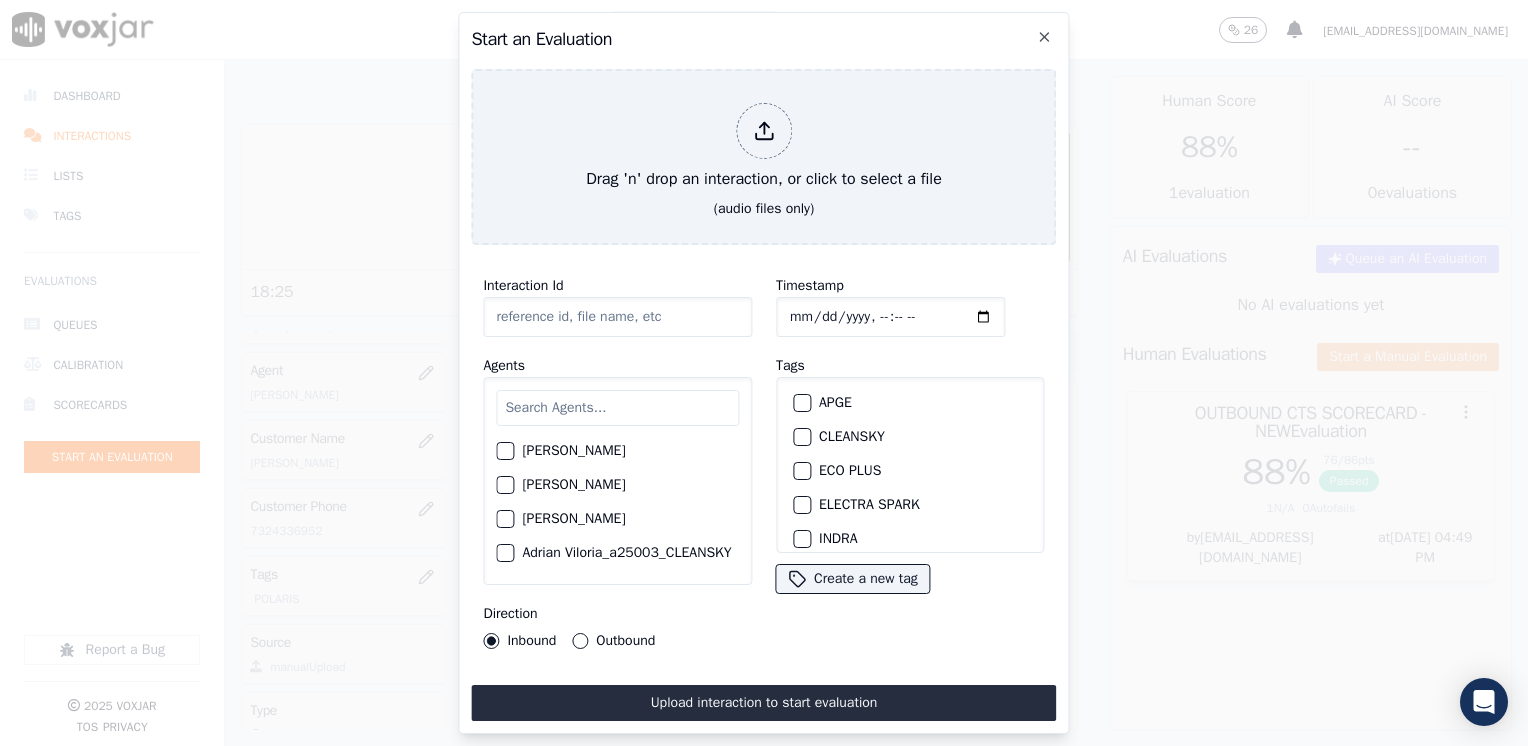 type on "20250708-135317_6144258288-all 2.mp3" 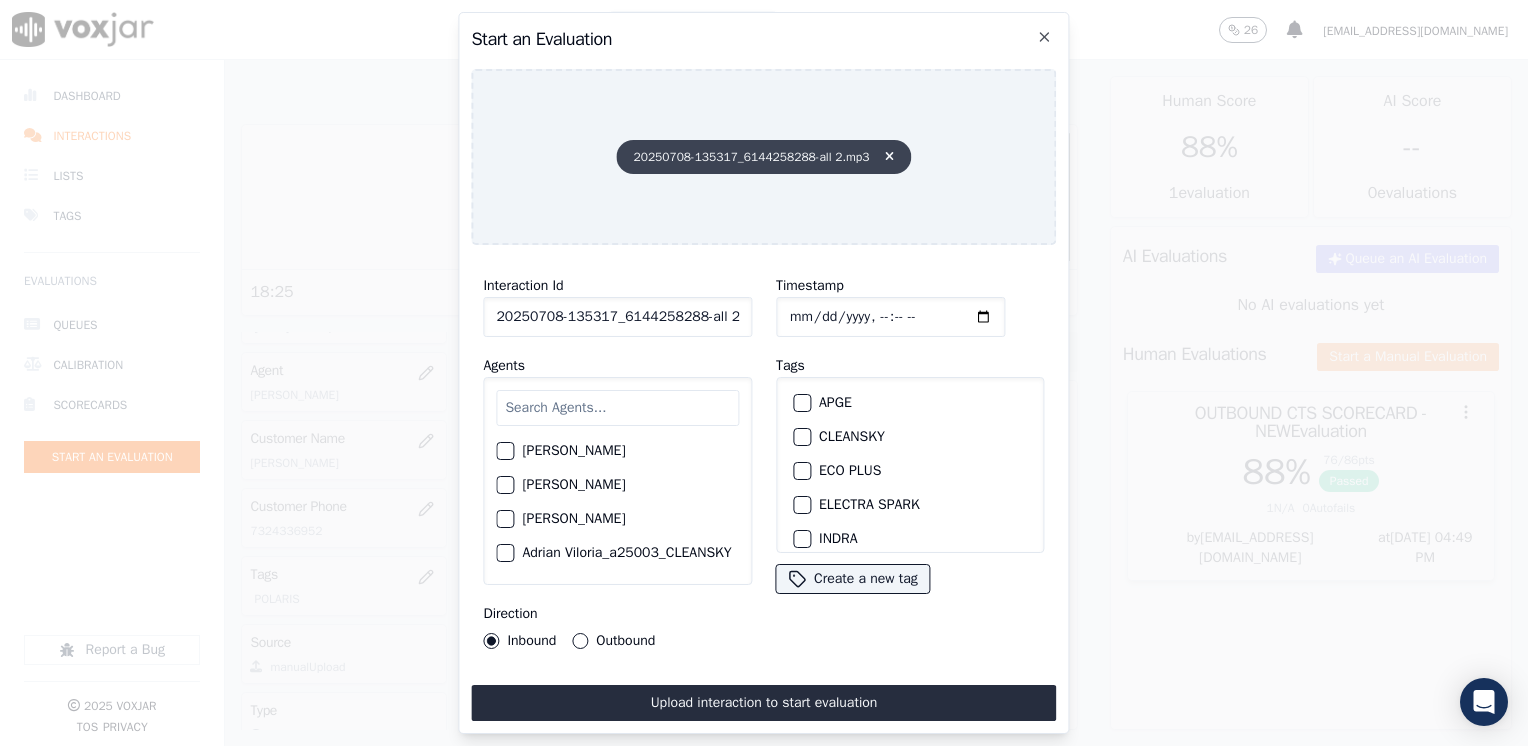 click at bounding box center (889, 157) 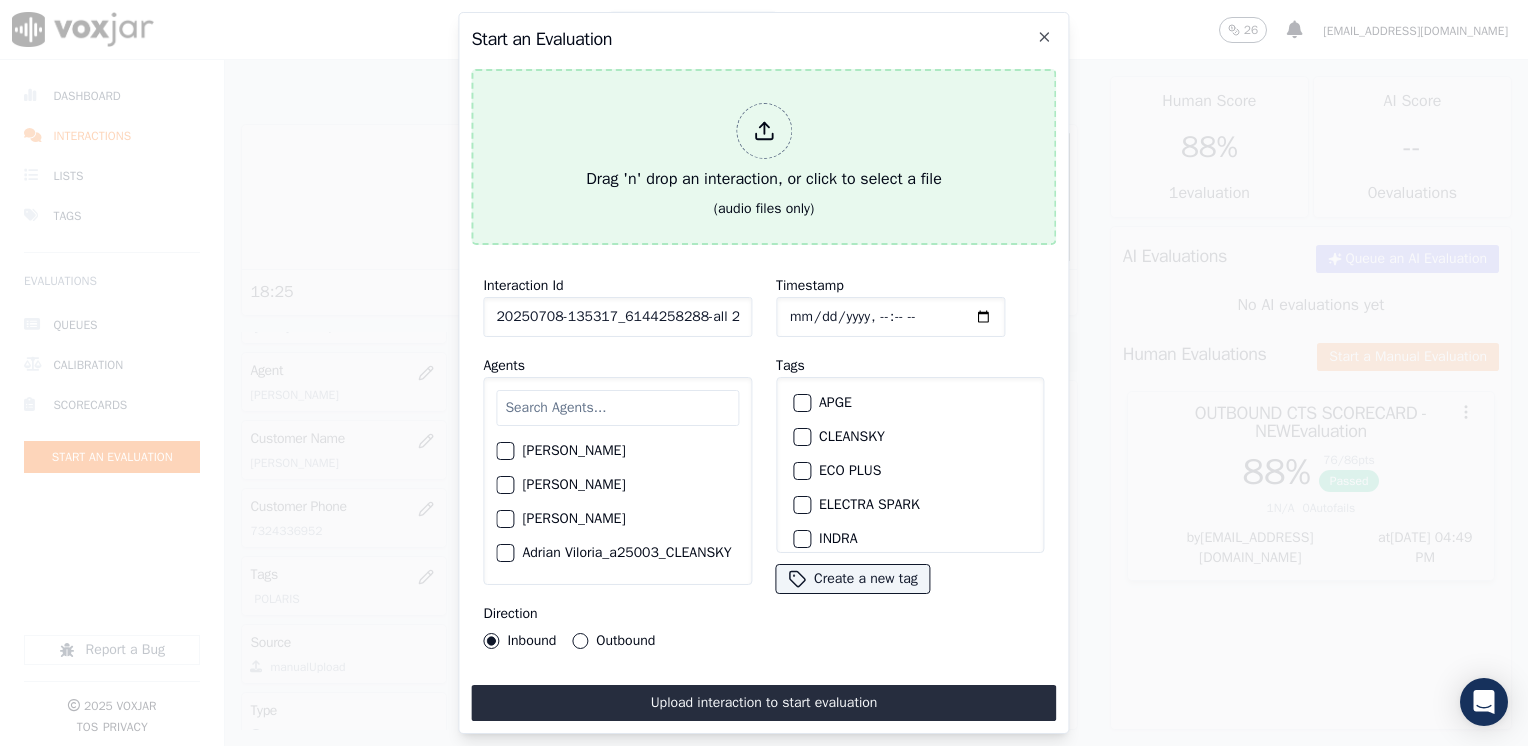 click at bounding box center (764, 131) 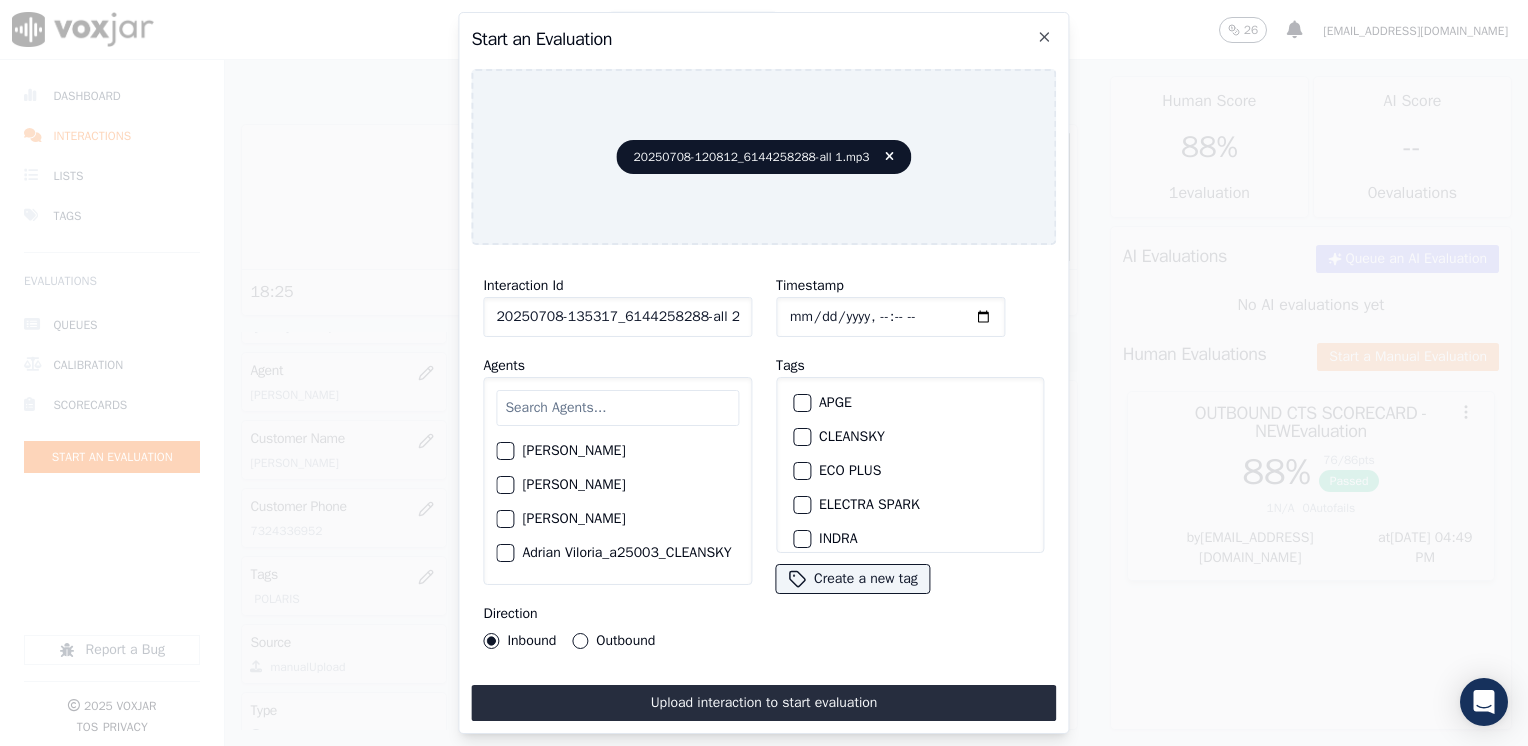 click at bounding box center (617, 408) 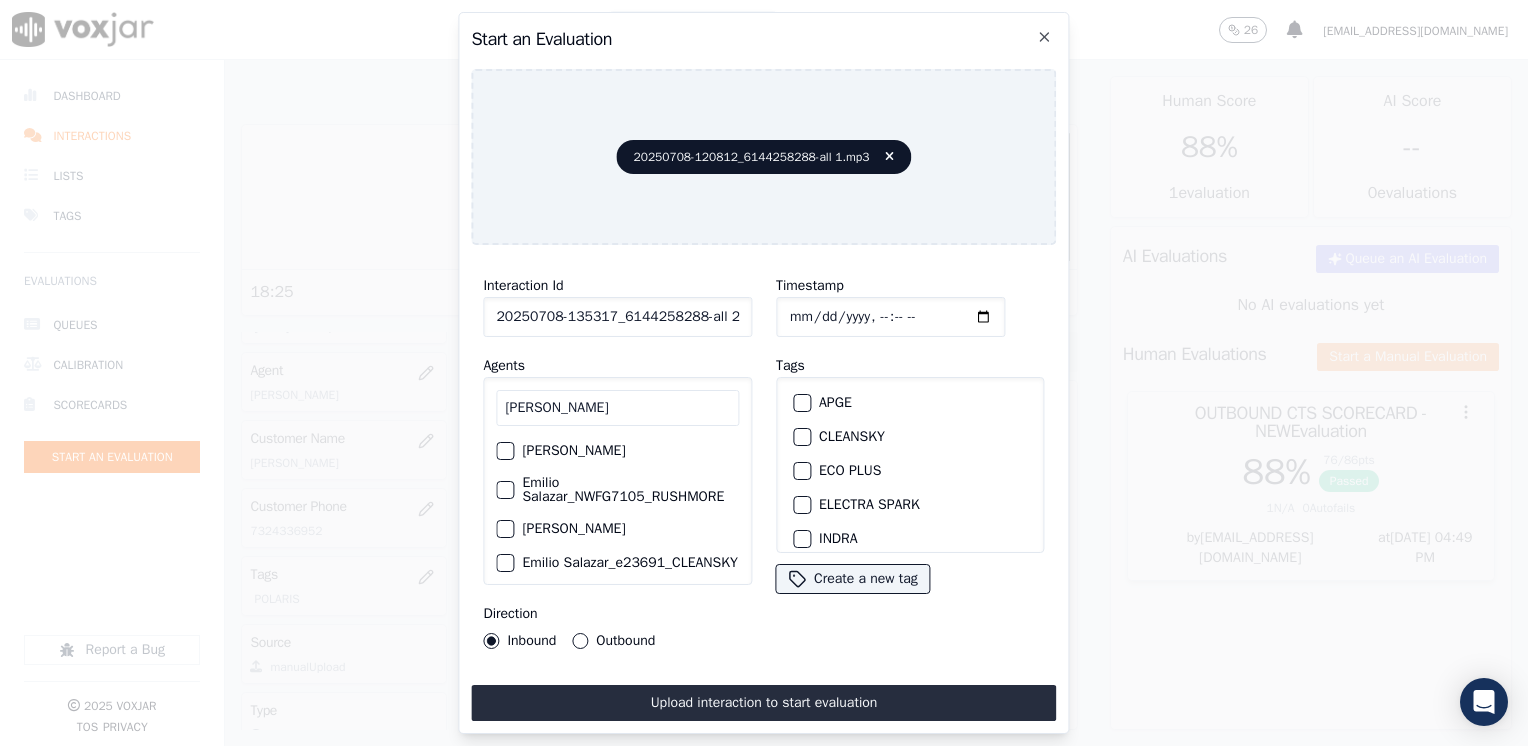 type on "[PERSON_NAME]" 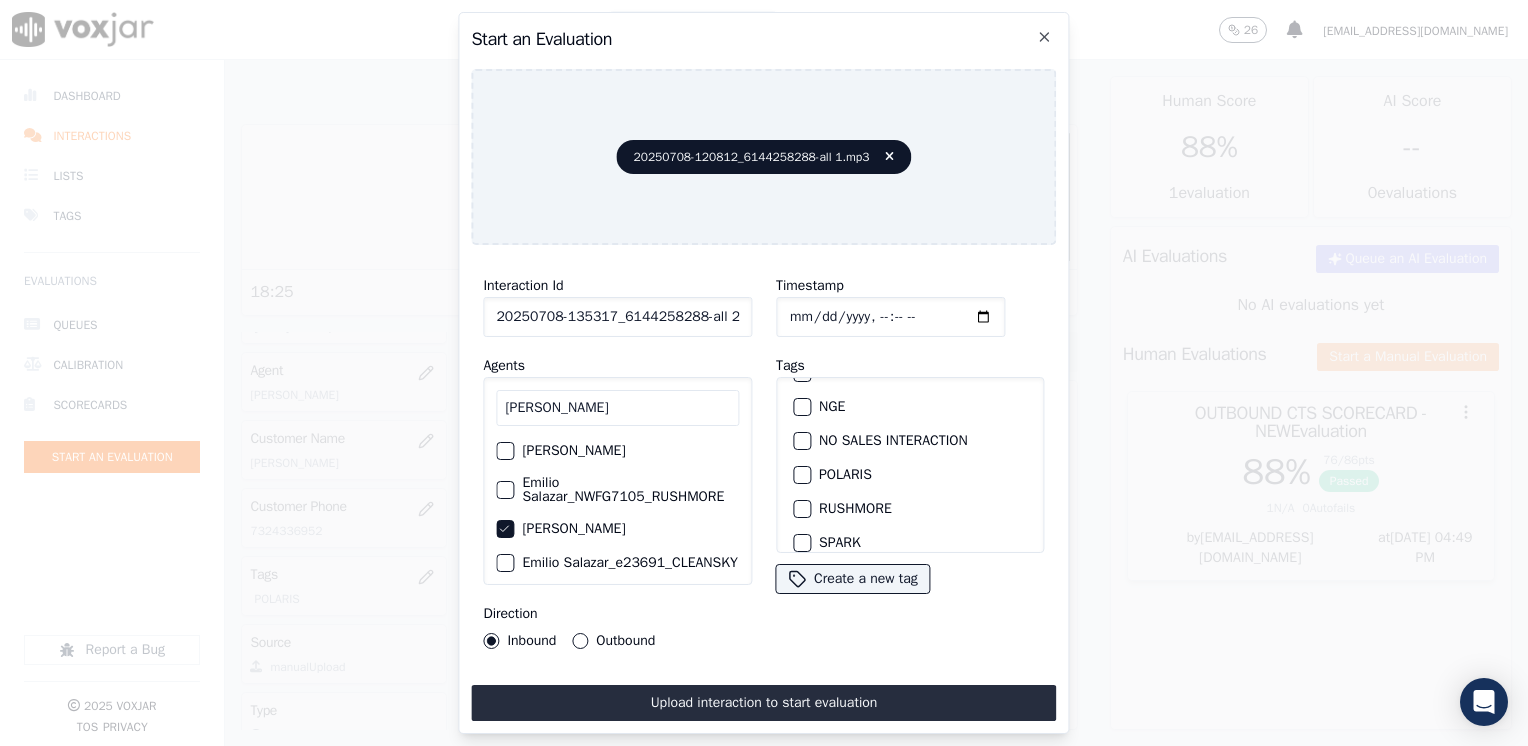 scroll, scrollTop: 293, scrollLeft: 0, axis: vertical 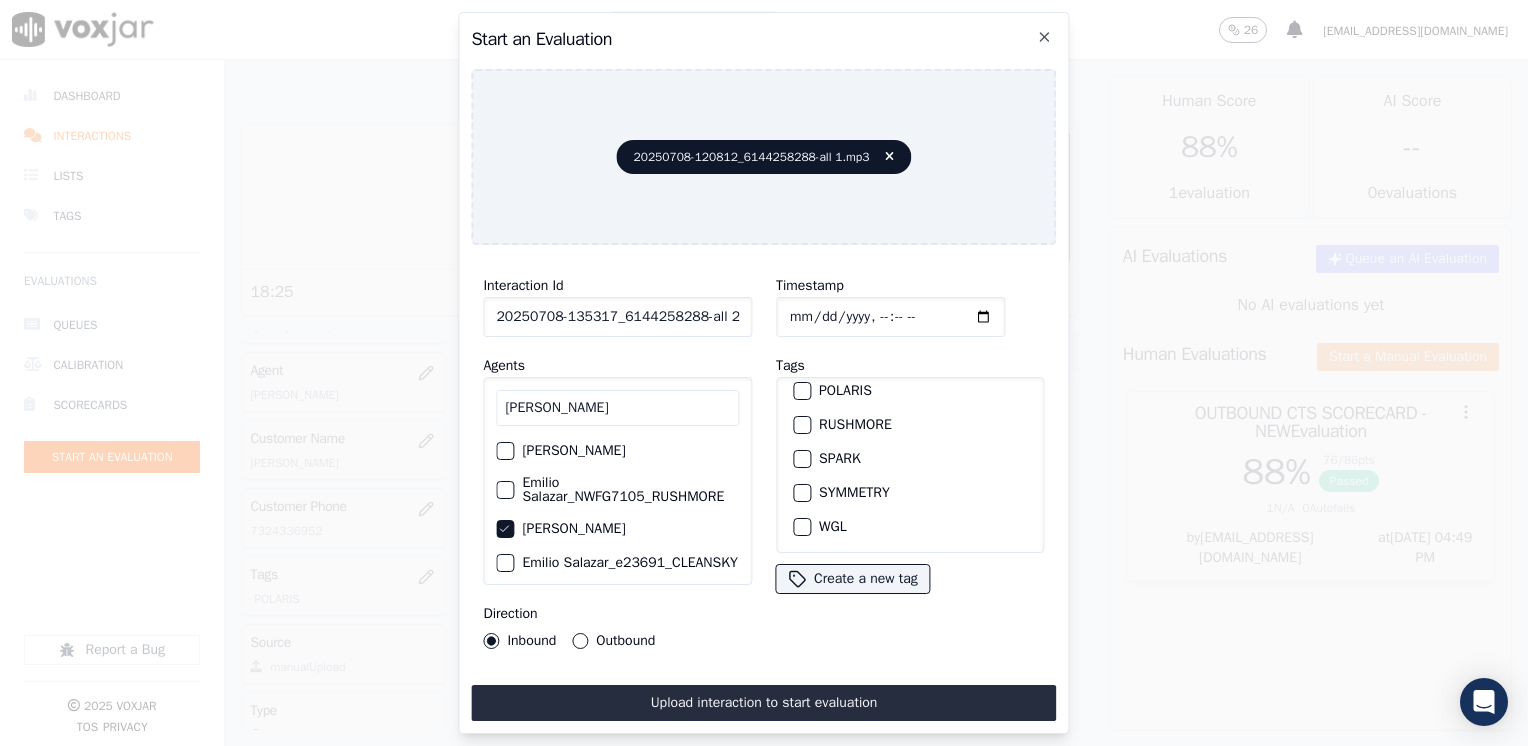 click on "SYMMETRY" at bounding box center (802, 493) 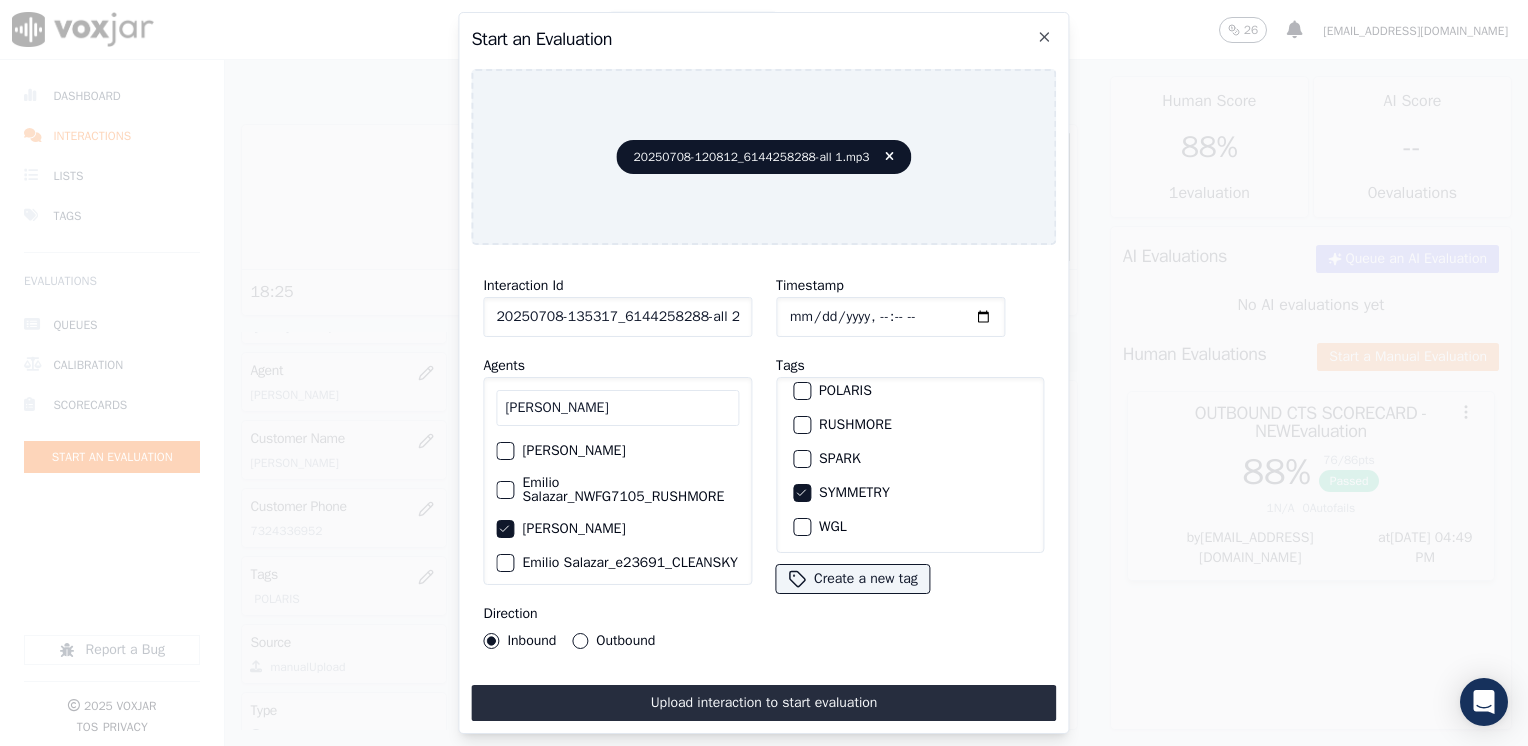 click on "Interaction Id   20250708-135317_6144258288-all 2.mp3     Agents   [PERSON_NAME]     [PERSON_NAME] Salazar_ECOPLUS     [PERSON_NAME] Salazar_NWFG7105_RUSHMORE     [PERSON_NAME]     [PERSON_NAME] Salazar_e23691_CLEANSKY     [PERSON_NAME] Salazar_e23691_INDRA     [PERSON_NAME] Salazar­_Fuse3149_NGE     Direction     Inbound     Outbound" at bounding box center [617, 461] 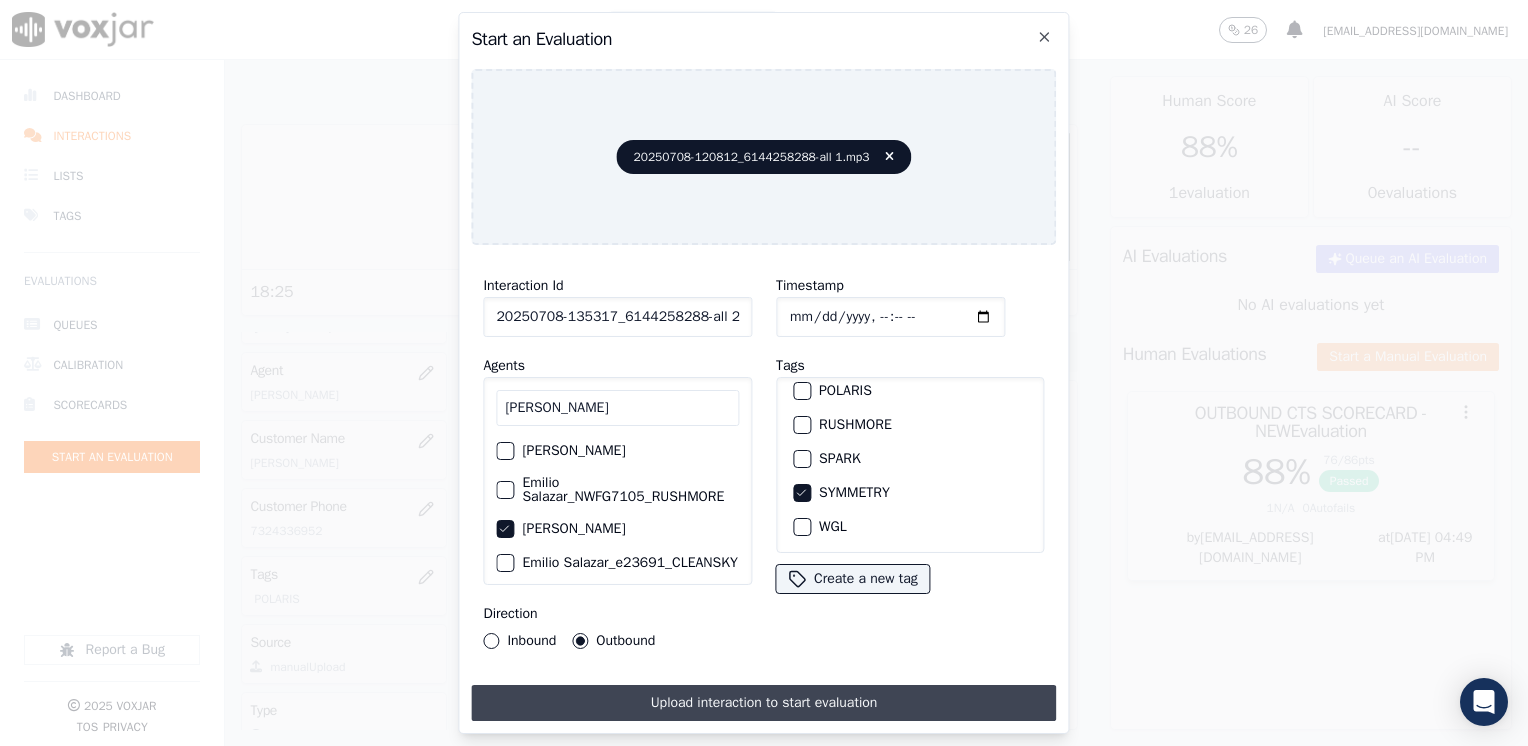 click on "Upload interaction to start evaluation" at bounding box center (763, 703) 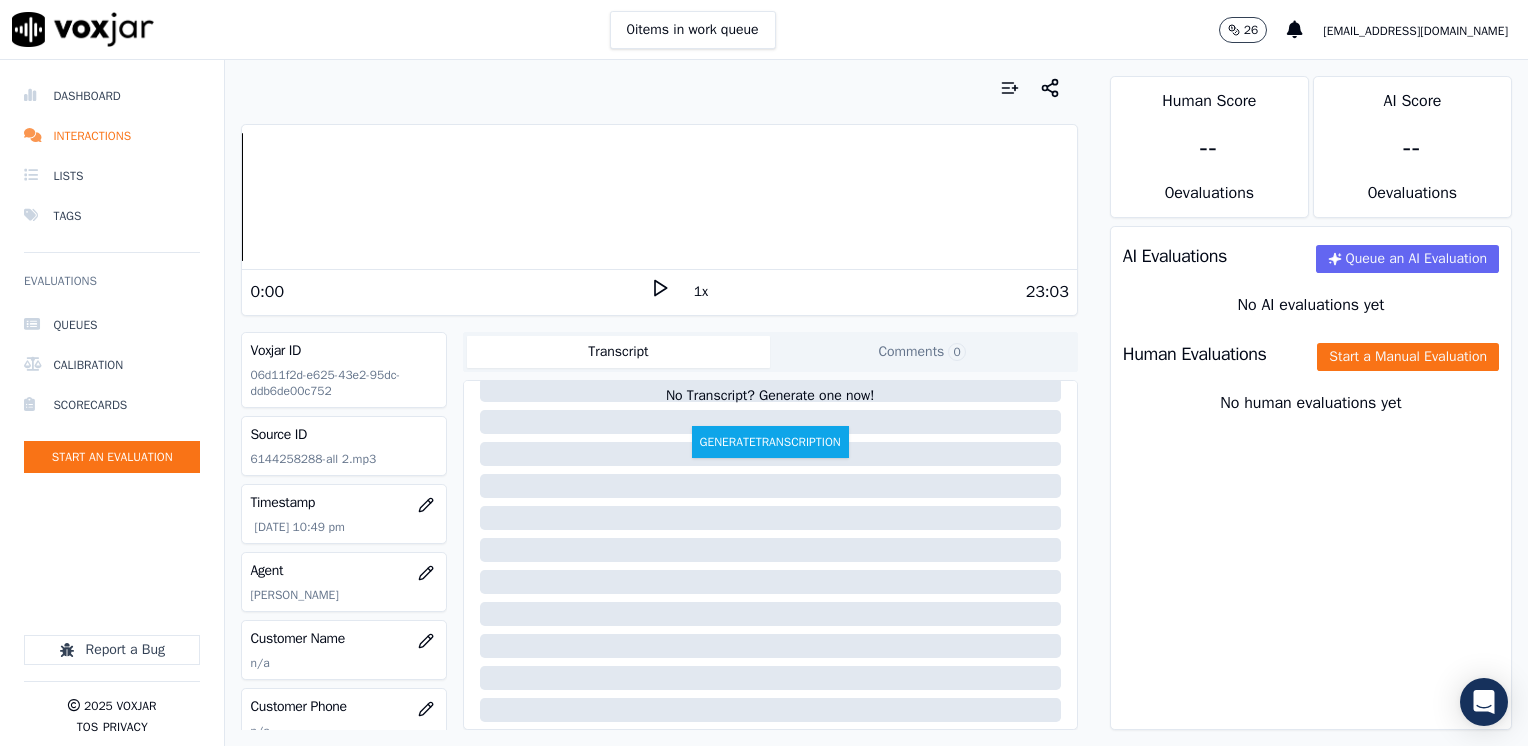 scroll, scrollTop: 100, scrollLeft: 0, axis: vertical 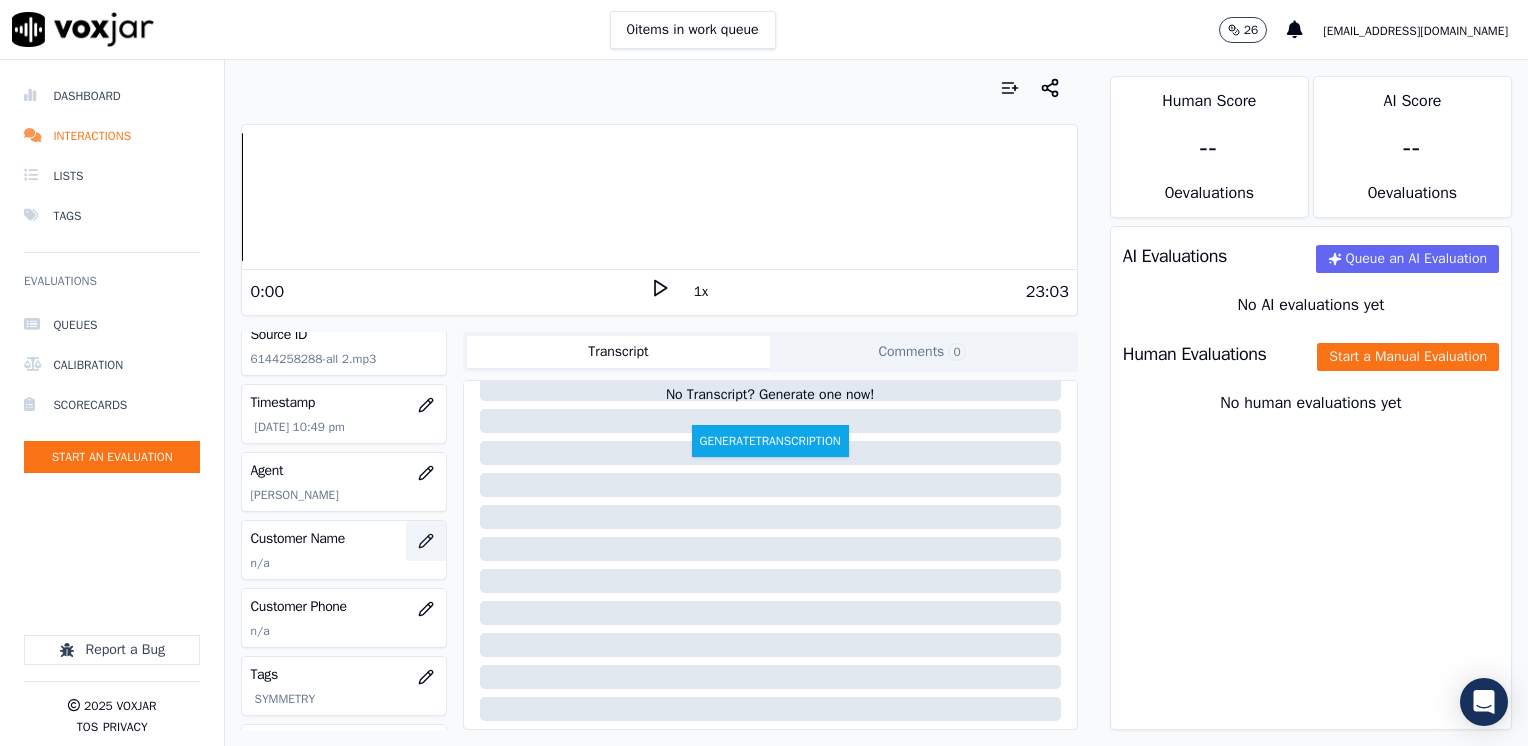 click 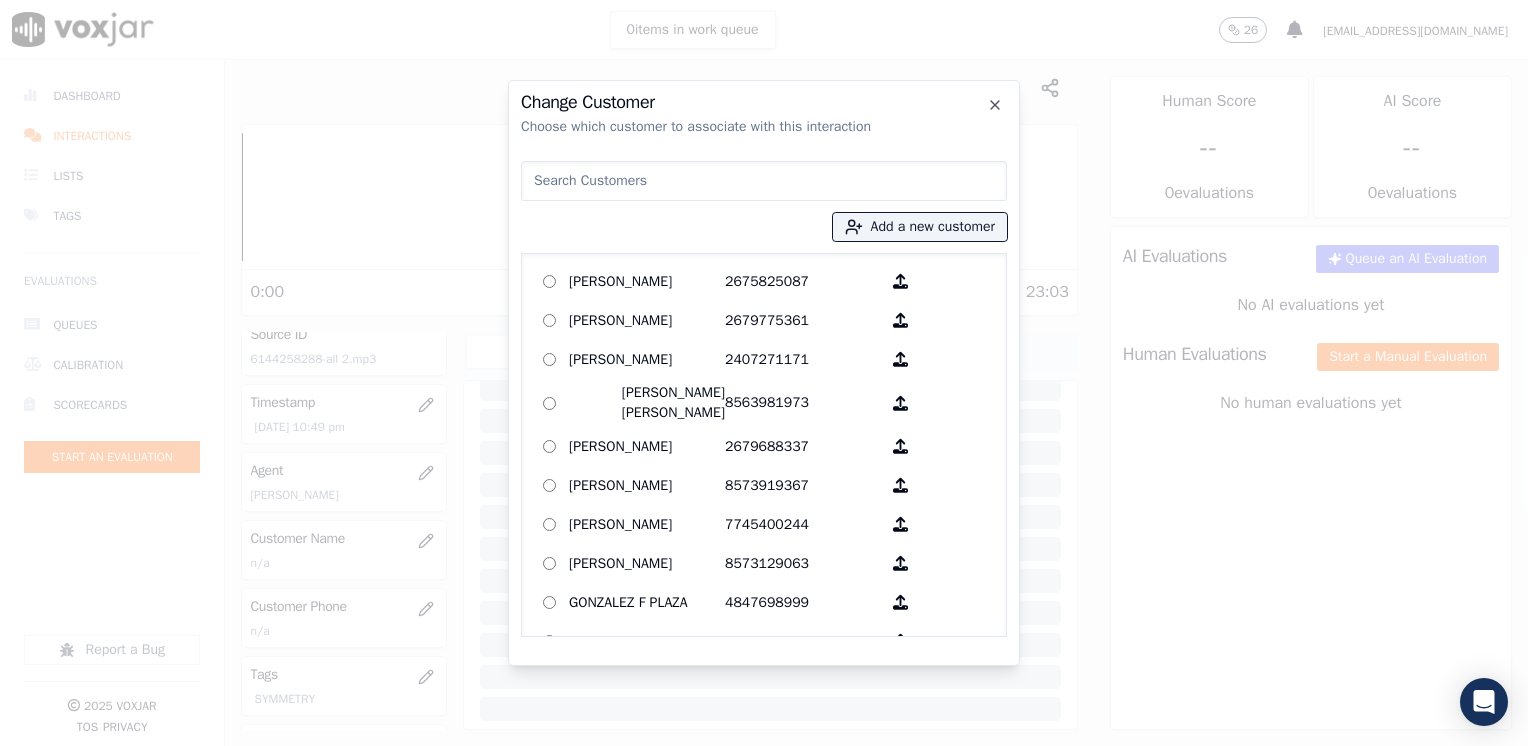 click at bounding box center (764, 181) 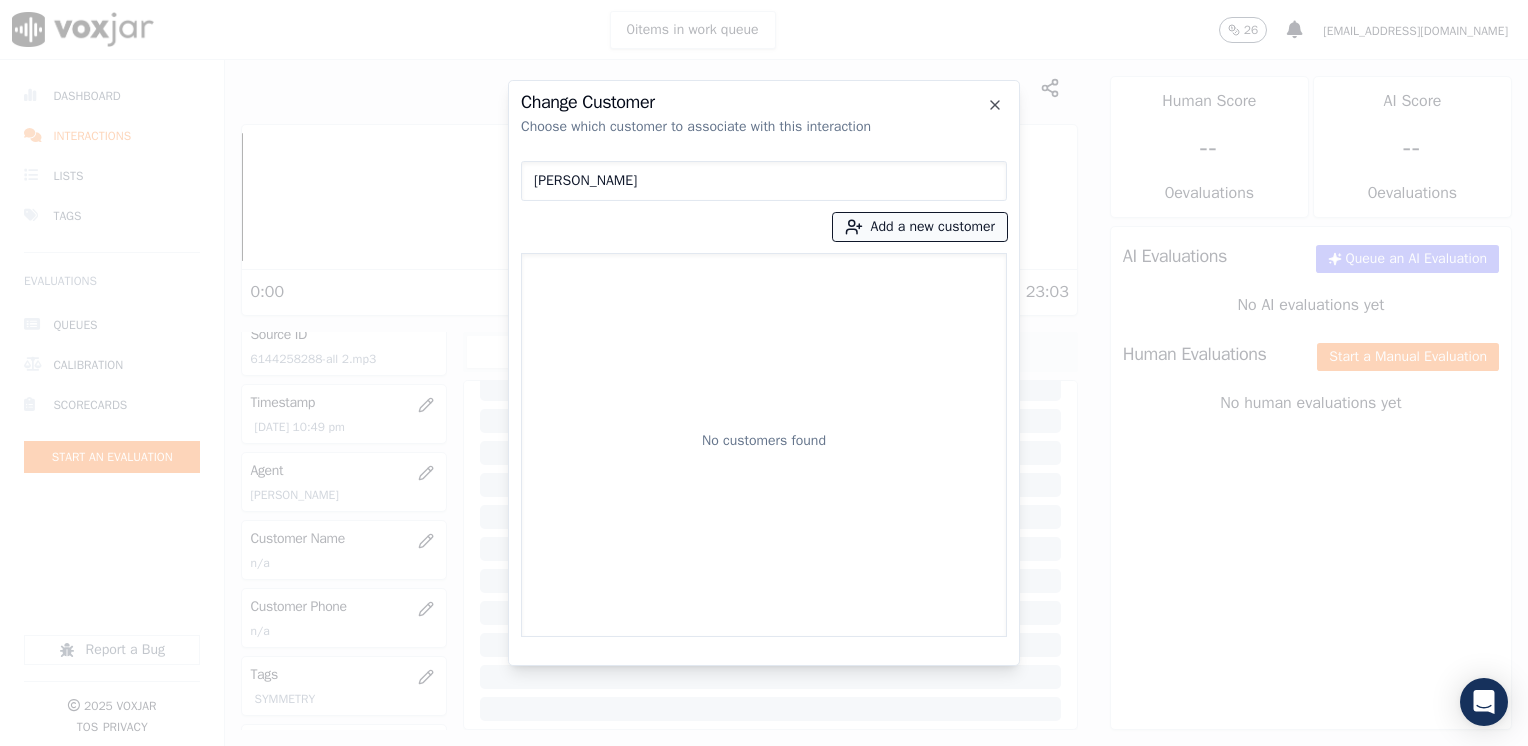 type on "[PERSON_NAME]" 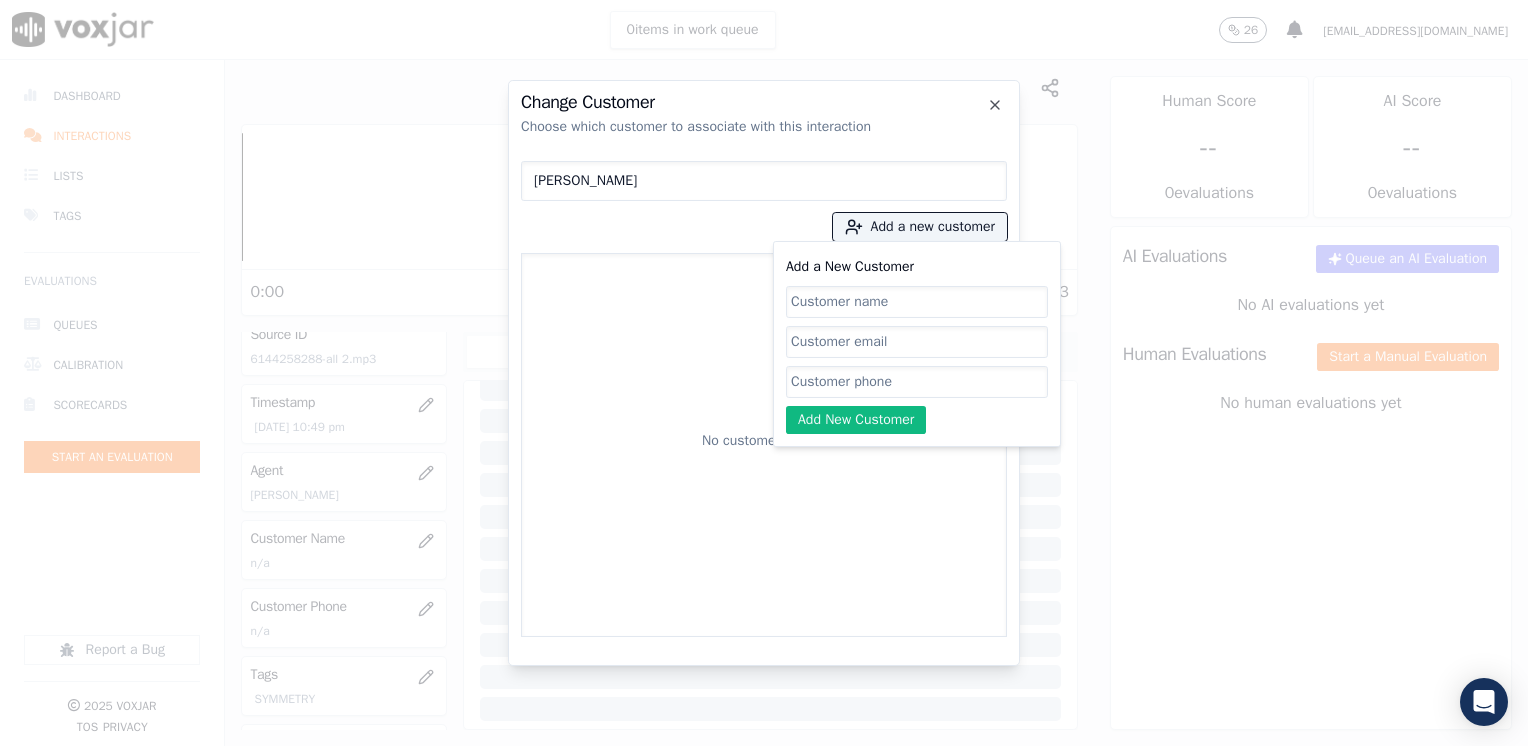 click on "Add a New Customer" 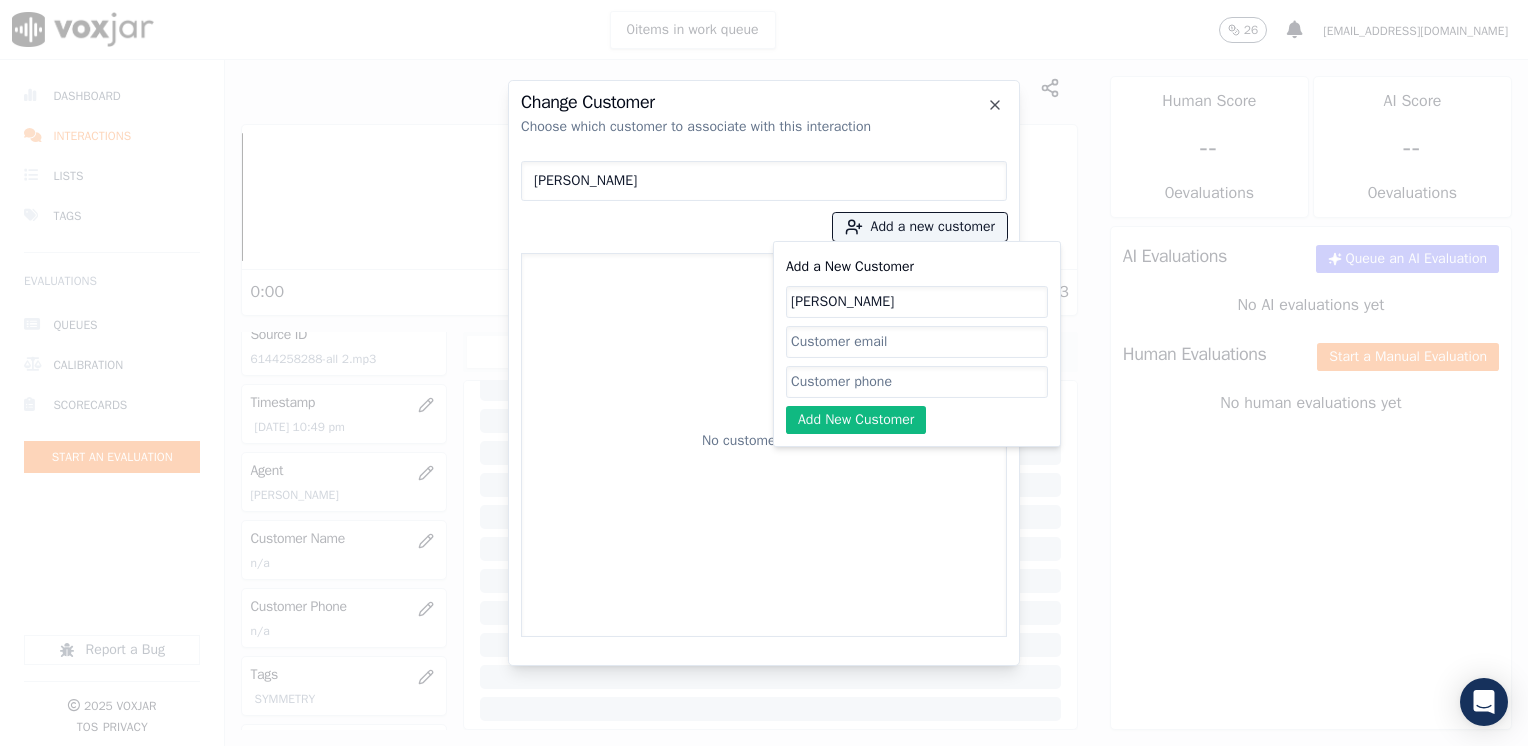 type on "[PERSON_NAME]" 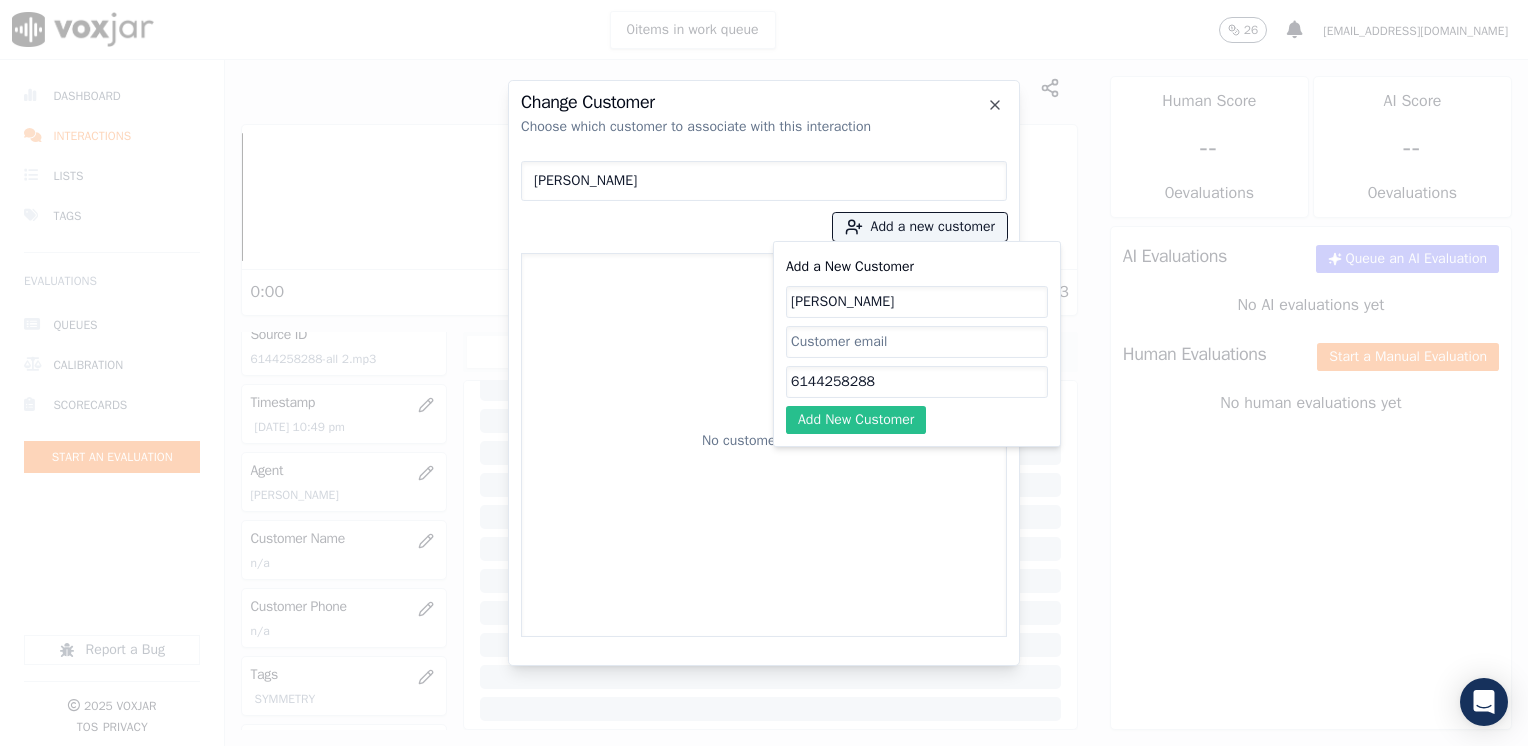 type on "6144258288" 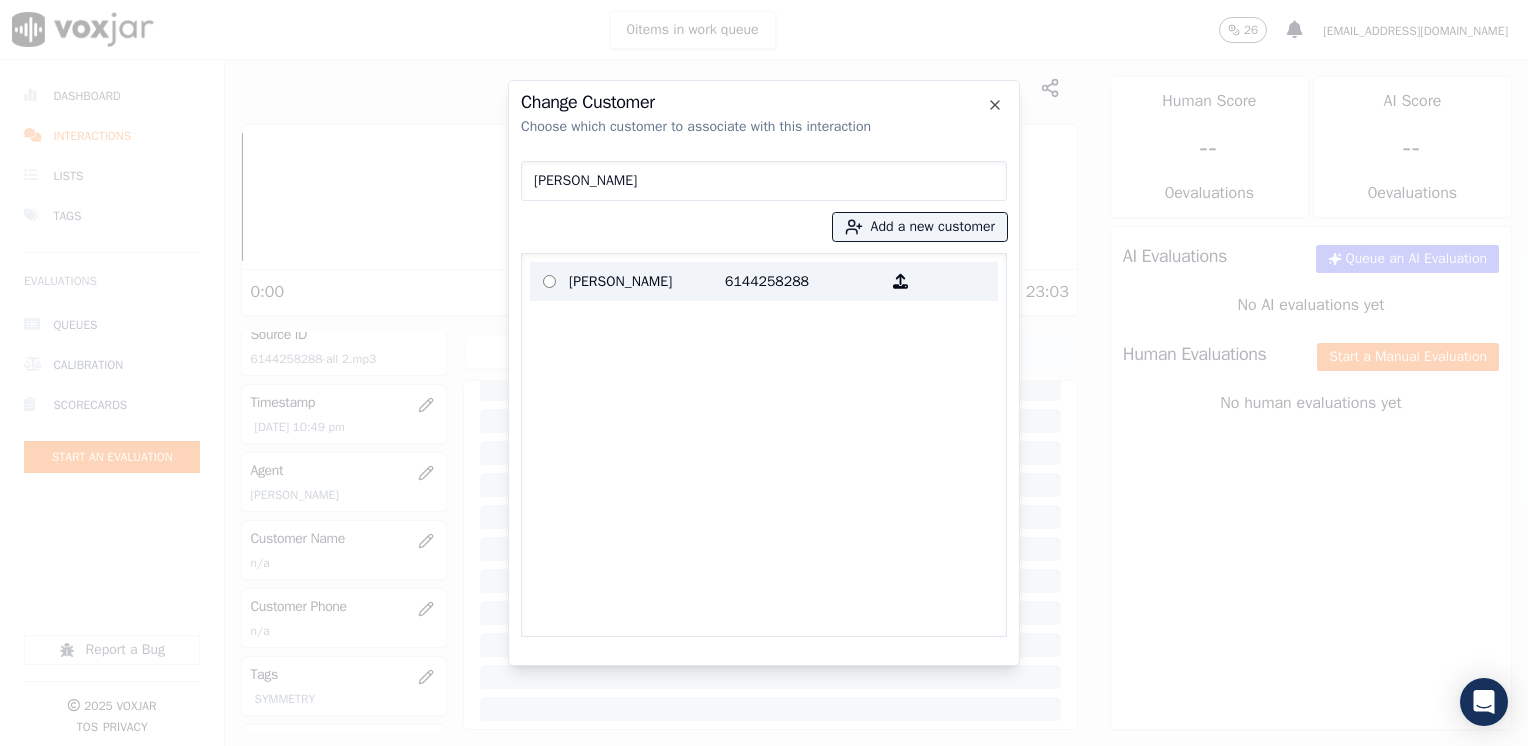 click on "6144258288" at bounding box center [803, 281] 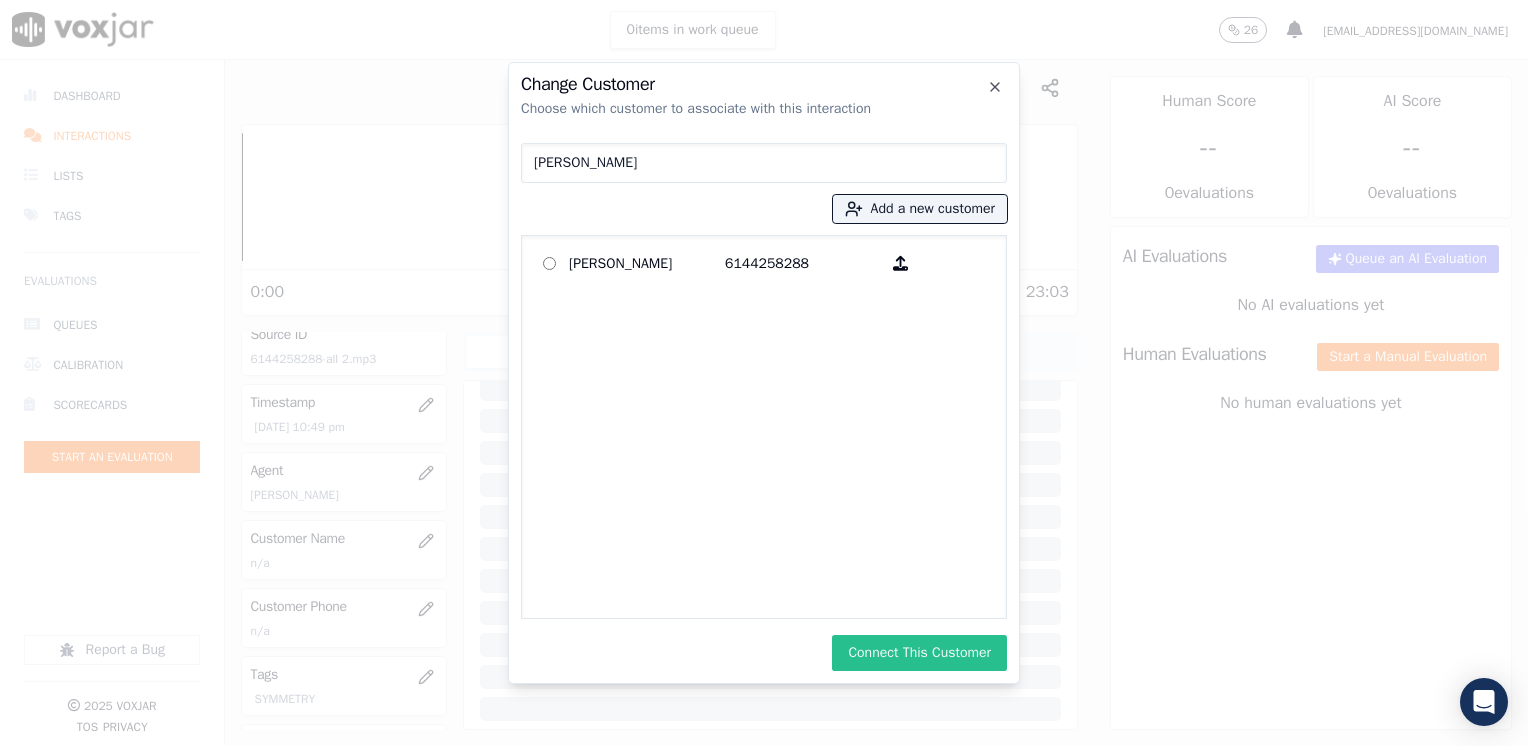 click on "Connect This Customer" at bounding box center [919, 653] 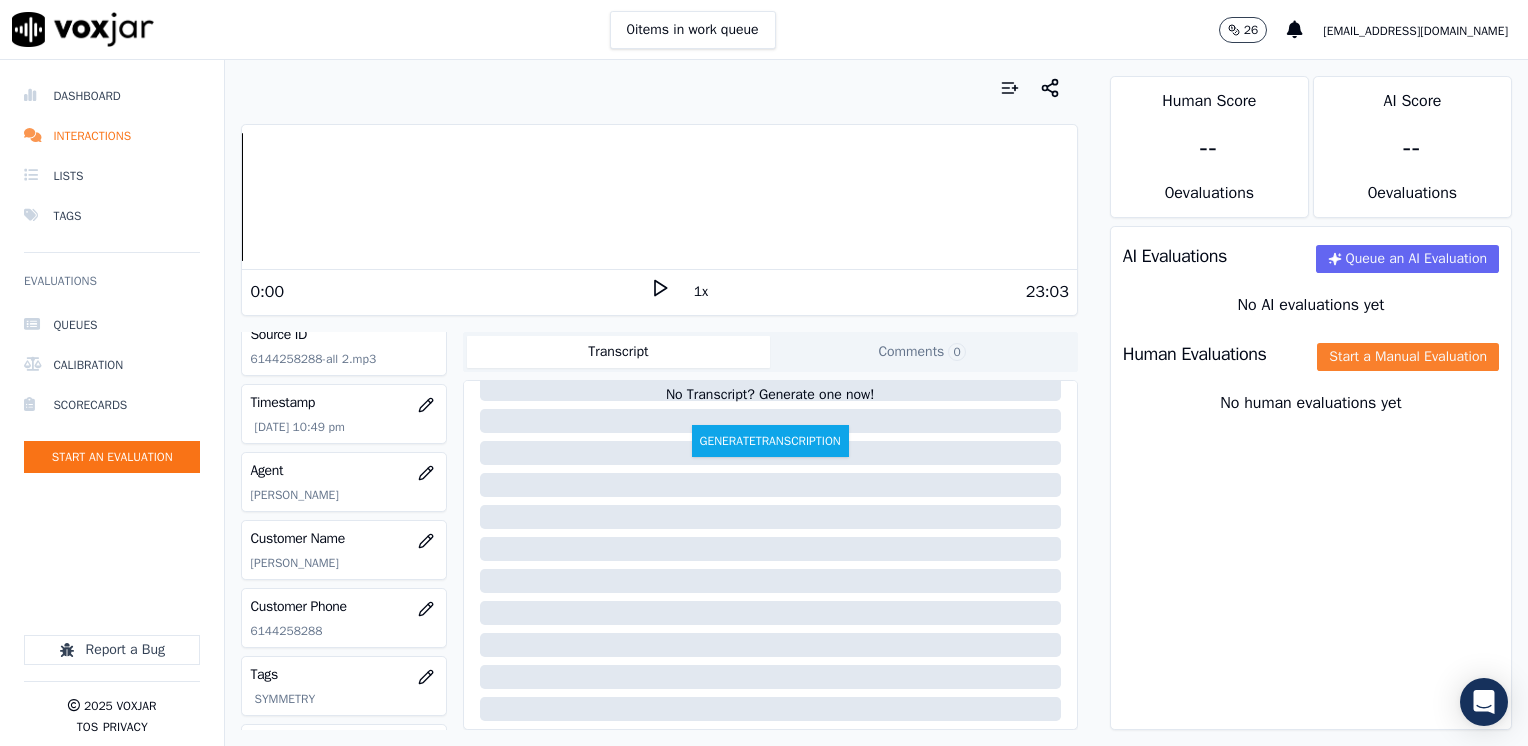 click on "Start a Manual Evaluation" 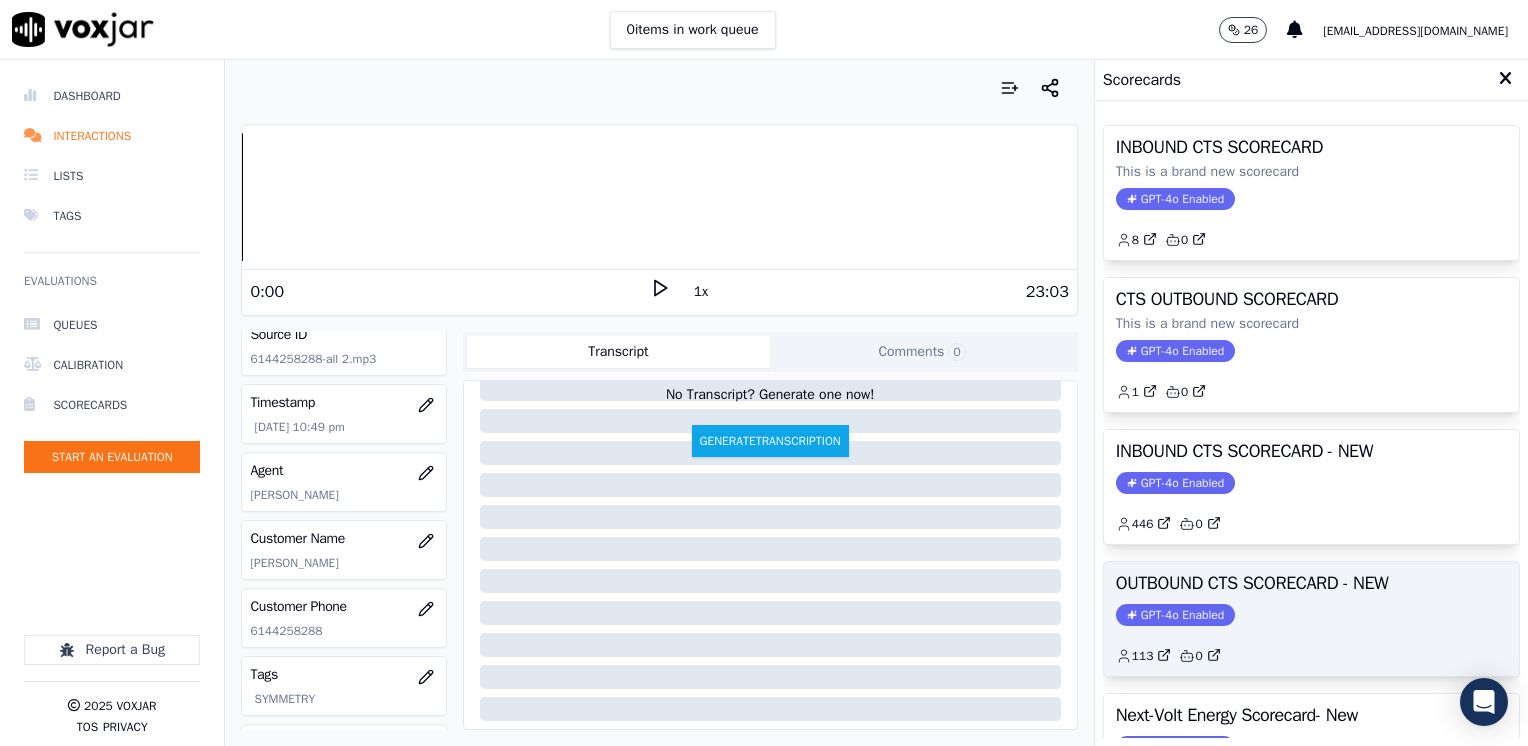 click on "GPT-4o Enabled" at bounding box center (1175, 615) 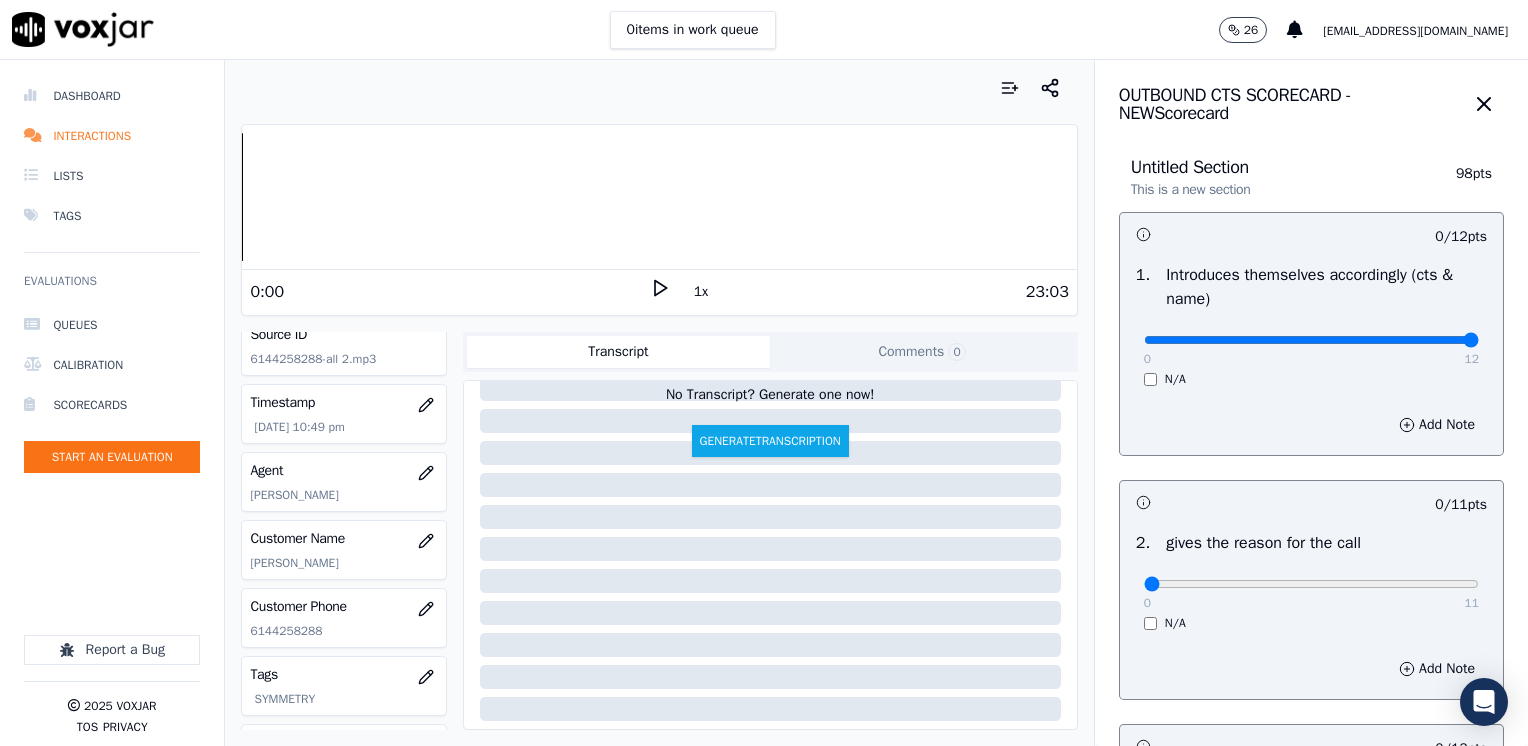 drag, startPoint x: 1137, startPoint y: 340, endPoint x: 1531, endPoint y: 343, distance: 394.0114 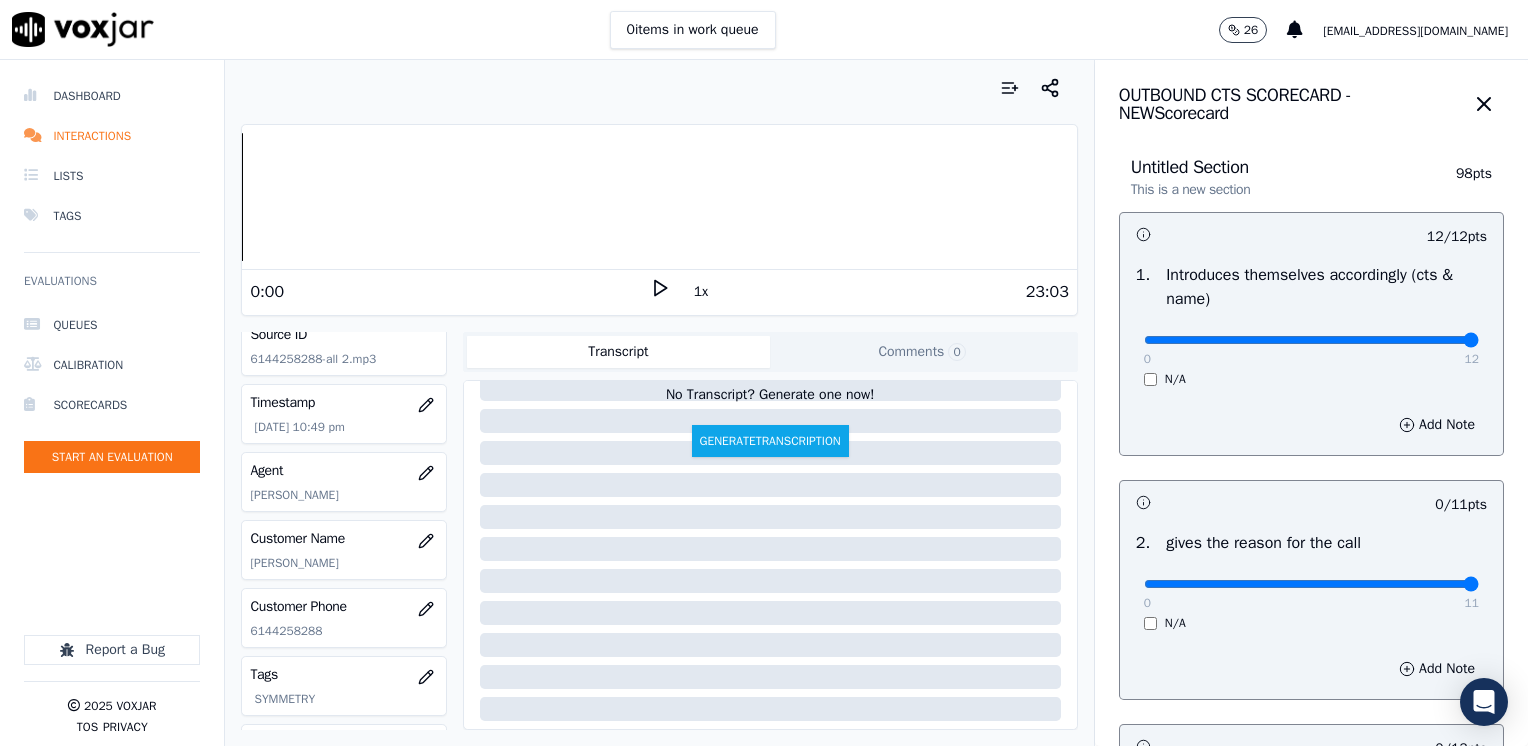 drag, startPoint x: 1136, startPoint y: 586, endPoint x: 1531, endPoint y: 594, distance: 395.081 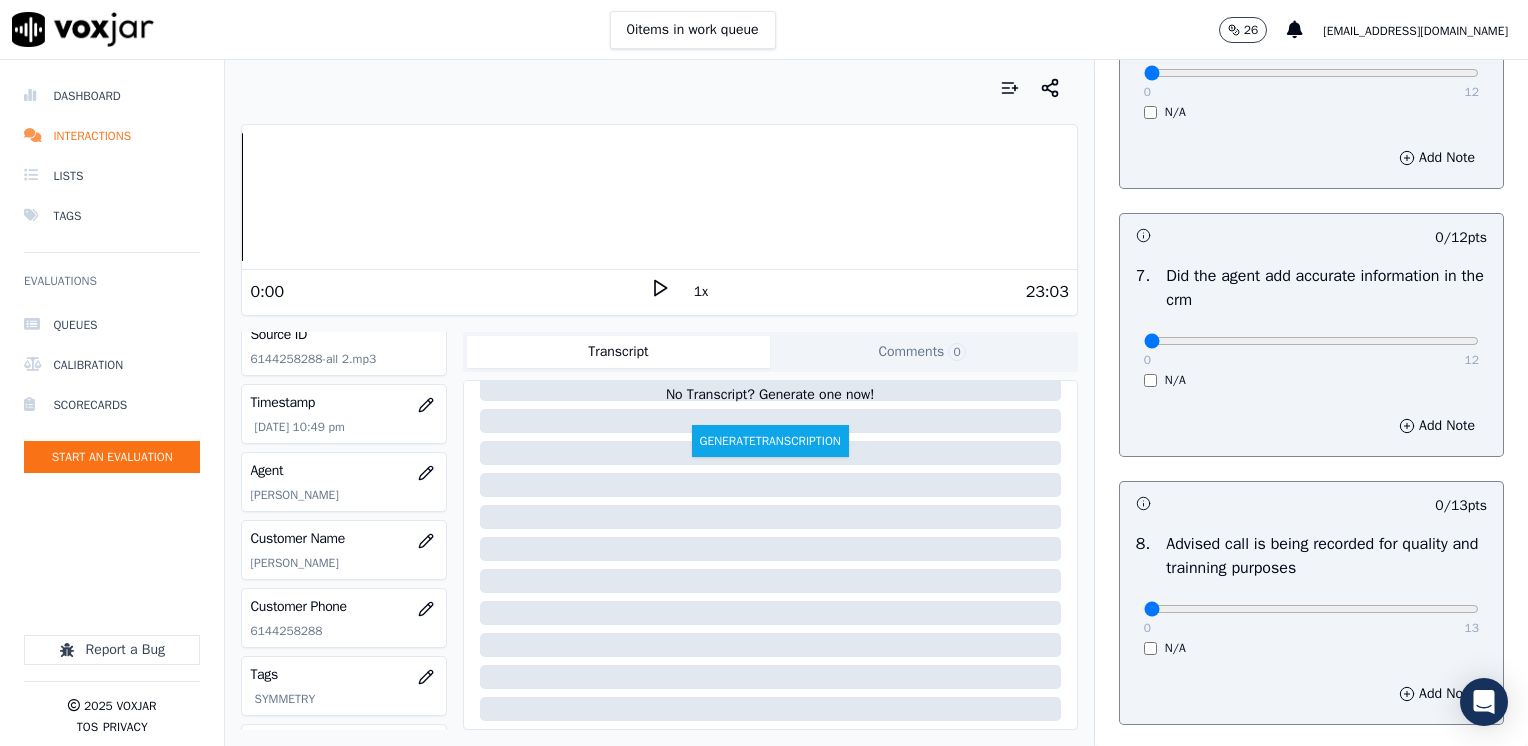 scroll, scrollTop: 1748, scrollLeft: 0, axis: vertical 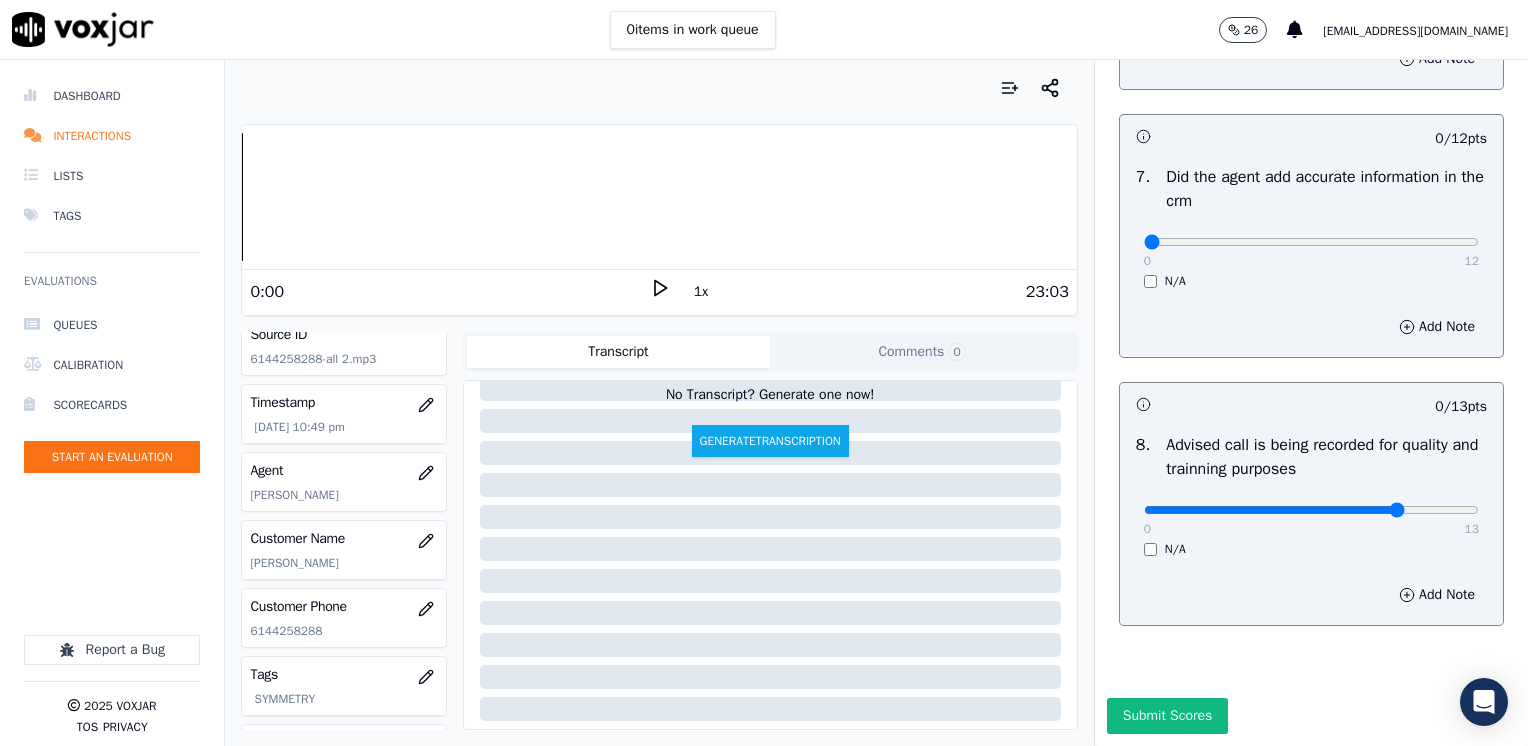 type on "10" 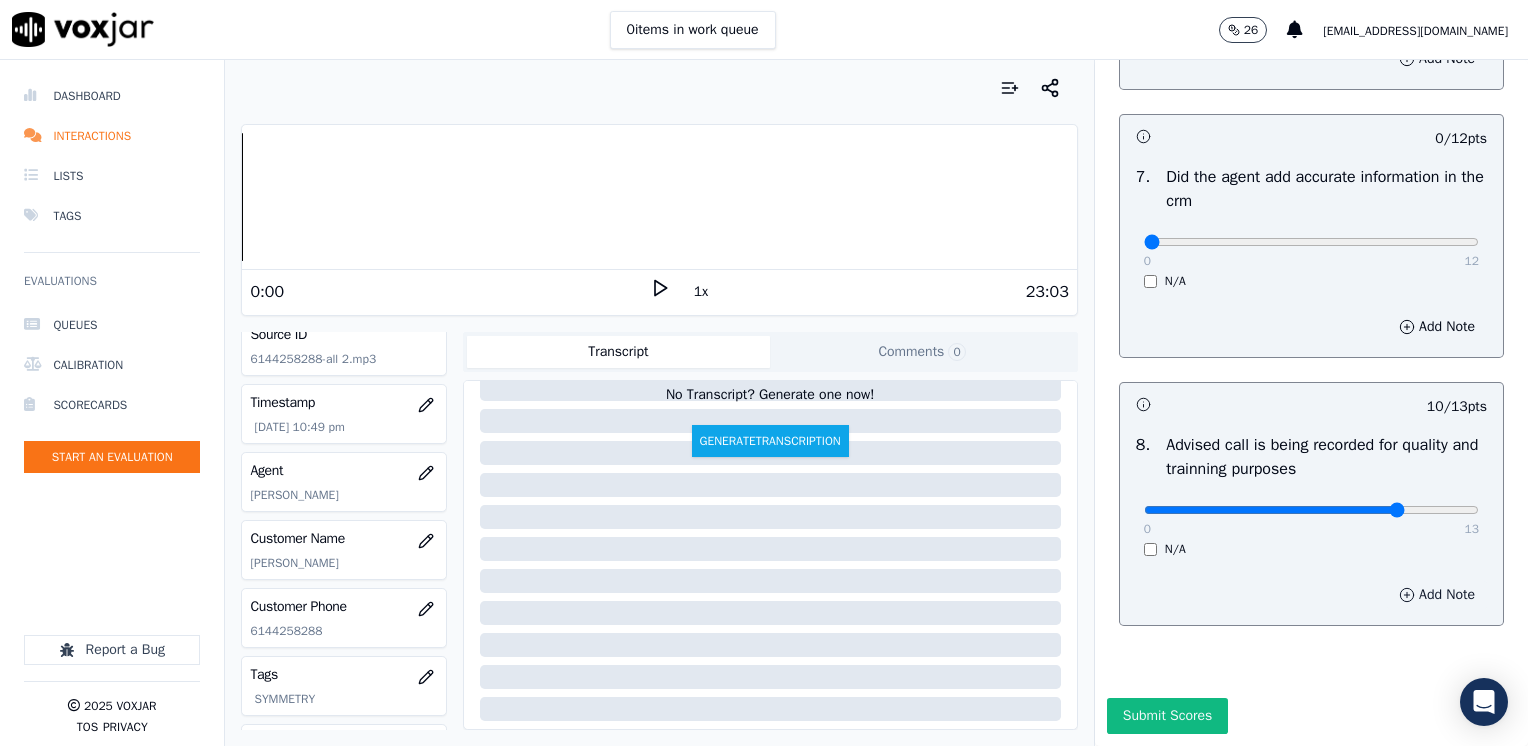 click on "Add Note" at bounding box center (1437, 595) 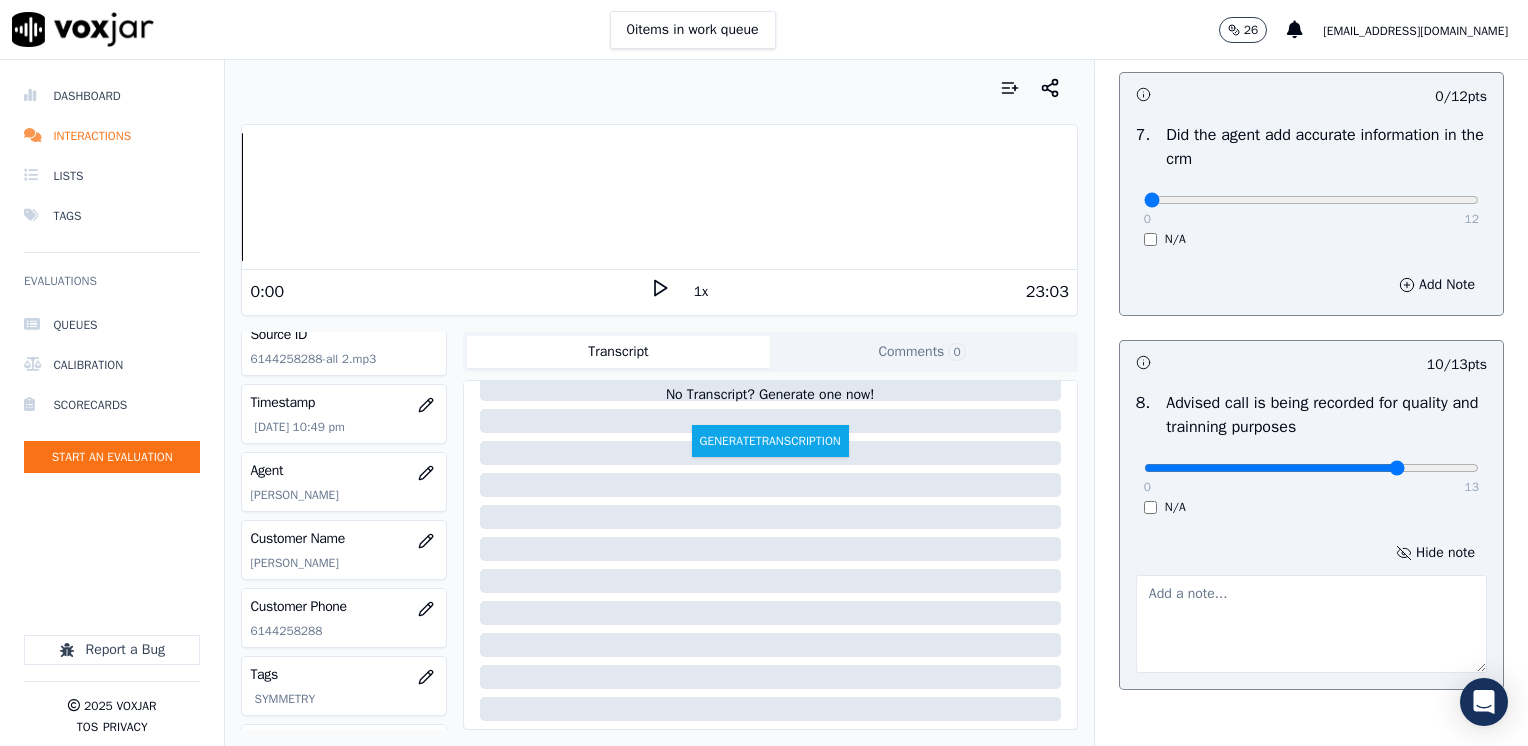click at bounding box center [1311, 624] 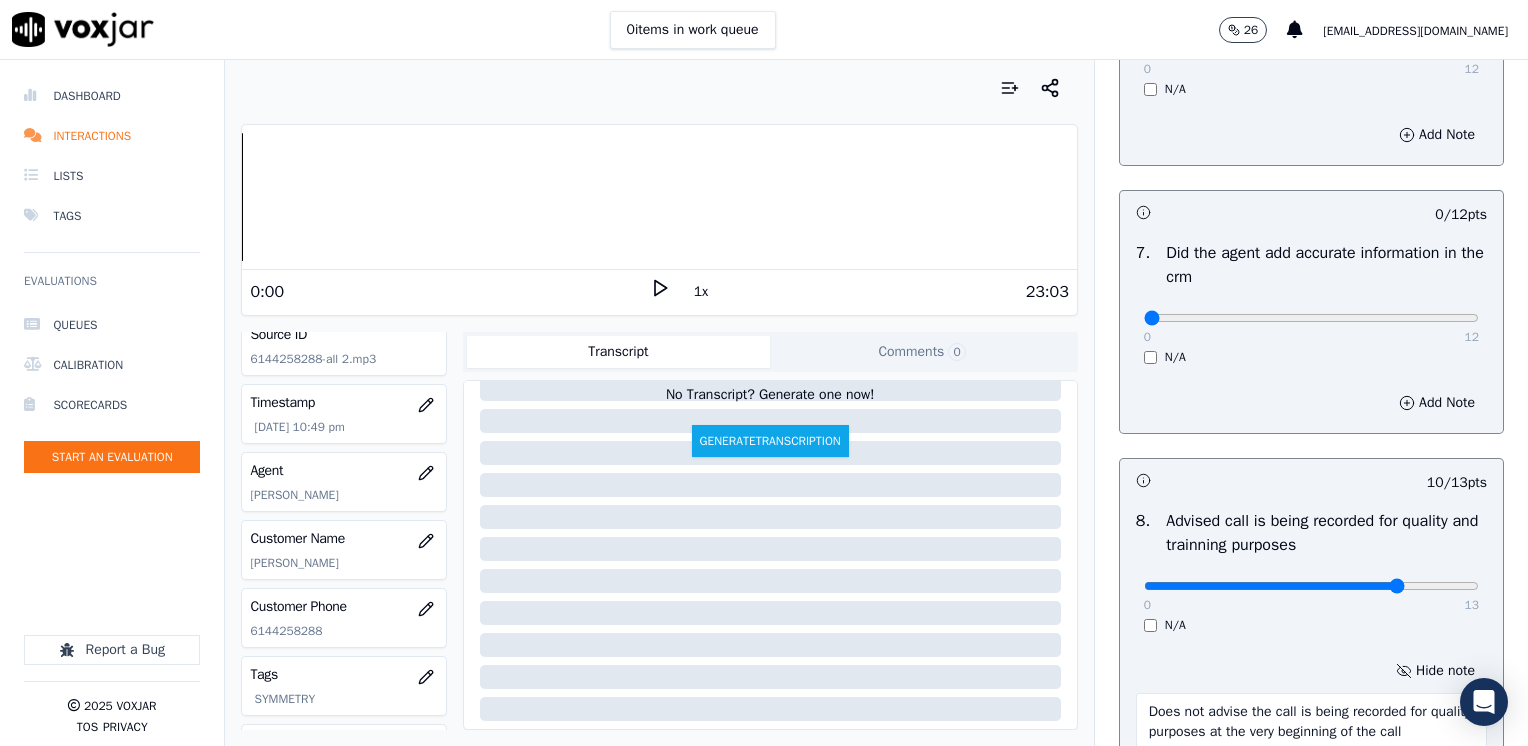 scroll, scrollTop: 1348, scrollLeft: 0, axis: vertical 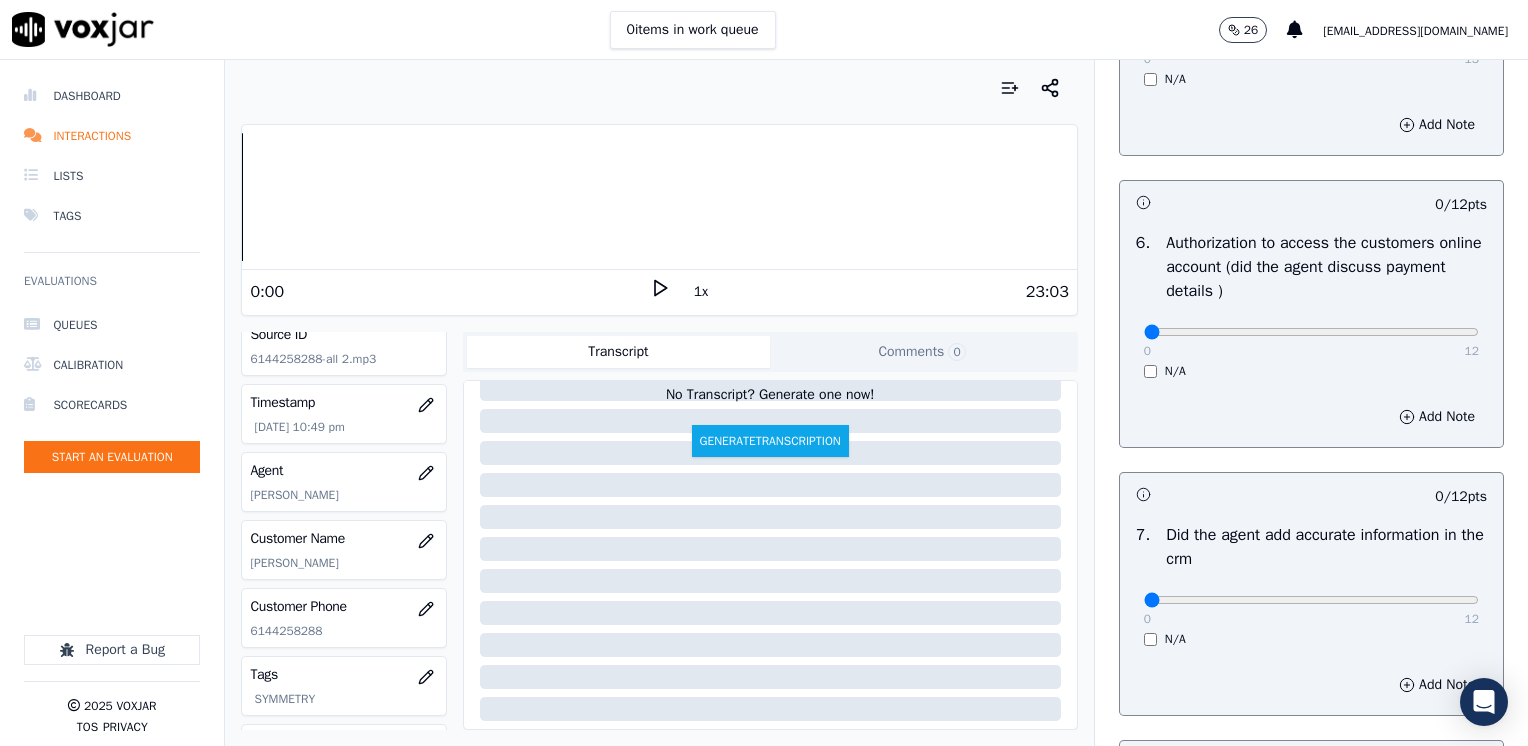 type on "Does not advise the call is being recorded for quality purposes at the very beginning of the call" 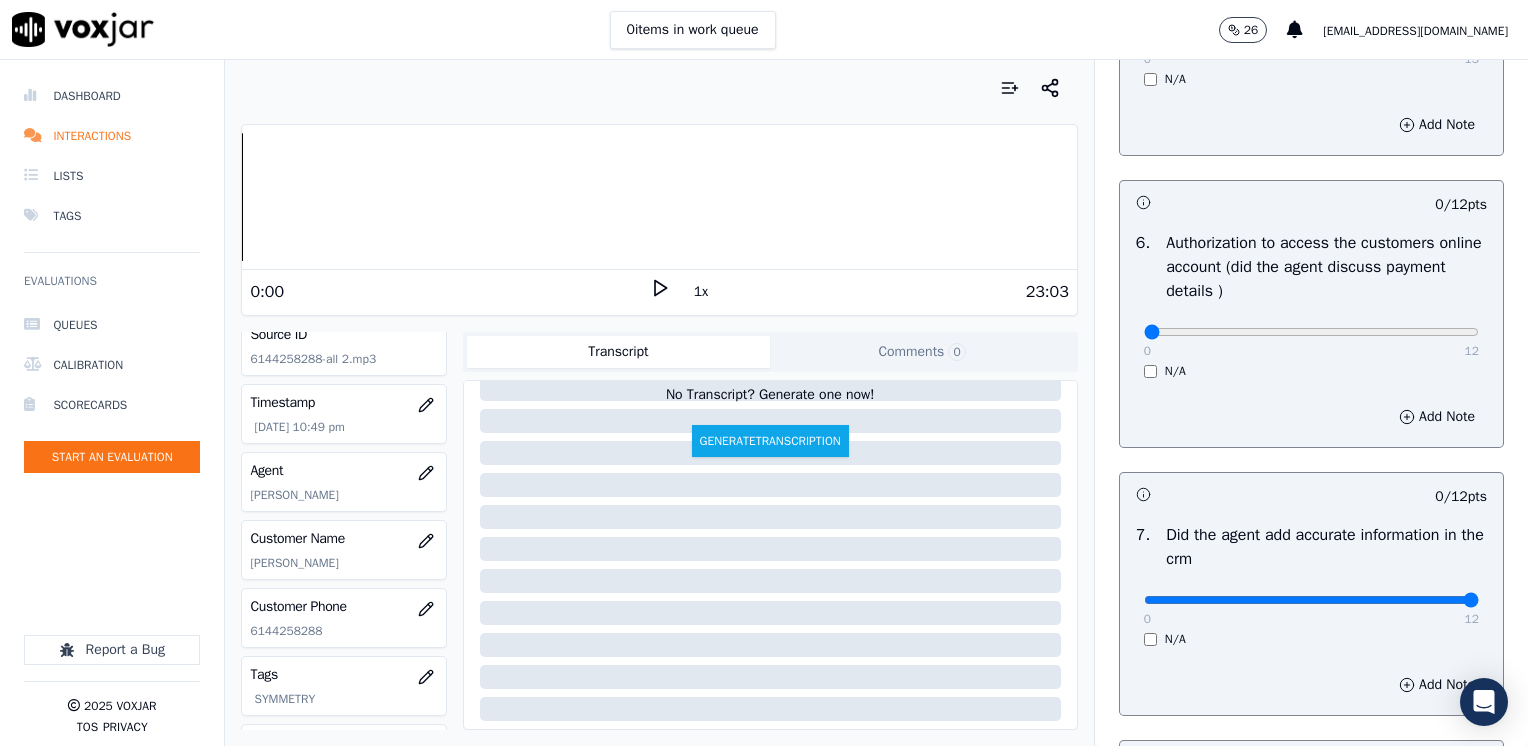 drag, startPoint x: 1140, startPoint y: 592, endPoint x: 1531, endPoint y: 592, distance: 391 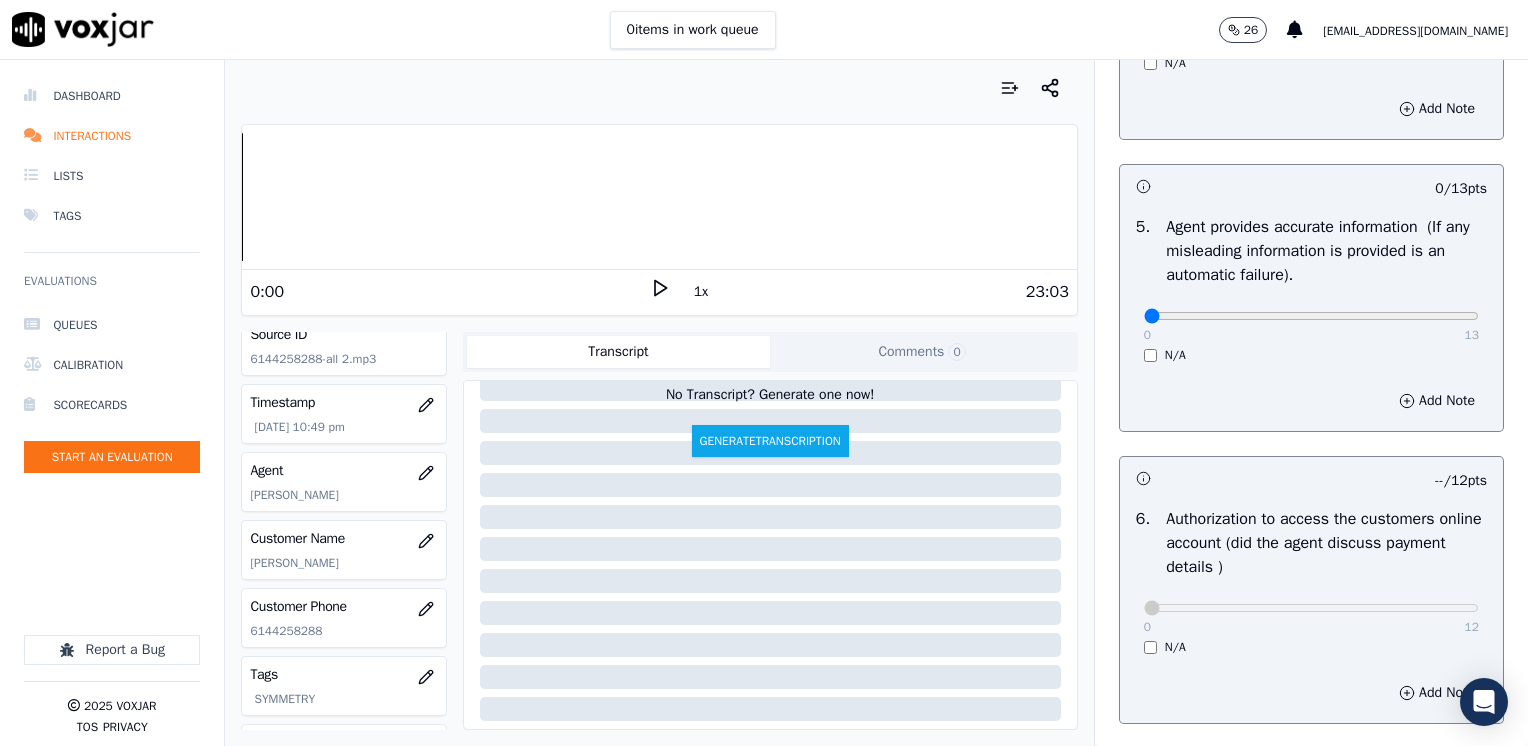 scroll, scrollTop: 1048, scrollLeft: 0, axis: vertical 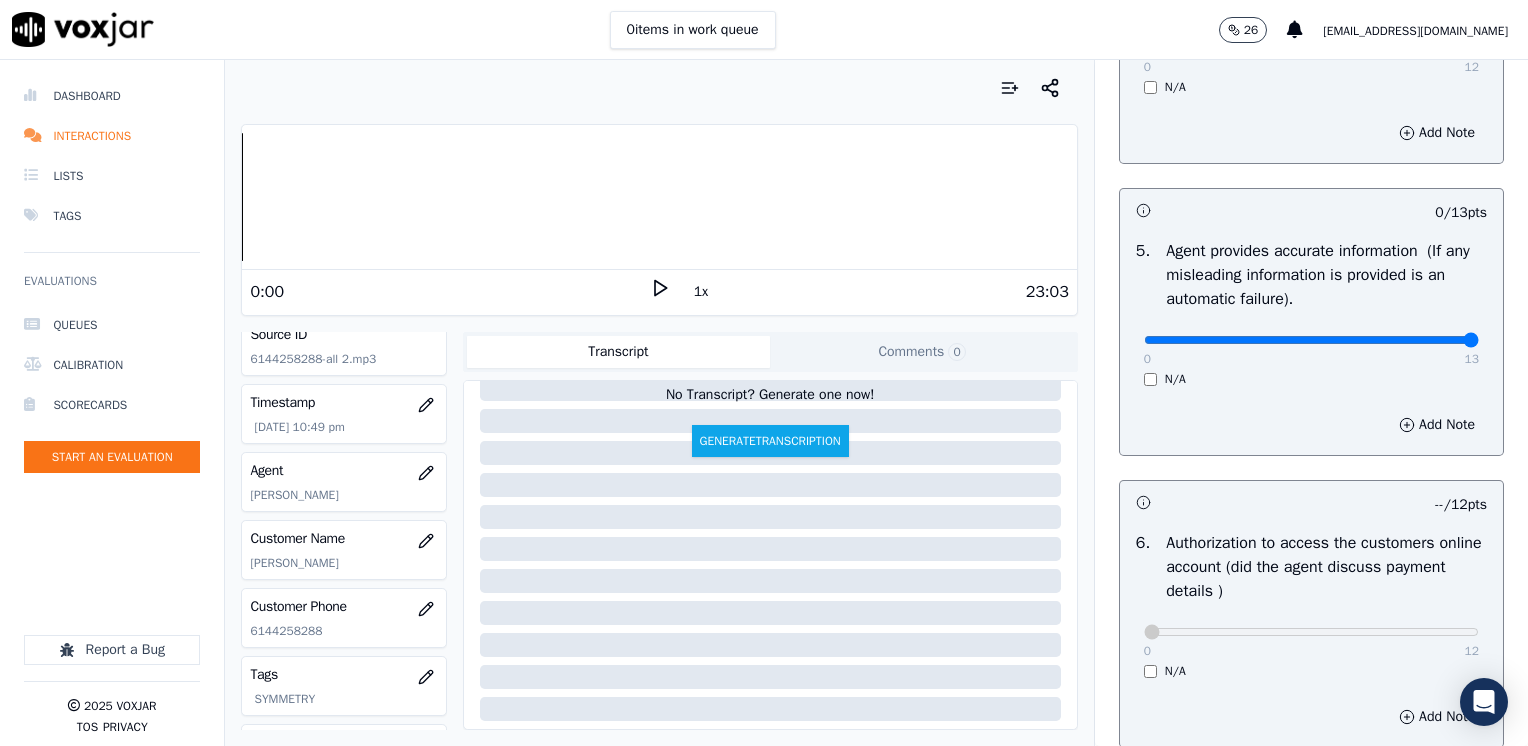 drag, startPoint x: 1130, startPoint y: 338, endPoint x: 1531, endPoint y: 299, distance: 402.89206 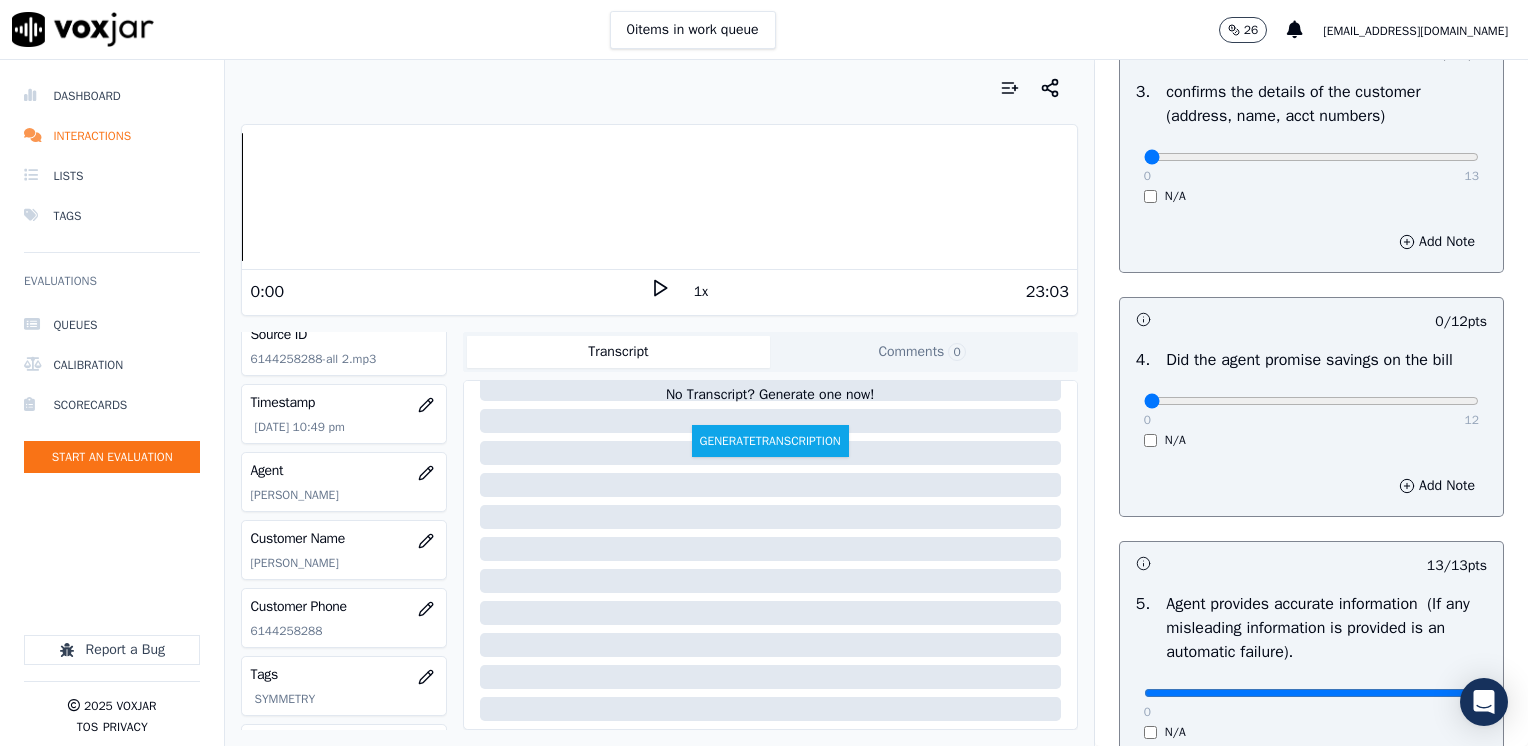 scroll, scrollTop: 648, scrollLeft: 0, axis: vertical 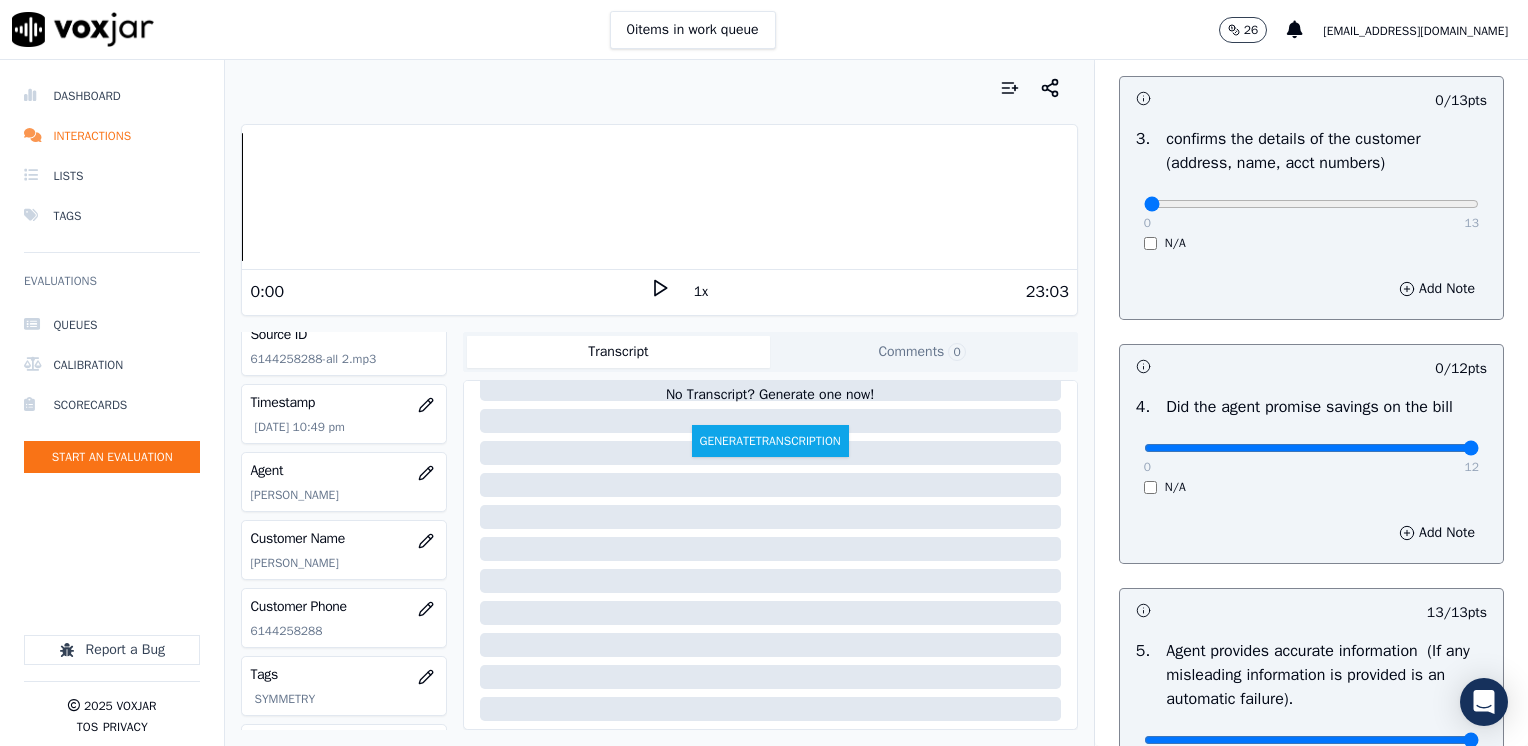 drag, startPoint x: 1132, startPoint y: 450, endPoint x: 1531, endPoint y: 450, distance: 399 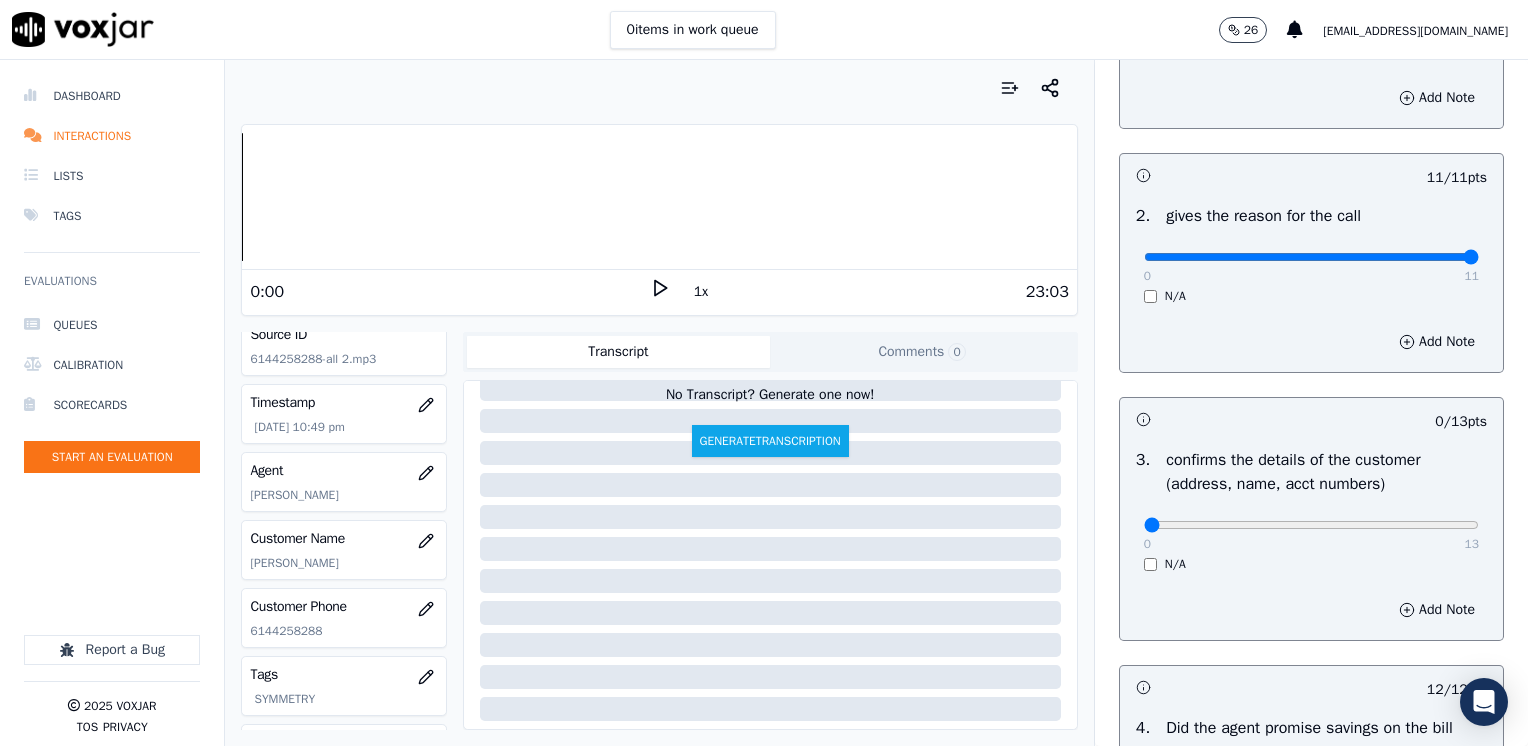 scroll, scrollTop: 348, scrollLeft: 0, axis: vertical 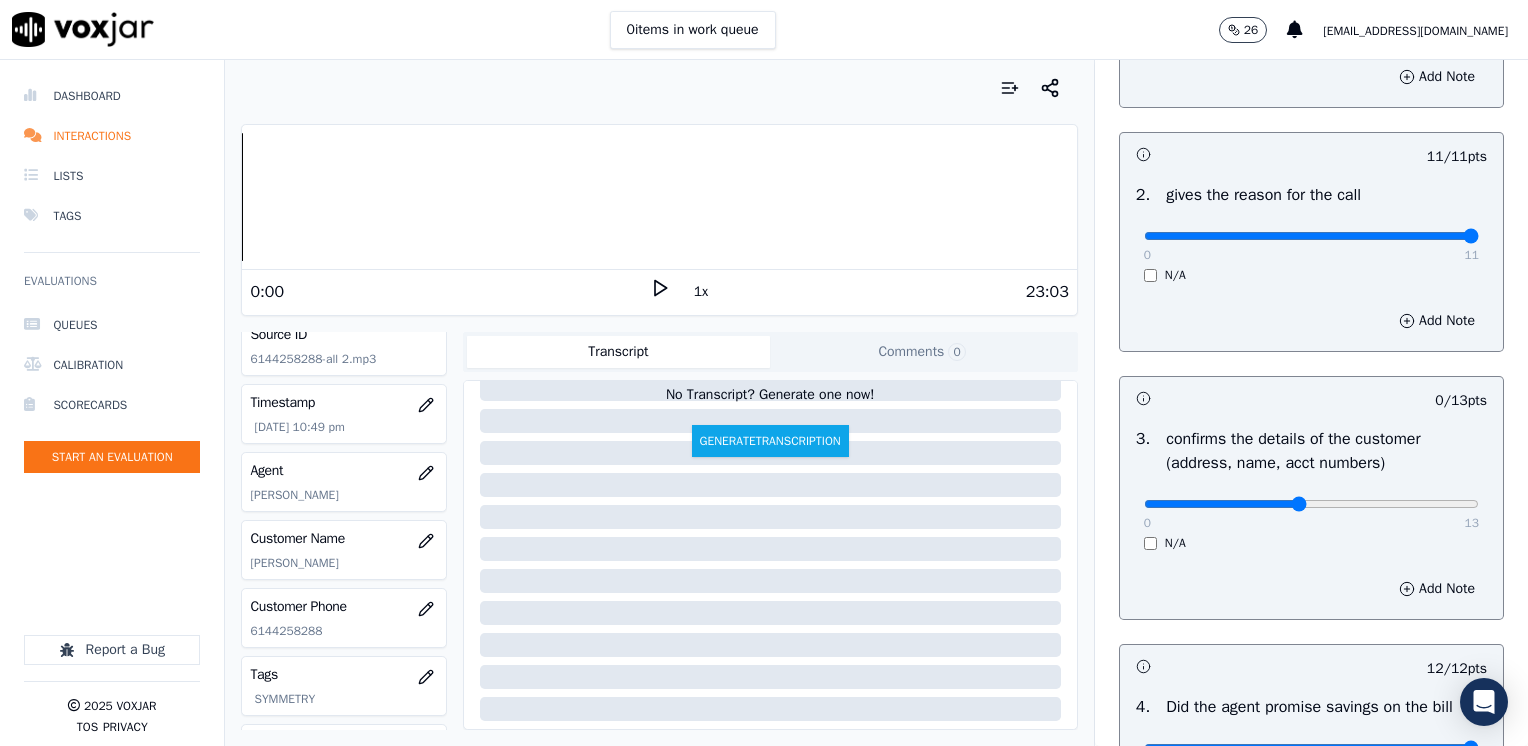 type on "6" 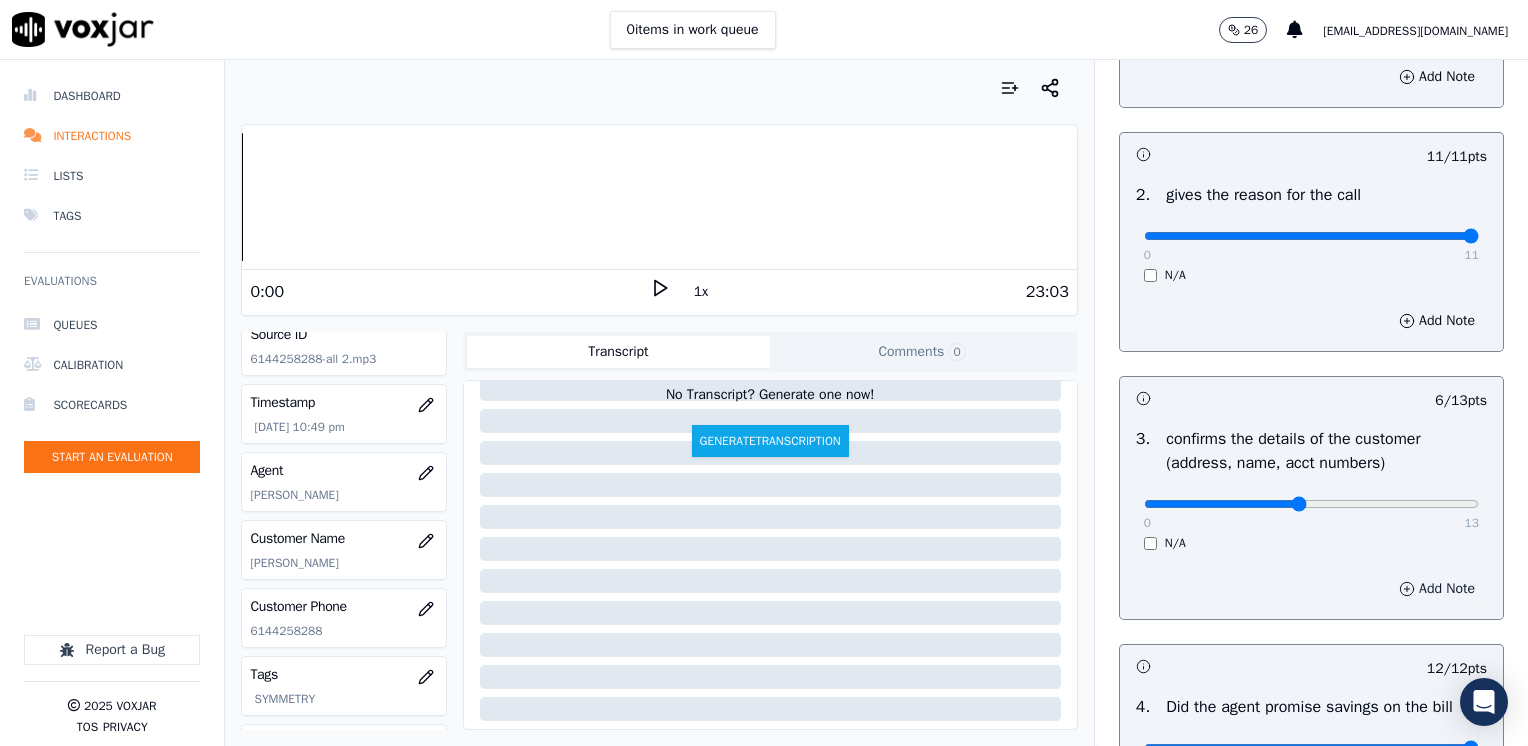 click on "Add Note" at bounding box center (1437, 589) 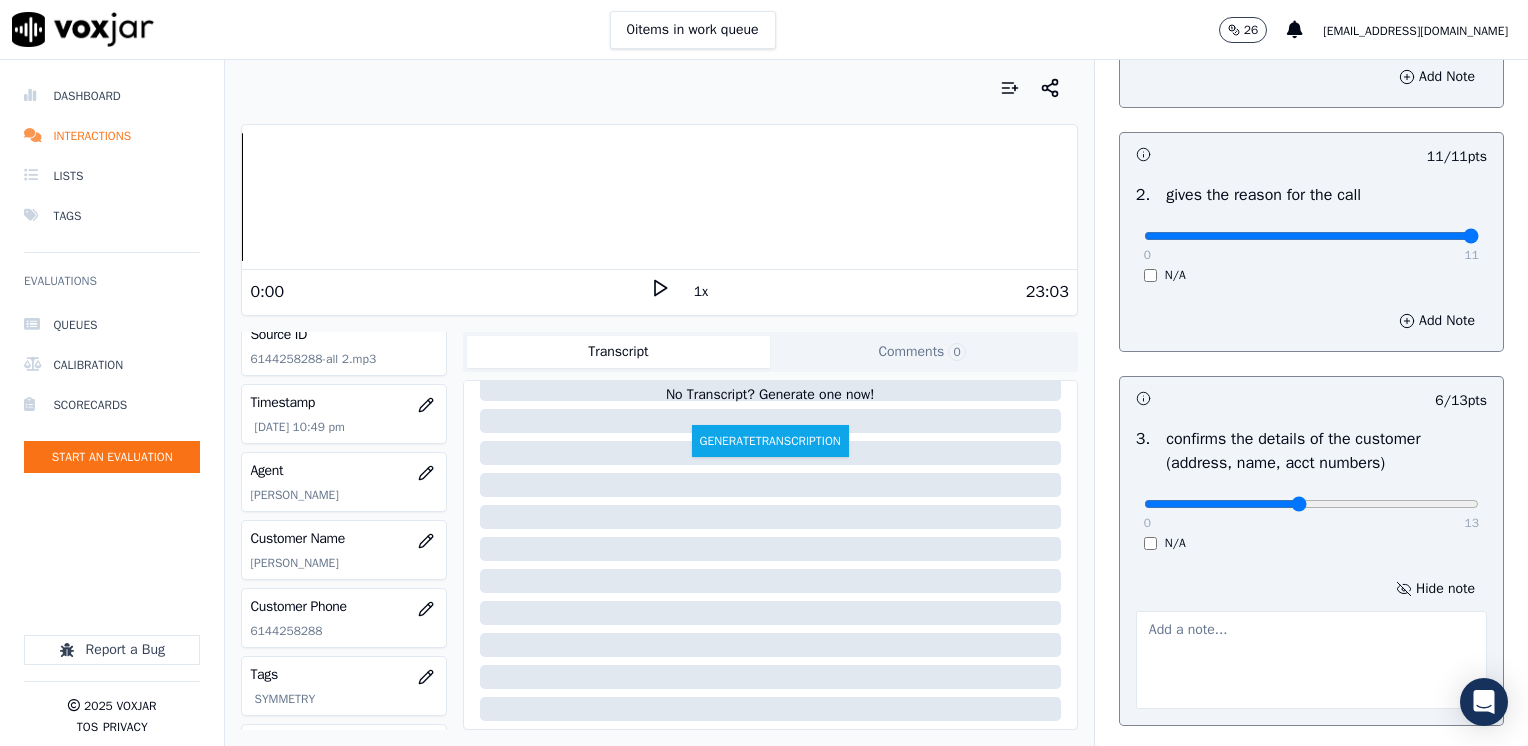 click at bounding box center [1311, 660] 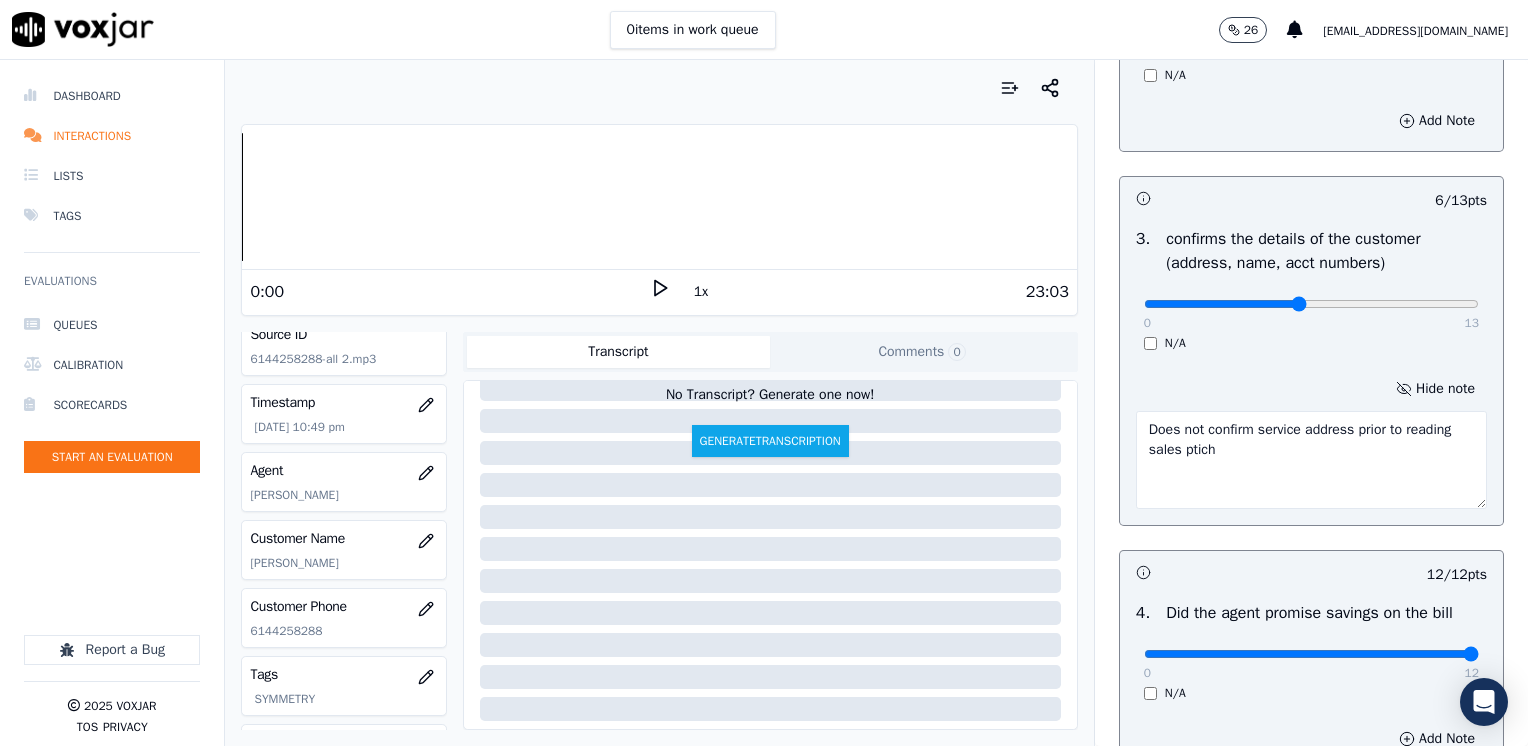 type on "Does not confirm service address prior to reading sales ptich" 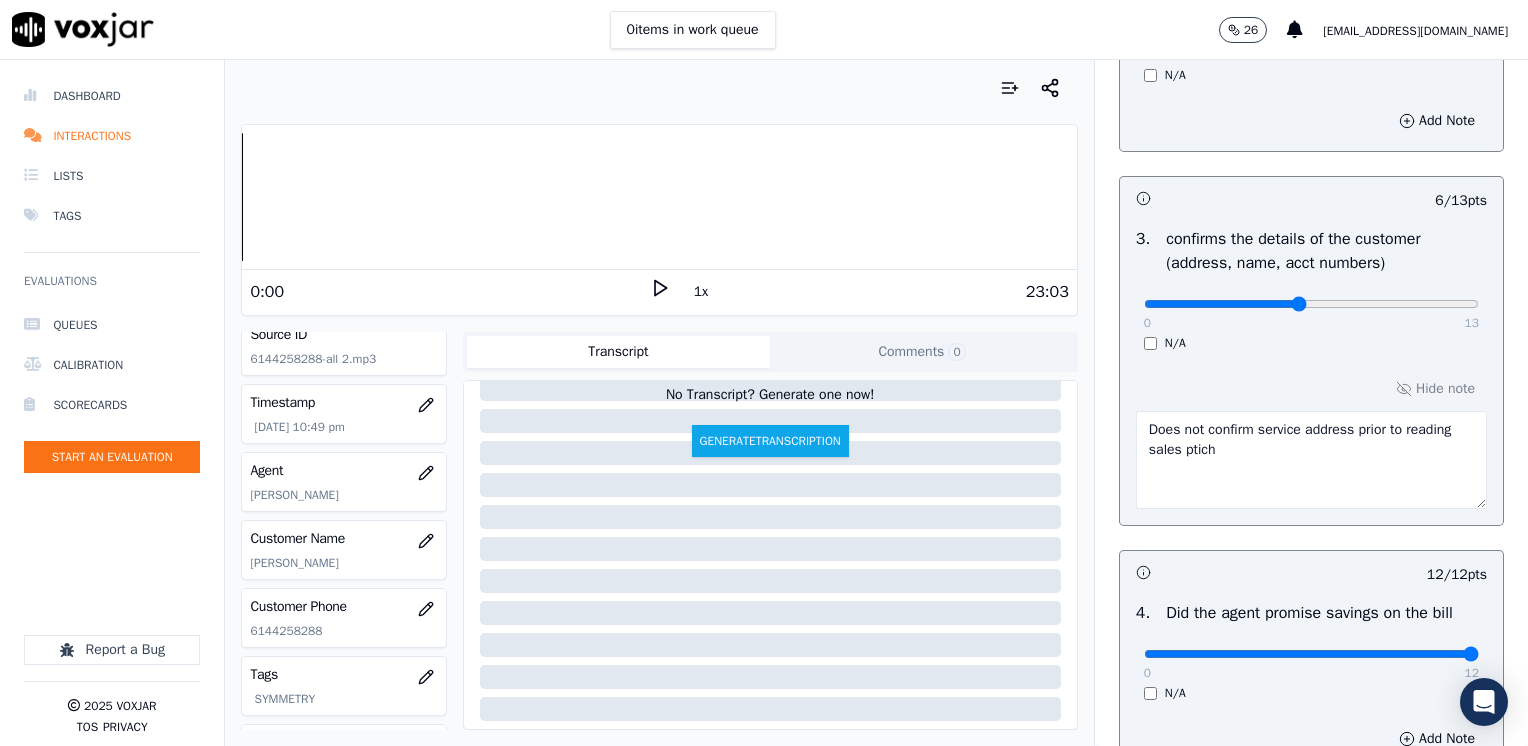 click on "0   13" at bounding box center (1311, 303) 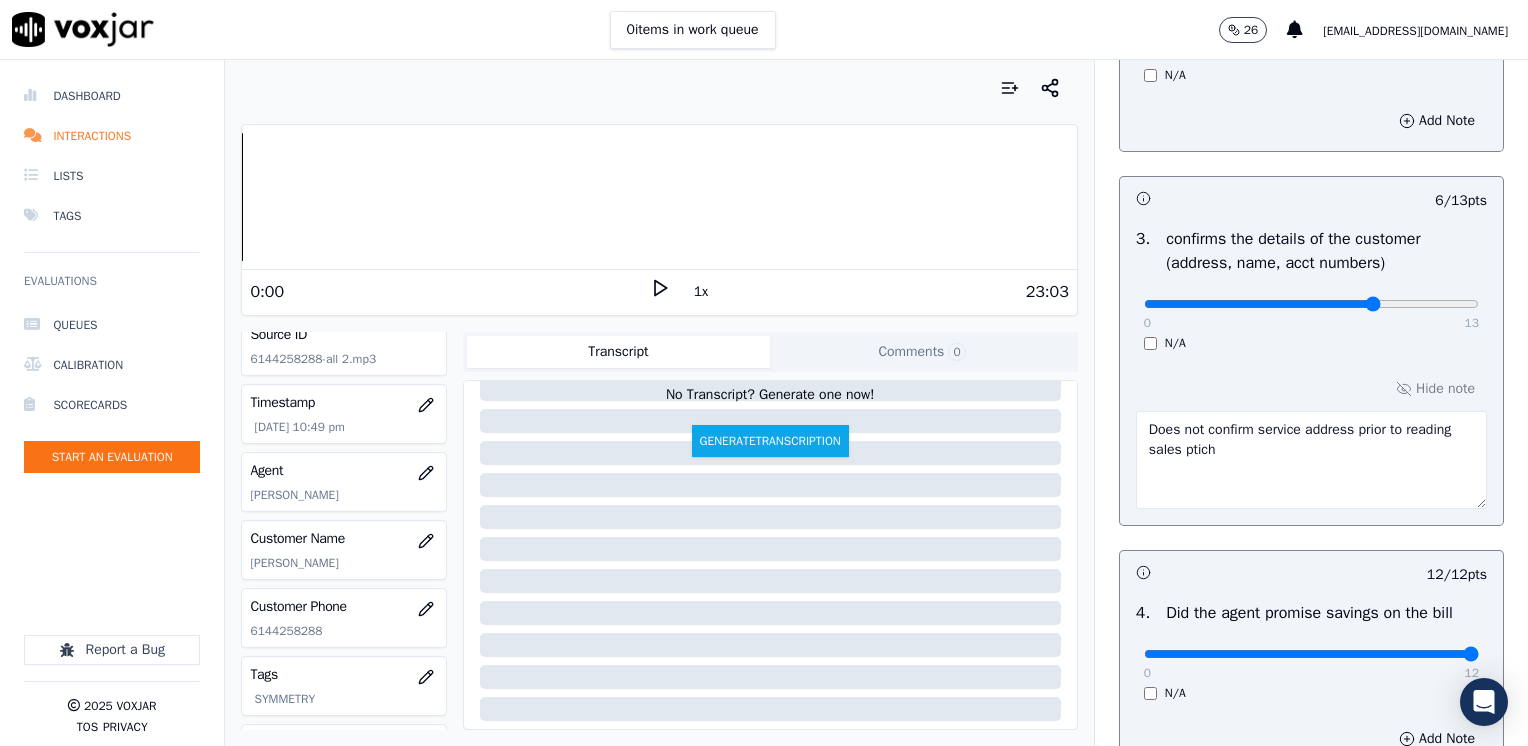 click at bounding box center (1311, -208) 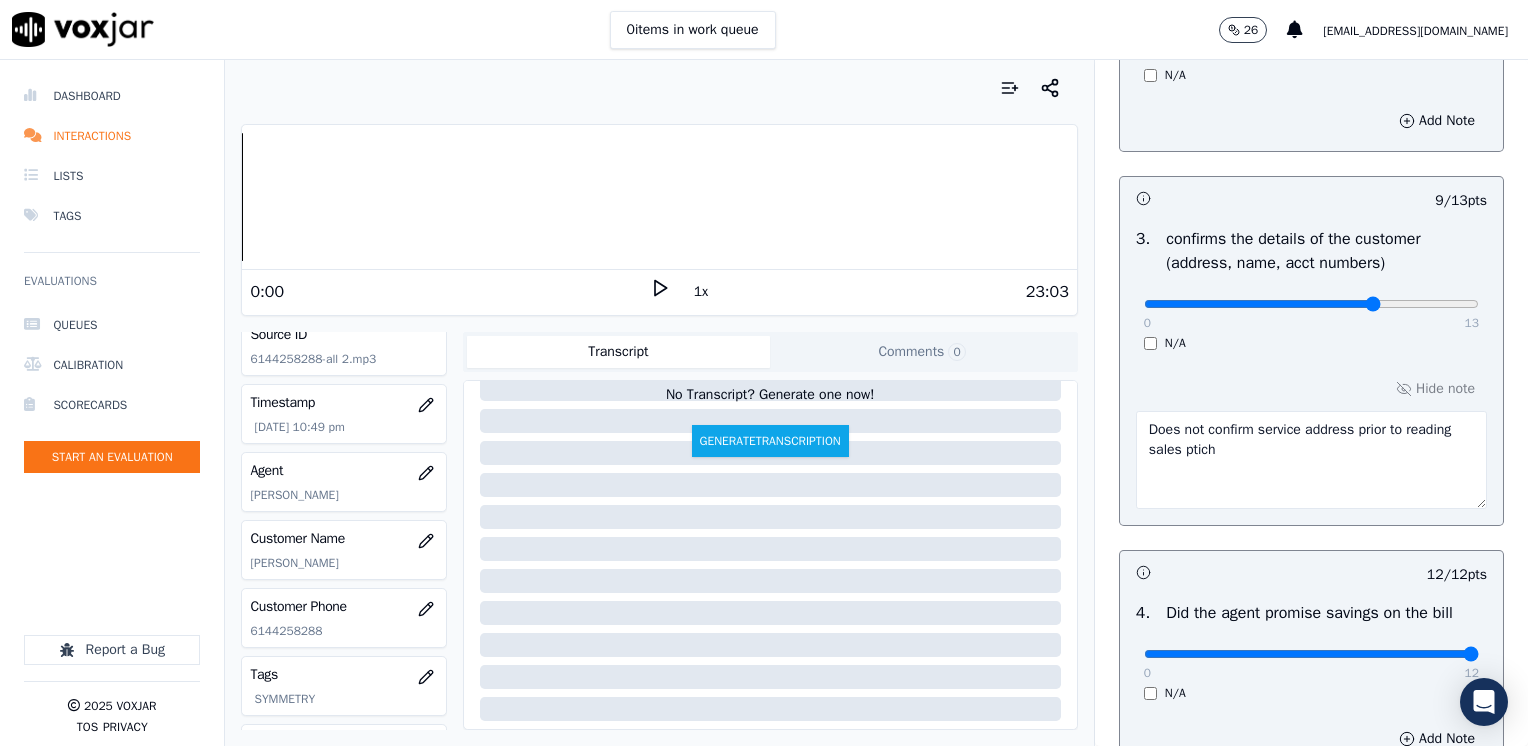 click on "0   13     N/A" at bounding box center (1311, 313) 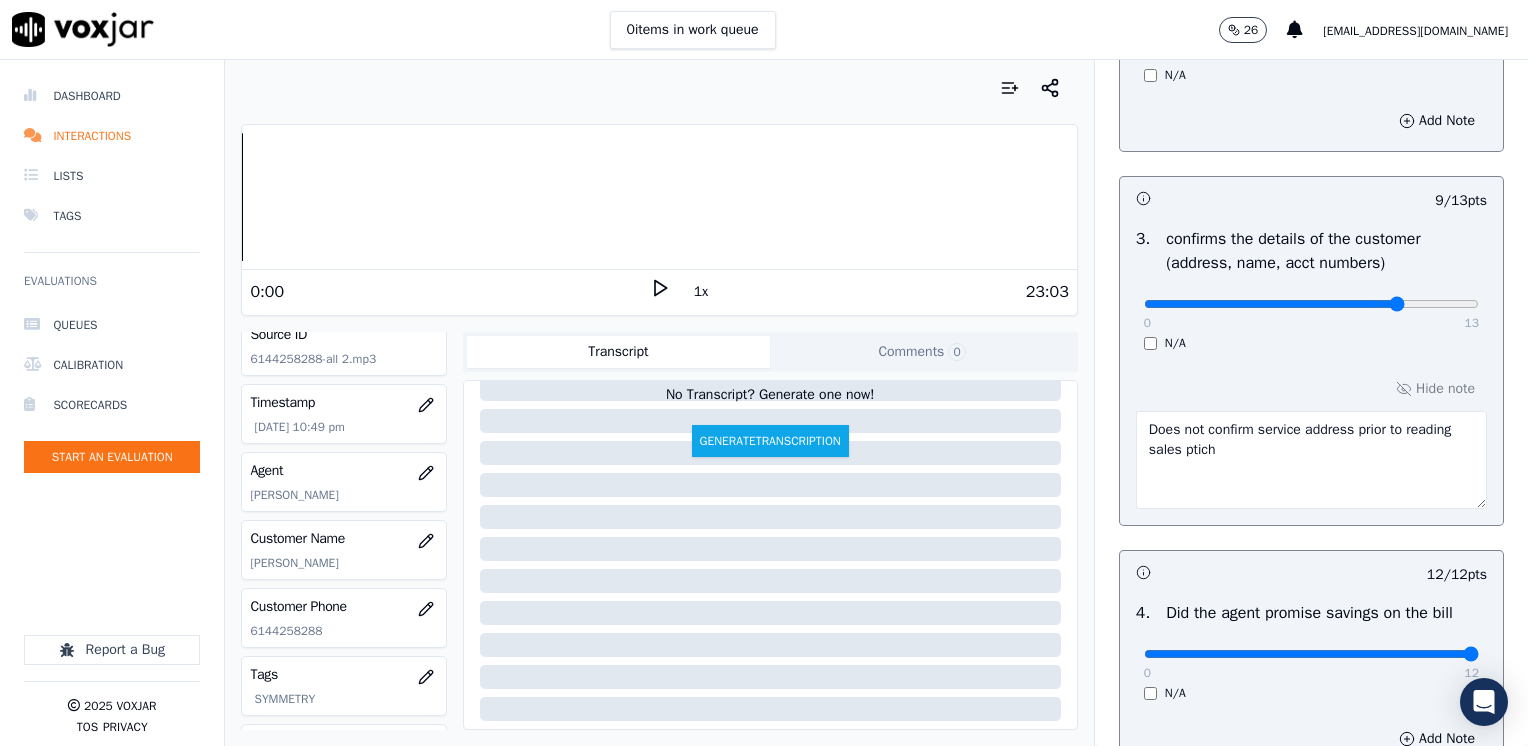 type on "10" 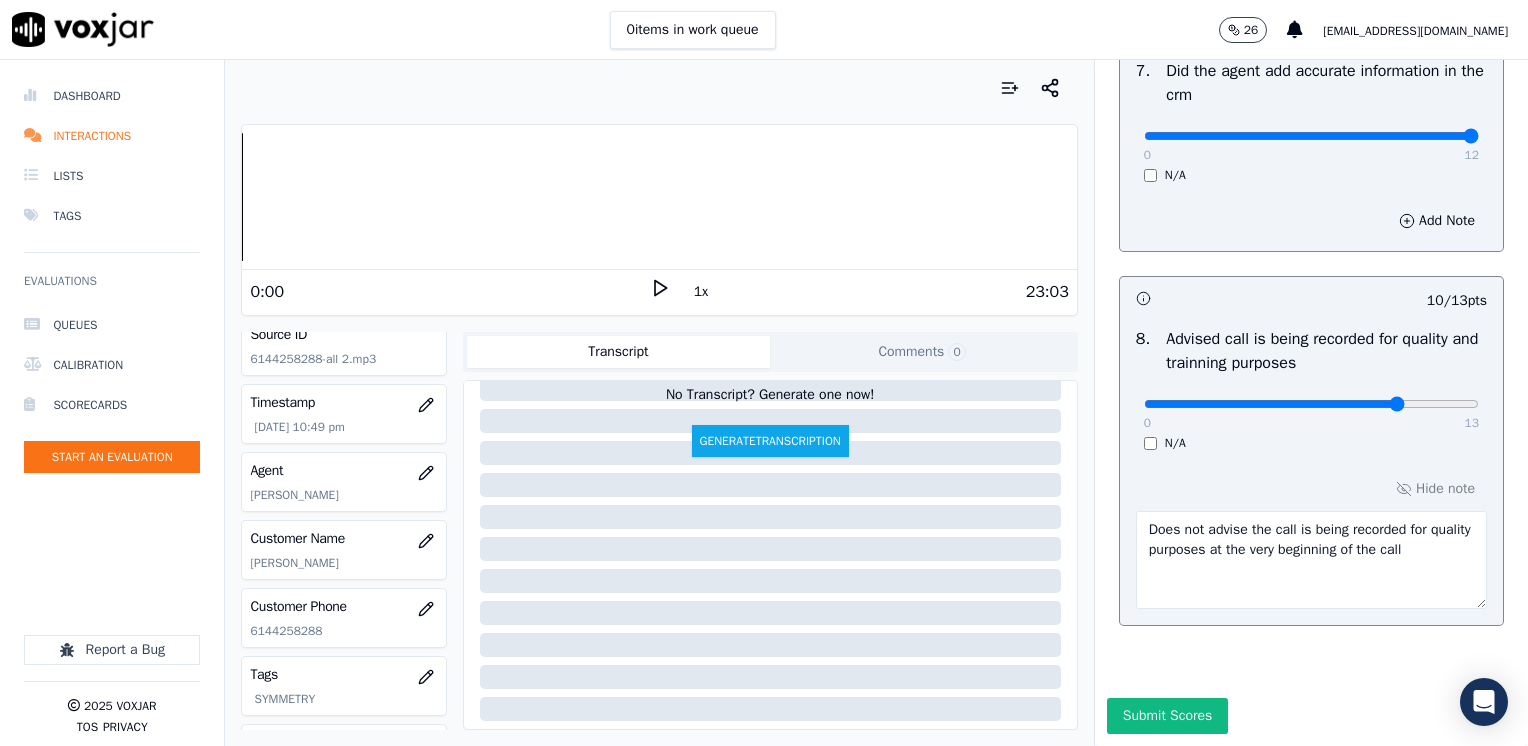 scroll, scrollTop: 1959, scrollLeft: 0, axis: vertical 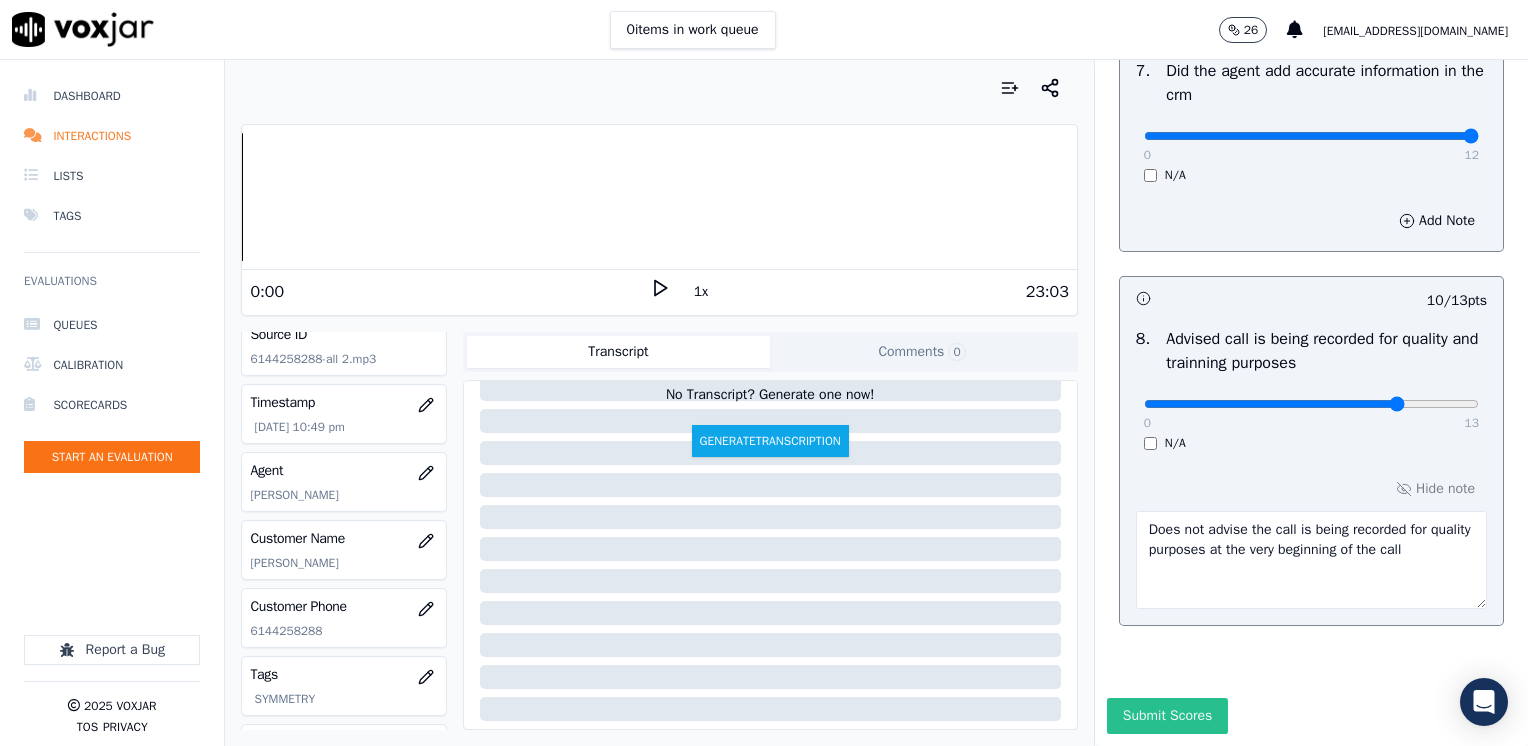 click on "Submit Scores" at bounding box center [1167, 716] 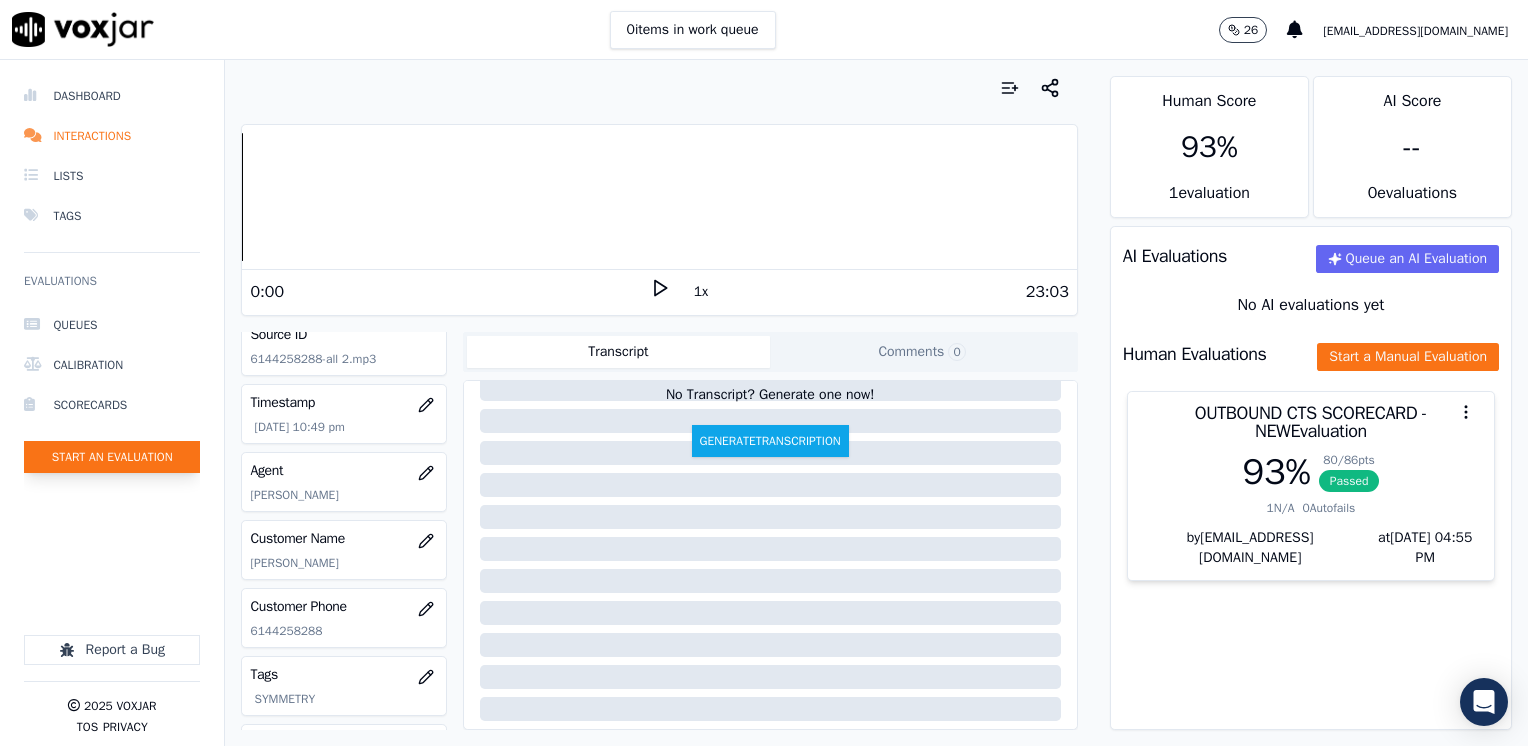 click on "Start an Evaluation" 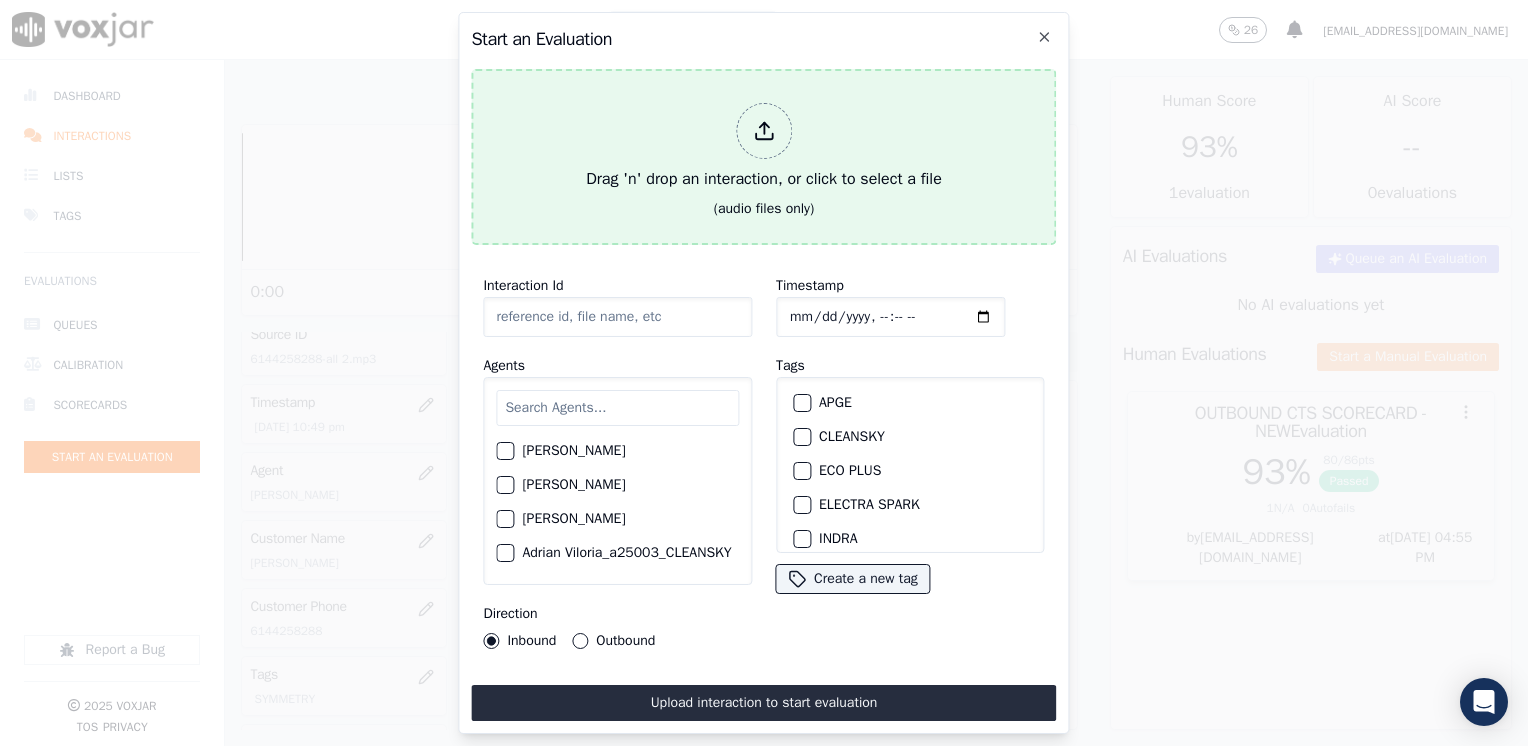 click 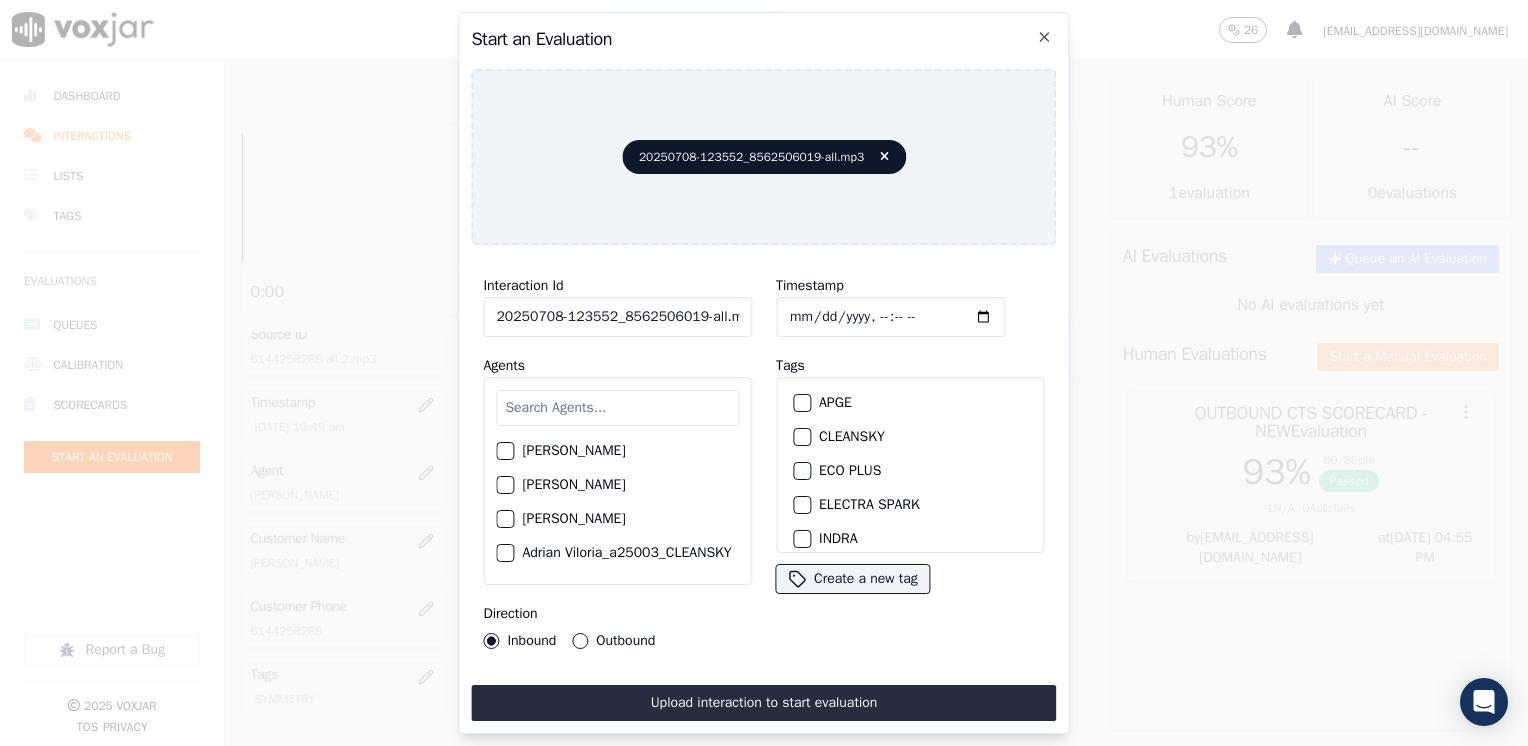 click at bounding box center (617, 408) 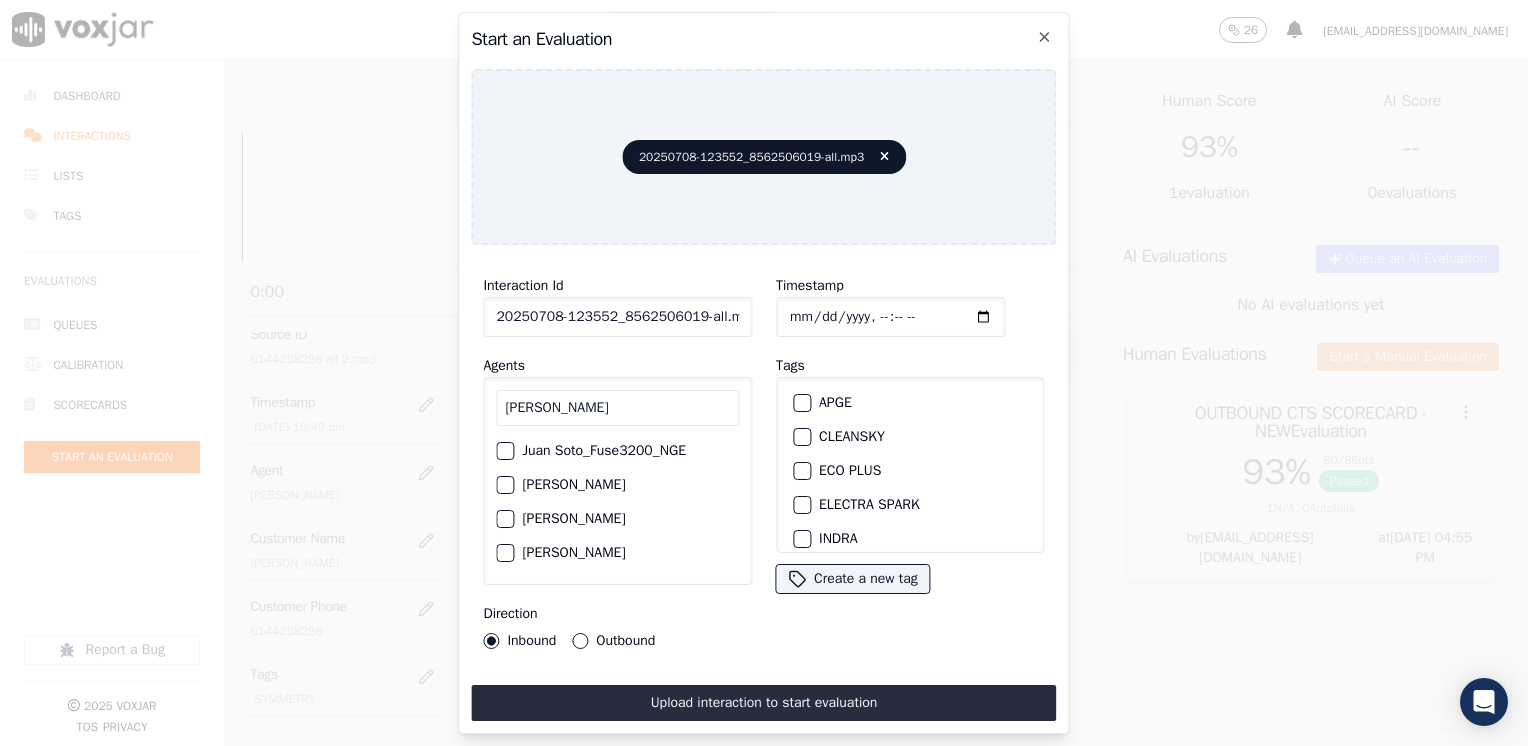 type on "[PERSON_NAME]" 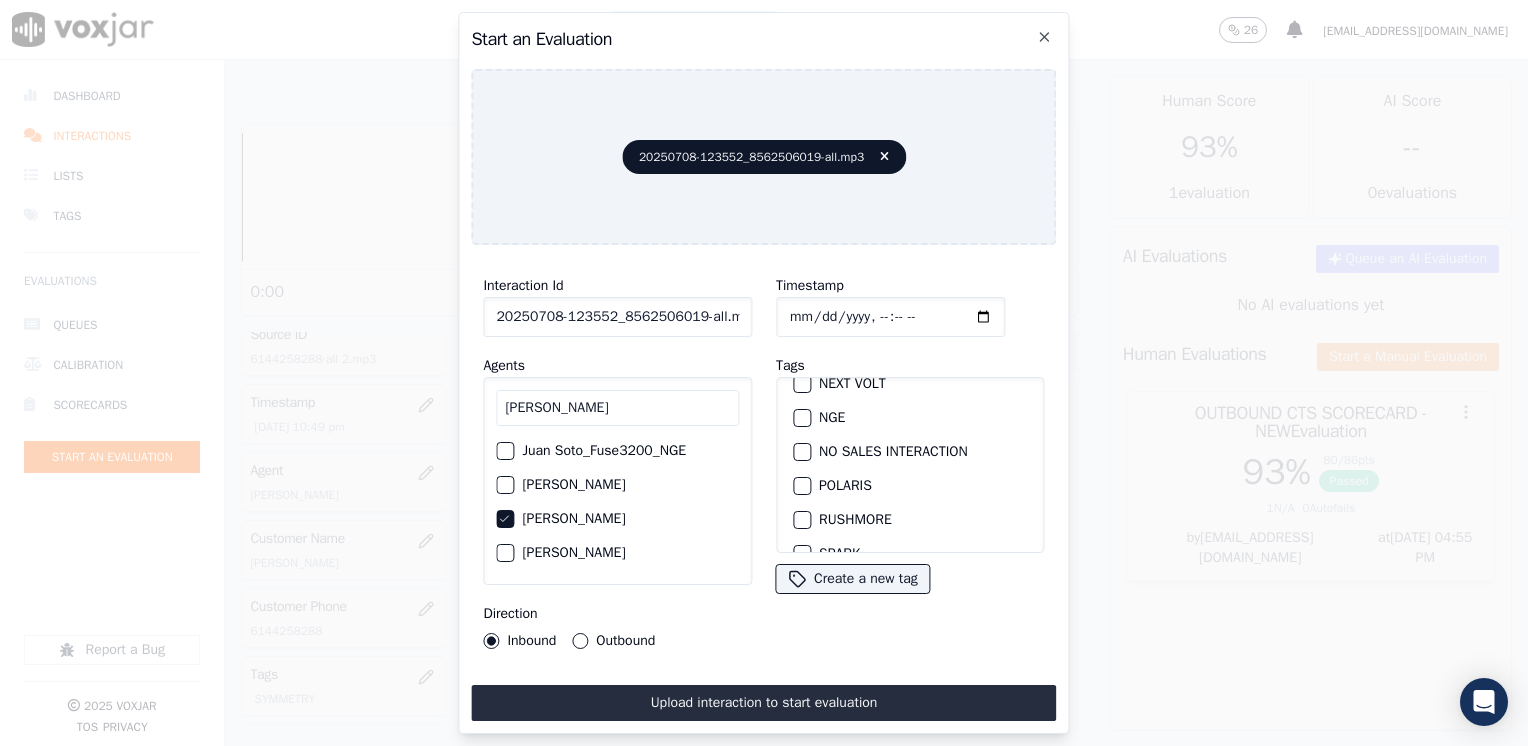 scroll, scrollTop: 200, scrollLeft: 0, axis: vertical 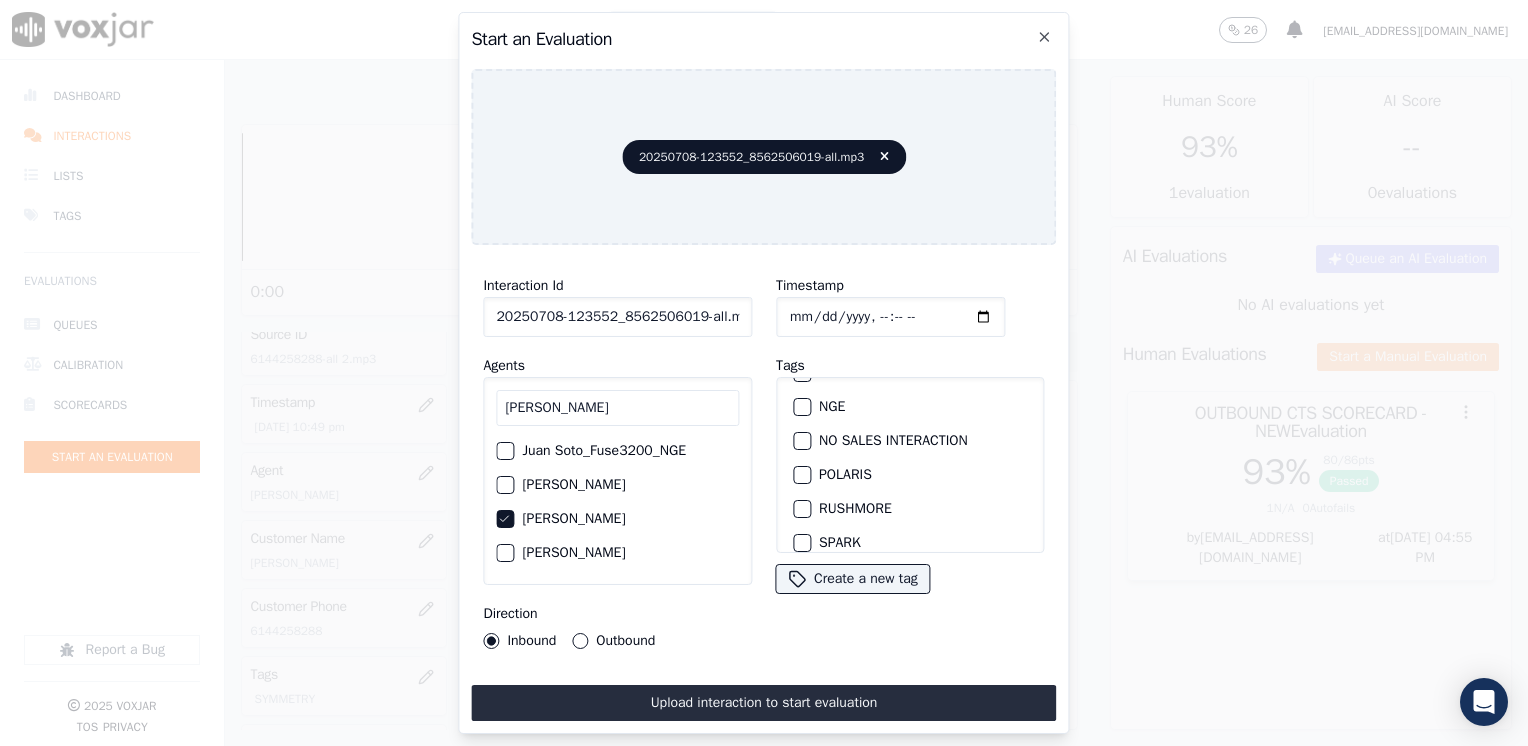 click at bounding box center [801, 475] 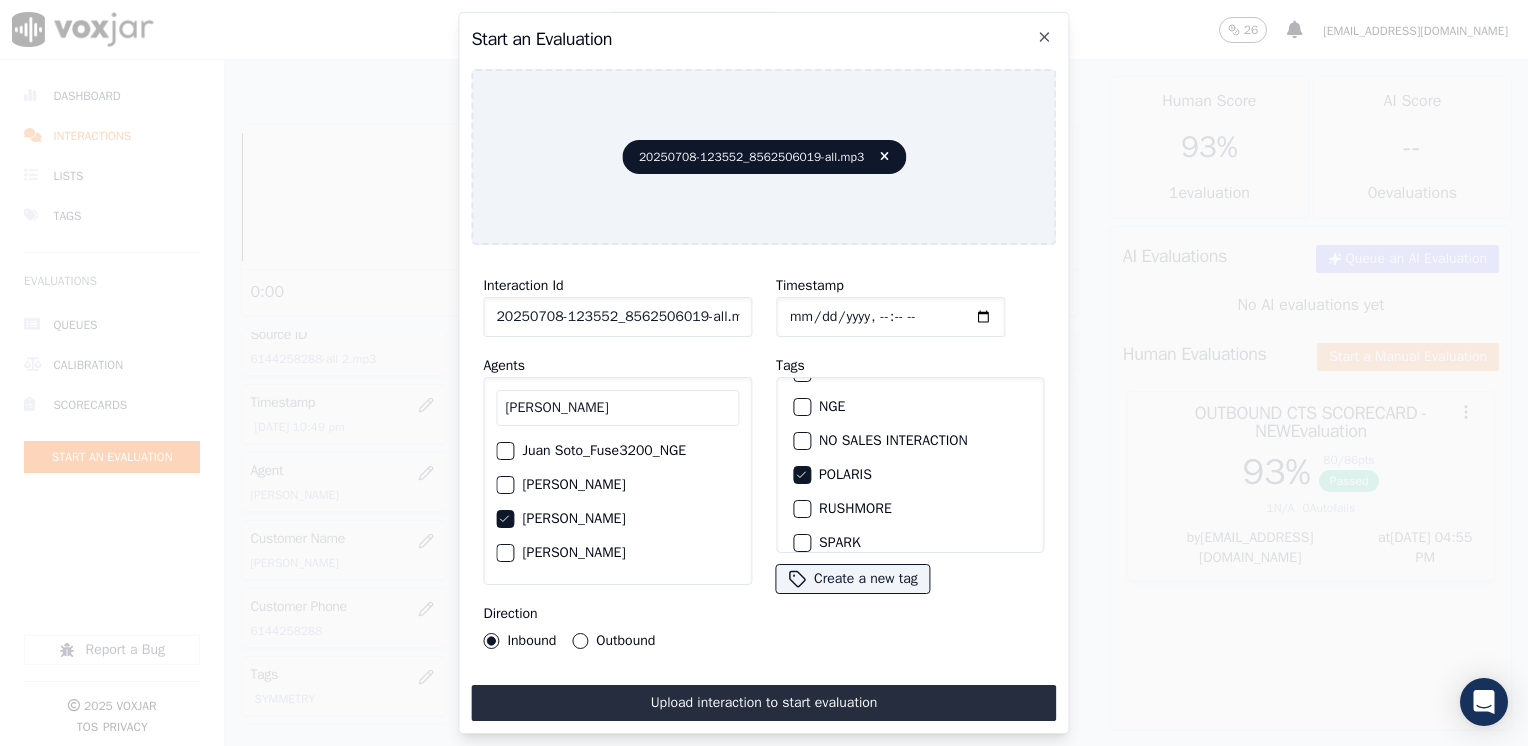 click on "Outbound" at bounding box center (580, 641) 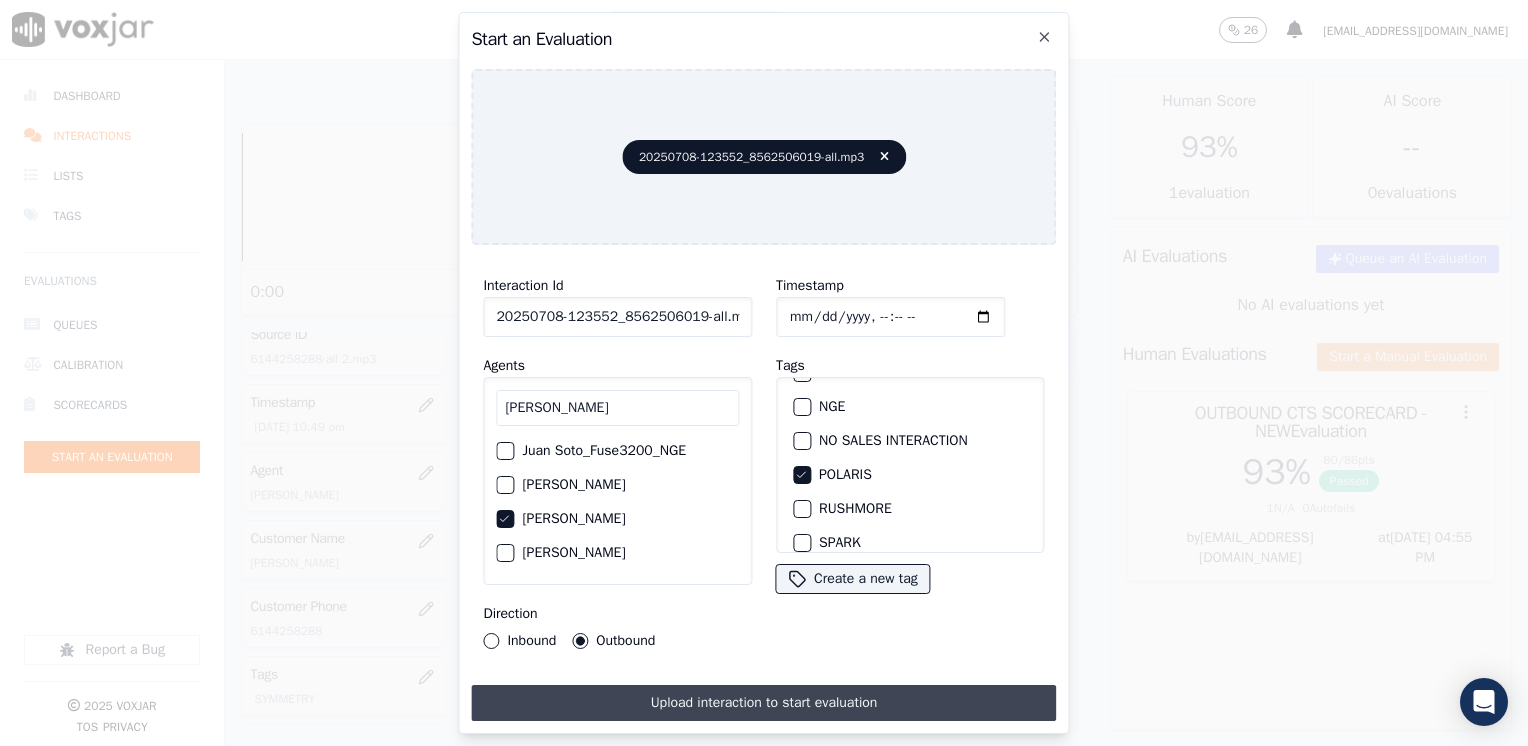 click on "Upload interaction to start evaluation" at bounding box center [763, 703] 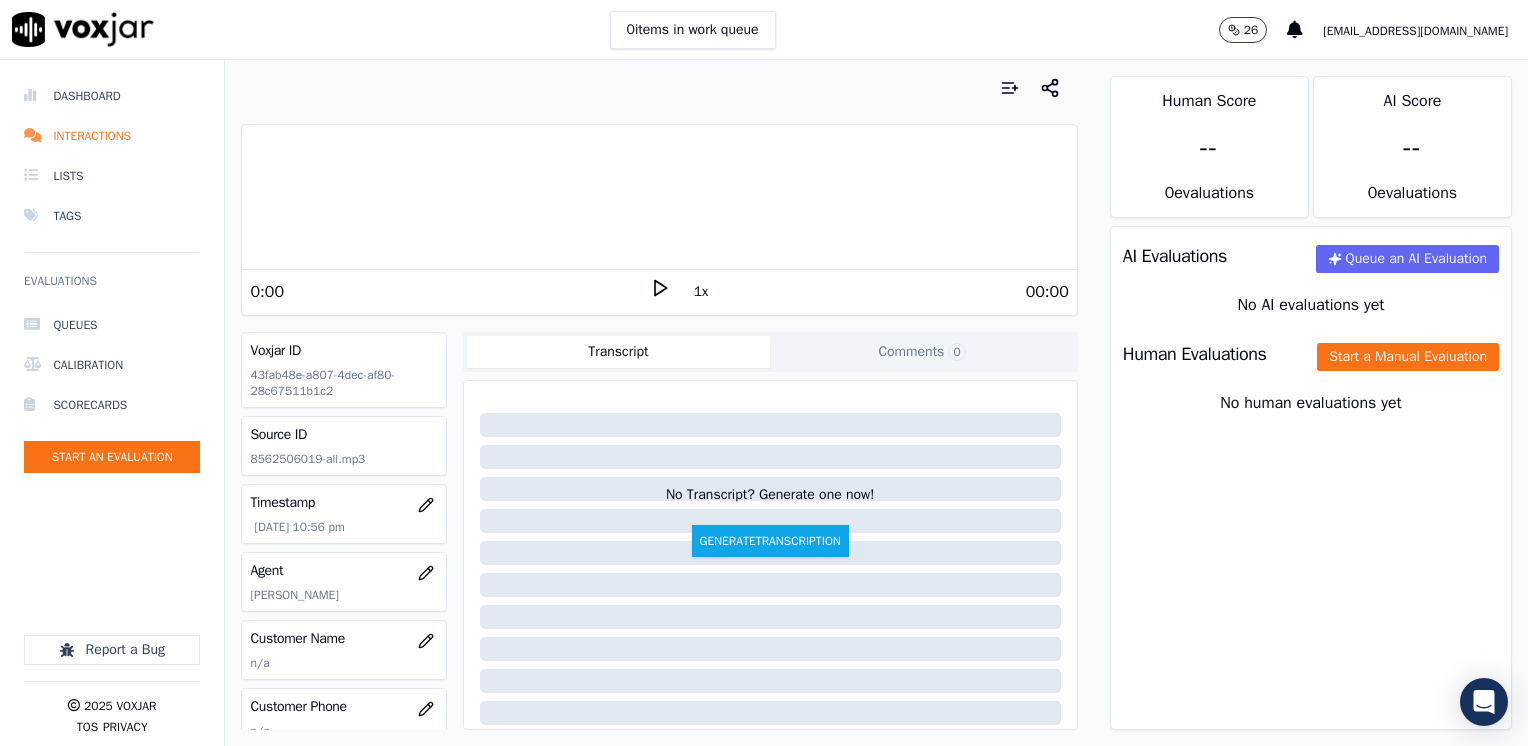 click 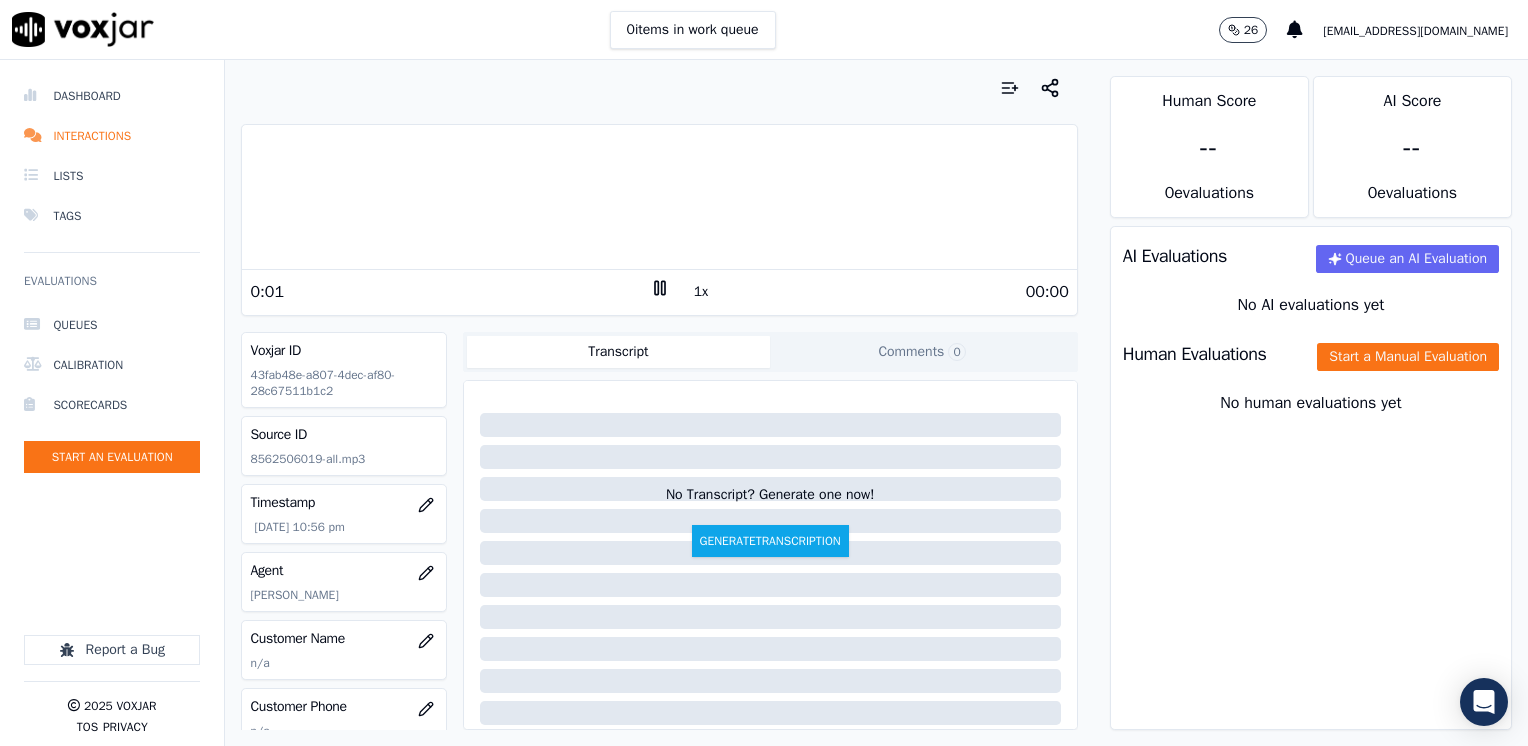 click 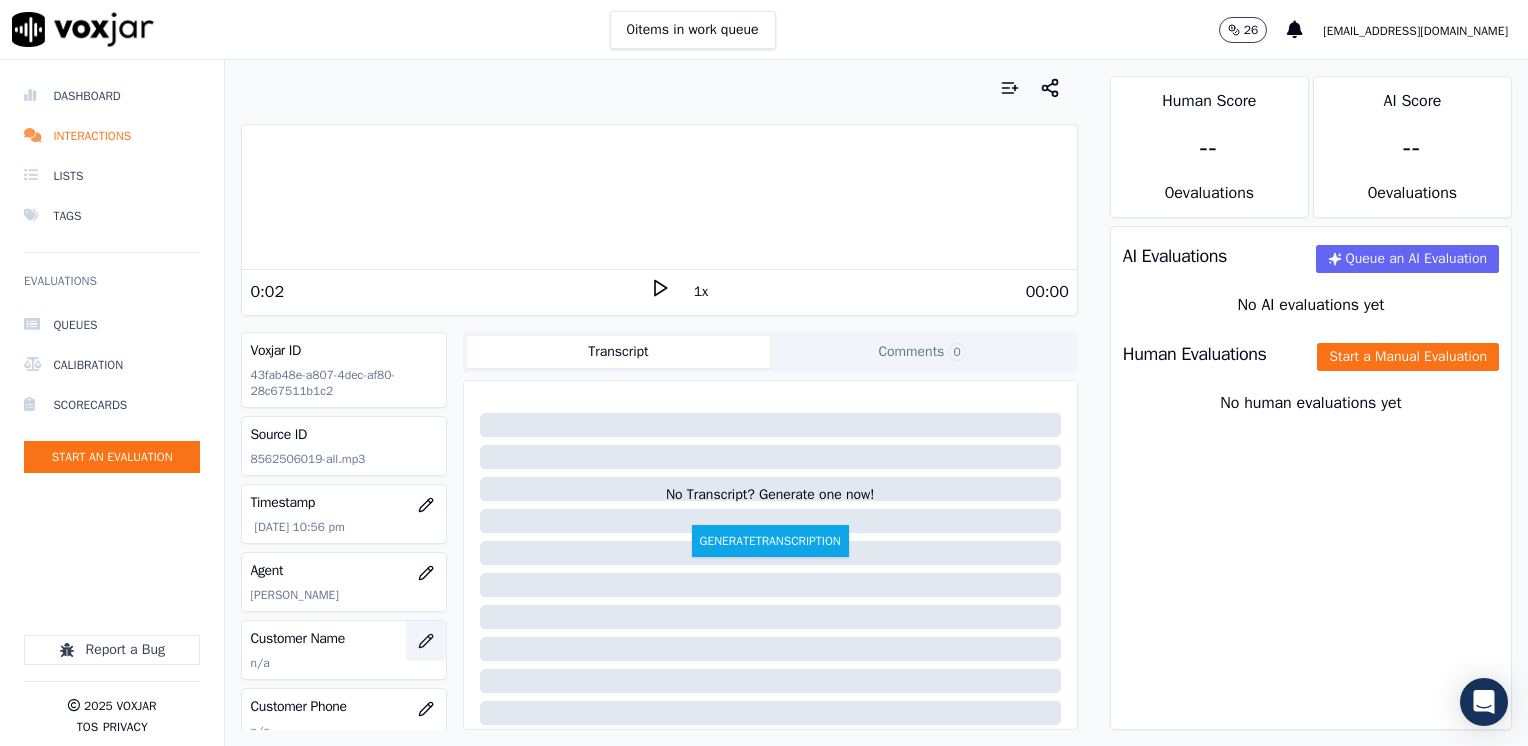 click 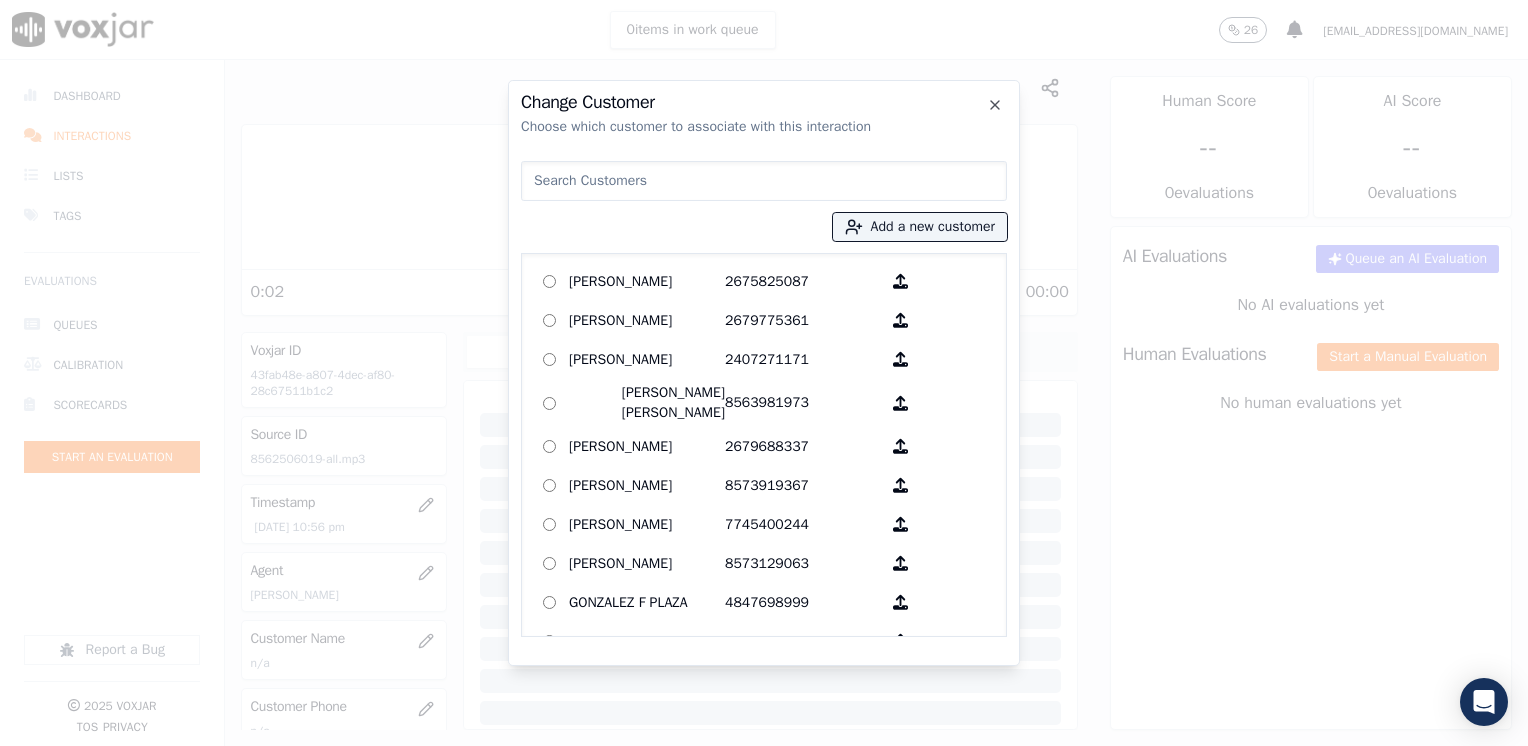 click at bounding box center [764, 181] 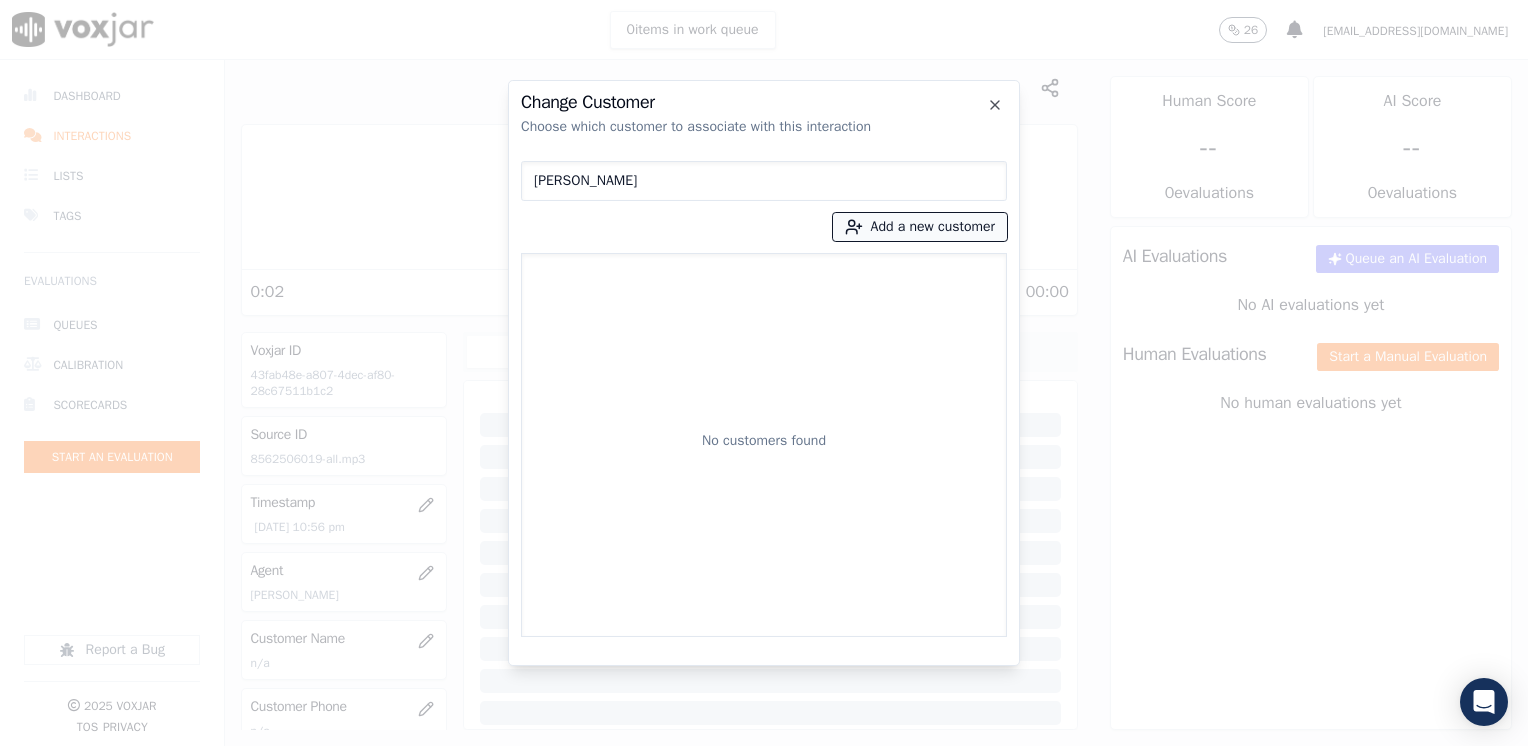 type on "[PERSON_NAME]" 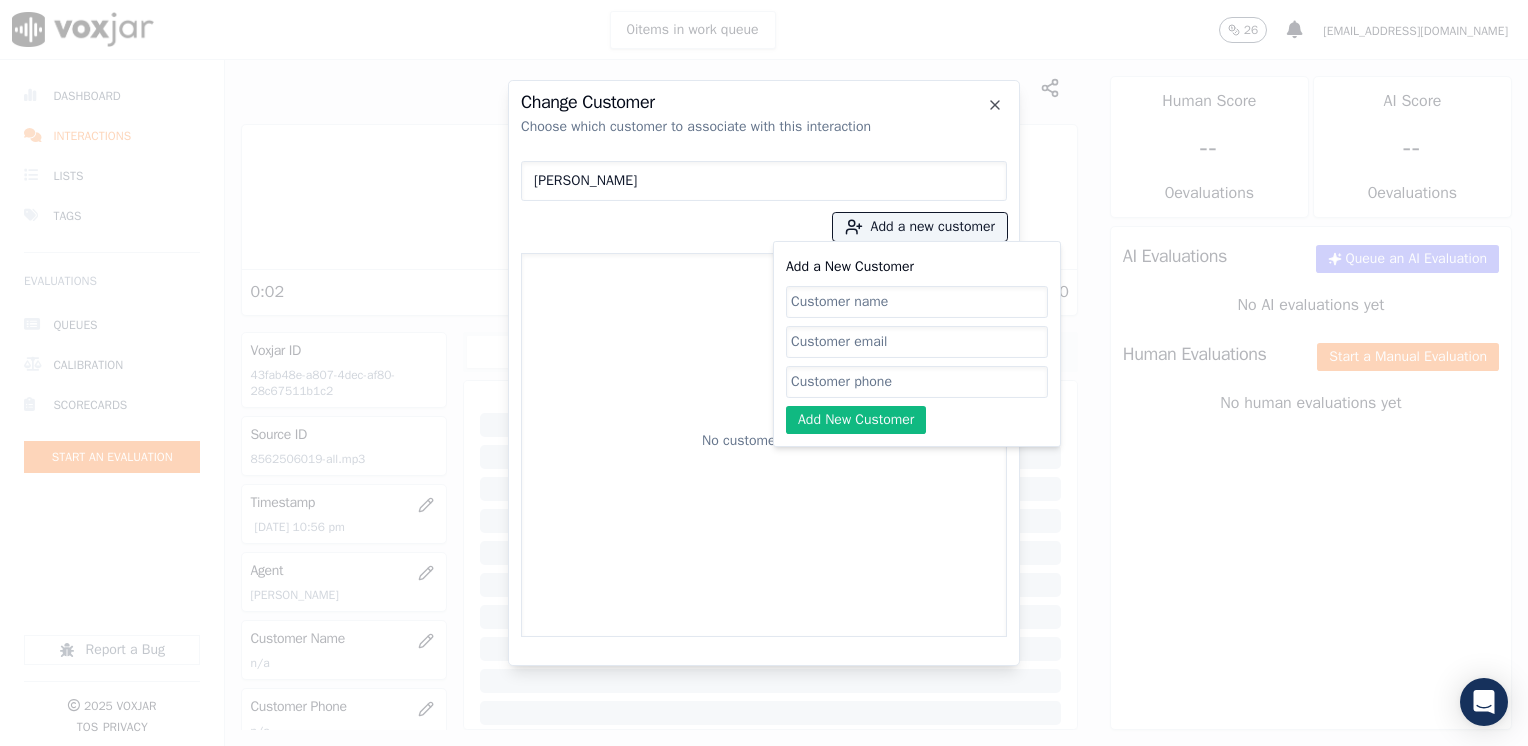 click on "Add a New Customer" 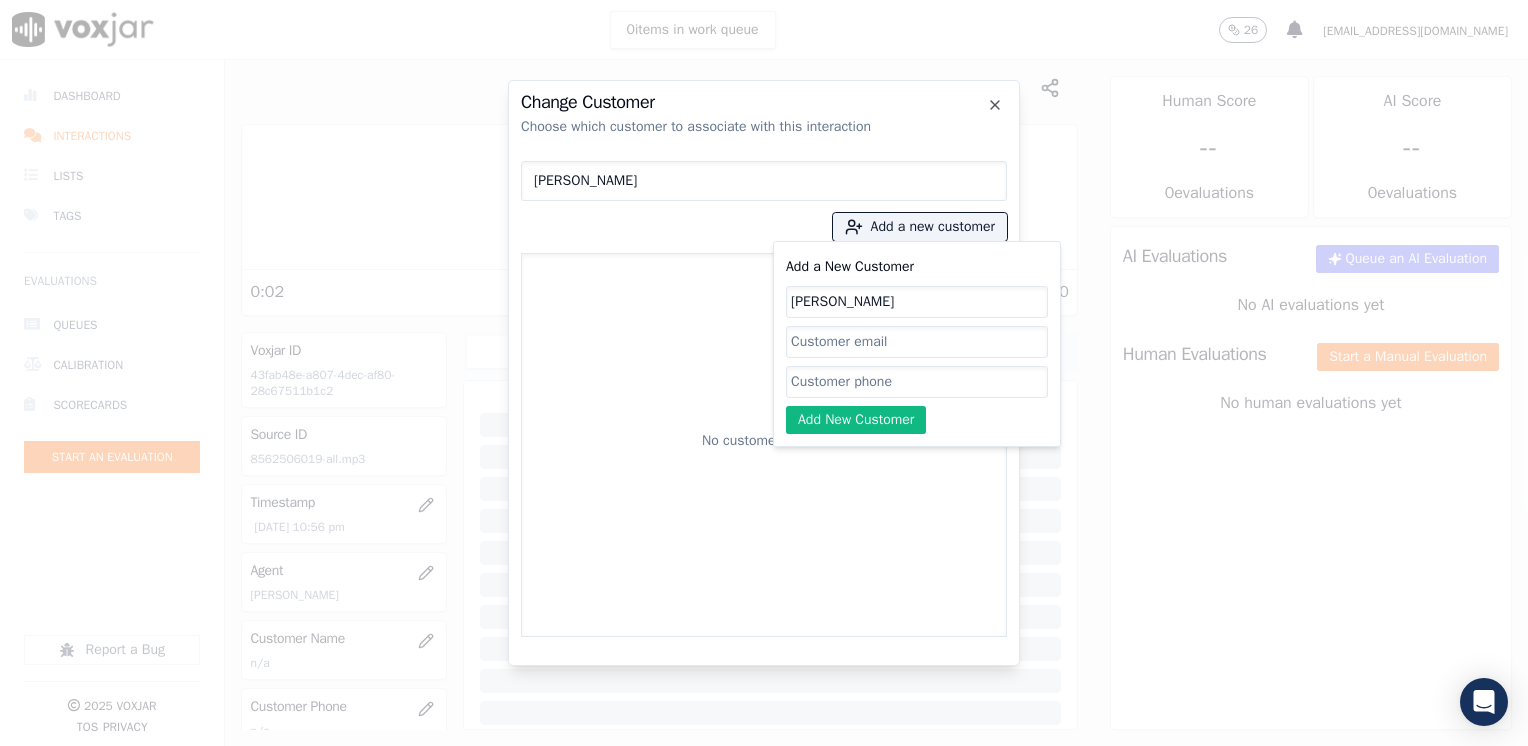type on "[PERSON_NAME]" 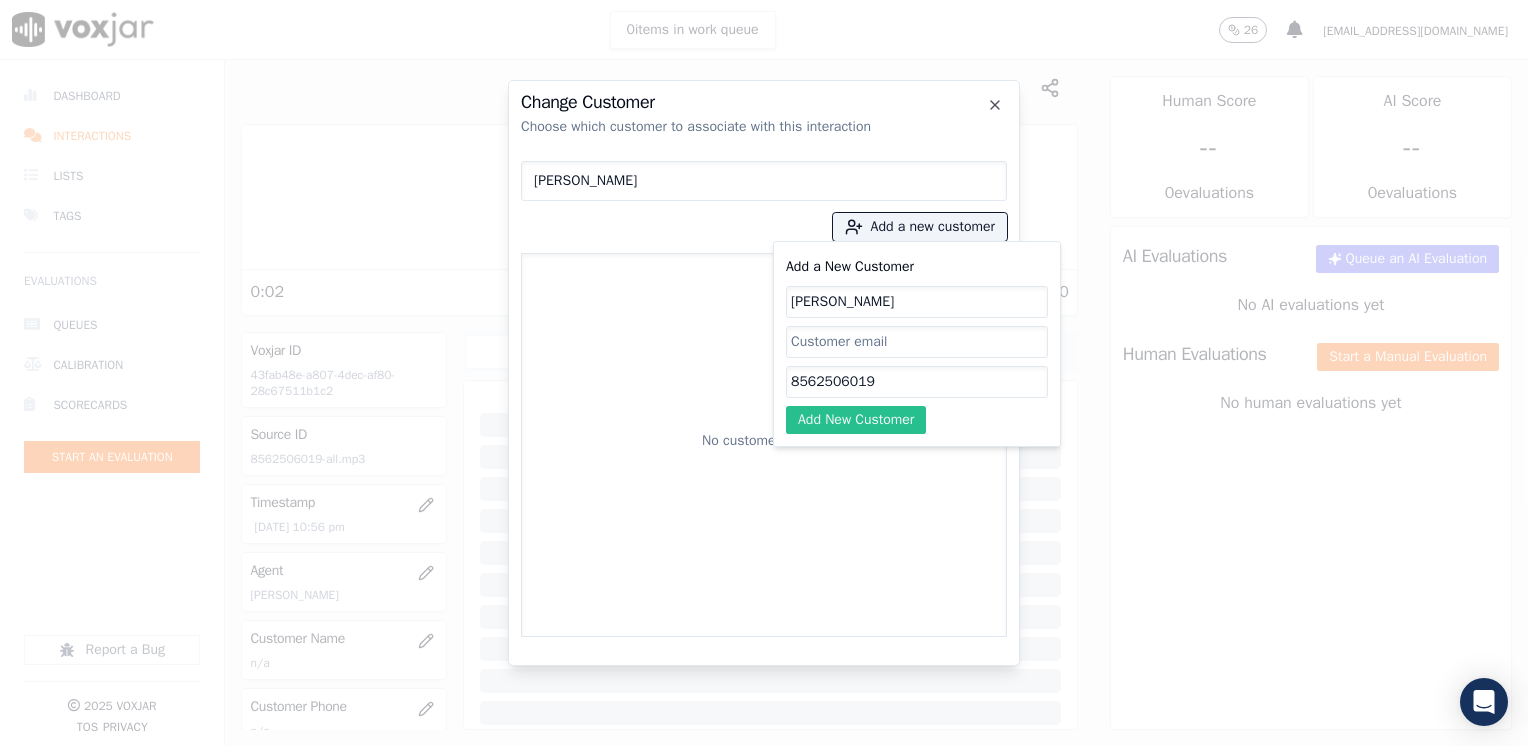 type on "8562506019" 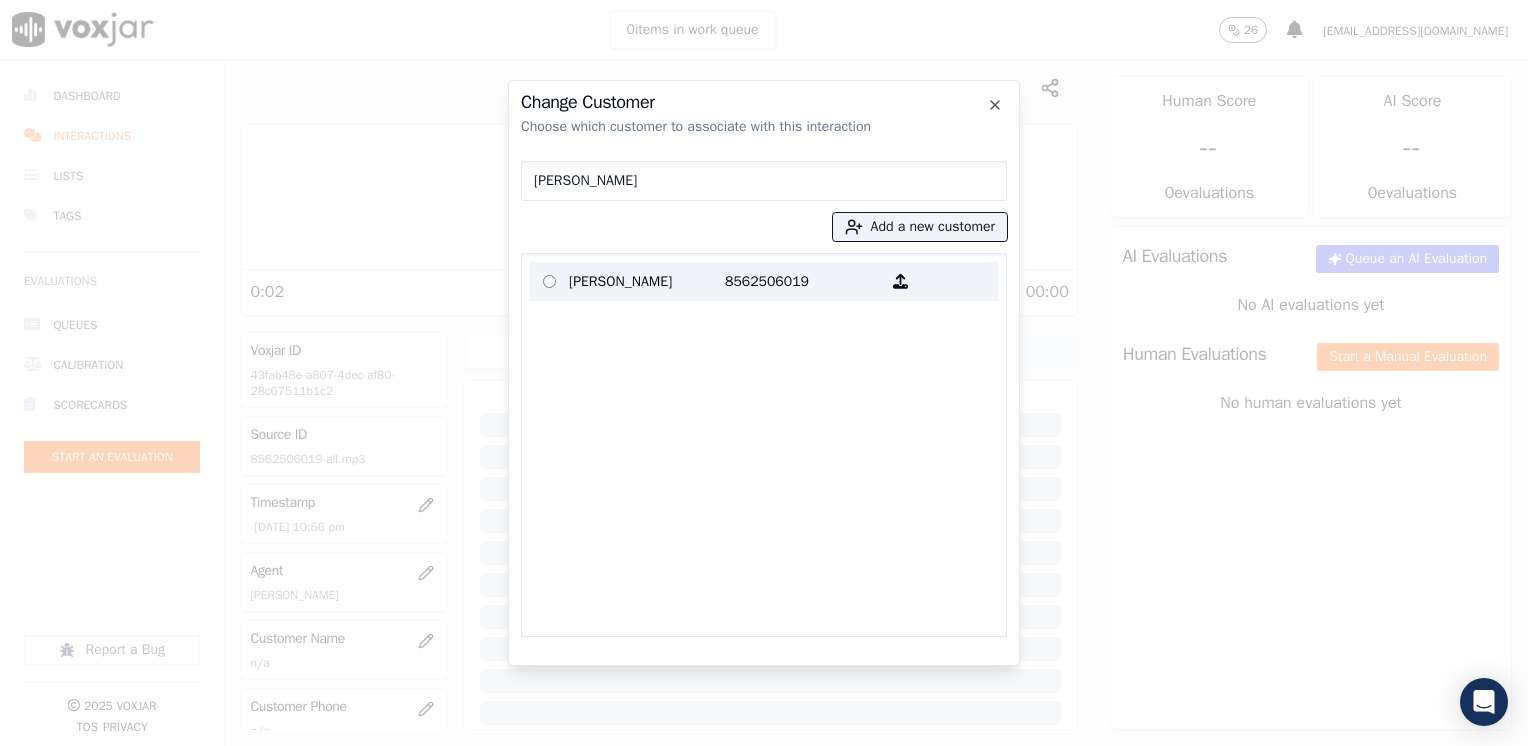 click on "8562506019" at bounding box center (803, 281) 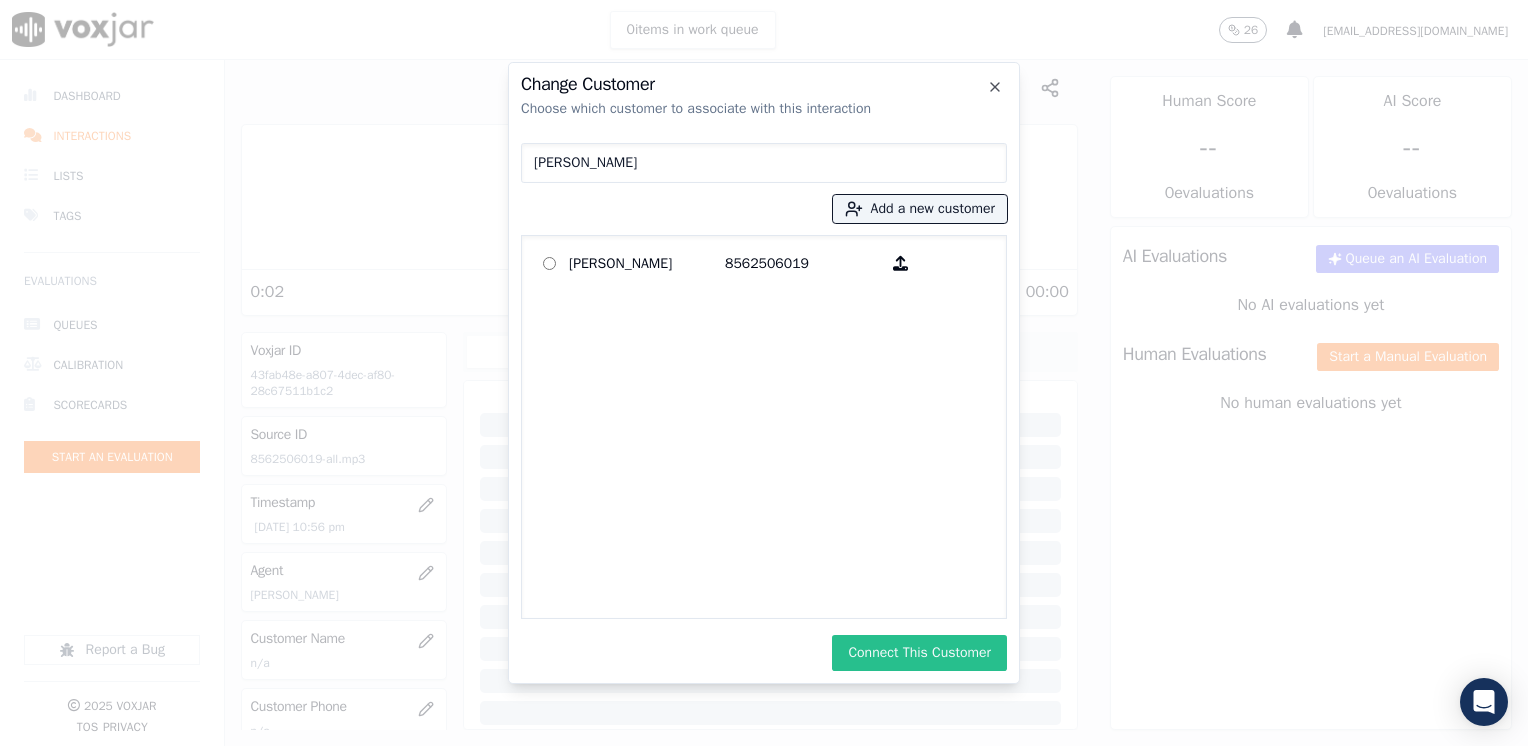 click on "Connect This Customer" at bounding box center (919, 653) 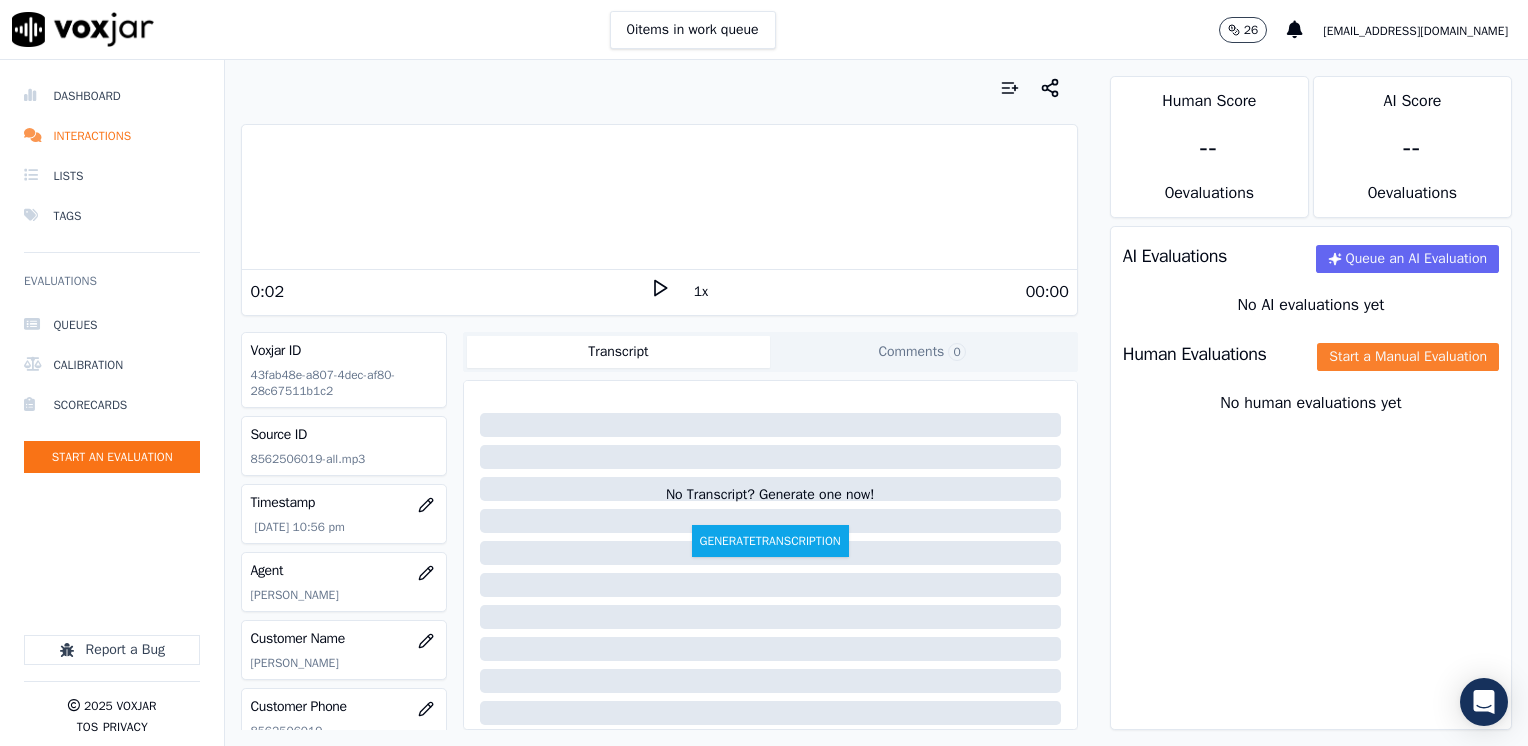 click on "Start a Manual Evaluation" 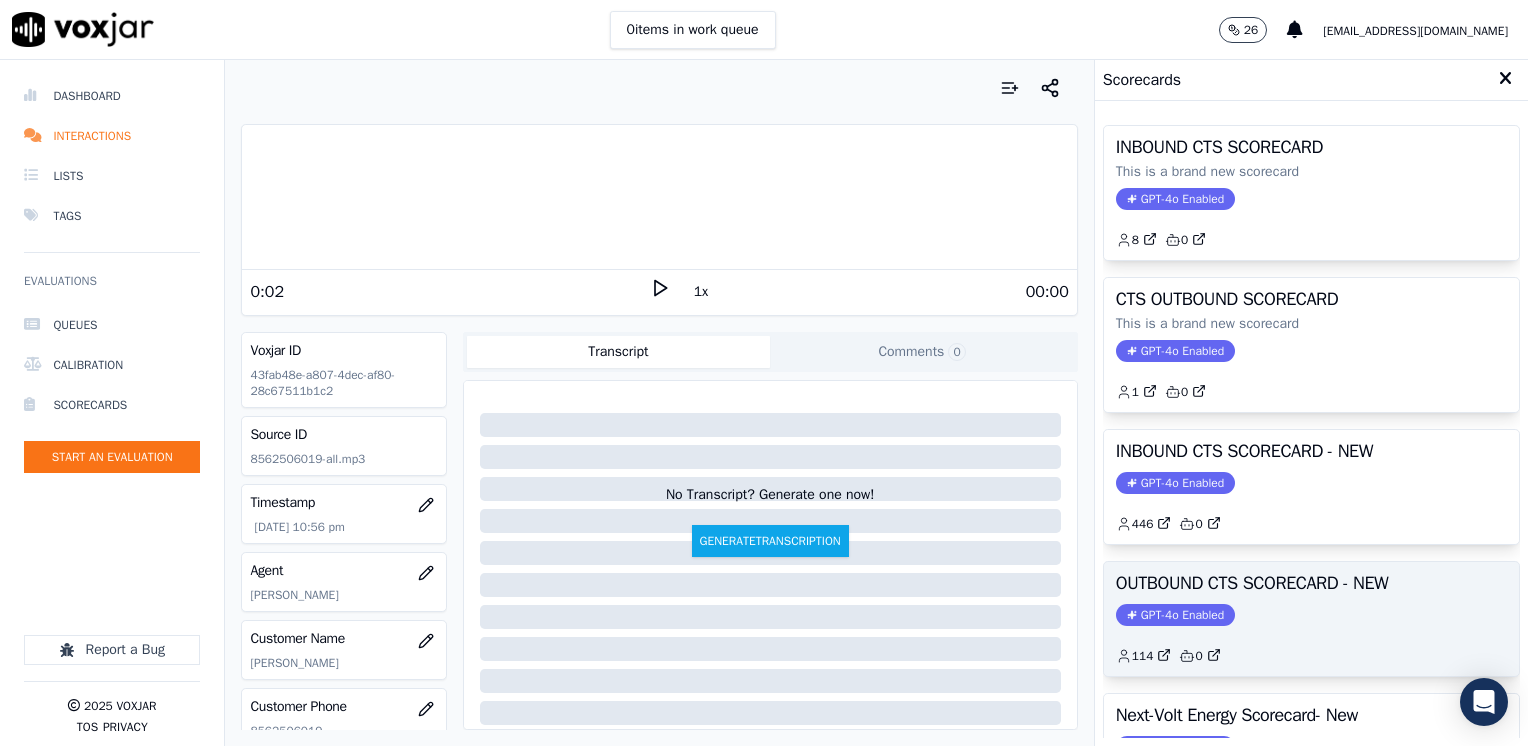 click on "GPT-4o Enabled" at bounding box center [1175, 615] 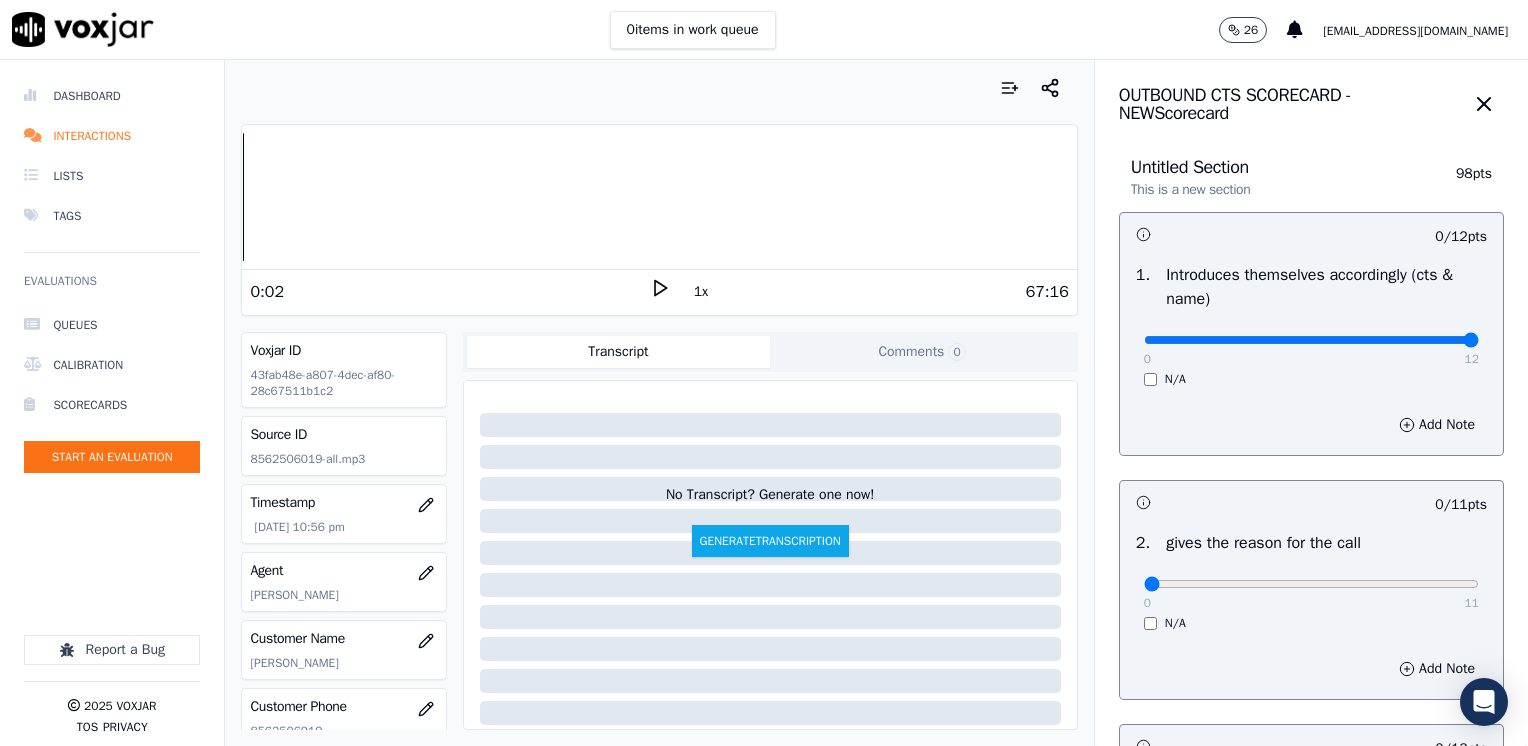 type on "12" 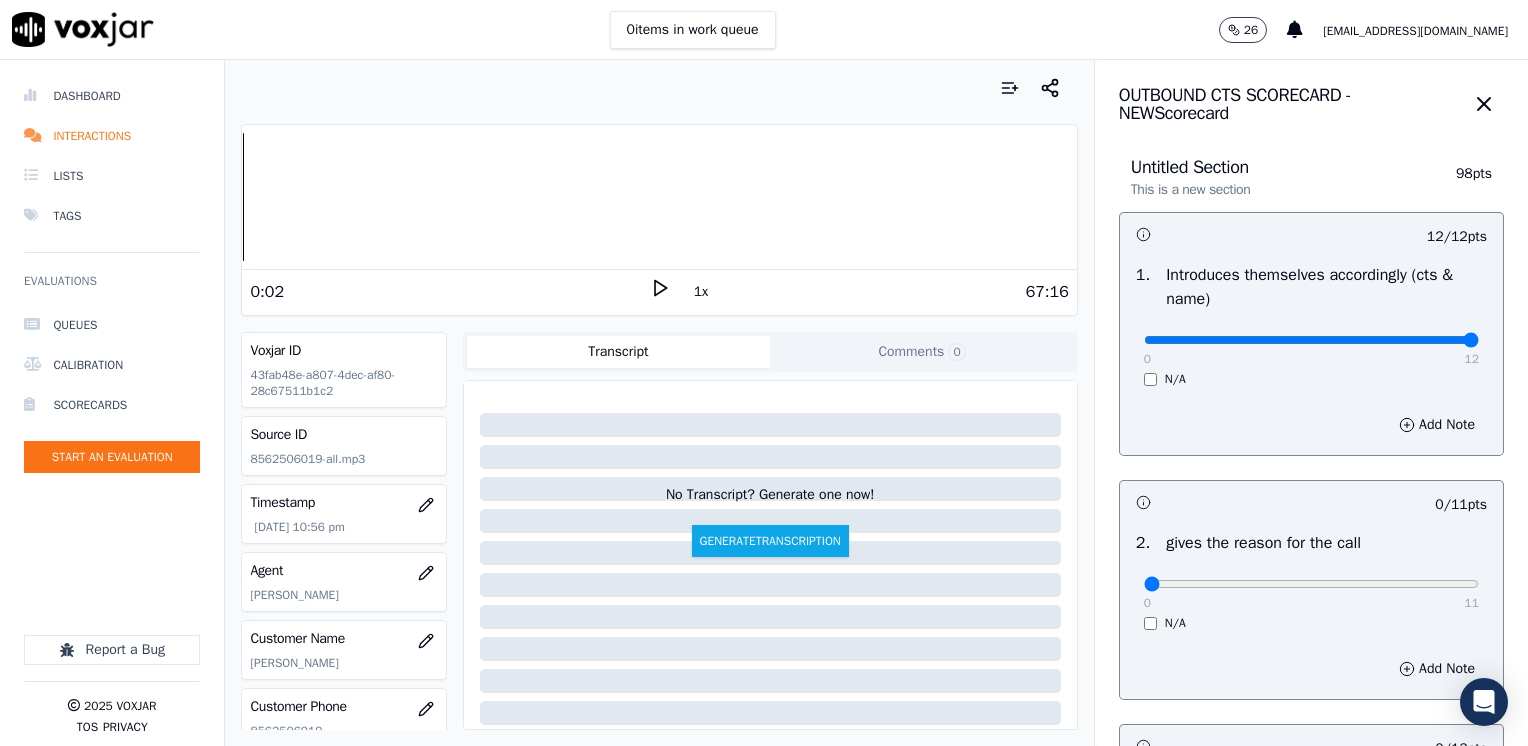 click on "Your browser does not support the audio element.   0:02     1x   67:16" at bounding box center (659, 220) 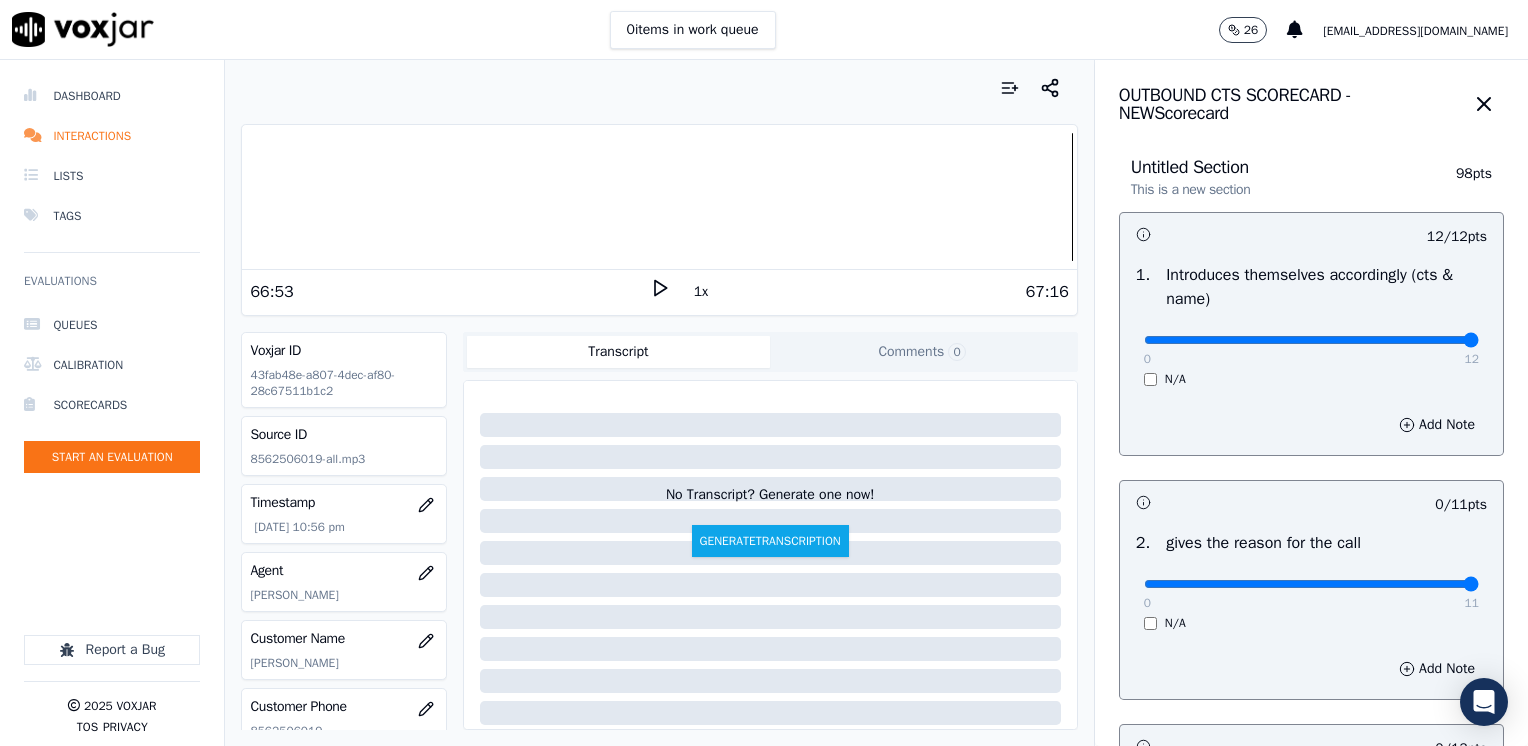 drag, startPoint x: 1131, startPoint y: 585, endPoint x: 1531, endPoint y: 563, distance: 400.60455 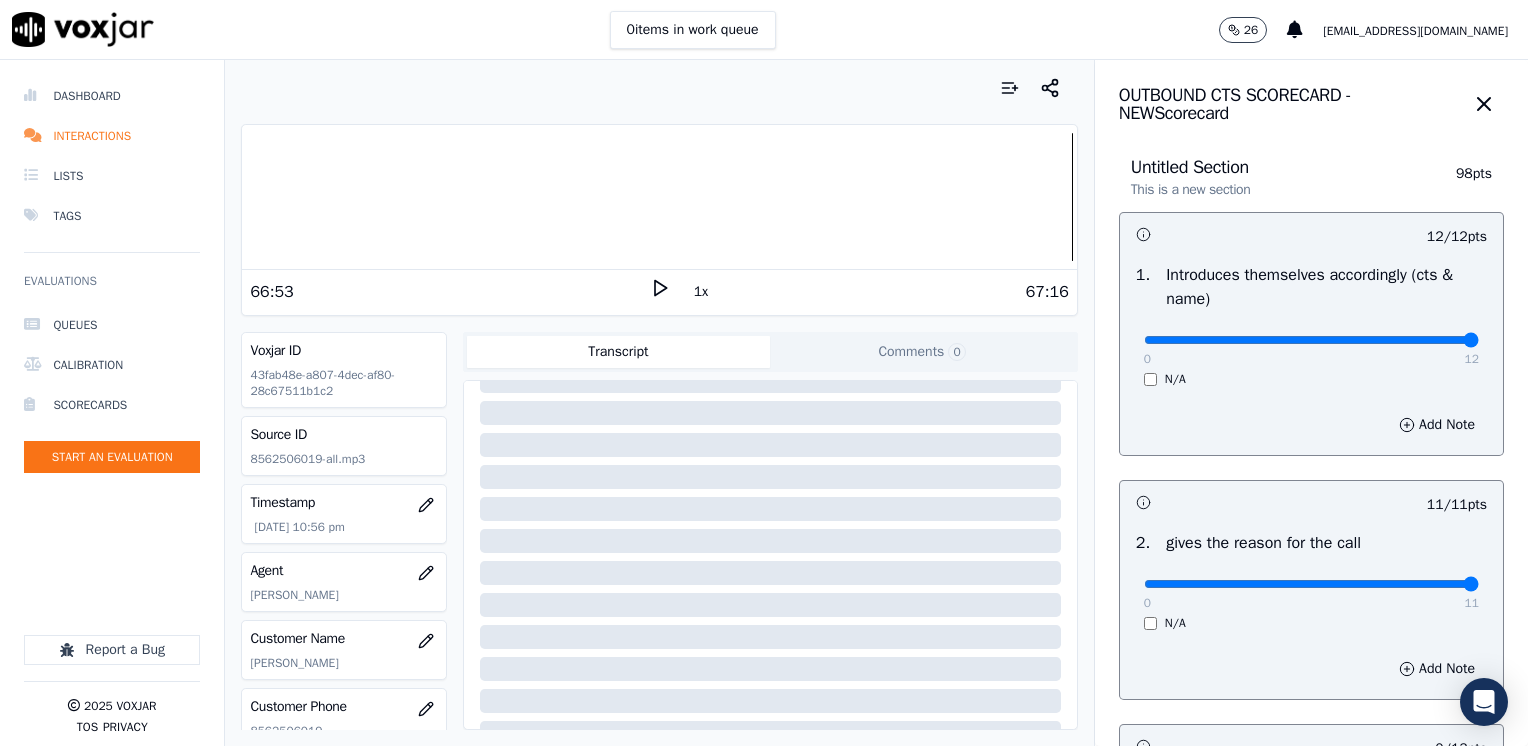 scroll, scrollTop: 296, scrollLeft: 0, axis: vertical 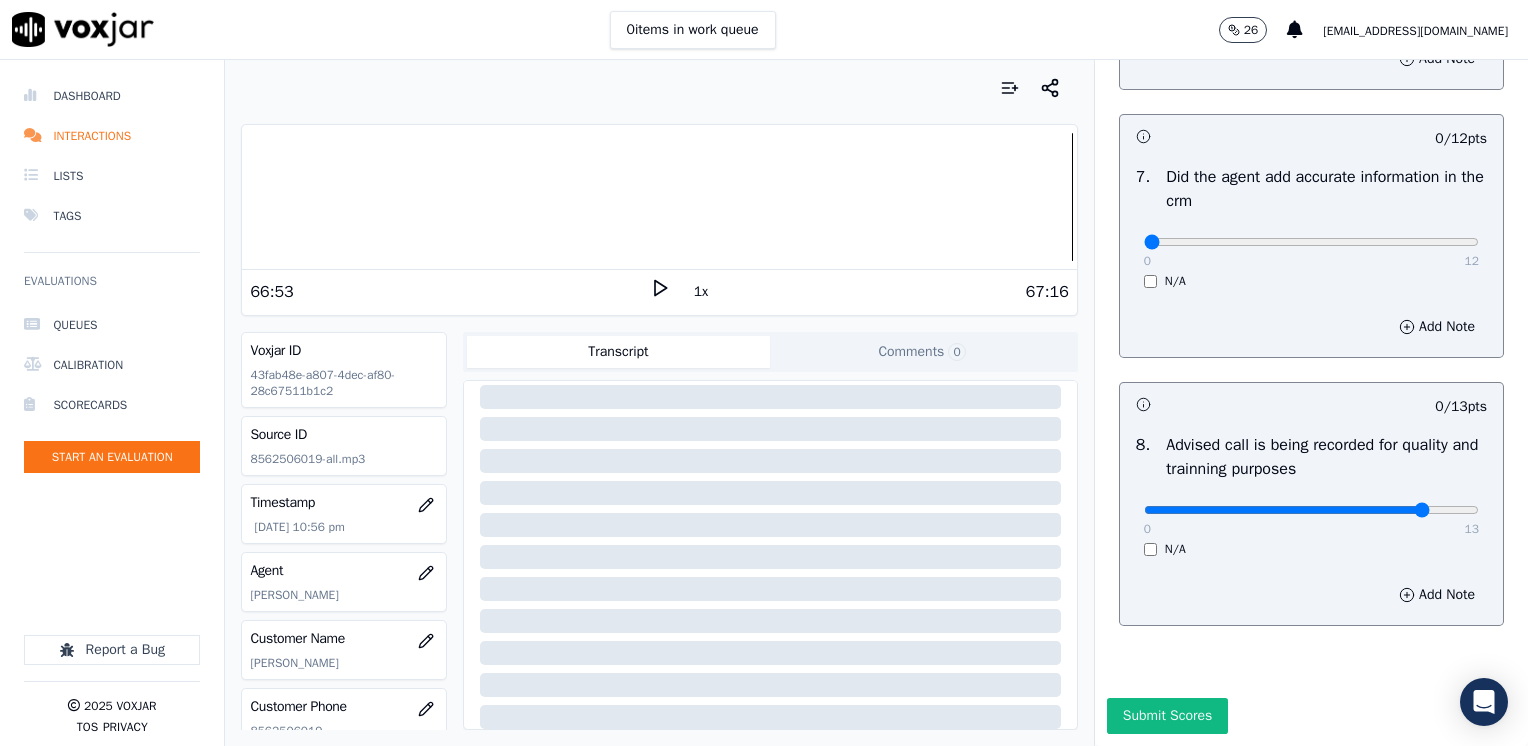 click at bounding box center [1311, -1366] 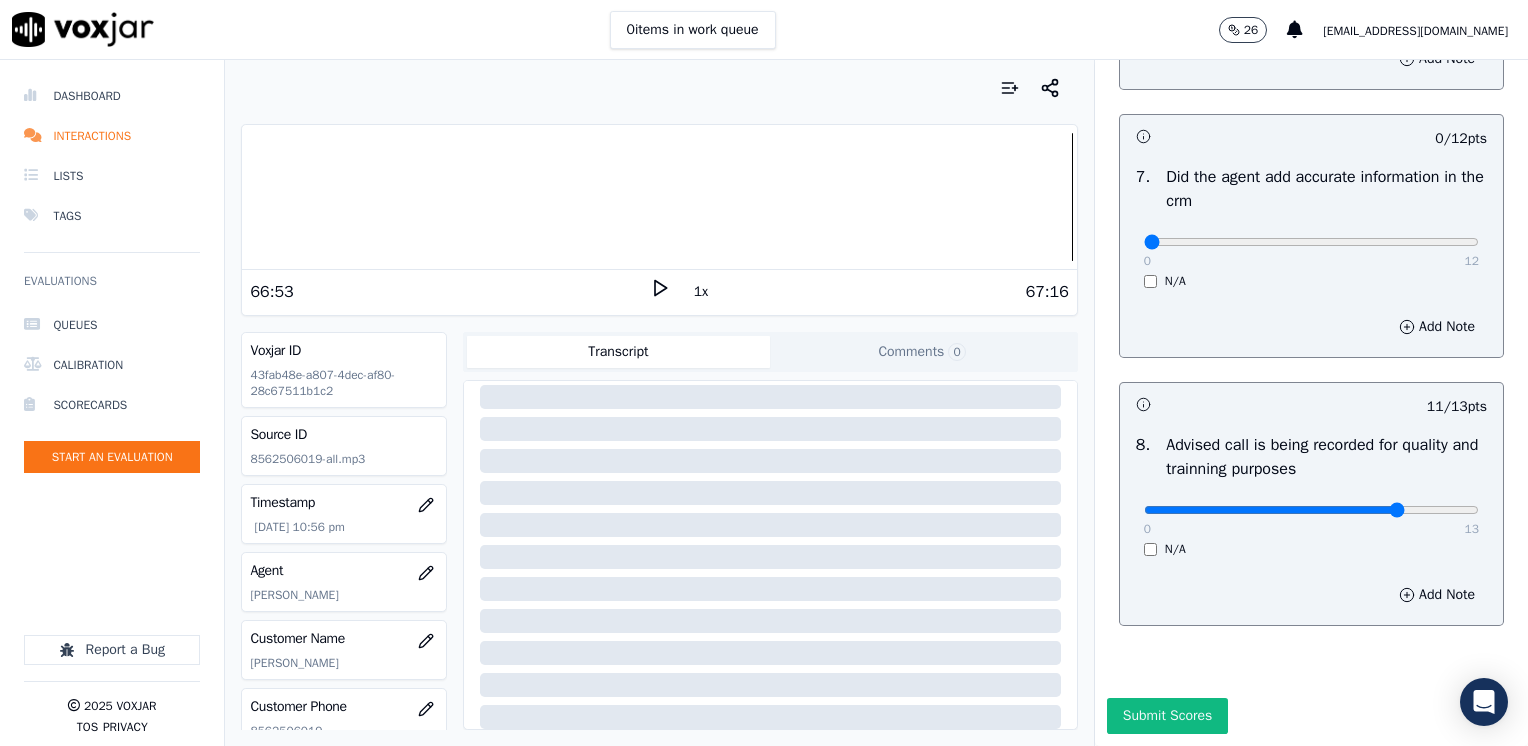 type on "10" 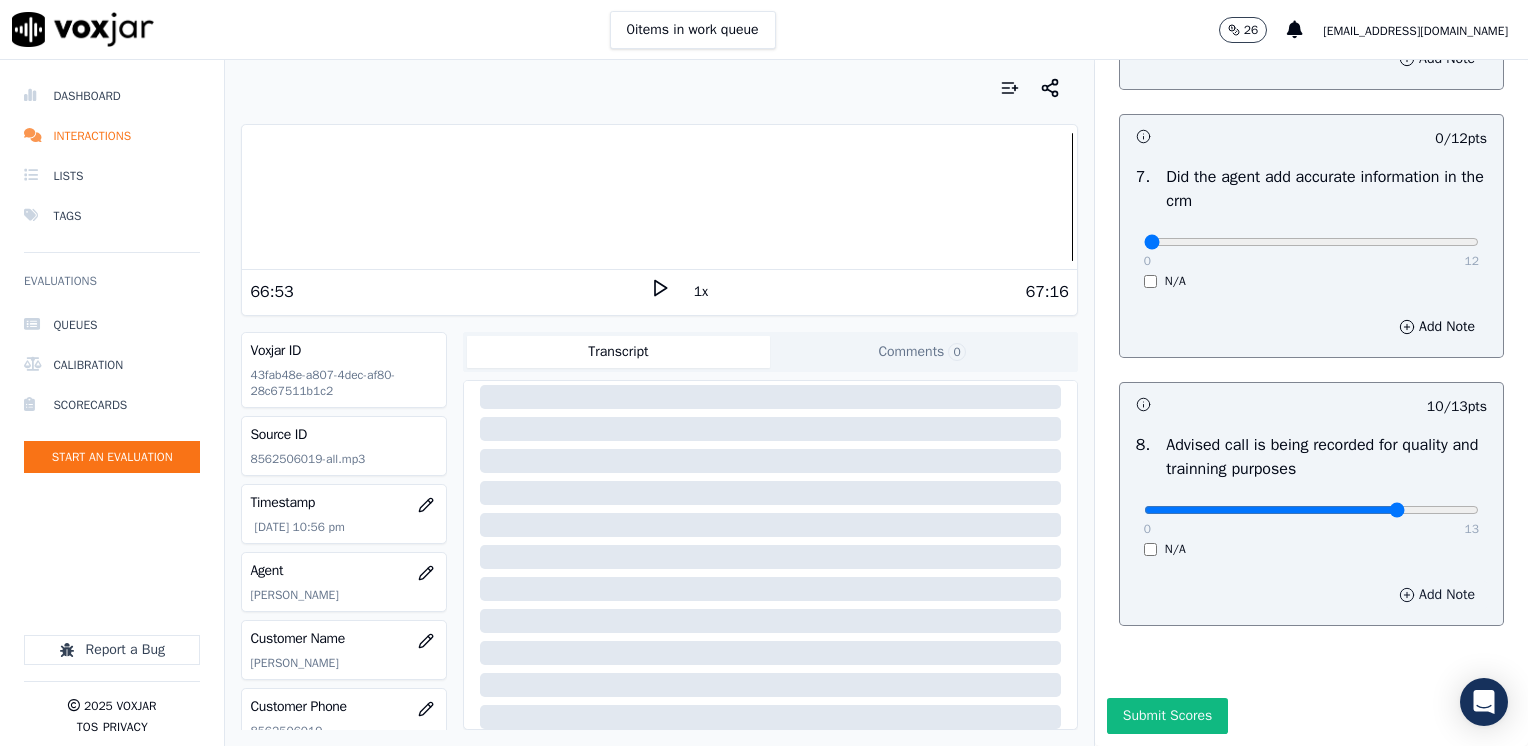click on "Add Note" at bounding box center [1437, 595] 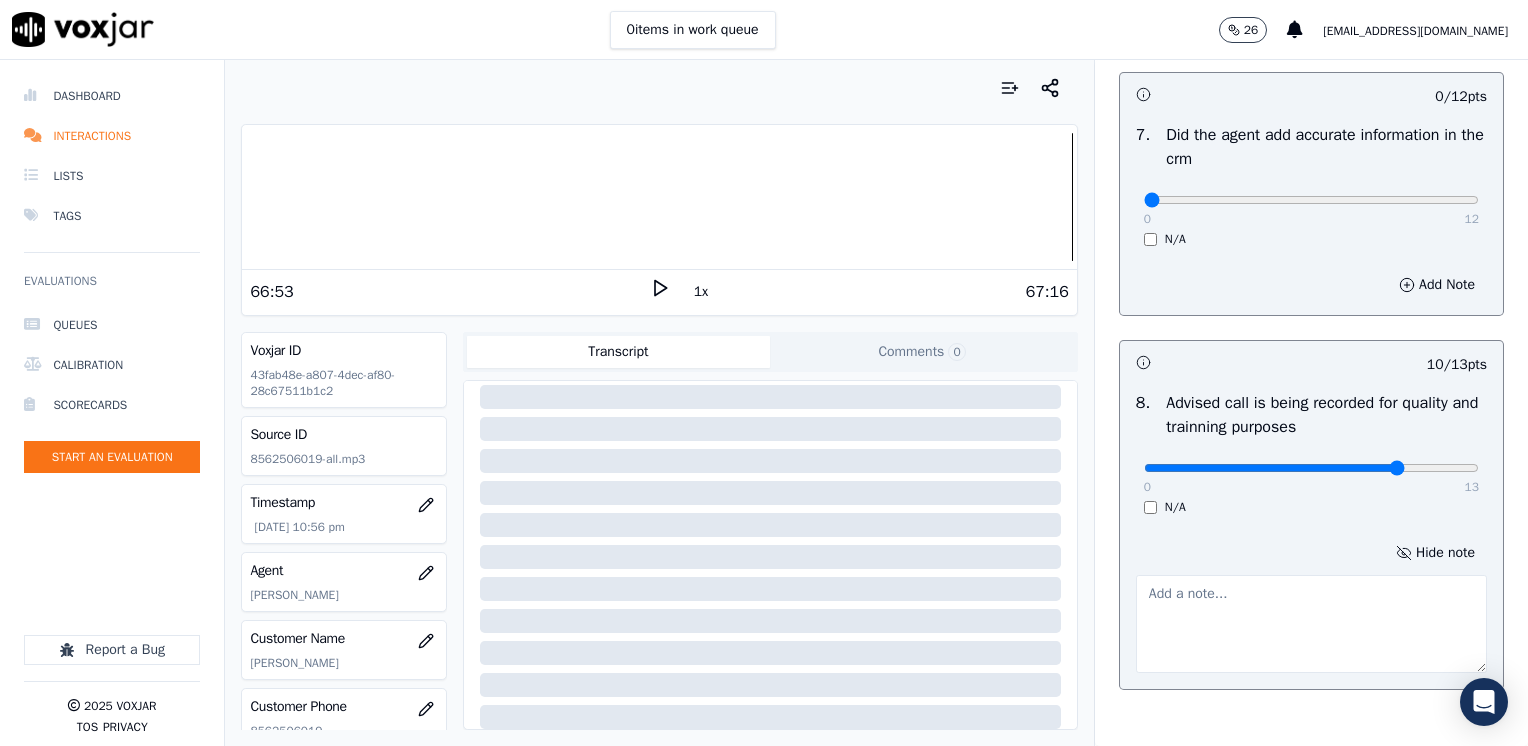 click at bounding box center (1311, 624) 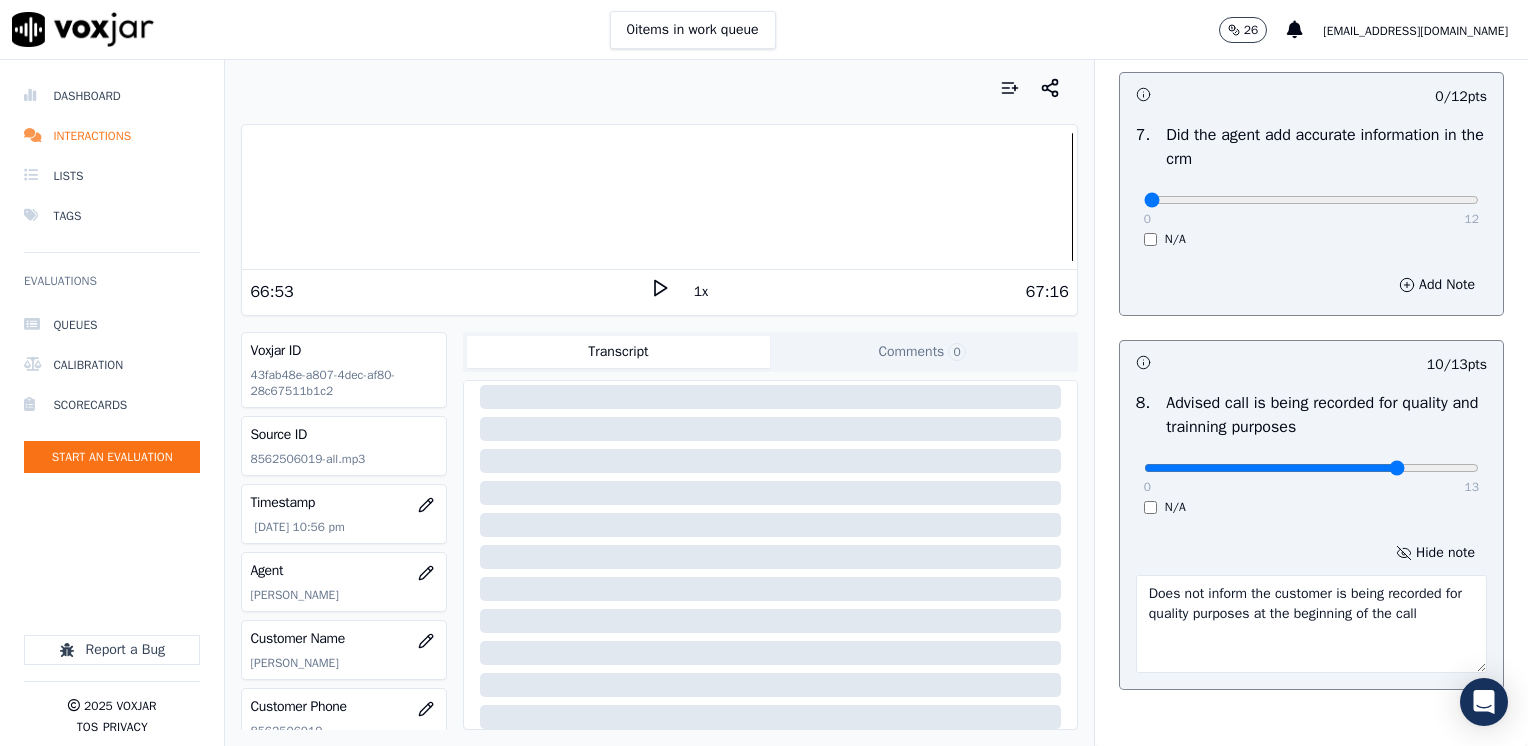 type on "Does not inform the customer is being recorded for quality purposes at the beginning of the call" 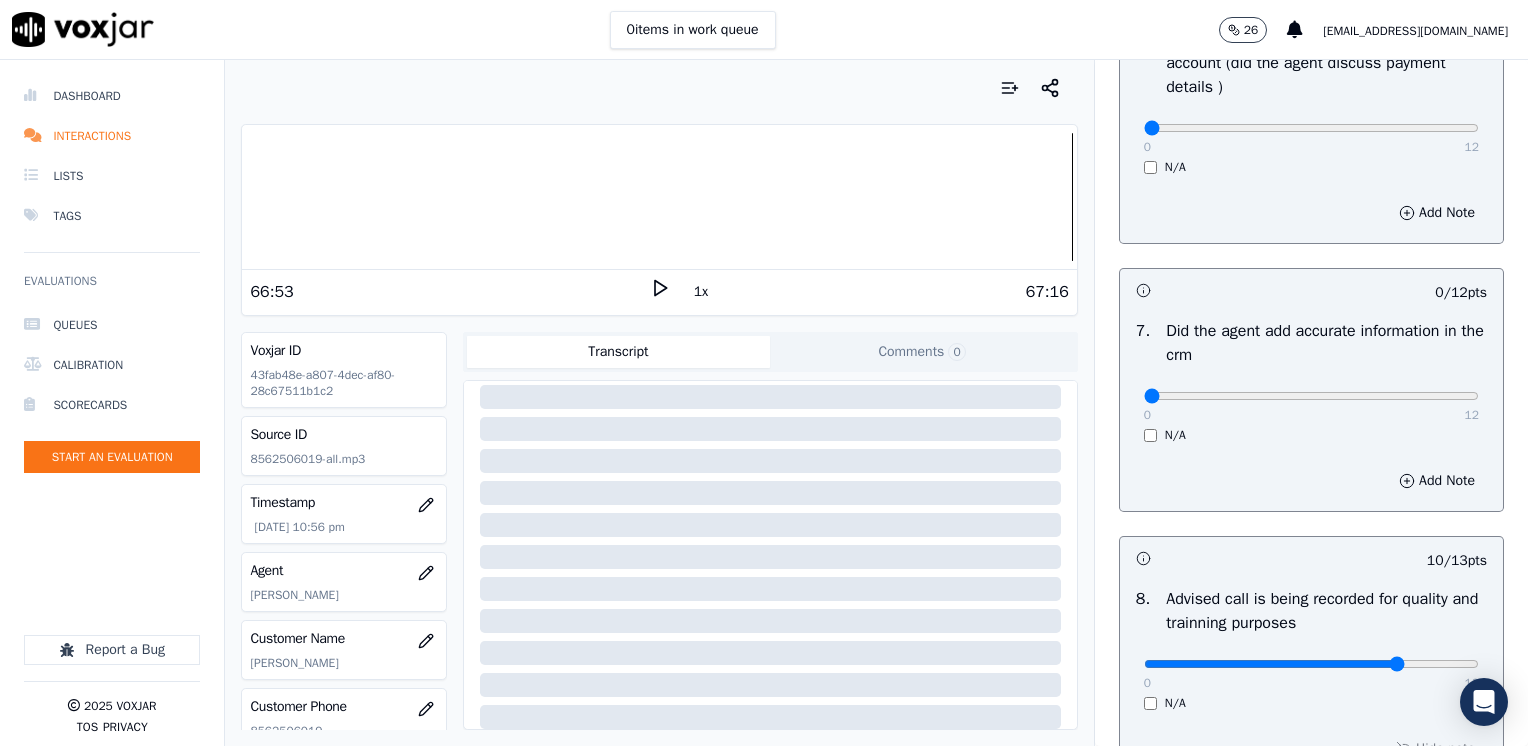 scroll, scrollTop: 1548, scrollLeft: 0, axis: vertical 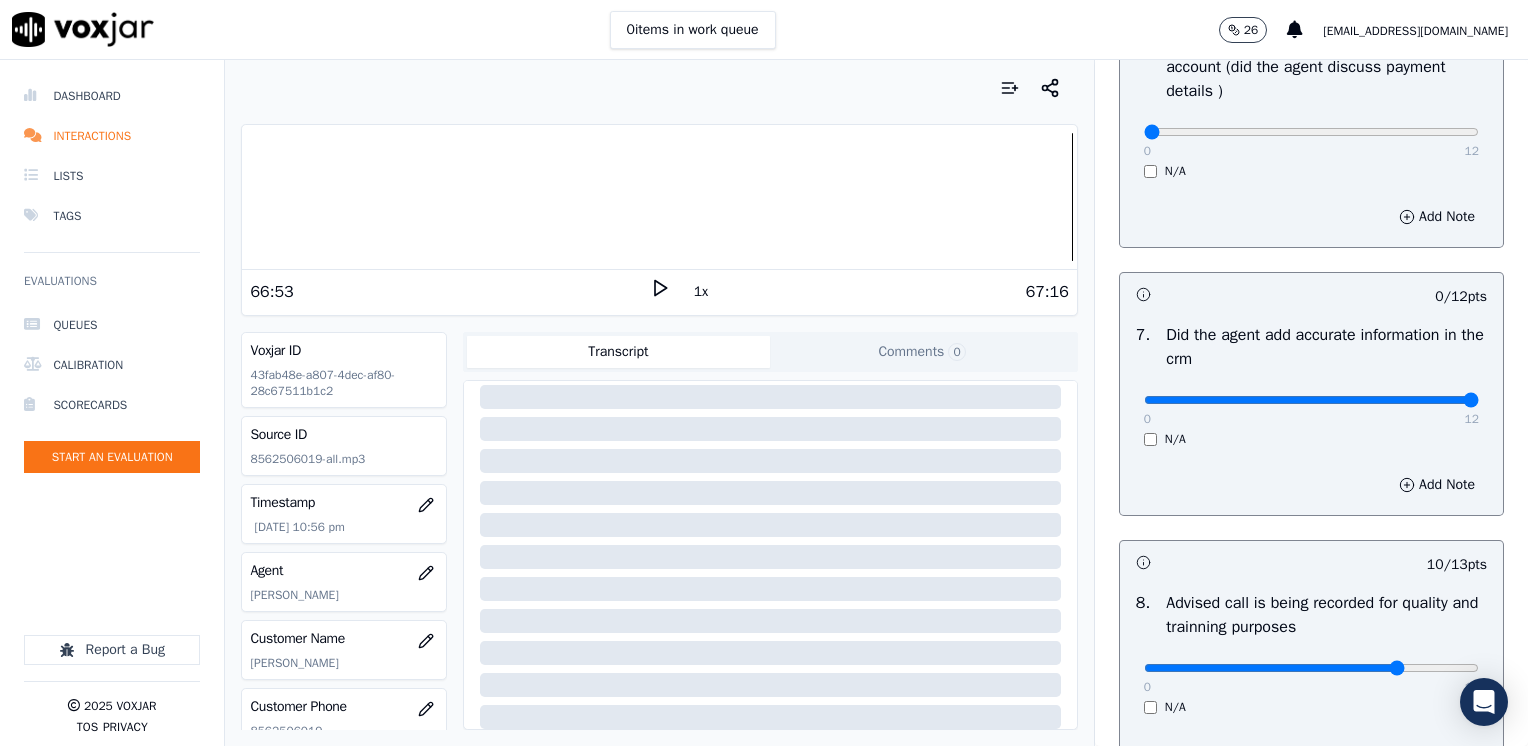 drag, startPoint x: 1139, startPoint y: 397, endPoint x: 1527, endPoint y: 386, distance: 388.15588 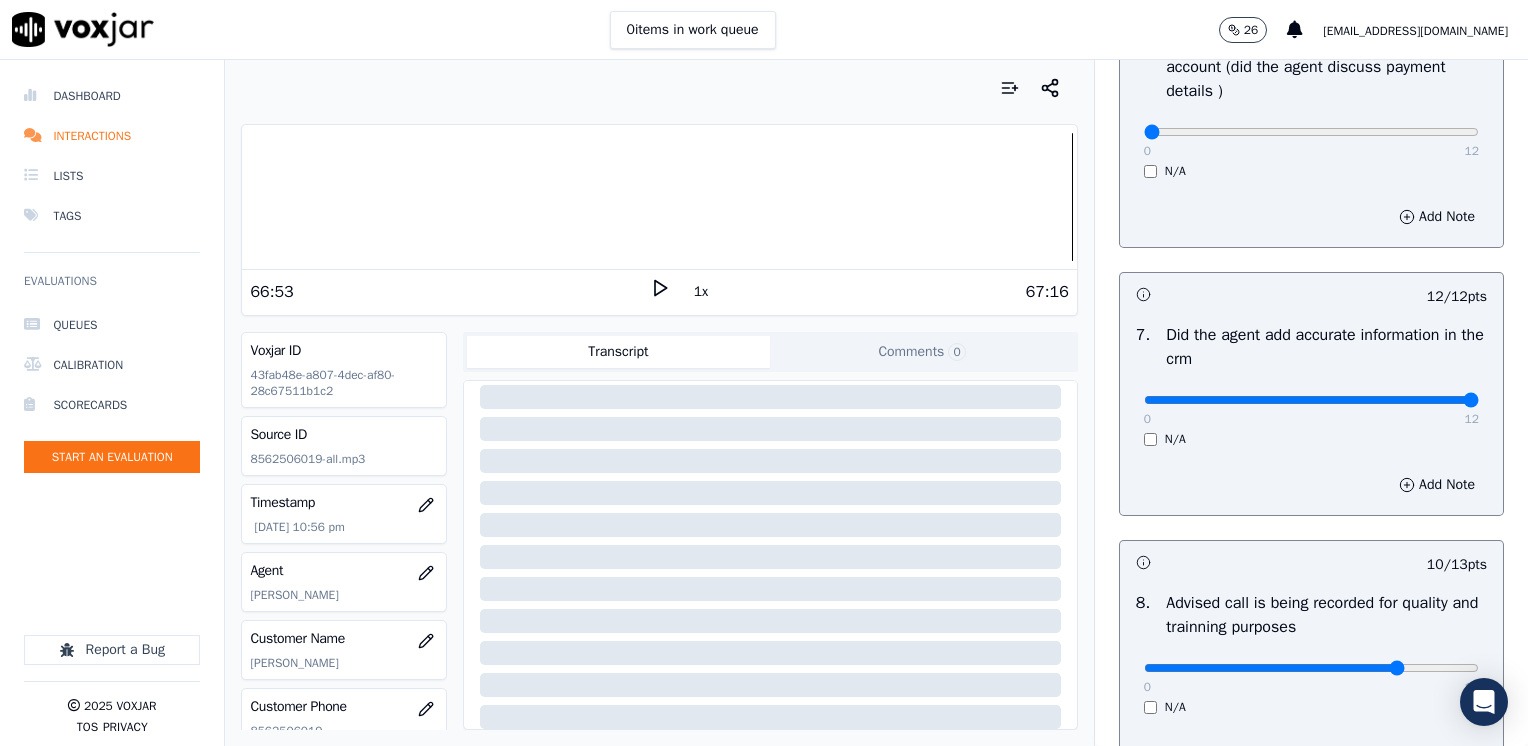 scroll, scrollTop: 1348, scrollLeft: 0, axis: vertical 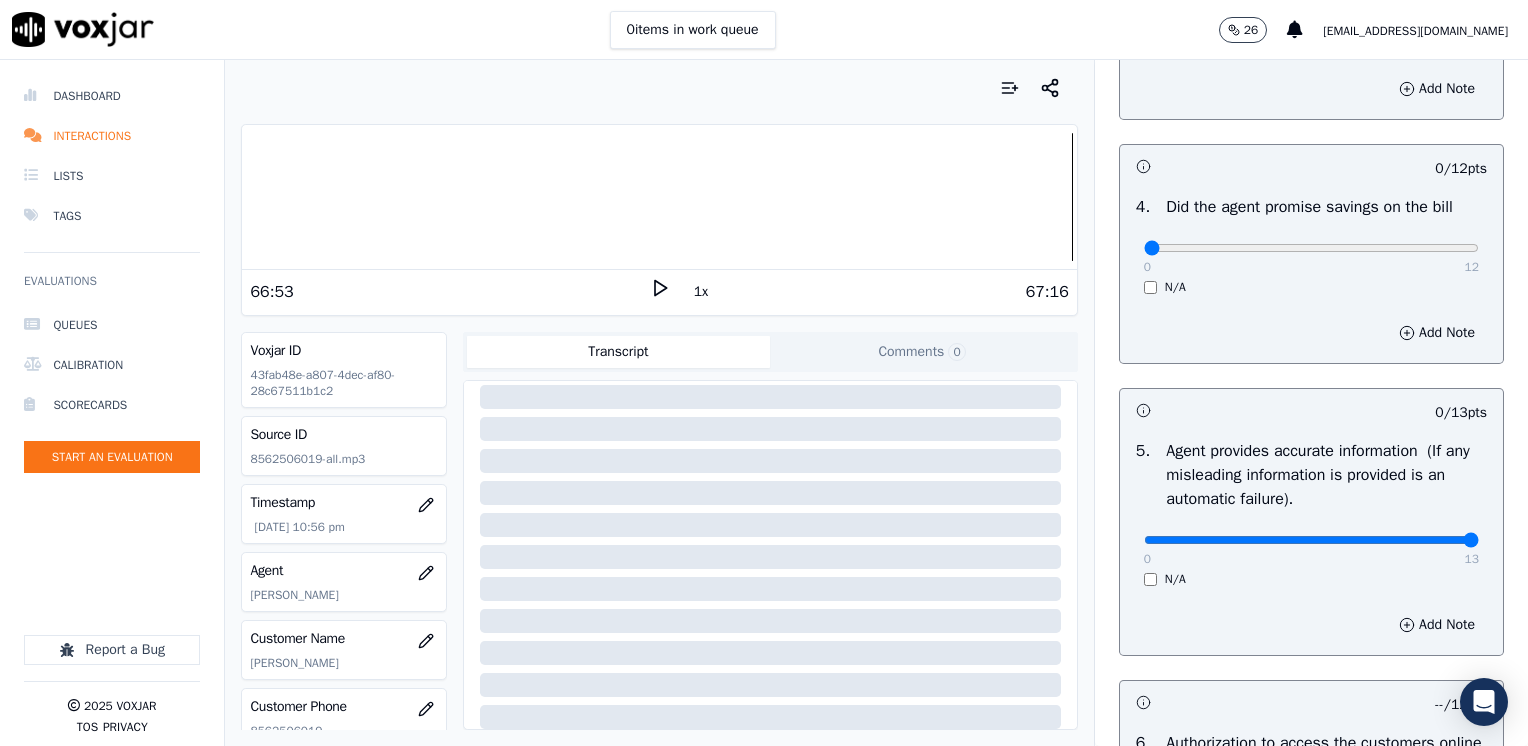 drag, startPoint x: 1136, startPoint y: 537, endPoint x: 1531, endPoint y: 505, distance: 396.2941 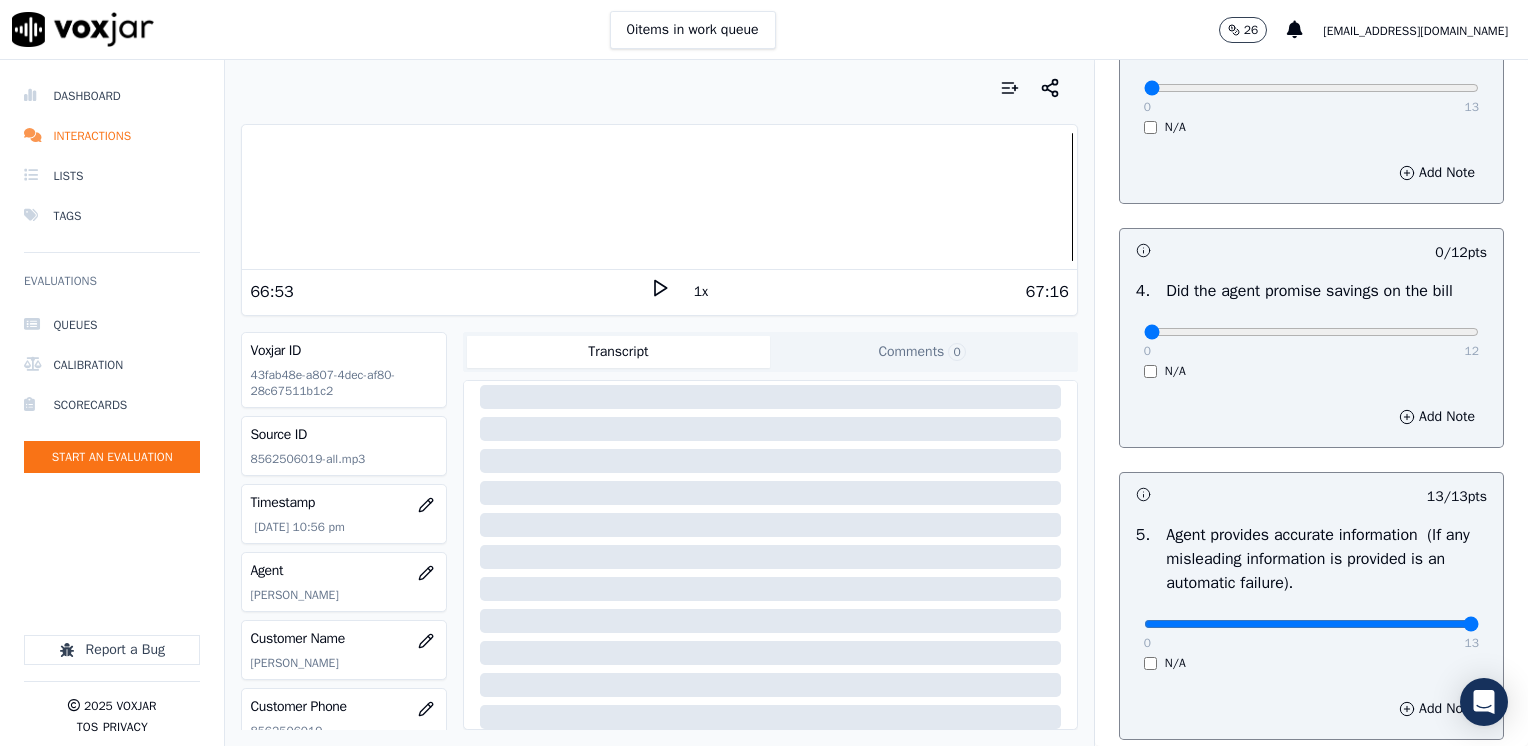 scroll, scrollTop: 648, scrollLeft: 0, axis: vertical 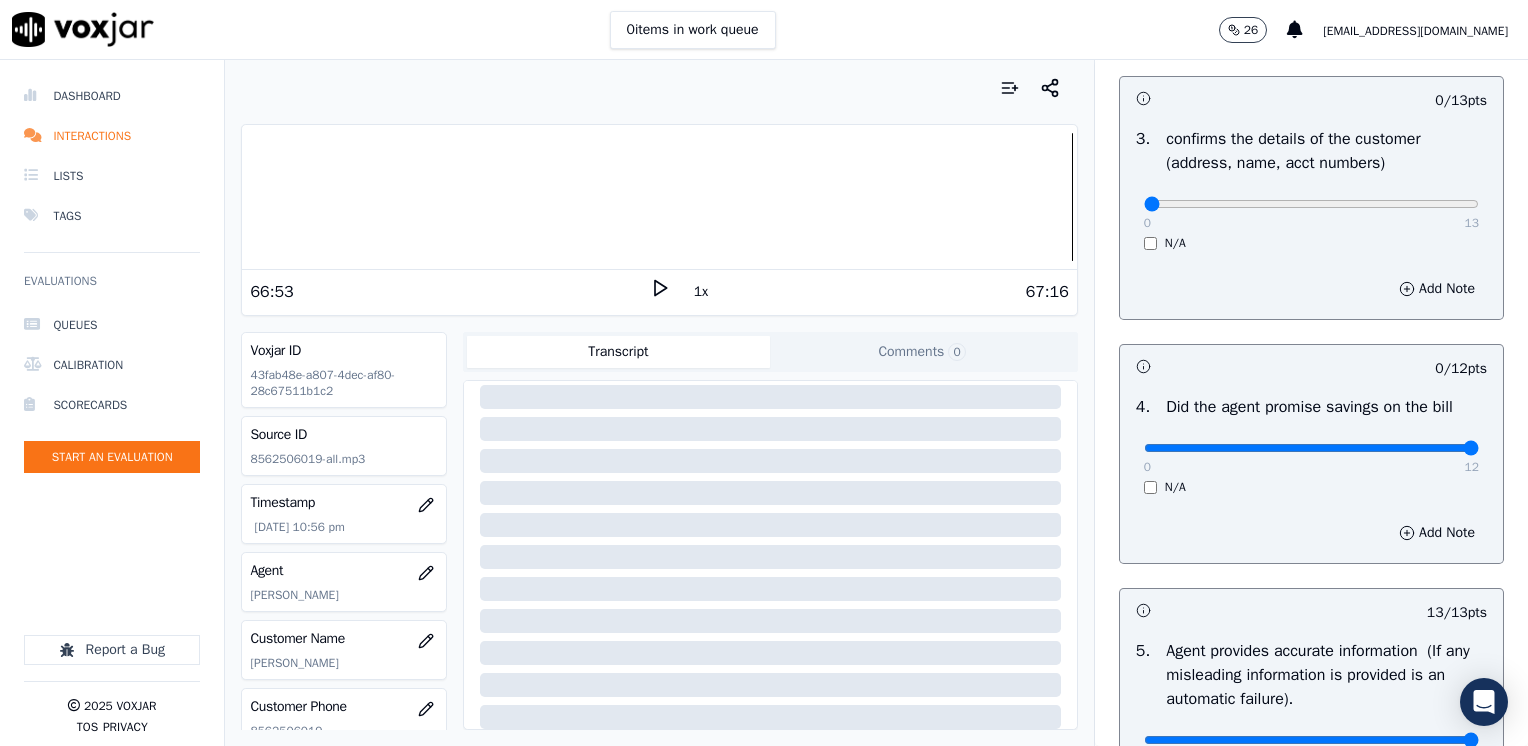 drag, startPoint x: 1294, startPoint y: 440, endPoint x: 1443, endPoint y: 441, distance: 149.00336 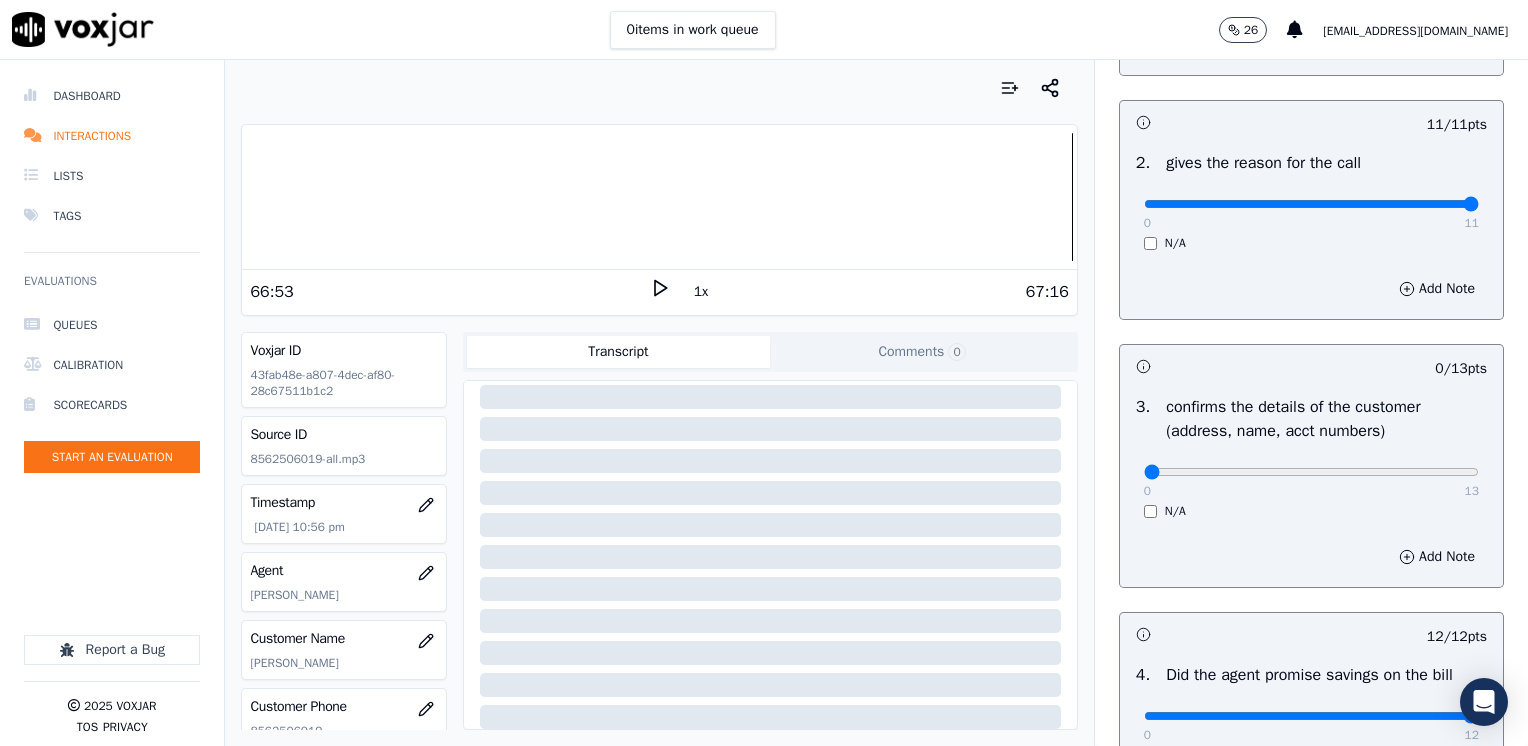 scroll, scrollTop: 348, scrollLeft: 0, axis: vertical 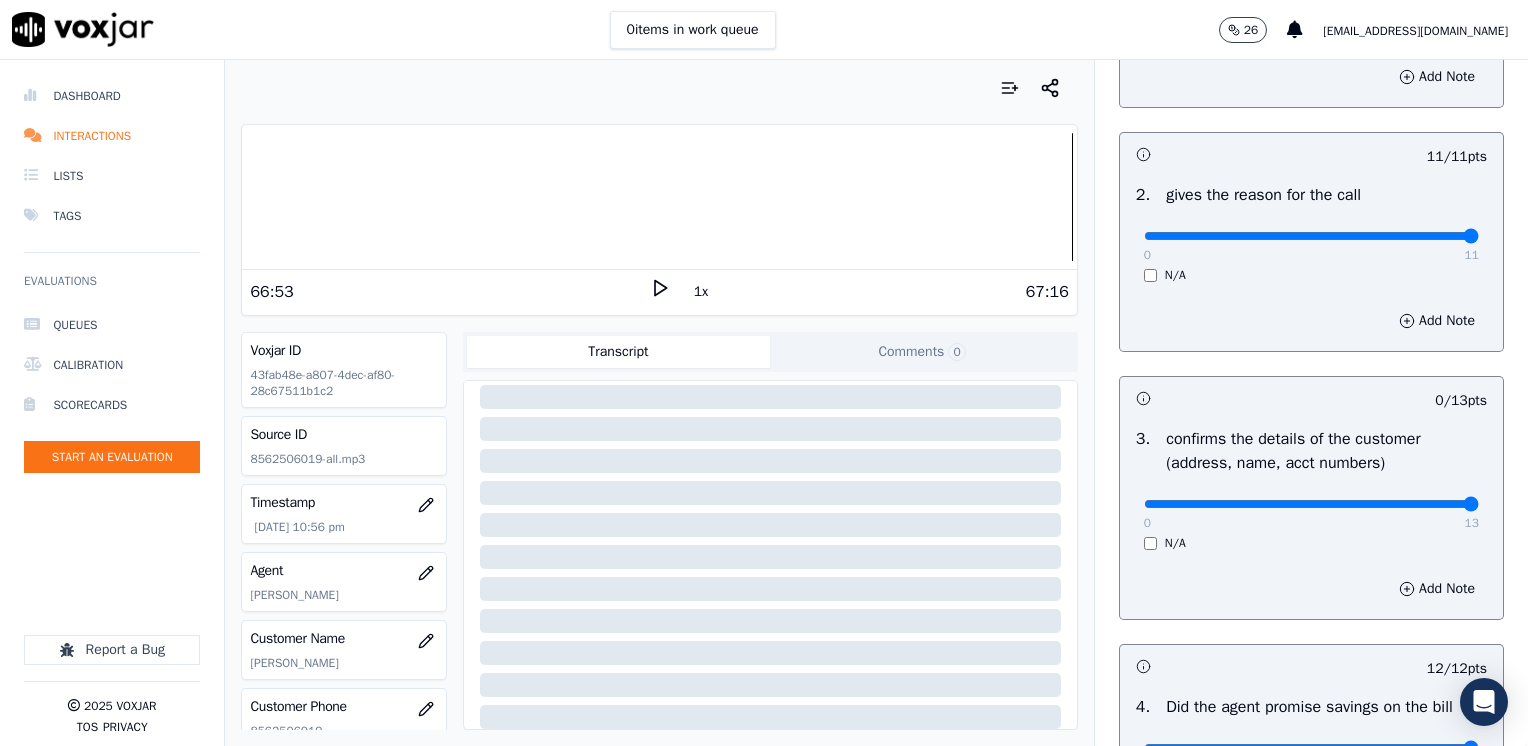 drag, startPoint x: 1135, startPoint y: 504, endPoint x: 1531, endPoint y: 504, distance: 396 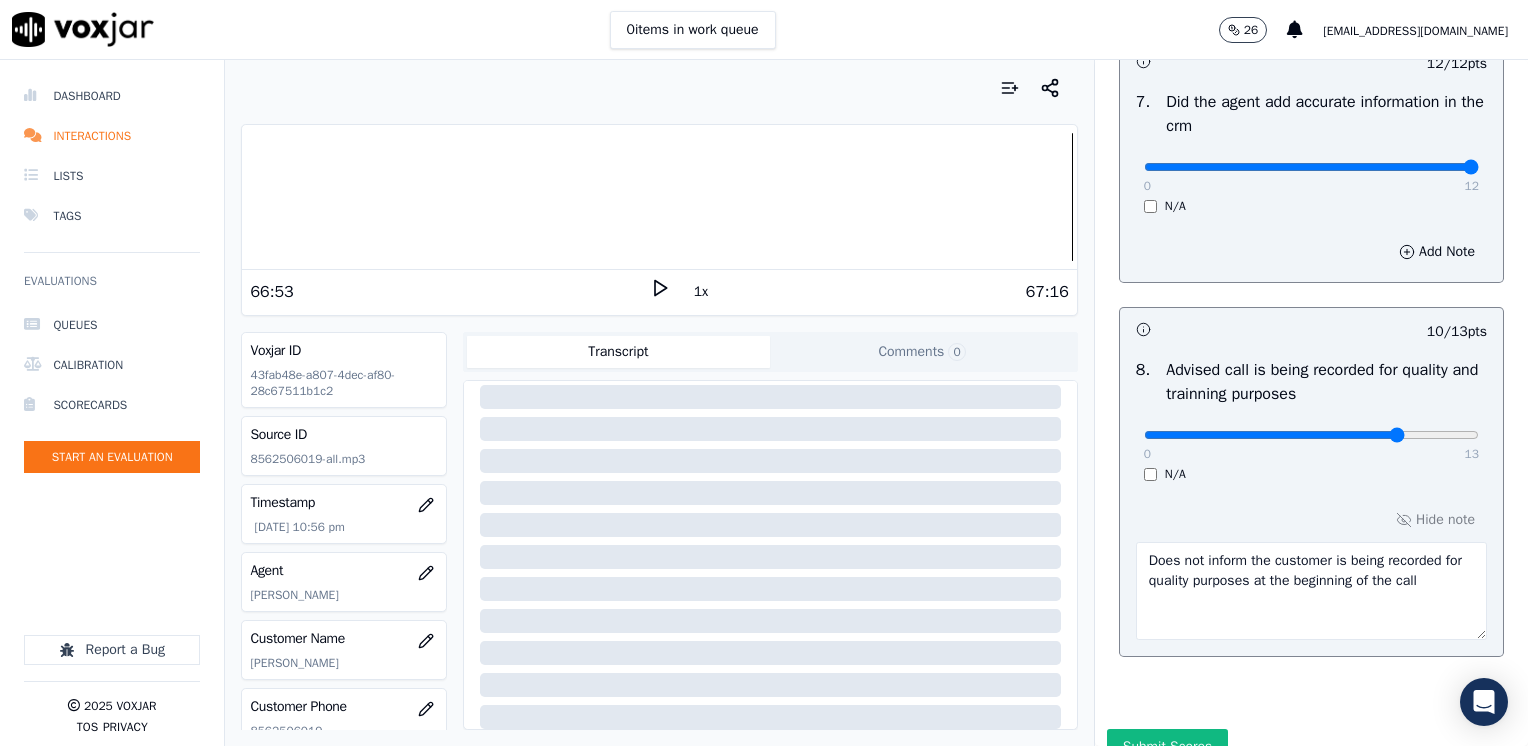 scroll, scrollTop: 1853, scrollLeft: 0, axis: vertical 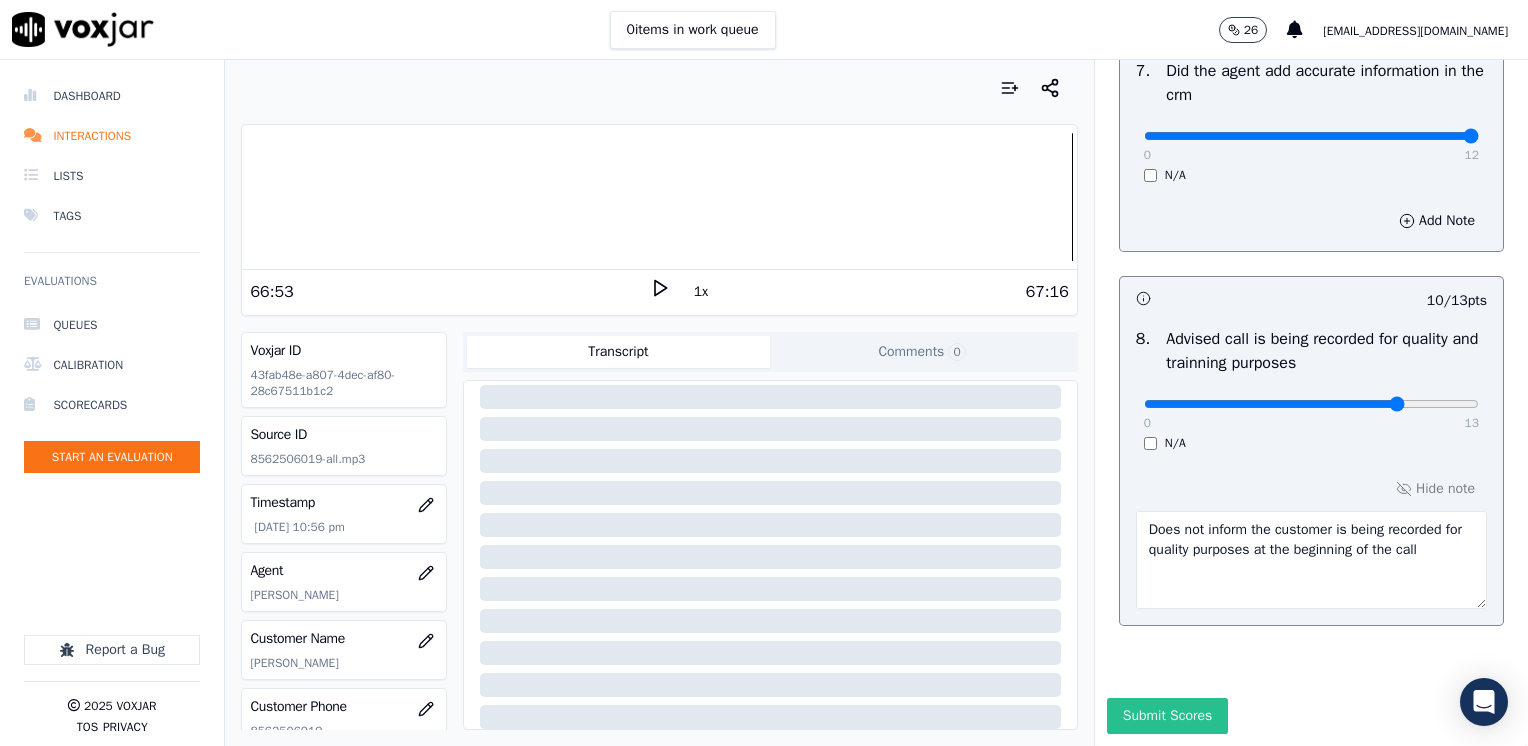 click on "Submit Scores" at bounding box center (1167, 716) 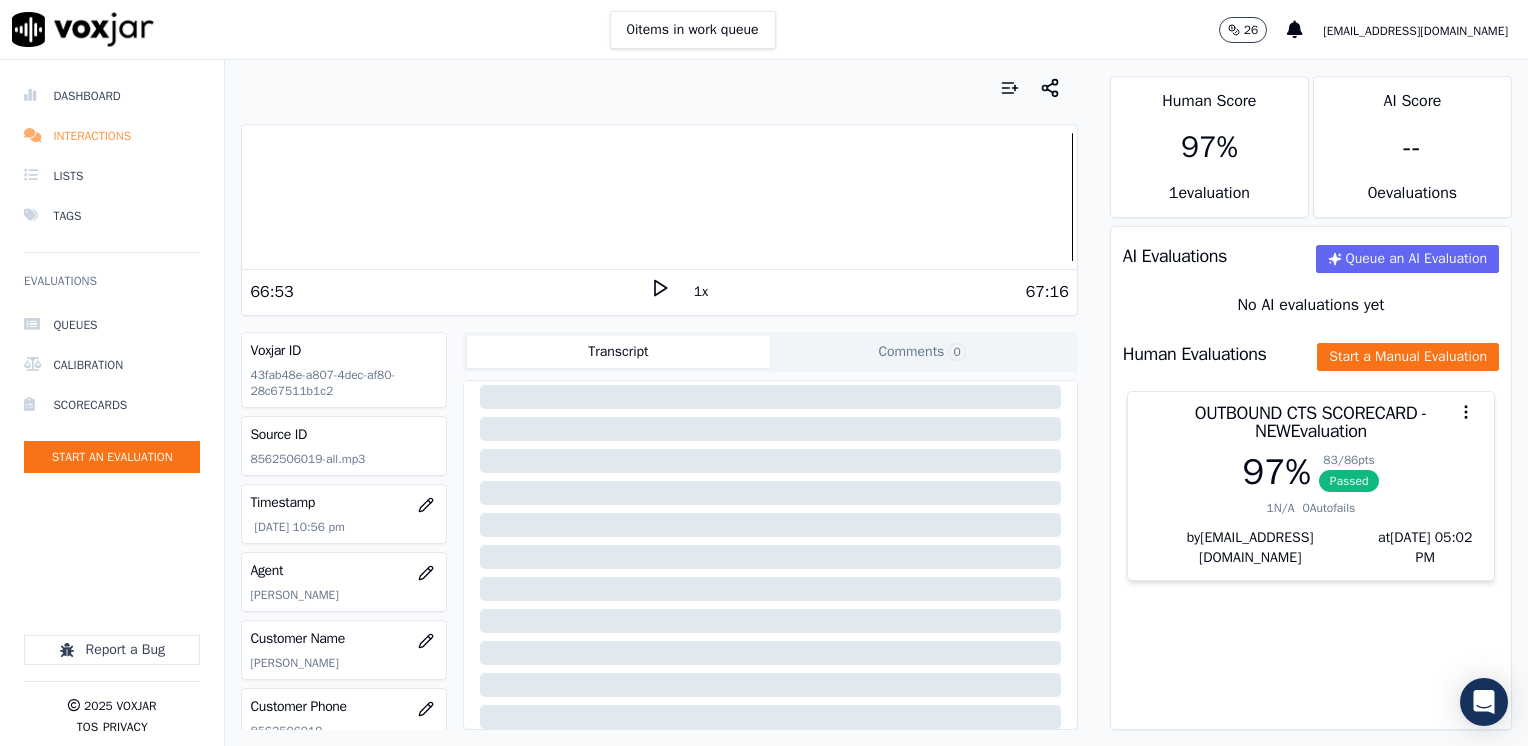 click on "Interactions" at bounding box center [112, 136] 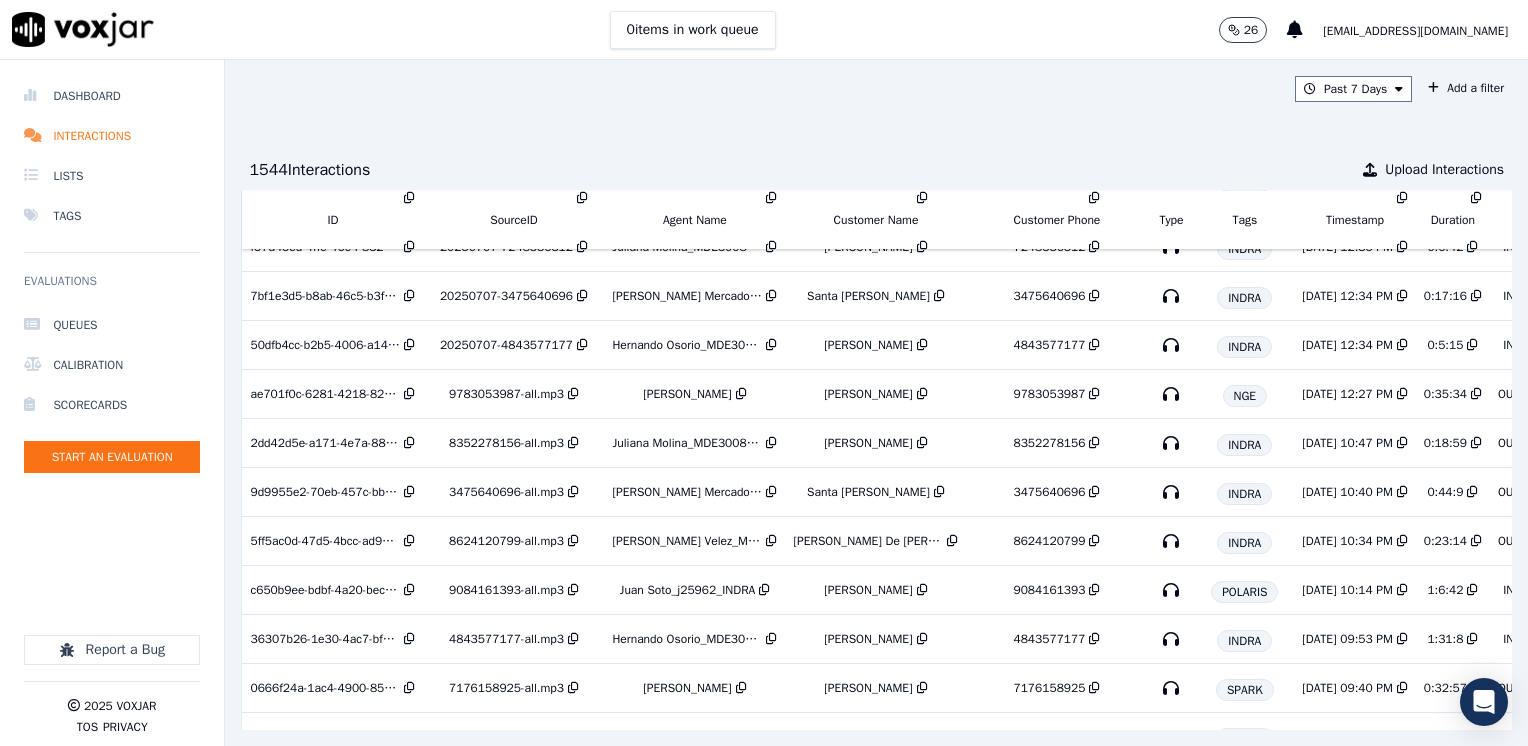 scroll, scrollTop: 6977, scrollLeft: 0, axis: vertical 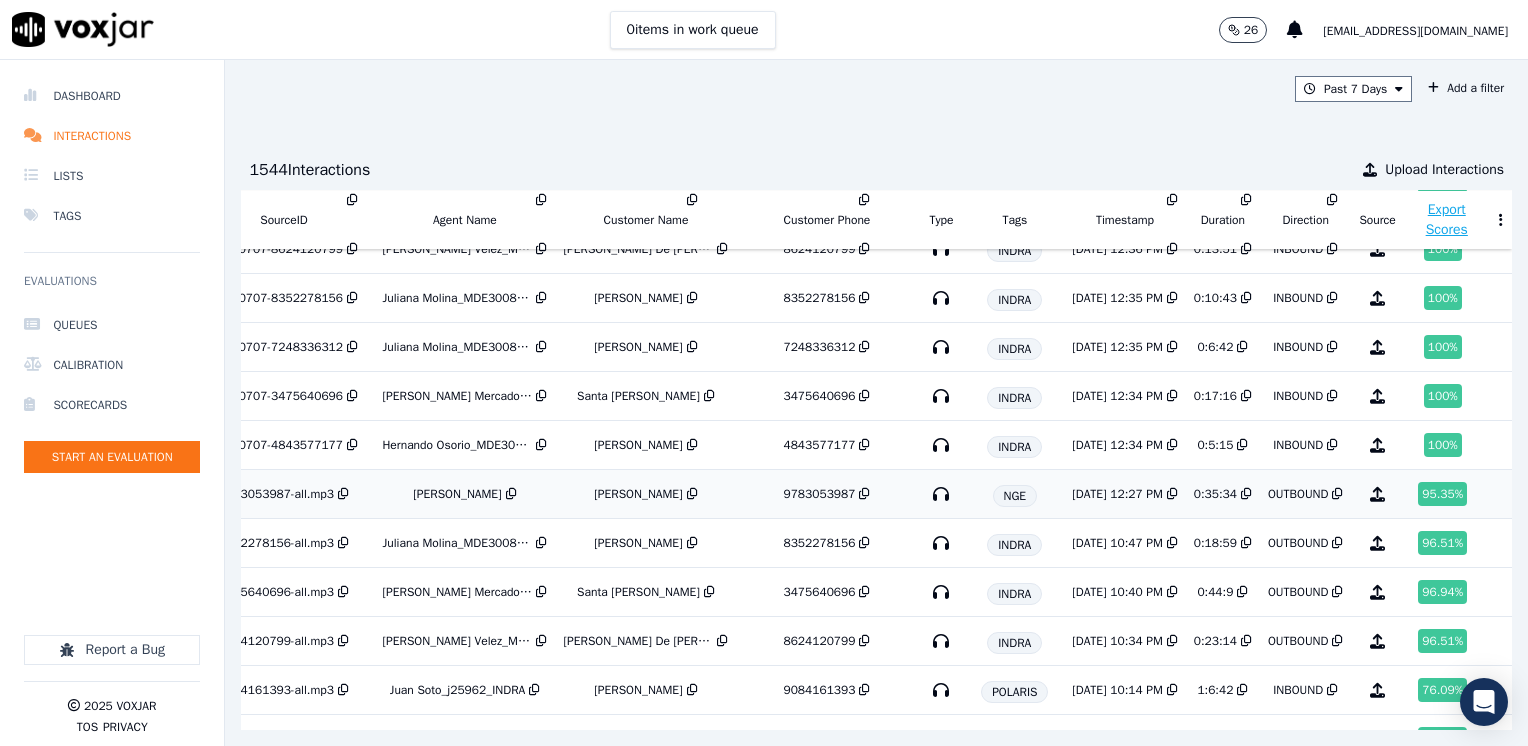 click on "95.35 %" at bounding box center [1442, 494] 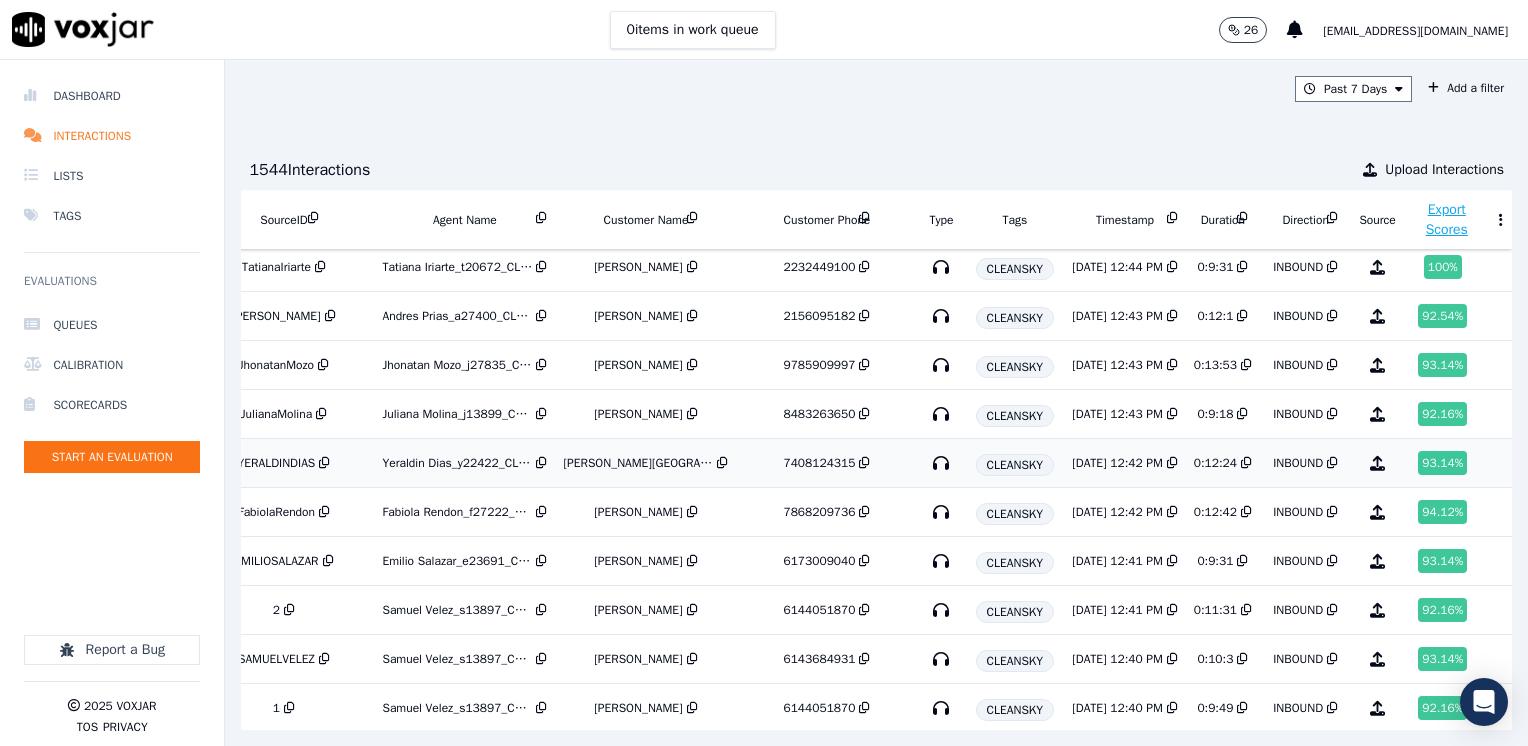 scroll, scrollTop: 5977, scrollLeft: 286, axis: both 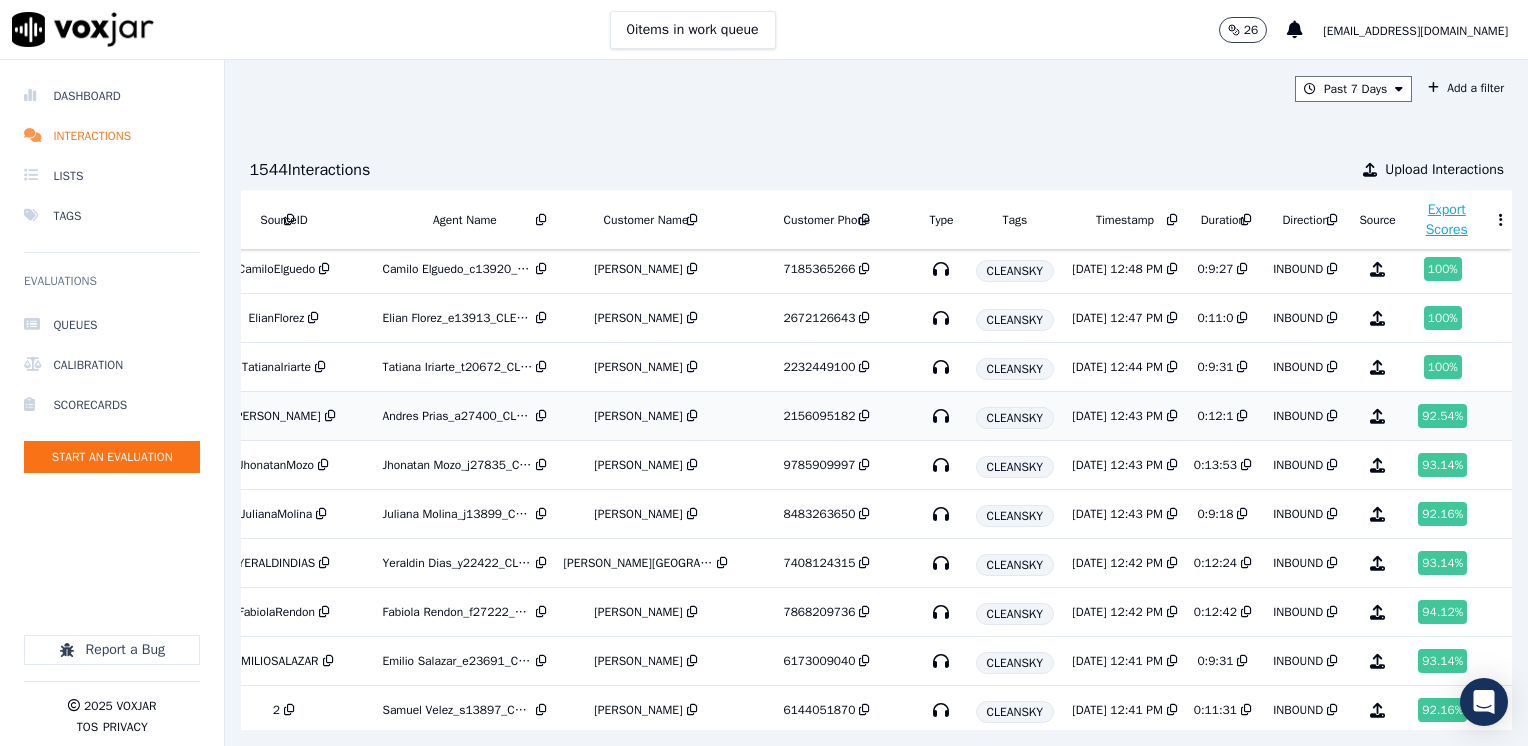 click on "92.54 %" at bounding box center (1442, 416) 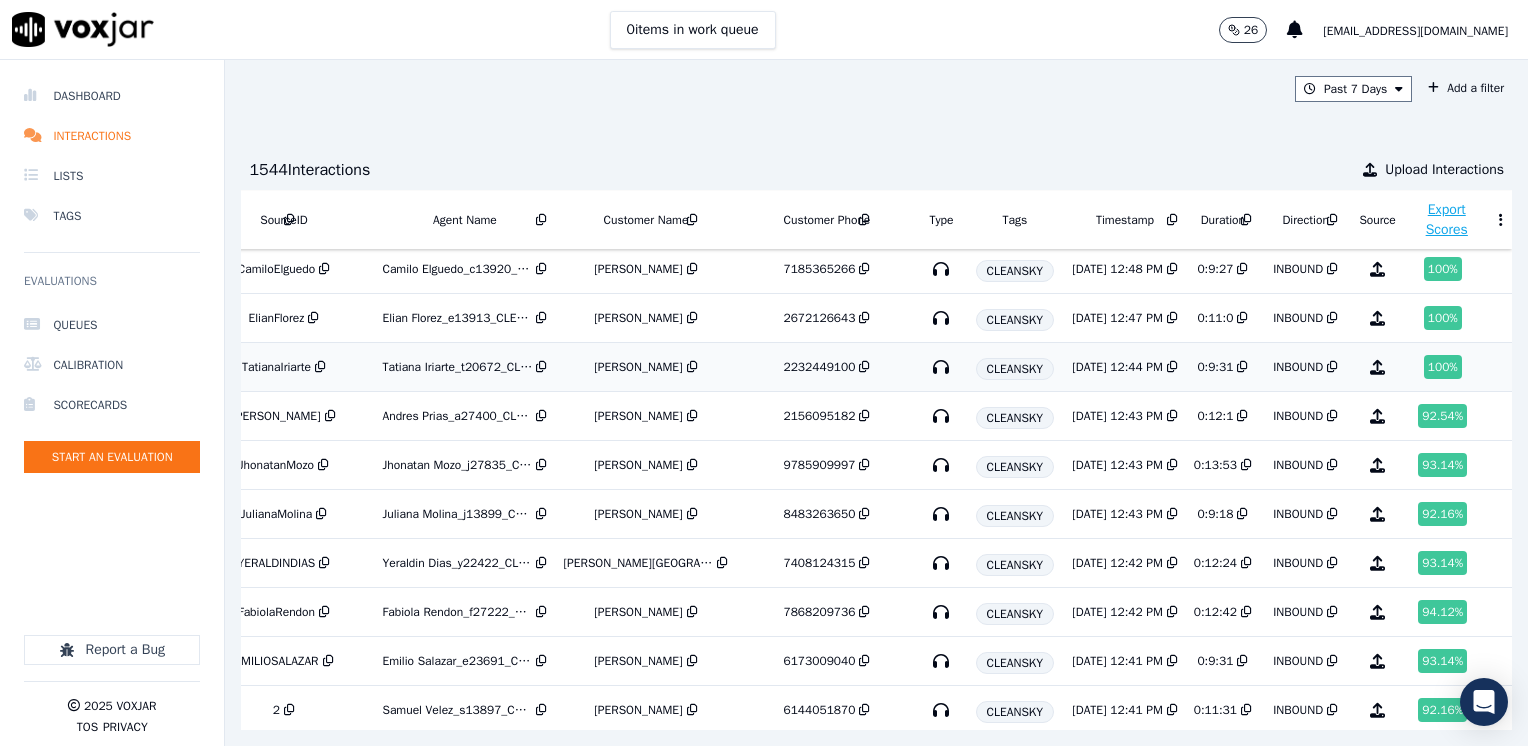 click on "100 %" at bounding box center [1443, 367] 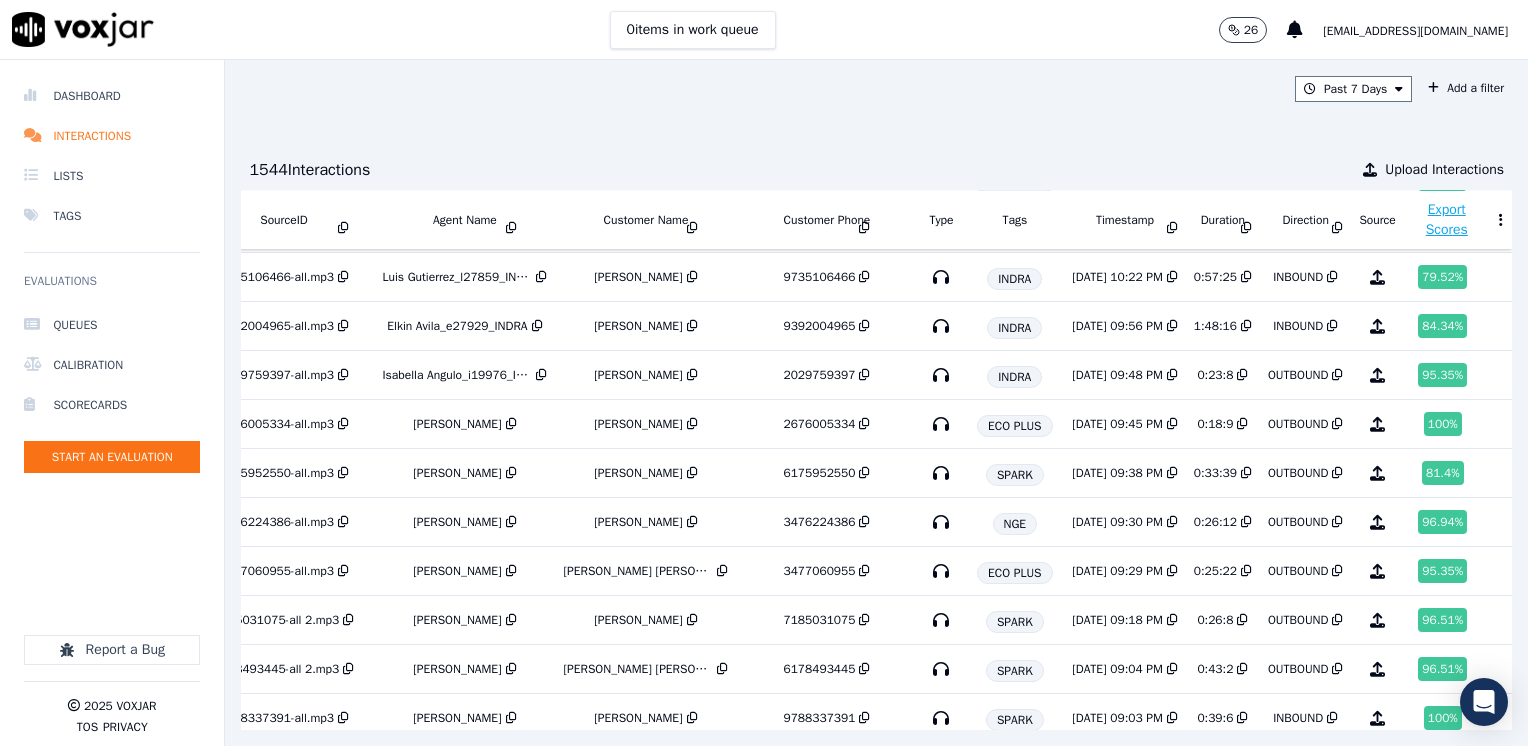 scroll, scrollTop: 0, scrollLeft: 286, axis: horizontal 